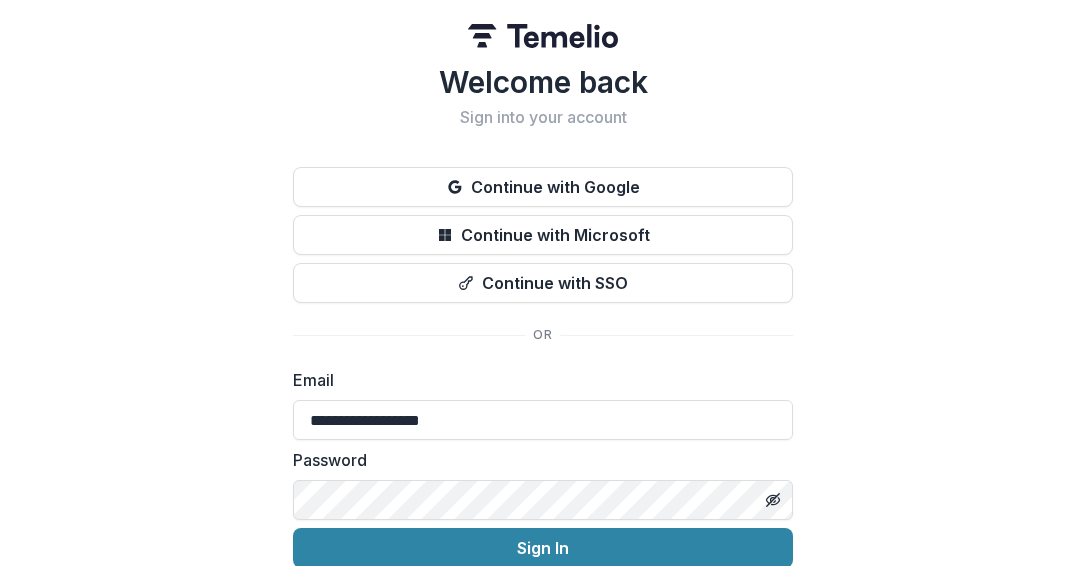scroll, scrollTop: 0, scrollLeft: 0, axis: both 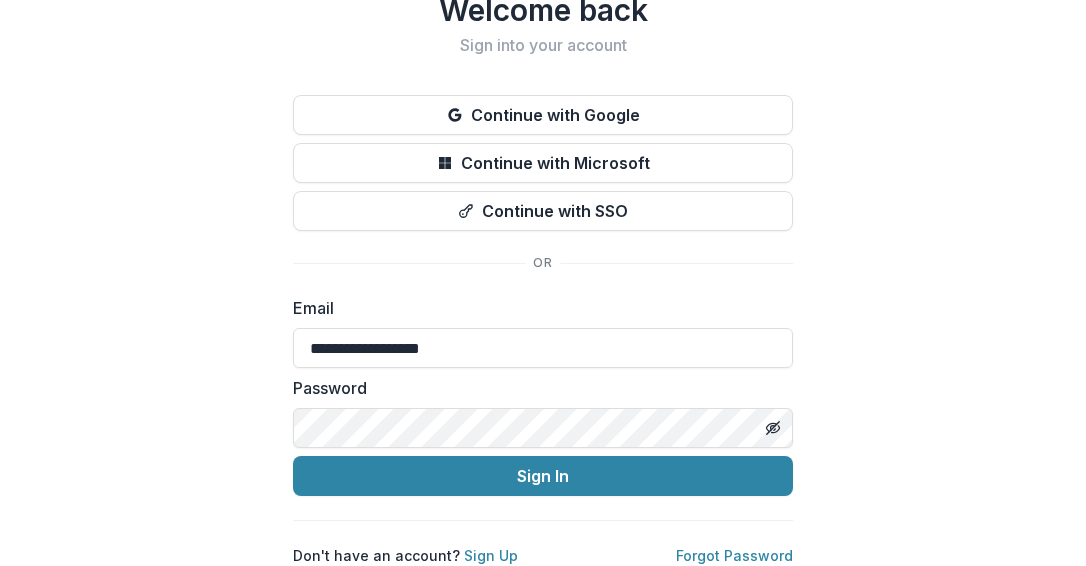 click on "**********" at bounding box center [543, 247] 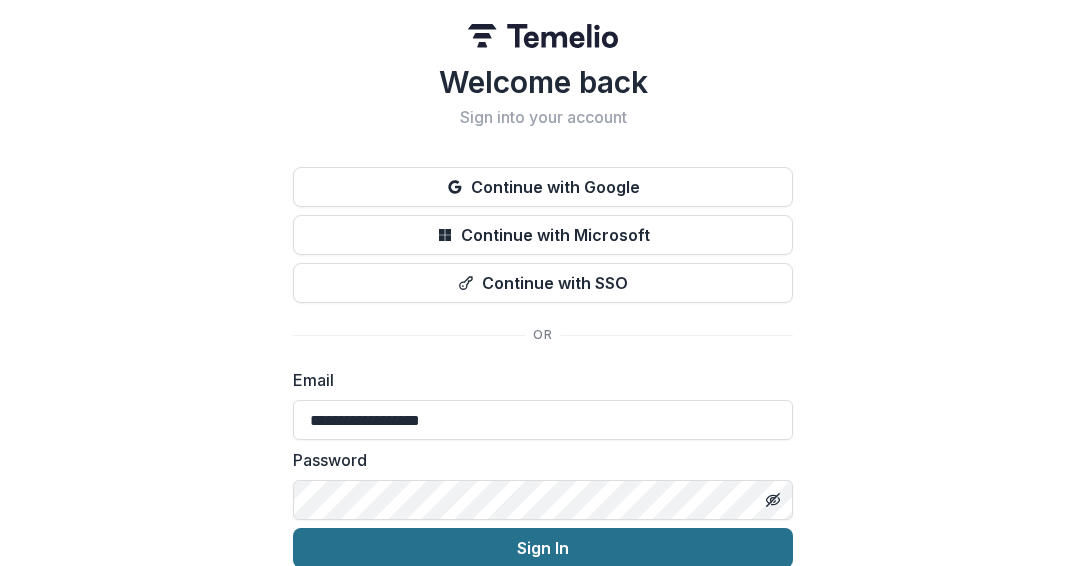 scroll, scrollTop: 0, scrollLeft: 0, axis: both 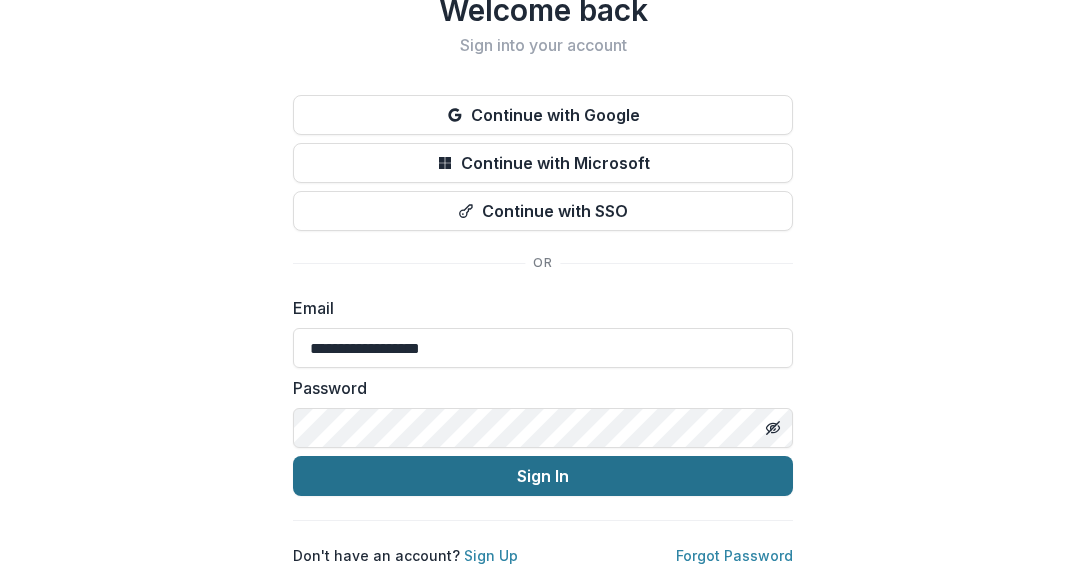 click on "Sign In" at bounding box center [543, 476] 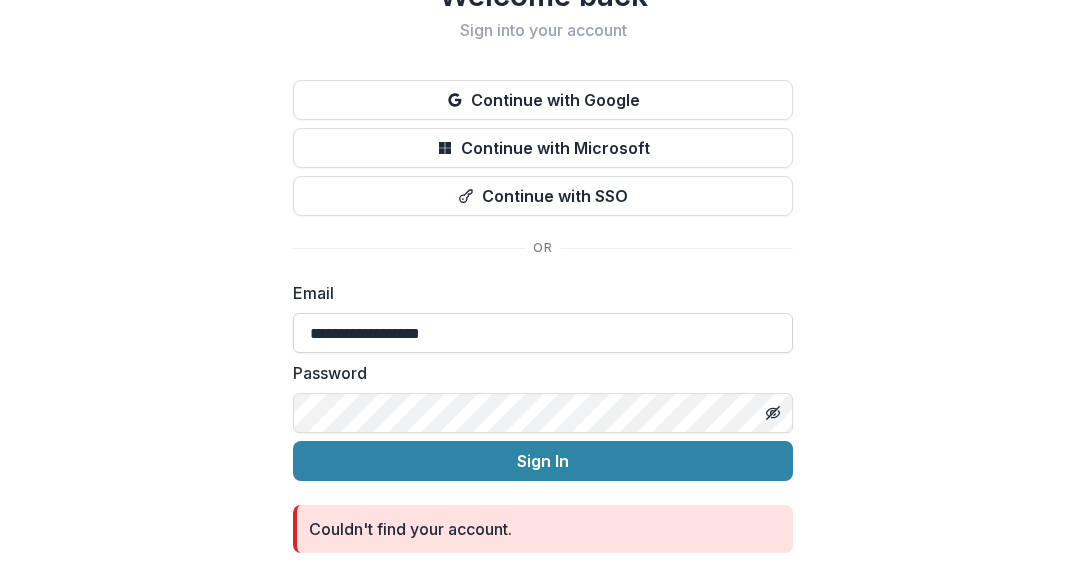 click on "**********" at bounding box center (543, 333) 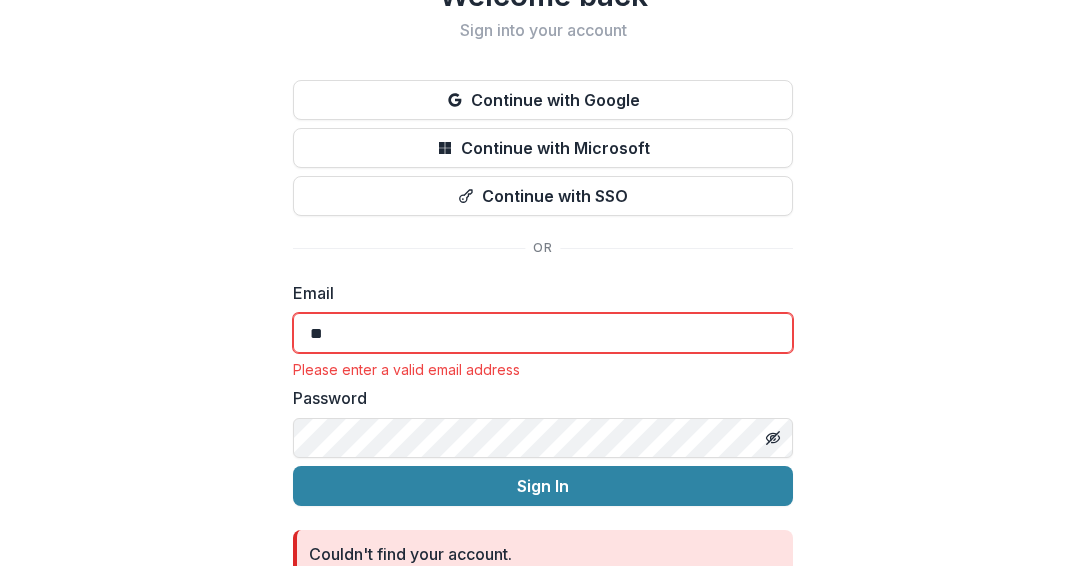type on "*" 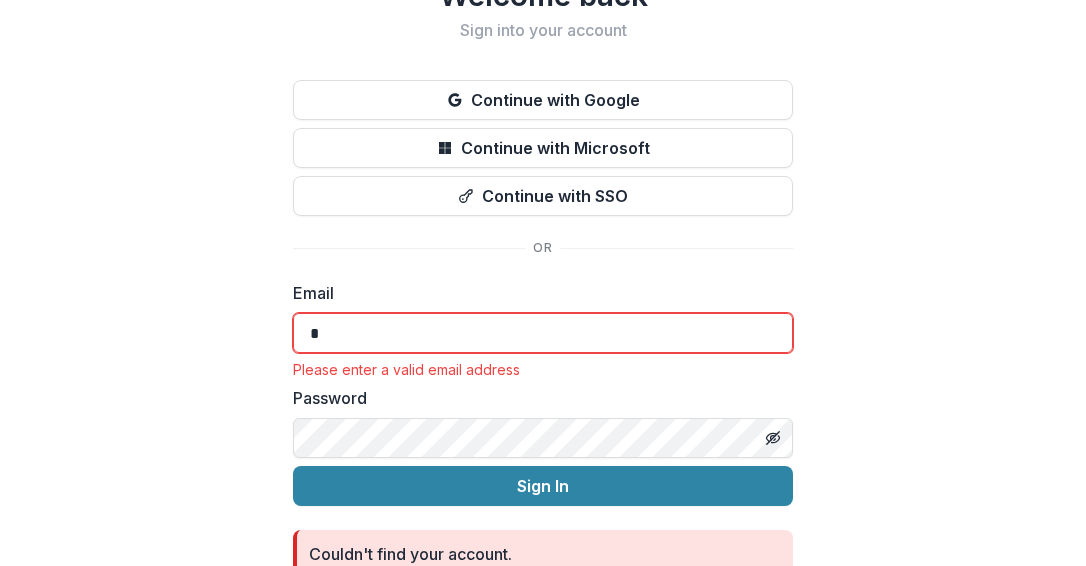 type on "**********" 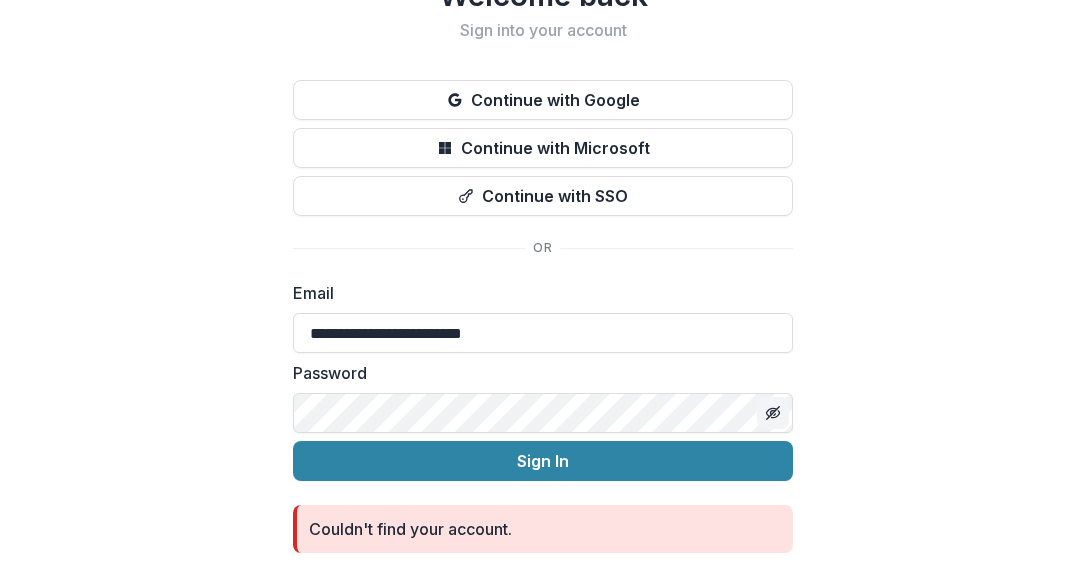 drag, startPoint x: 780, startPoint y: 419, endPoint x: 774, endPoint y: 409, distance: 11.661903 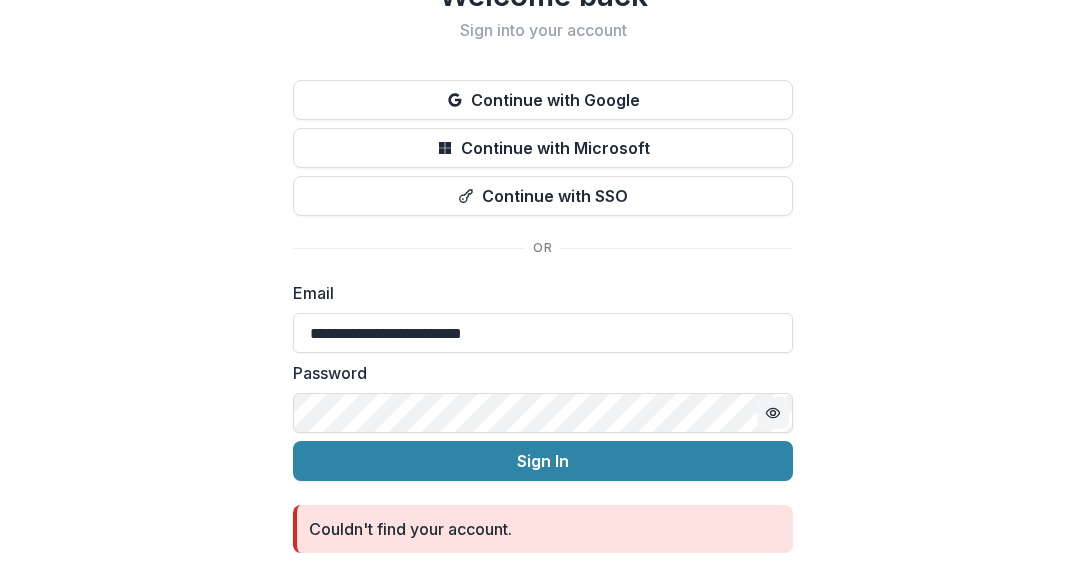 click 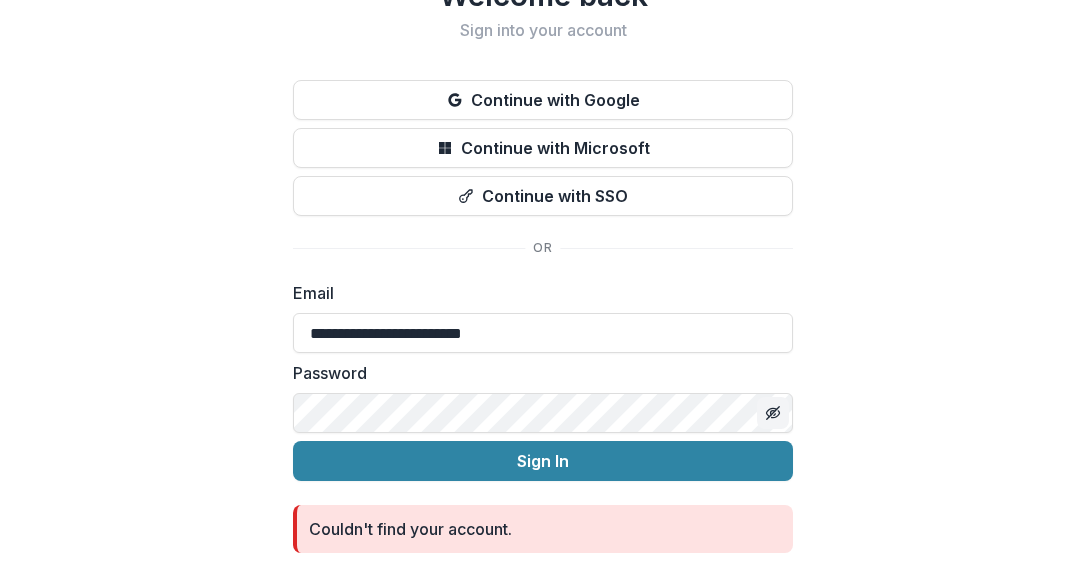 click 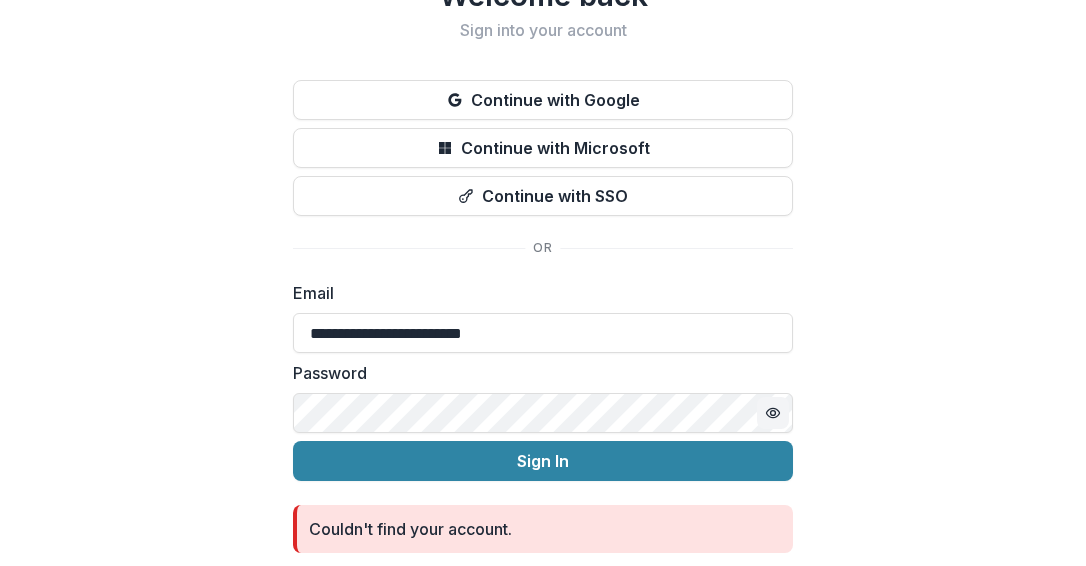 type 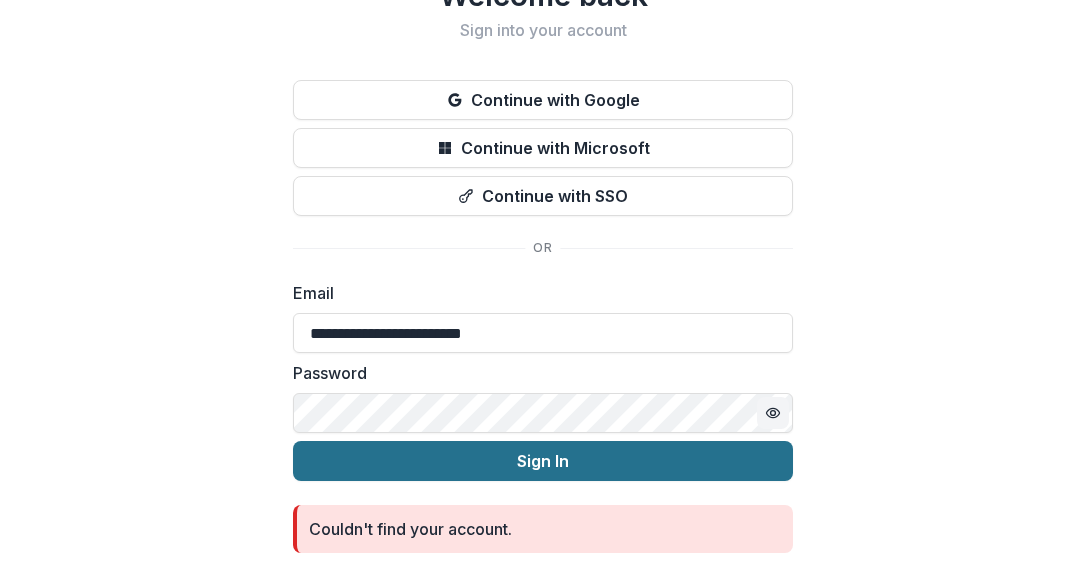 click on "Sign In" at bounding box center (543, 461) 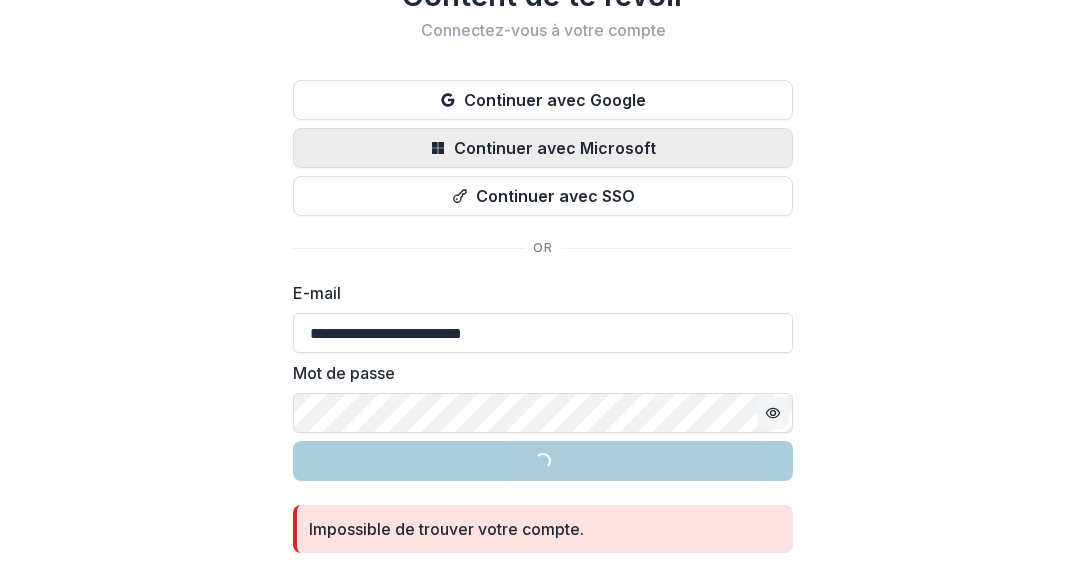 click on "Continuer avec Microsoft" at bounding box center (555, 148) 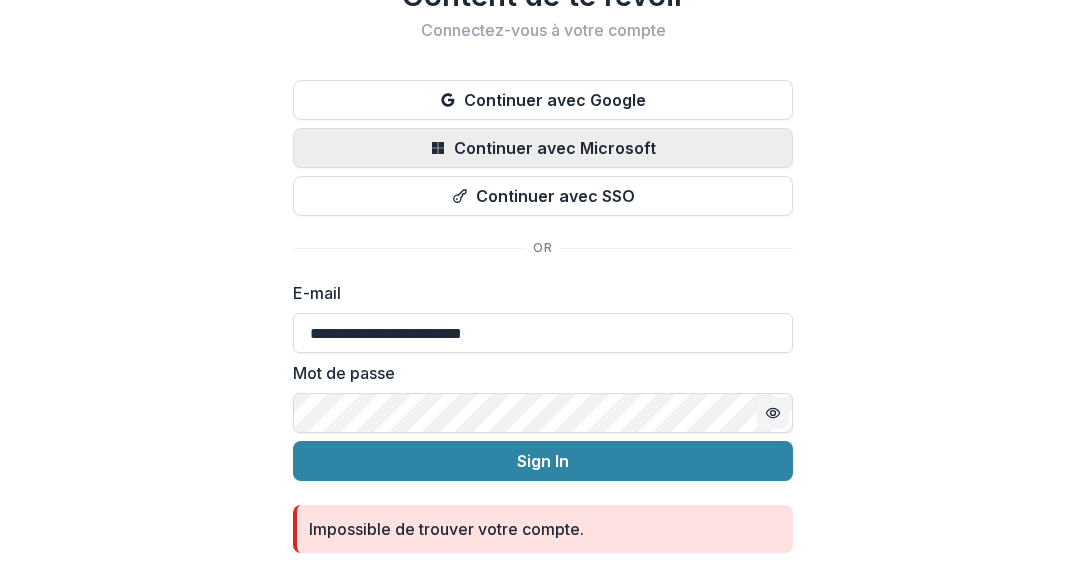 click on "Continuer avec Microsoft" at bounding box center (555, 148) 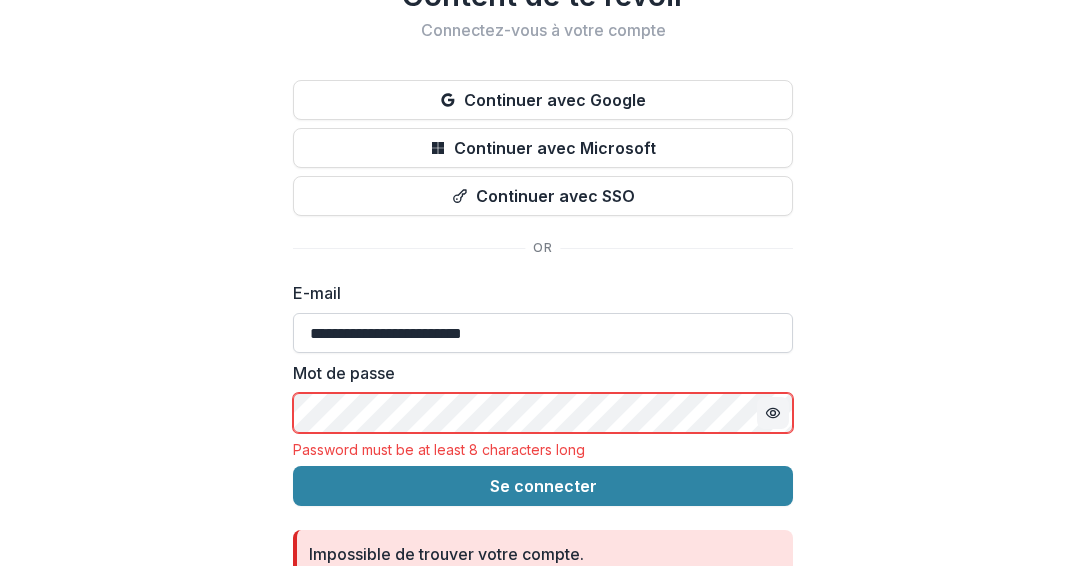 click on "**********" at bounding box center (543, 333) 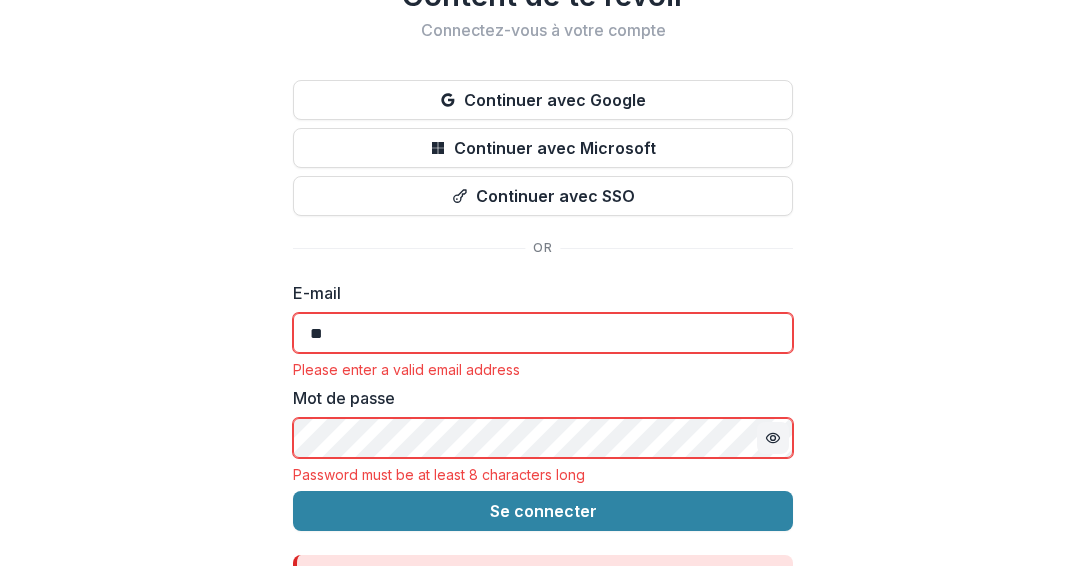 type on "*" 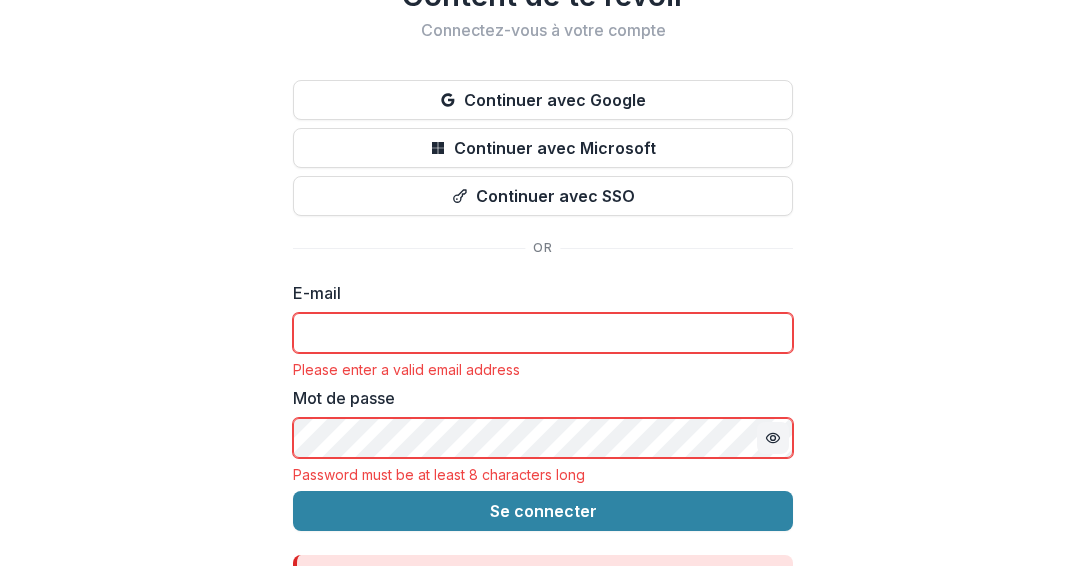 type 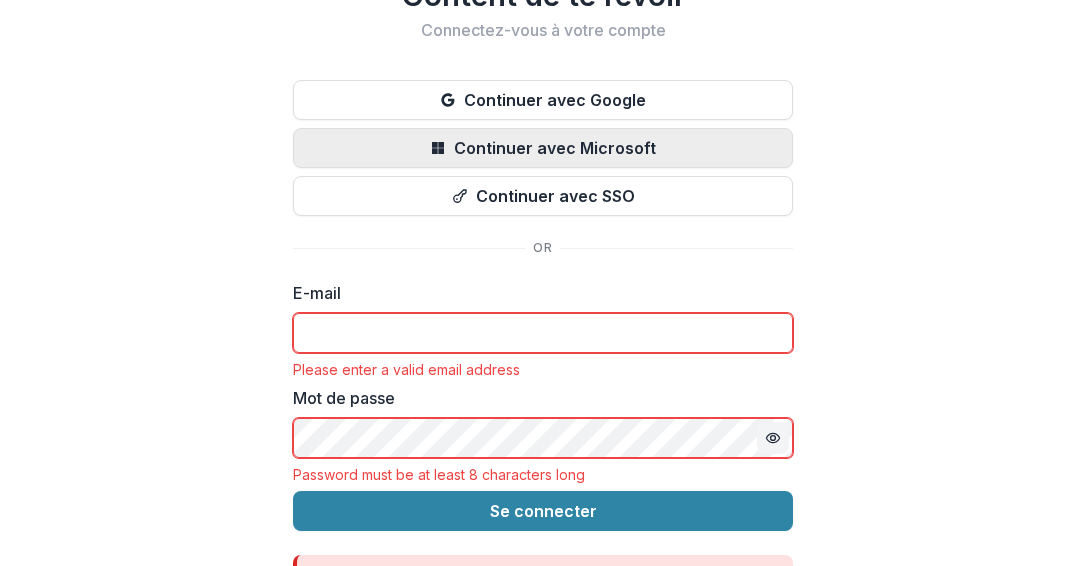 drag, startPoint x: 831, startPoint y: 247, endPoint x: 551, endPoint y: 150, distance: 296.32584 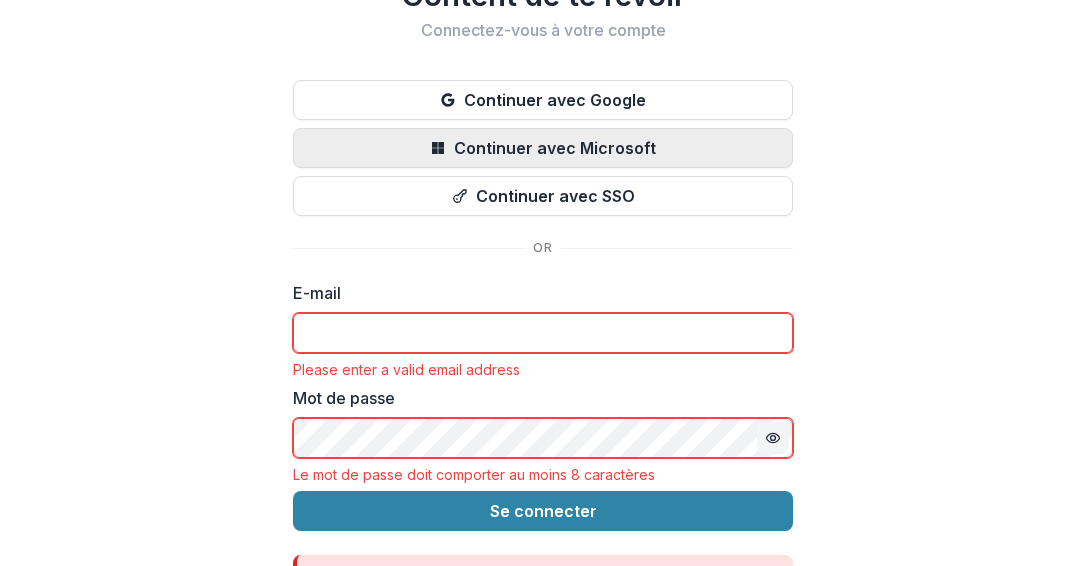 click on "Continuer avec Microsoft" at bounding box center (555, 148) 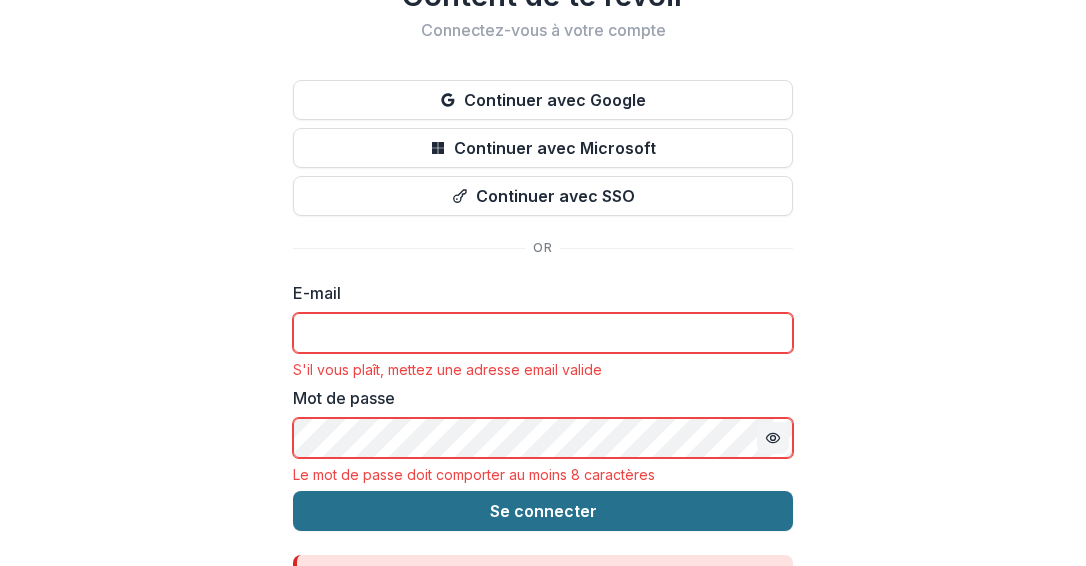 click on "Se connecter" at bounding box center (543, 511) 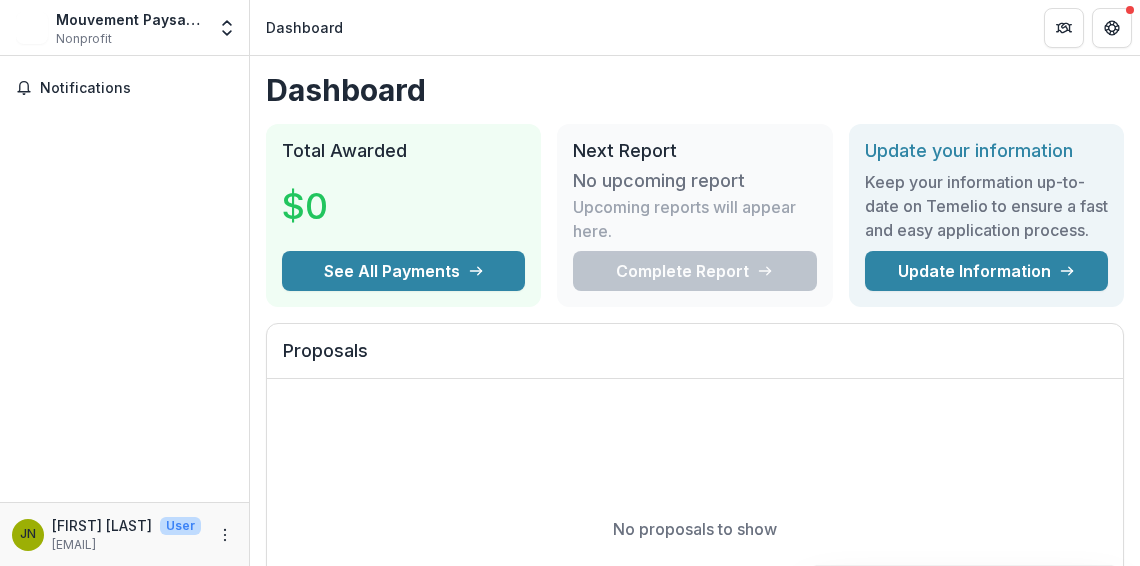 scroll, scrollTop: 0, scrollLeft: 0, axis: both 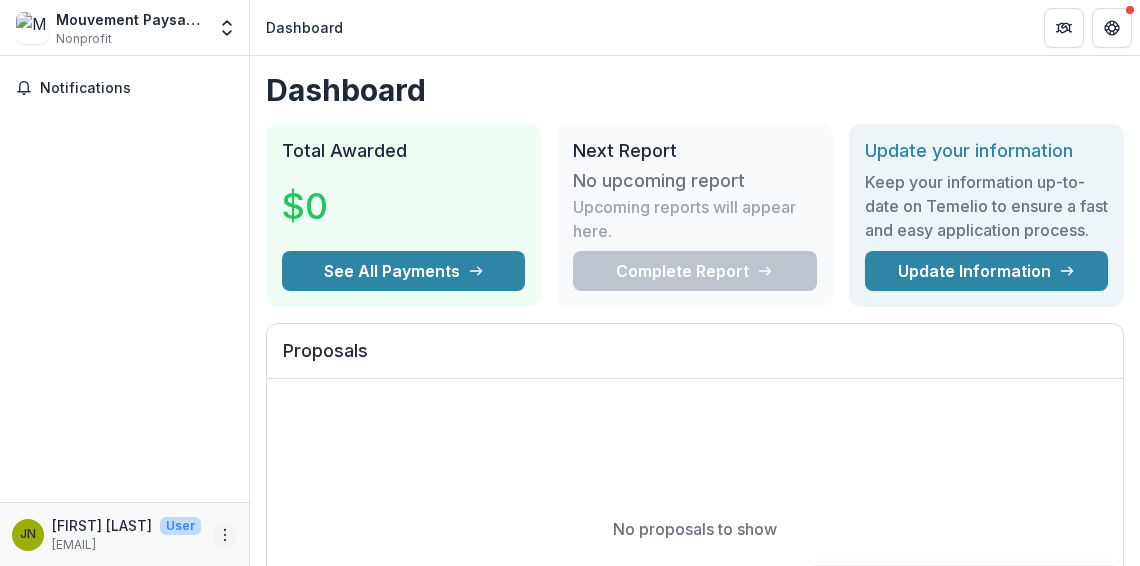 click 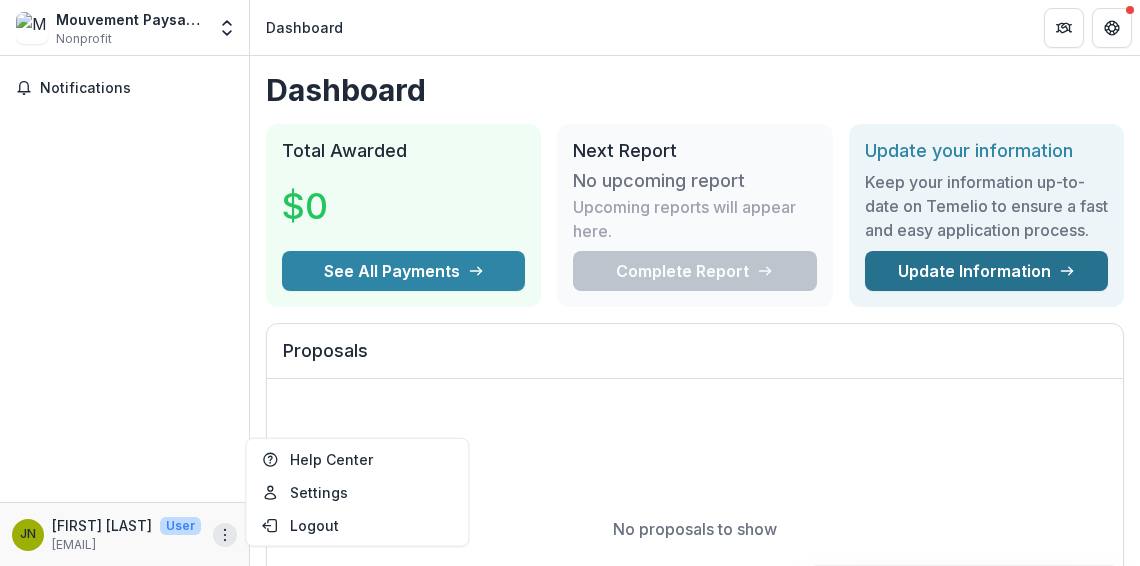 click on "Update Information" at bounding box center (986, 271) 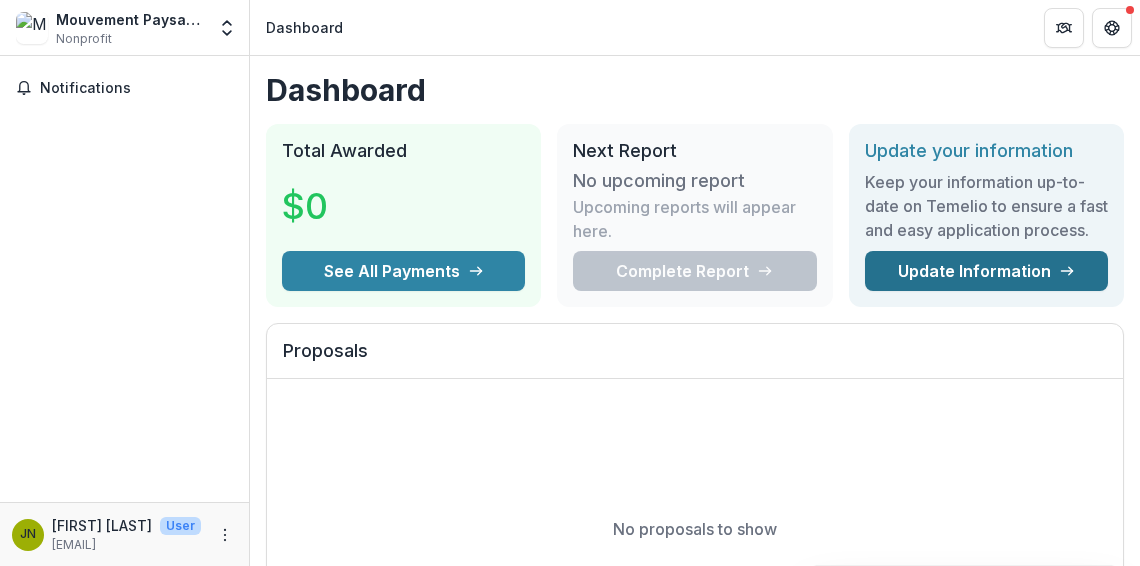 click on "Update Information" at bounding box center [986, 271] 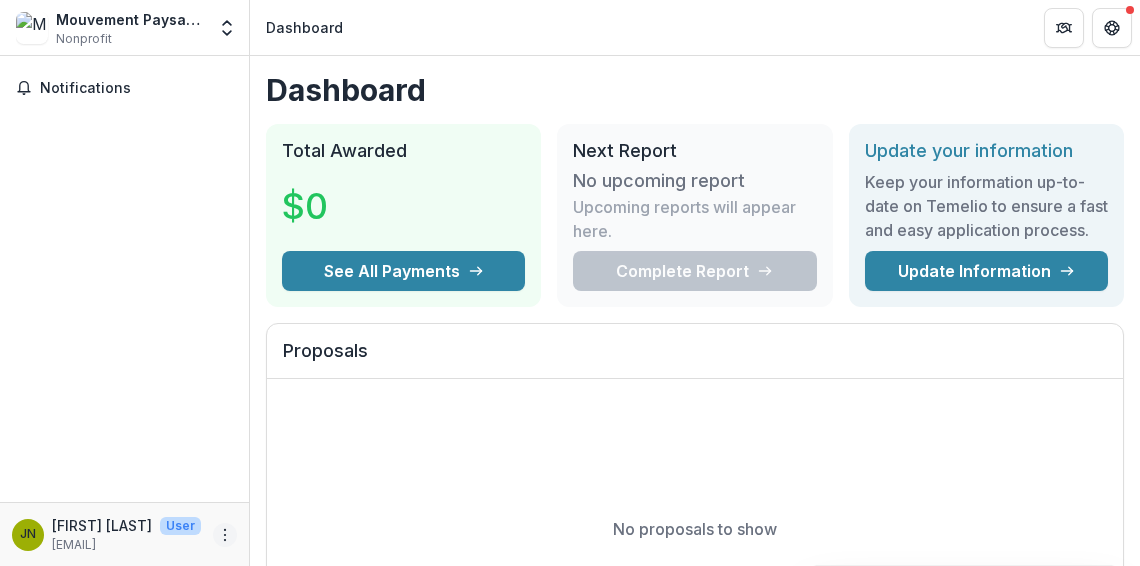 click 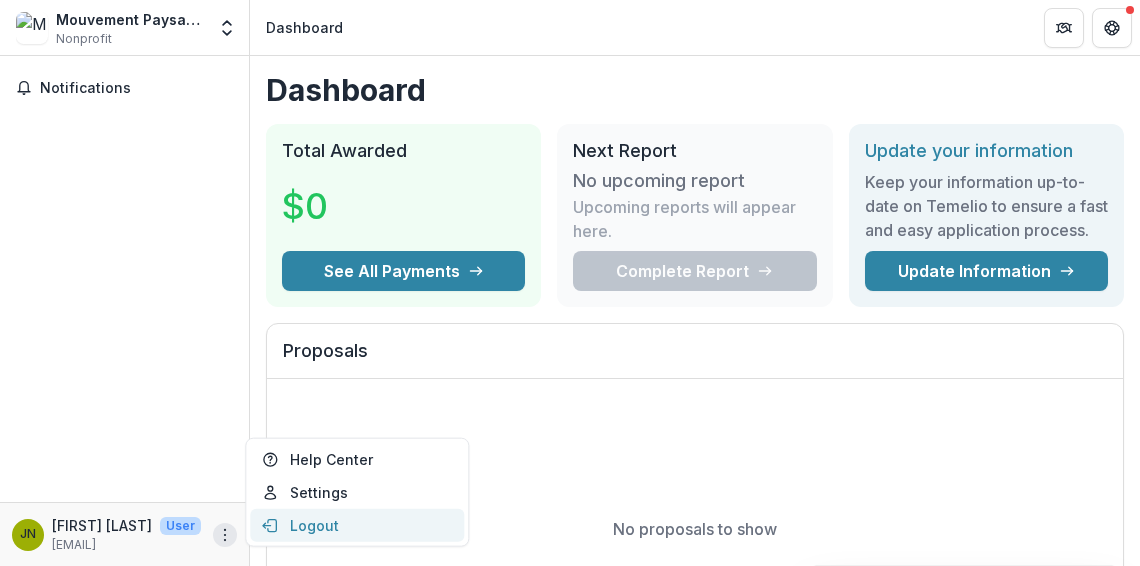 click 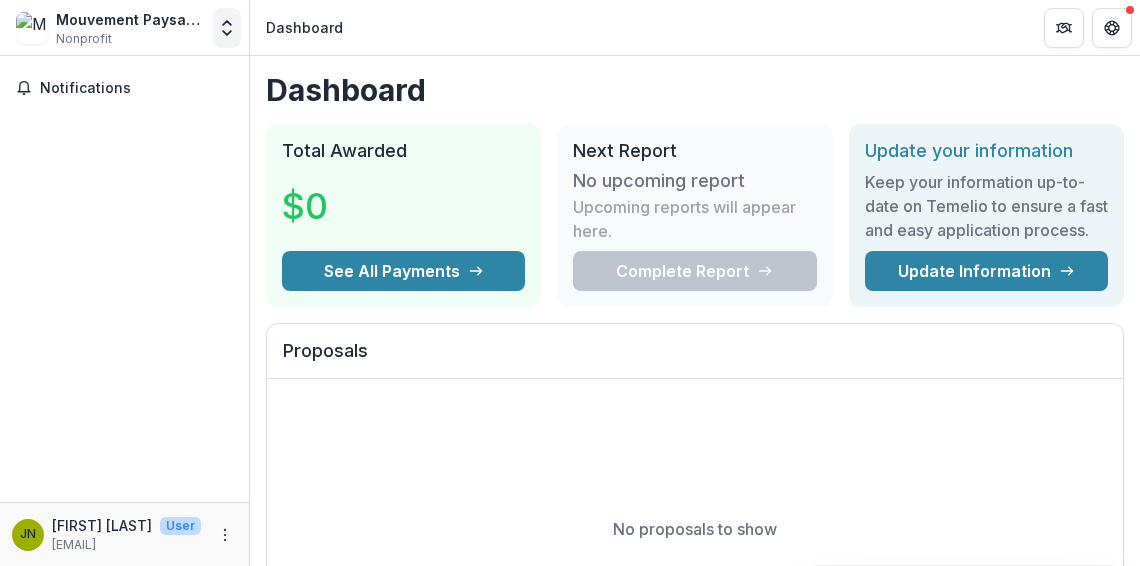 click 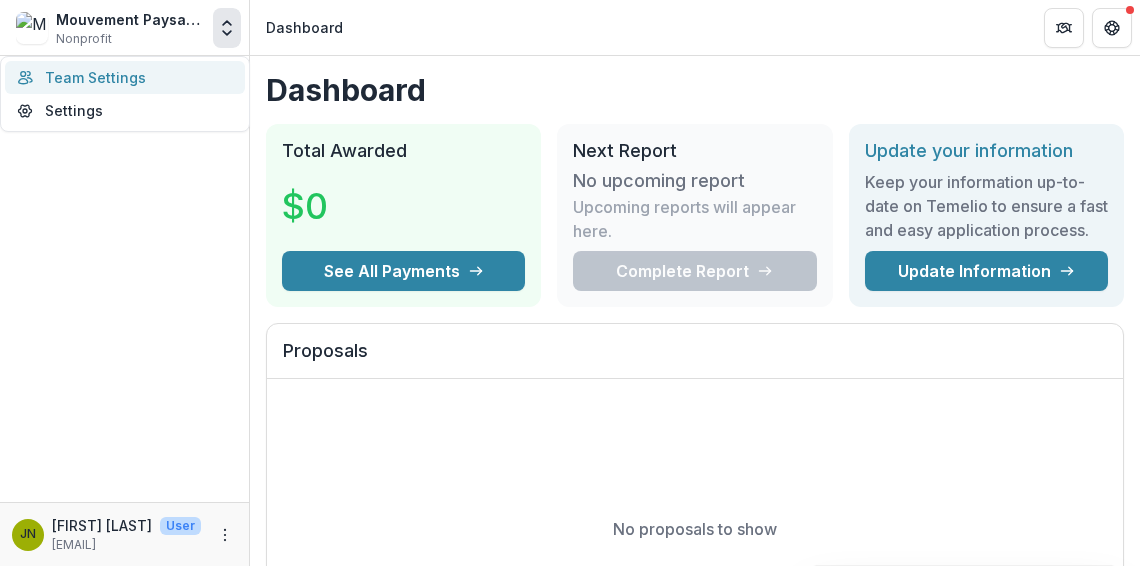 click on "Team Settings" at bounding box center [125, 77] 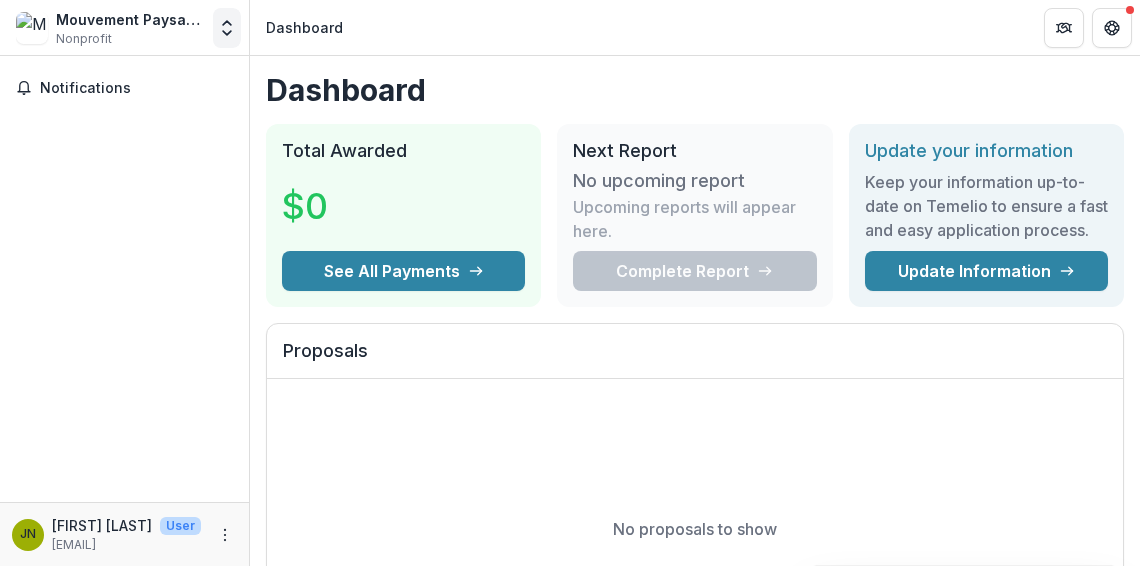 click 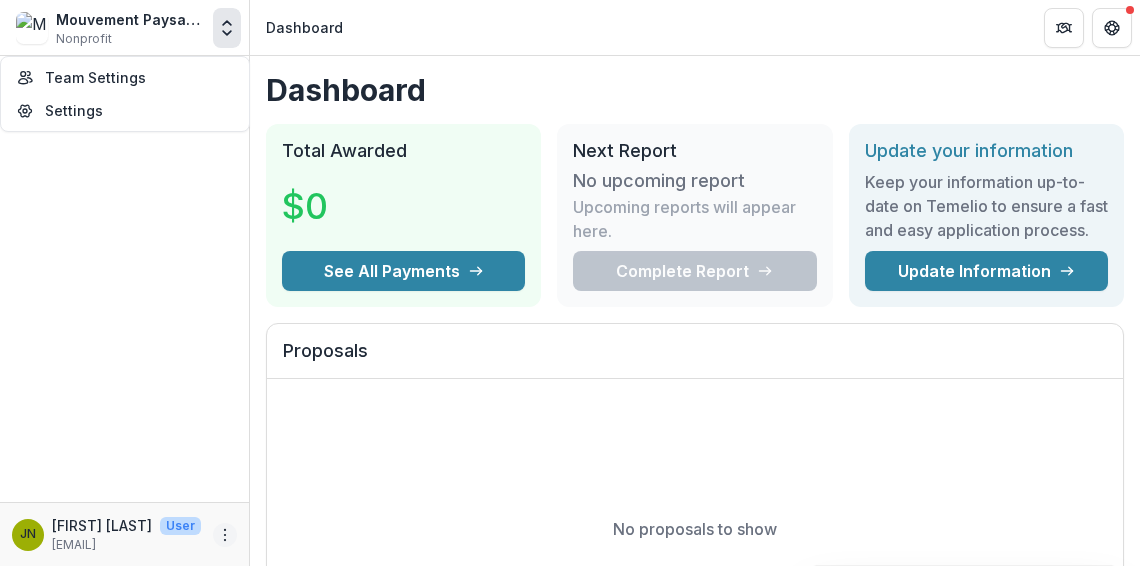 click 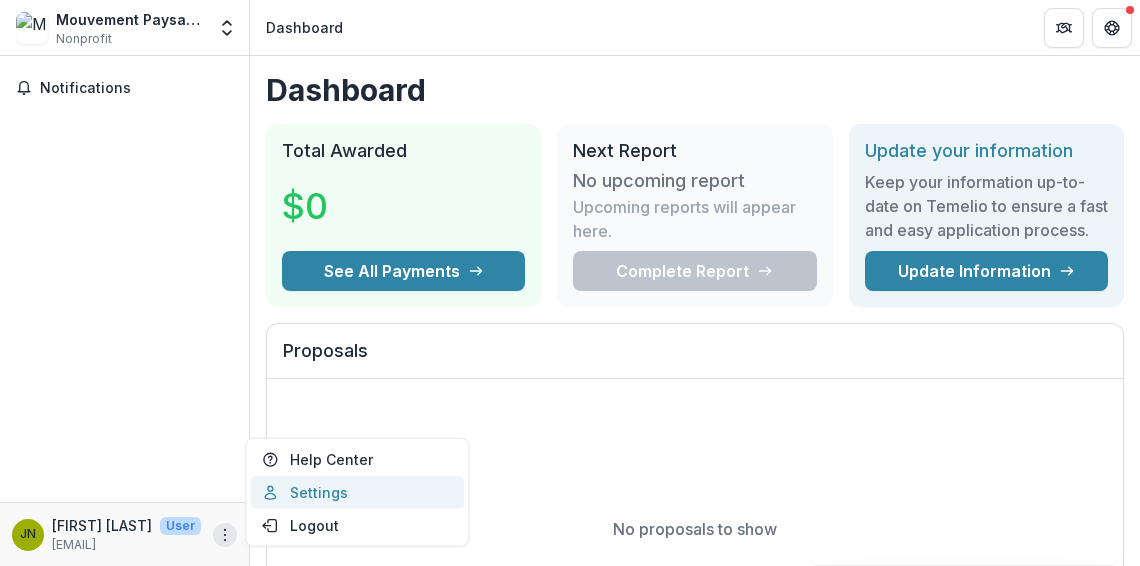 click on "Settings" at bounding box center (357, 492) 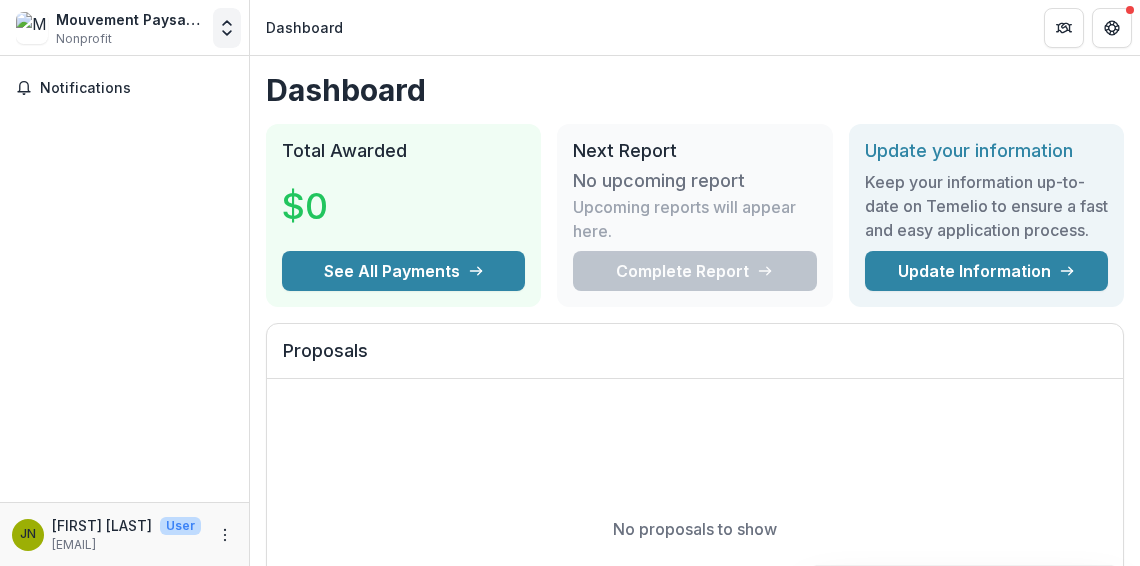 click 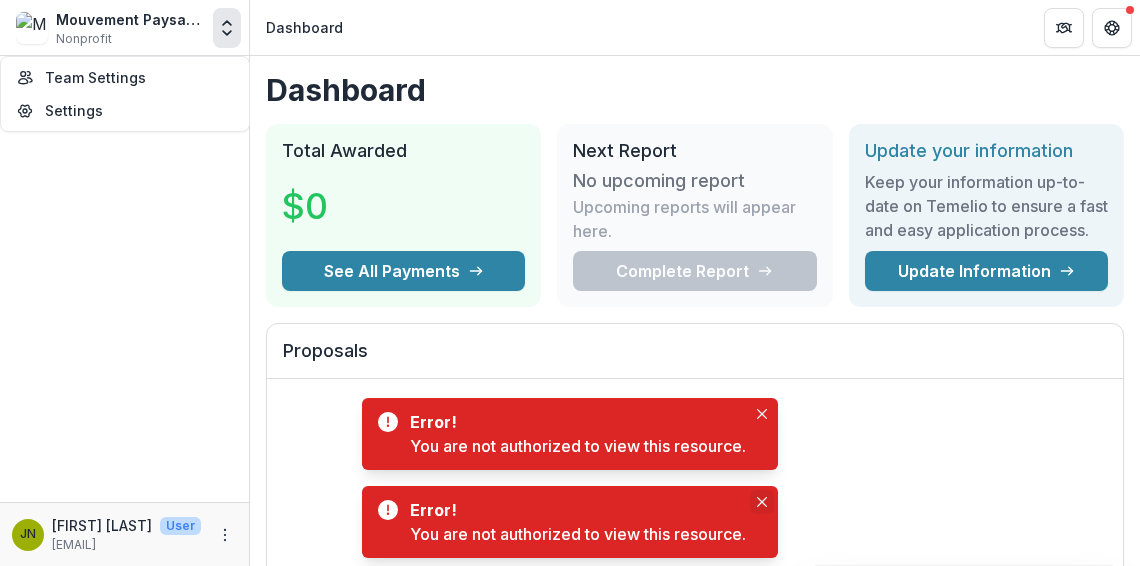 click 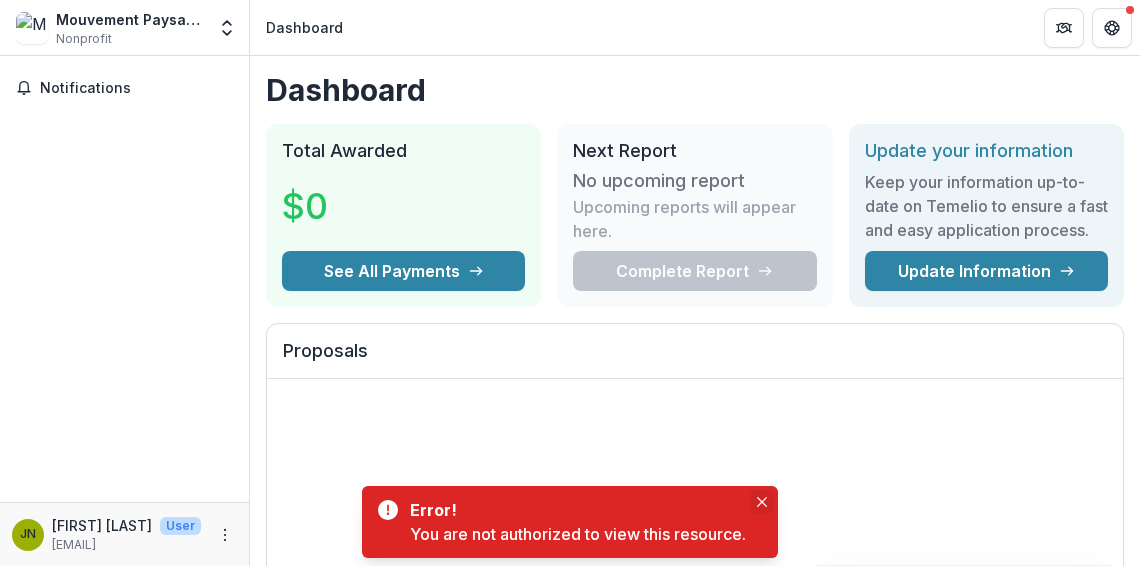 click 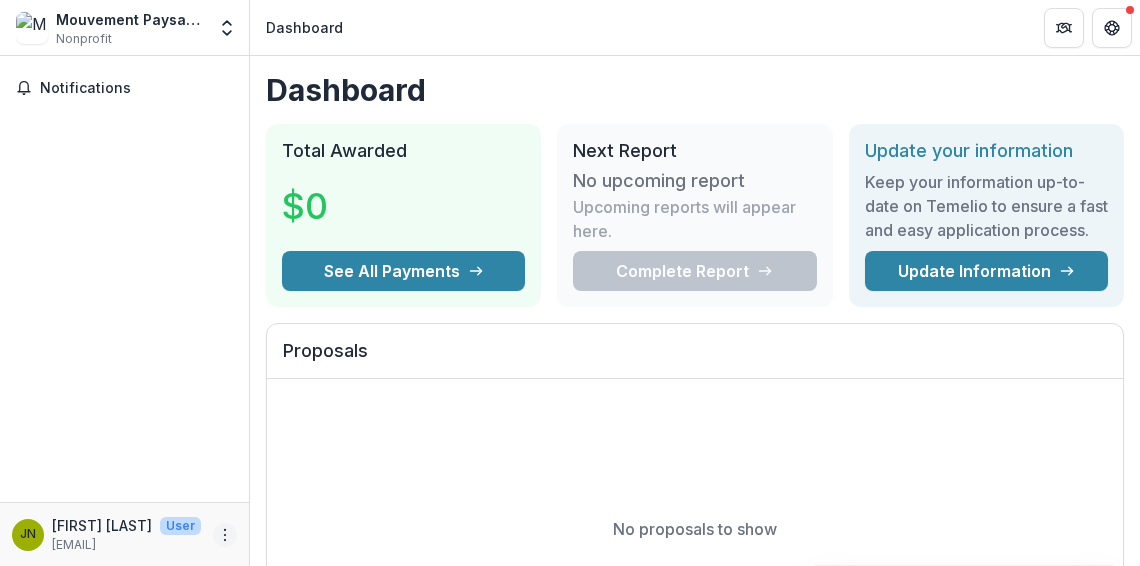 click 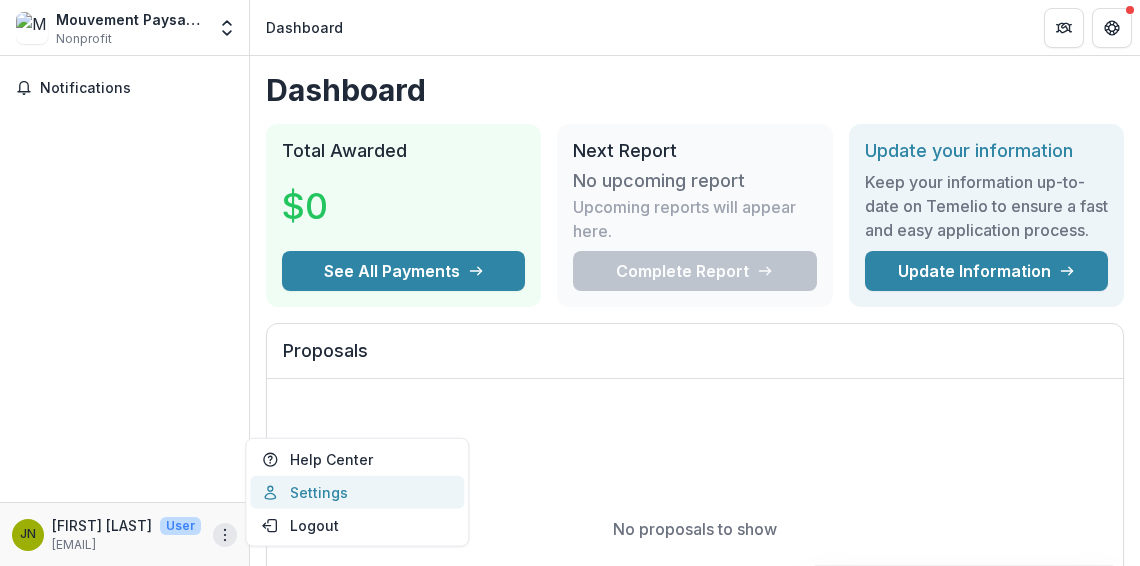 click on "Settings" at bounding box center (357, 492) 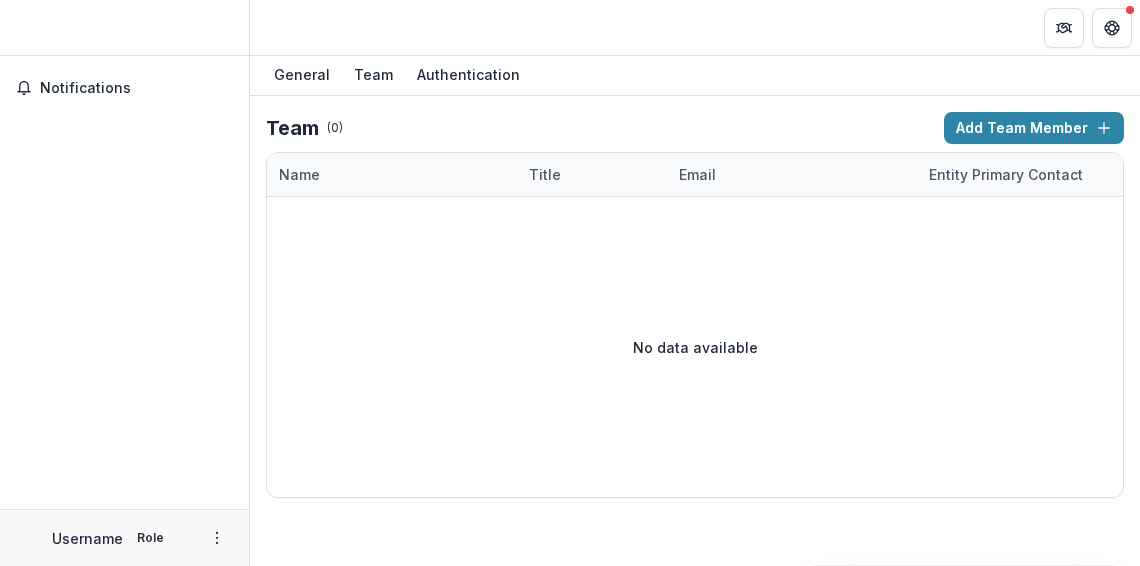 scroll, scrollTop: 0, scrollLeft: 0, axis: both 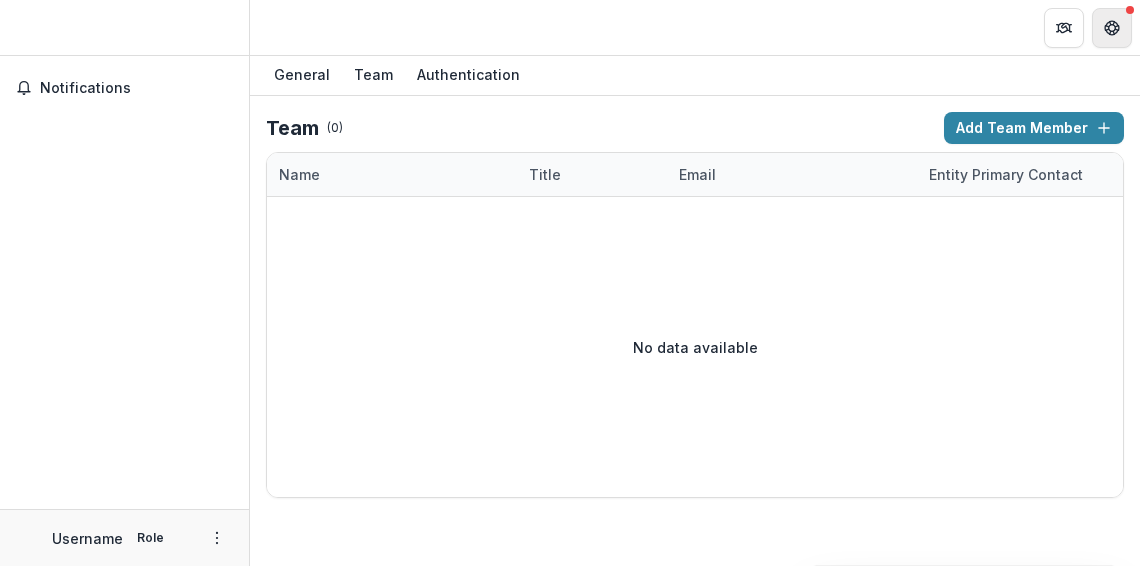 click at bounding box center (1112, 28) 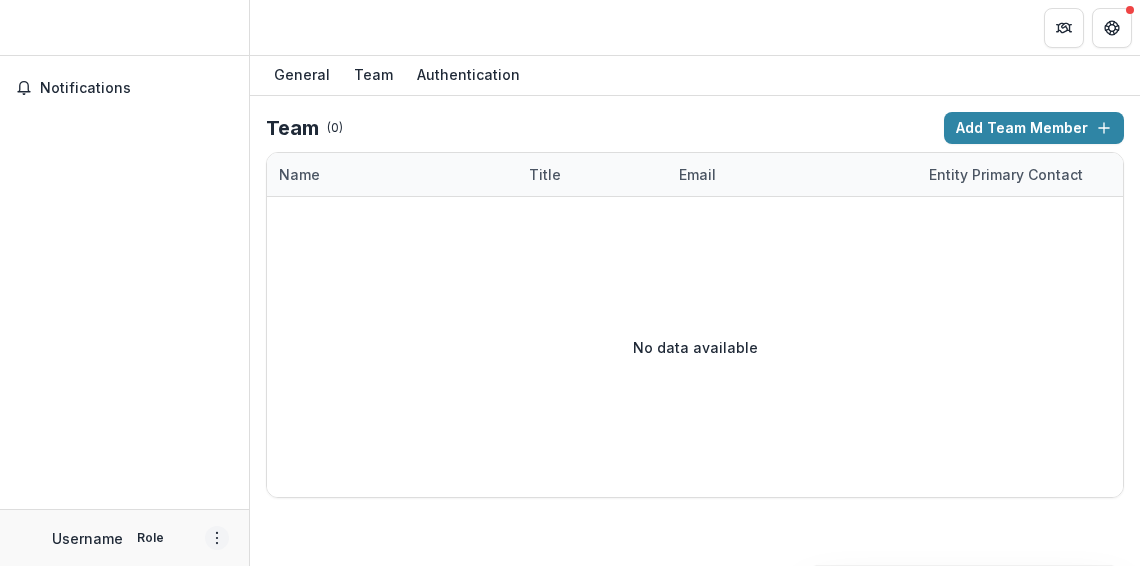 click 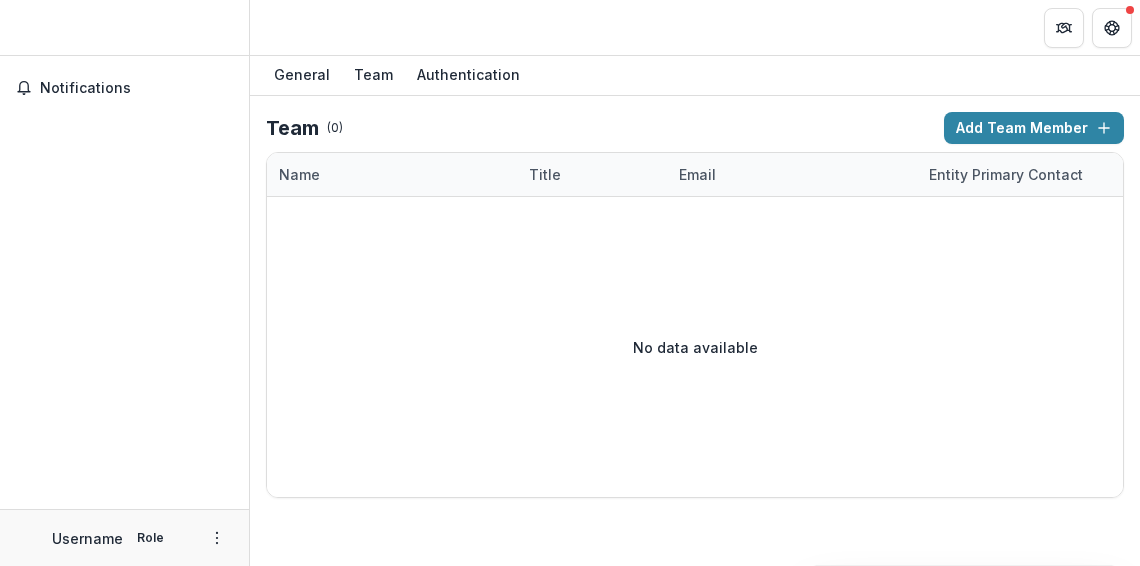 click at bounding box center [124, 31] 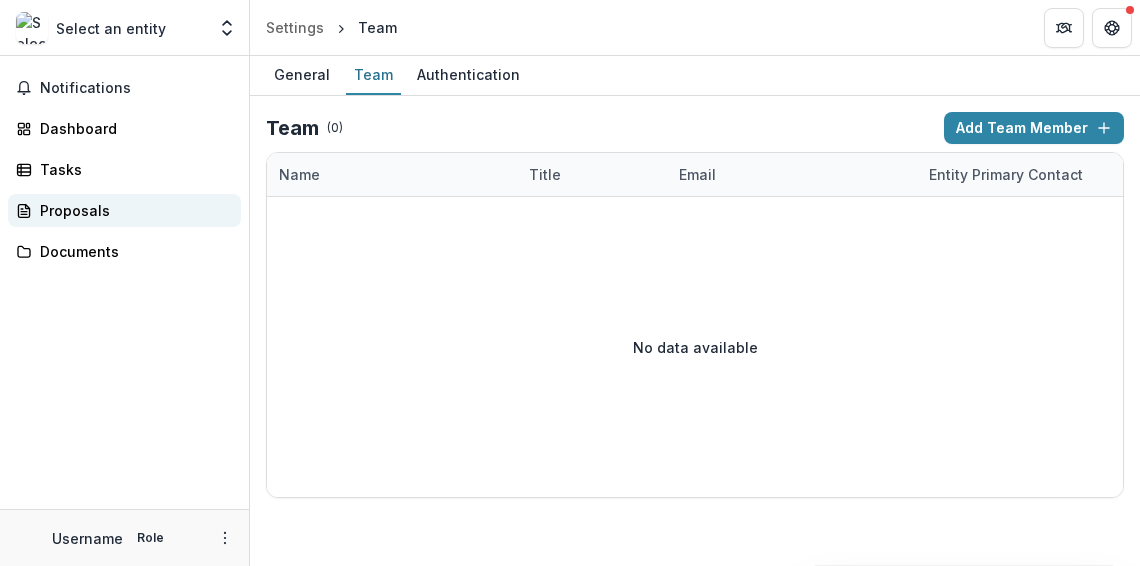 click on "Proposals" at bounding box center (124, 210) 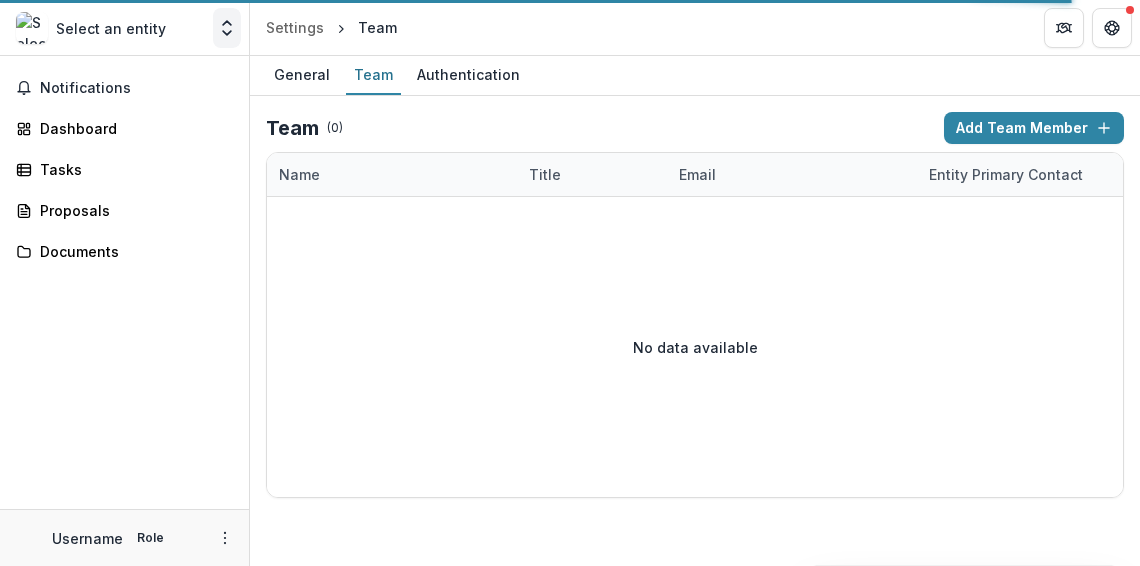 click 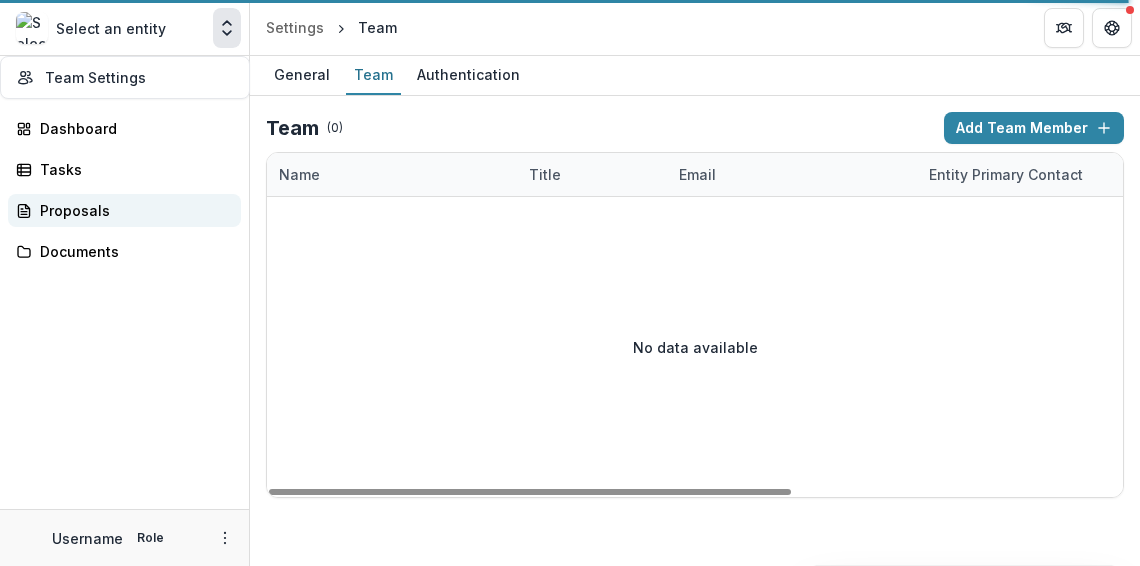 click on "Proposals" at bounding box center [132, 210] 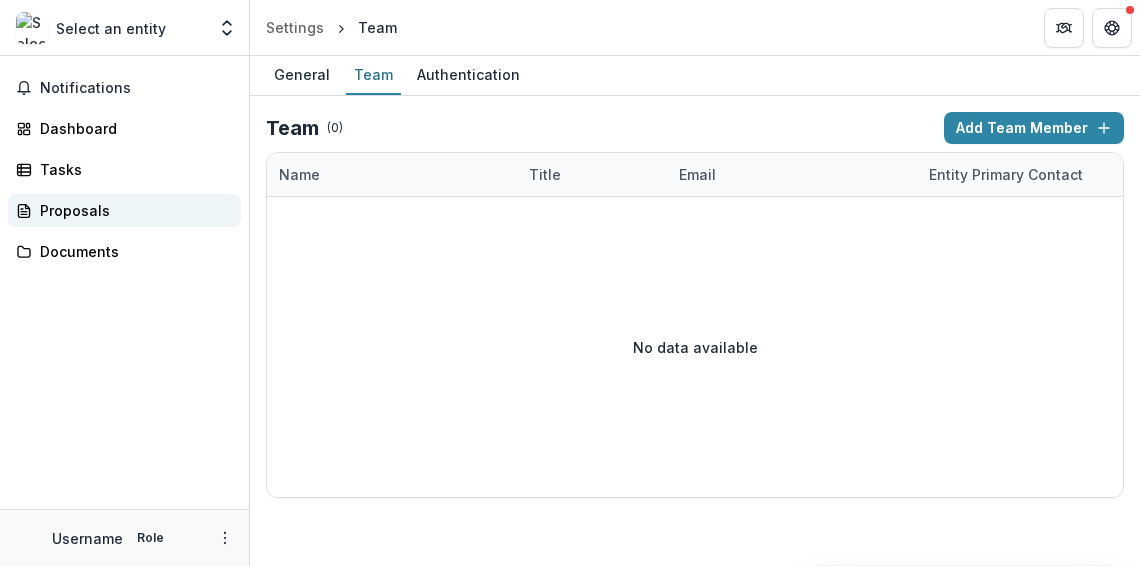click on "Proposals" at bounding box center (132, 210) 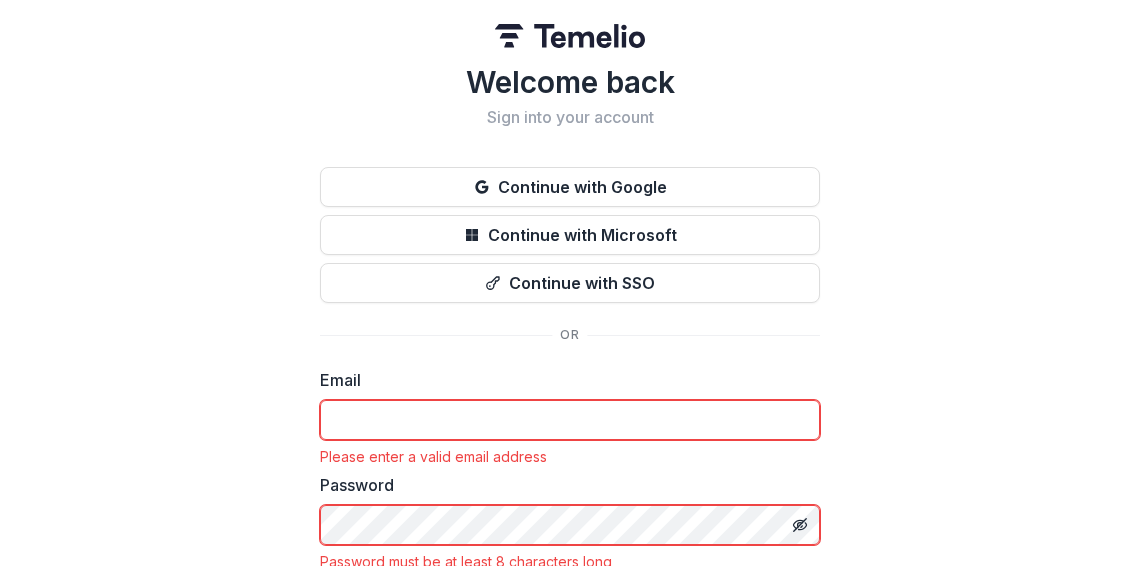 scroll, scrollTop: 0, scrollLeft: 0, axis: both 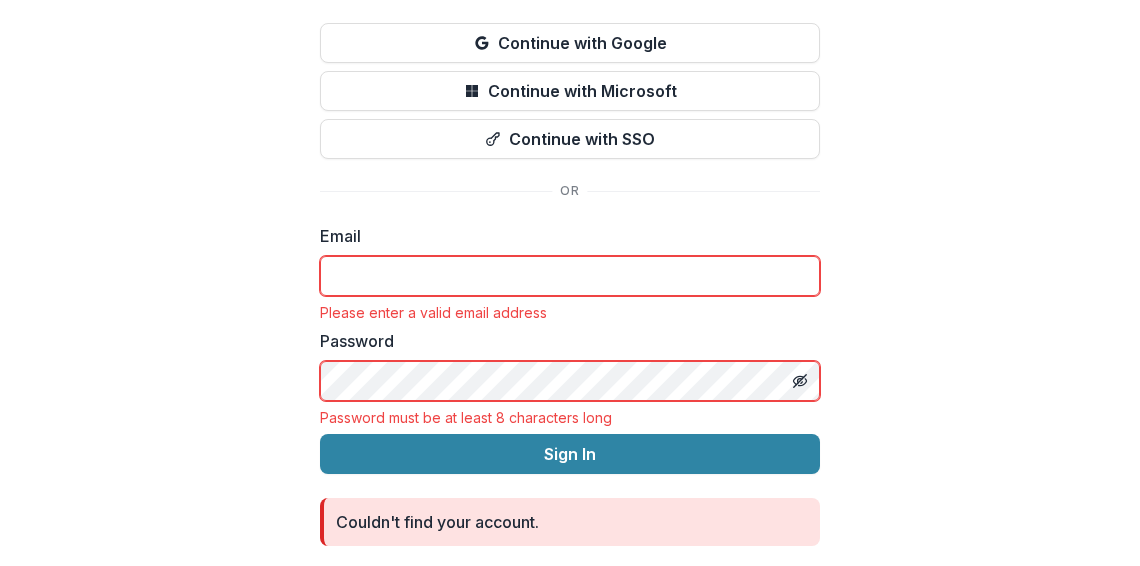 click on "Welcome back Sign into your account Continue with Google Continue with Microsoft Continue with SSO Email Please enter a valid email address Password Password must be at least 8 characters long Sign In Couldn't find your account. Don't have an account?   Sign Up Forgot Password" at bounding box center [570, 236] 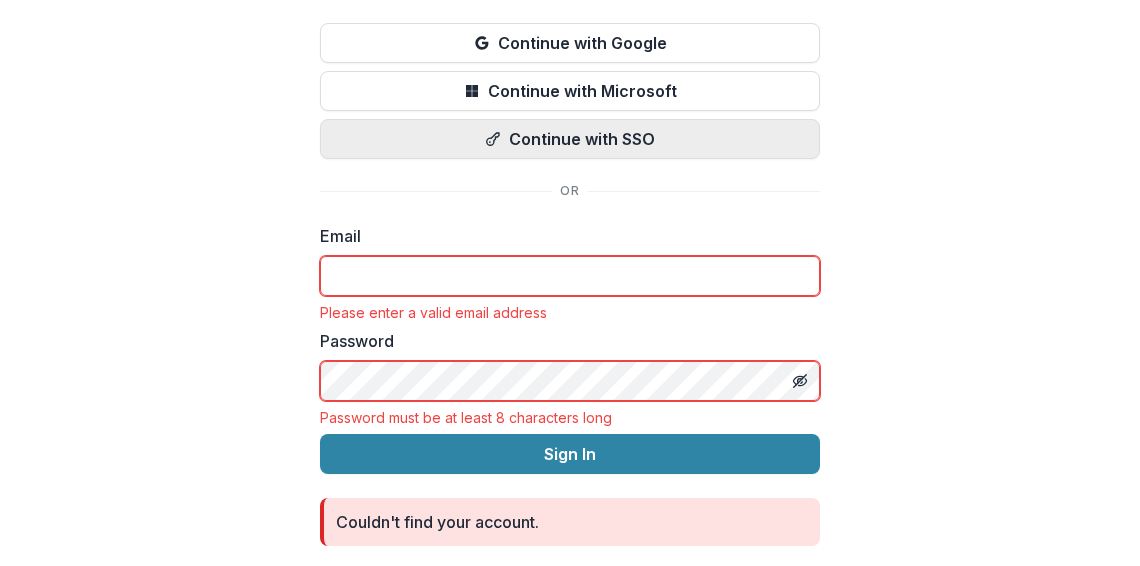 click on "Continue with SSO" at bounding box center [570, 139] 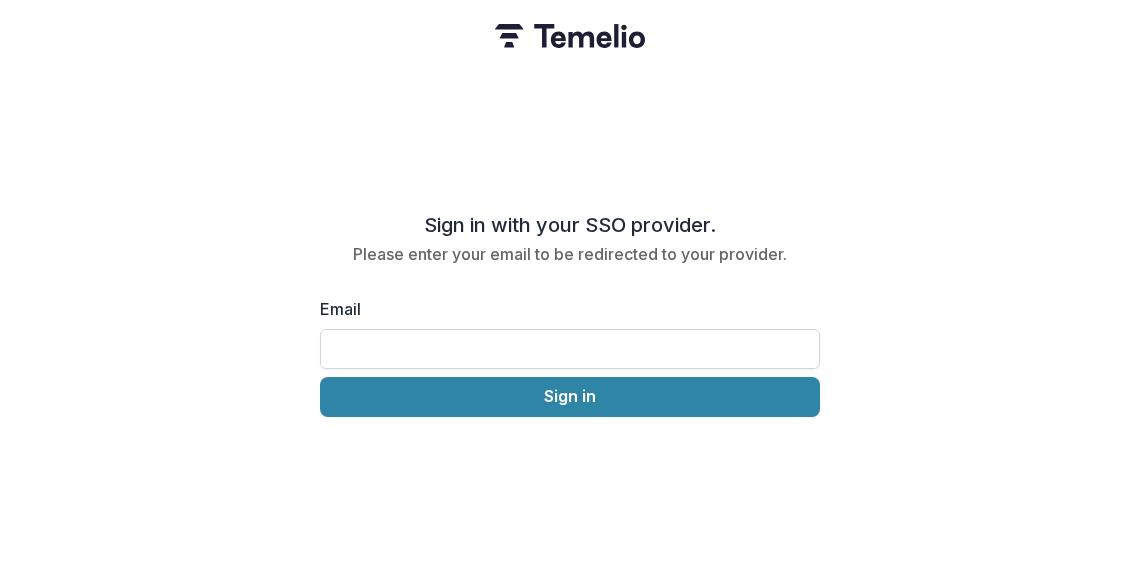 click on "Email" at bounding box center [570, 349] 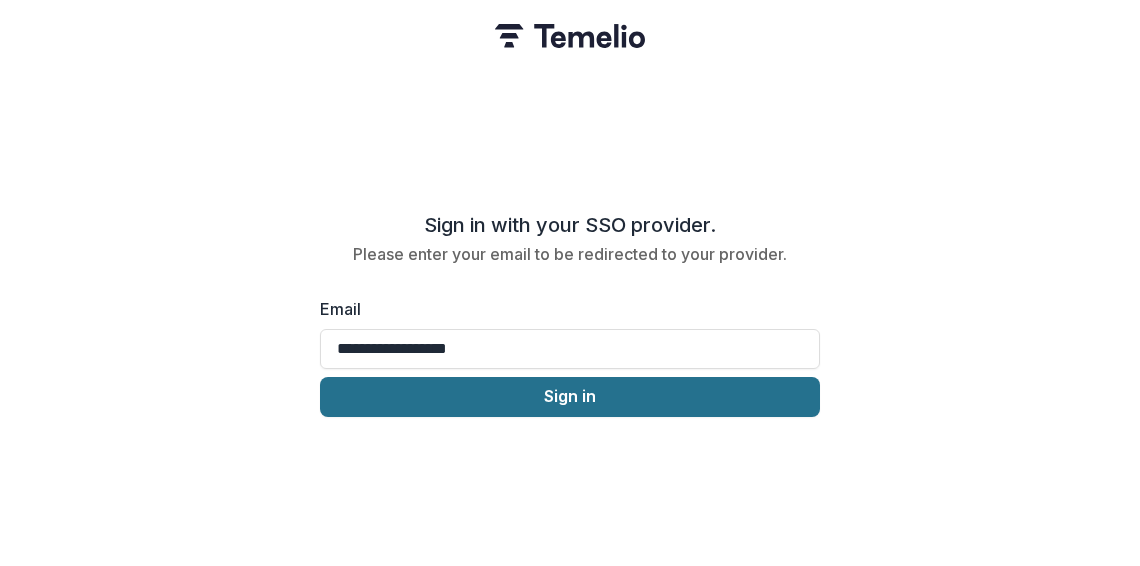 click on "Sign in" at bounding box center (570, 397) 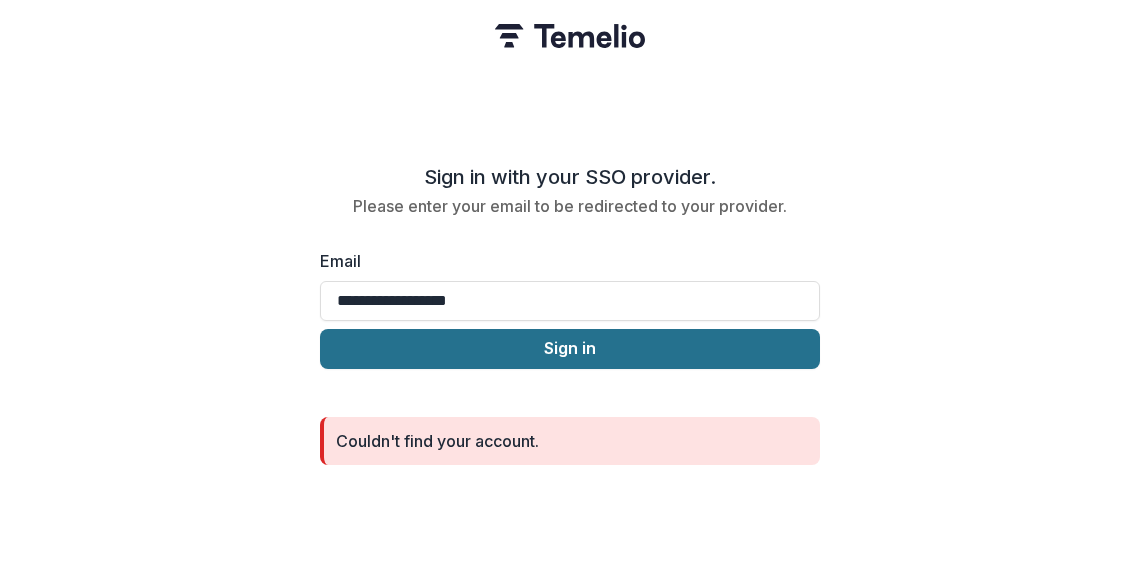 click on "Sign in" at bounding box center [570, 349] 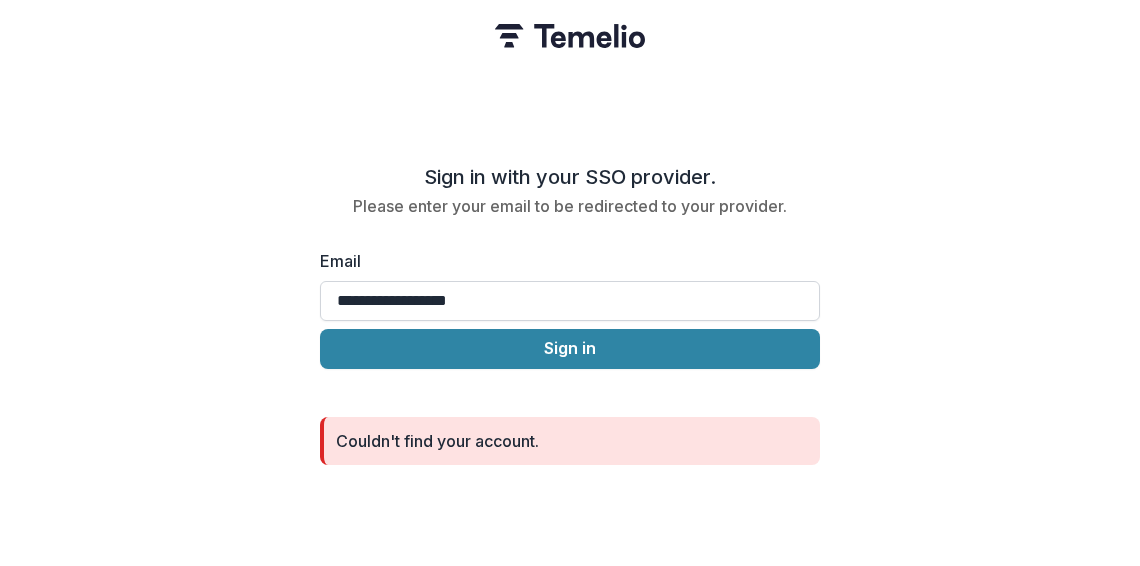 click on "**********" at bounding box center [570, 301] 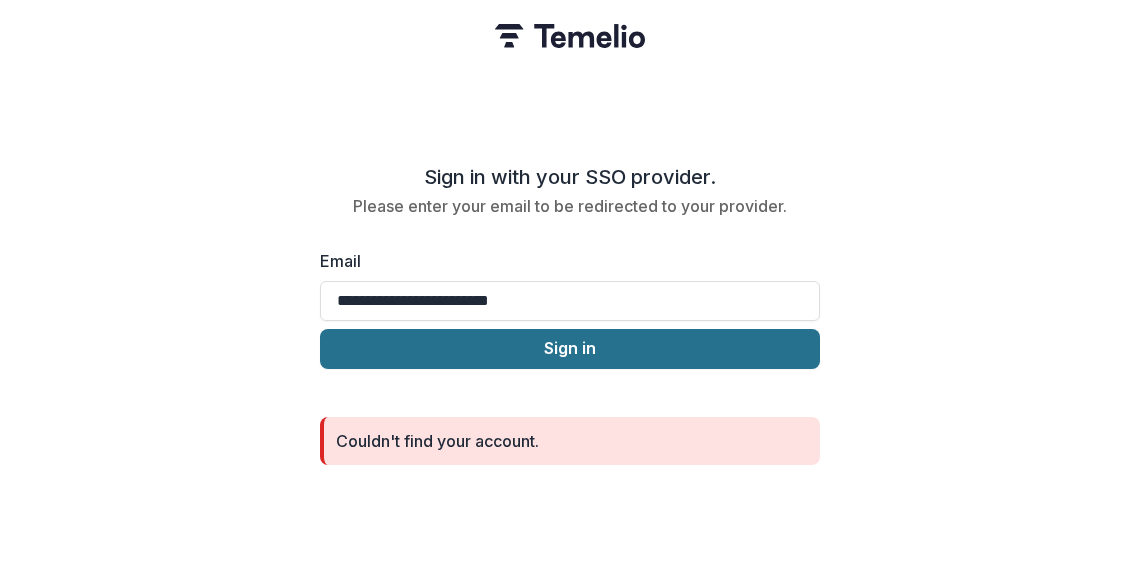 click on "Sign in" at bounding box center [570, 349] 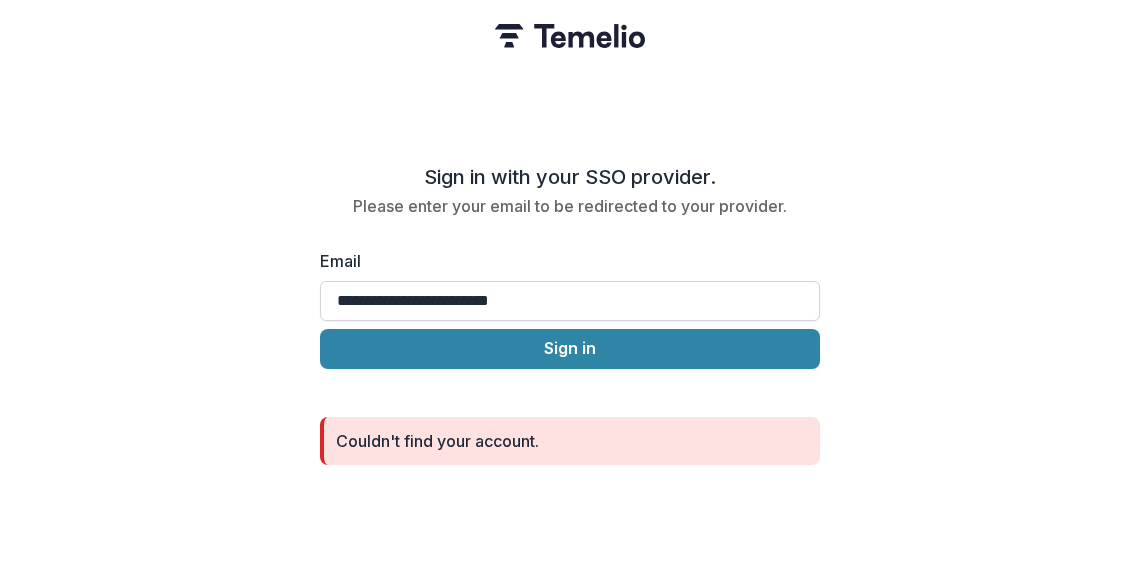 click on "**********" at bounding box center [570, 301] 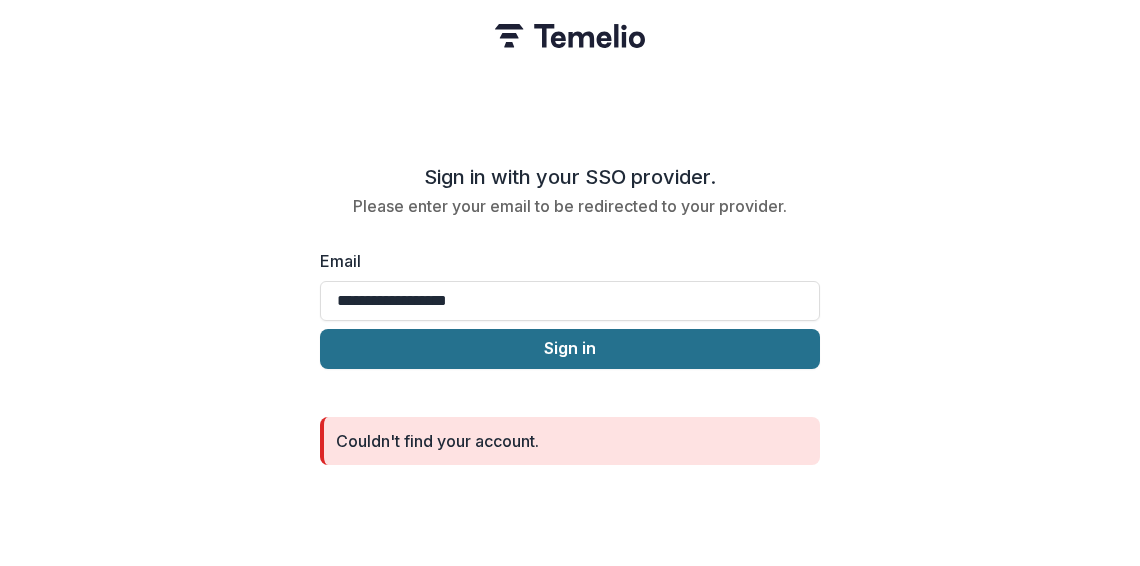 click on "Sign in" at bounding box center (570, 349) 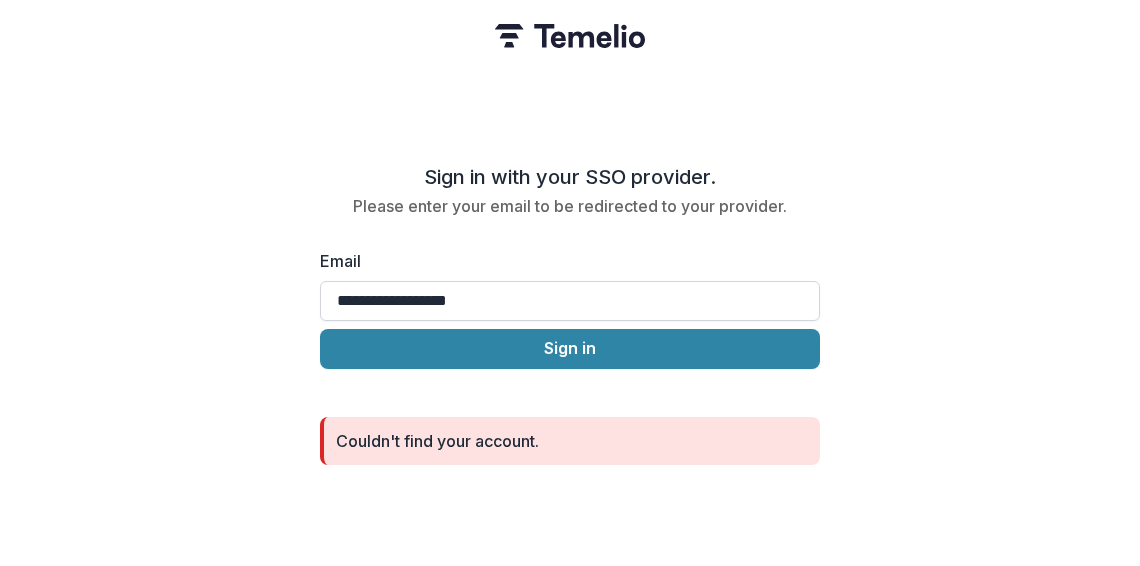 drag, startPoint x: 576, startPoint y: 334, endPoint x: 526, endPoint y: 283, distance: 71.42129 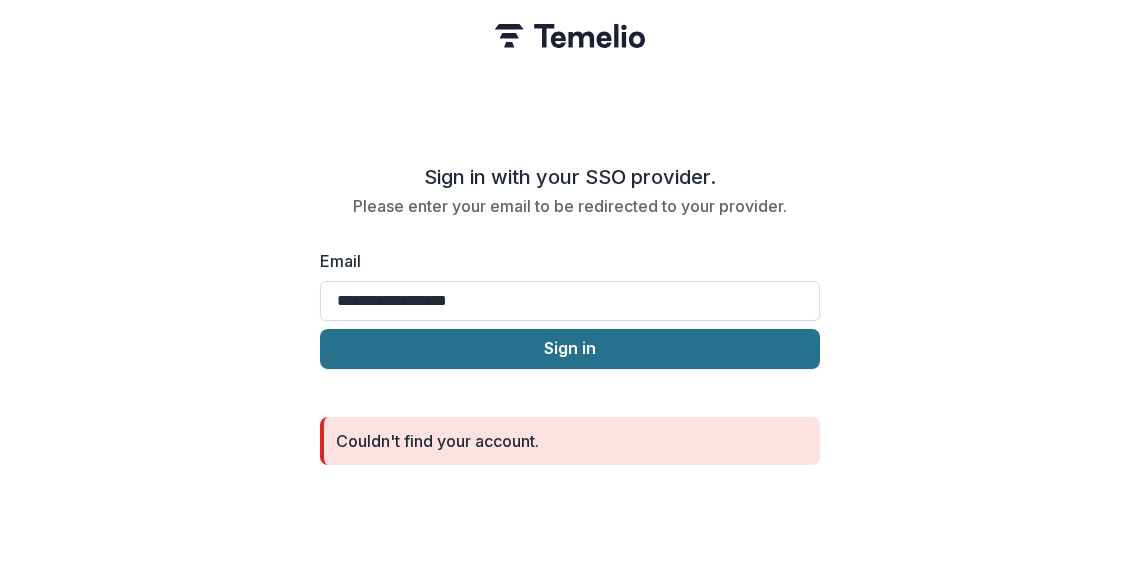 click on "Sign in" at bounding box center [570, 349] 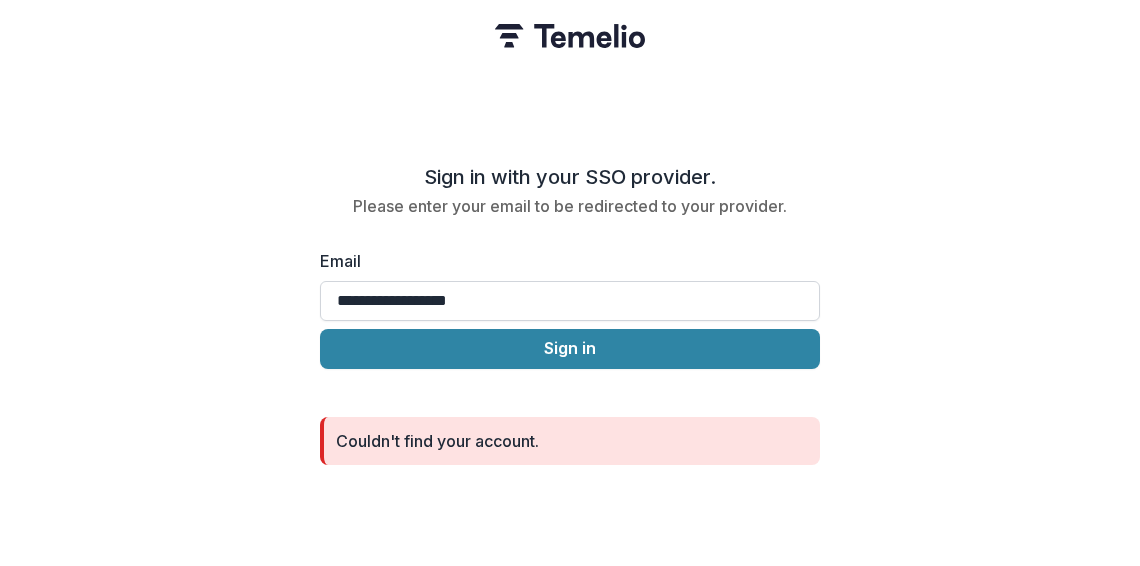 click on "**********" at bounding box center [570, 301] 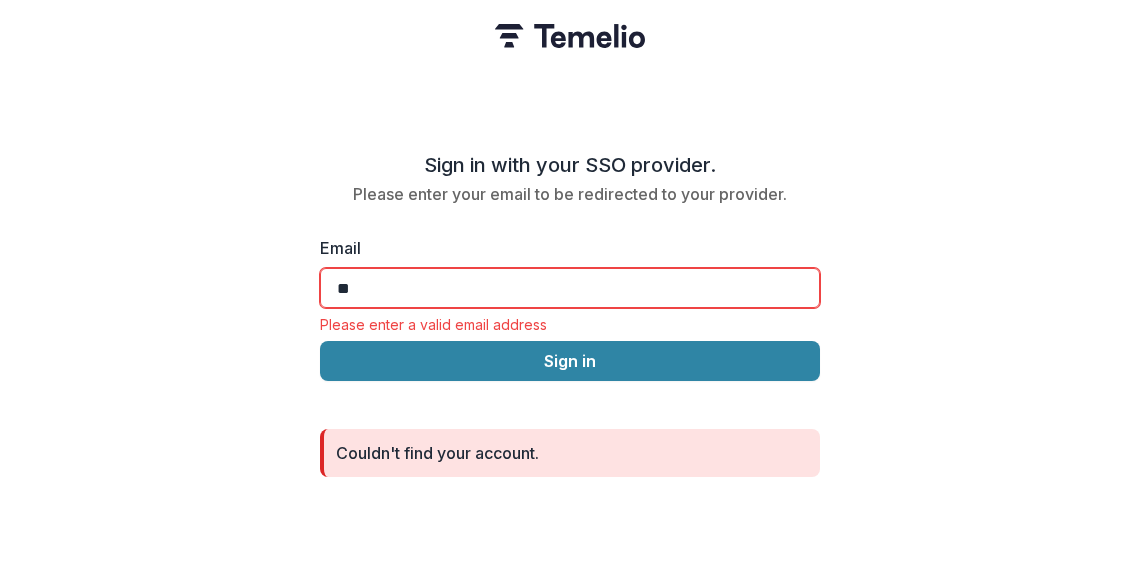 type on "*" 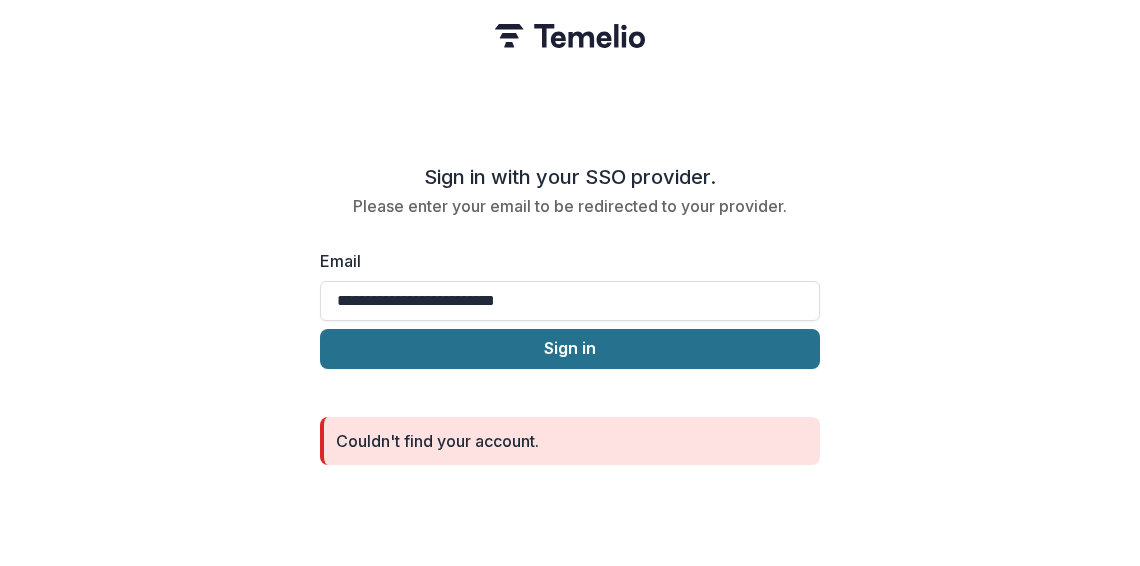 click on "Sign in" at bounding box center (570, 349) 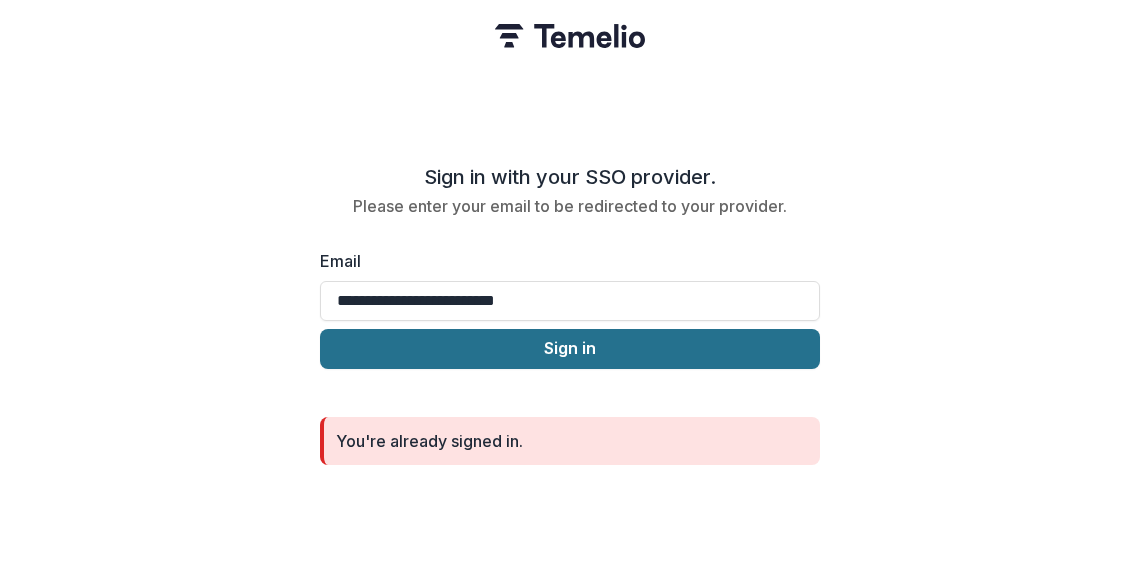 click on "Sign in" at bounding box center (570, 349) 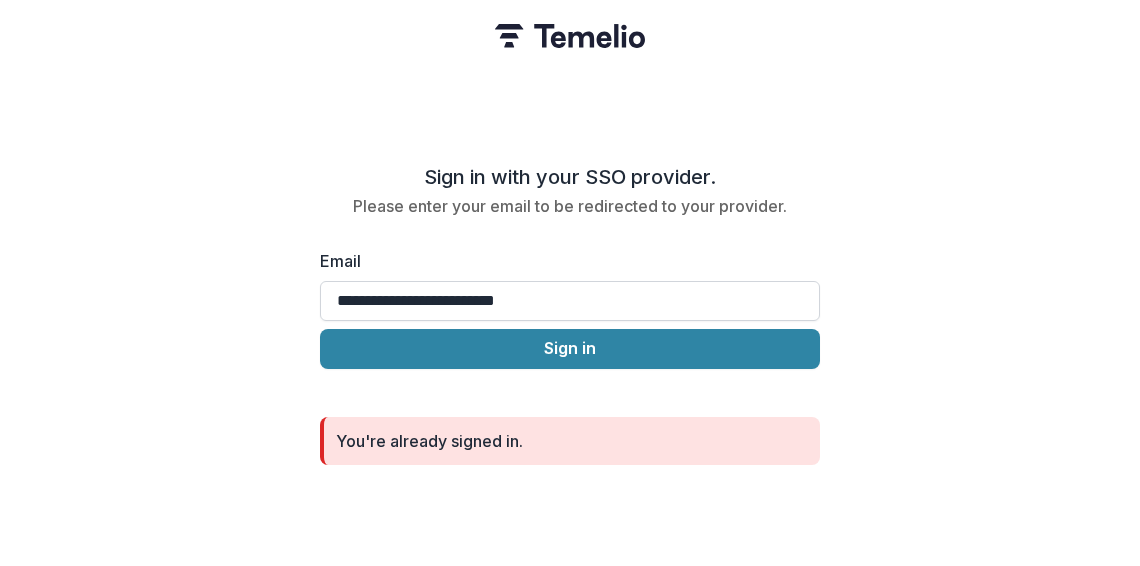 click on "**********" at bounding box center (570, 301) 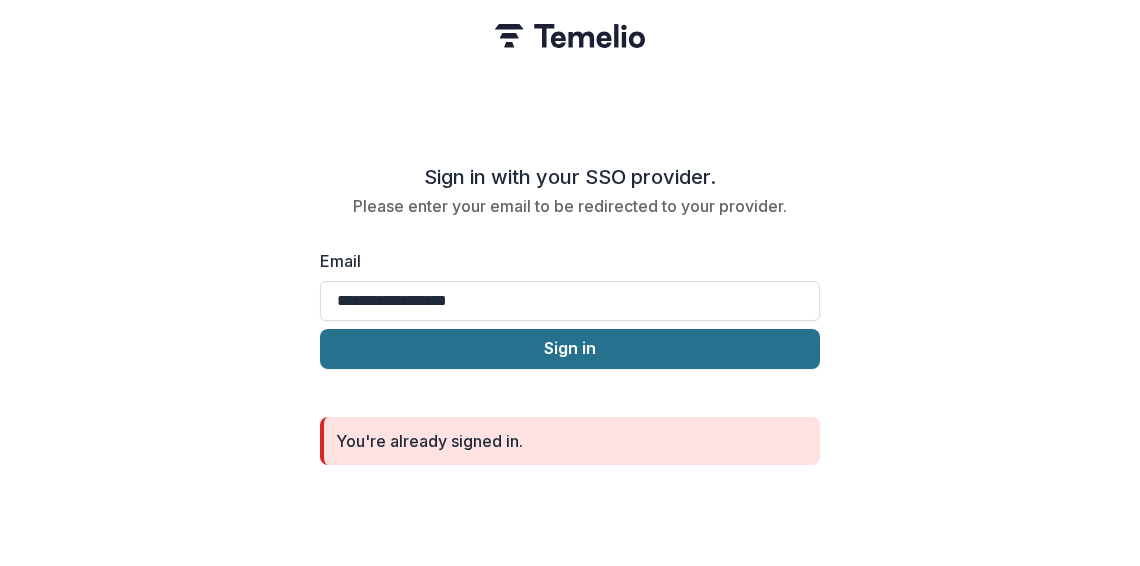 click on "Sign in" at bounding box center [570, 349] 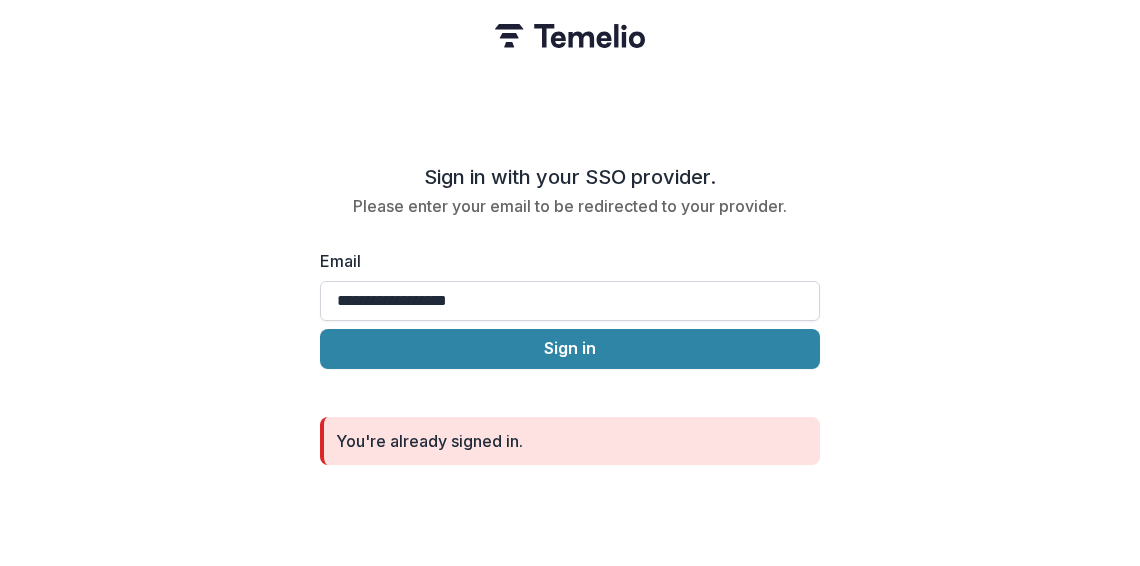 click on "**********" at bounding box center [570, 301] 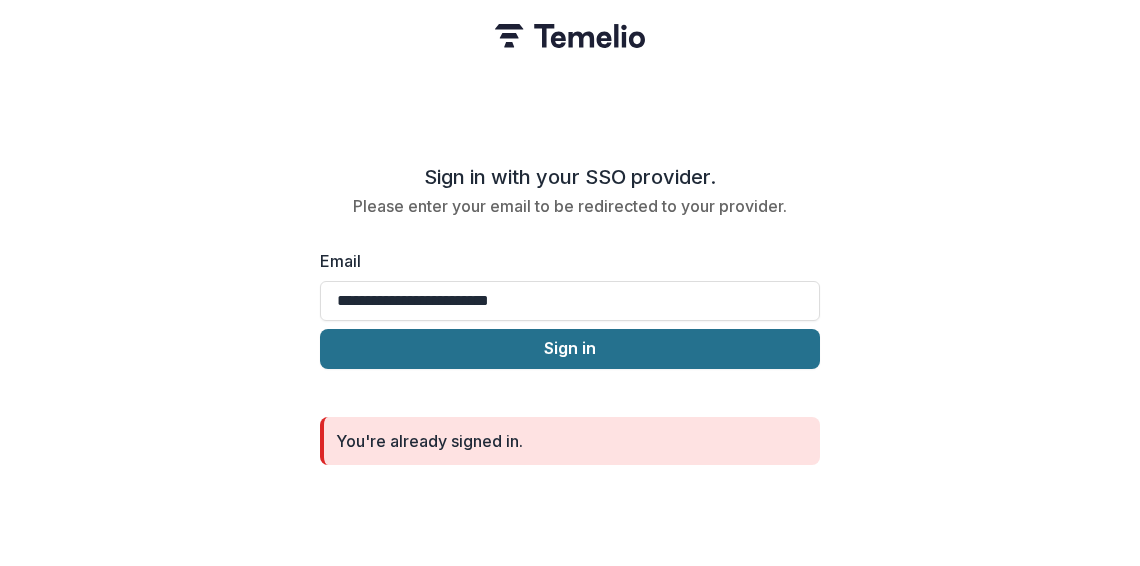 click on "Sign in" at bounding box center (570, 349) 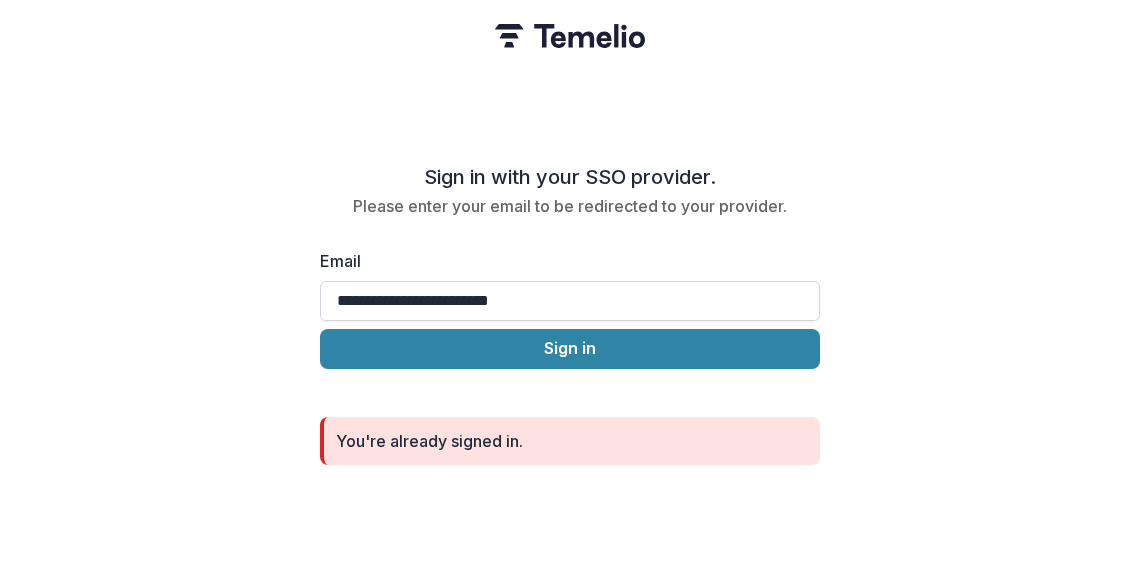 click on "**********" at bounding box center [570, 301] 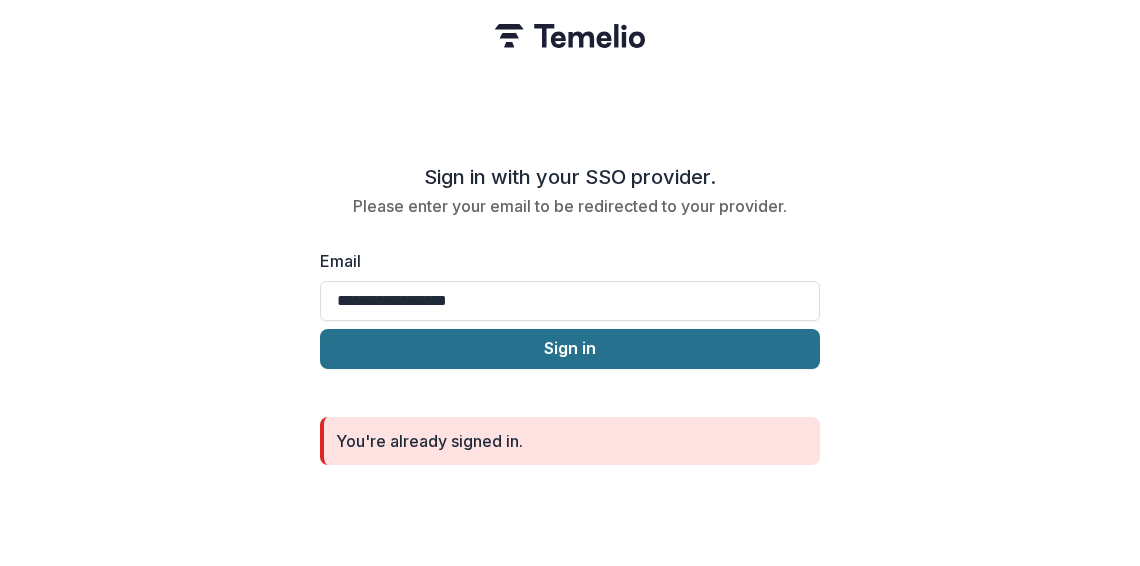 click on "Sign in" at bounding box center (570, 349) 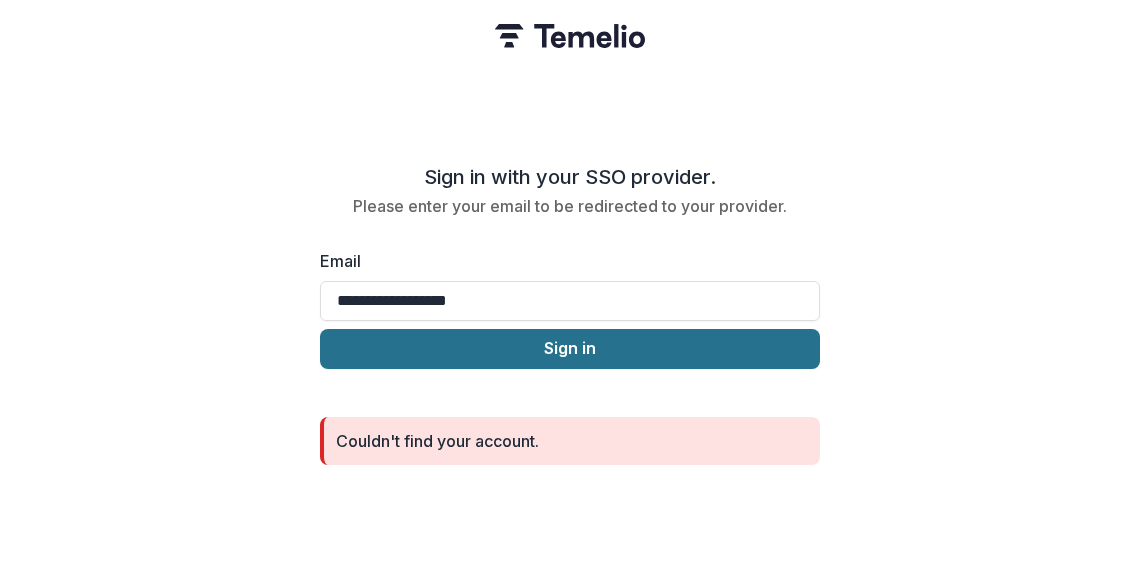 click on "Sign in" at bounding box center [570, 349] 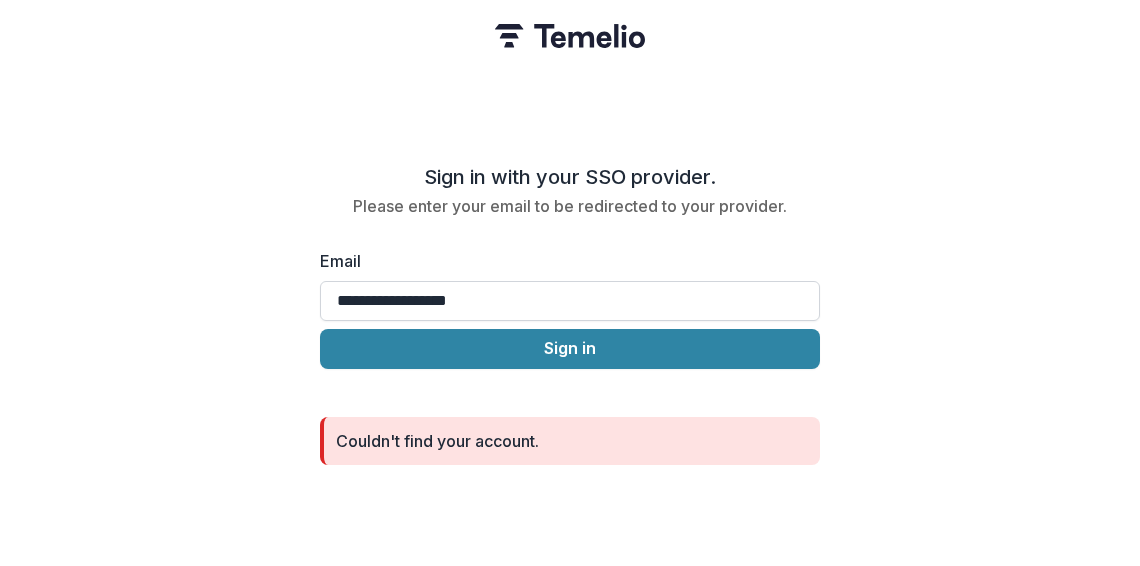 click on "**********" at bounding box center [570, 301] 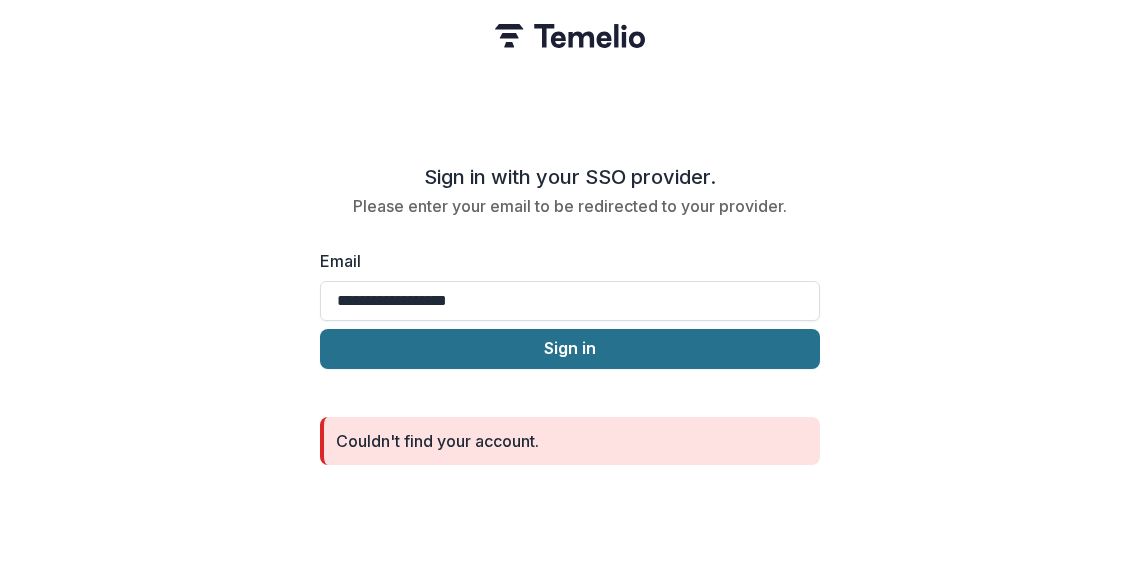 click on "Sign in" at bounding box center (570, 349) 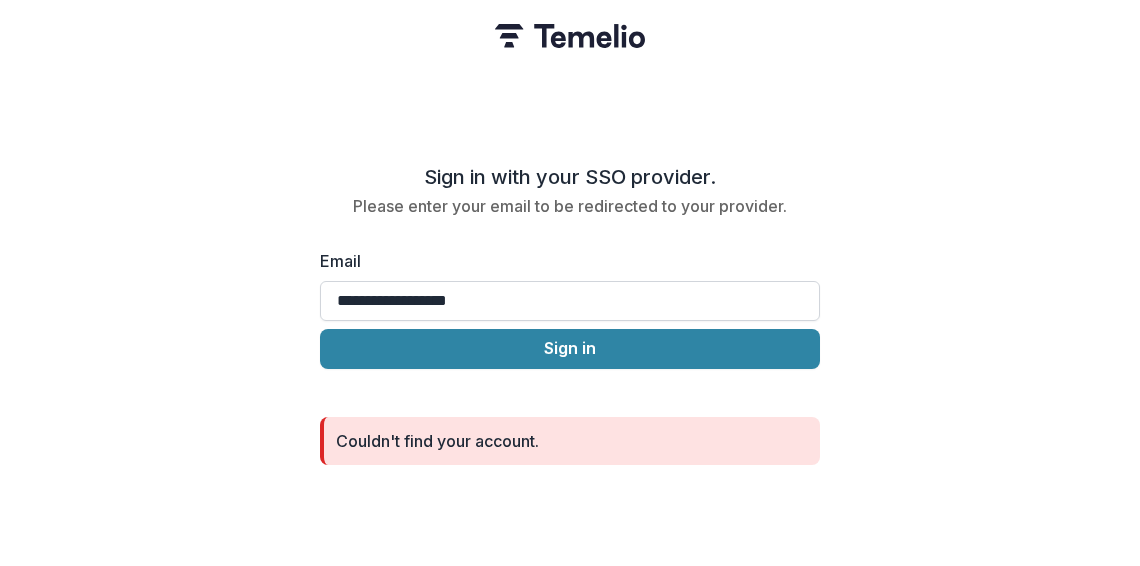 click on "**********" at bounding box center [570, 301] 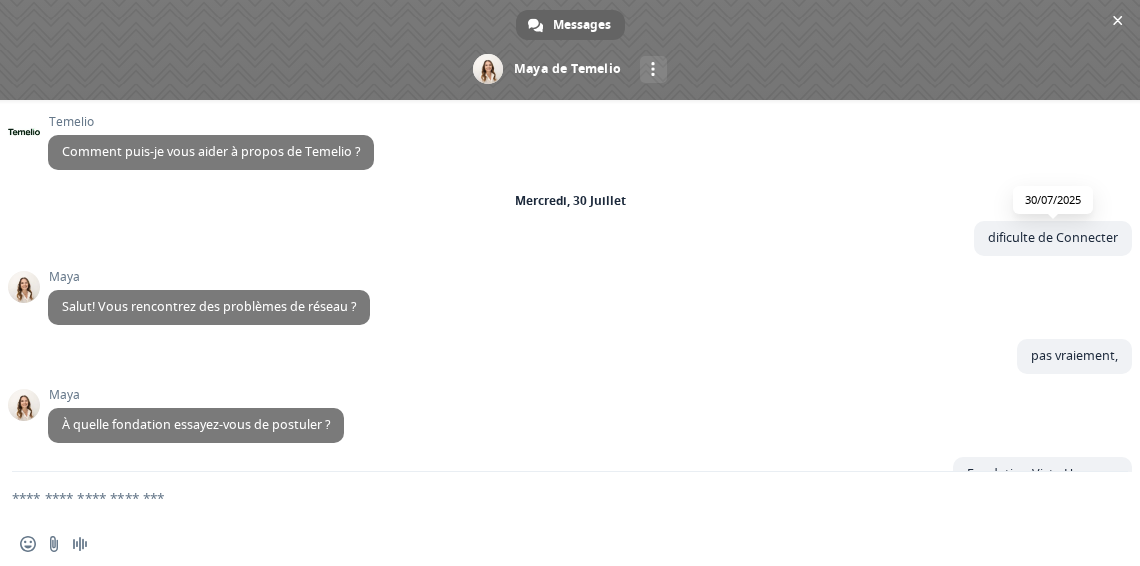scroll, scrollTop: 64, scrollLeft: 0, axis: vertical 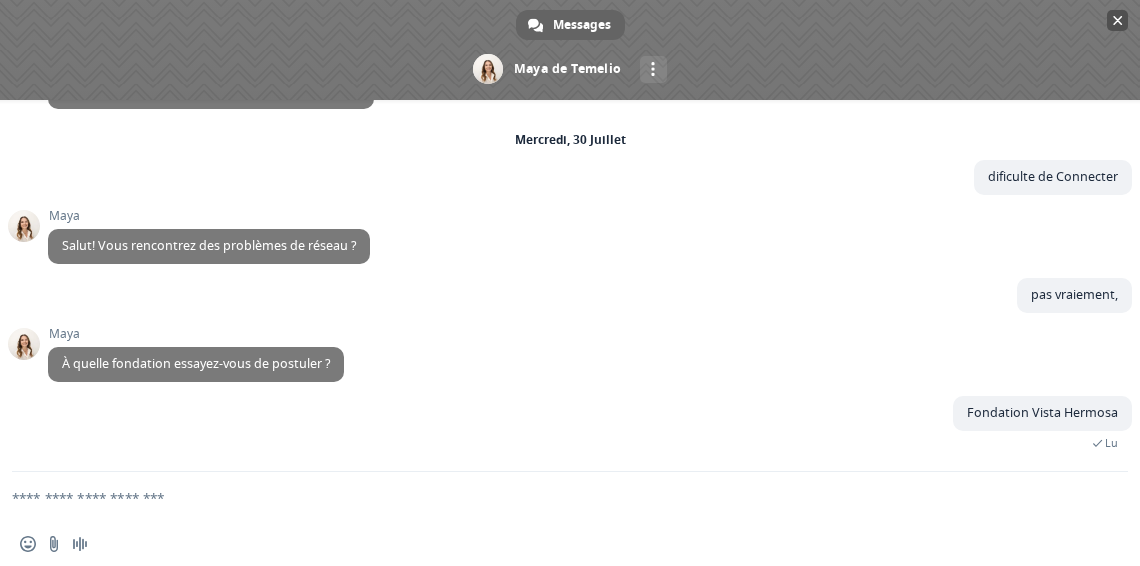 click at bounding box center [1117, 20] 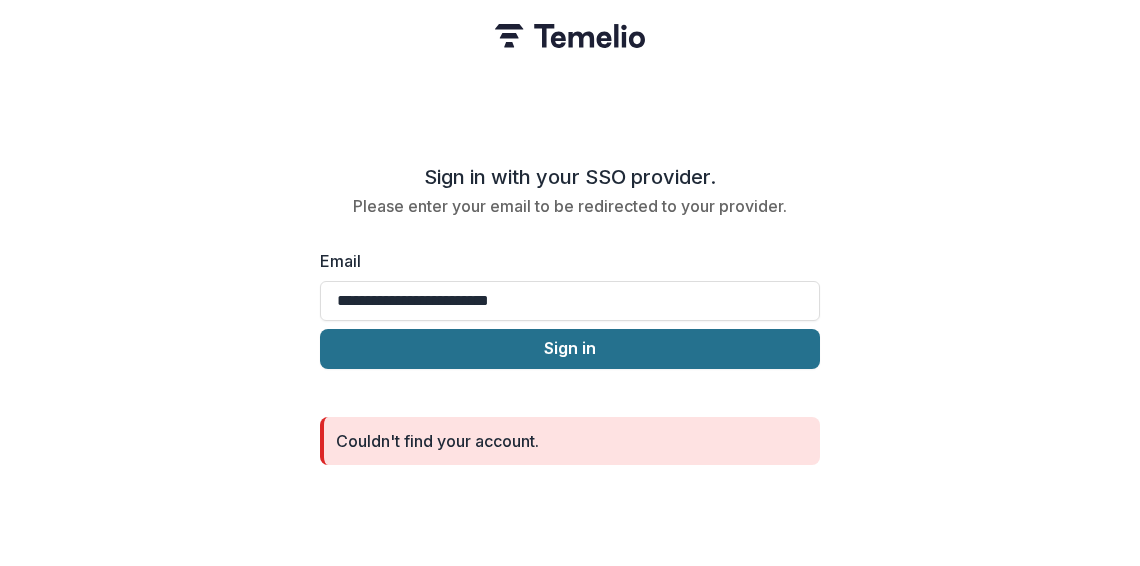 click on "Sign in" at bounding box center [570, 349] 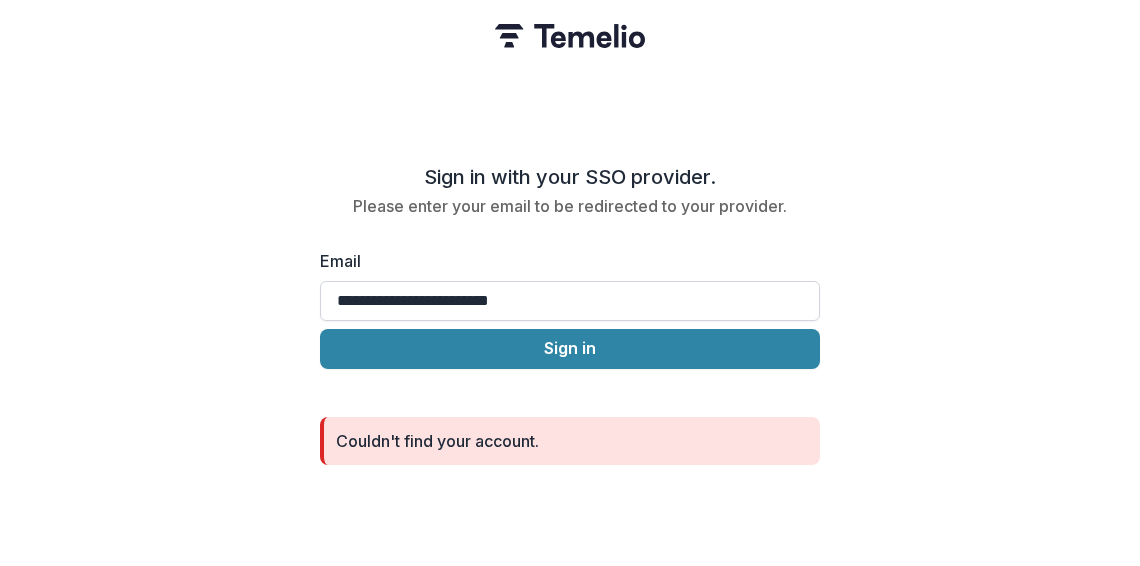 click on "**********" at bounding box center (570, 301) 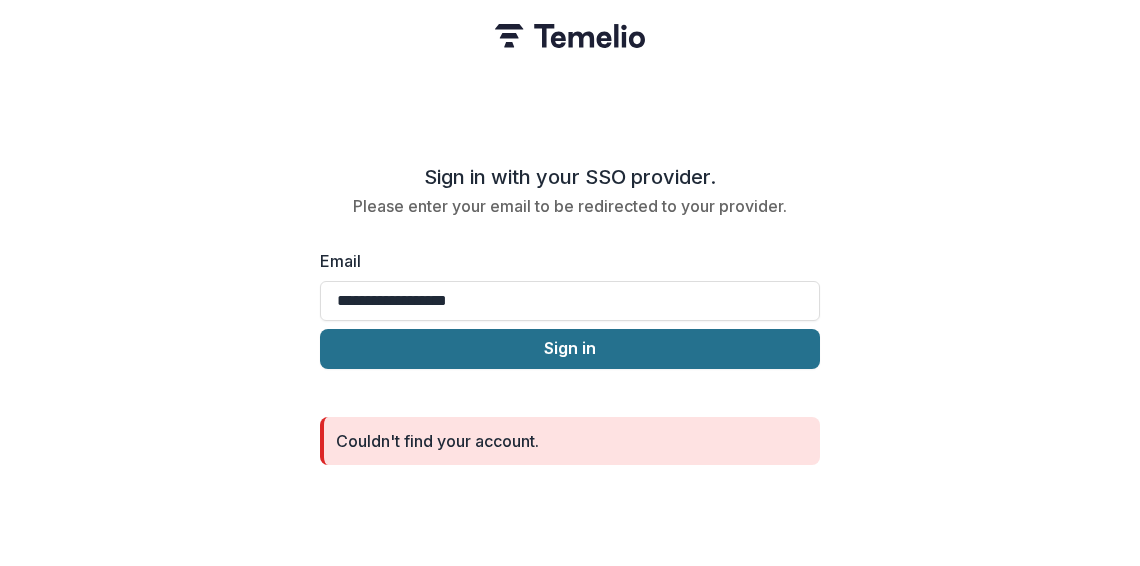 click on "Sign in" at bounding box center (570, 349) 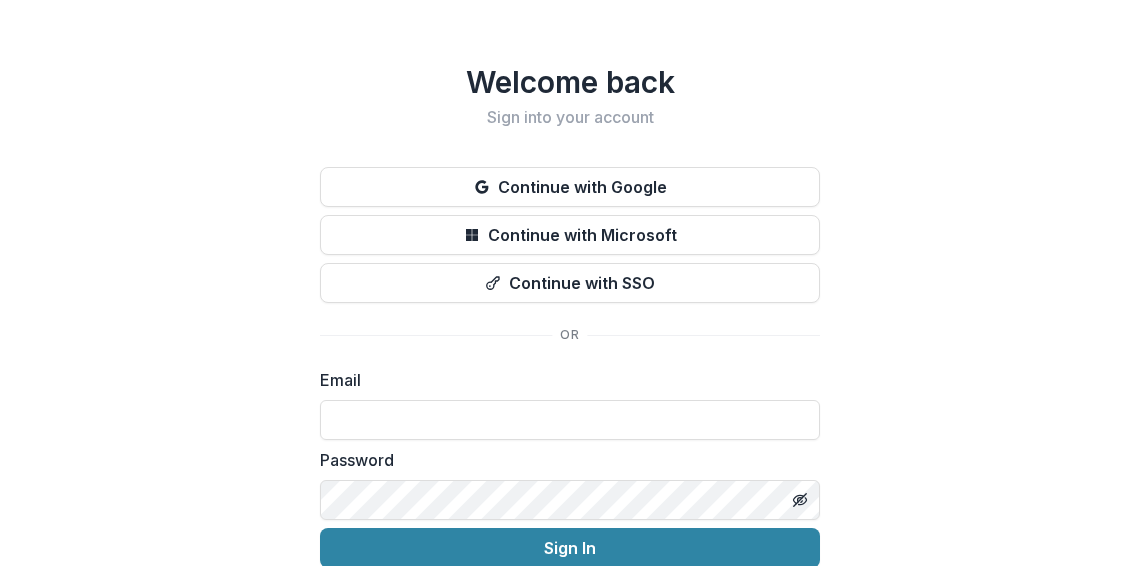 scroll, scrollTop: 0, scrollLeft: 0, axis: both 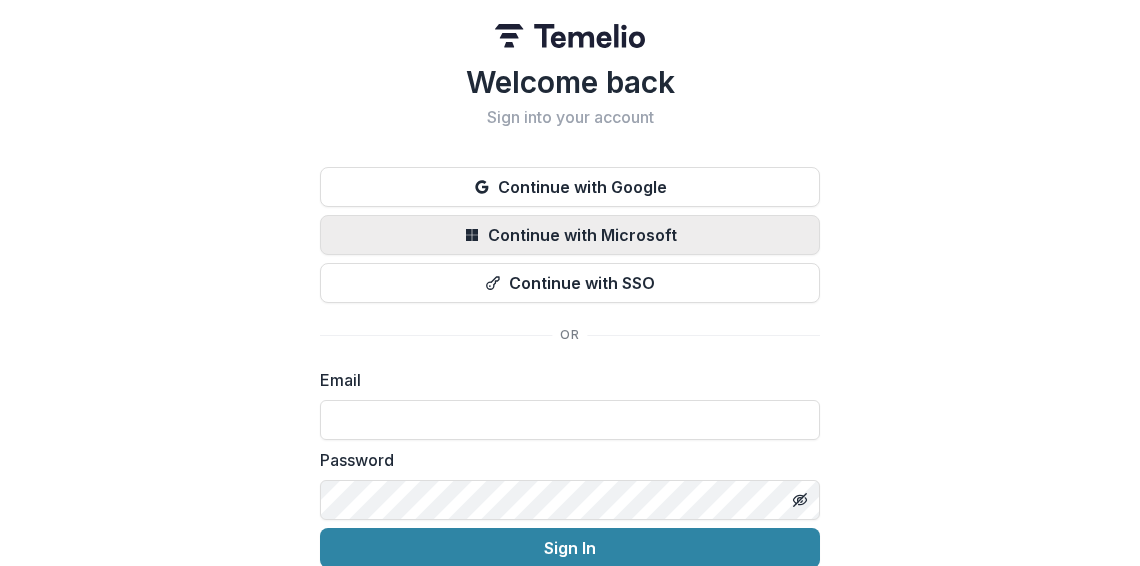 click on "Continue with Microsoft" at bounding box center (570, 235) 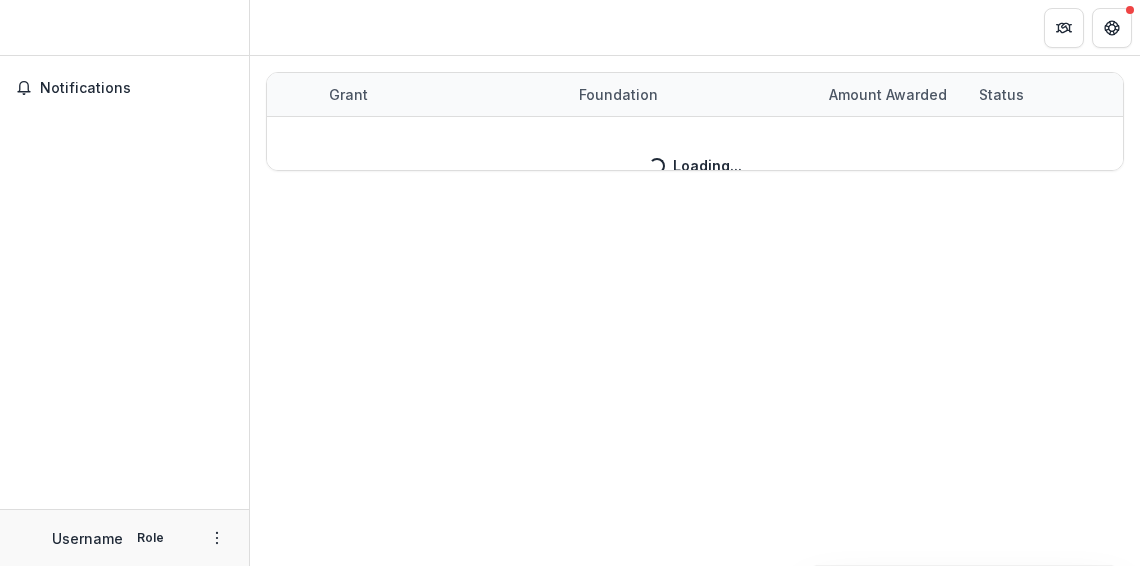 scroll, scrollTop: 0, scrollLeft: 0, axis: both 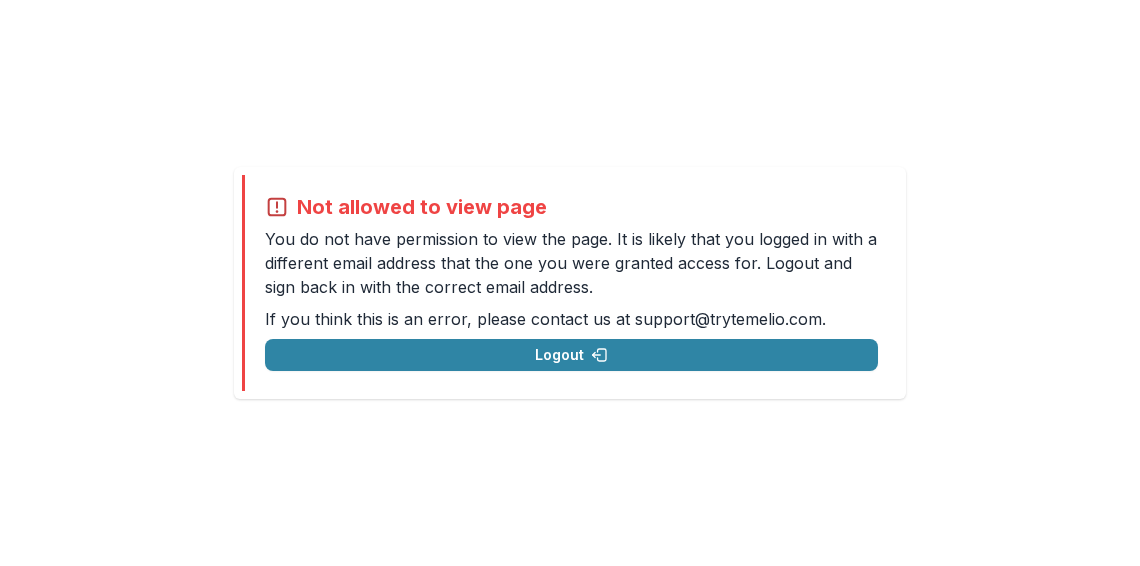 click on "Not allowed to view page You do not have permission to view the page. It is likely that you logged in with a different email address that the one you were granted access for. Logout and sign back in with the correct email address. If you think this is an error, please contact us at   [EMAIL] . Logout" at bounding box center [570, 283] 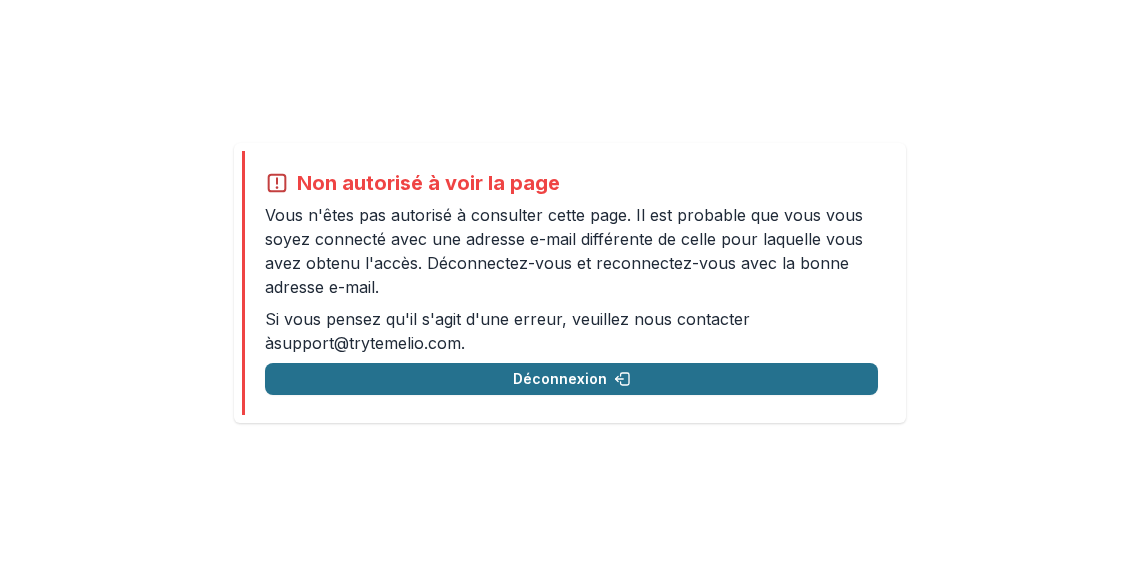 click on "Déconnexion" at bounding box center [560, 378] 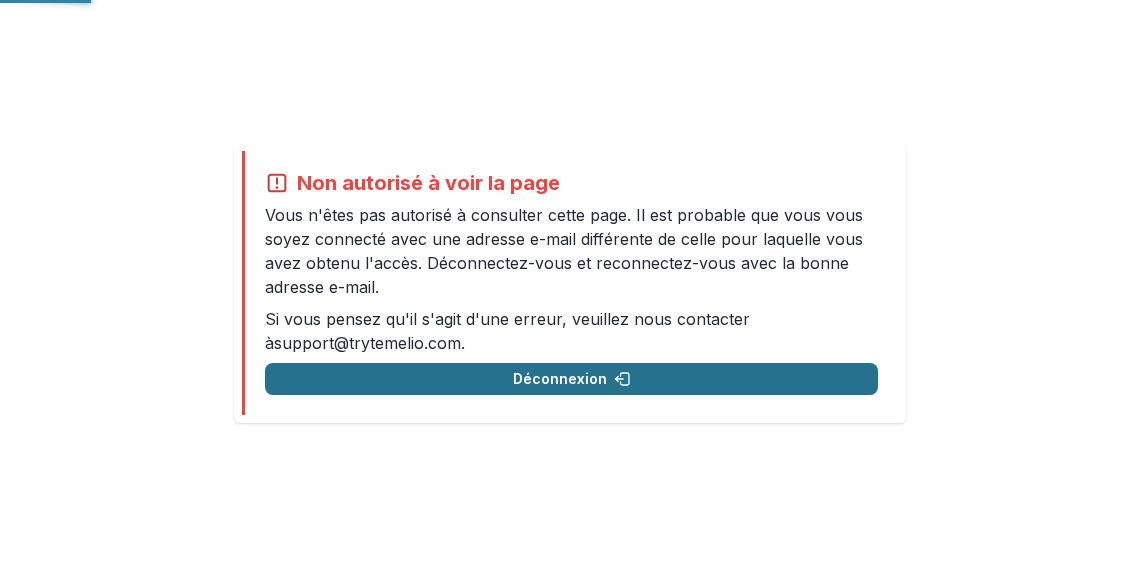click on "Déconnexion" at bounding box center (560, 378) 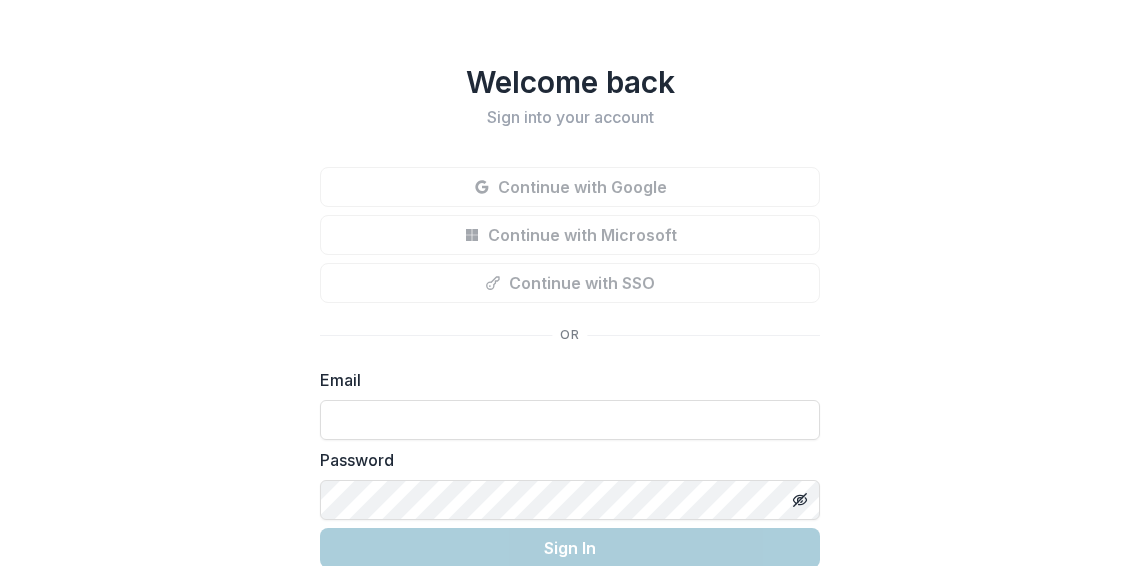 scroll, scrollTop: 0, scrollLeft: 0, axis: both 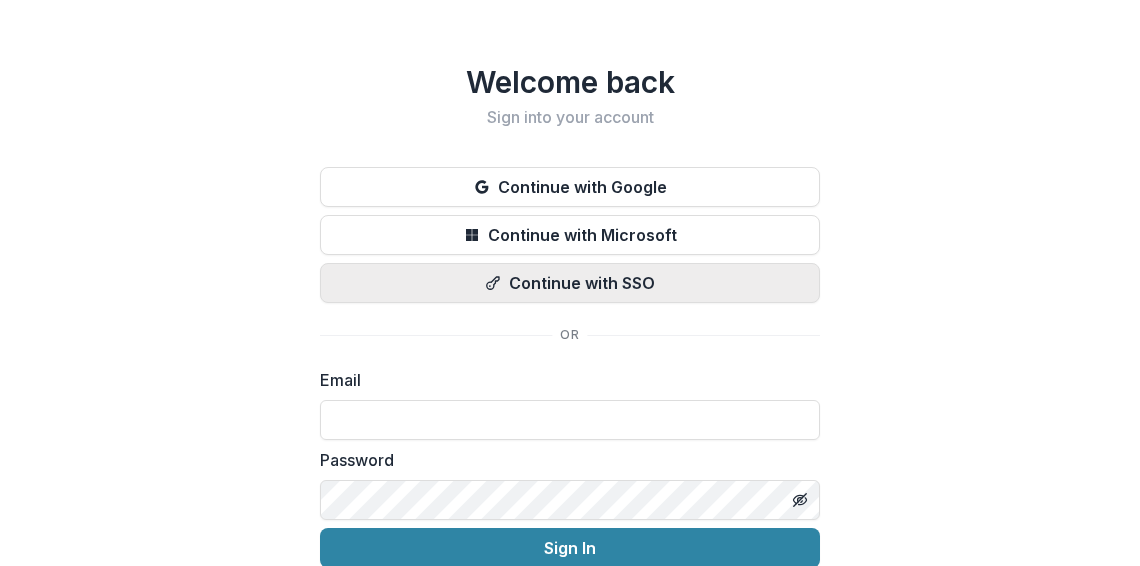 click on "Continue with SSO" at bounding box center (570, 283) 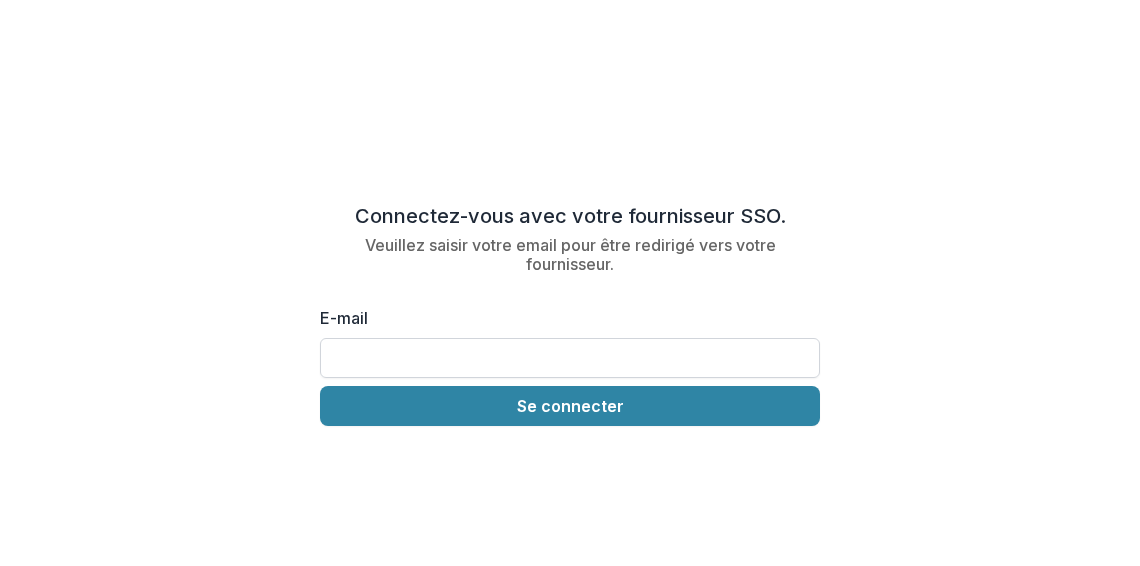 click on "E-mail" at bounding box center (570, 358) 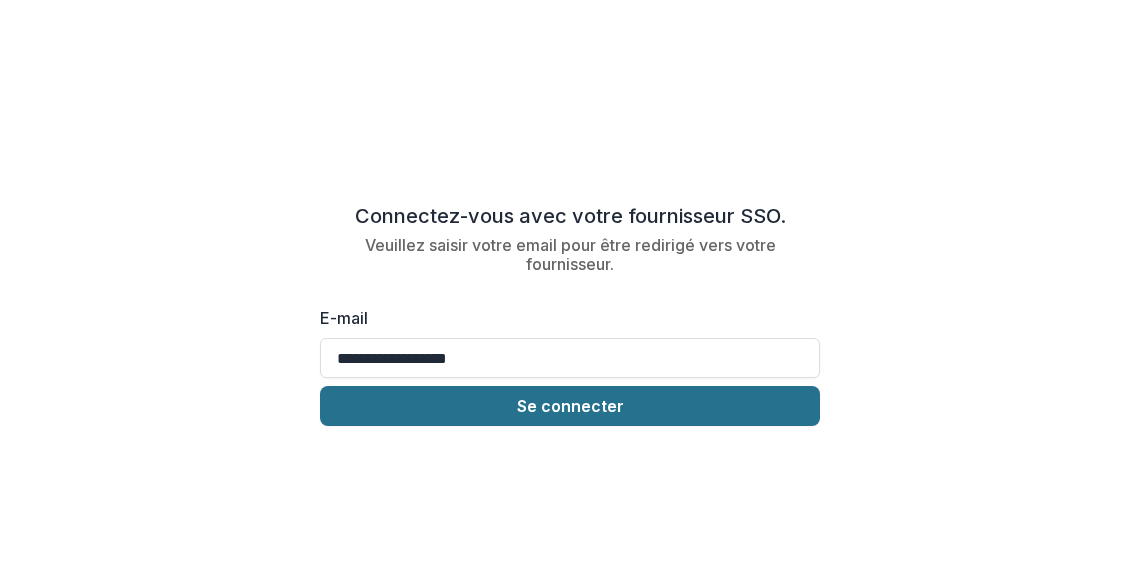 click on "Se connecter" at bounding box center [570, 406] 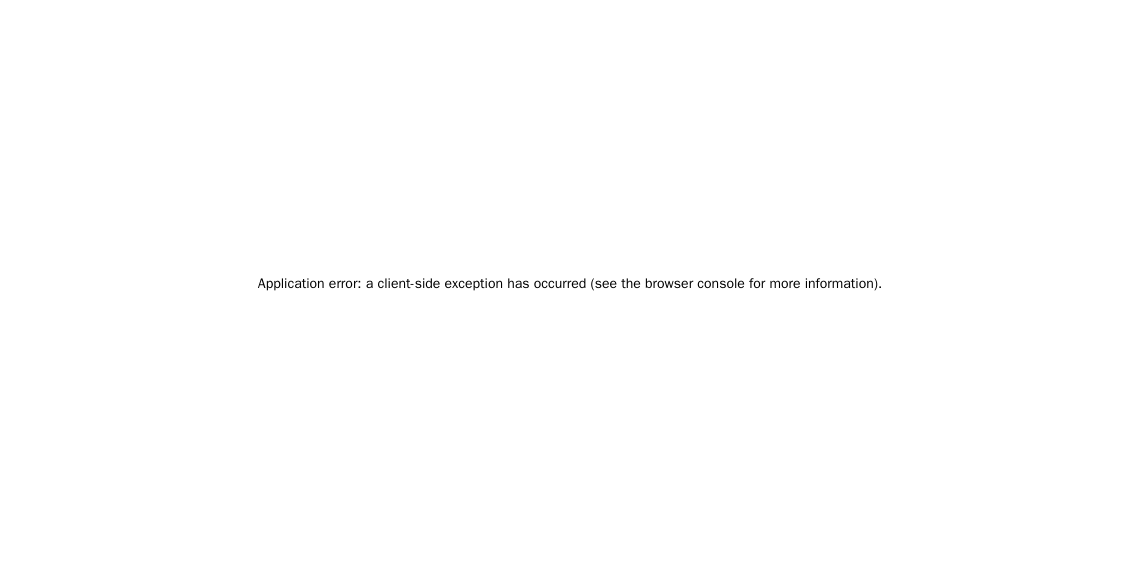 scroll, scrollTop: 0, scrollLeft: 0, axis: both 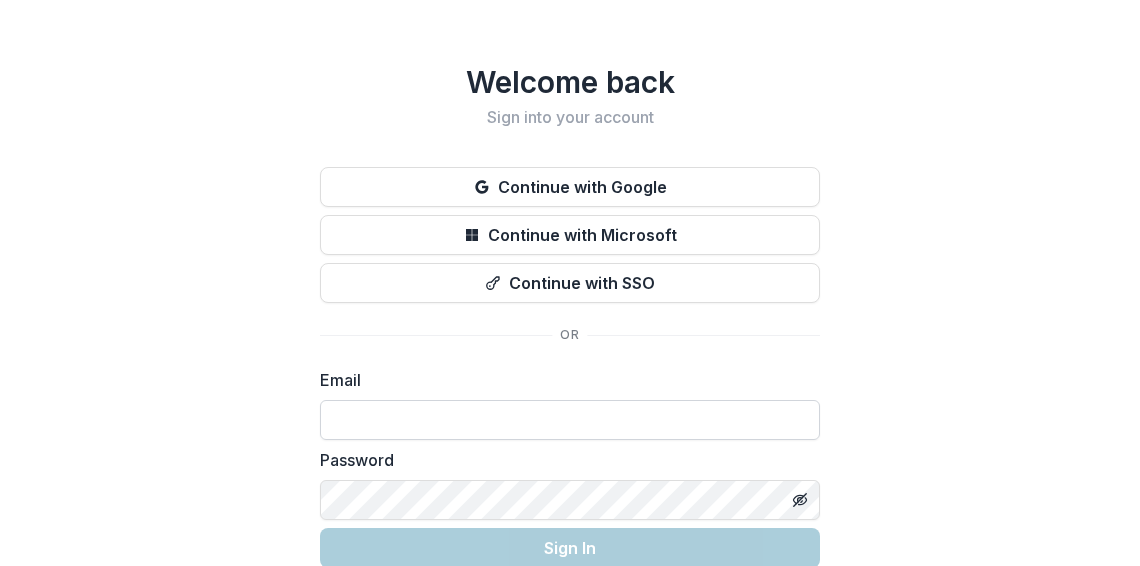click at bounding box center [570, 420] 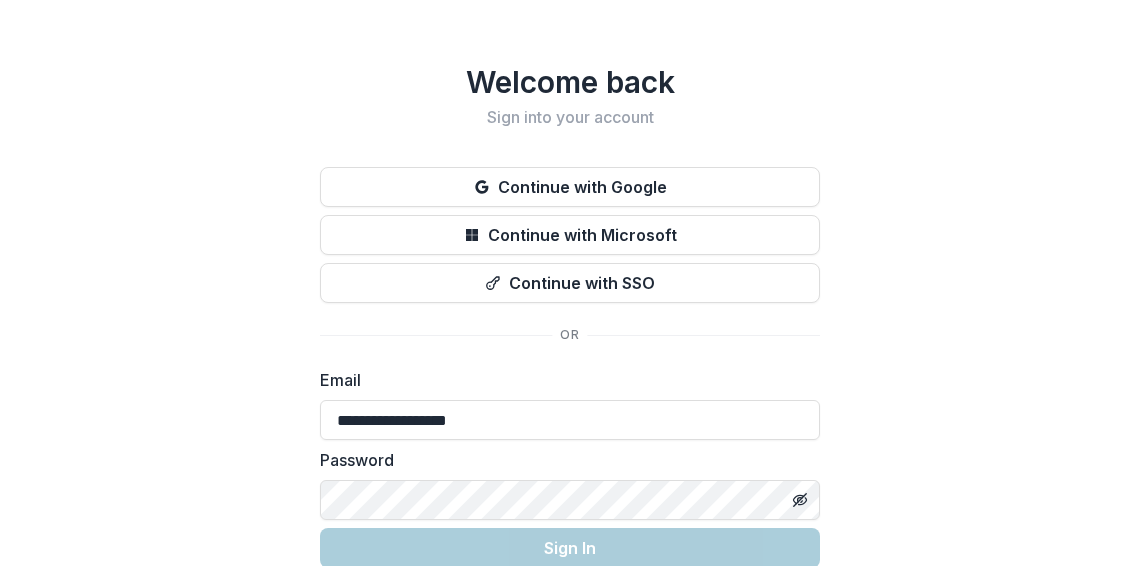 scroll, scrollTop: 87, scrollLeft: 0, axis: vertical 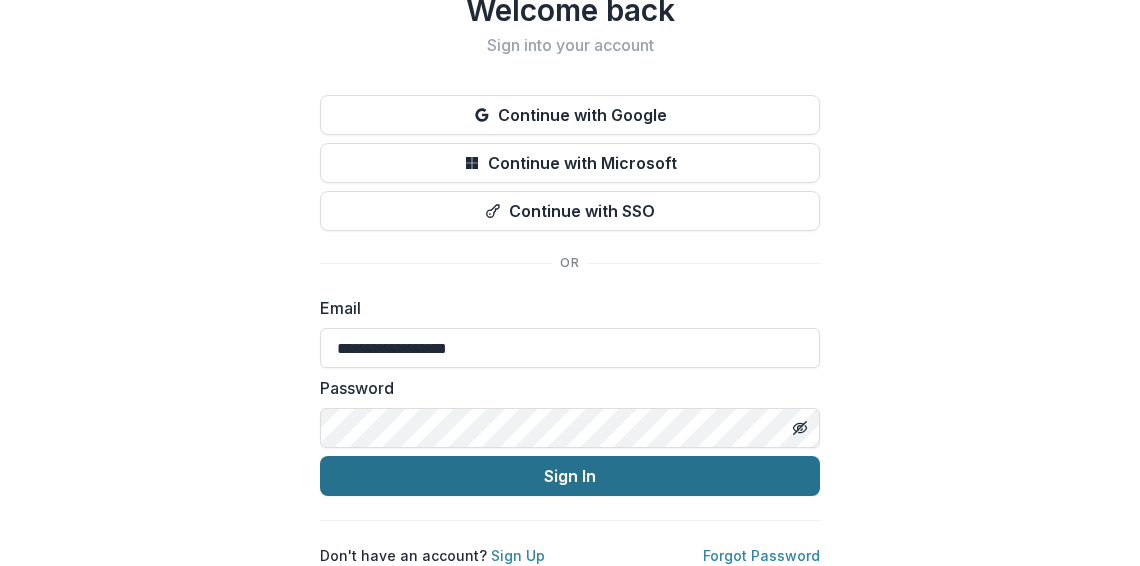 click on "Sign In" at bounding box center [570, 476] 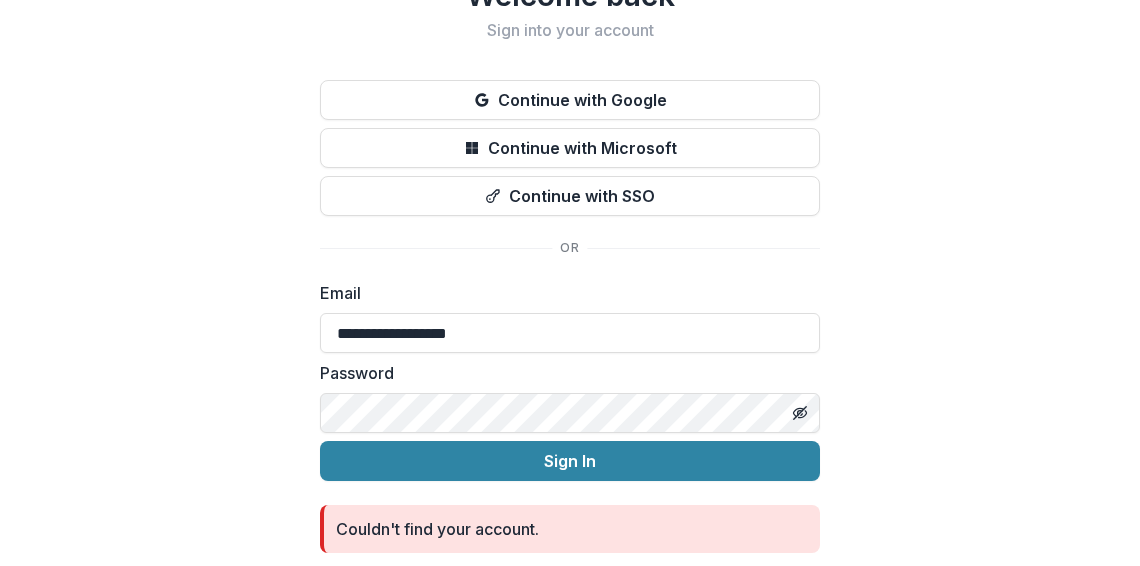 click on "**********" at bounding box center (570, 268) 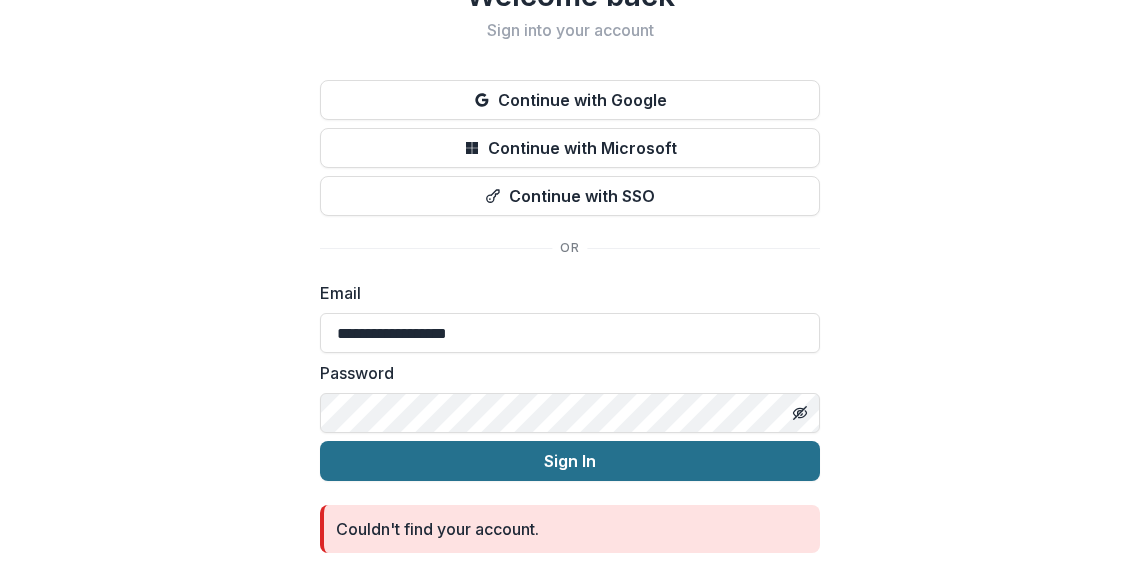click on "Sign In" at bounding box center [570, 461] 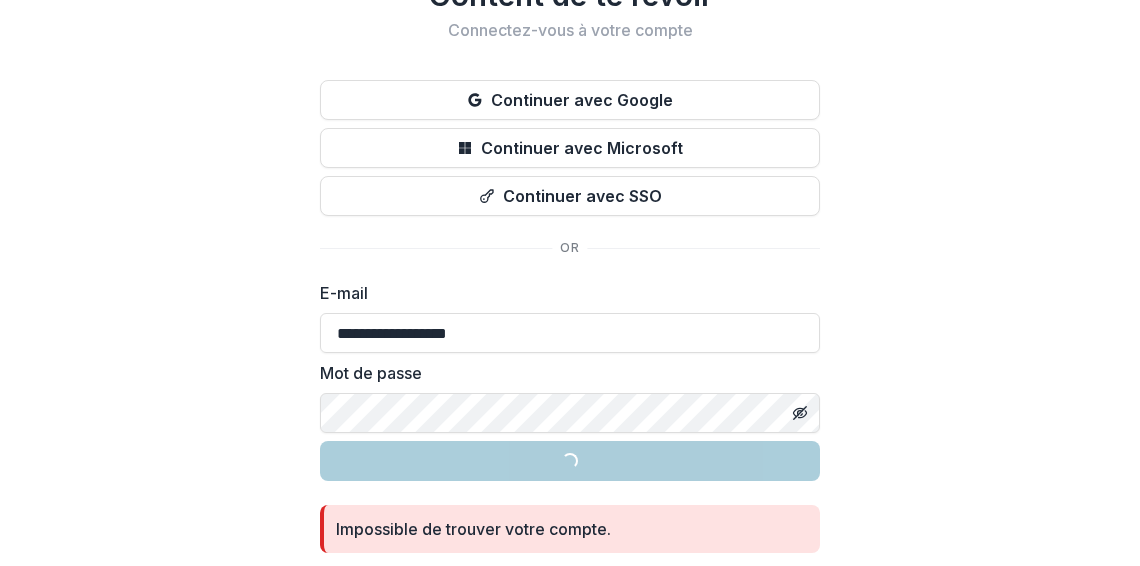 click on "**********" at bounding box center [570, 268] 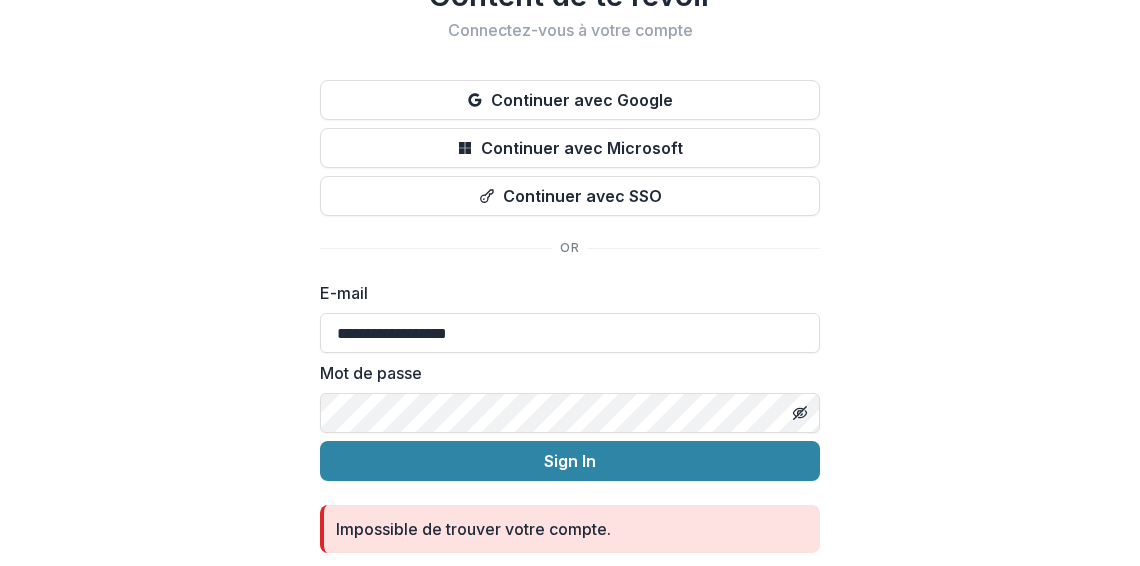 click on "Impossible de trouver votre compte." at bounding box center (473, 529) 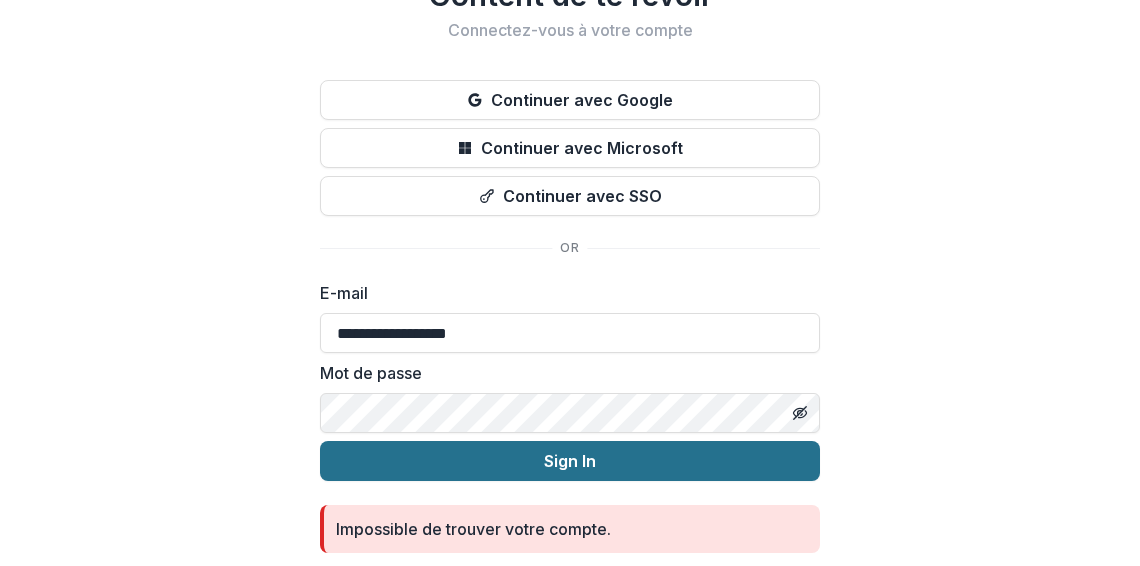 click on "Sign In" at bounding box center (570, 461) 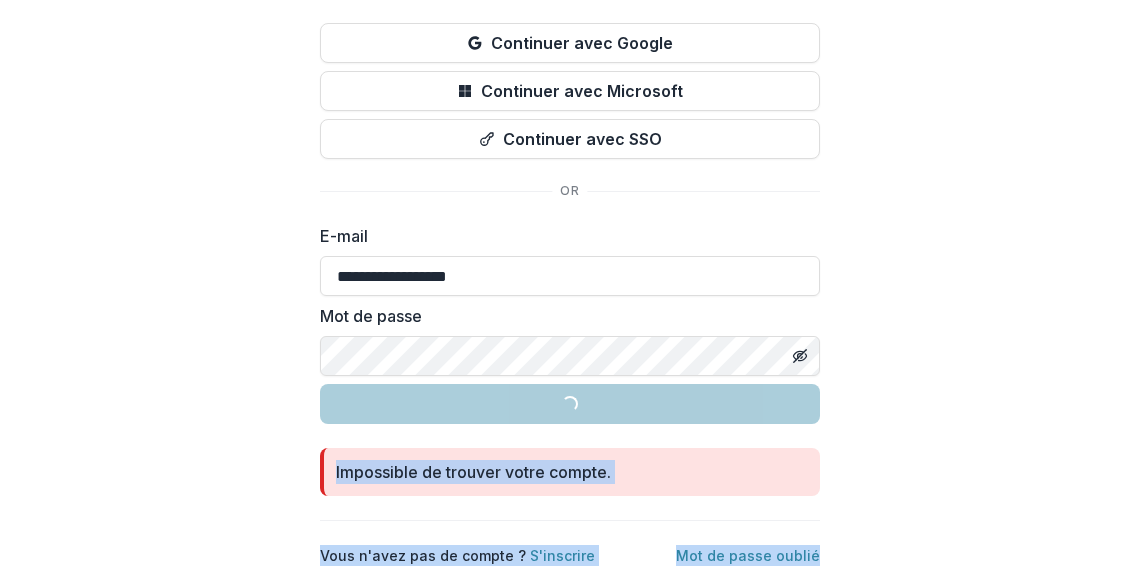 scroll, scrollTop: 159, scrollLeft: 0, axis: vertical 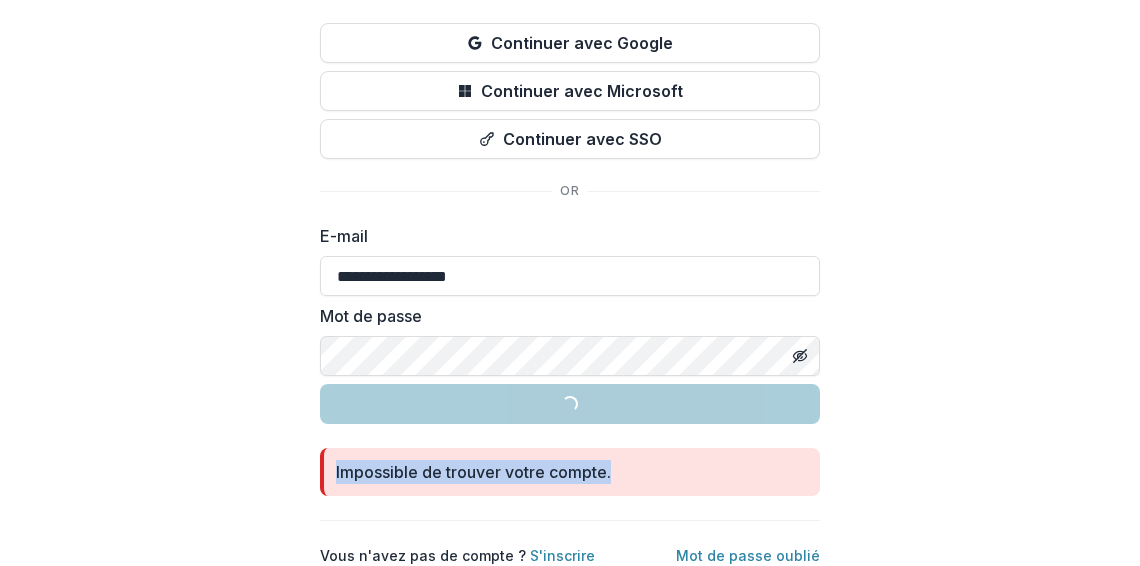 drag, startPoint x: 1130, startPoint y: 471, endPoint x: 714, endPoint y: 435, distance: 417.55478 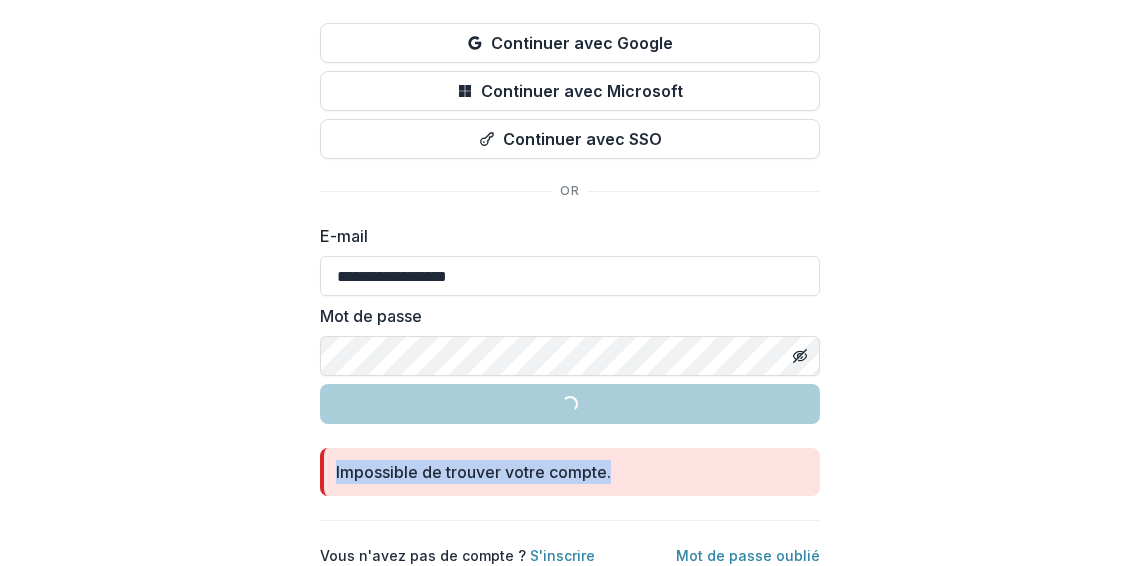 click on "**********" at bounding box center (570, 211) 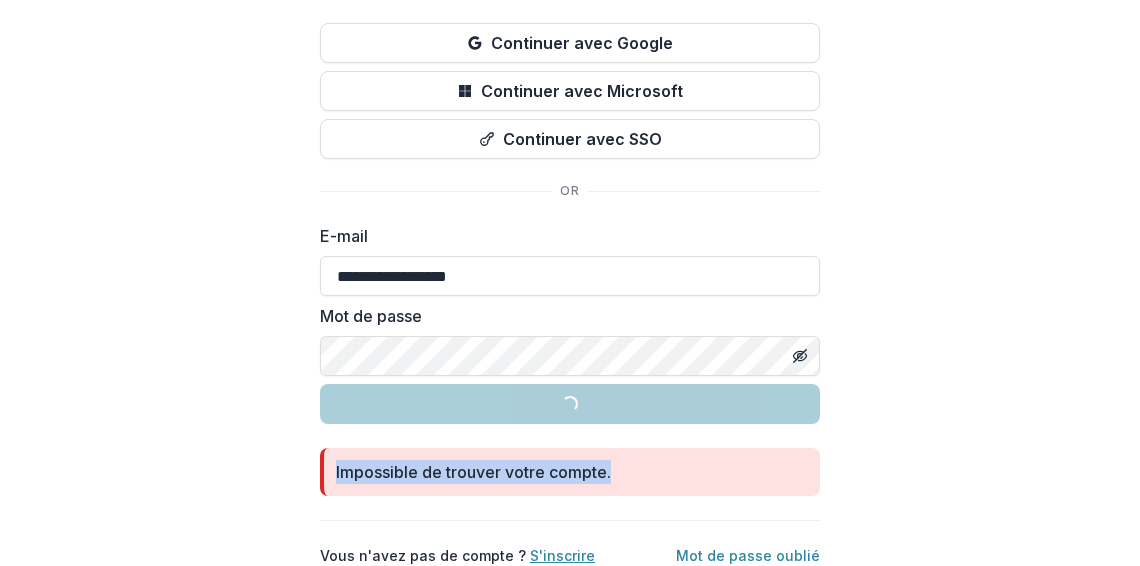 click on "S'inscrire" at bounding box center [562, 555] 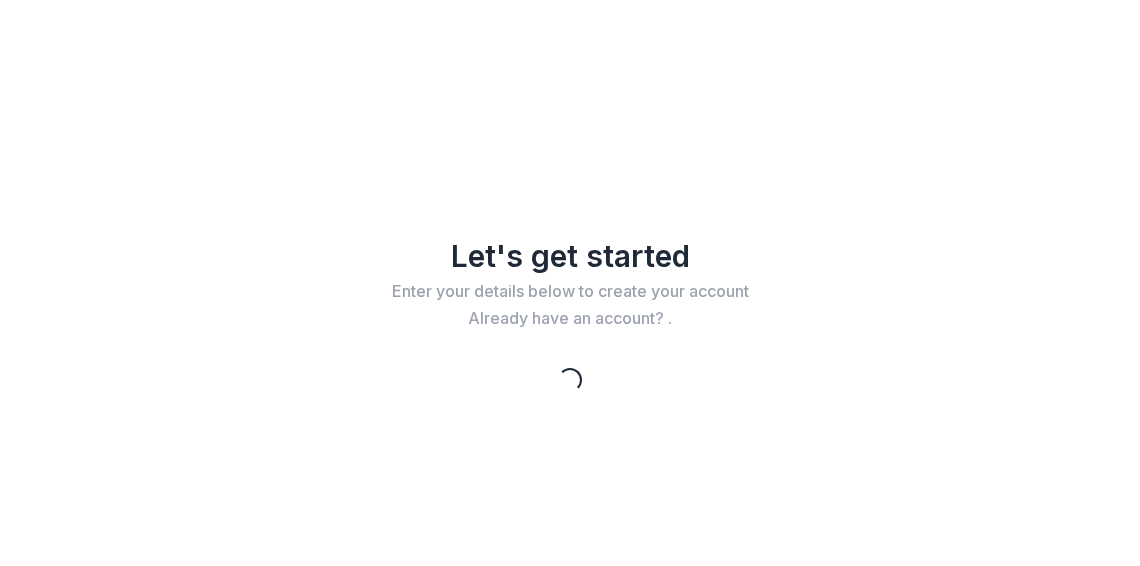 scroll, scrollTop: 0, scrollLeft: 0, axis: both 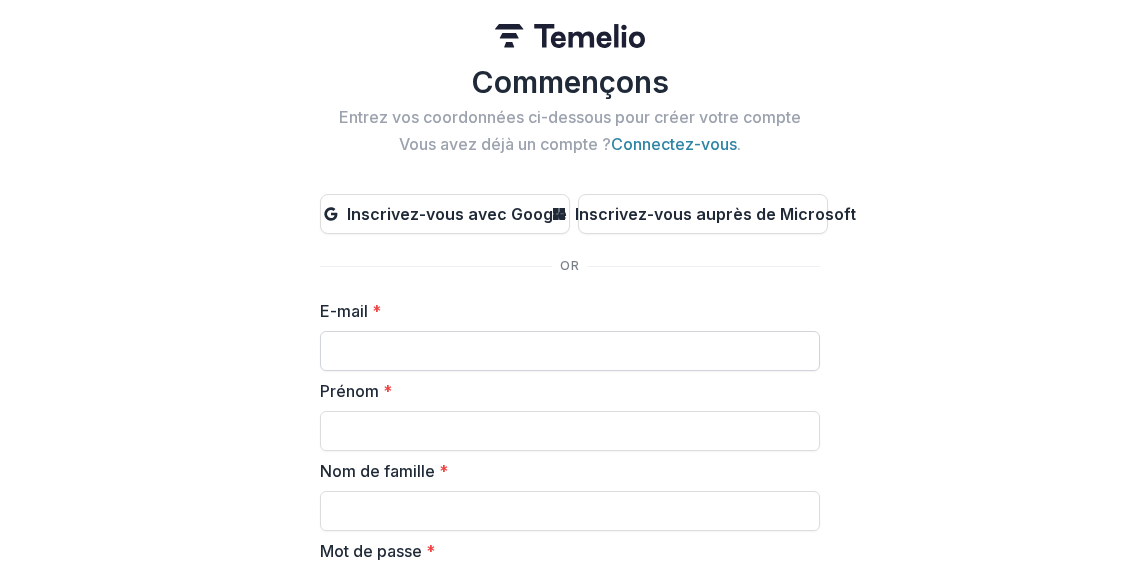 click on "E-mail  *" at bounding box center [570, 351] 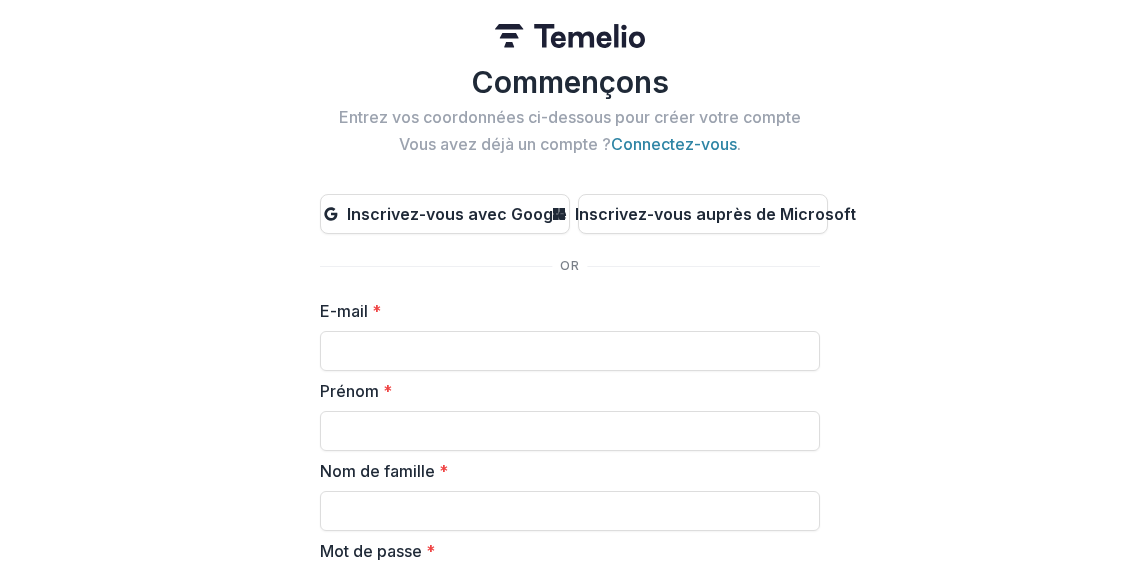 type on "**********" 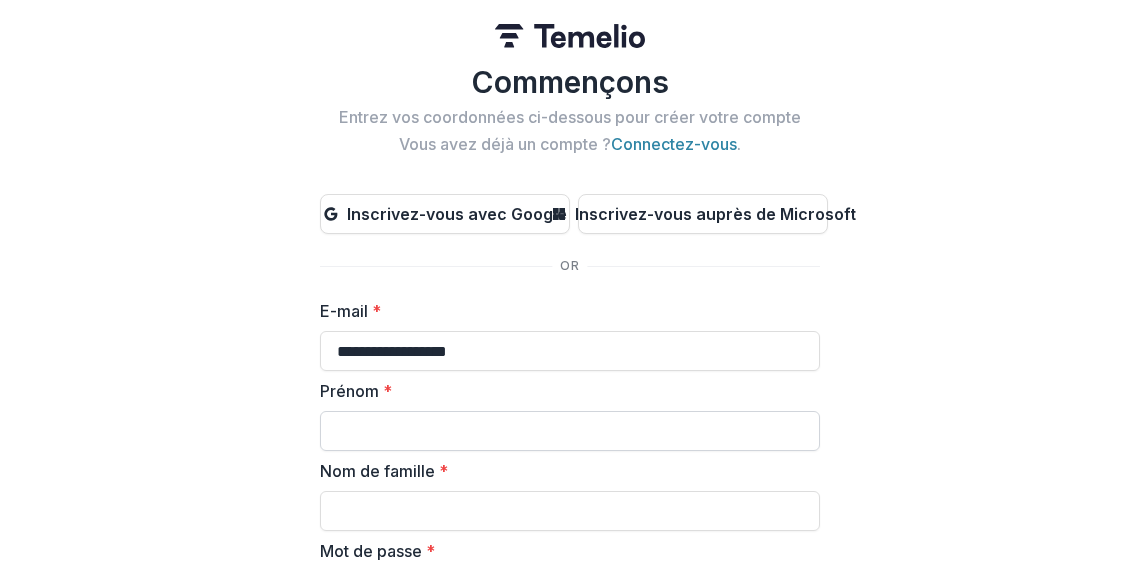 click on "Prénom  *" at bounding box center (570, 431) 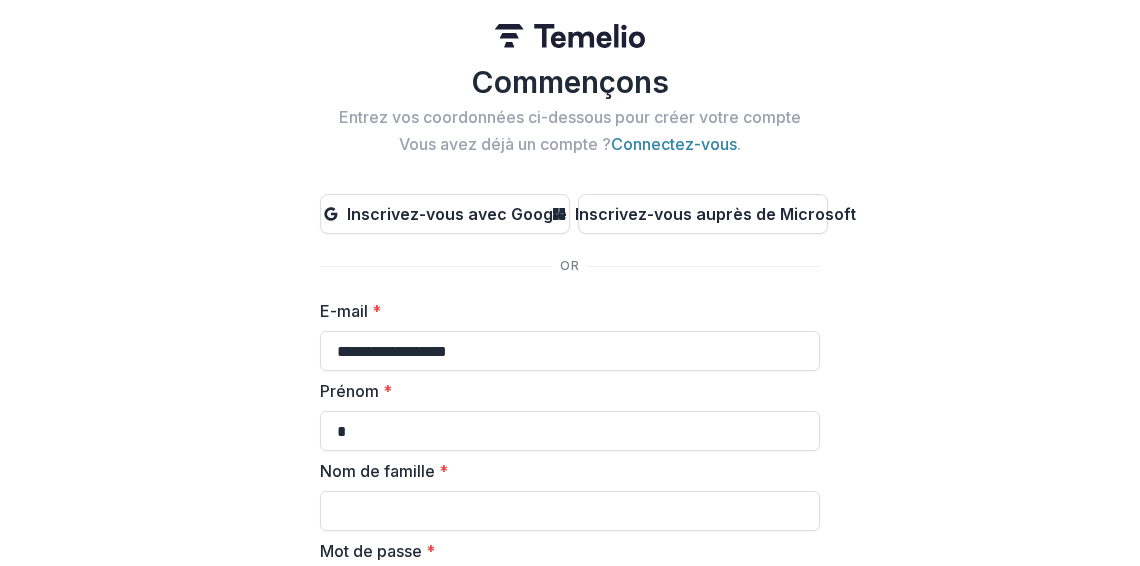 type on "******" 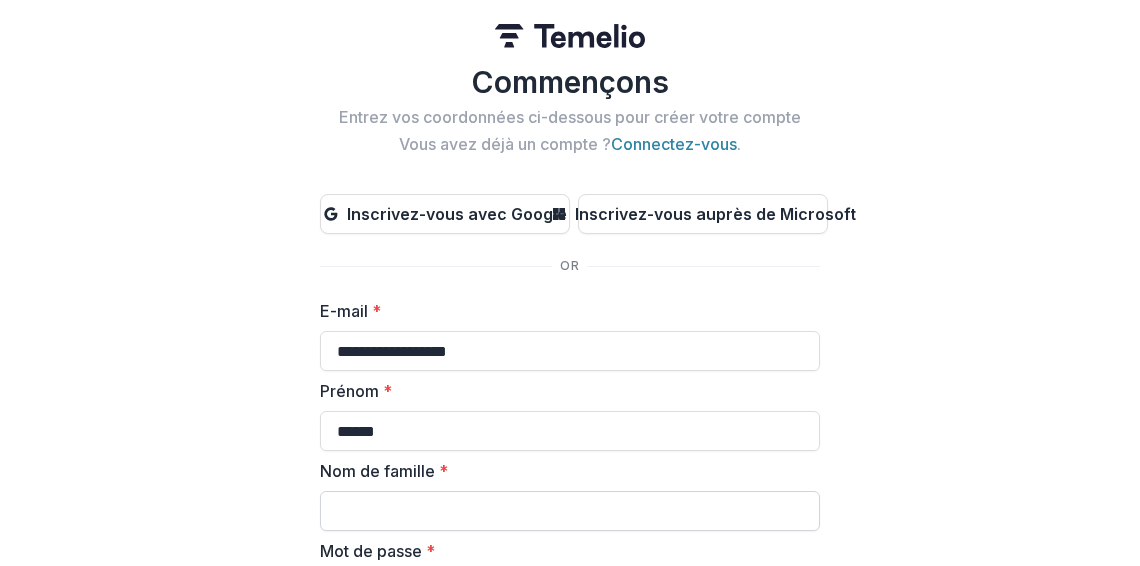 click on "Nom de famille  *" at bounding box center (570, 511) 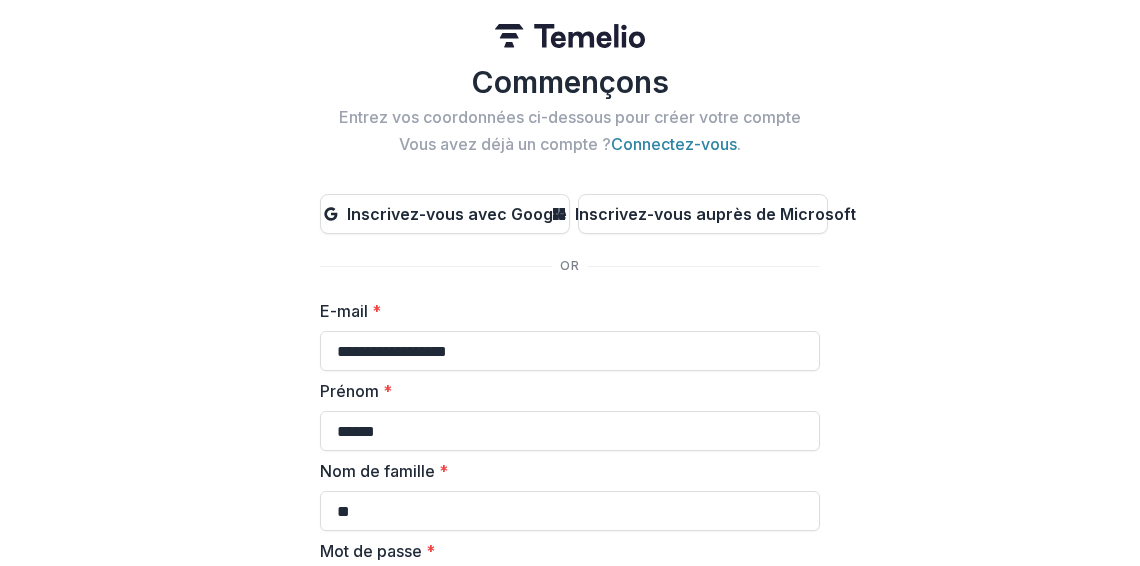 type on "********" 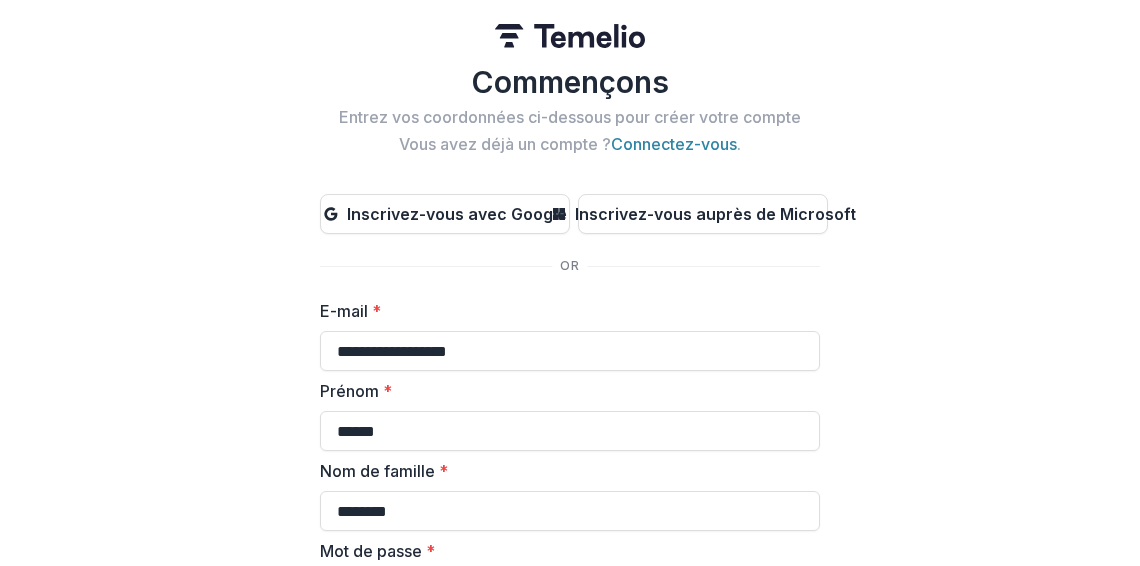 drag, startPoint x: 1132, startPoint y: 299, endPoint x: 1134, endPoint y: 319, distance: 20.09975 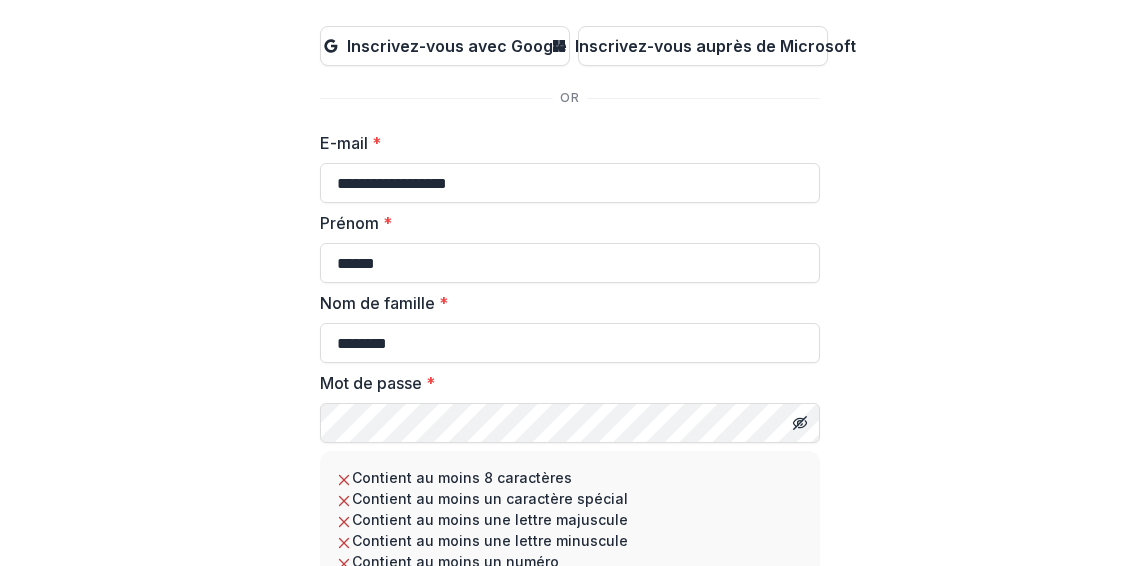 scroll, scrollTop: 168, scrollLeft: 0, axis: vertical 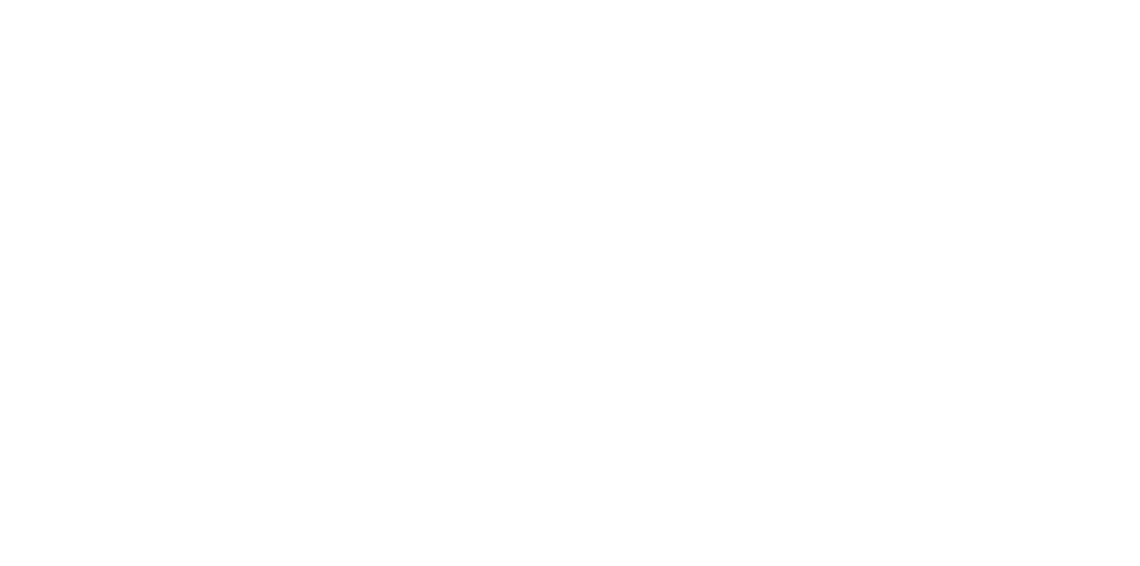 click on "Texte d'origine Évaluez cette traduction Votre avis nous aidera à améliorer Google Traduction" at bounding box center (570, 283) 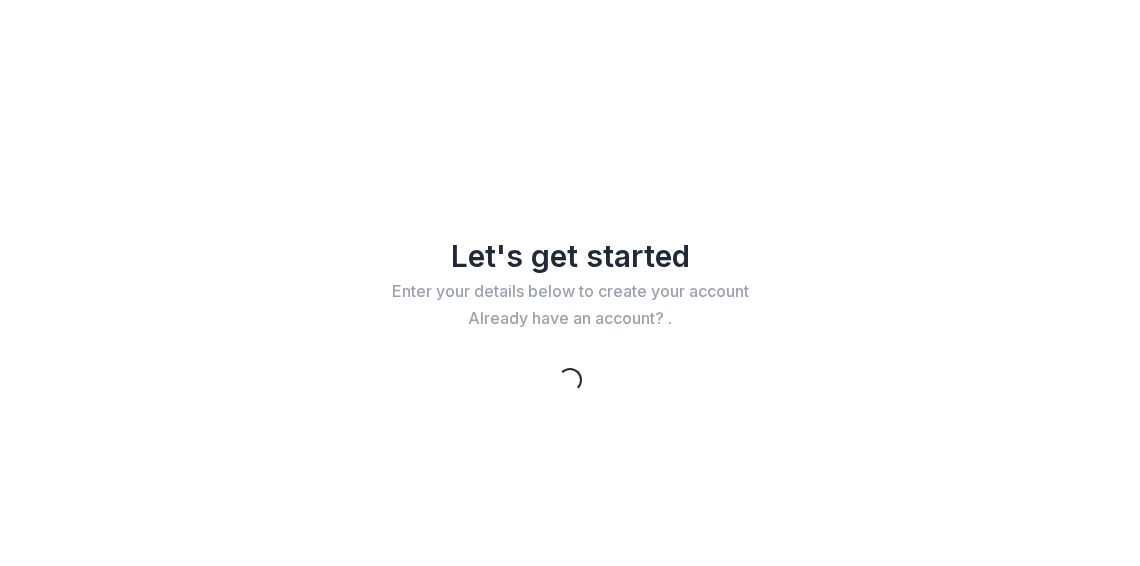 scroll, scrollTop: 0, scrollLeft: 0, axis: both 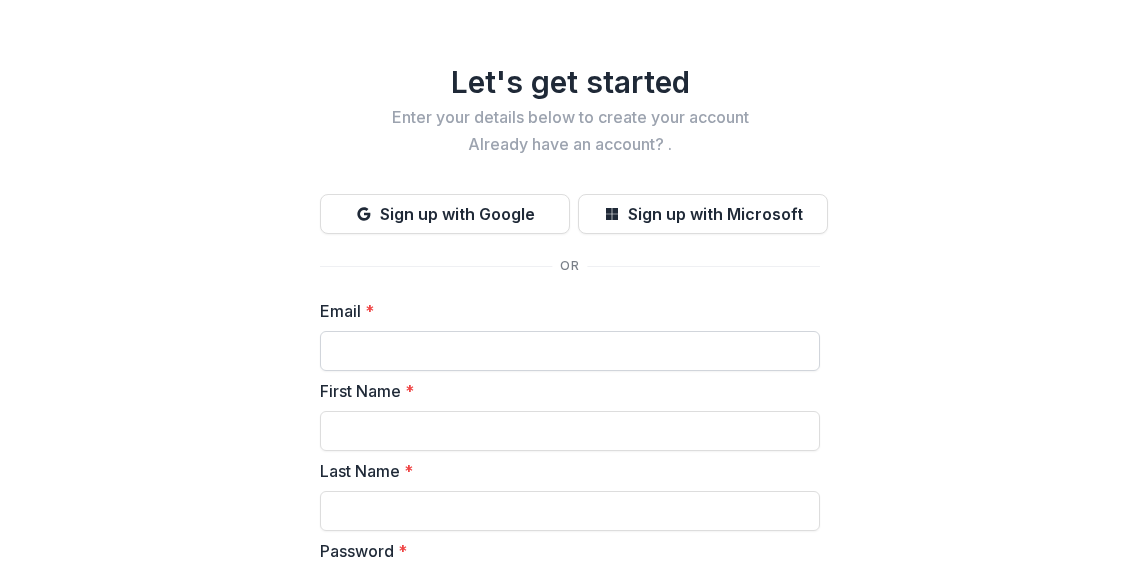 click on "Email *" at bounding box center [570, 351] 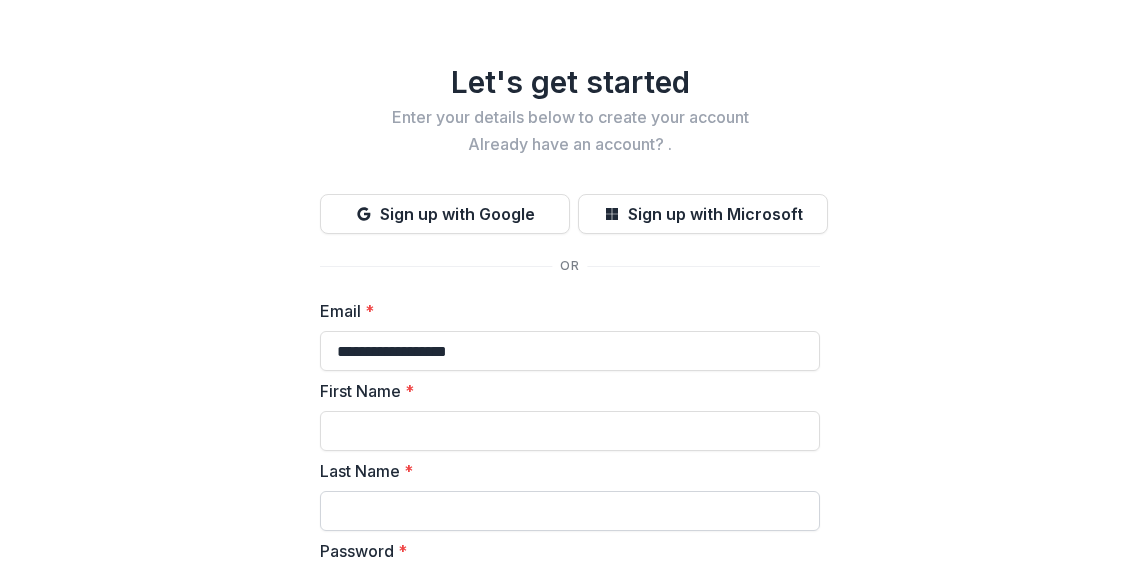 click on "Last Name *" at bounding box center (570, 511) 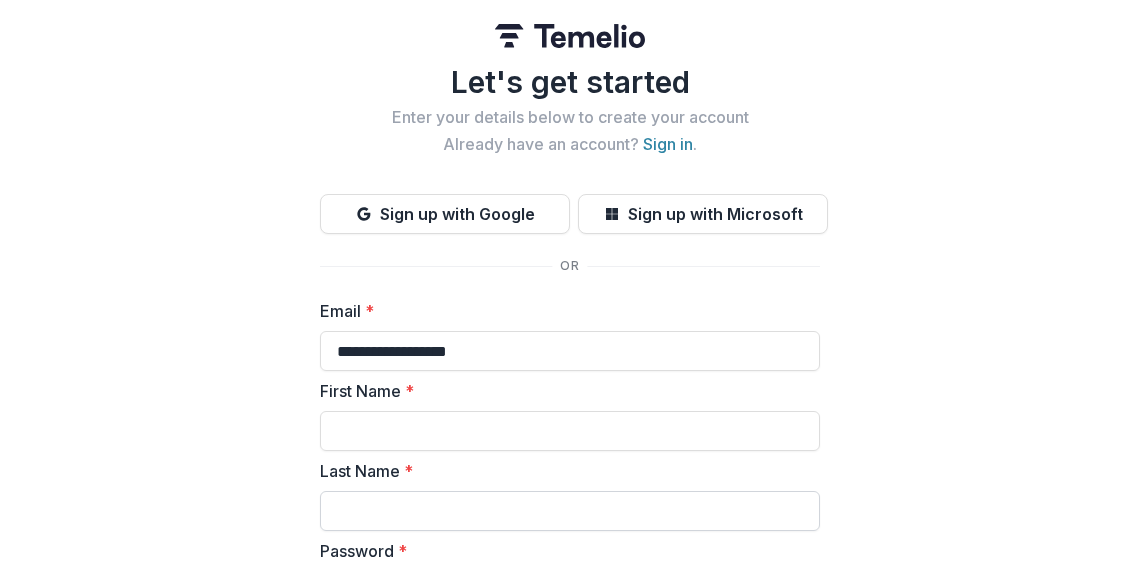 type on "*******" 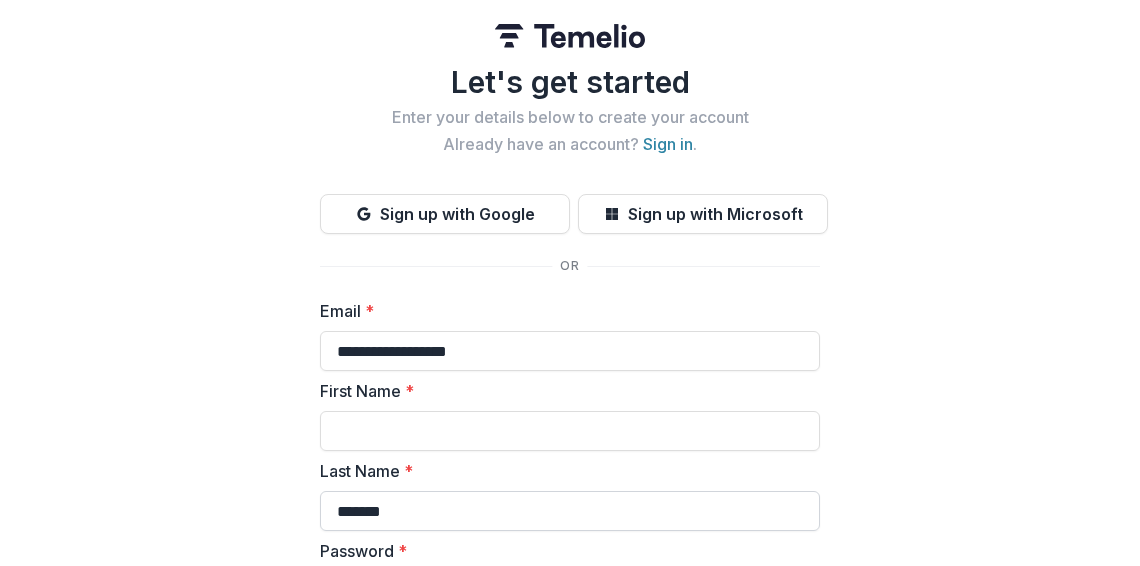 type on "********" 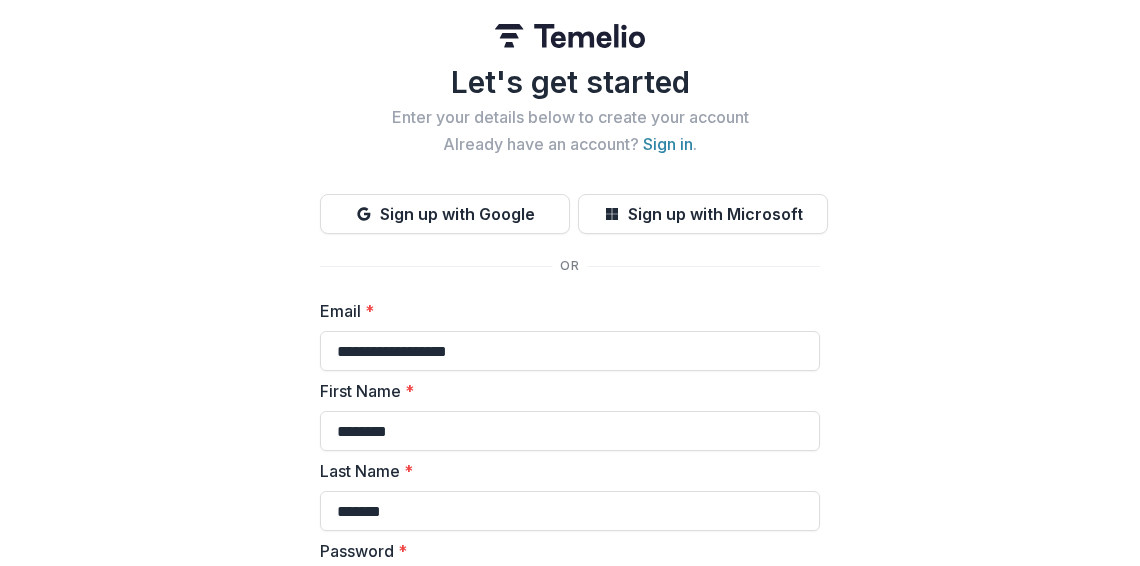 drag, startPoint x: 1132, startPoint y: 331, endPoint x: 1129, endPoint y: 355, distance: 24.186773 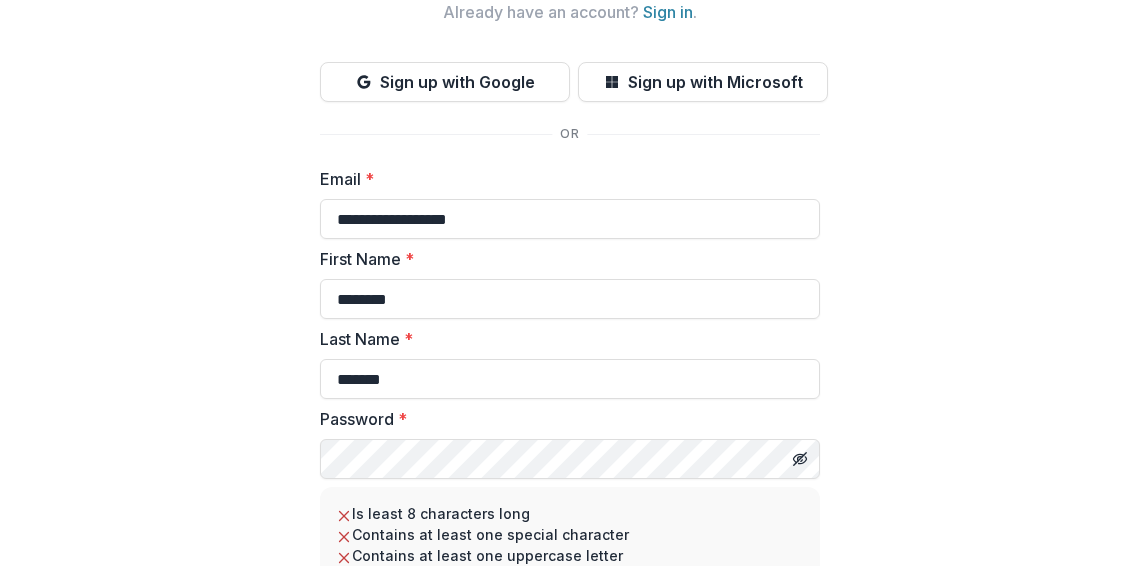 scroll, scrollTop: 134, scrollLeft: 0, axis: vertical 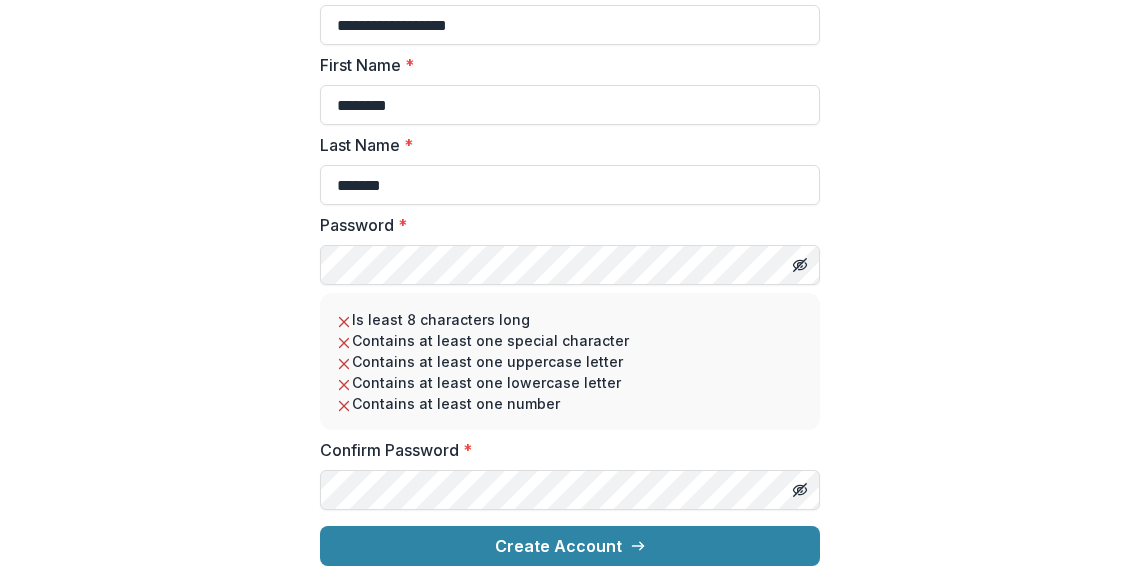 drag, startPoint x: 1132, startPoint y: 261, endPoint x: 1124, endPoint y: 223, distance: 38.832977 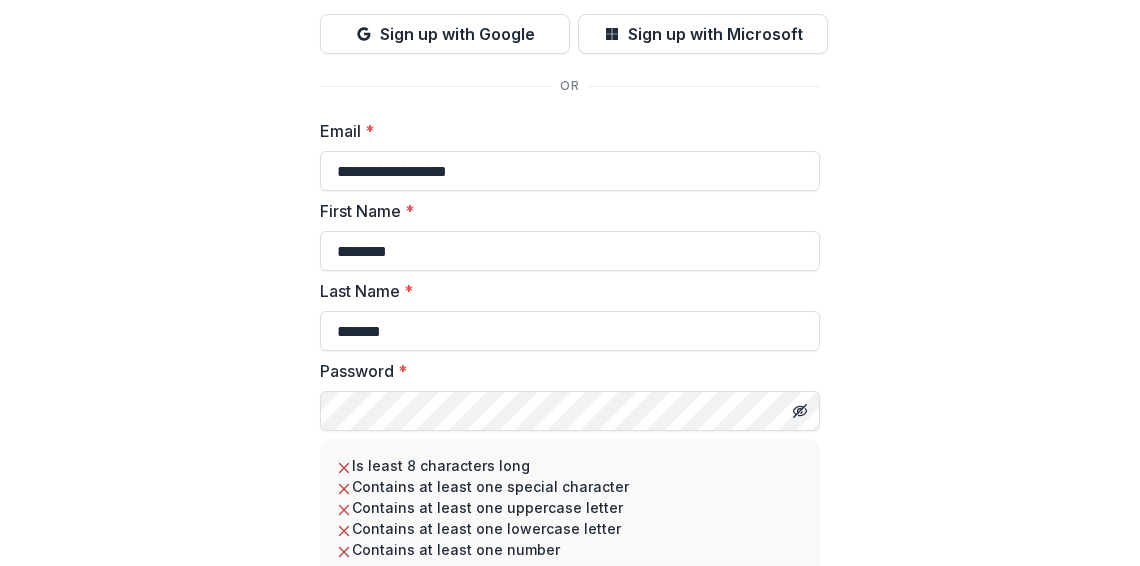 scroll, scrollTop: 178, scrollLeft: 0, axis: vertical 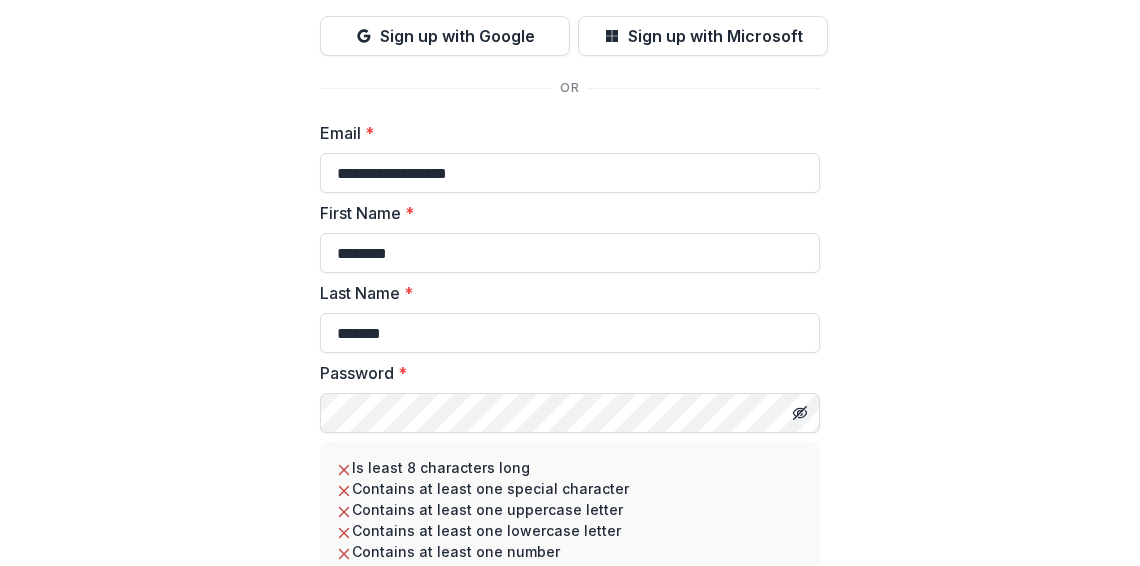 type on "**********" 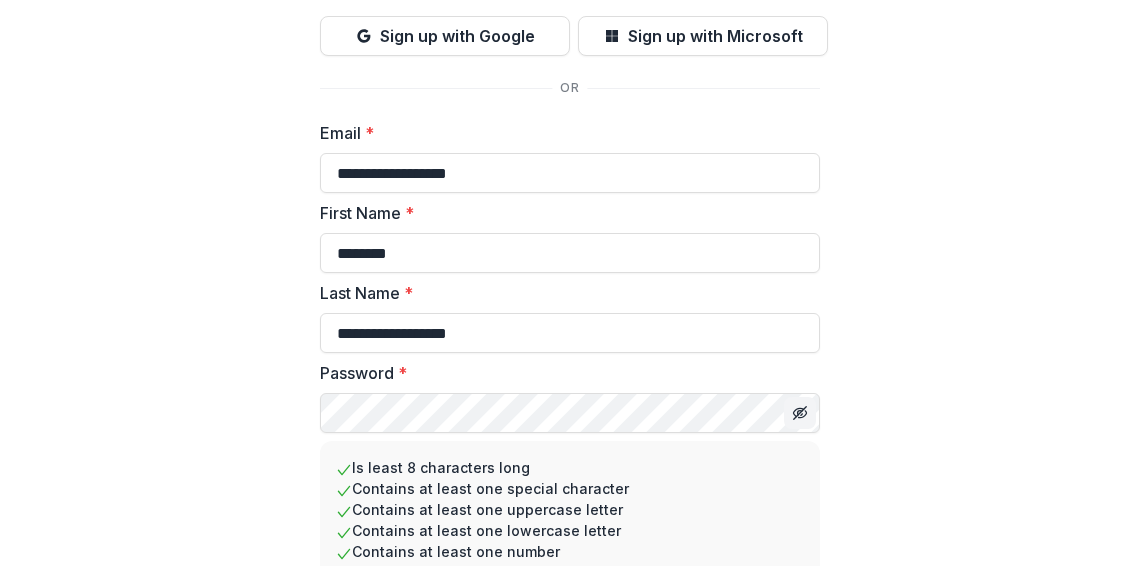 click 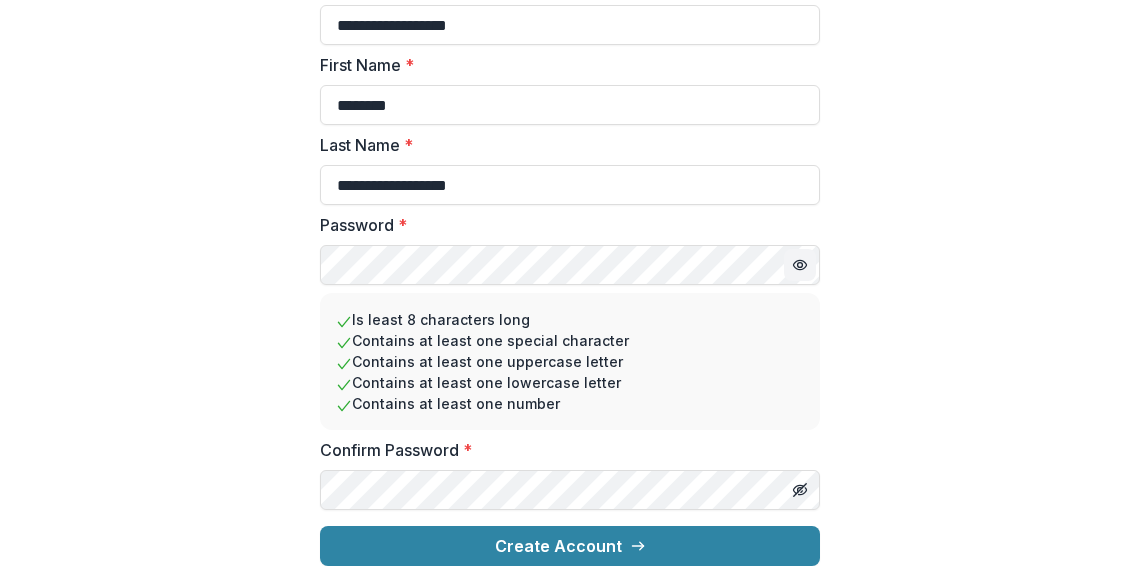 scroll, scrollTop: 333, scrollLeft: 0, axis: vertical 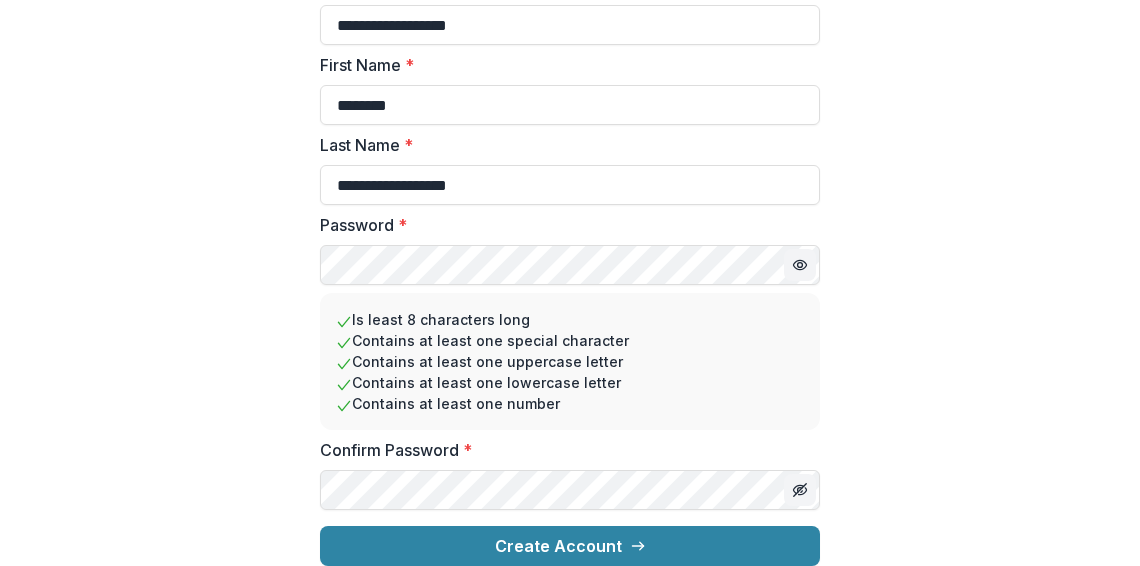 click 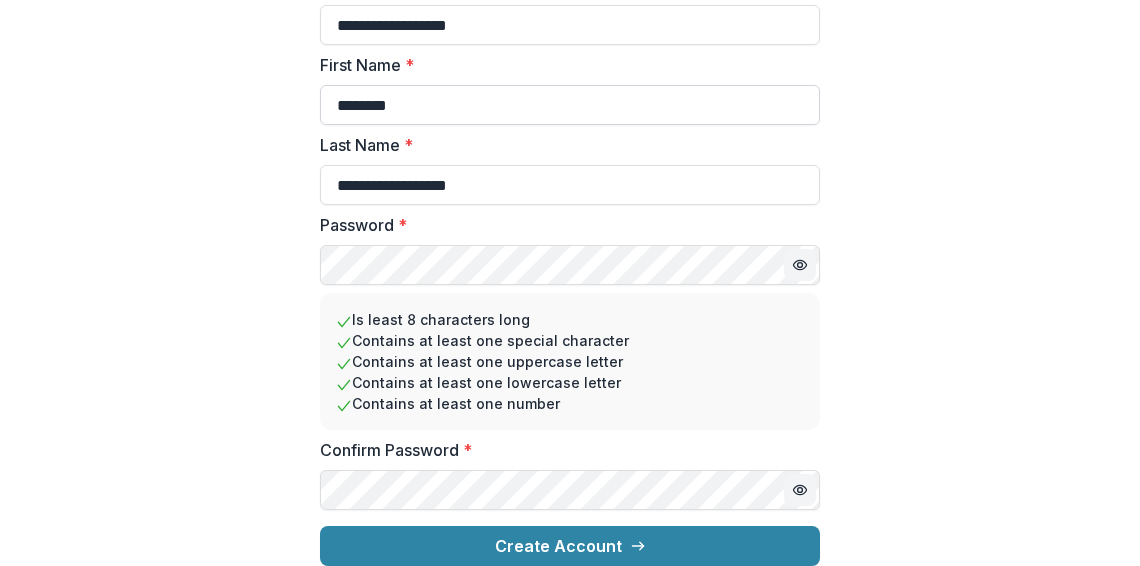 click on "********" at bounding box center [570, 105] 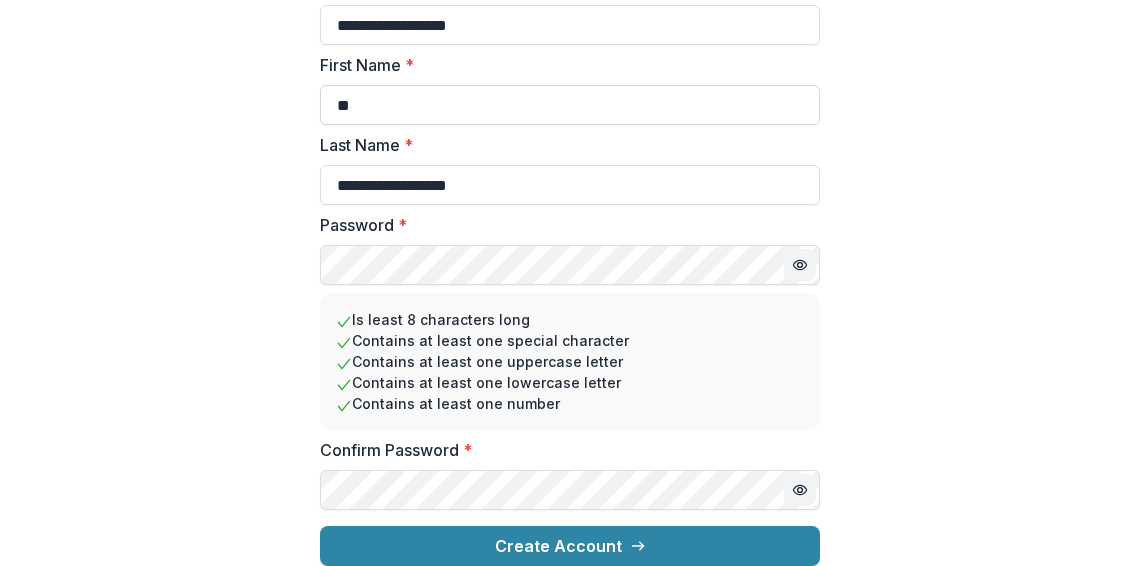 type on "*" 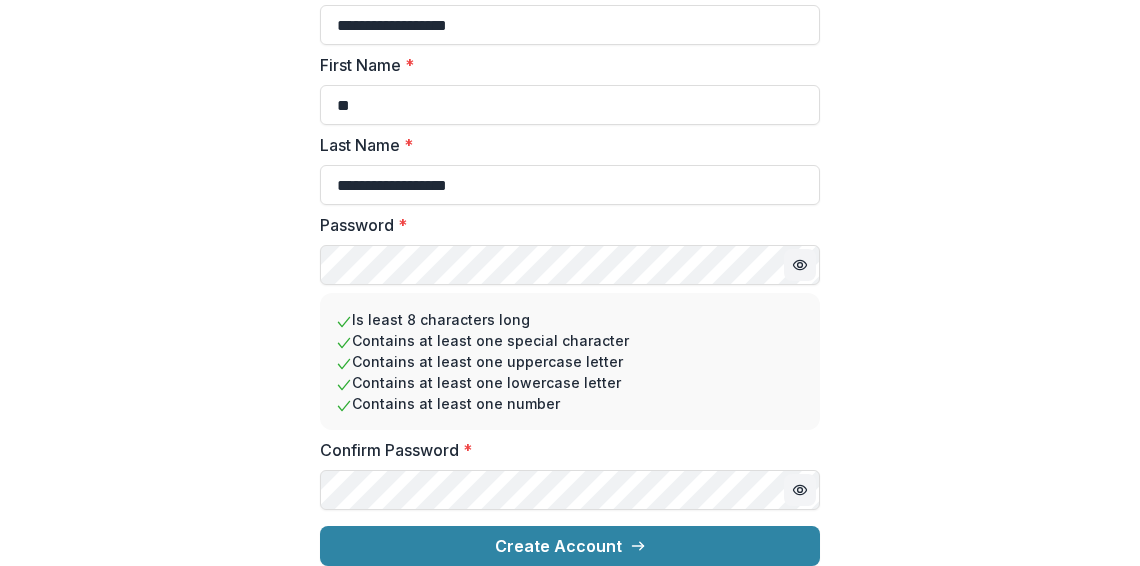 type on "******" 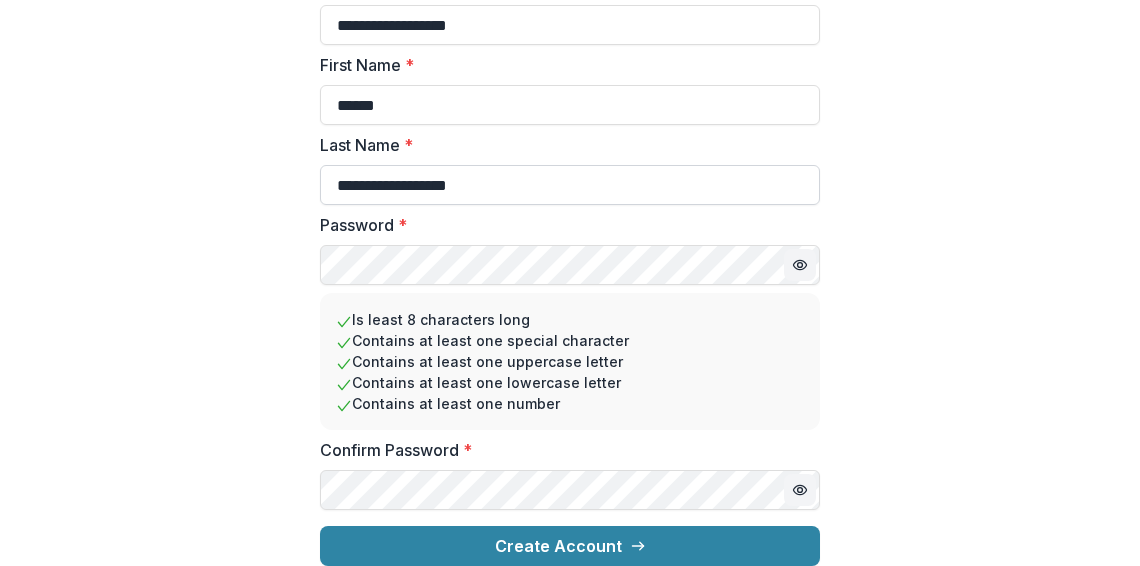click on "**********" at bounding box center [570, 185] 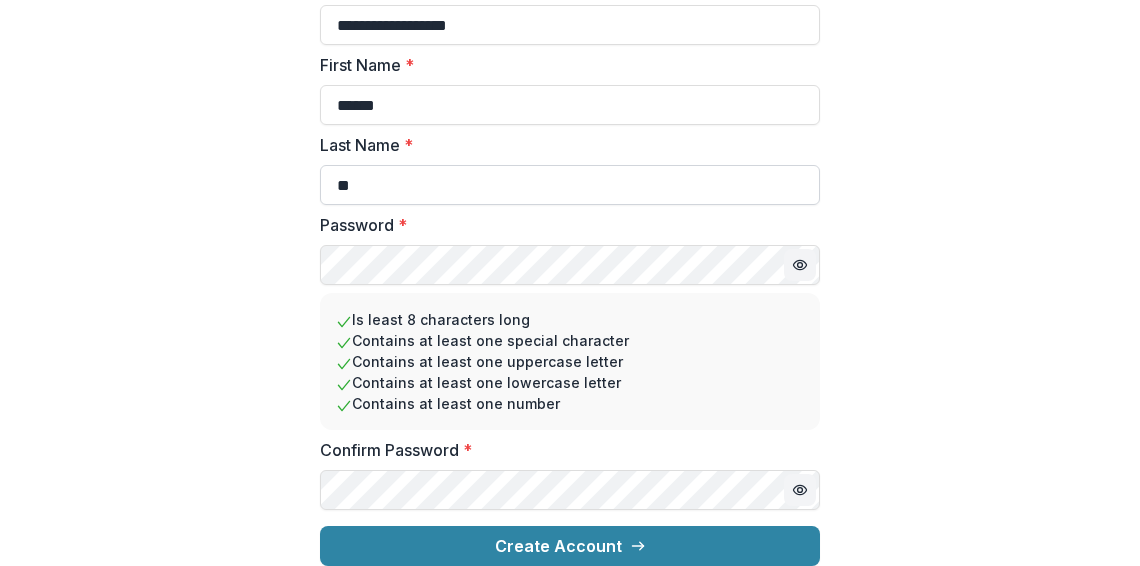 type on "*" 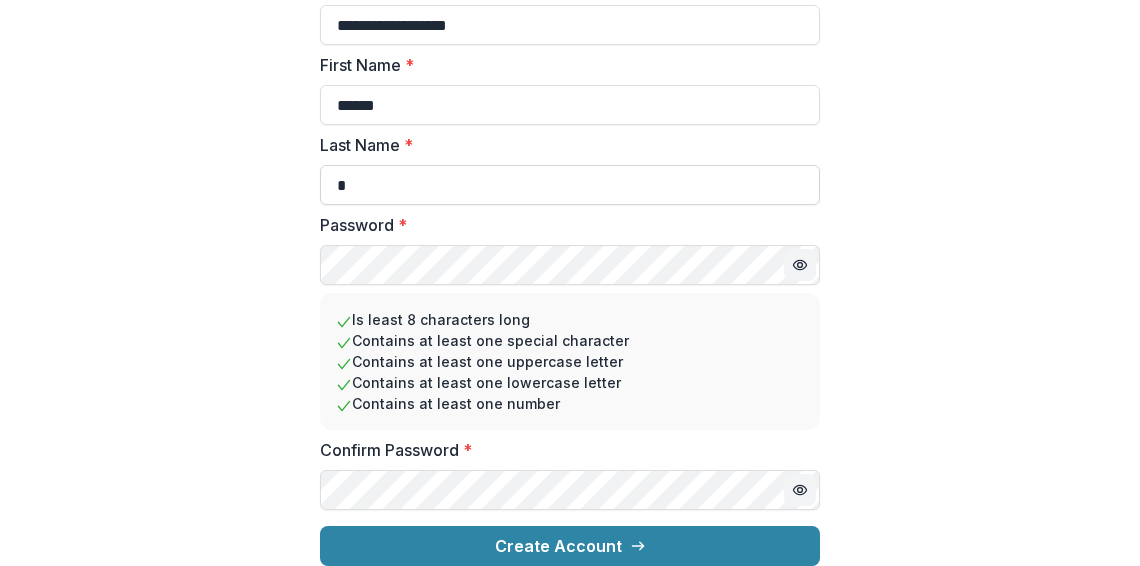 type on "********" 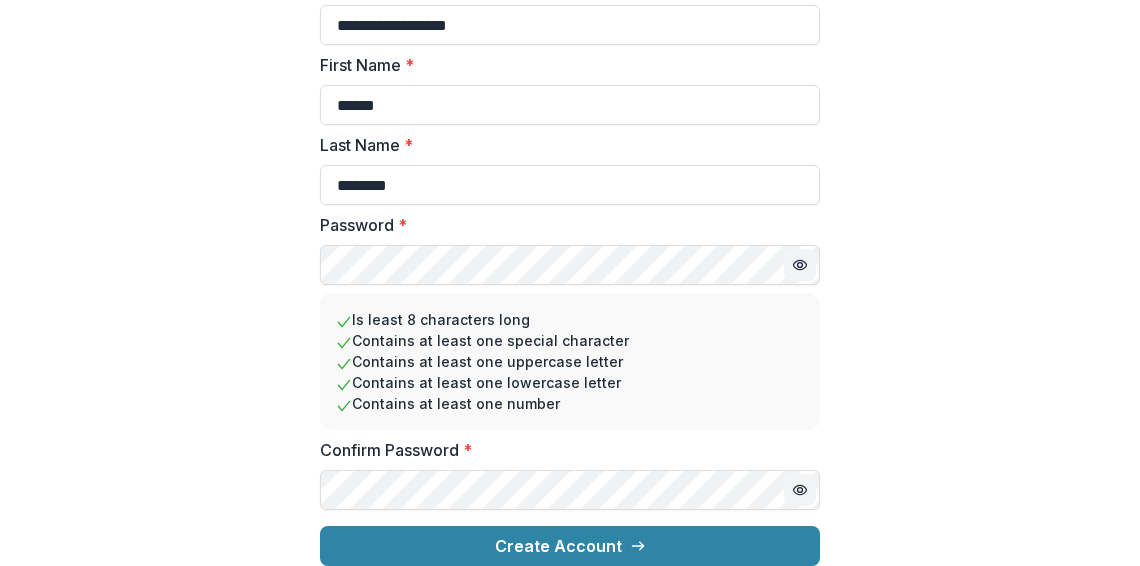 scroll, scrollTop: 342, scrollLeft: 0, axis: vertical 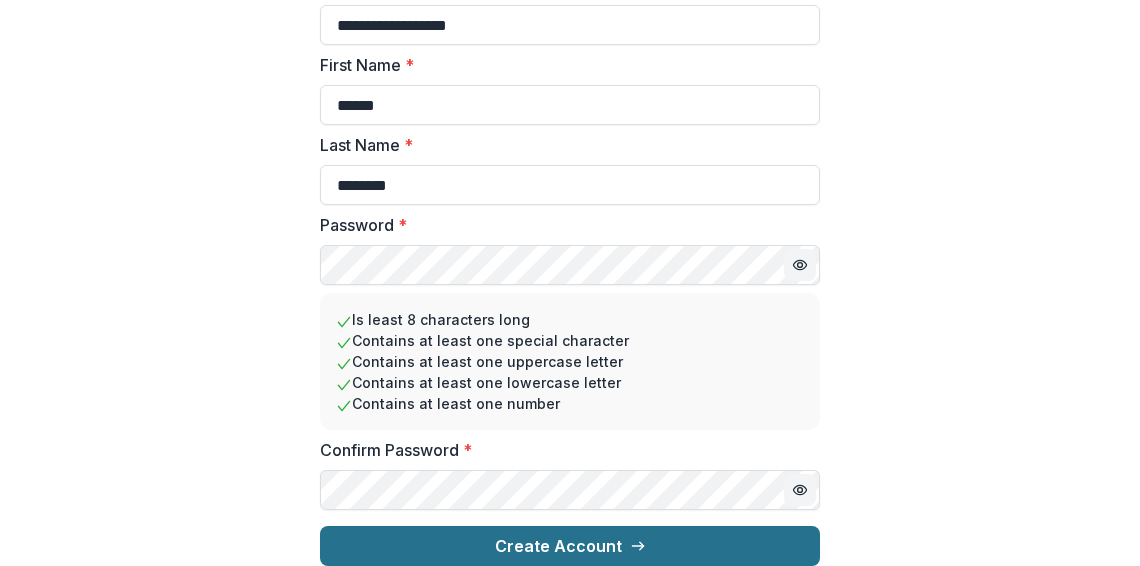 click on "Create Account" at bounding box center (570, 546) 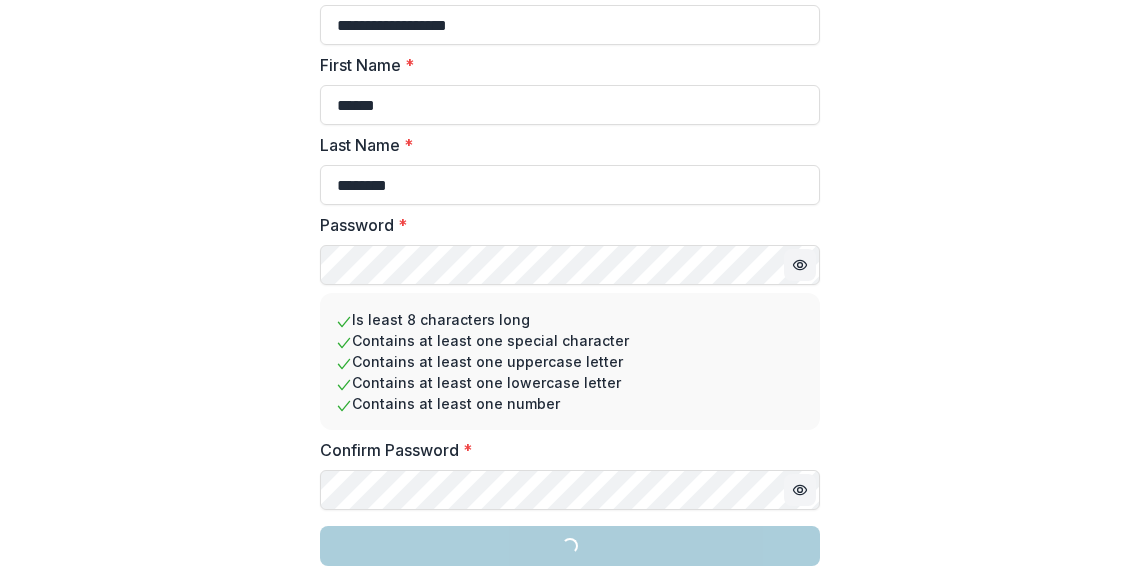 scroll, scrollTop: 342, scrollLeft: 0, axis: vertical 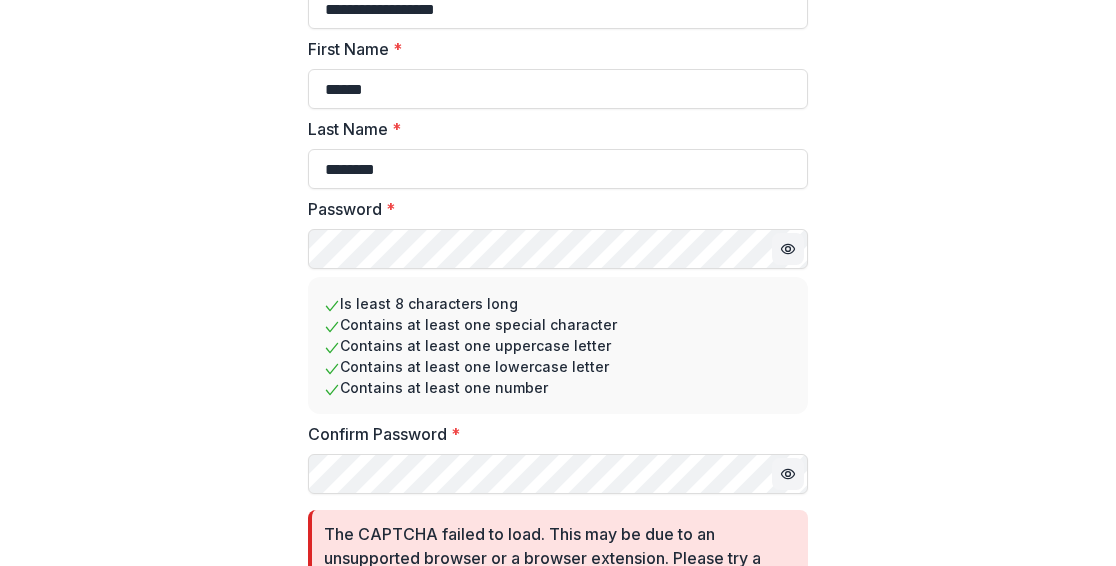 drag, startPoint x: 1108, startPoint y: 481, endPoint x: 1108, endPoint y: 463, distance: 18 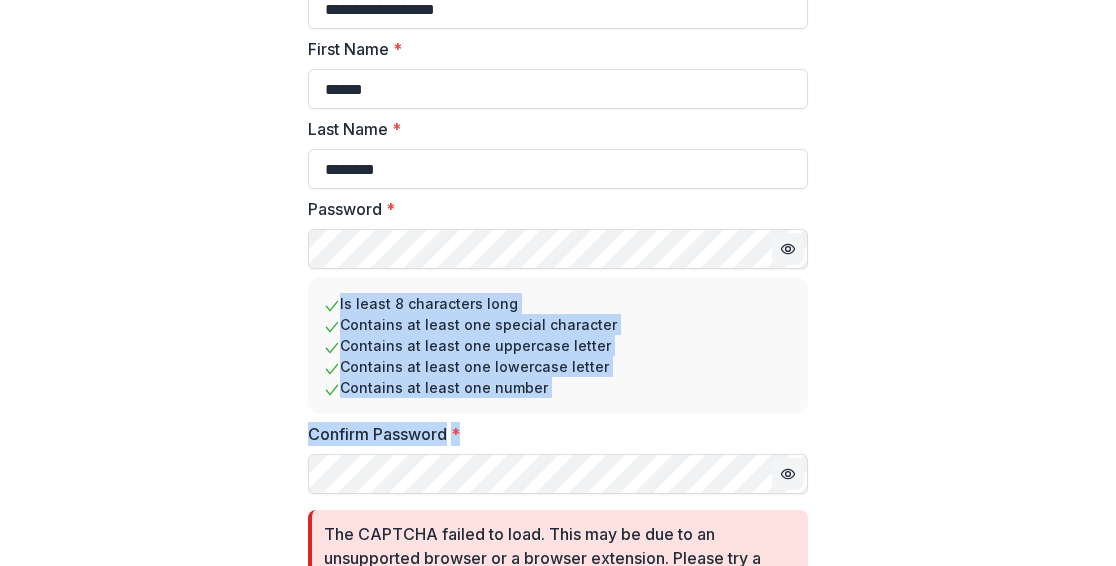 drag, startPoint x: 1108, startPoint y: 463, endPoint x: 1109, endPoint y: 231, distance: 232.00215 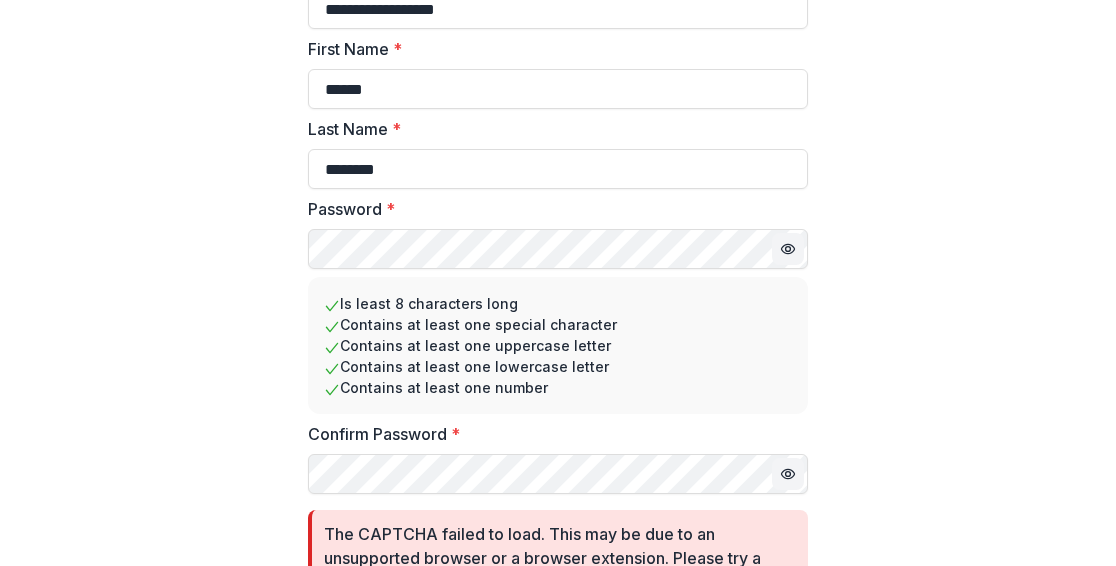 click on "**********" at bounding box center [558, 172] 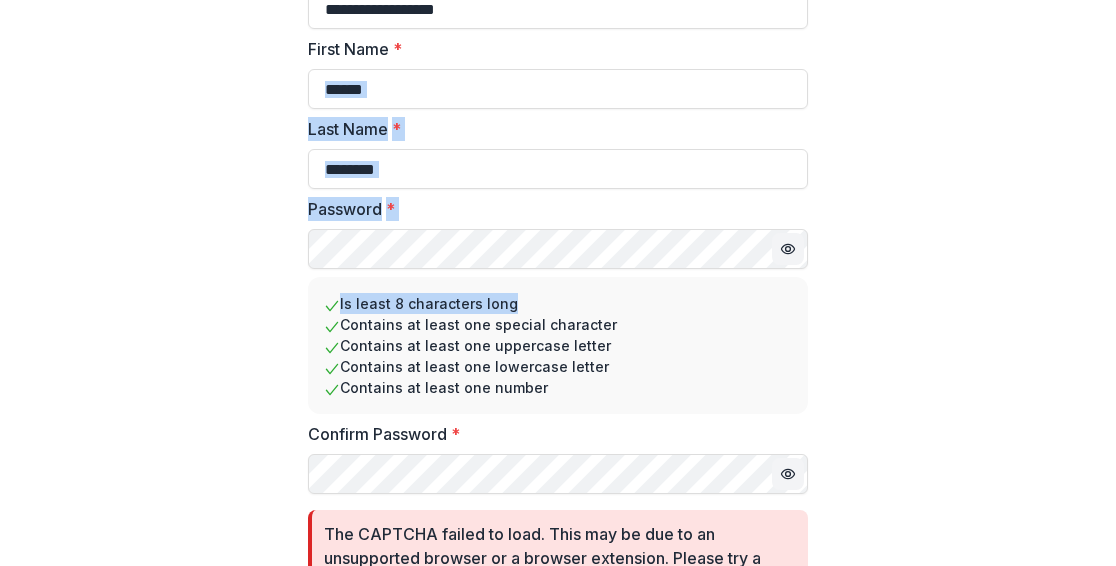 drag, startPoint x: 1092, startPoint y: 67, endPoint x: 997, endPoint y: 284, distance: 236.88394 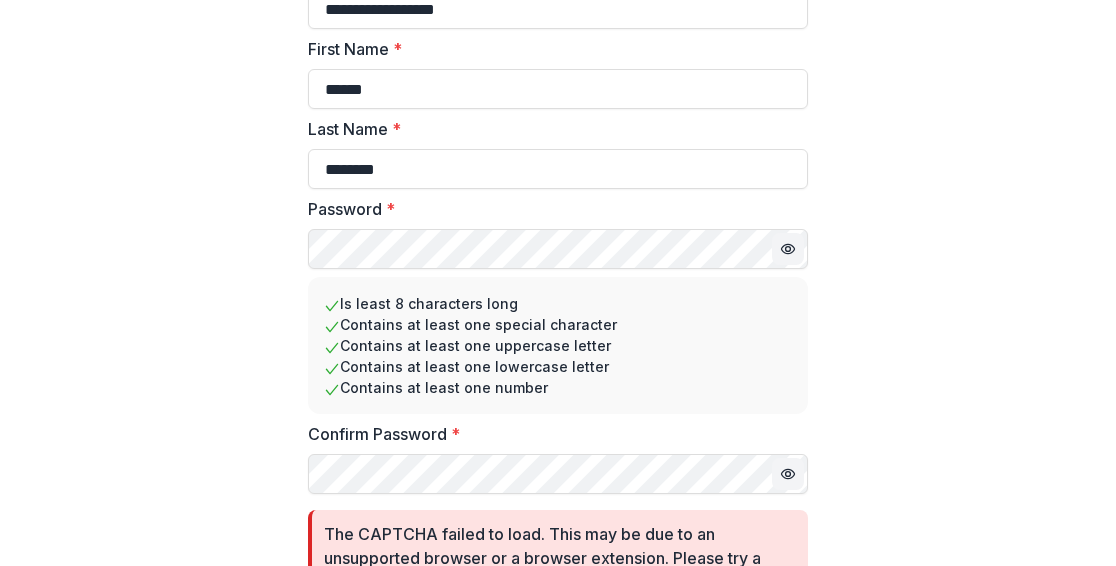 click on "Confirm Password *" at bounding box center [552, 434] 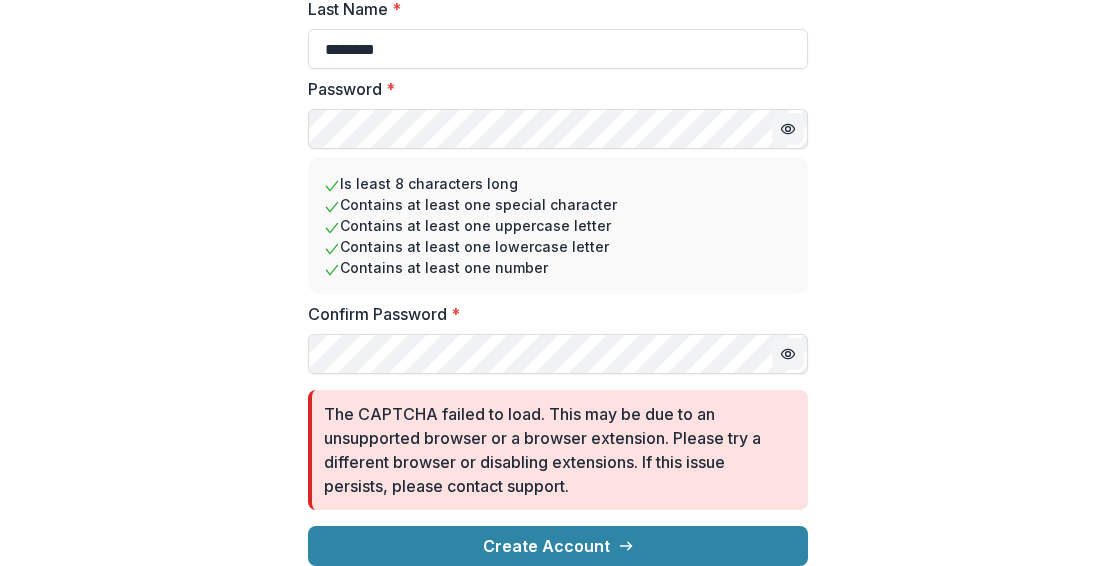 scroll, scrollTop: 478, scrollLeft: 0, axis: vertical 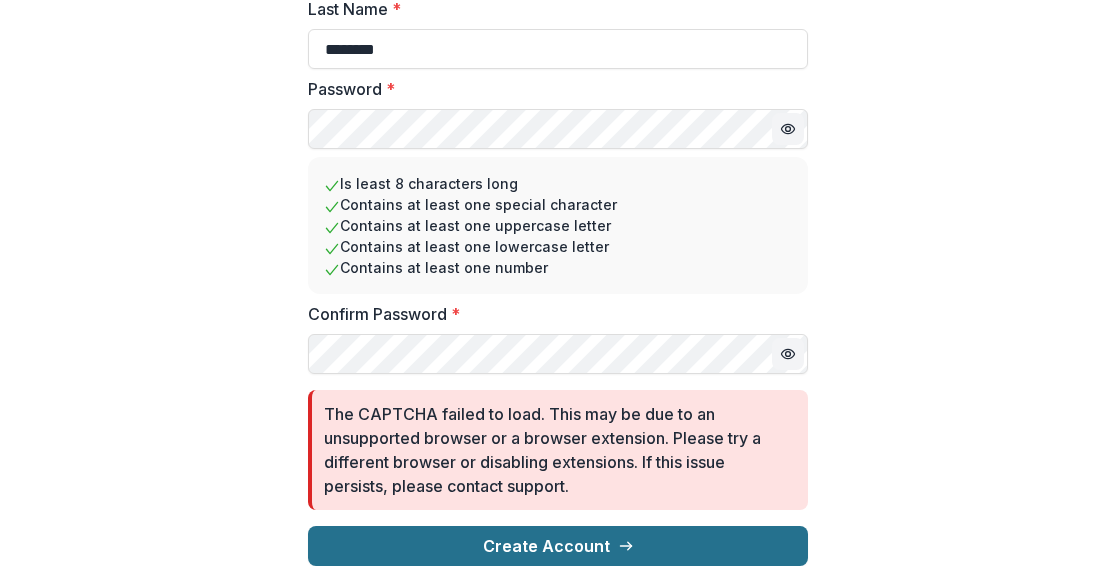 click on "Create Account" at bounding box center (558, 546) 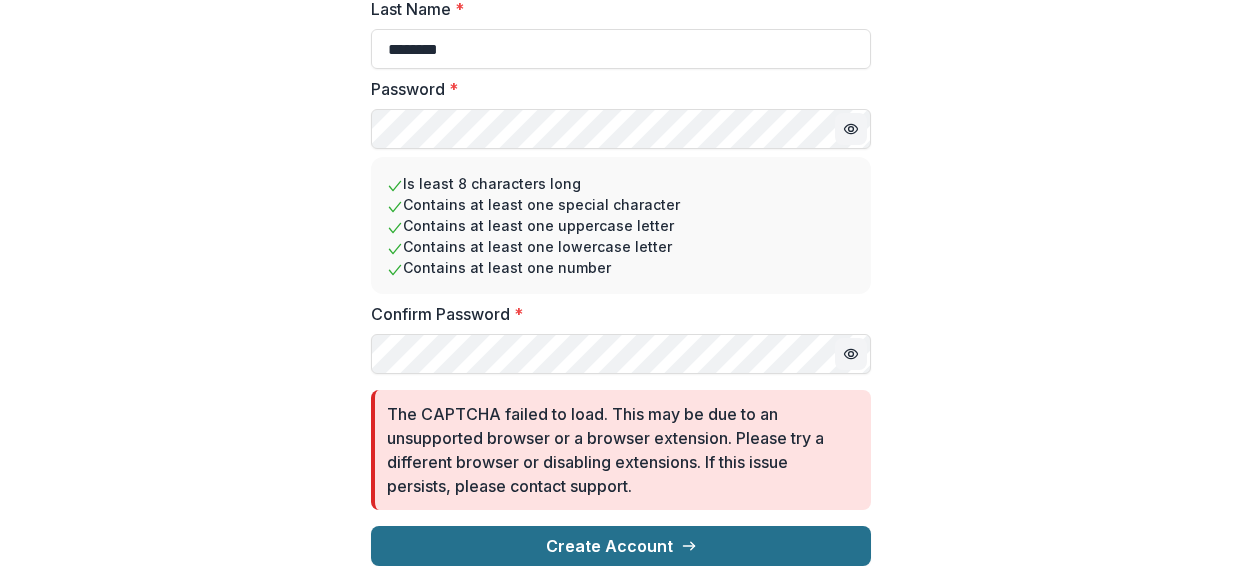 scroll, scrollTop: 342, scrollLeft: 0, axis: vertical 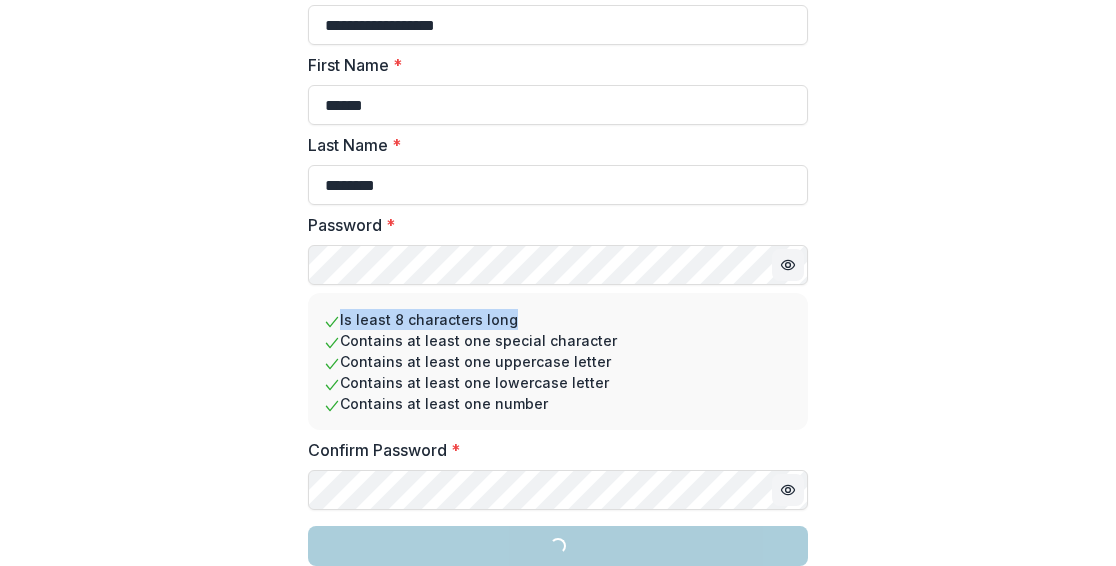 drag, startPoint x: 1107, startPoint y: 302, endPoint x: 916, endPoint y: 252, distance: 197.43607 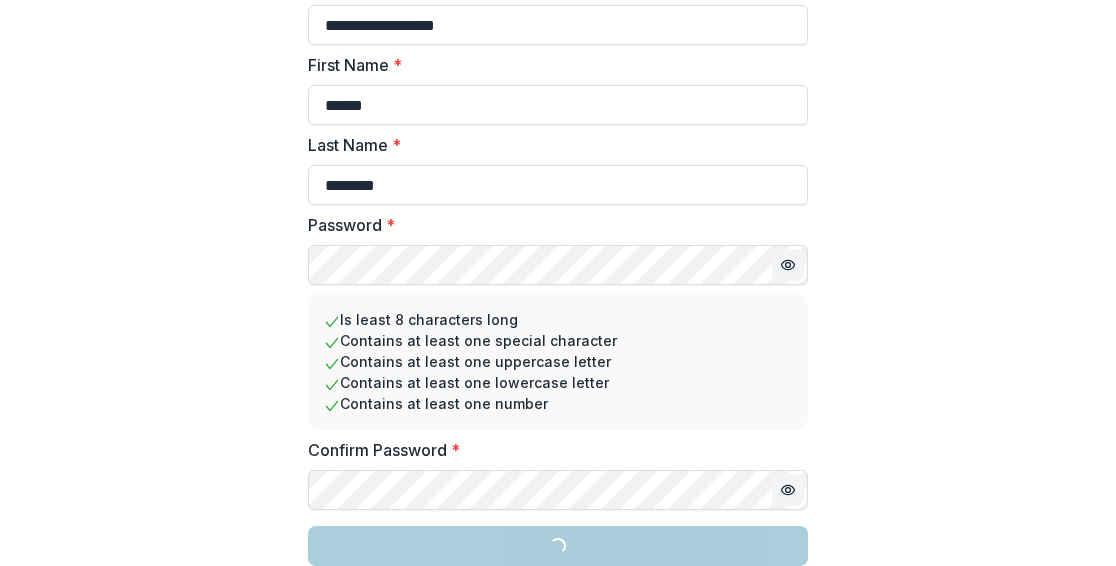 click on "**********" at bounding box center [558, 120] 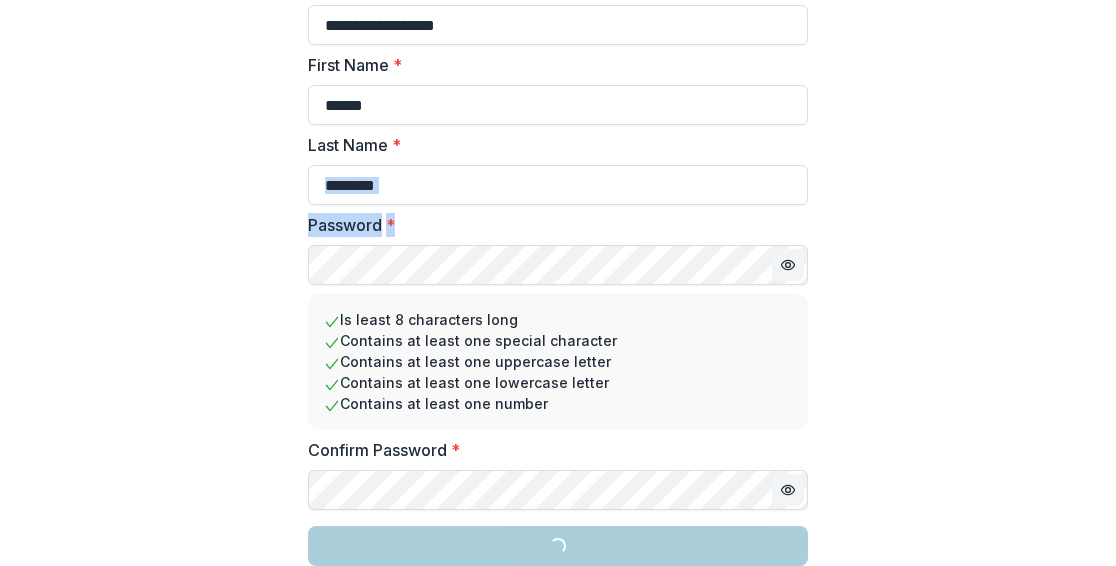 drag, startPoint x: 1109, startPoint y: 226, endPoint x: 905, endPoint y: 185, distance: 208.07932 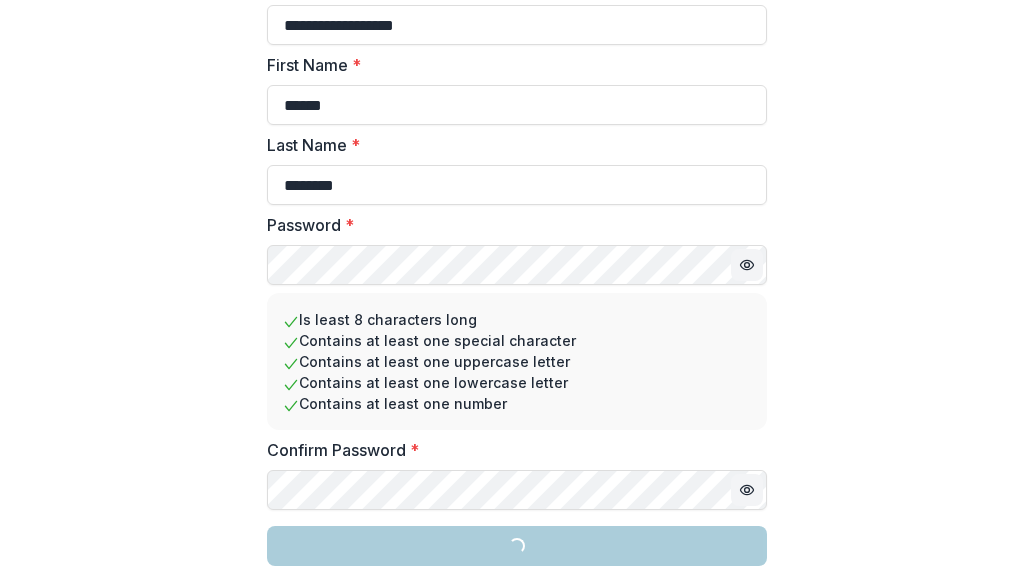 click on "**********" at bounding box center (517, 120) 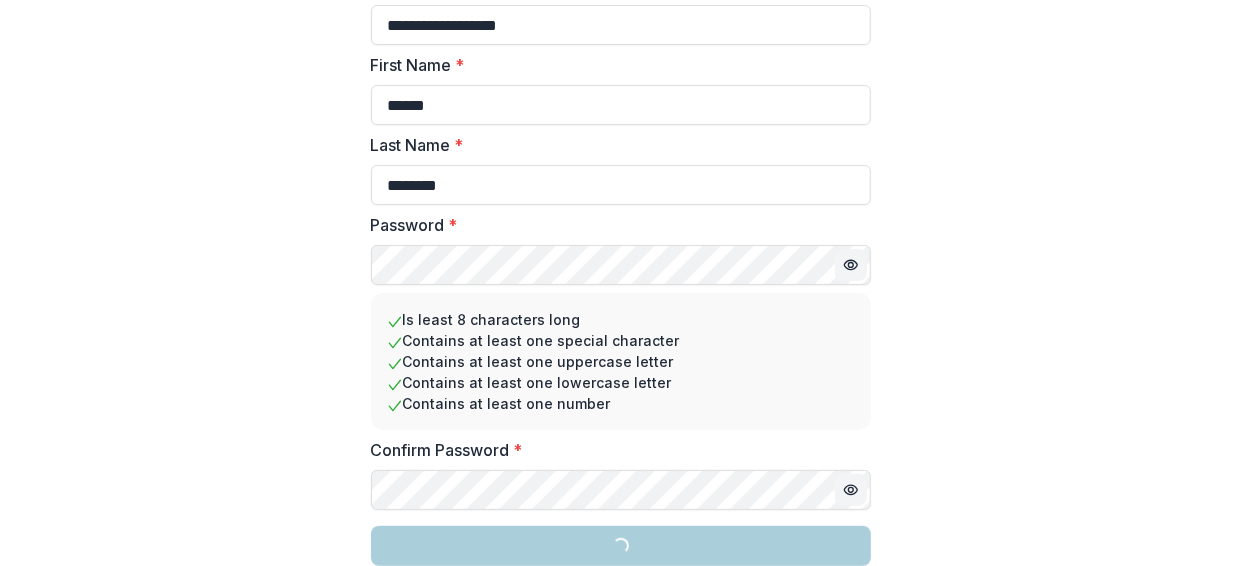 click on "**********" at bounding box center [620, 120] 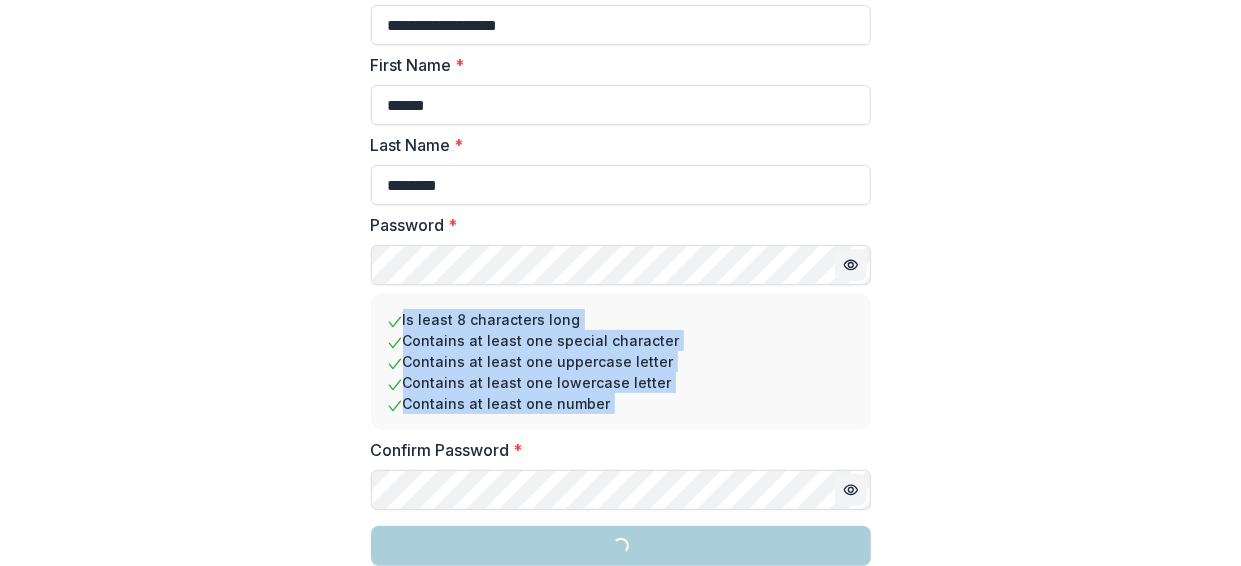 drag, startPoint x: 1233, startPoint y: 253, endPoint x: 959, endPoint y: 379, distance: 301.5825 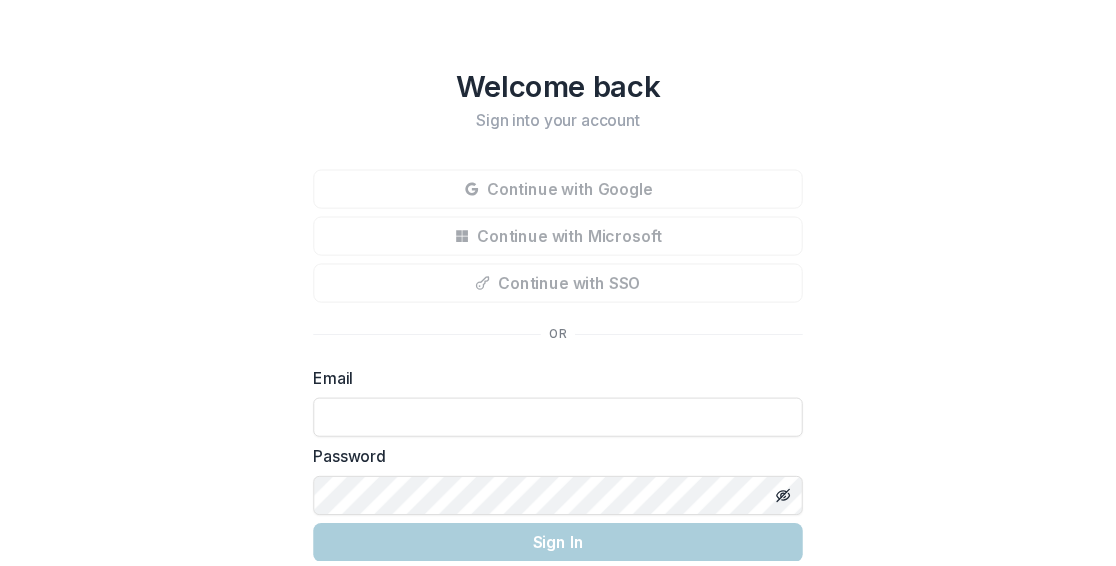 scroll, scrollTop: 0, scrollLeft: 0, axis: both 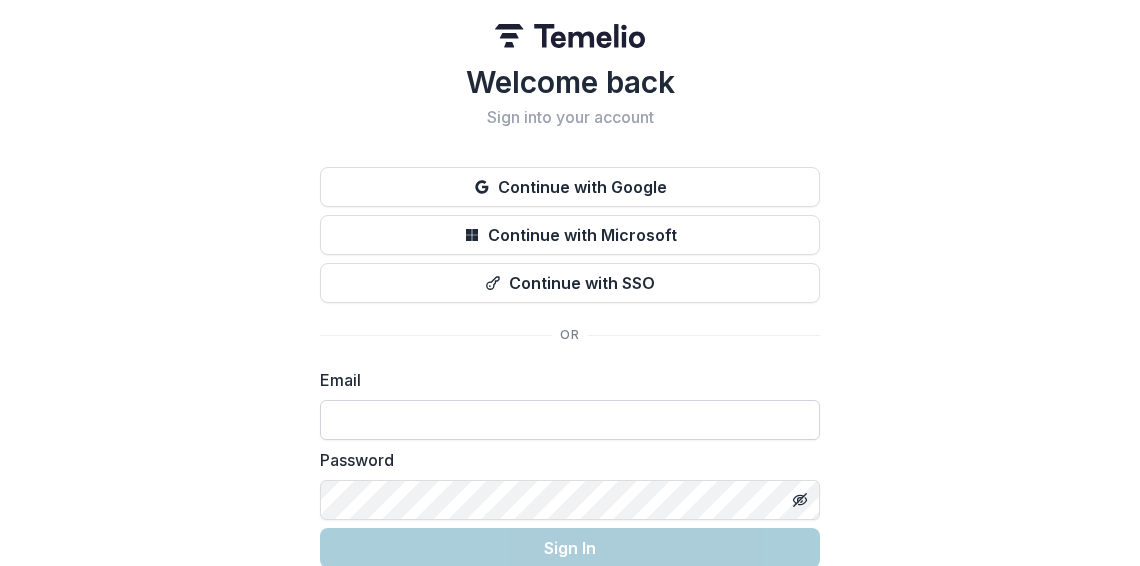 click at bounding box center [570, 420] 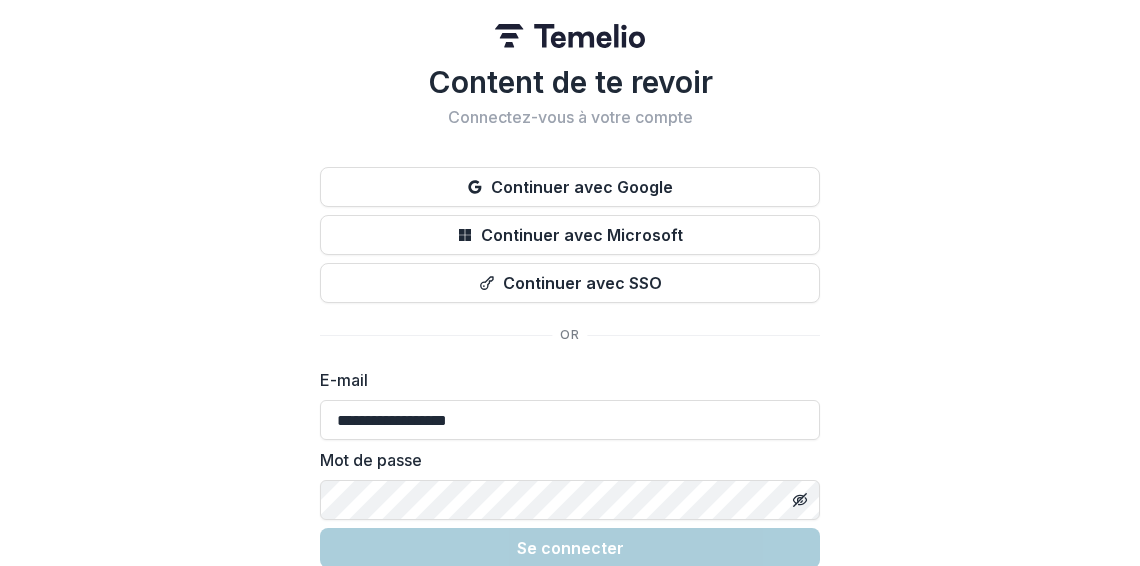 click on "Content de te revoir Connectez-vous à votre compte Continuer avec Google Continuer avec Microsoft Continuer avec SSO E-mail [EMAIL] Mot de passe Se connecter Vous n'avez pas de compte ?  Inscrivez-vous   Mot de passe oublié" at bounding box center (570, 319) 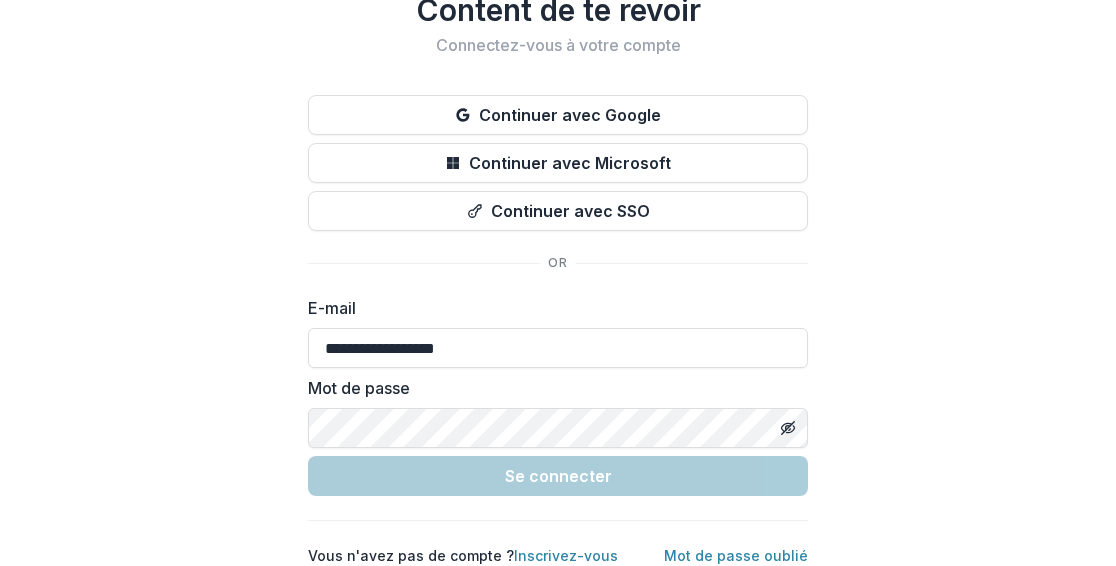 scroll, scrollTop: 87, scrollLeft: 0, axis: vertical 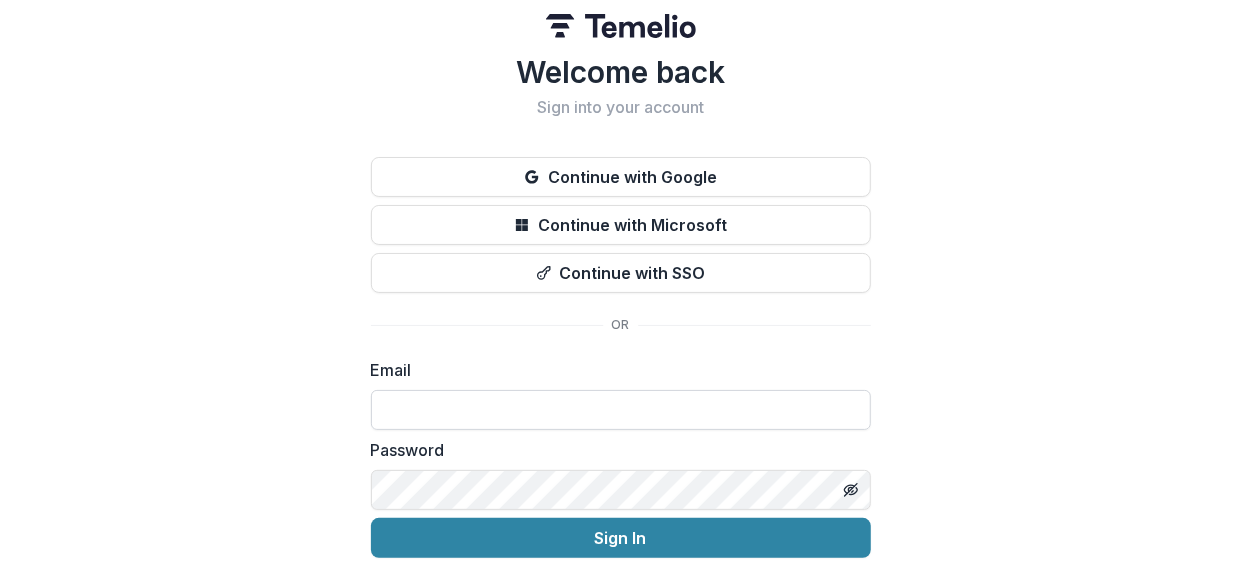 click at bounding box center [621, 410] 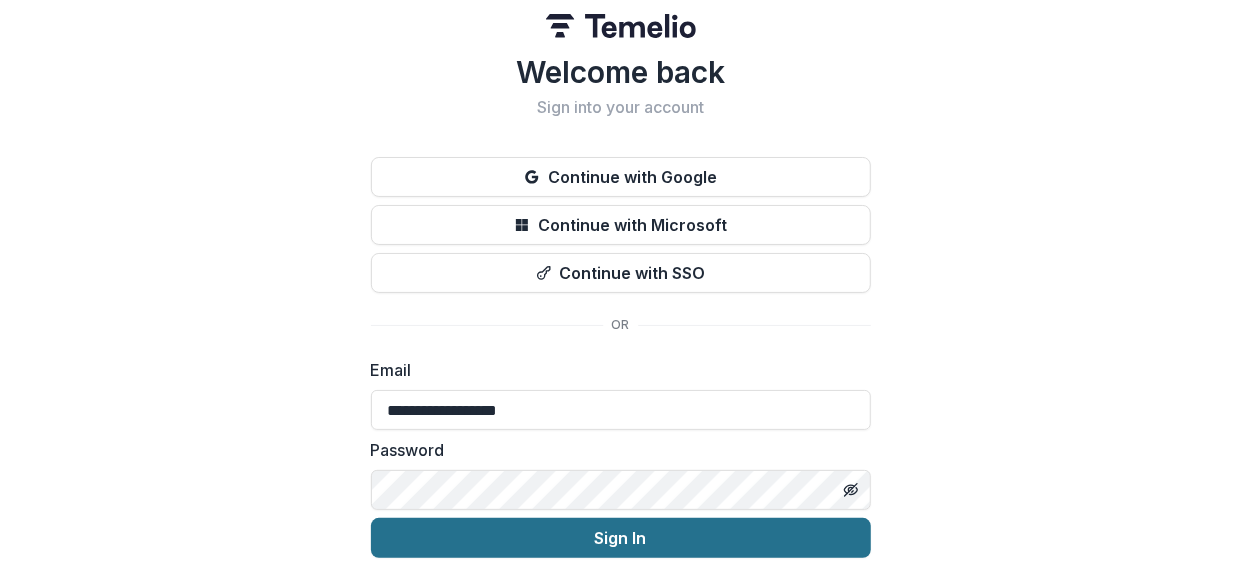 click on "Sign In" at bounding box center [621, 538] 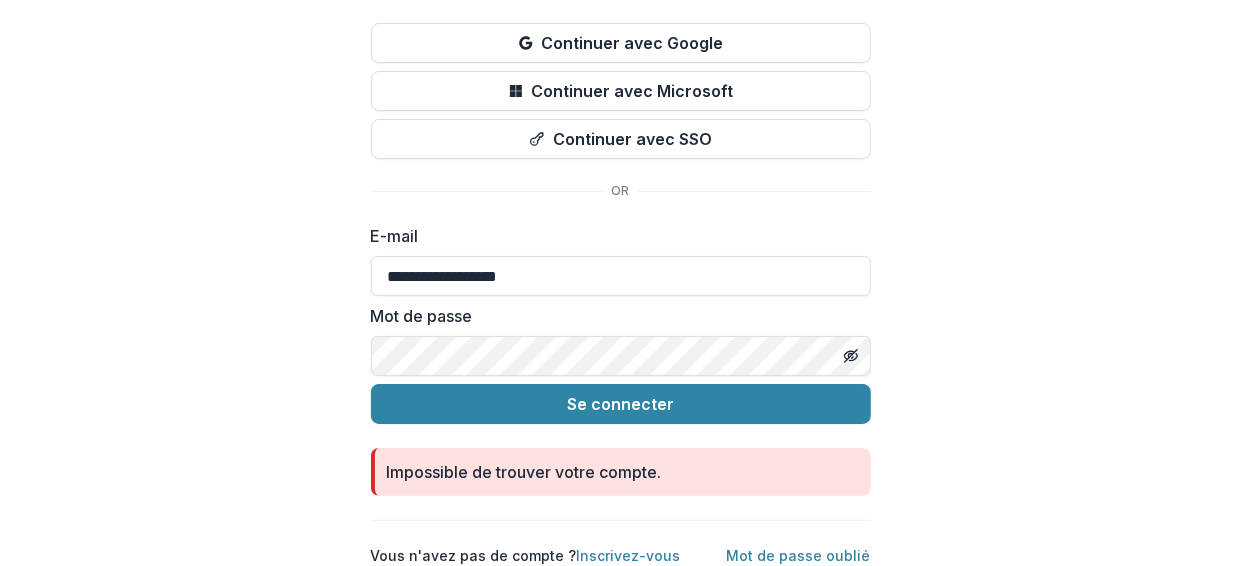 scroll, scrollTop: 10, scrollLeft: 0, axis: vertical 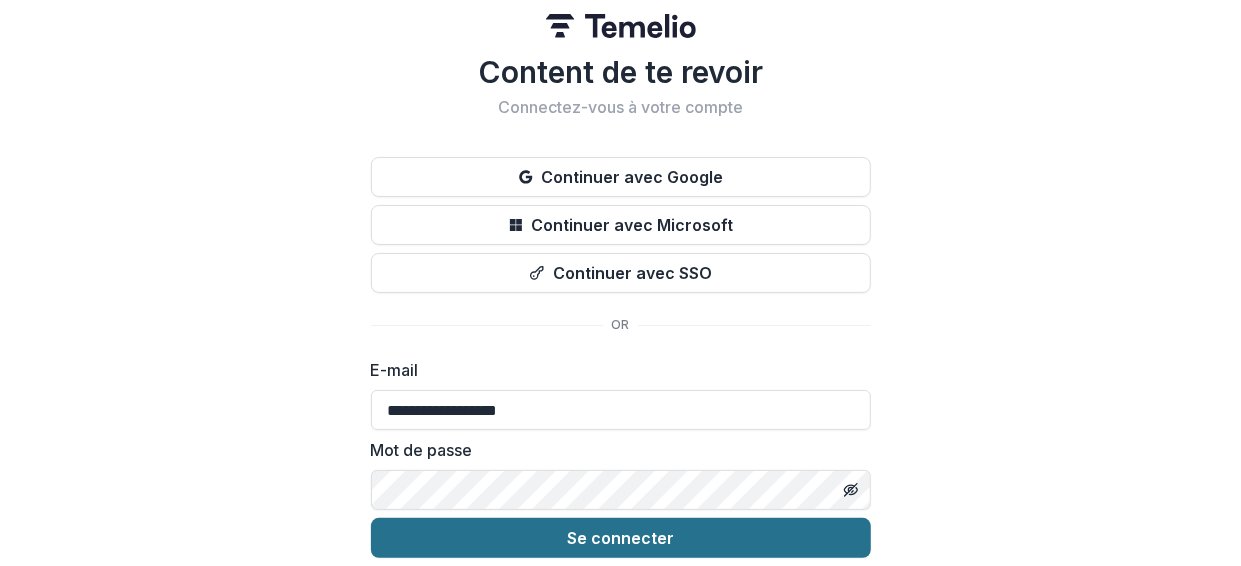 click on "Se connecter" at bounding box center [620, 538] 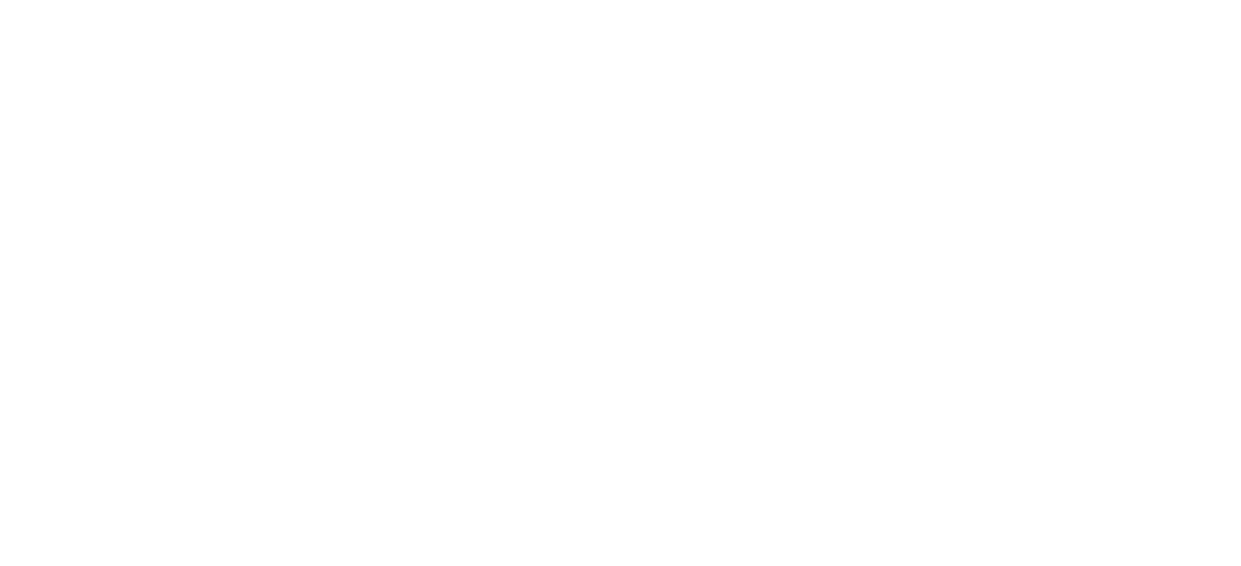 scroll, scrollTop: 0, scrollLeft: 0, axis: both 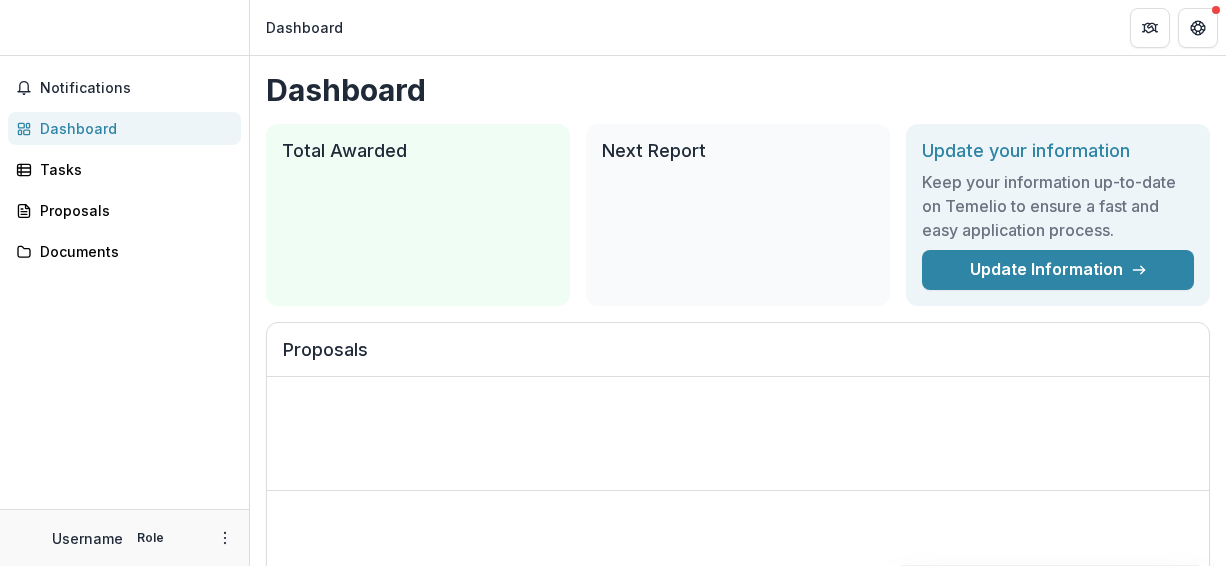 click on "Proposals" at bounding box center (738, 350) 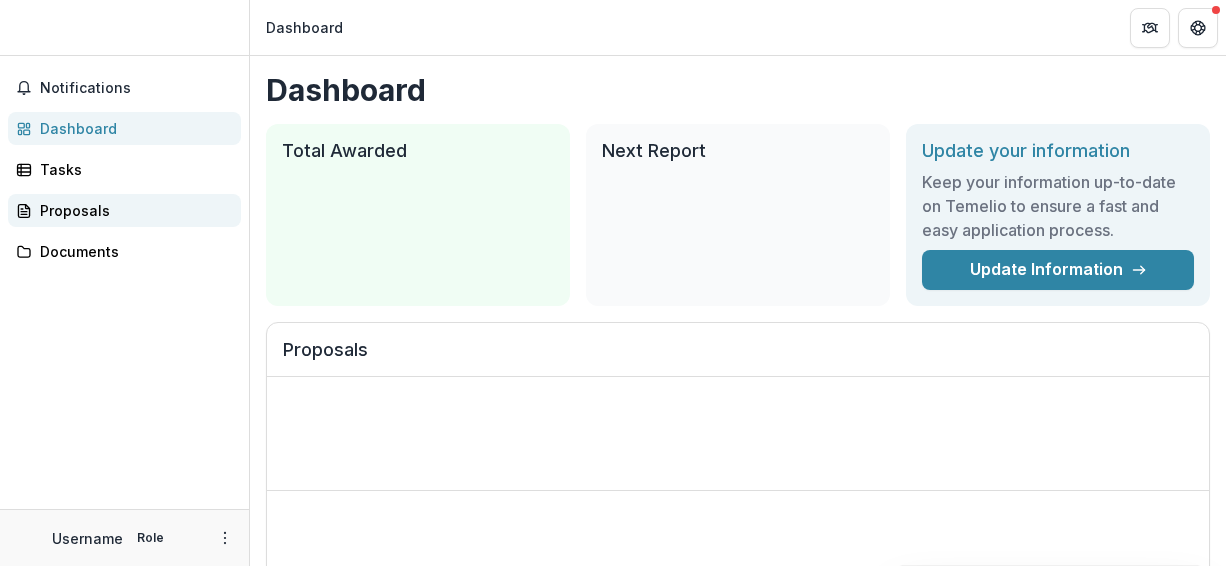click on "Proposals" at bounding box center [132, 210] 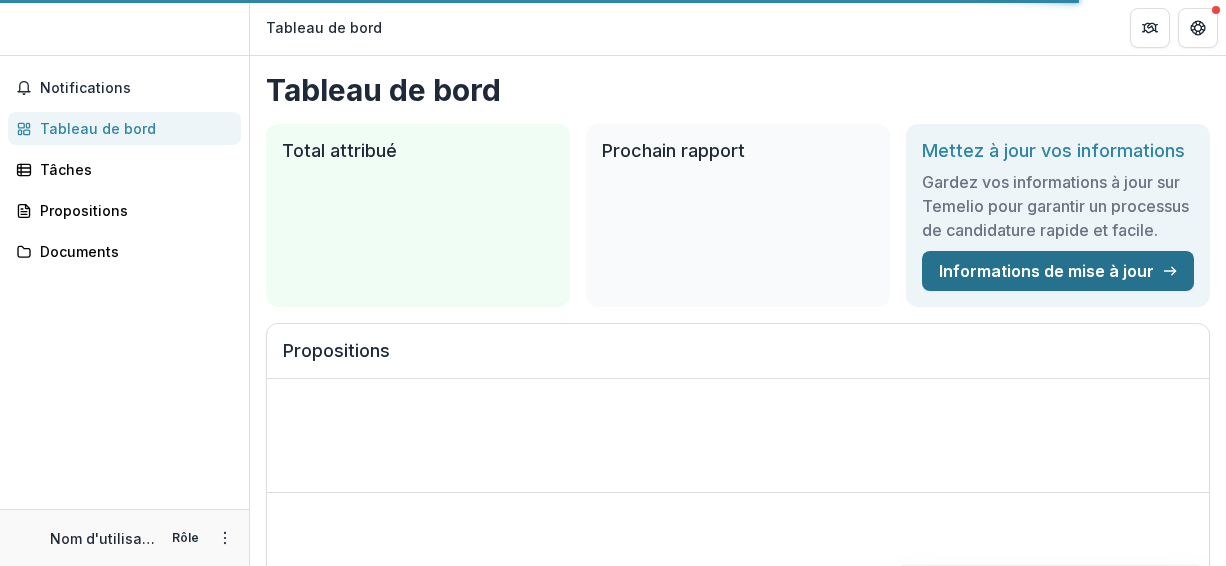 click on "Informations de mise à jour" at bounding box center (1046, 271) 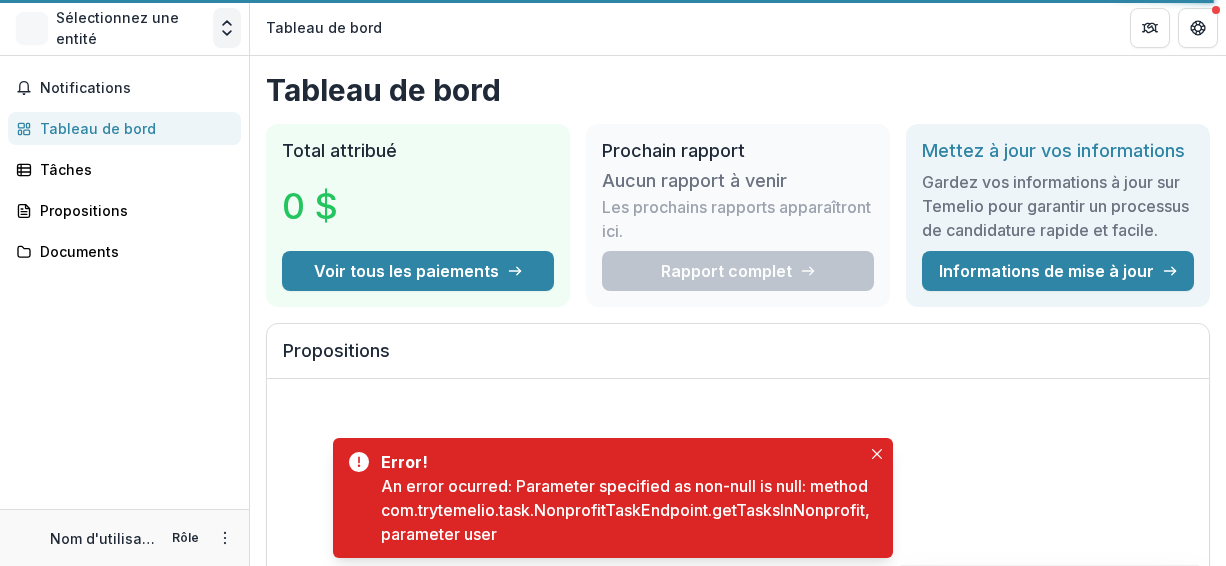 click 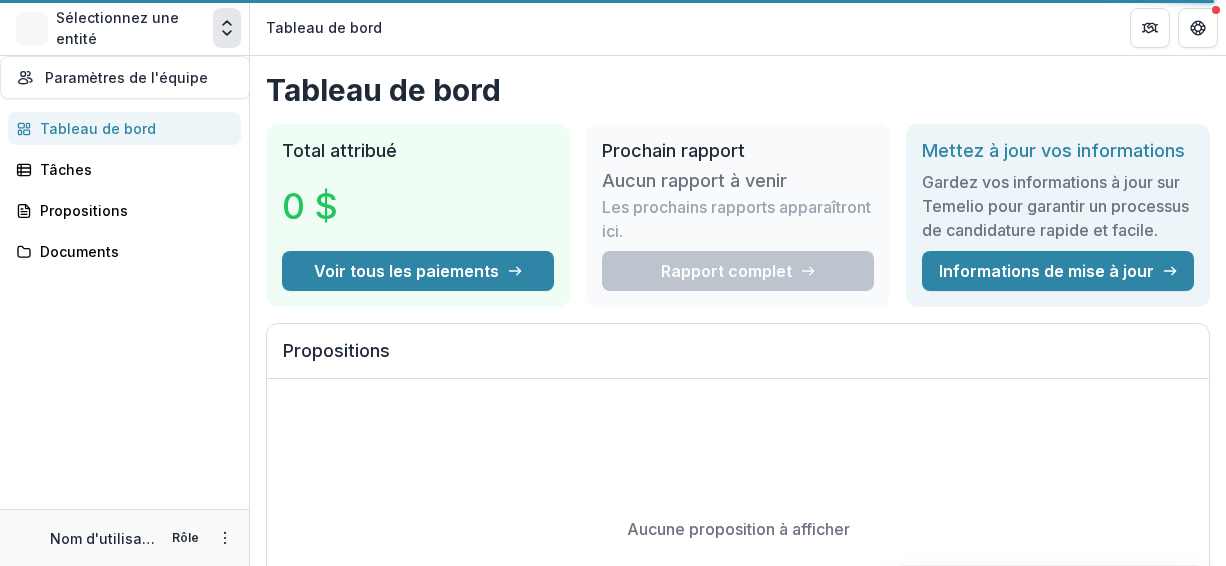 click 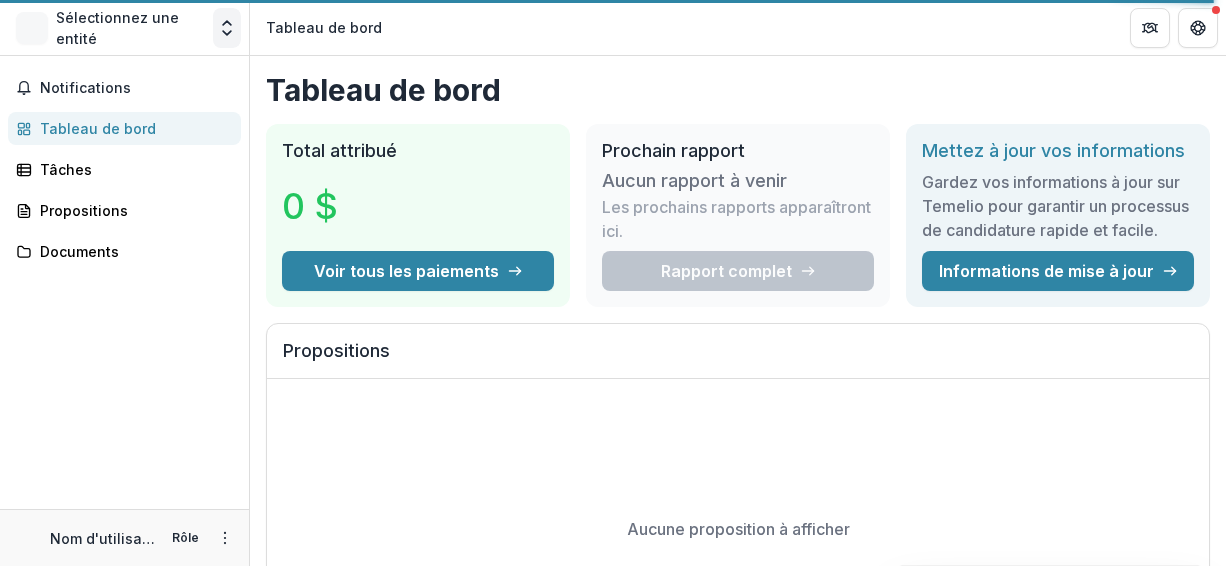 click 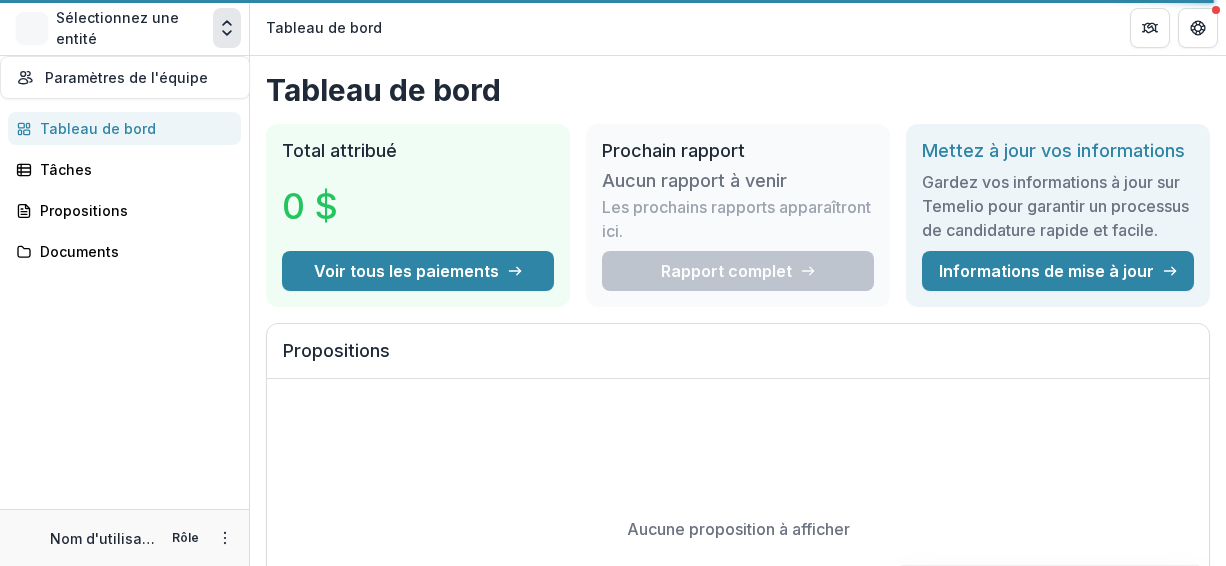 click 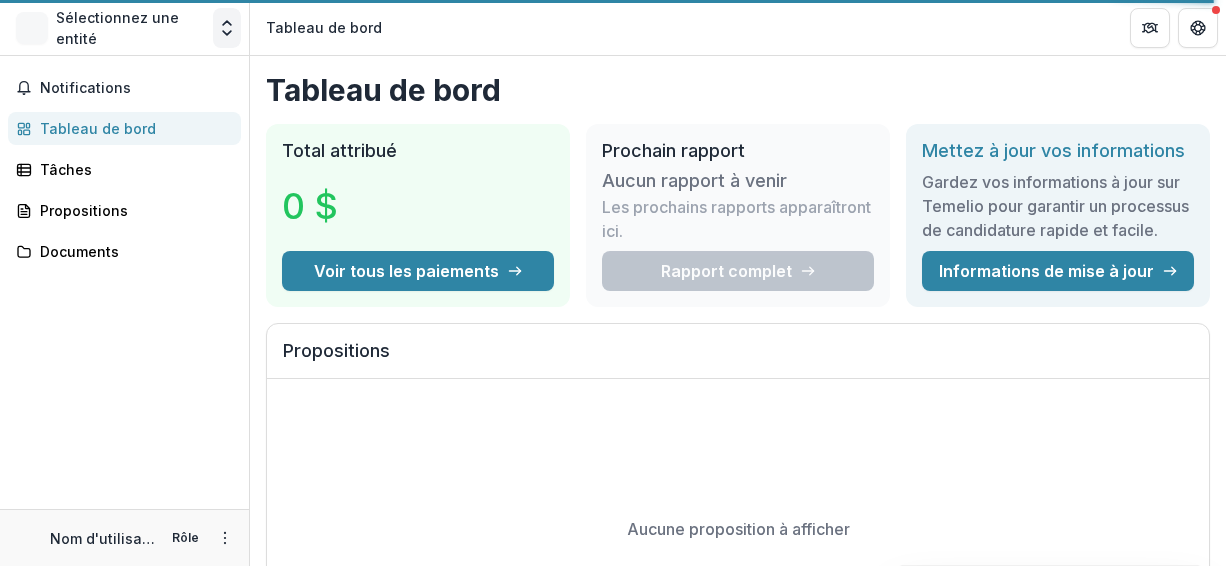 click 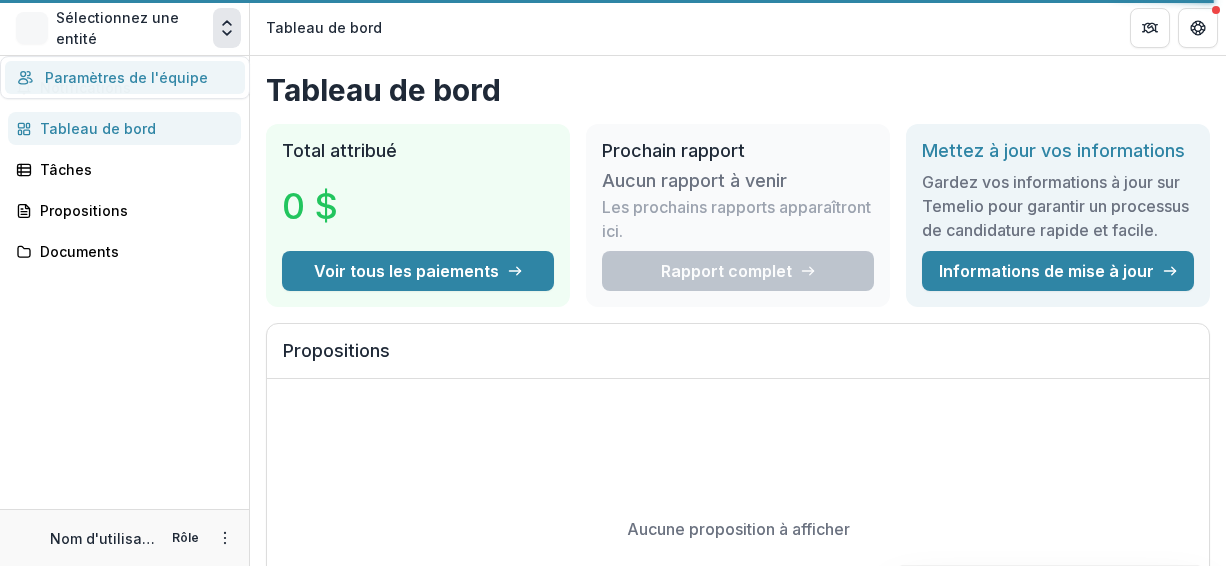 click 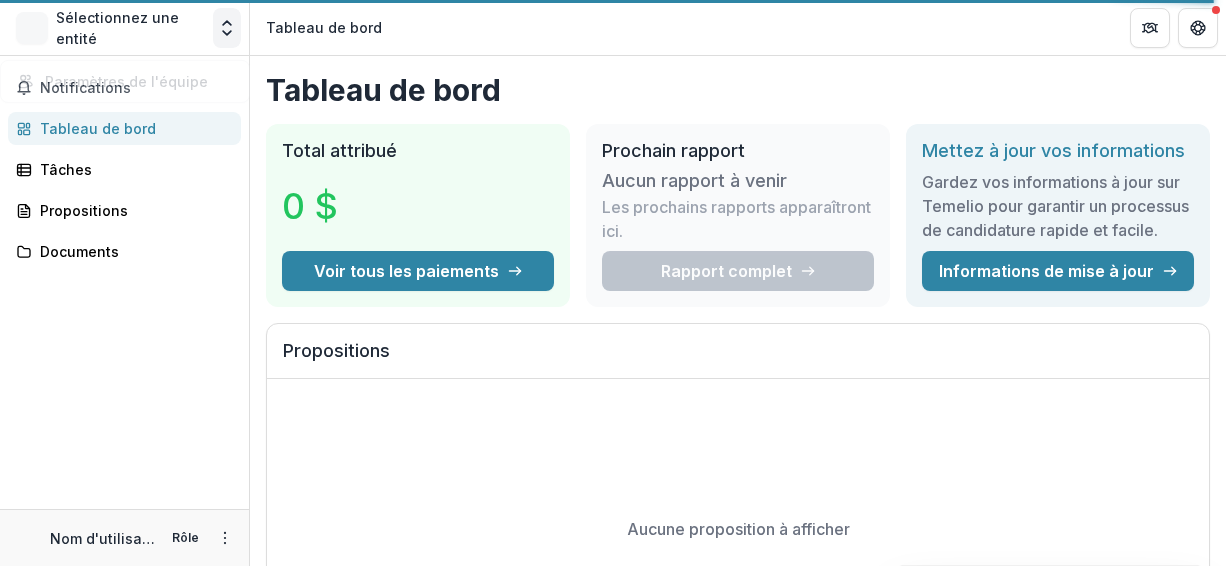 click 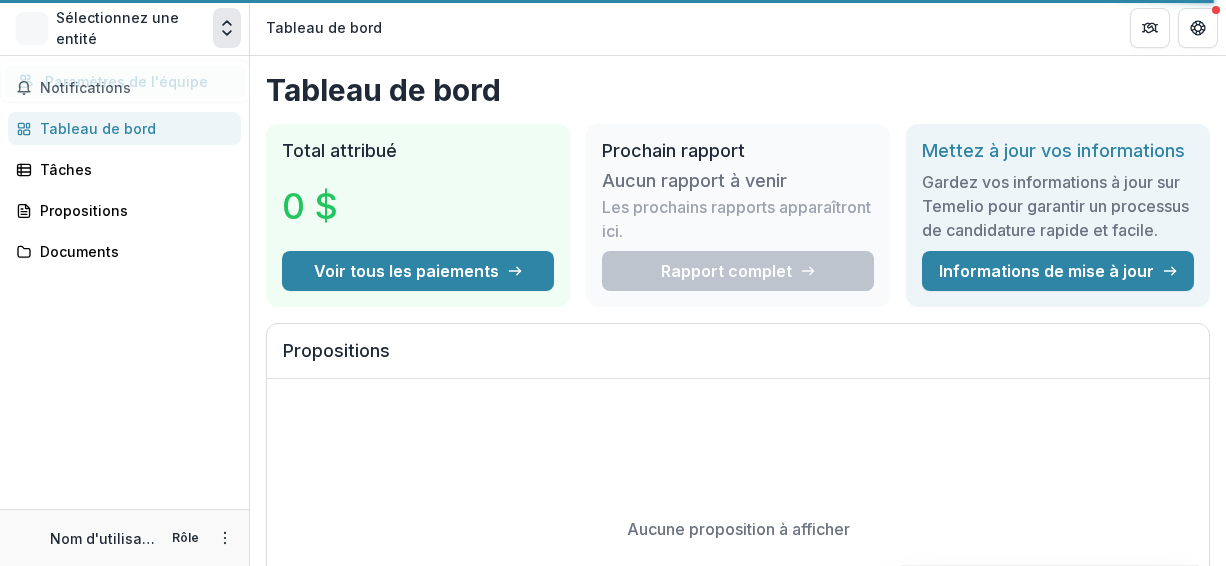 click 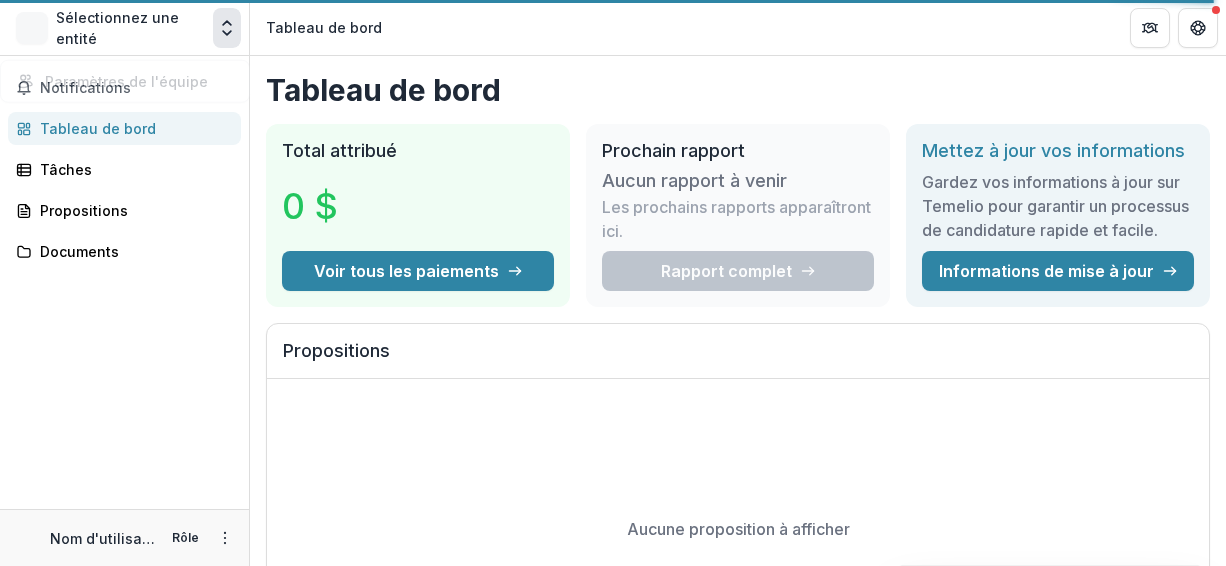 click 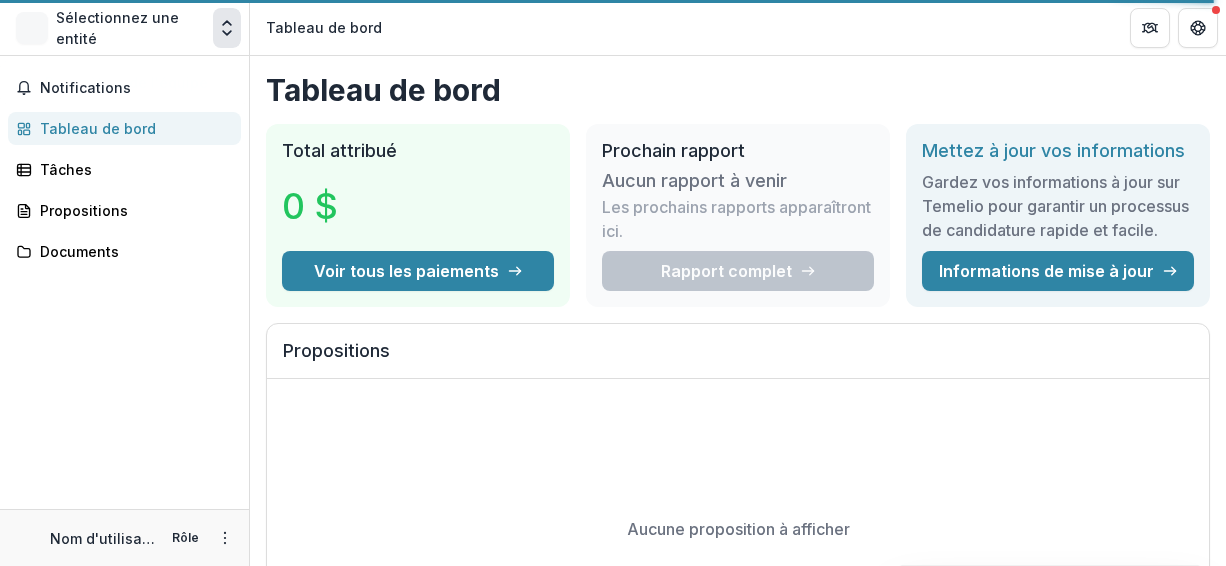 click 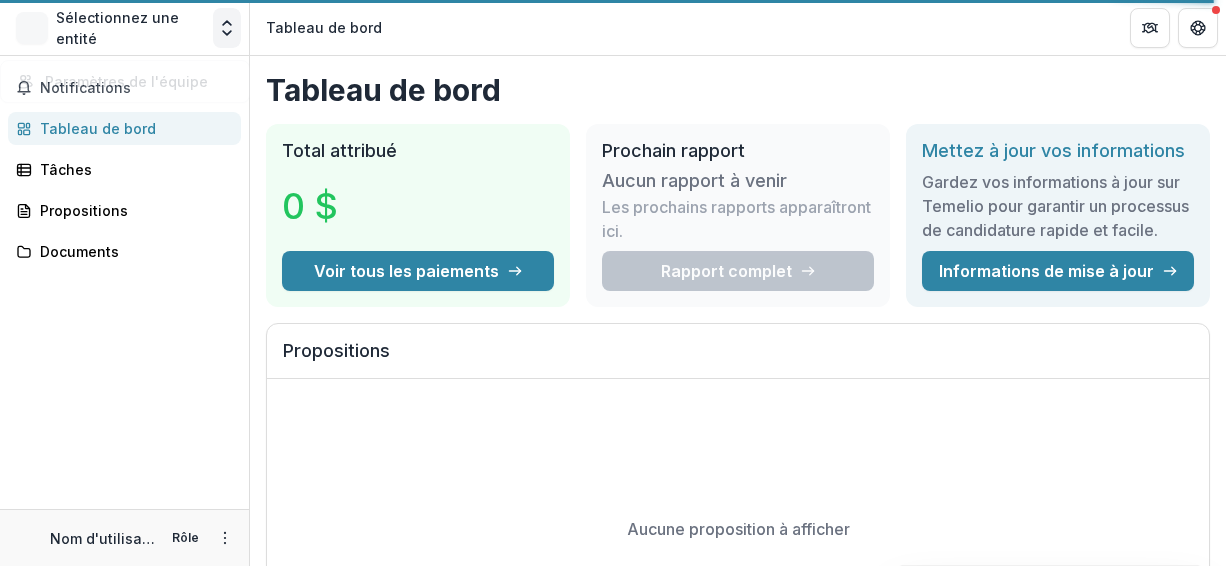 click 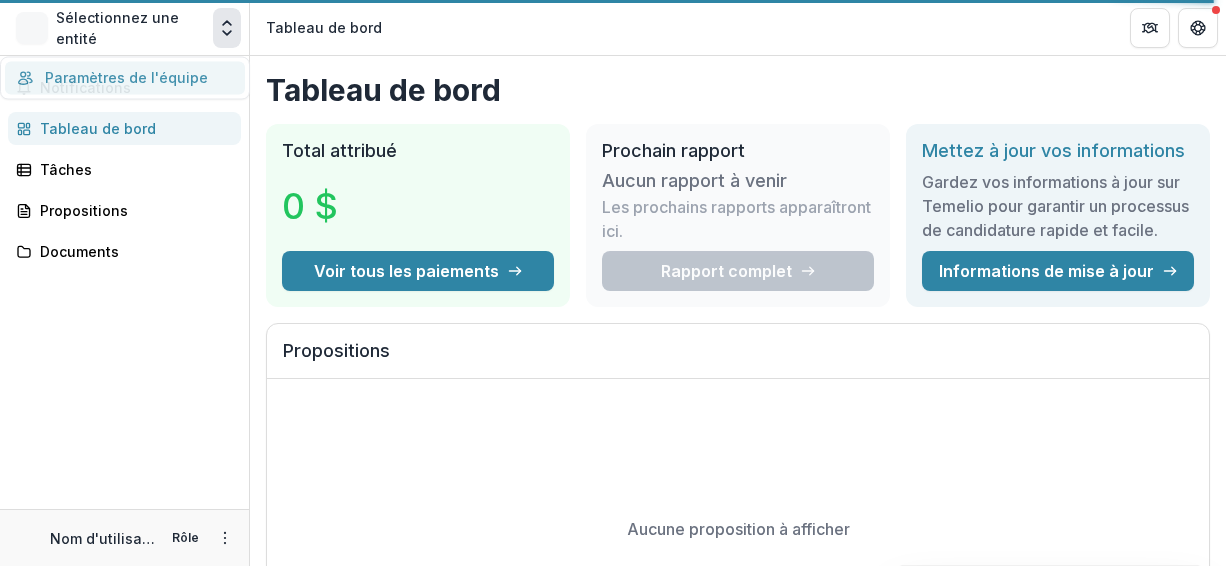 click 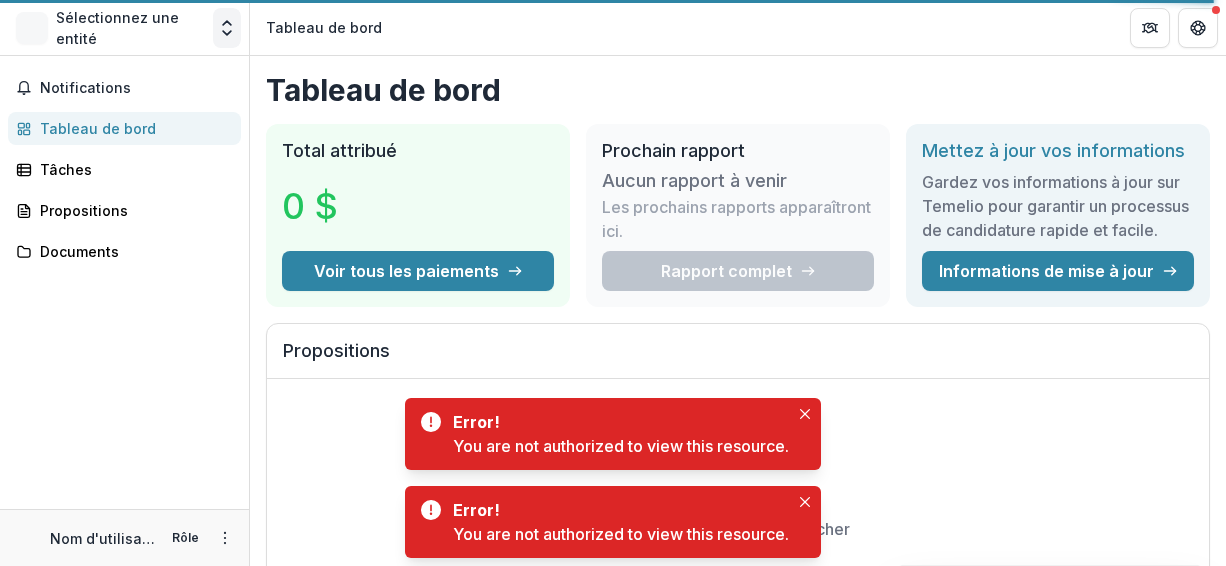 click 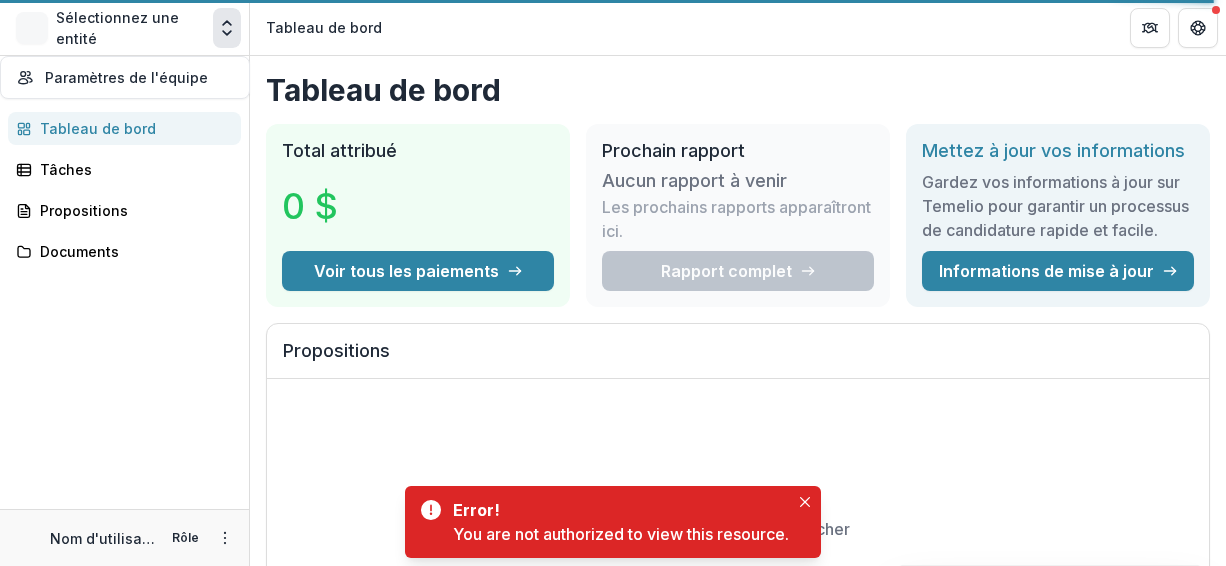 click 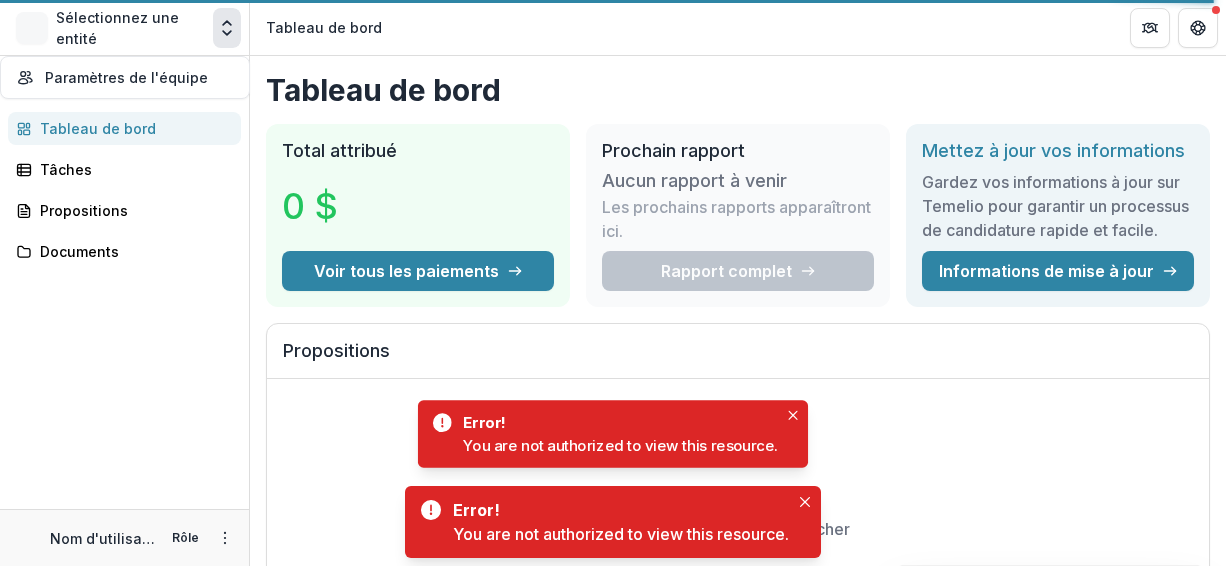 click 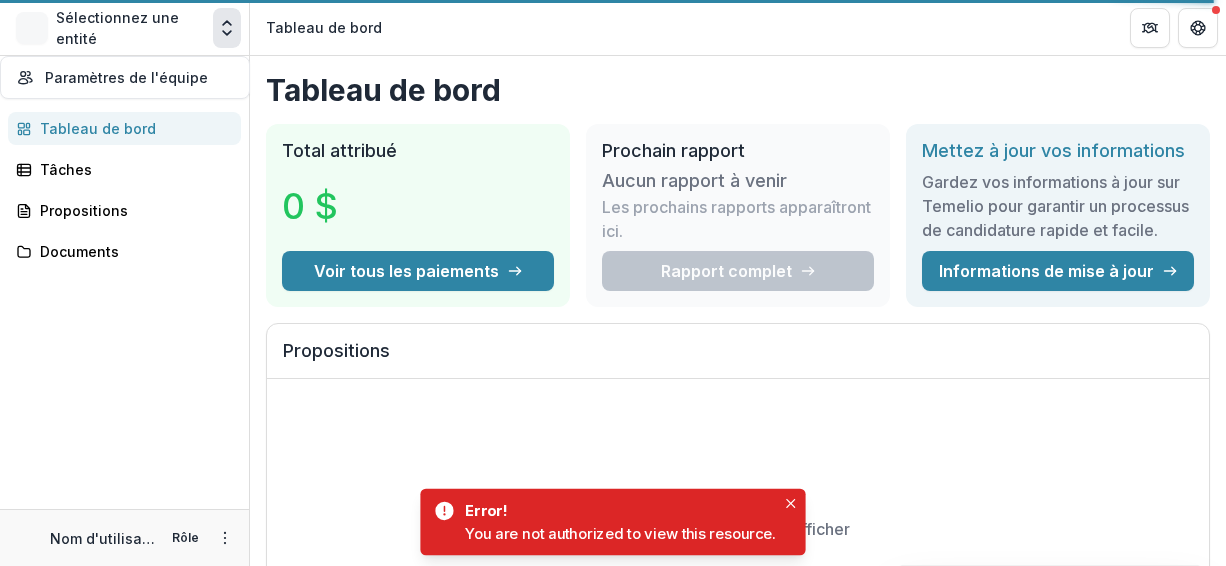 click 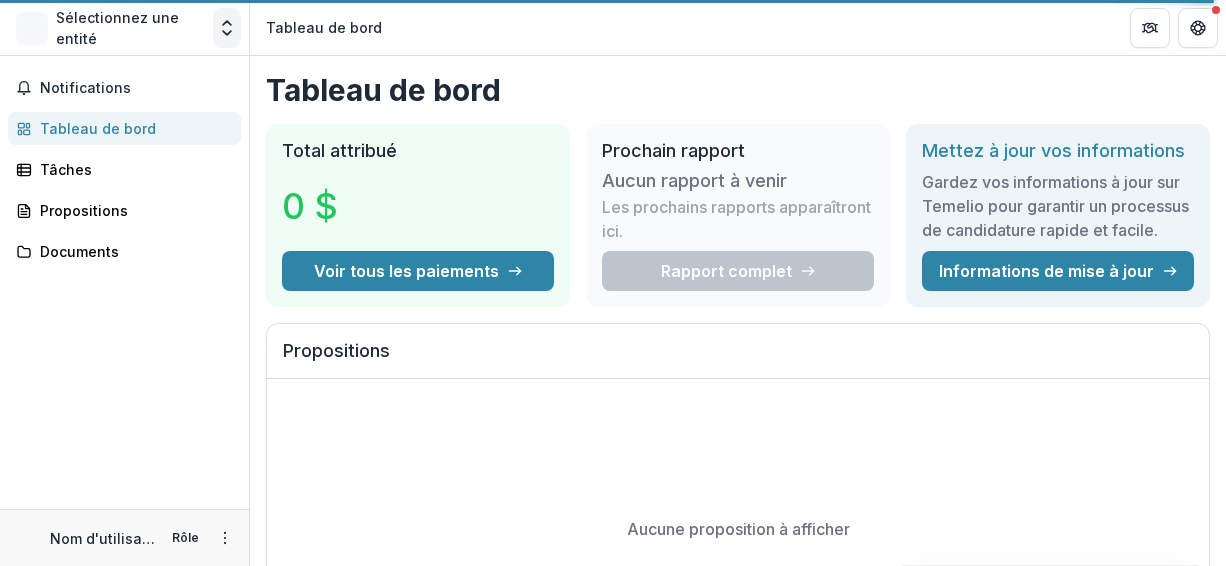 click 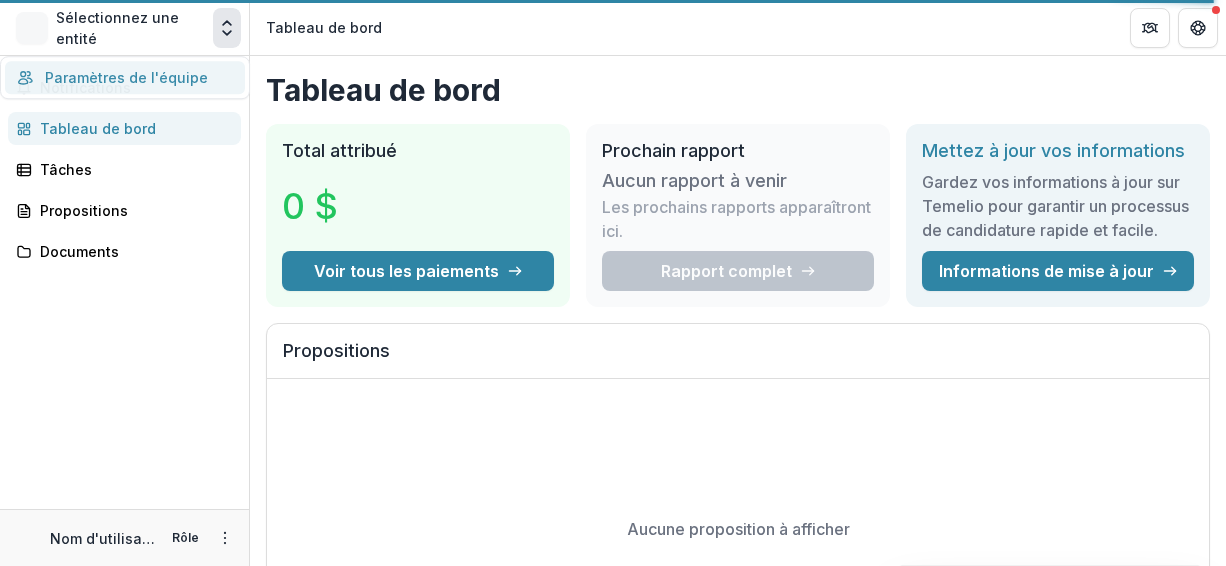 click 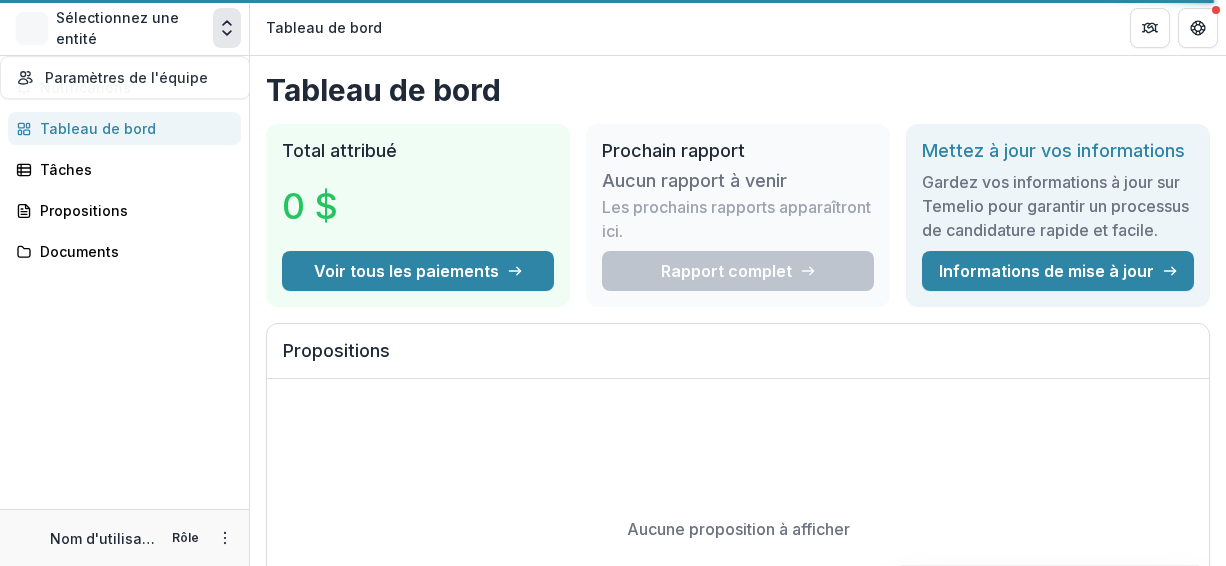 click 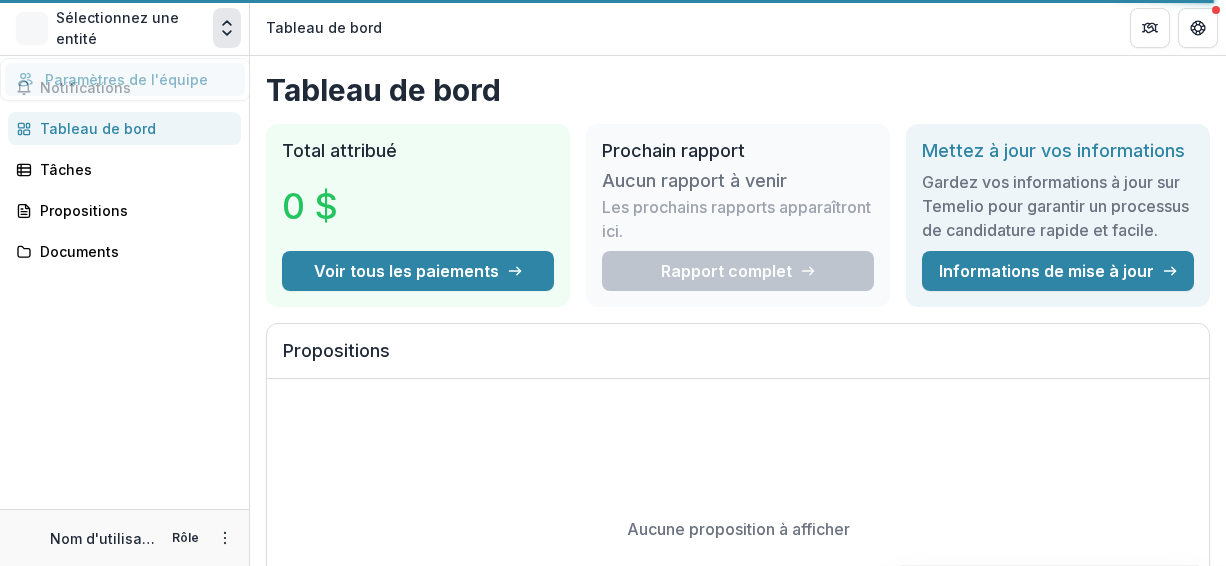 click 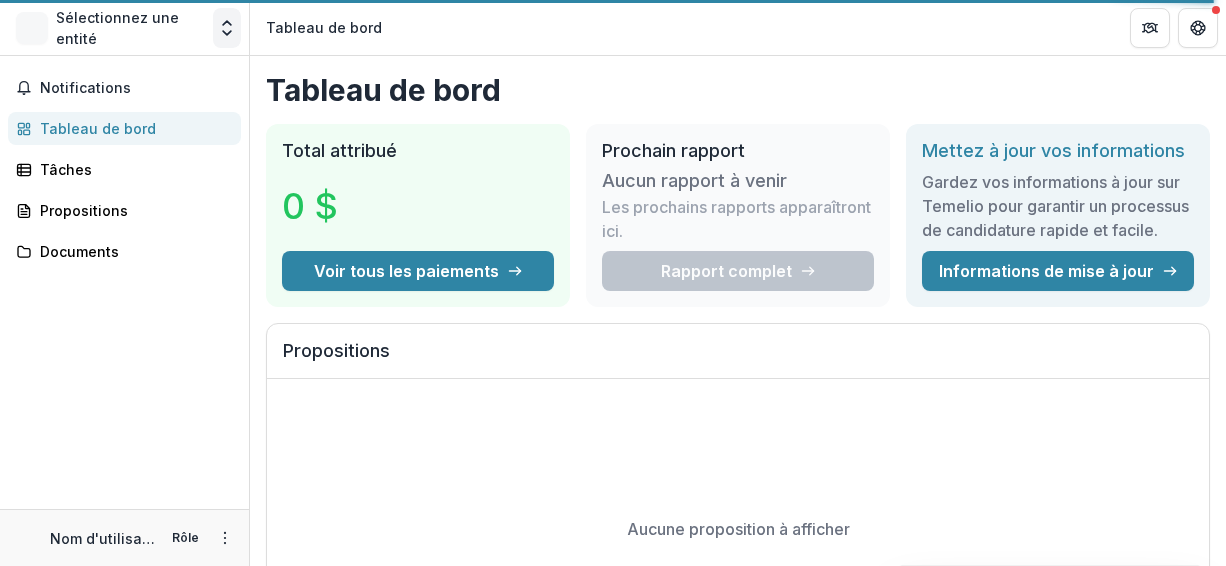 click 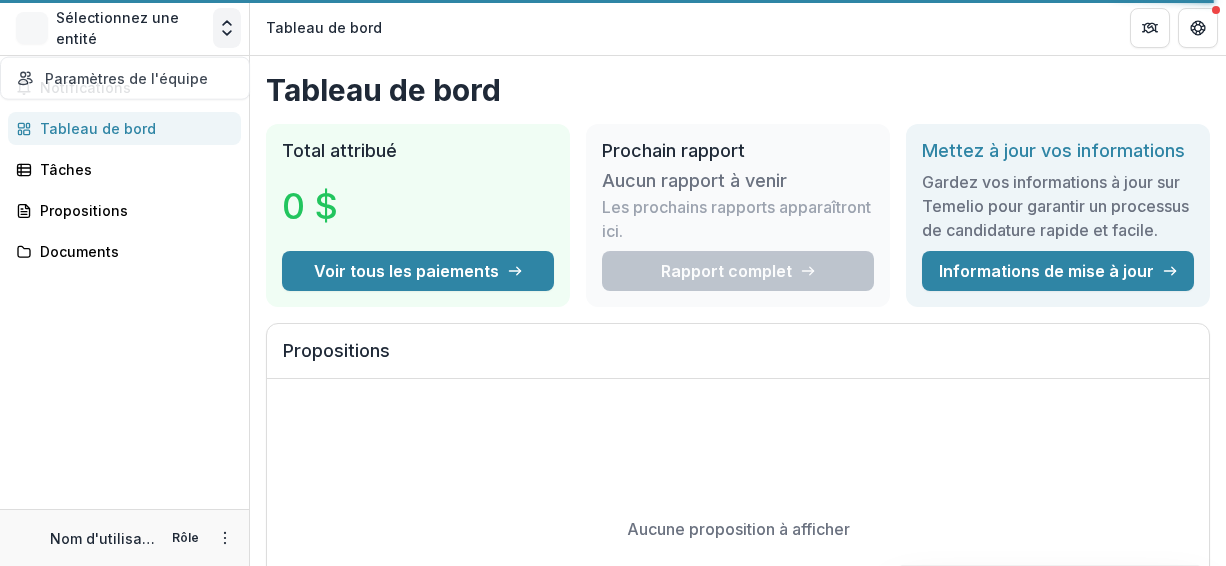 click 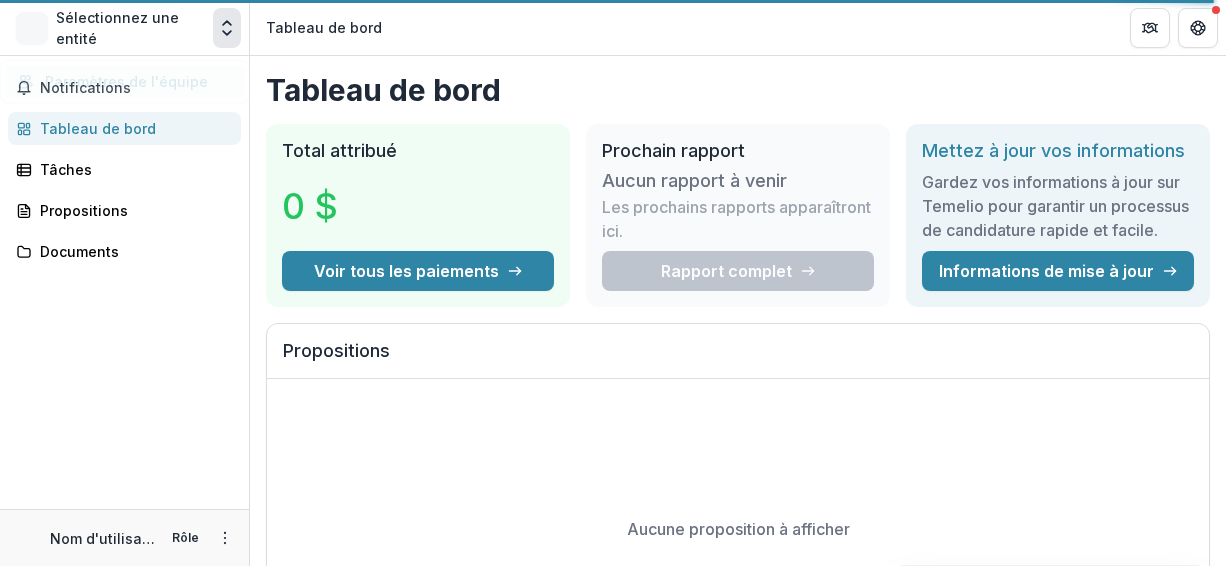 click 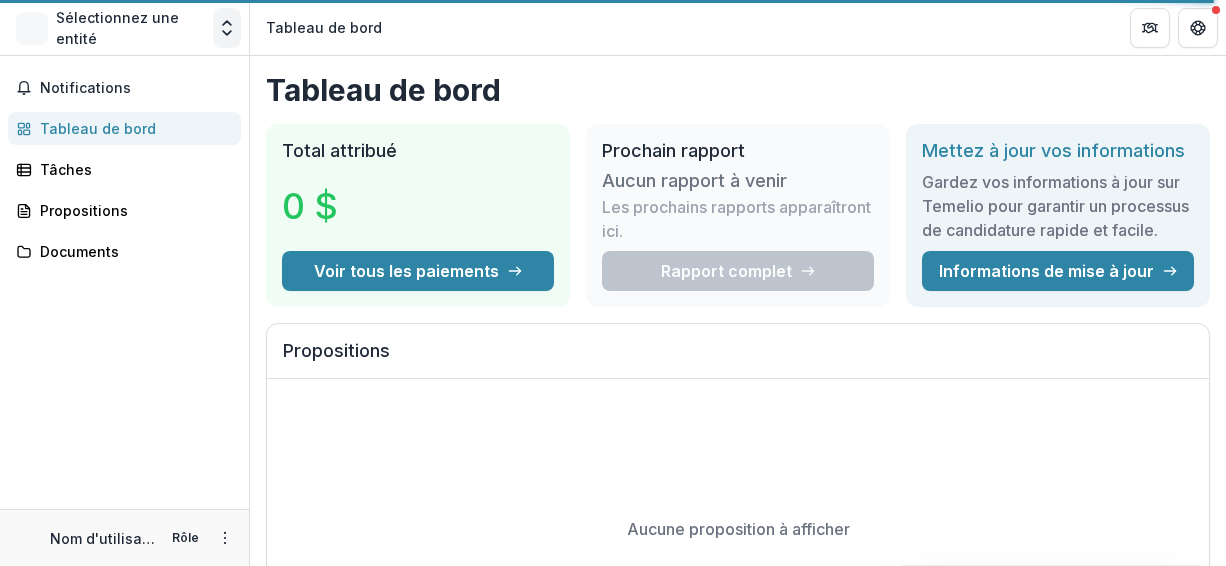 click 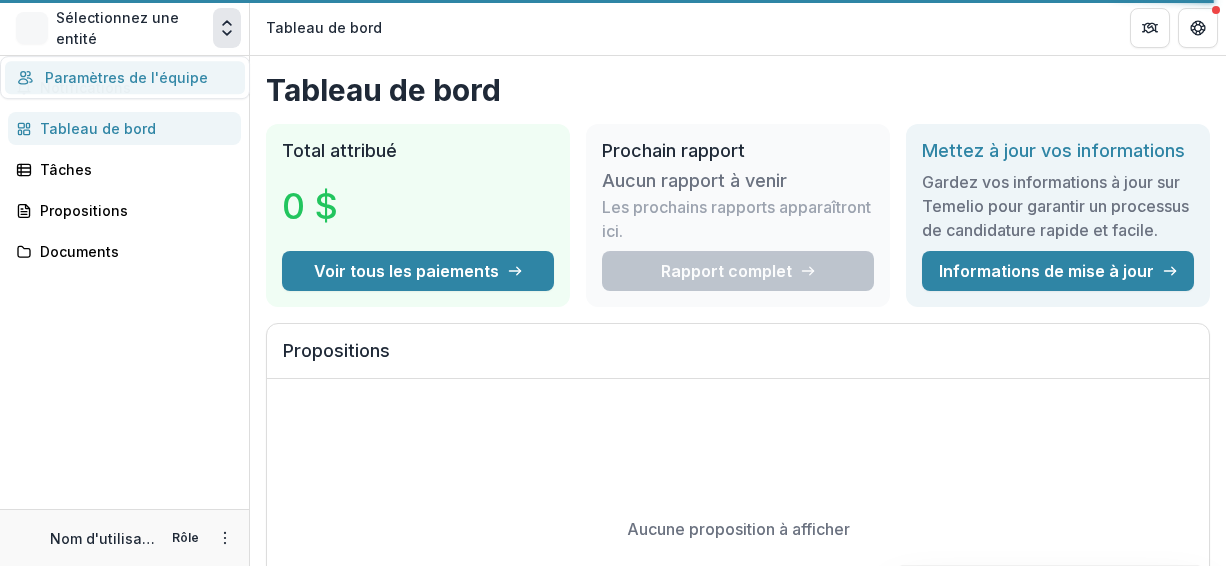 click 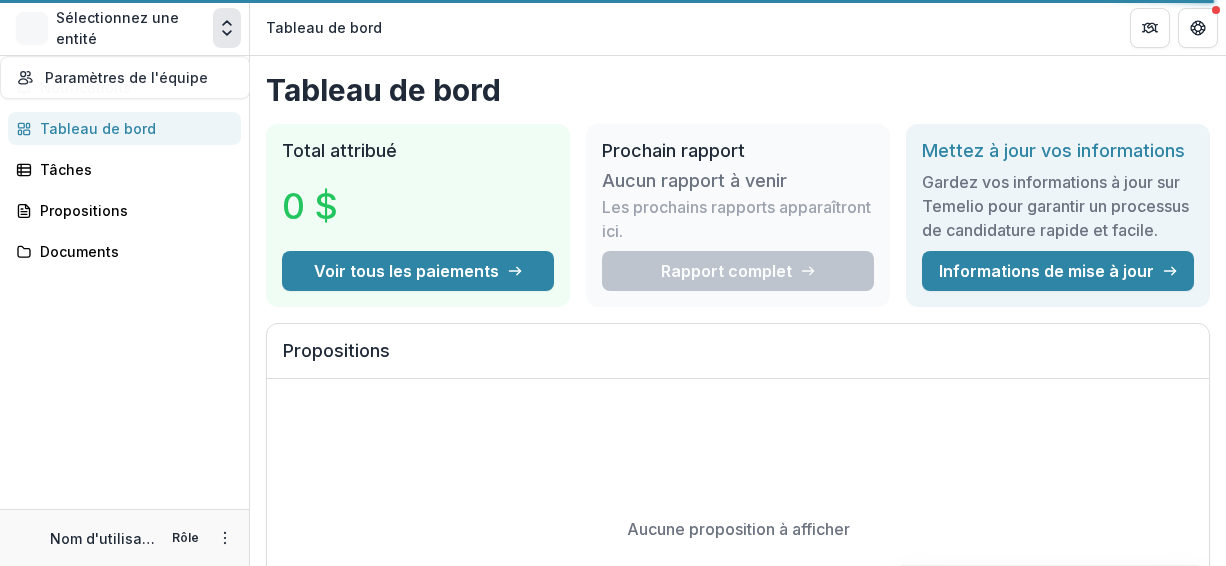 click 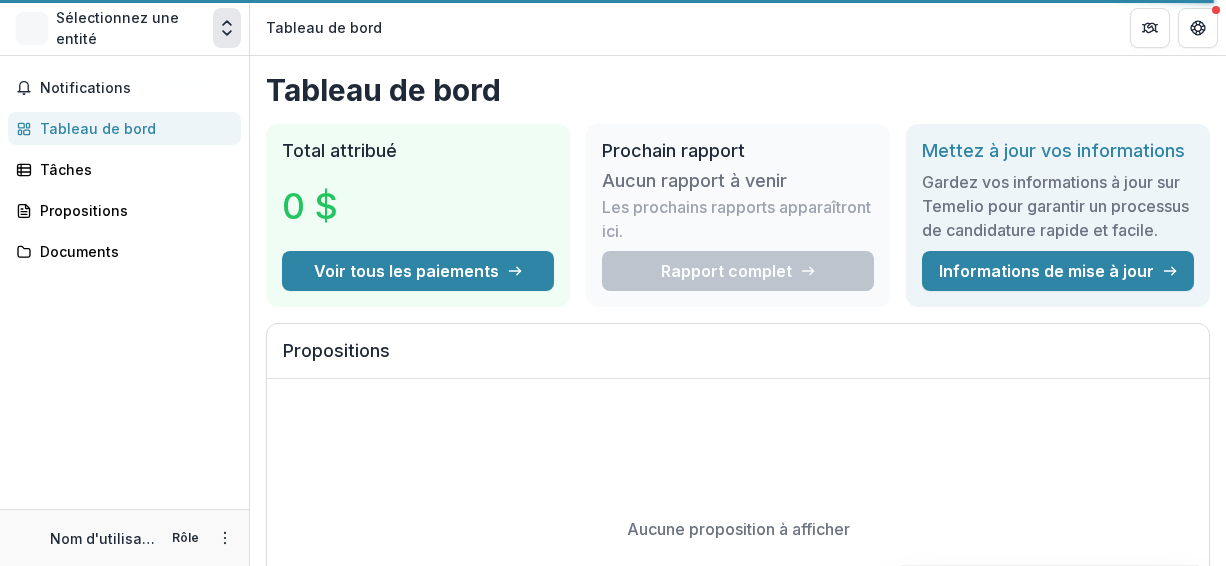click 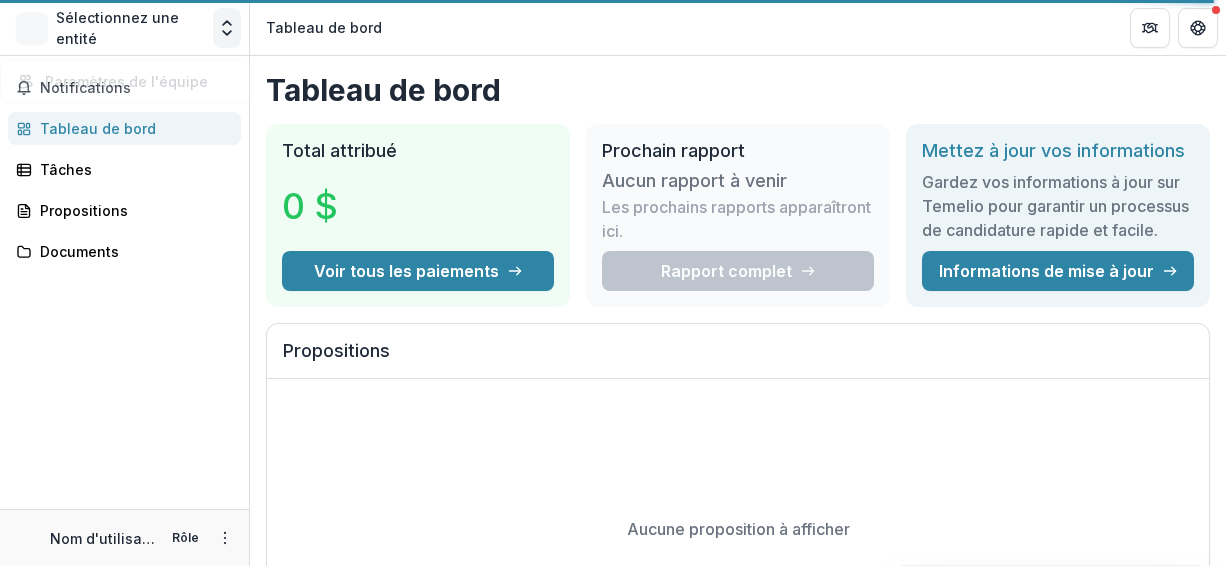 click 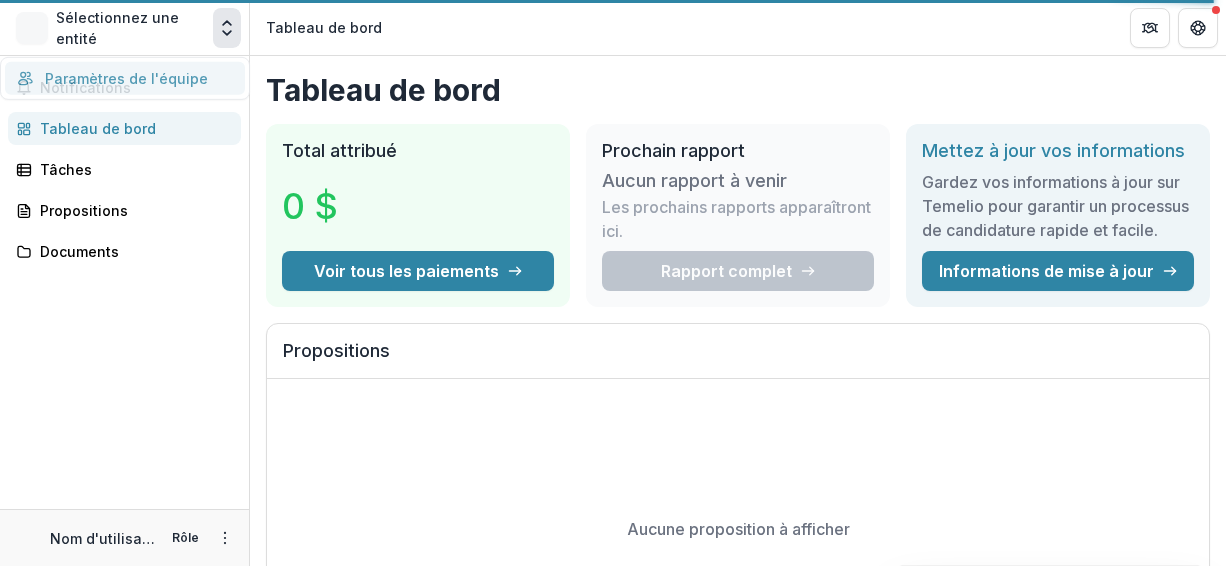 click 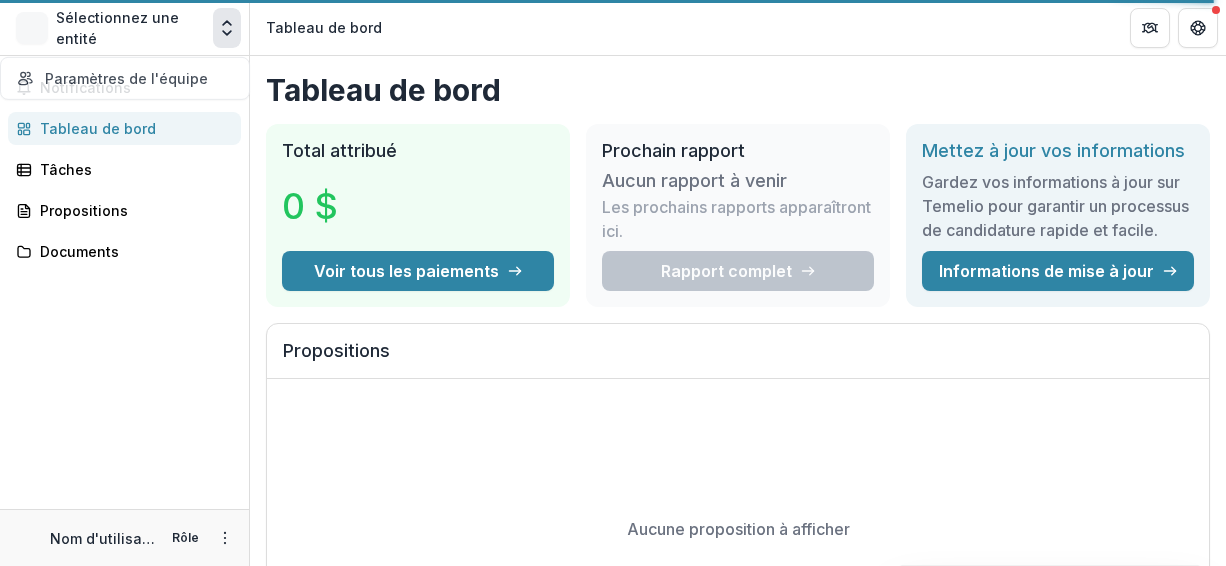 click 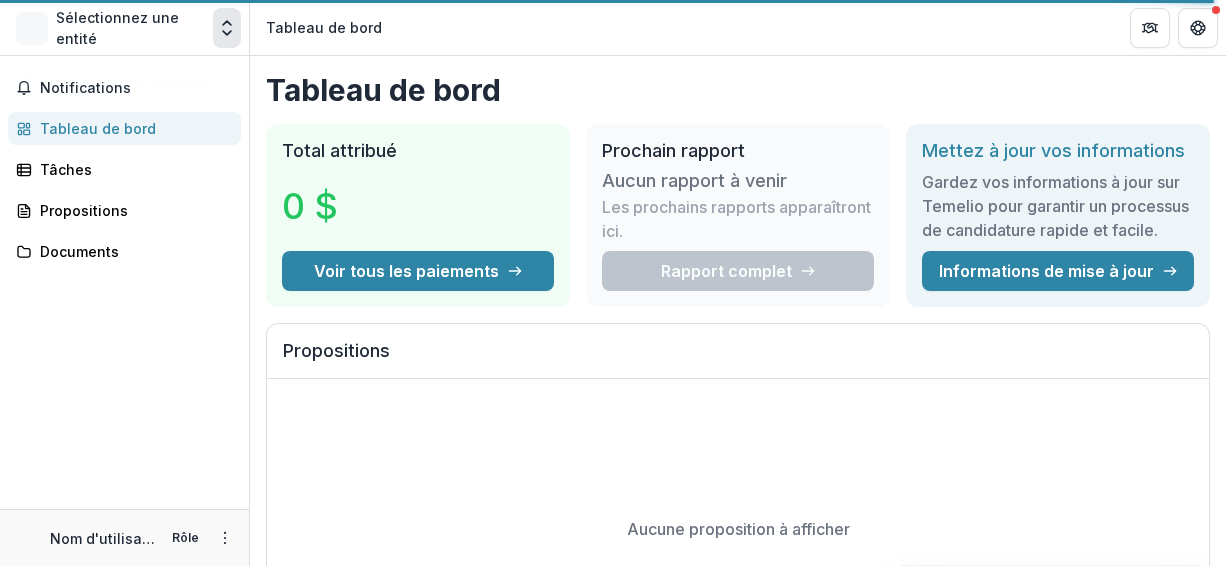 click 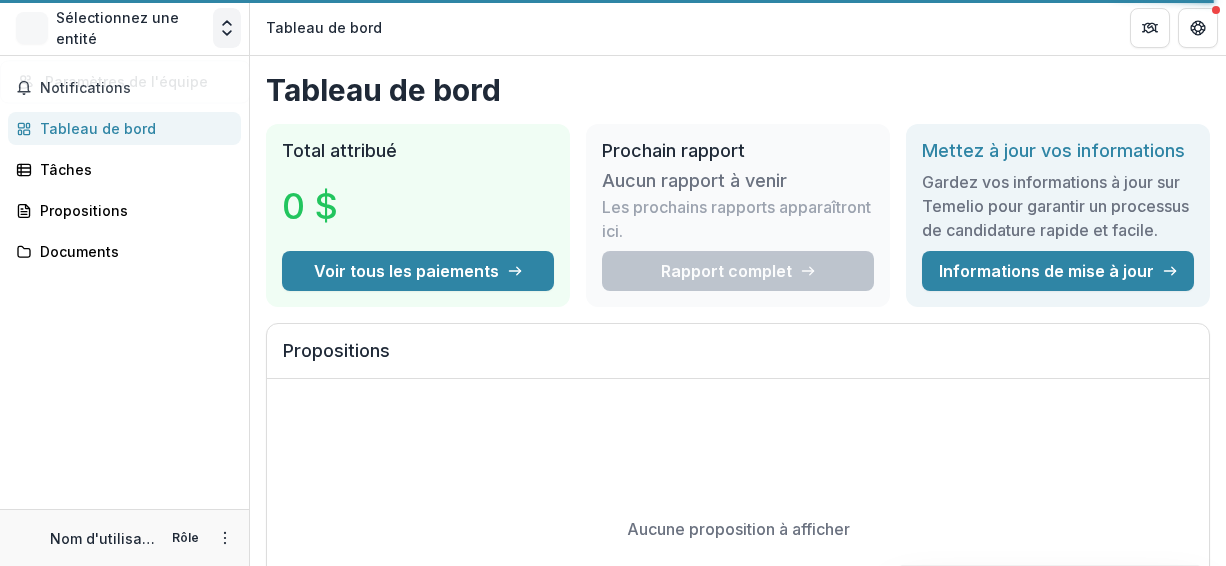 click 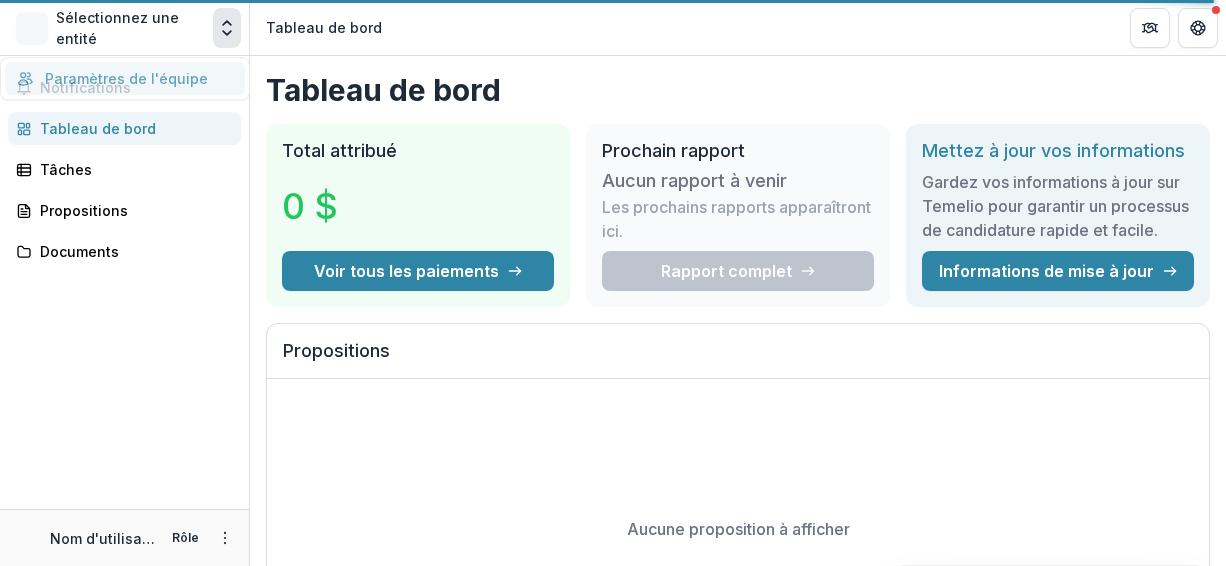 click 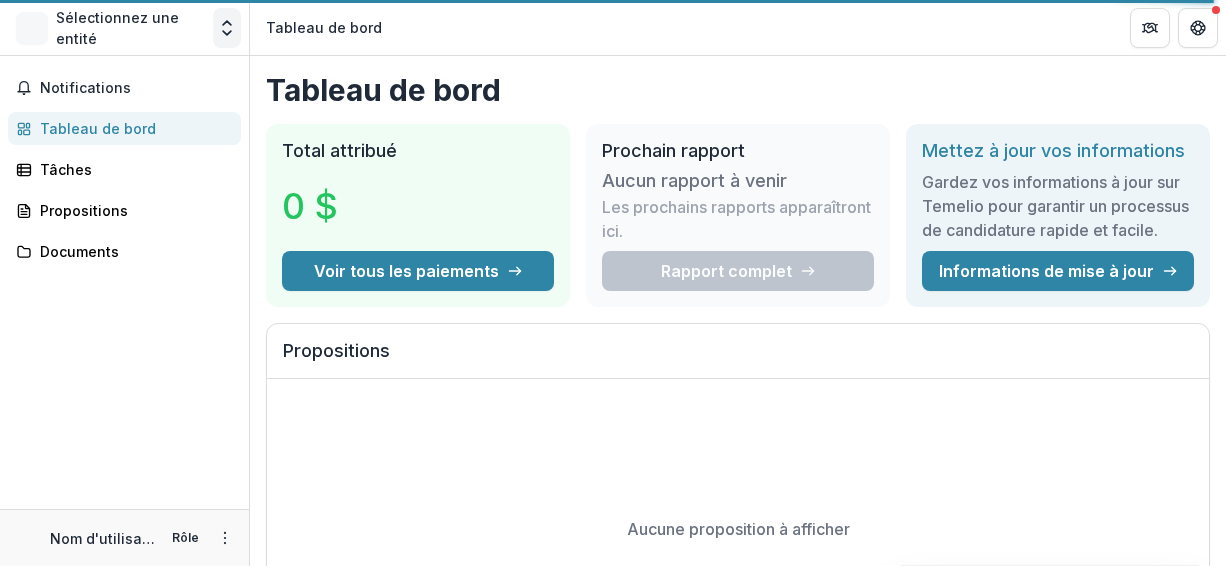 click 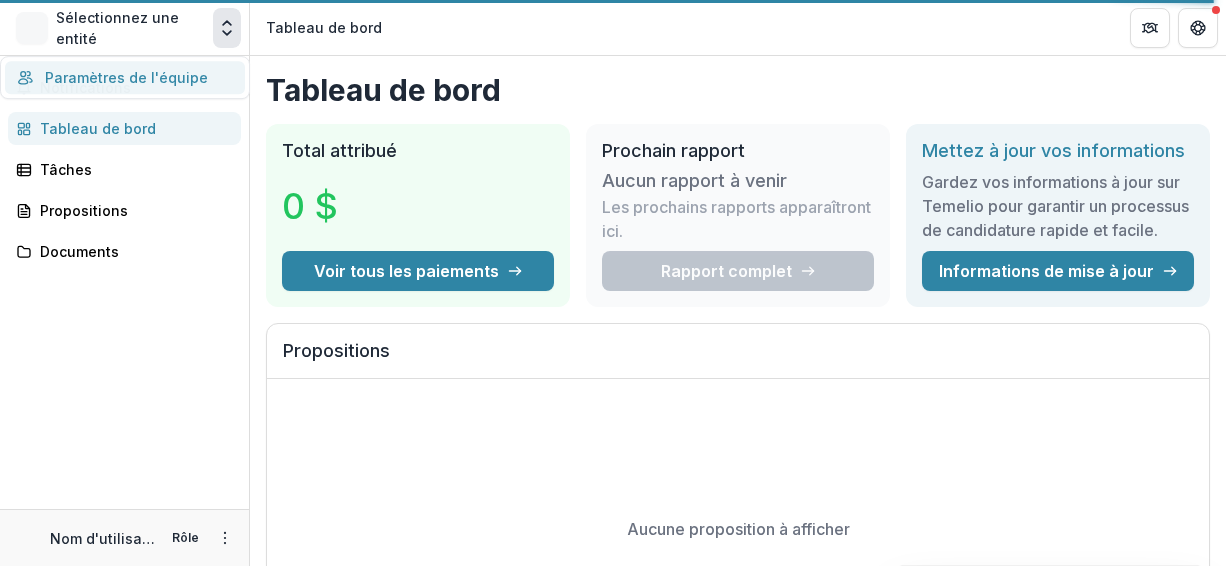 click 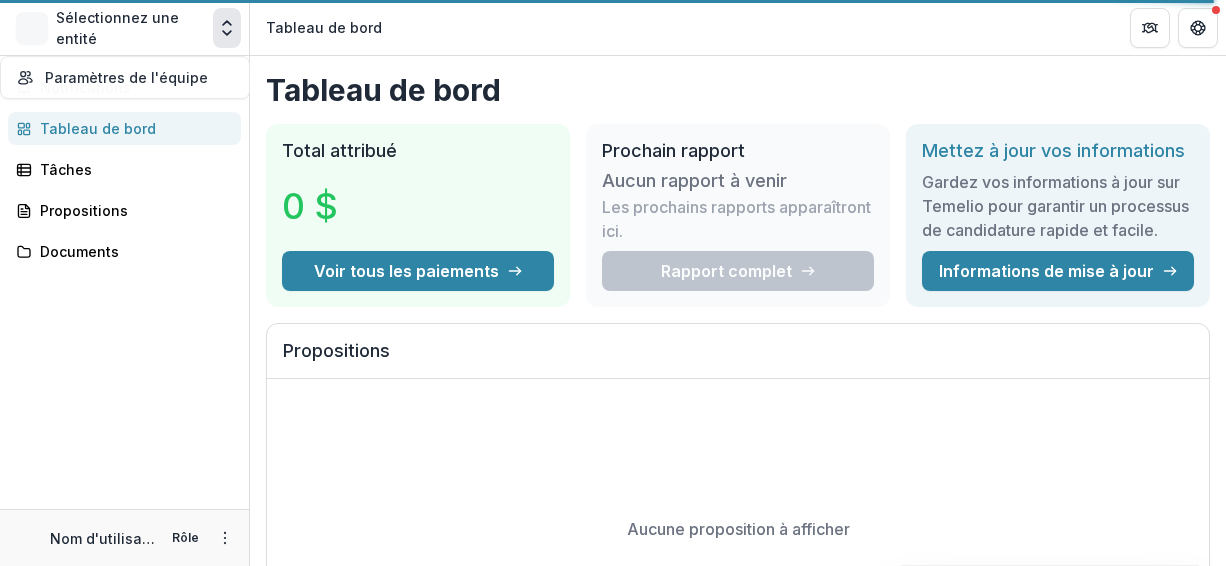 click 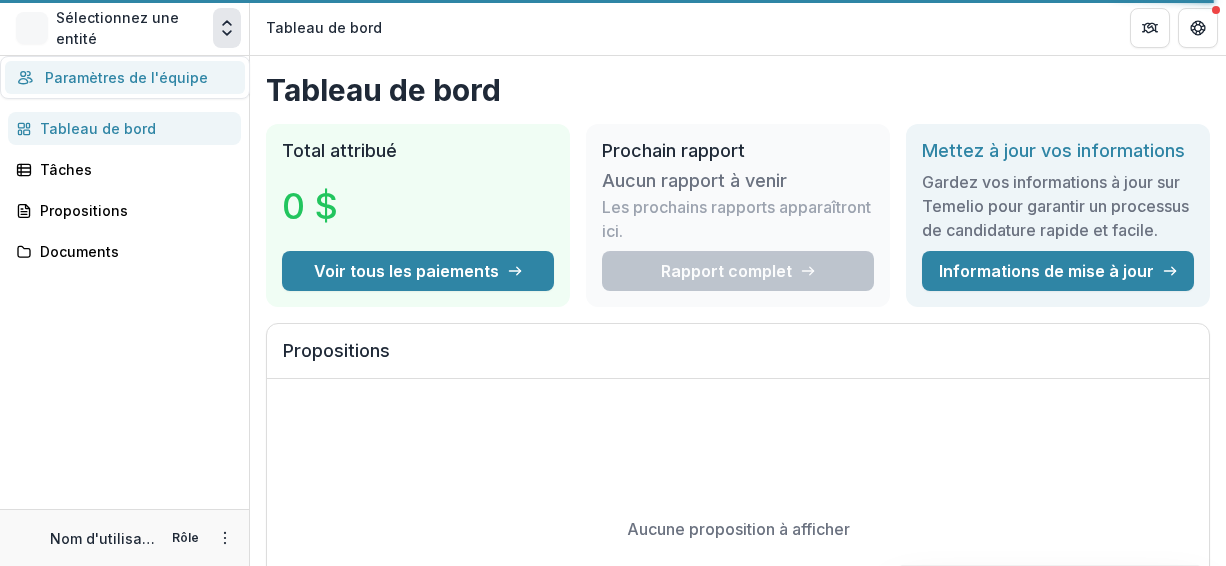 drag, startPoint x: 233, startPoint y: 31, endPoint x: 87, endPoint y: -33, distance: 159.41142 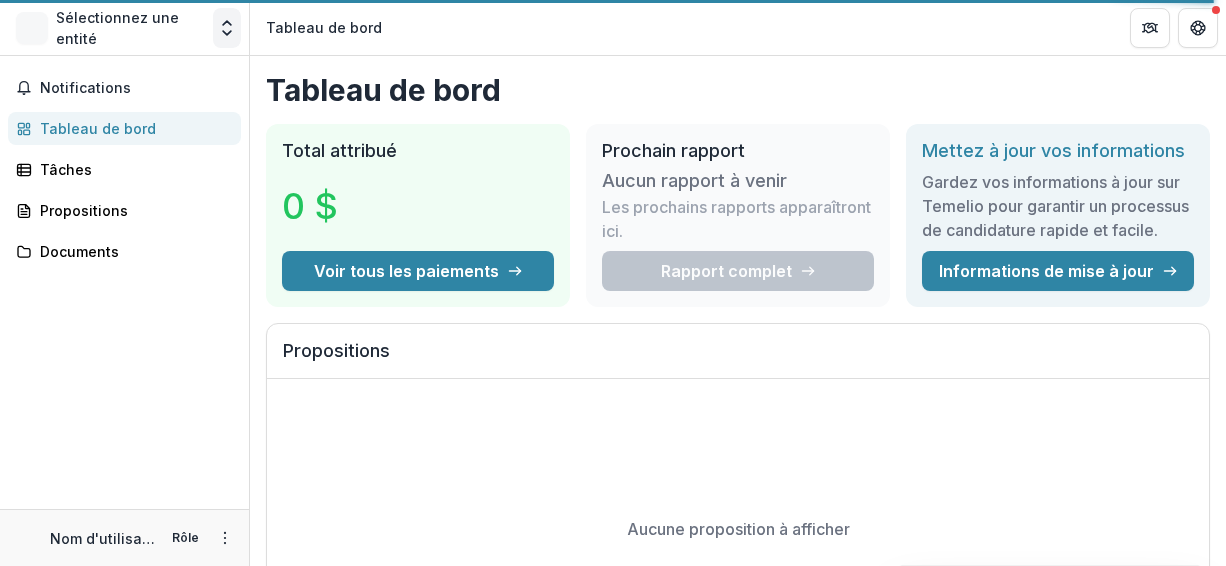 click 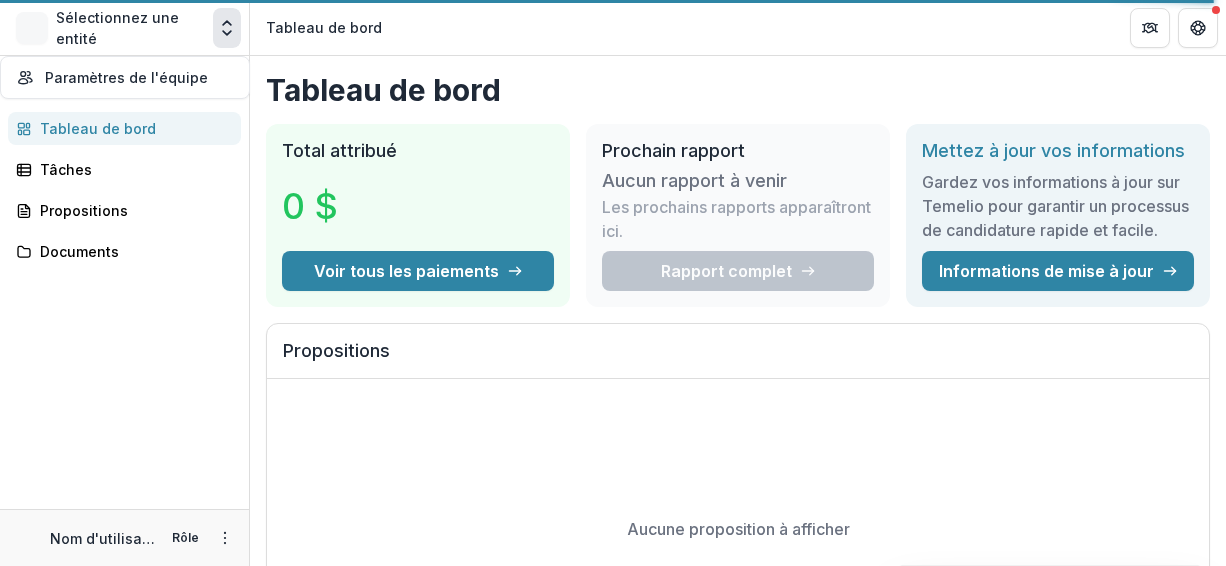 click 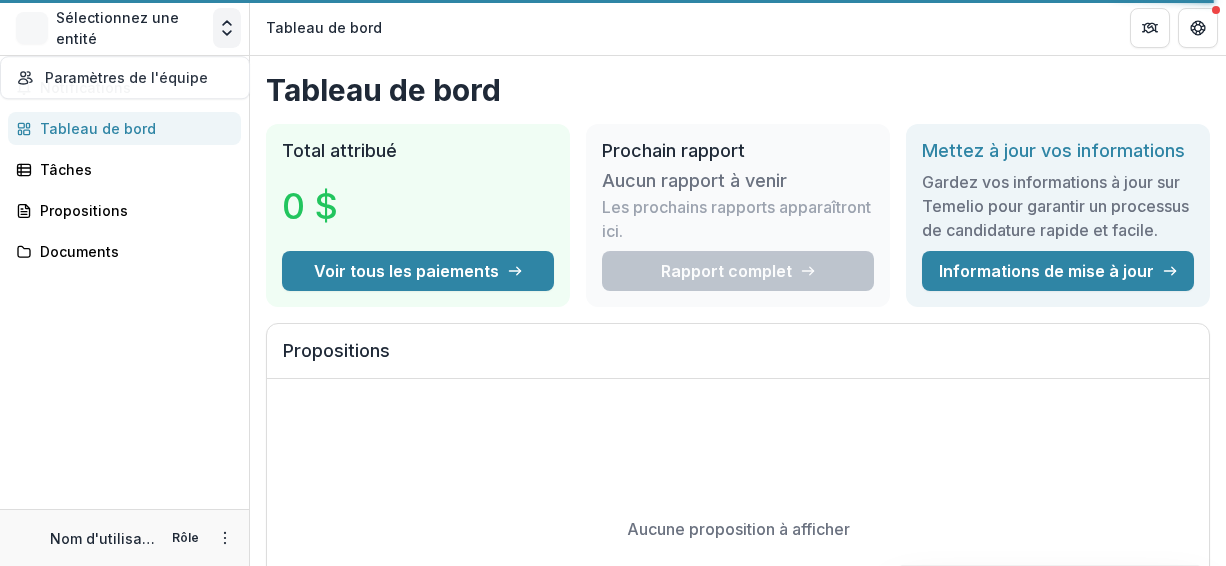 click 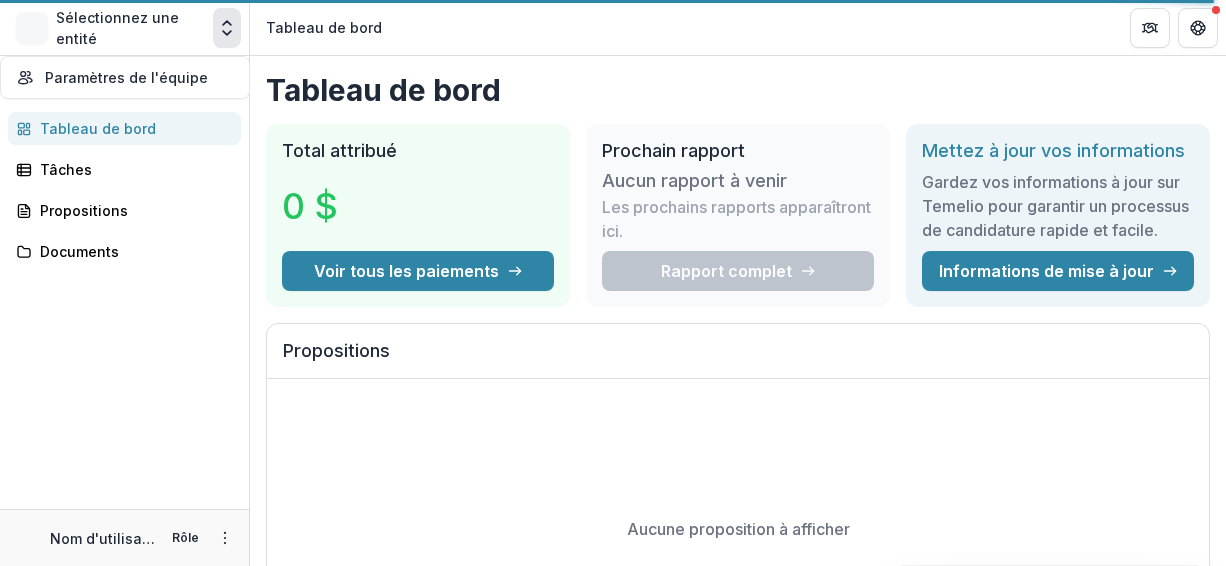 click 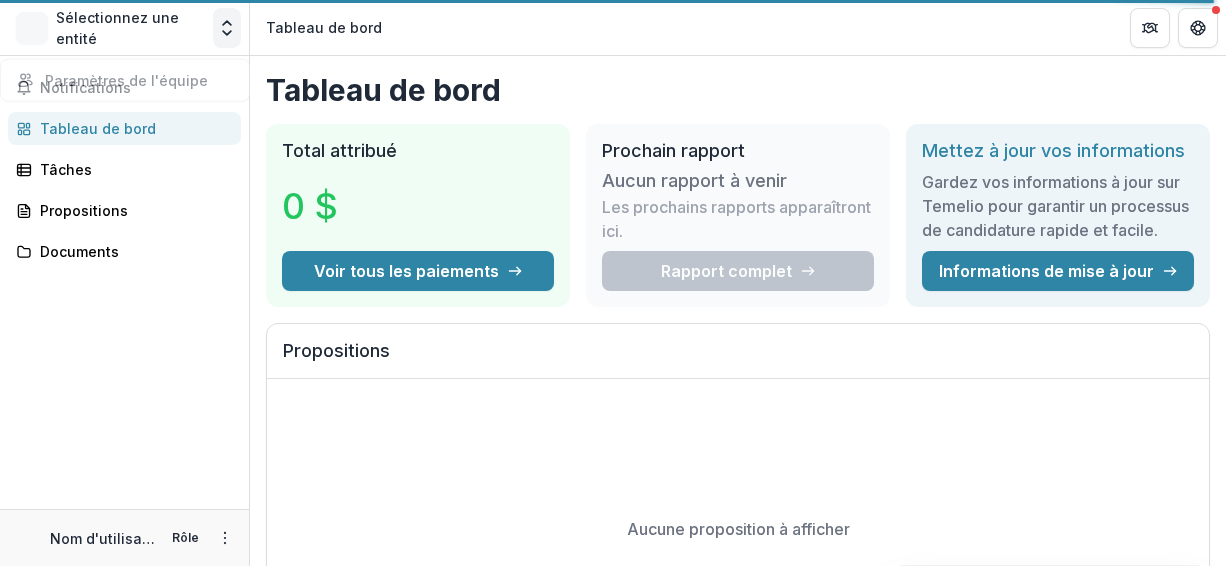 click 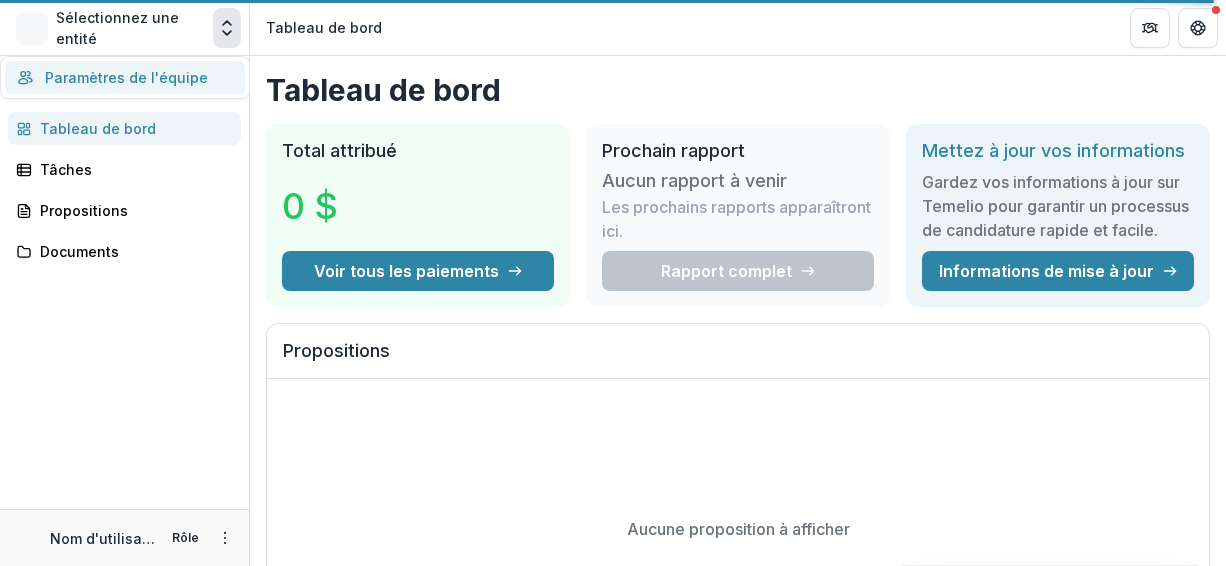 click 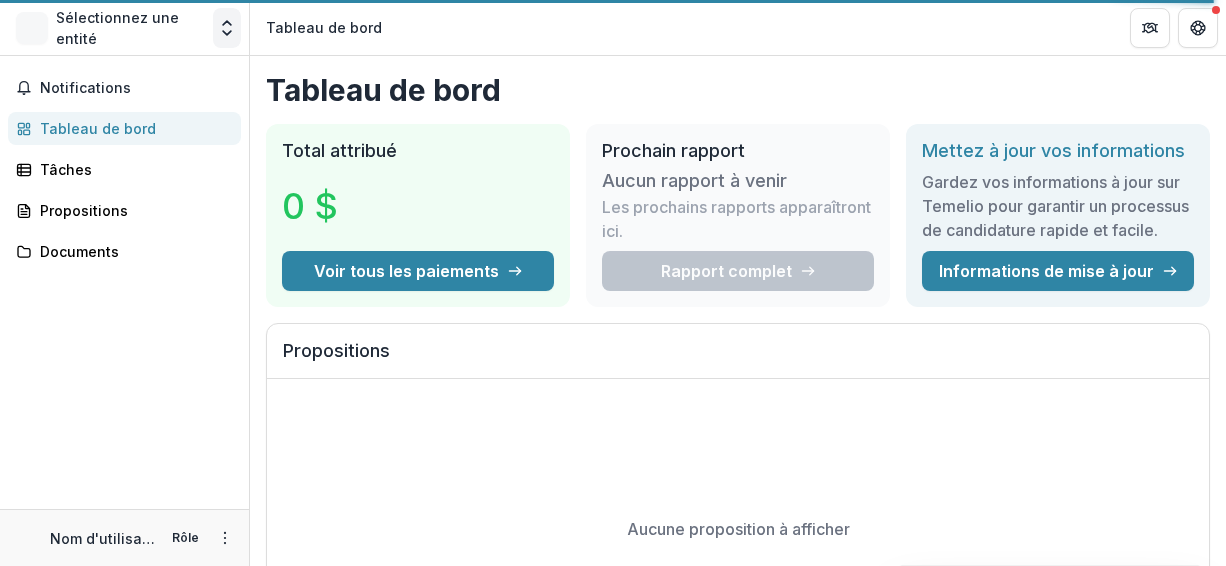 click 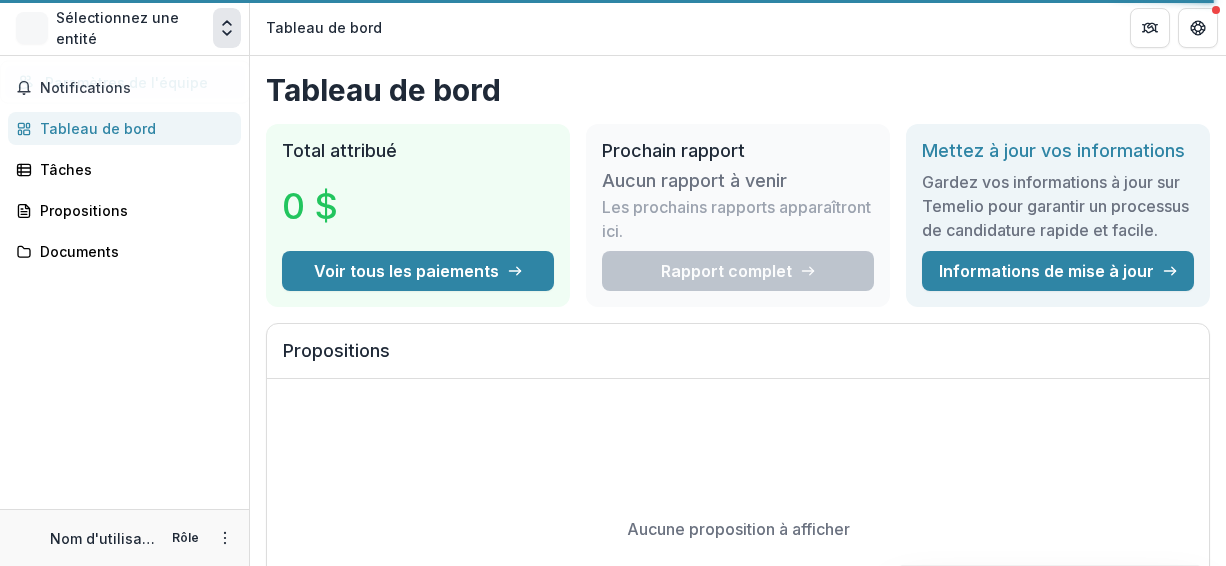 click 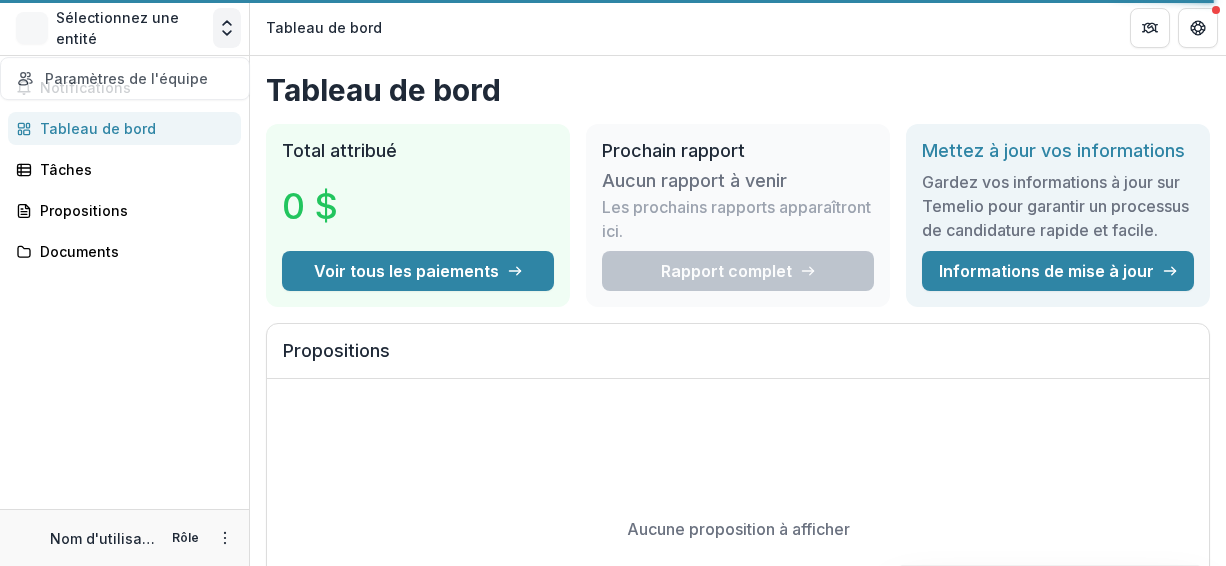 click 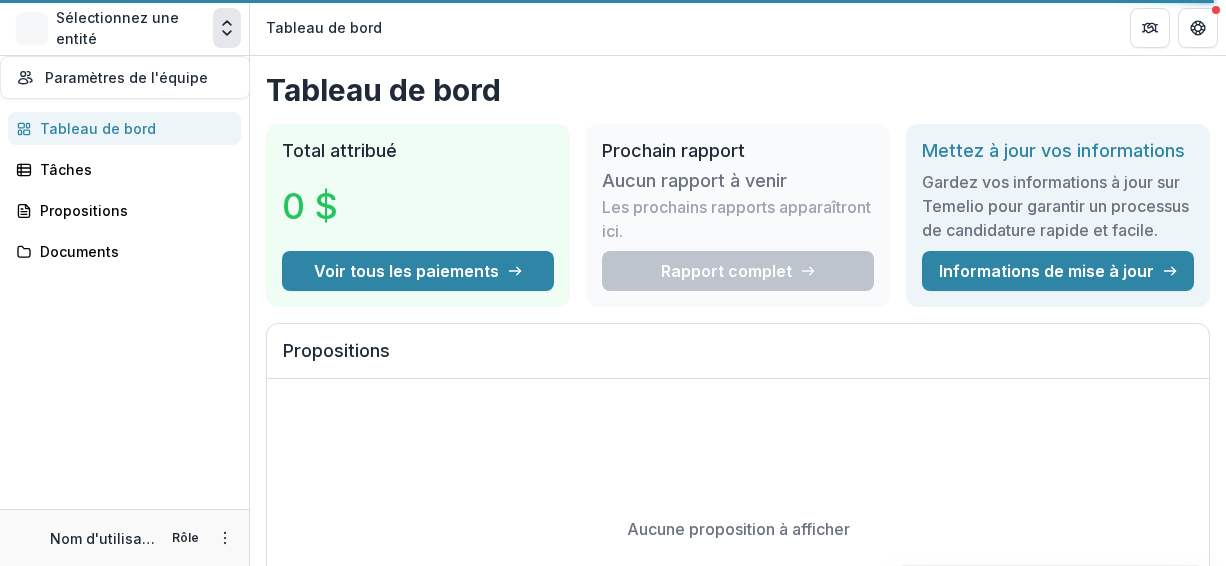 click 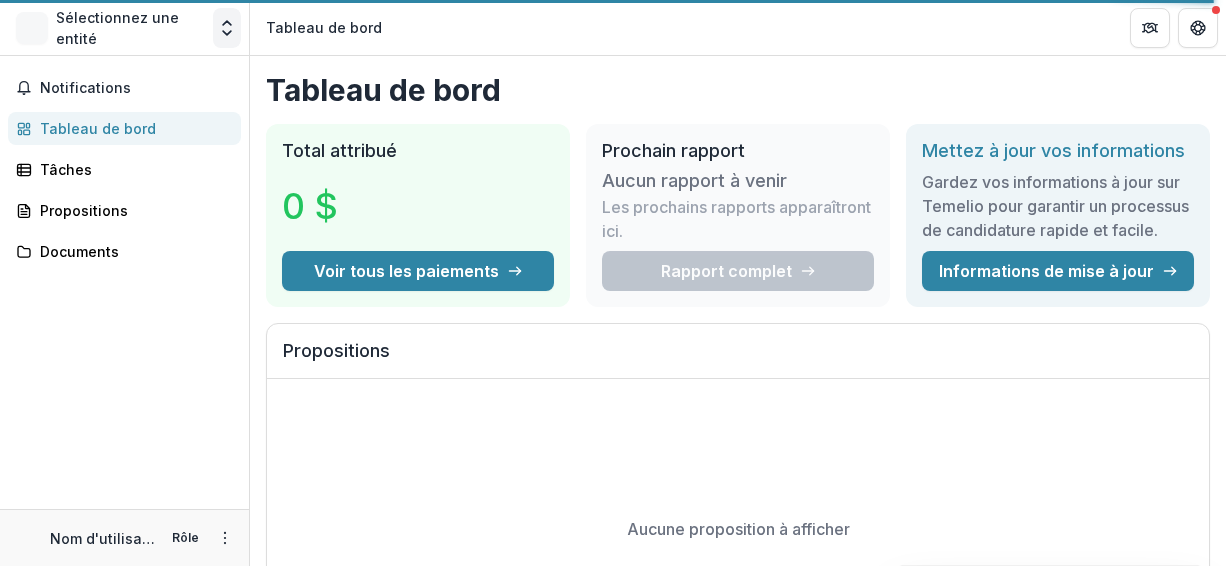 click 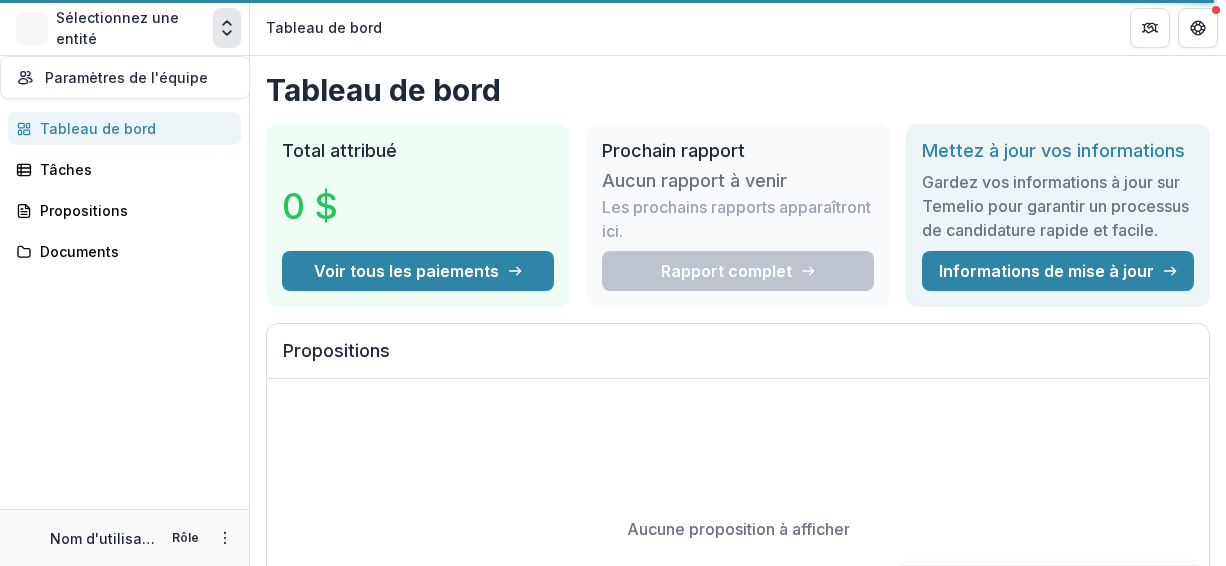 click 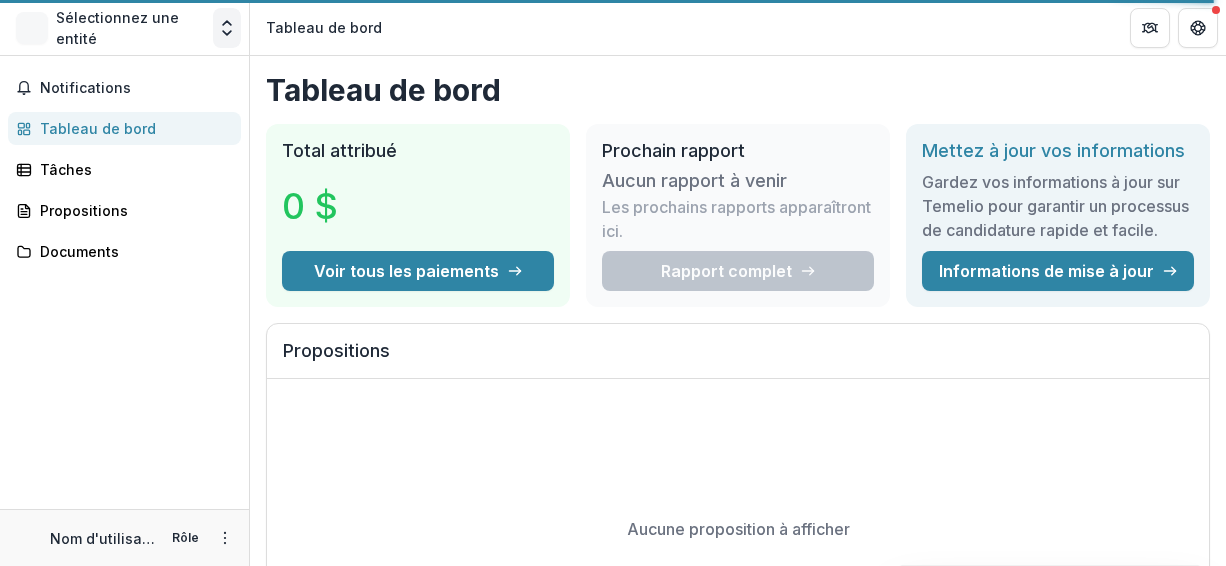 click 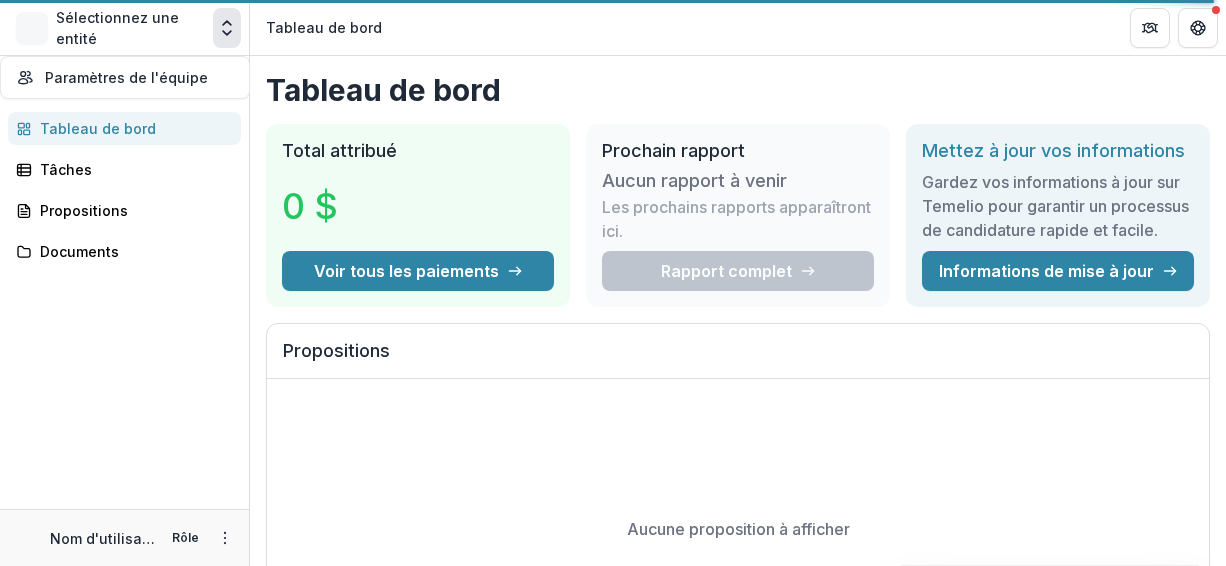 click at bounding box center [227, 28] 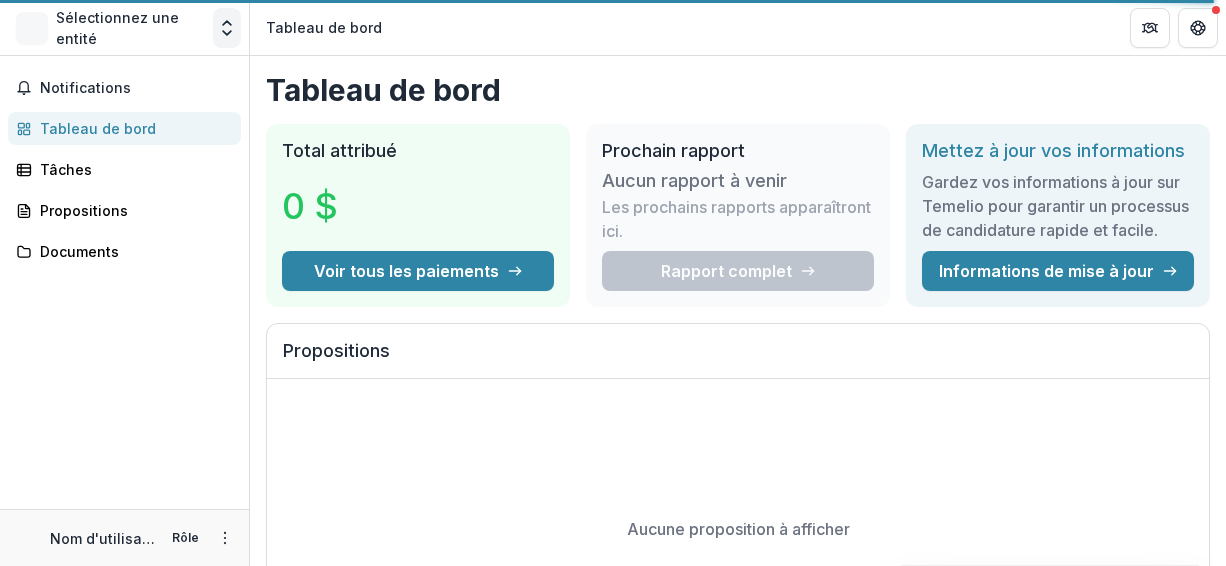 click at bounding box center [227, 28] 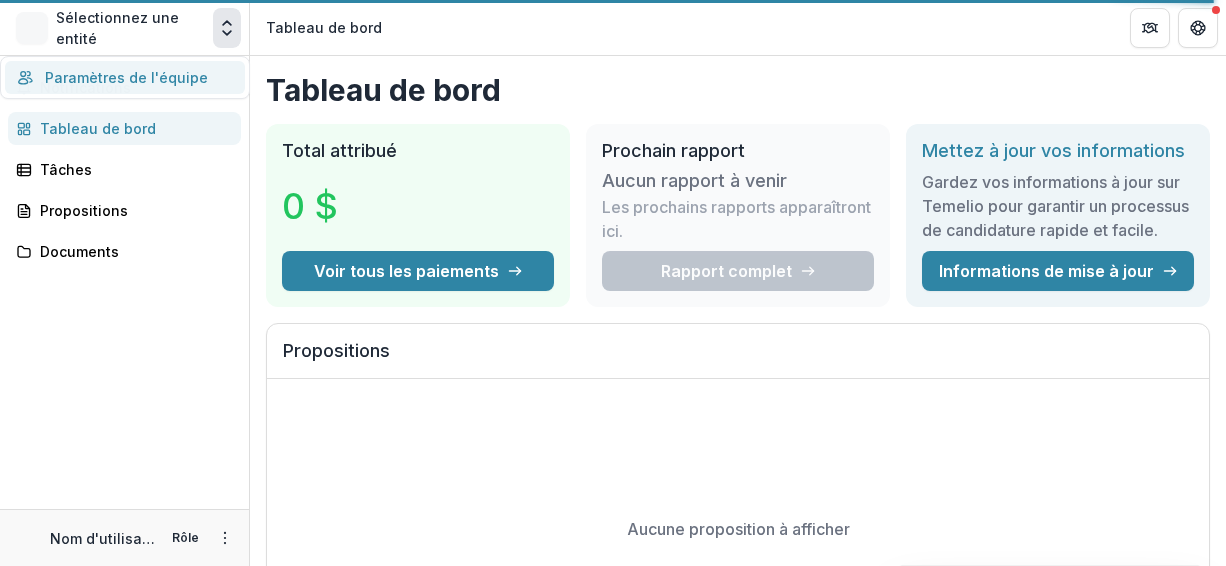 click at bounding box center (227, 28) 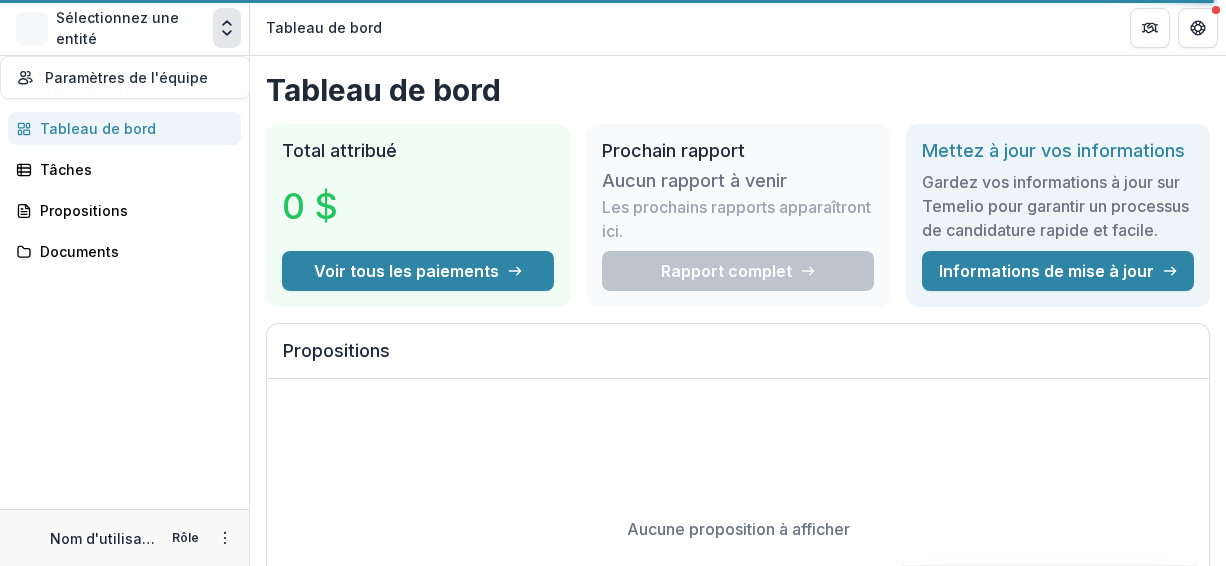click at bounding box center [227, 28] 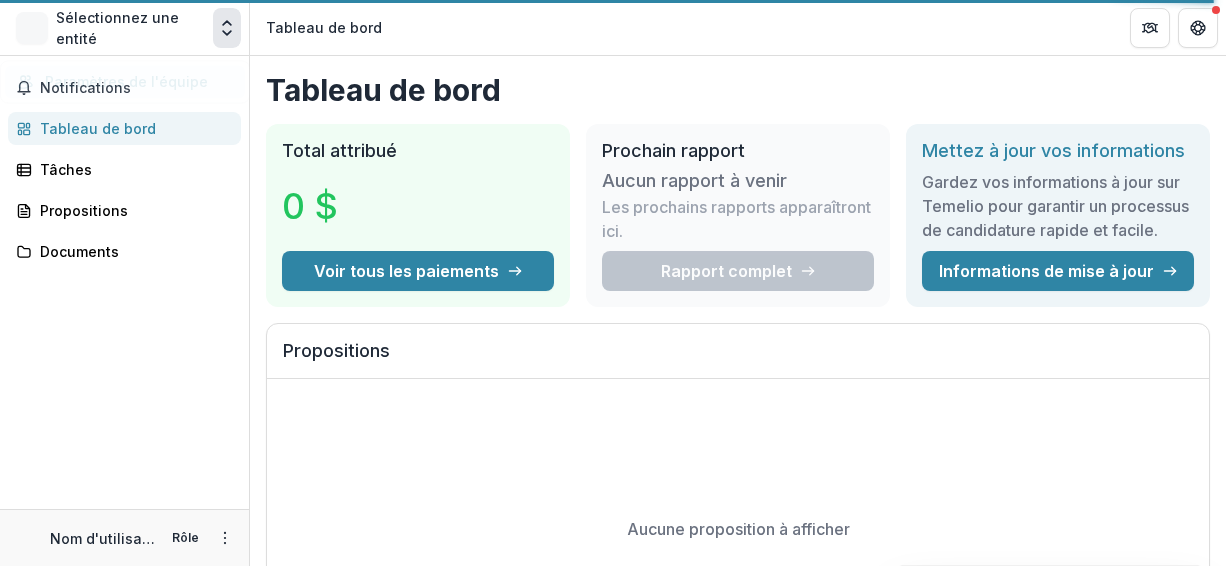 click at bounding box center (227, 28) 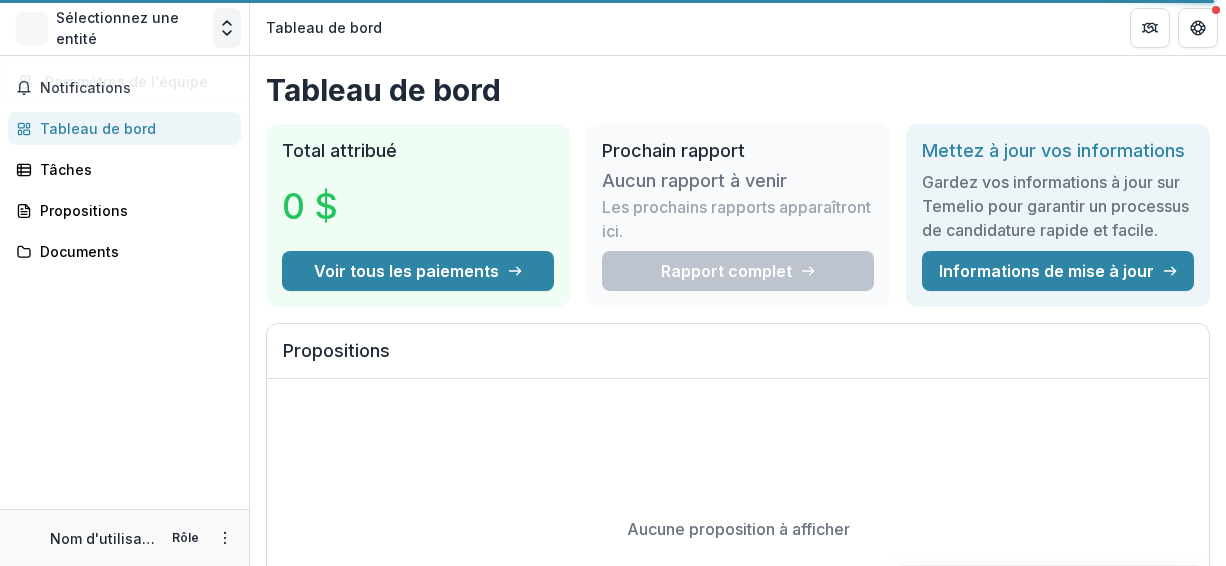 click at bounding box center (227, 28) 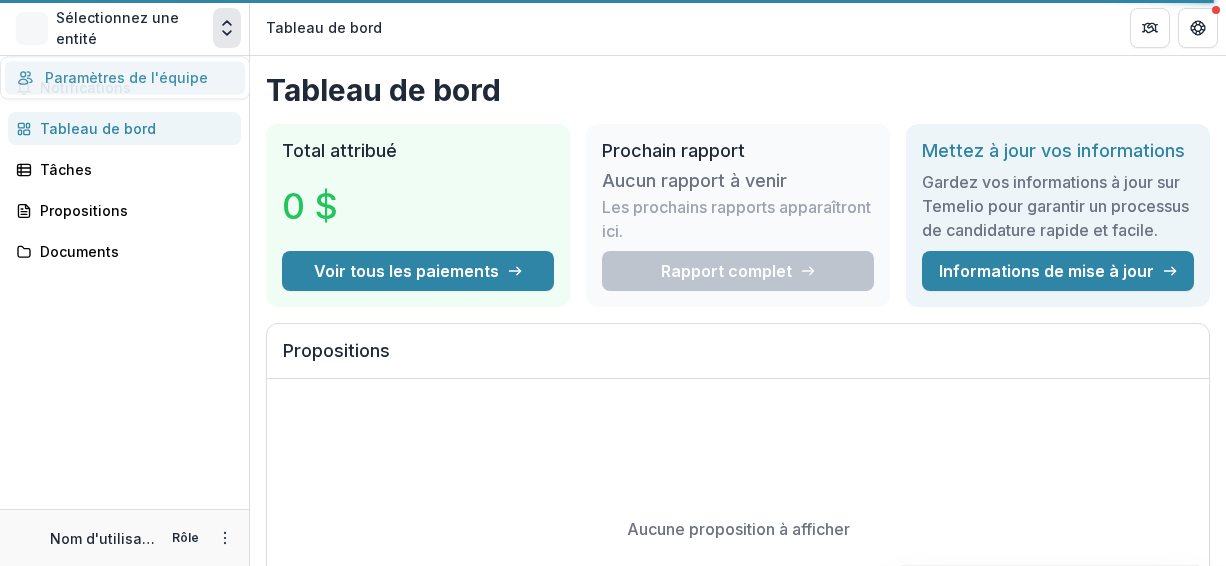 click at bounding box center [227, 28] 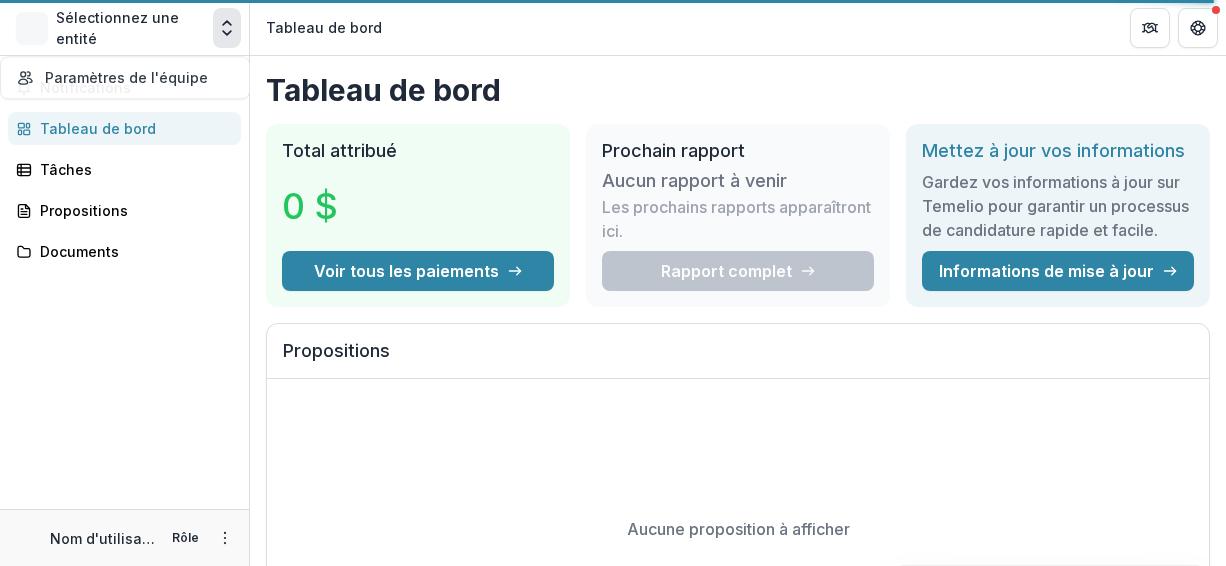 click at bounding box center (227, 28) 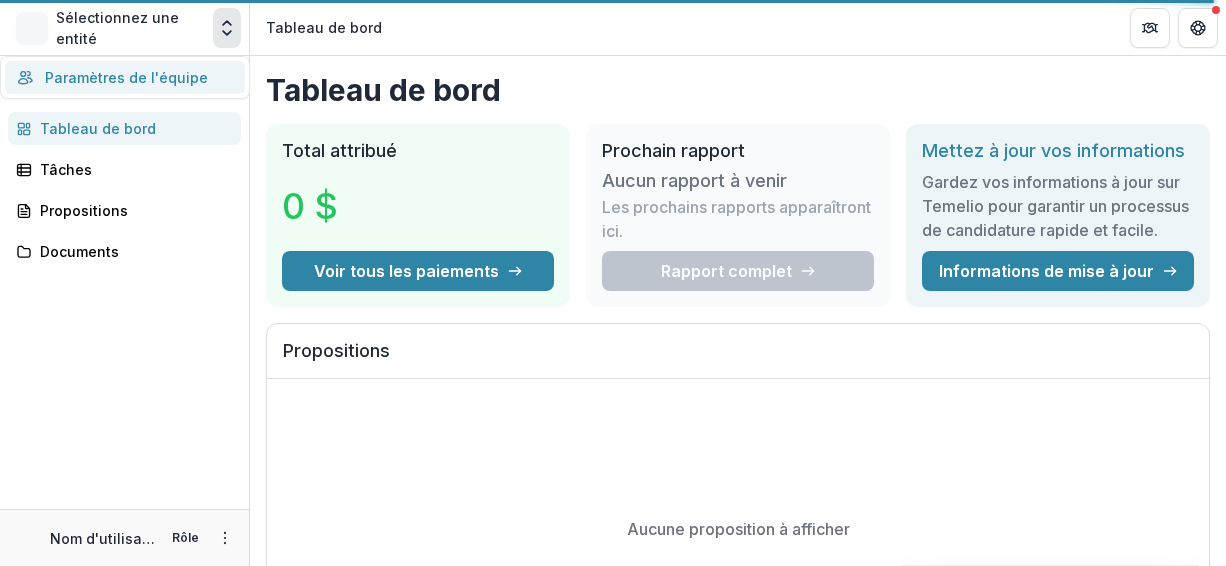click at bounding box center [227, 28] 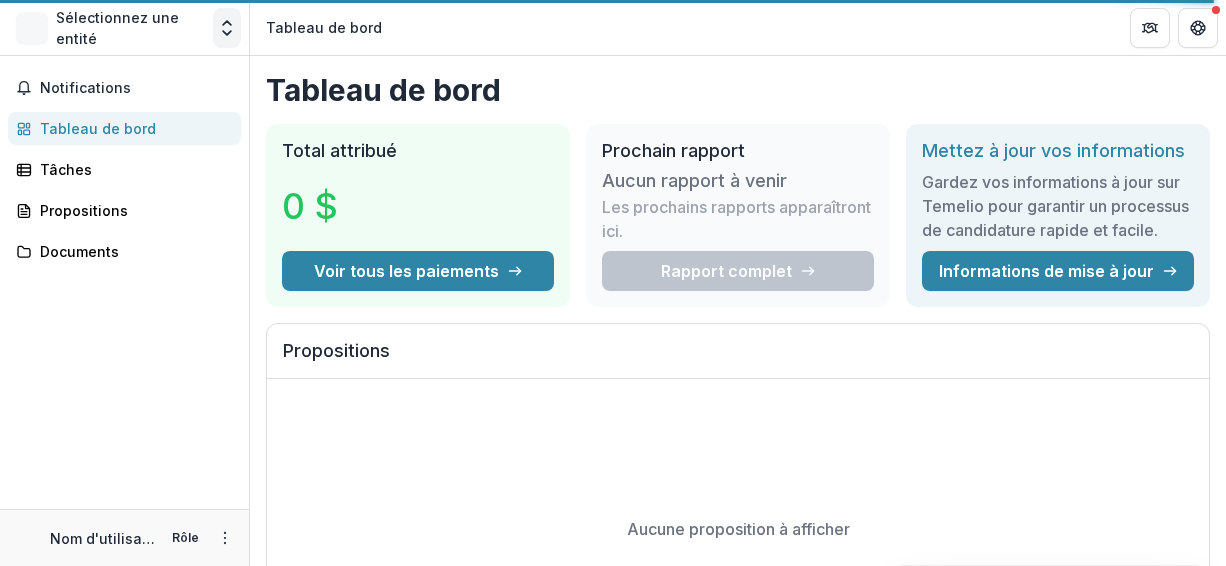 click at bounding box center [227, 28] 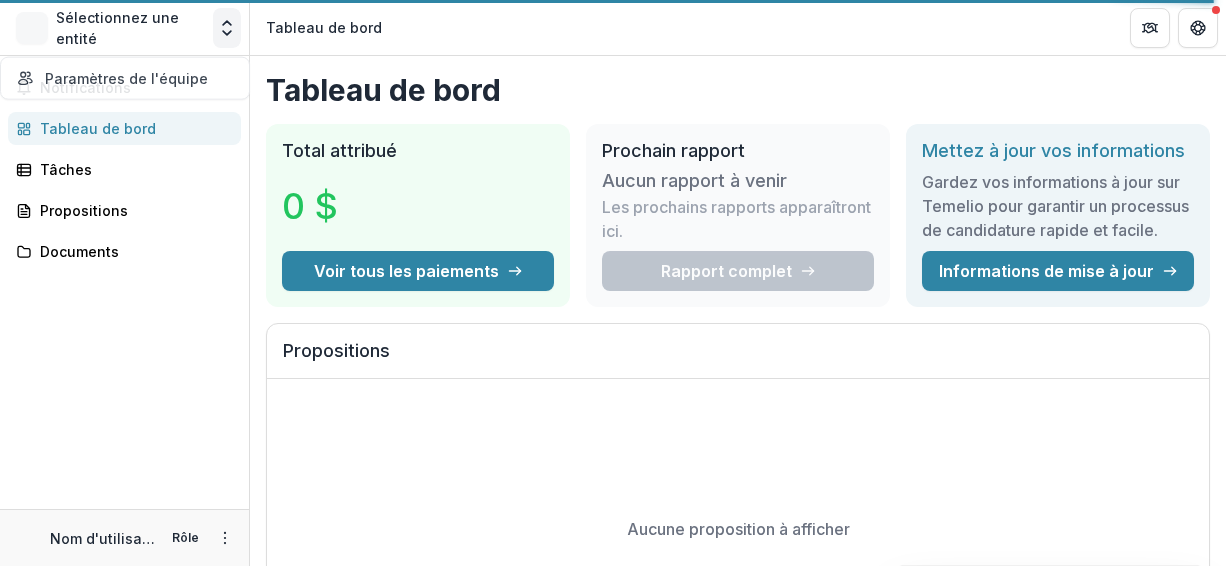 click at bounding box center [227, 28] 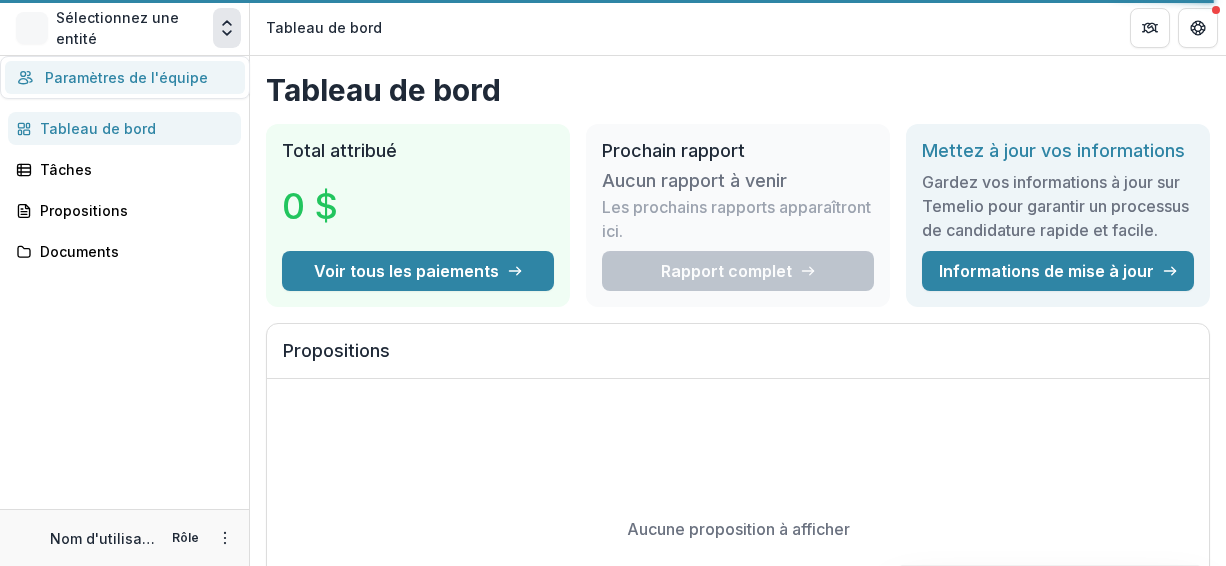 drag, startPoint x: 226, startPoint y: 14, endPoint x: 244, endPoint y: 79, distance: 67.44627 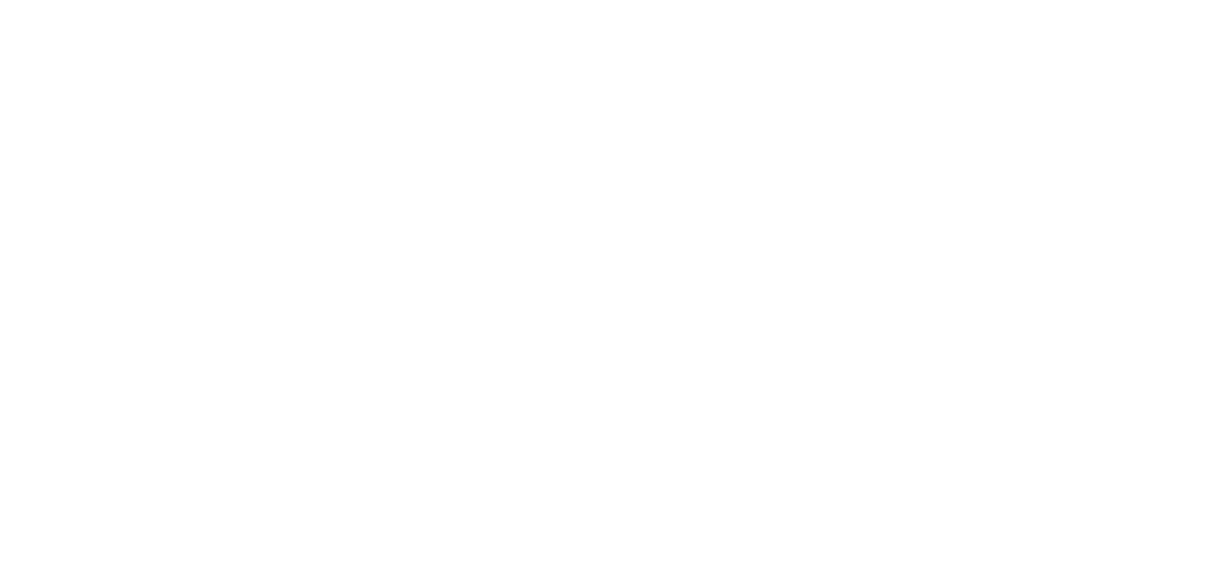 scroll, scrollTop: 0, scrollLeft: 0, axis: both 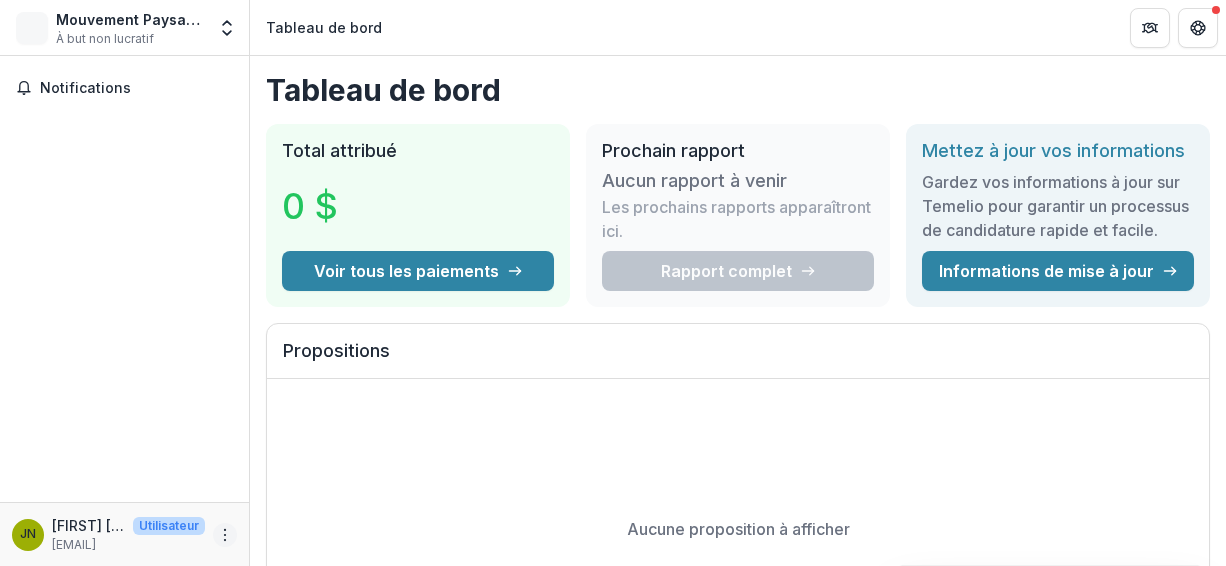 click 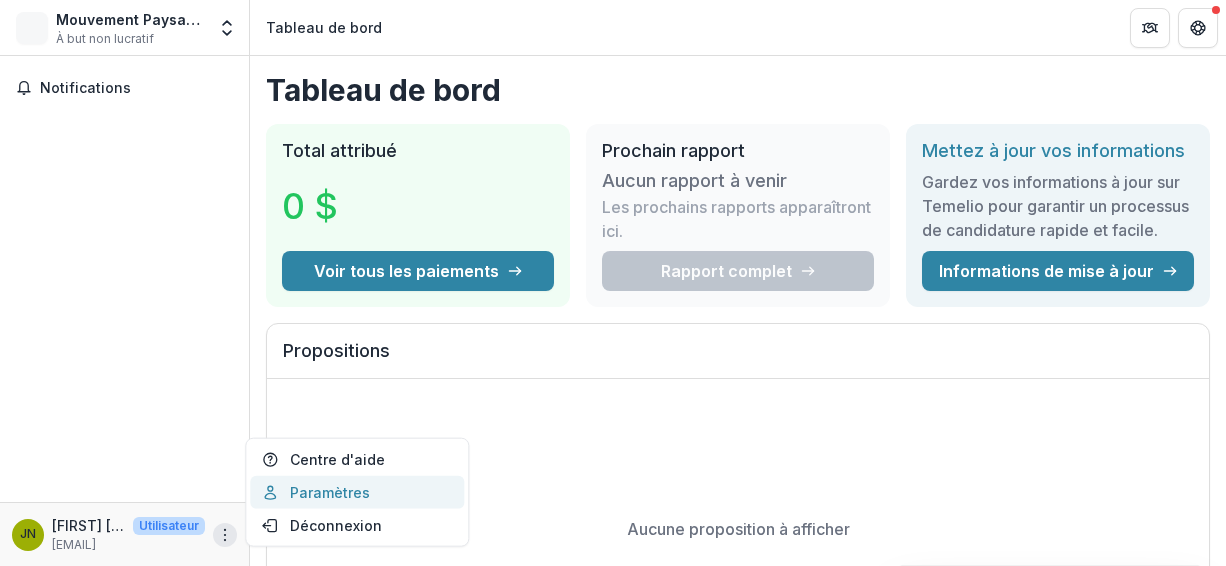 click on "Paramètres" at bounding box center [357, 492] 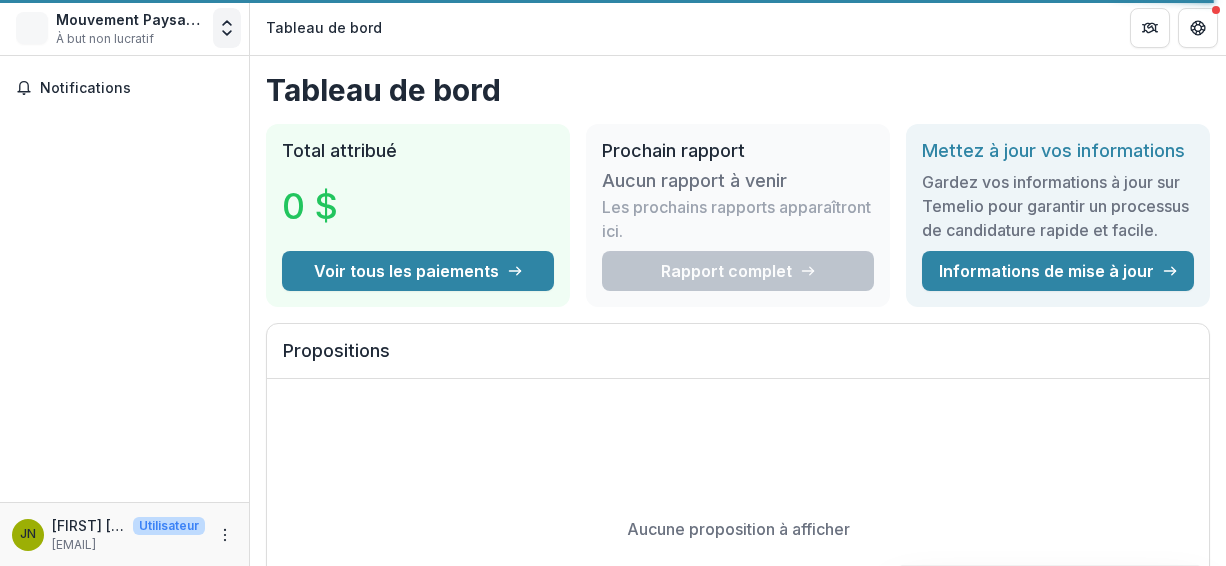 click 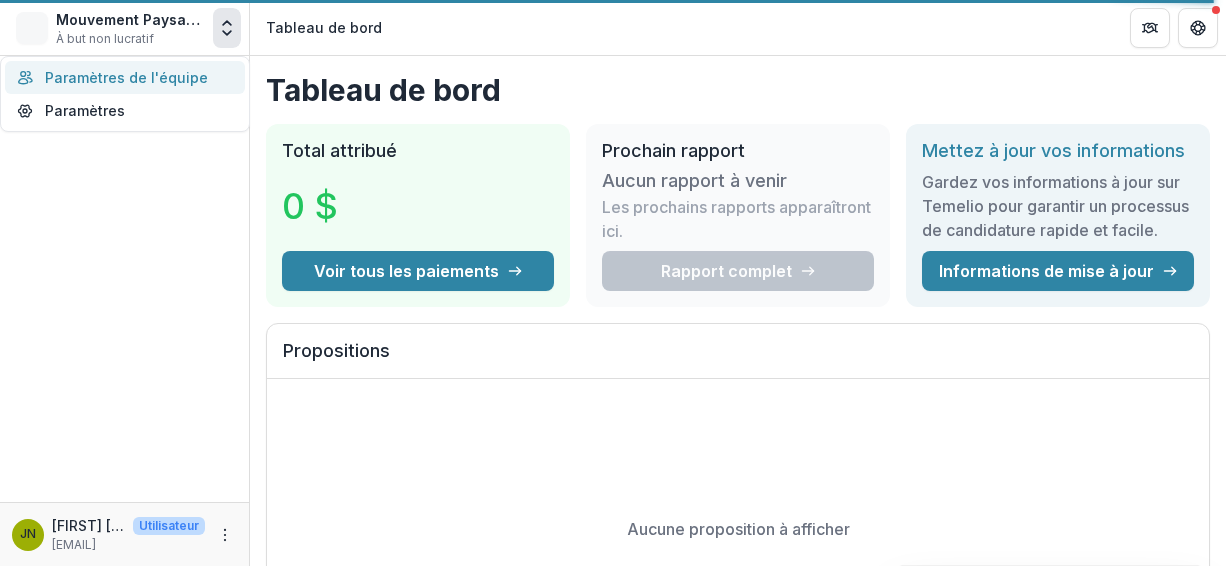 click on "Paramètres de l'équipe" at bounding box center [125, 77] 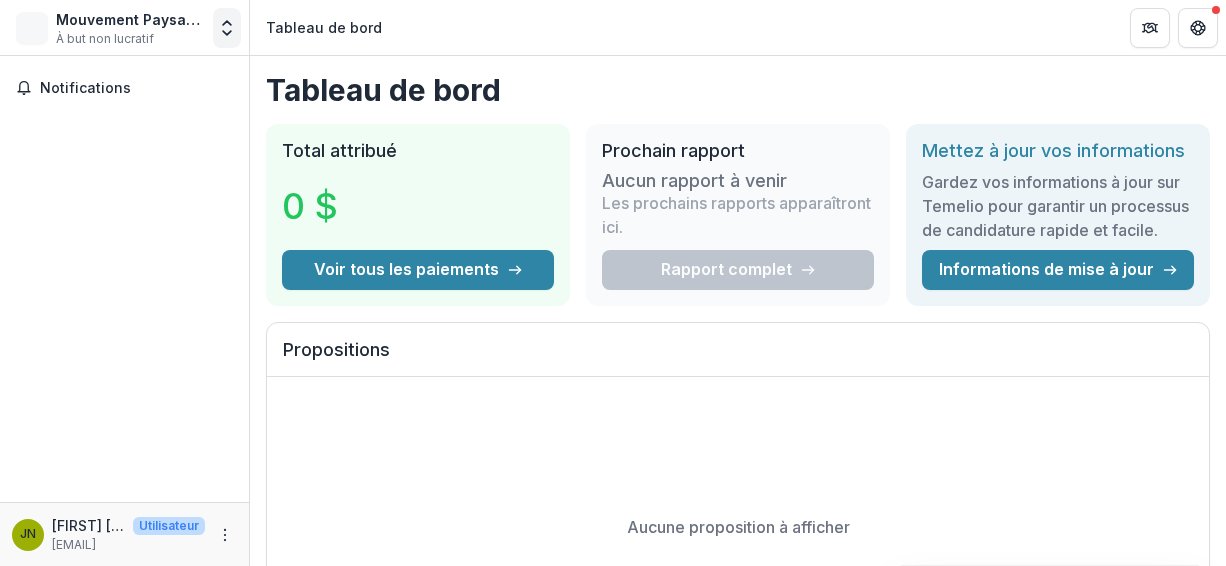 click 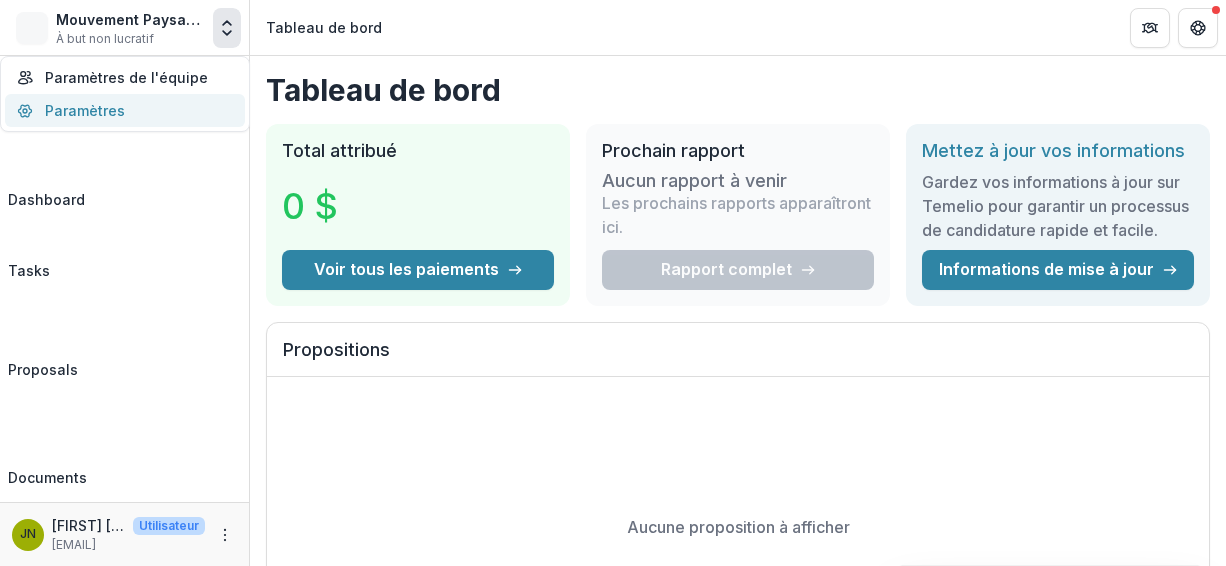 click on "Paramètres" at bounding box center [125, 110] 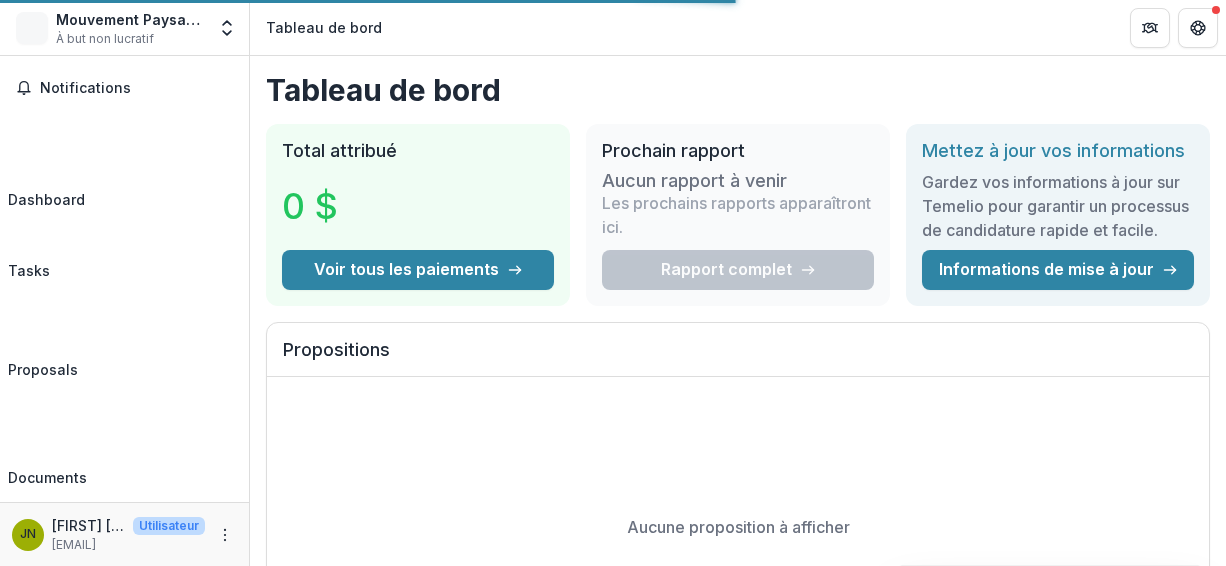 click on "Tasks" at bounding box center [29, 249] 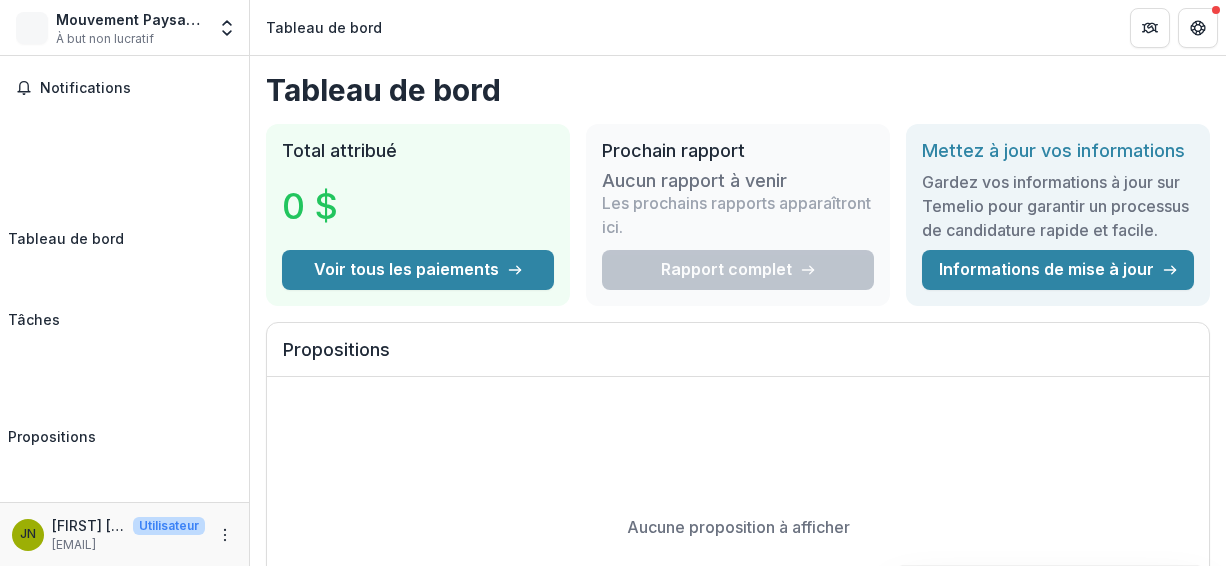 click on "Tâches" at bounding box center (34, 319) 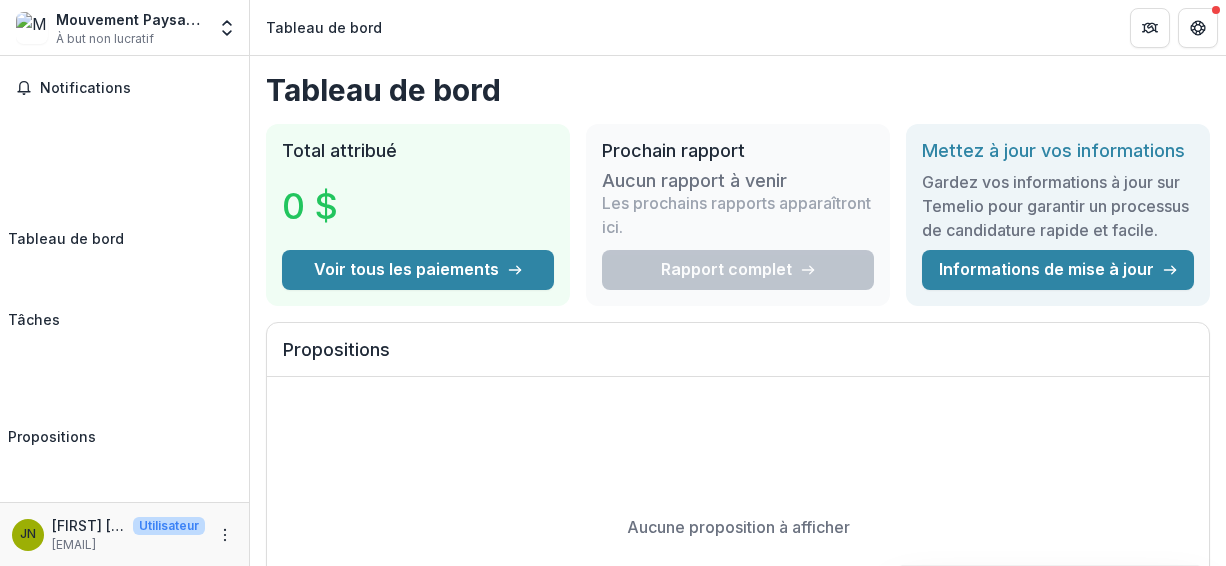 click on "Tâches" at bounding box center [34, 319] 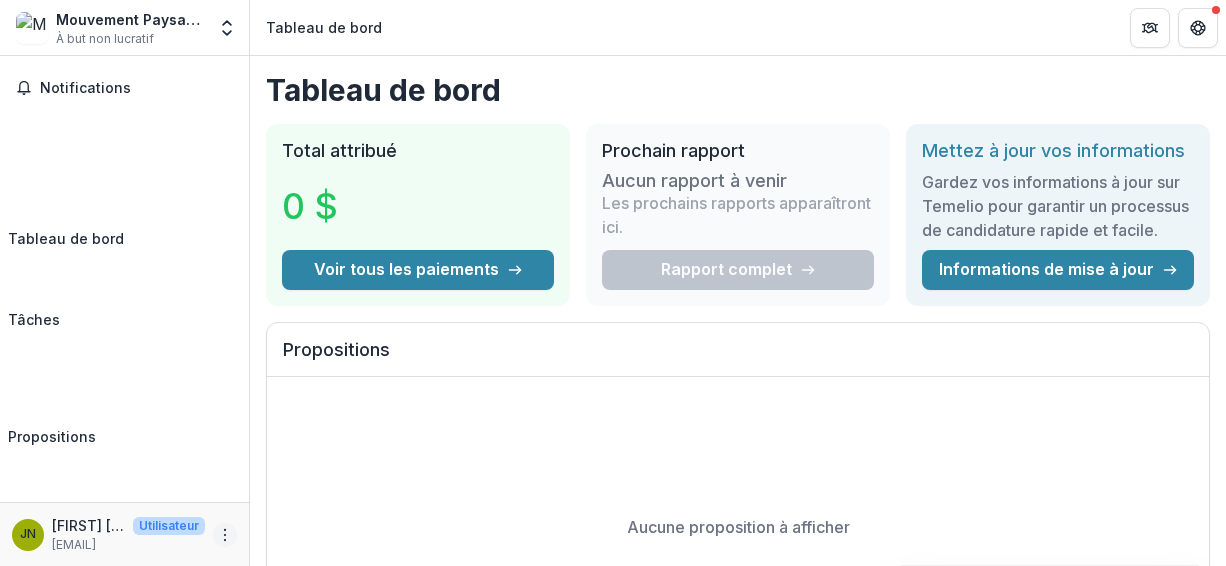 click 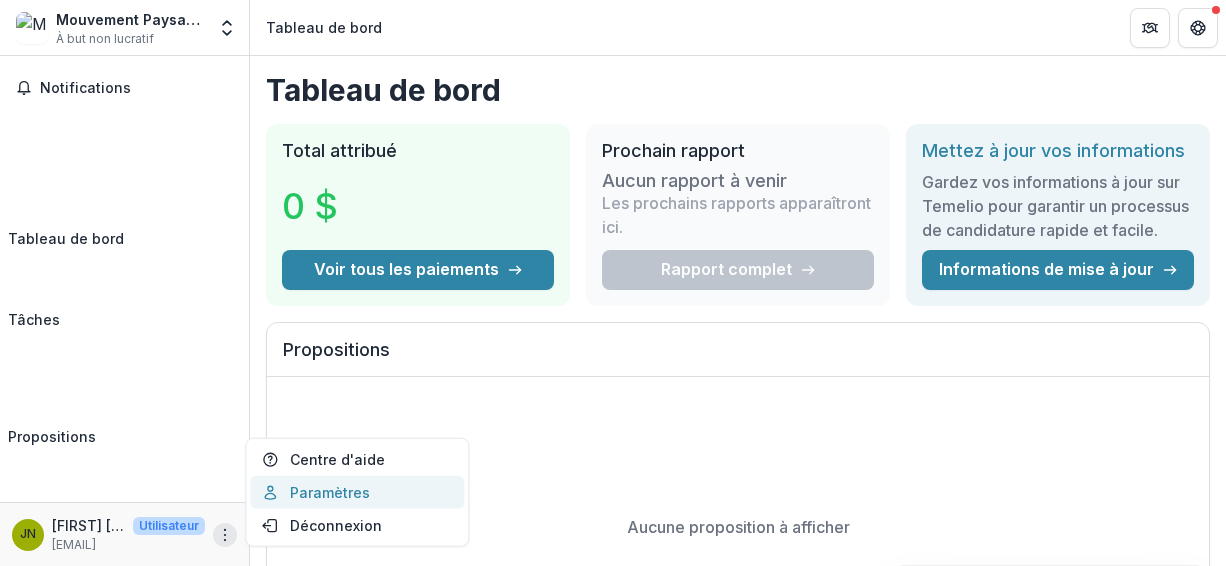 click on "Paramètres" at bounding box center (357, 492) 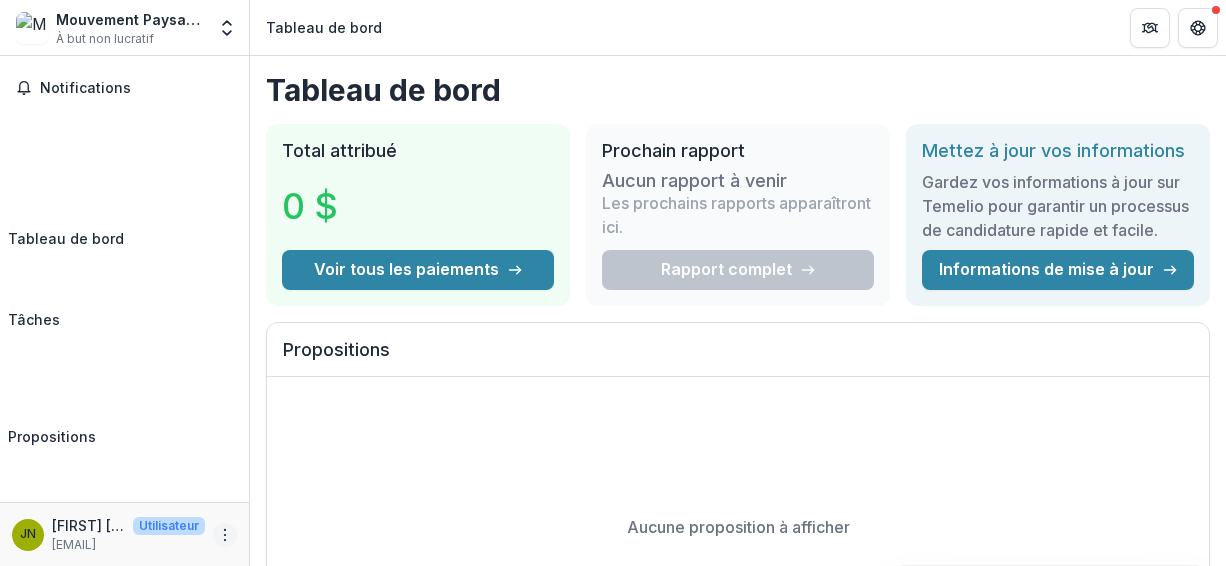 click 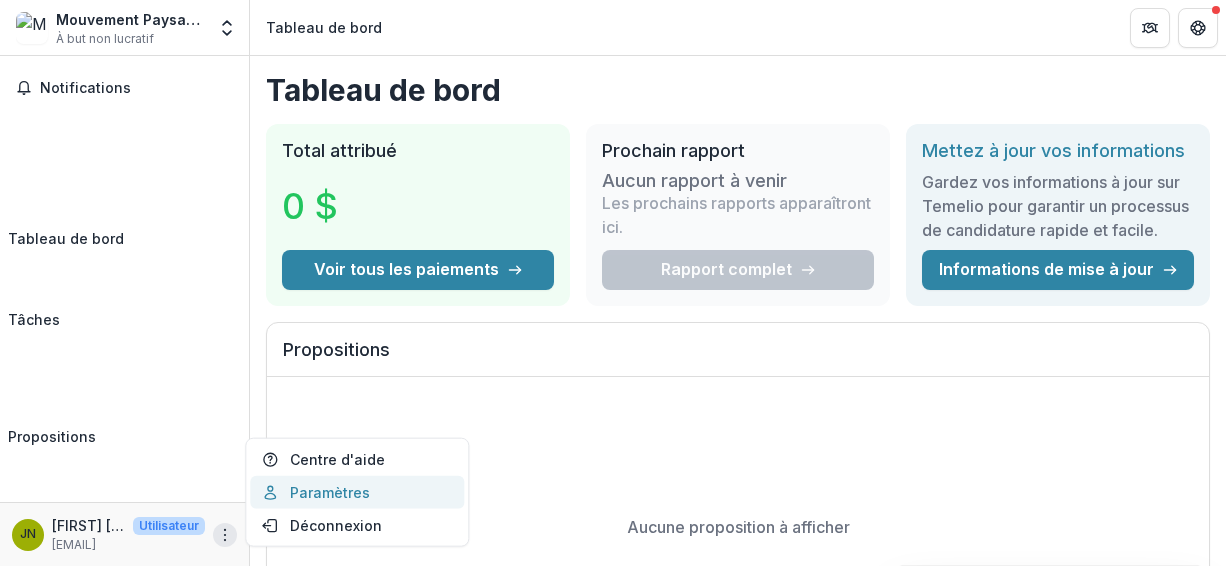 click on "Paramètres" at bounding box center (357, 492) 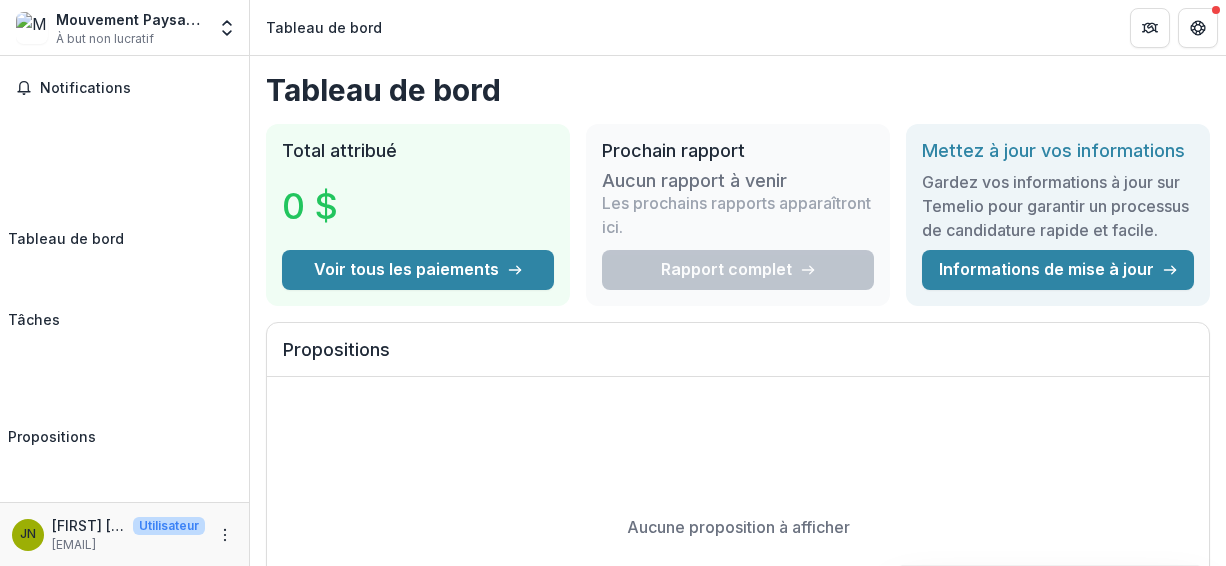 click on "[EMAIL]" at bounding box center (74, 544) 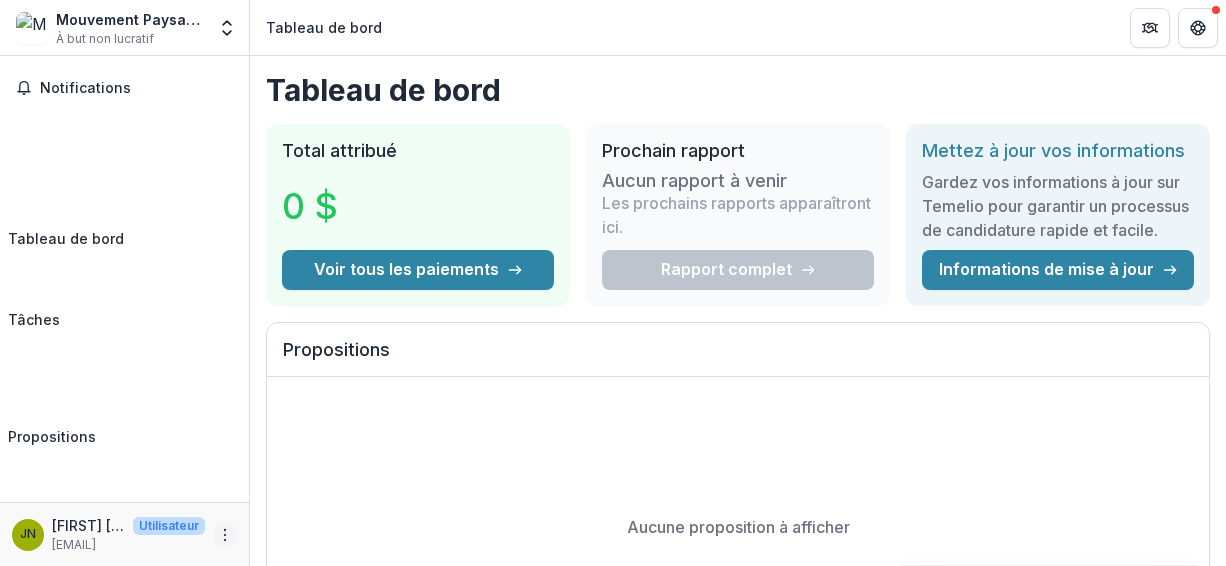 click at bounding box center [225, 535] 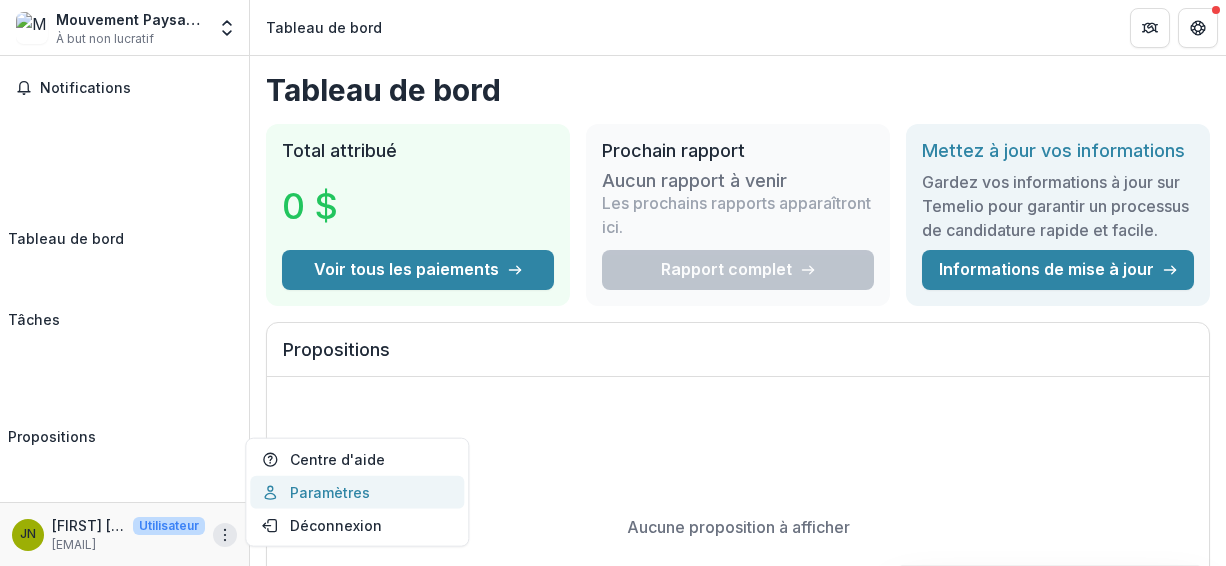 click on "Paramètres" at bounding box center (357, 492) 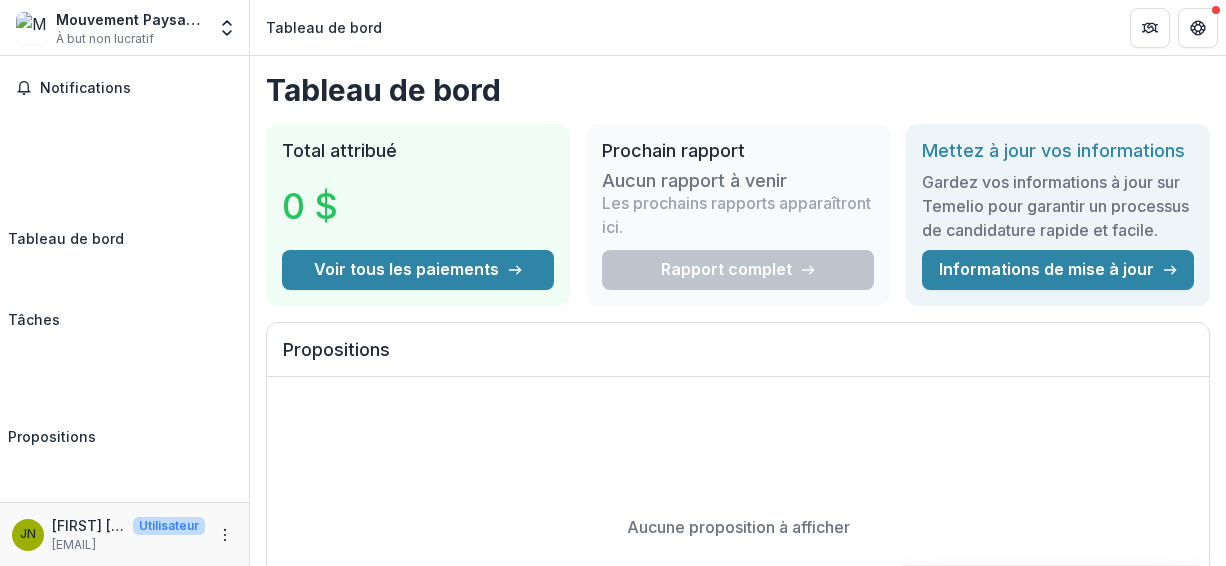 click on "Aucune proposition à afficher" at bounding box center (738, 527) 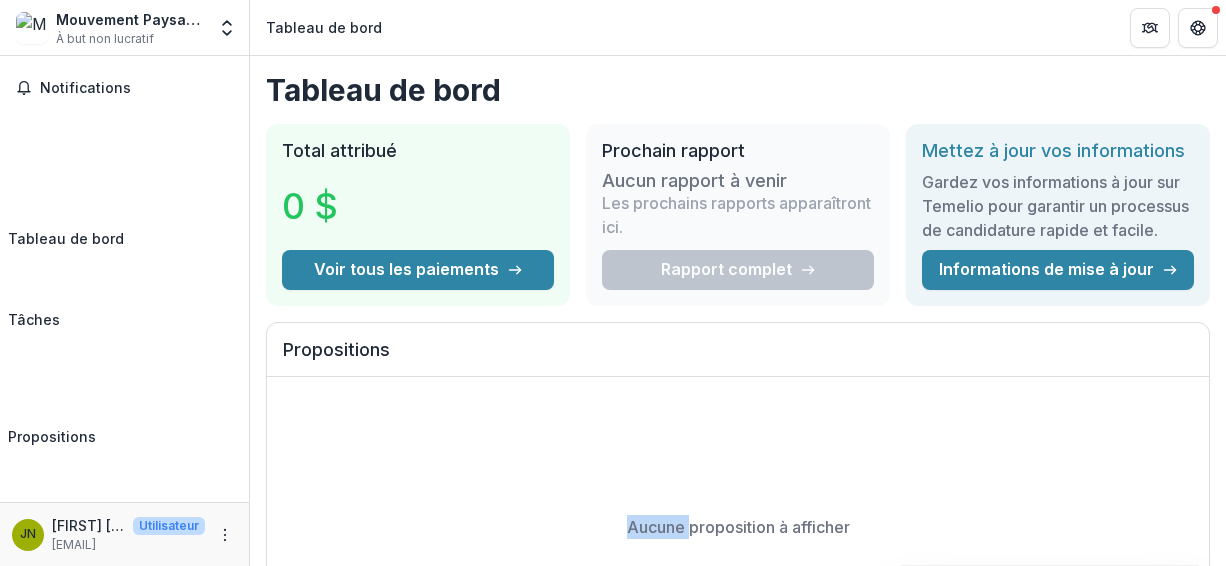 click on "Aucune proposition à afficher" at bounding box center (738, 527) 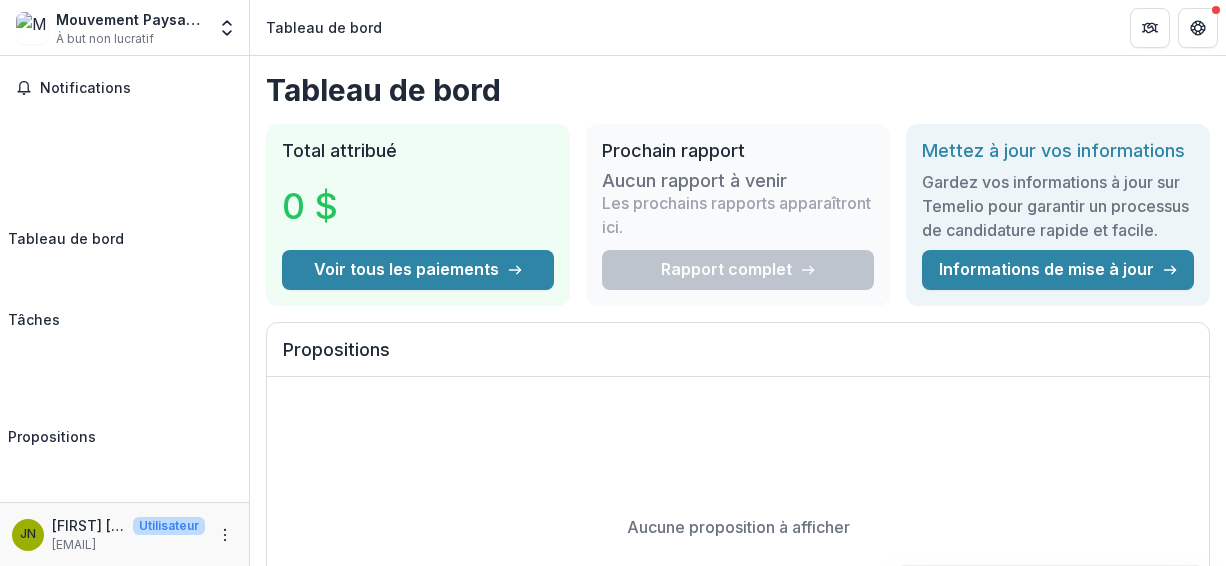 click on "Aucune proposition à afficher" at bounding box center [738, 527] 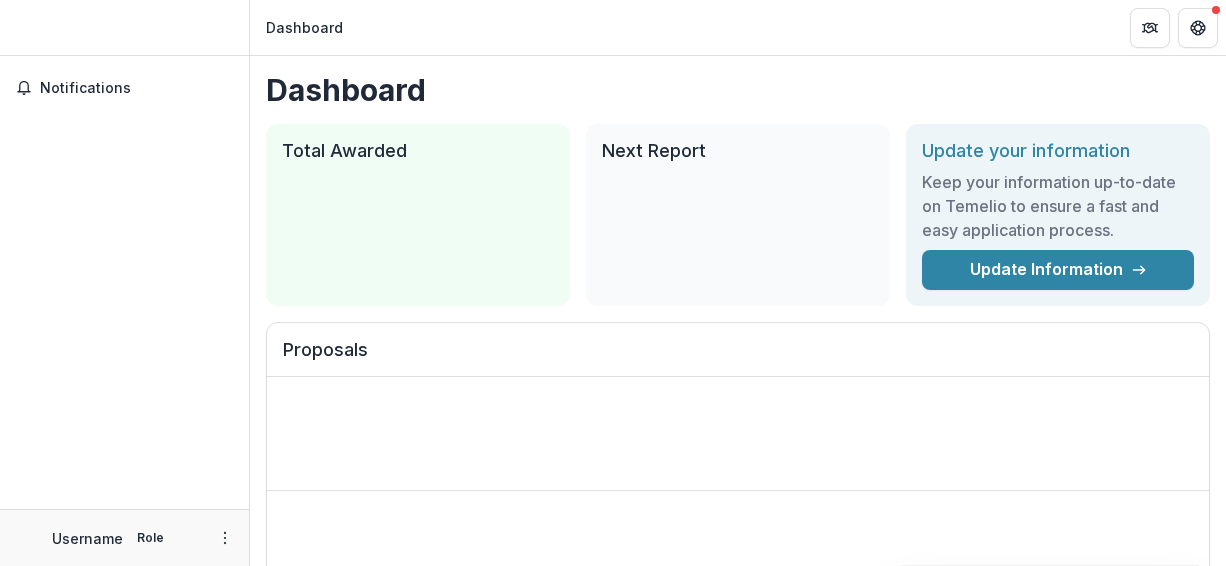 scroll, scrollTop: 0, scrollLeft: 0, axis: both 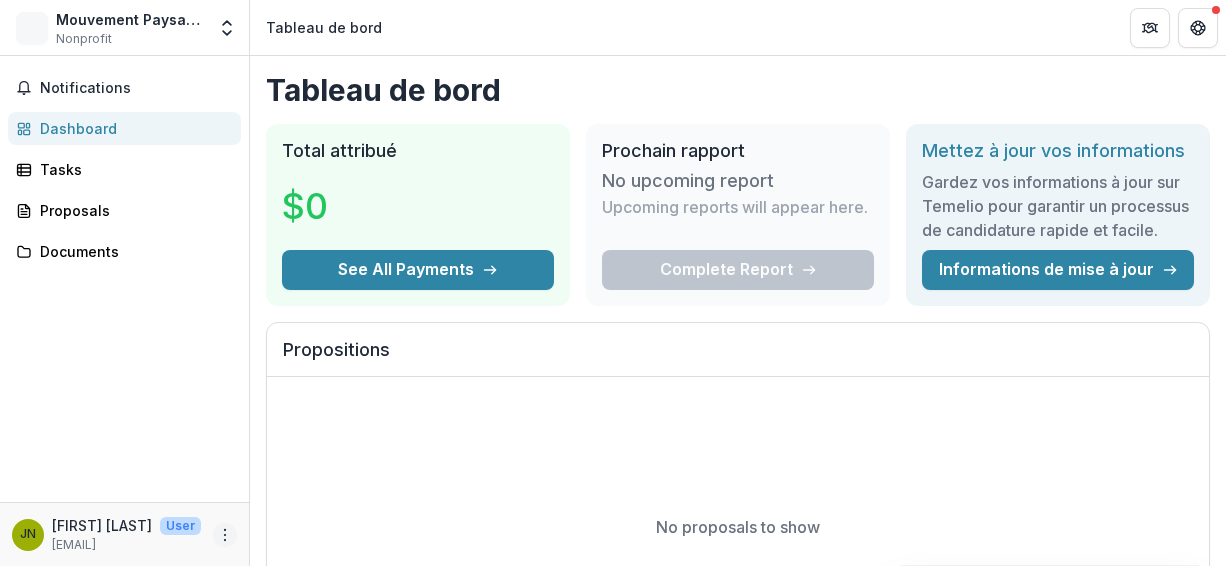 click 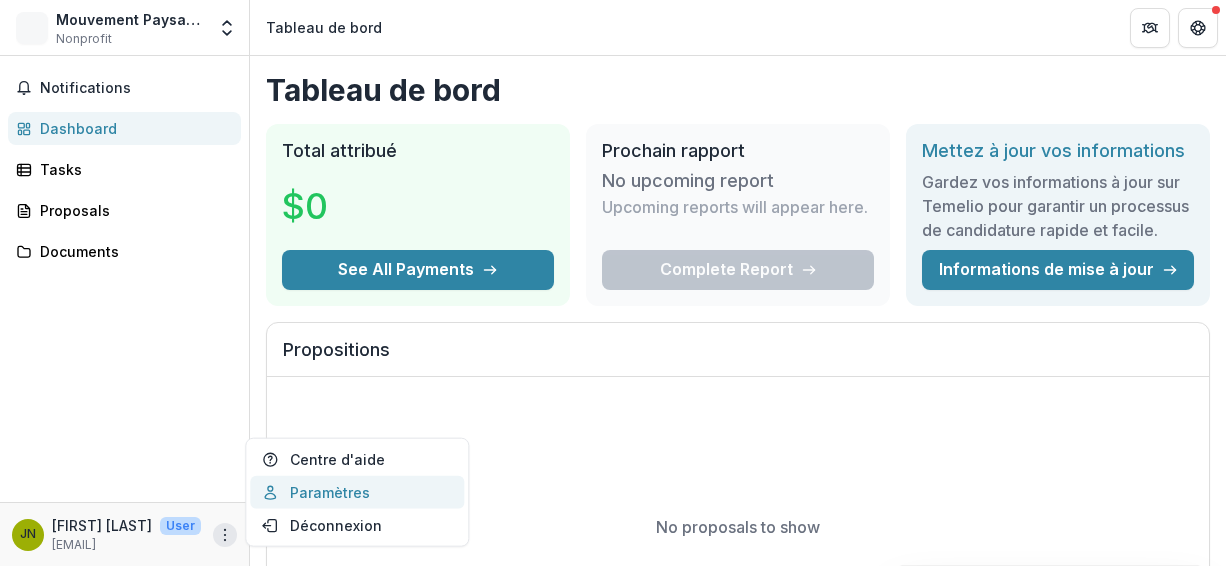 click on "Paramètres" at bounding box center [357, 492] 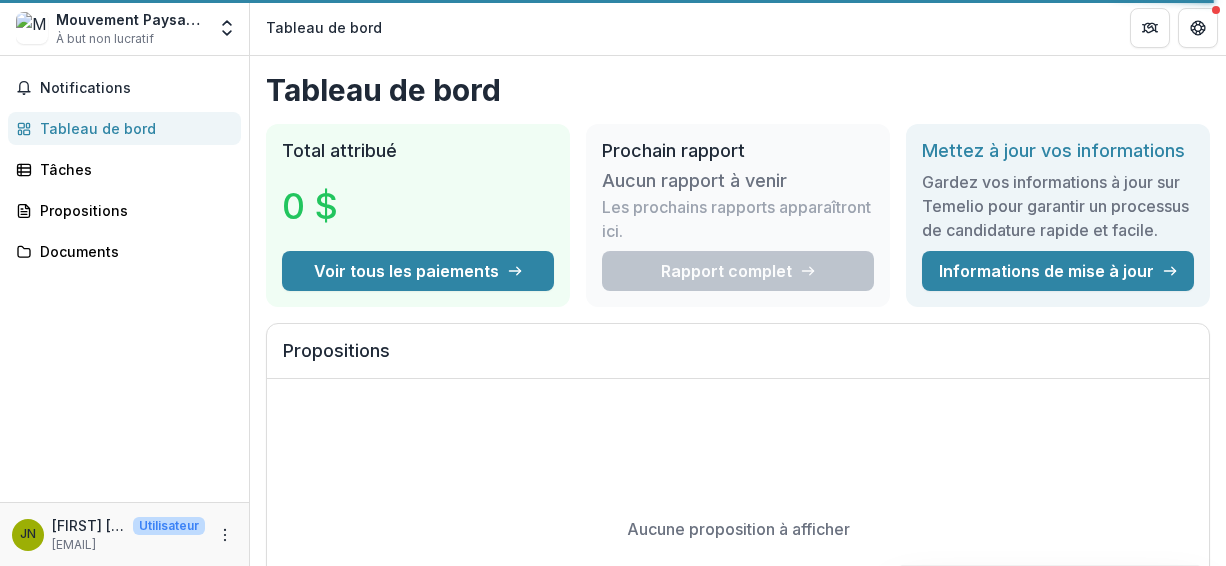 click on "Notifications Tableau de bord Tâches Propositions Documents" at bounding box center [124, 279] 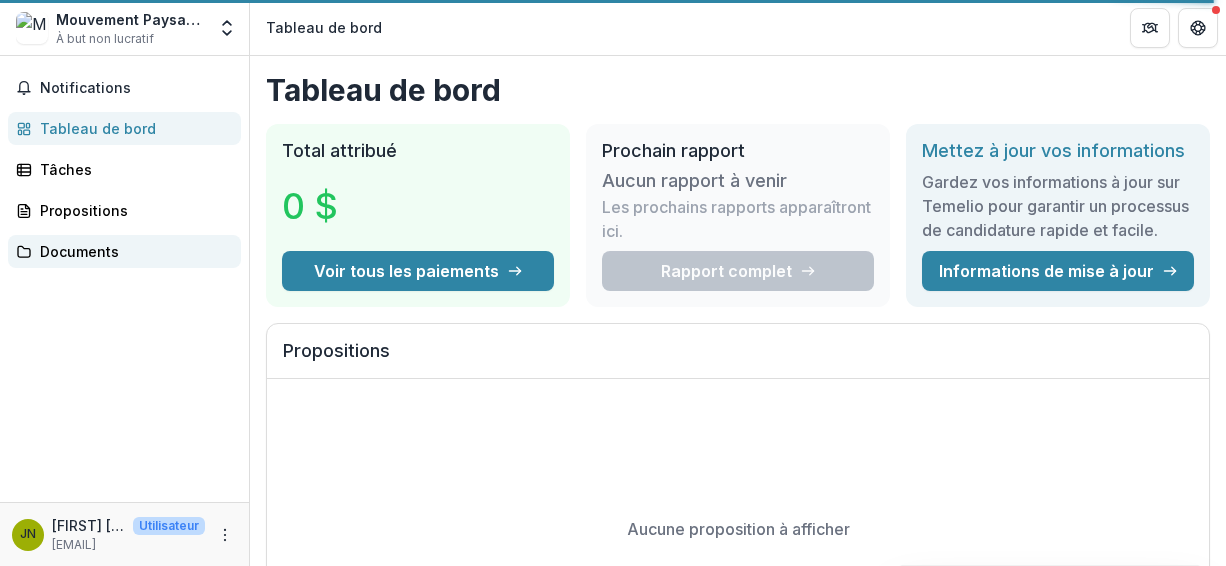 click on "Documents" at bounding box center (79, 251) 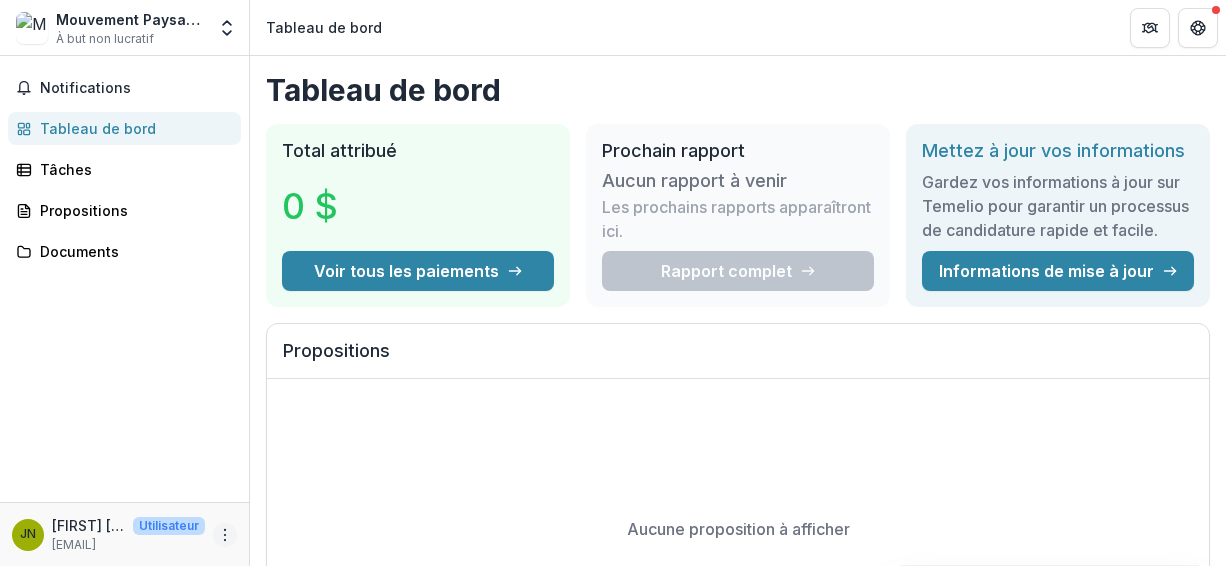 click 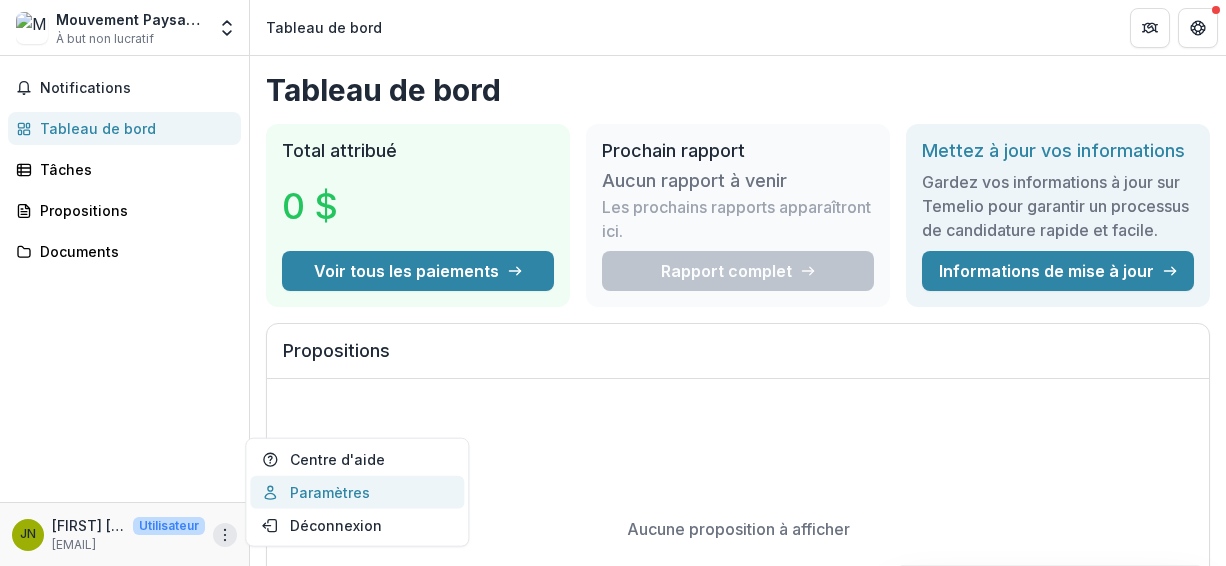 click on "Paramètres" at bounding box center [357, 492] 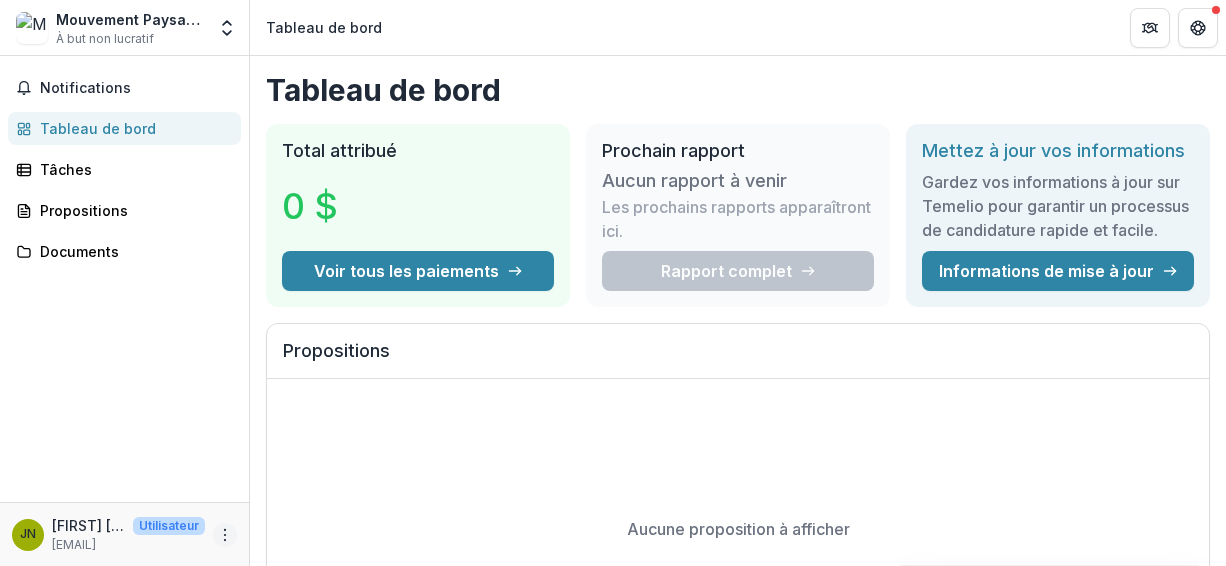 click 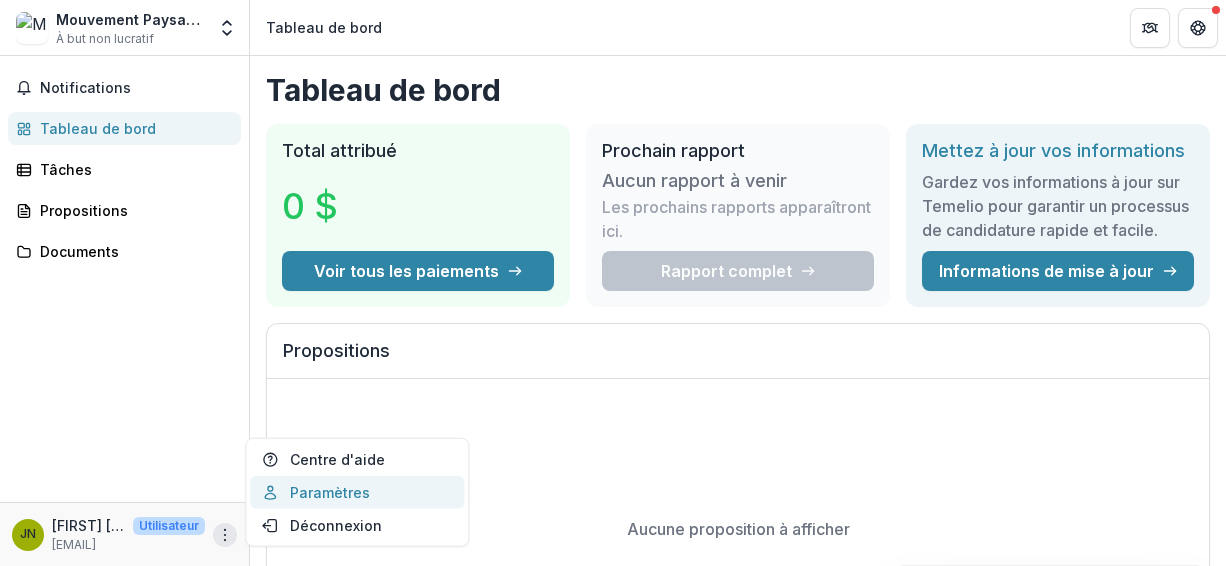 click on "Paramètres" at bounding box center (357, 492) 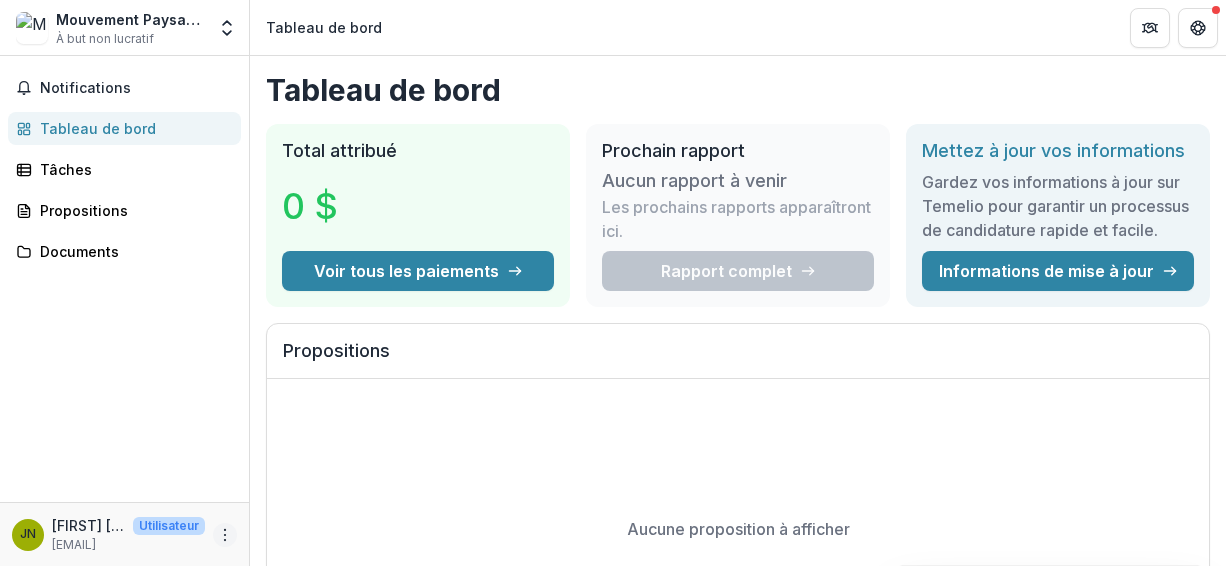 click 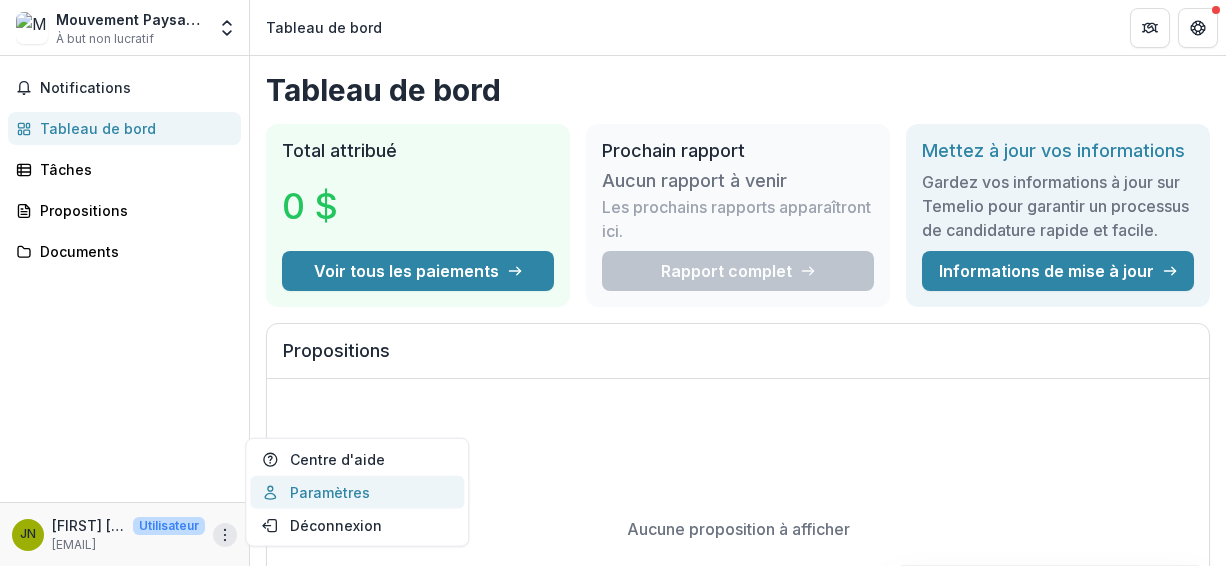 click on "Paramètres" at bounding box center [357, 492] 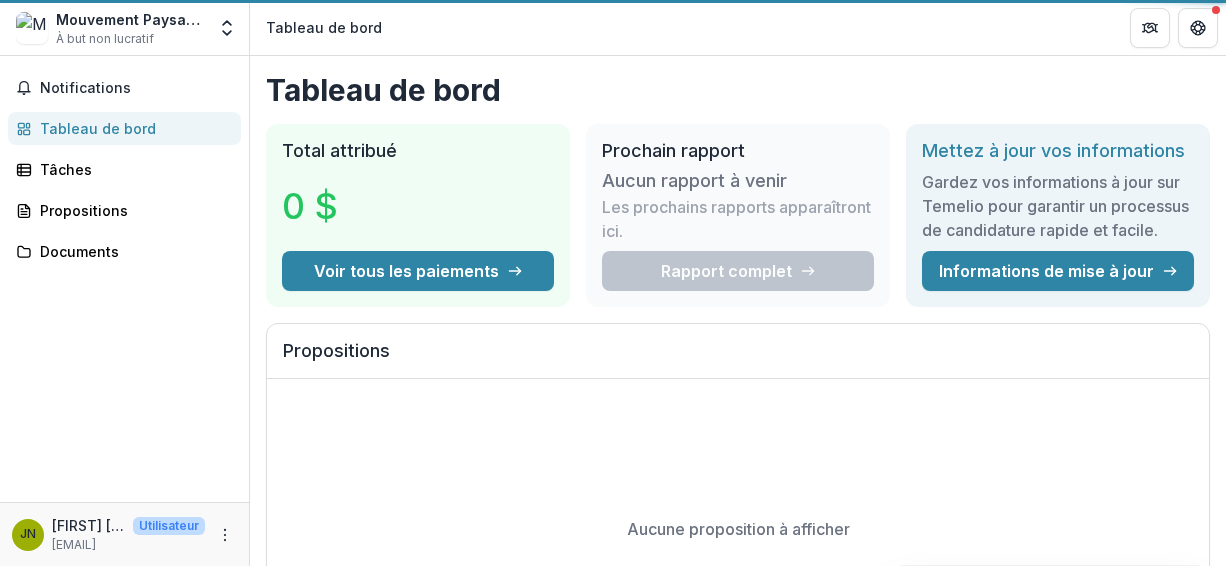 click on "Passer au contenu Mouvement Paysan de la 3ème Section de Camp-Perrin (MP3K) À but non lucratif Paramètres de l'équipe Paramètres Tableau de bord Notifications Tableau de bord Tâches Propositions Documents JN [FIRST] [LAST] Utilisateur [EMAIL] Tableau de bord Total attribué 0 $ Voir tous les paiements Prochain rapport Aucun rapport à venir Les prochains rapports apparaîtront ici. Rapport complet Mettez à jour vos informations Gardez vos informations à jour sur Temelio pour garantir un processus de candidature rapide et facile. Informations de mise à jour Propositions Aucune proposition à afficher Affichage de 0 sur 0 Tout voir Tâches Aucune tâche à afficher Affichage de 0 sur 0 Tout voir Paiements de subventions Accorder Fondation Montant de la subvention accordée Montant du paiement Contingences liées Date de paiement Date de début de la subvention Date de fin de la subvention Statut de paiement Aucune donnée disponible Aucun paiement à afficher Affichage de 0" at bounding box center [613, 283] 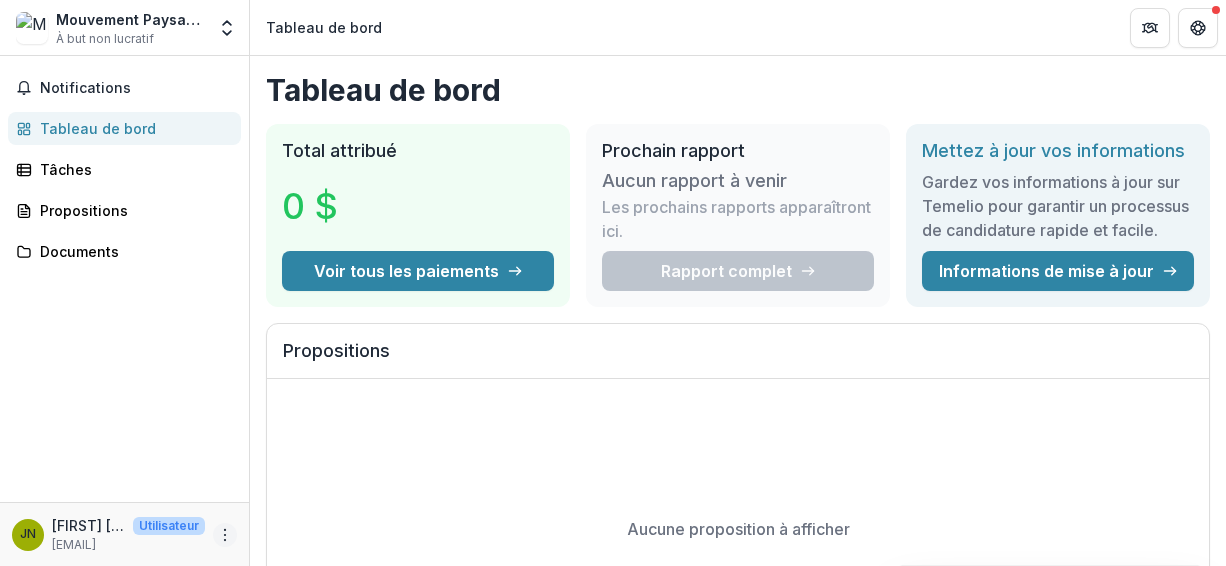 click 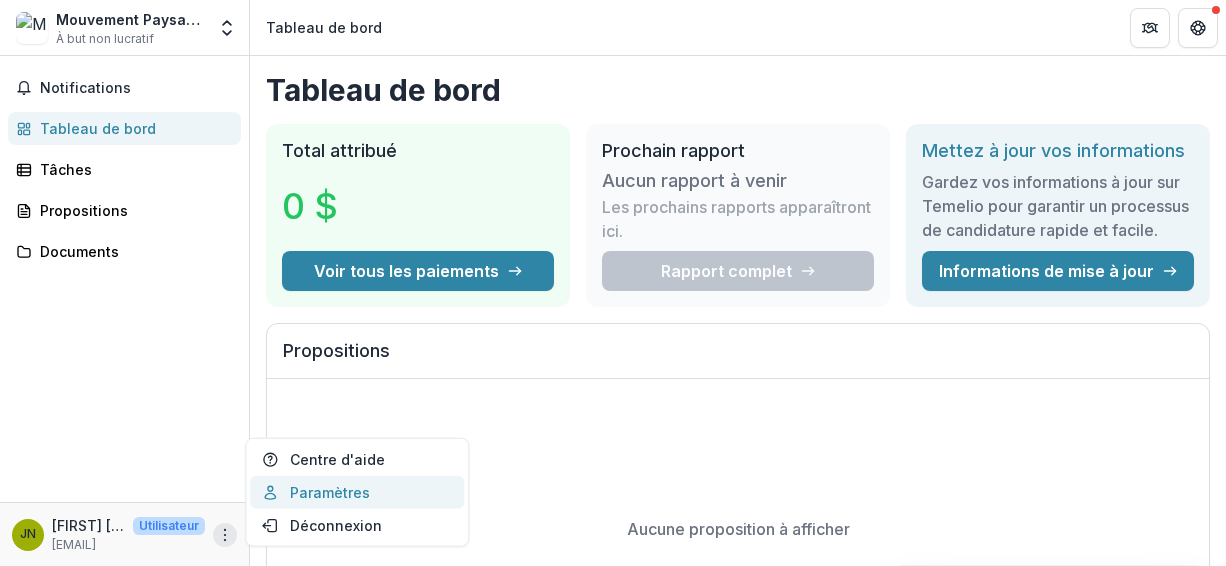 click on "Paramètres" at bounding box center [357, 492] 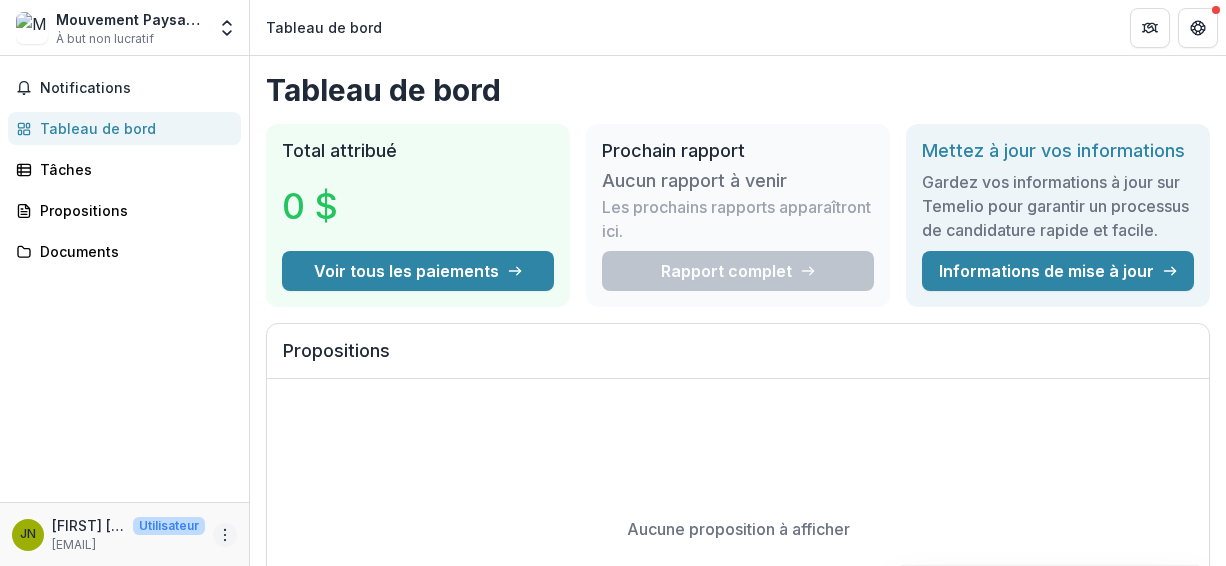 click 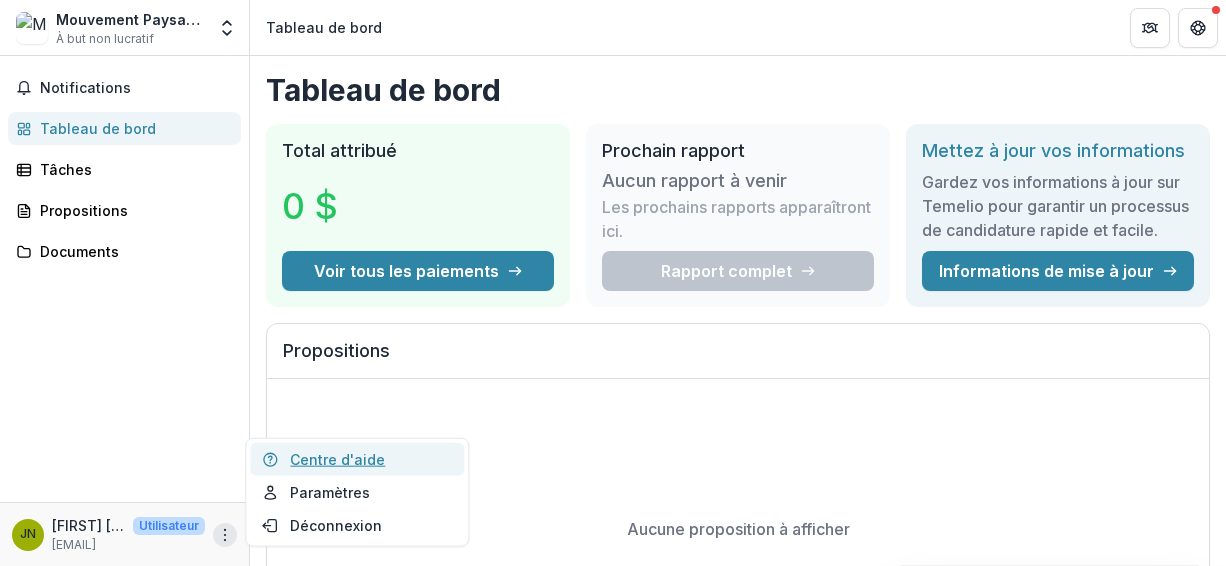 click on "Centre d'aide" at bounding box center (357, 459) 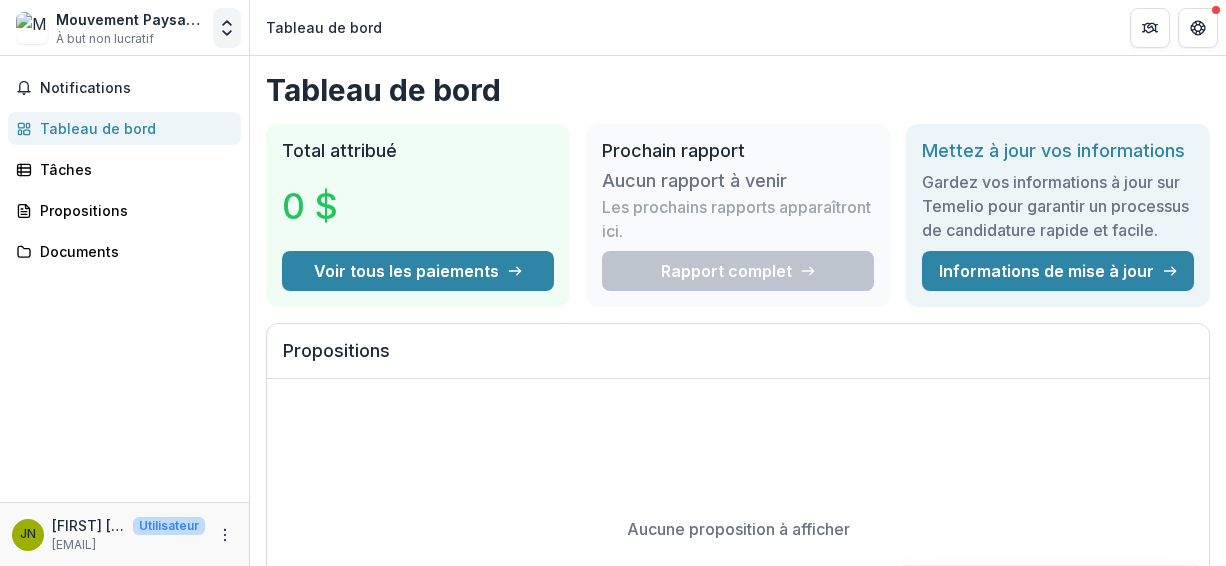 click 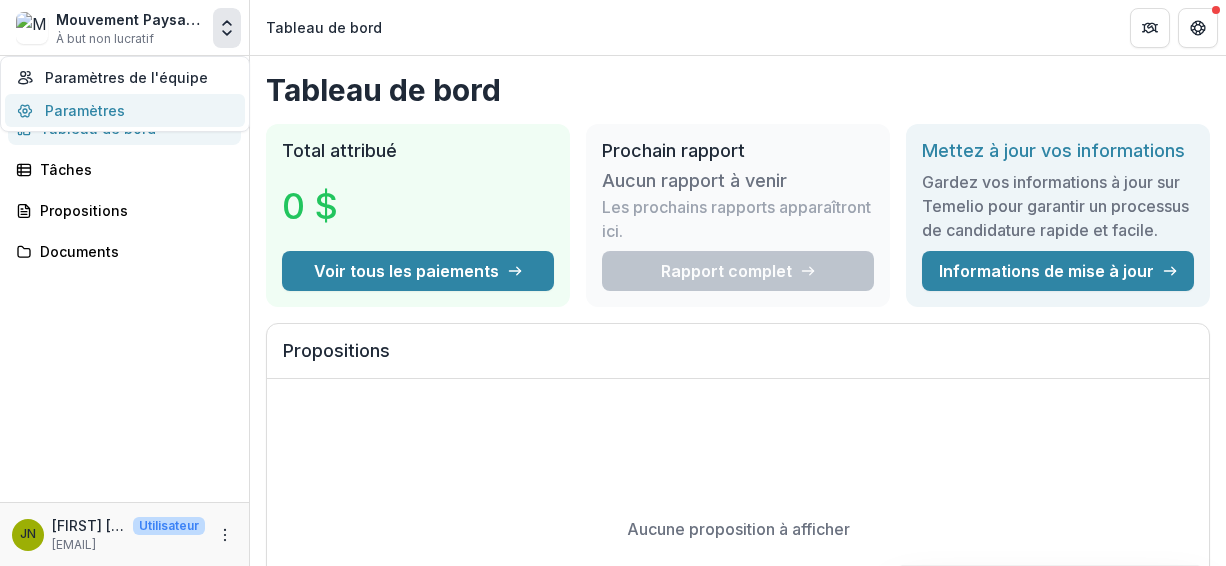 click on "Paramètres" at bounding box center (125, 110) 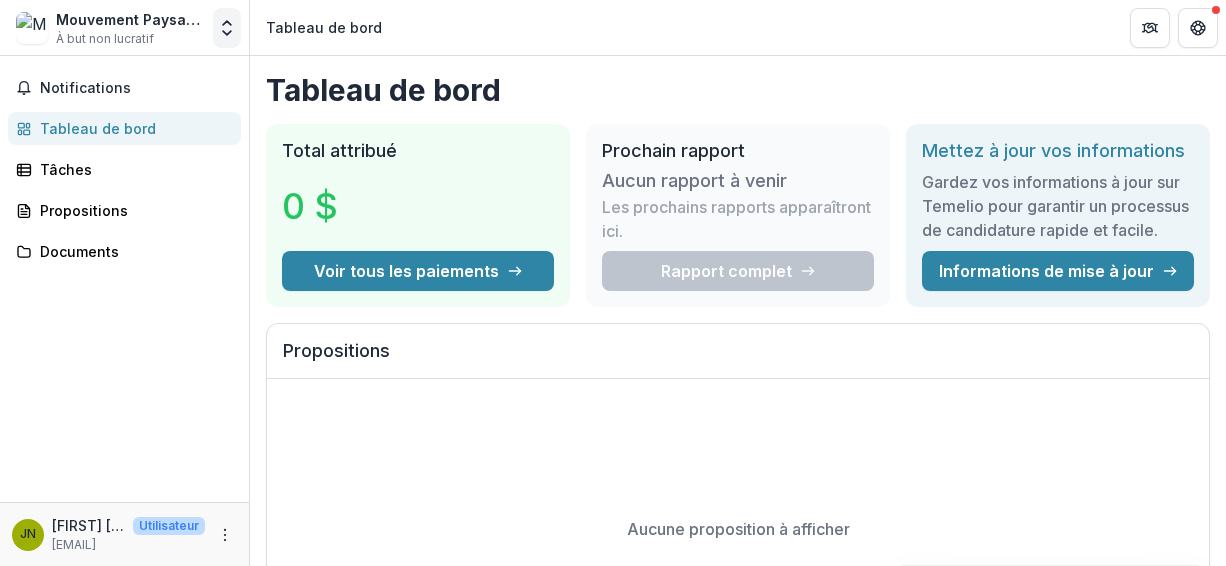 click 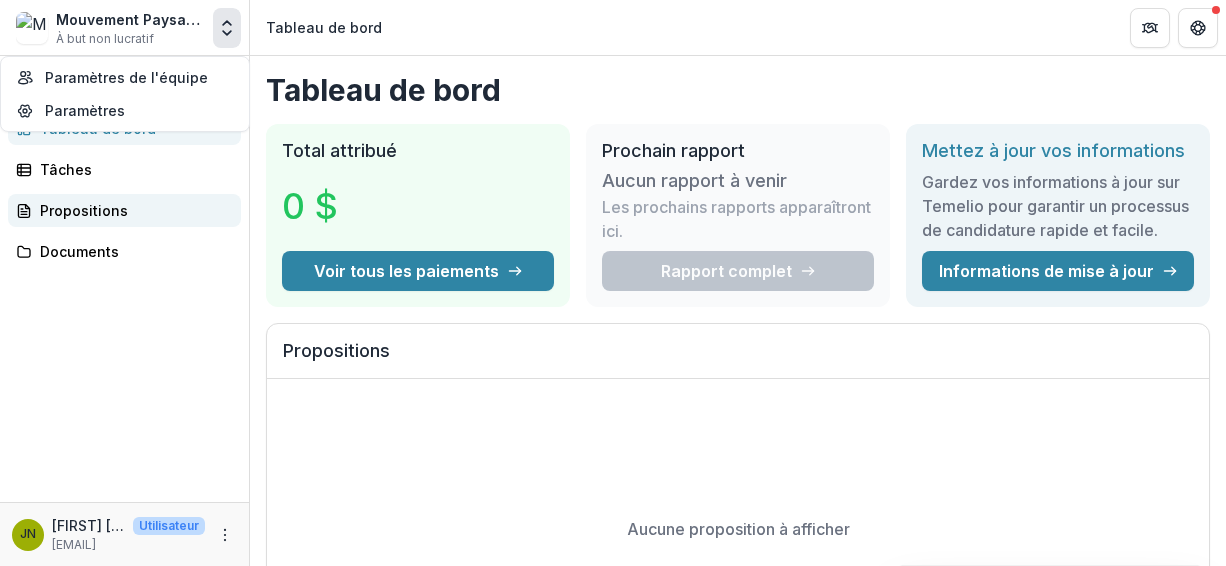 click on "Propositions" at bounding box center (84, 210) 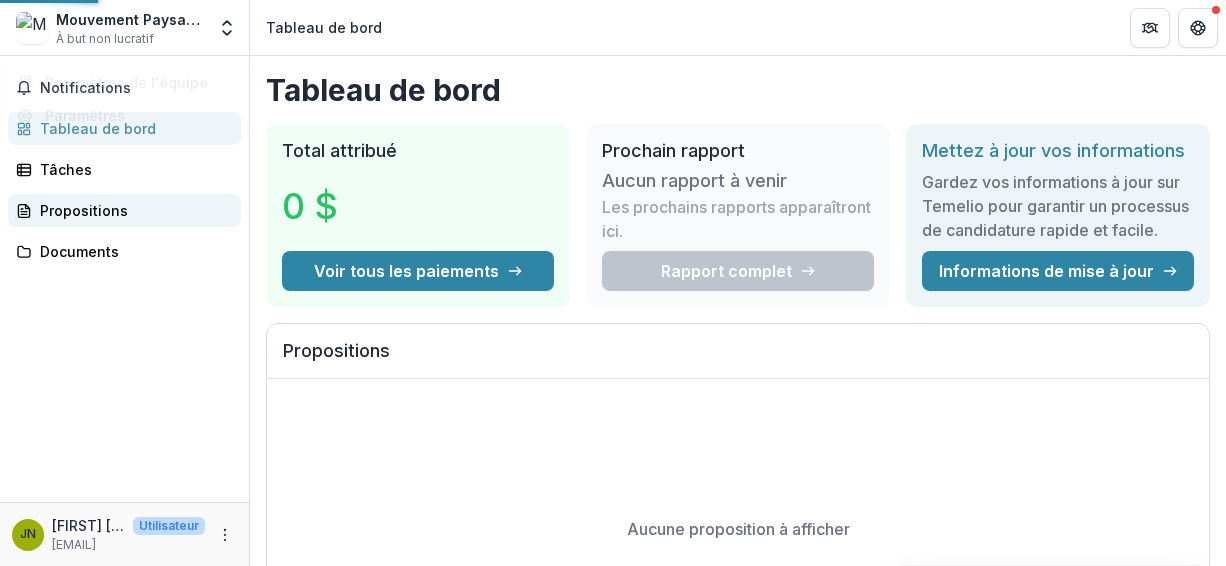 click on "Propositions" at bounding box center [84, 210] 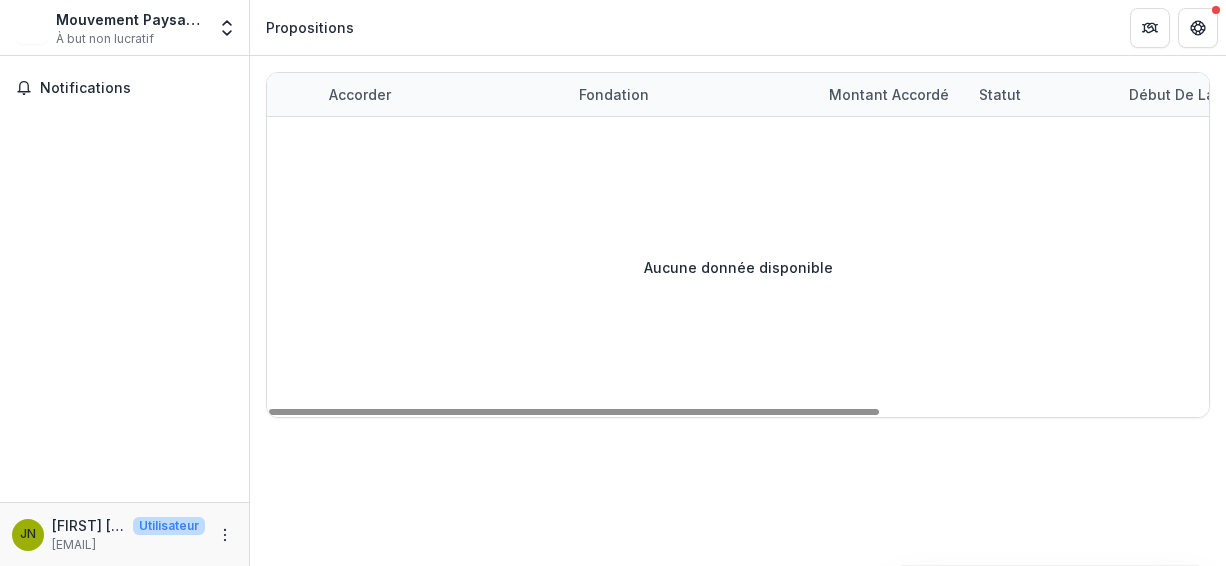 scroll, scrollTop: 0, scrollLeft: 0, axis: both 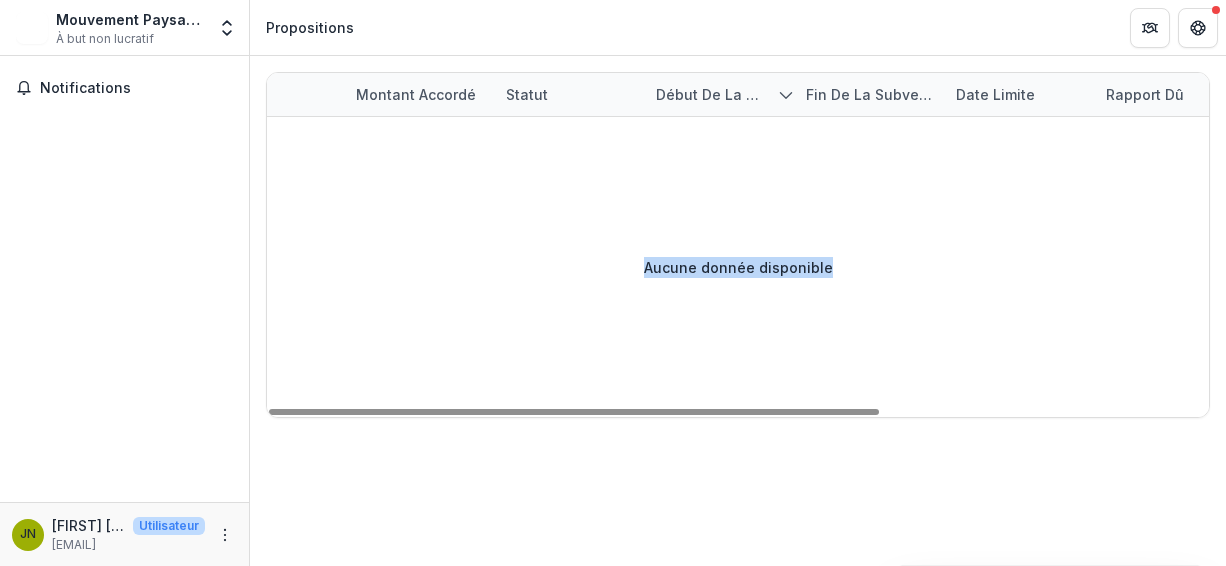 drag, startPoint x: 1146, startPoint y: 400, endPoint x: 1098, endPoint y: 419, distance: 51.62364 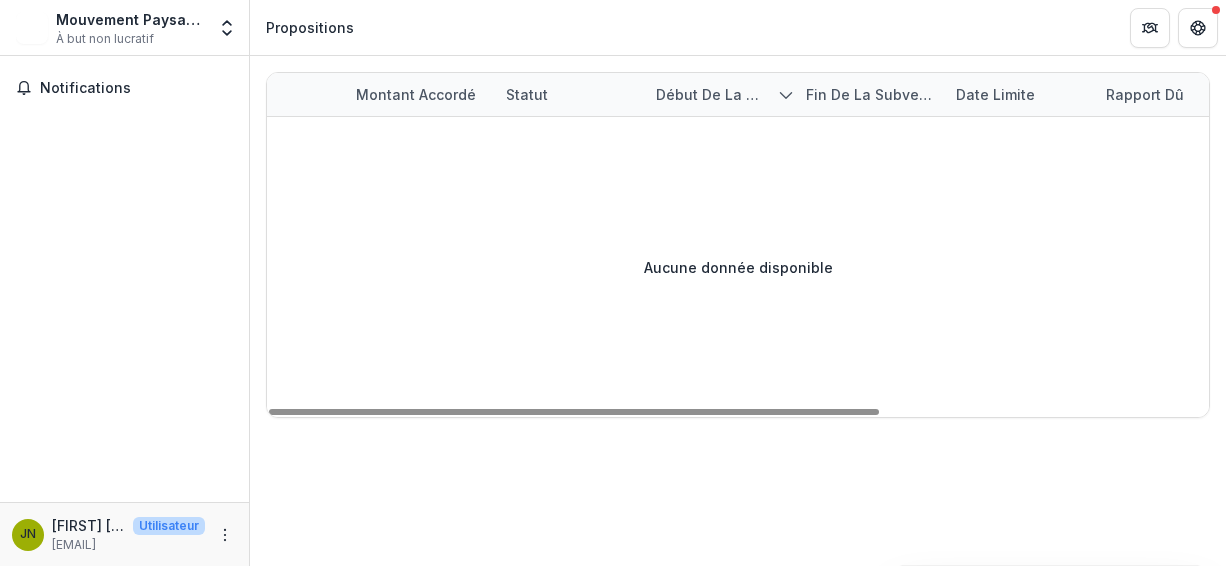 click on "Accorder Fondation Montant accordé Statut Début de la subvention Fin de la subvention Date limite Rapport dû Aucune donnée disponible" at bounding box center [738, 245] 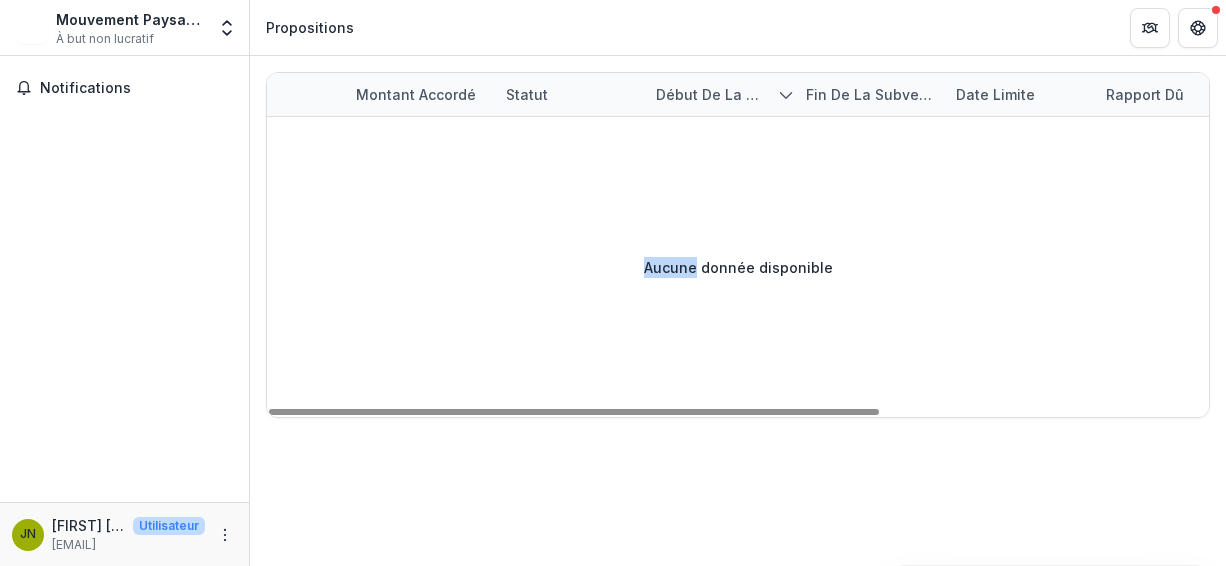 drag, startPoint x: 1098, startPoint y: 419, endPoint x: 1145, endPoint y: 73, distance: 349.1776 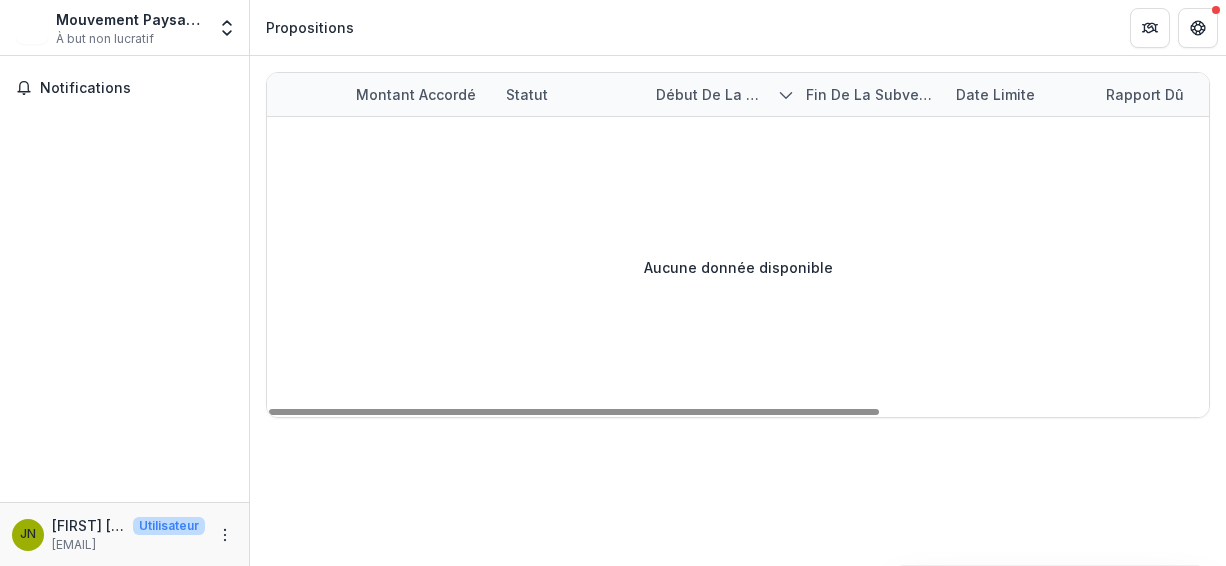 click on "Rapport dû" at bounding box center (1169, 94) 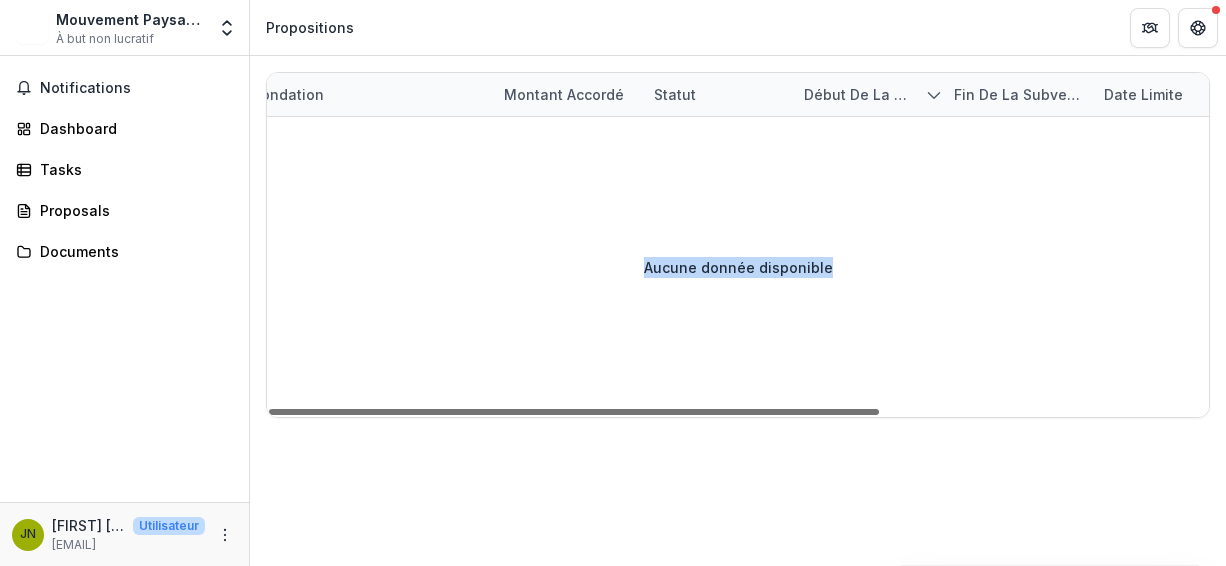 scroll, scrollTop: 0, scrollLeft: 507, axis: horizontal 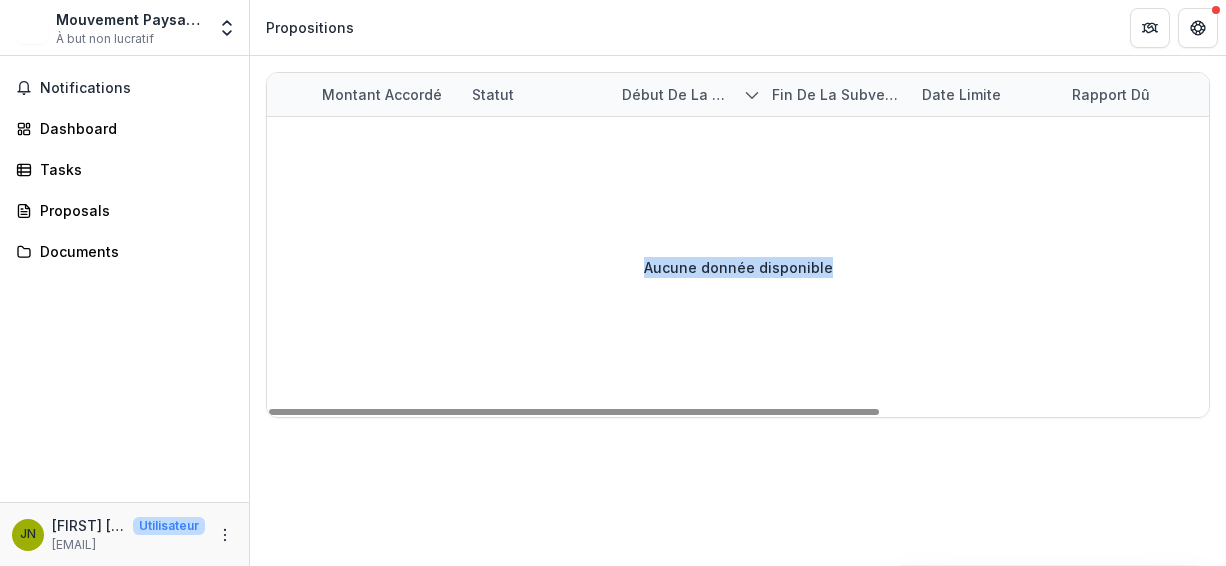 drag, startPoint x: 886, startPoint y: 410, endPoint x: 1081, endPoint y: 271, distance: 239.47025 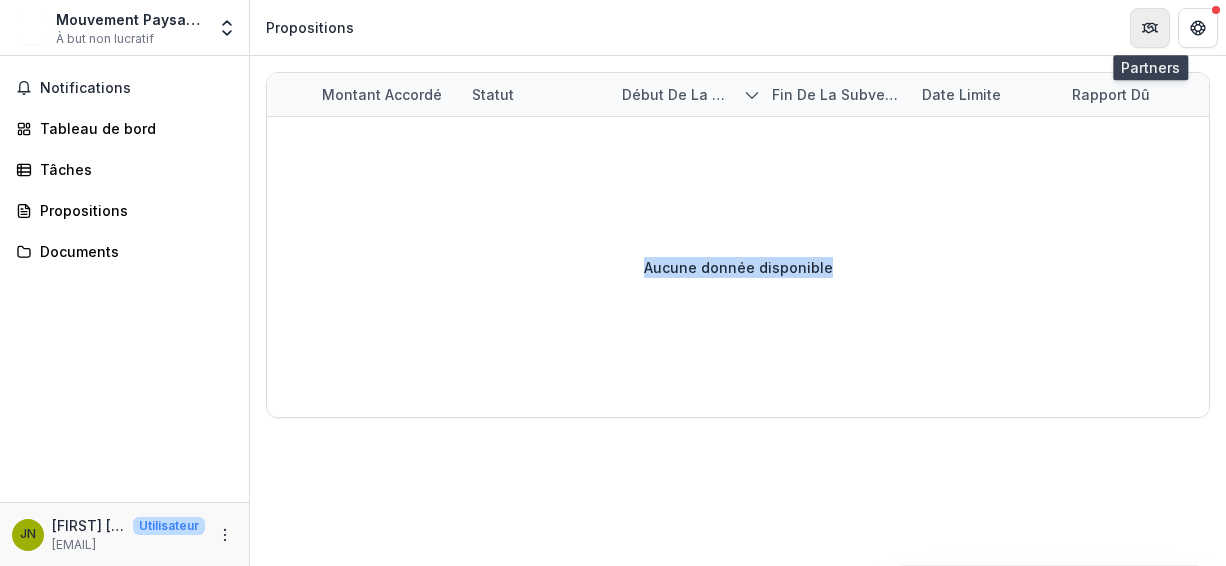 click 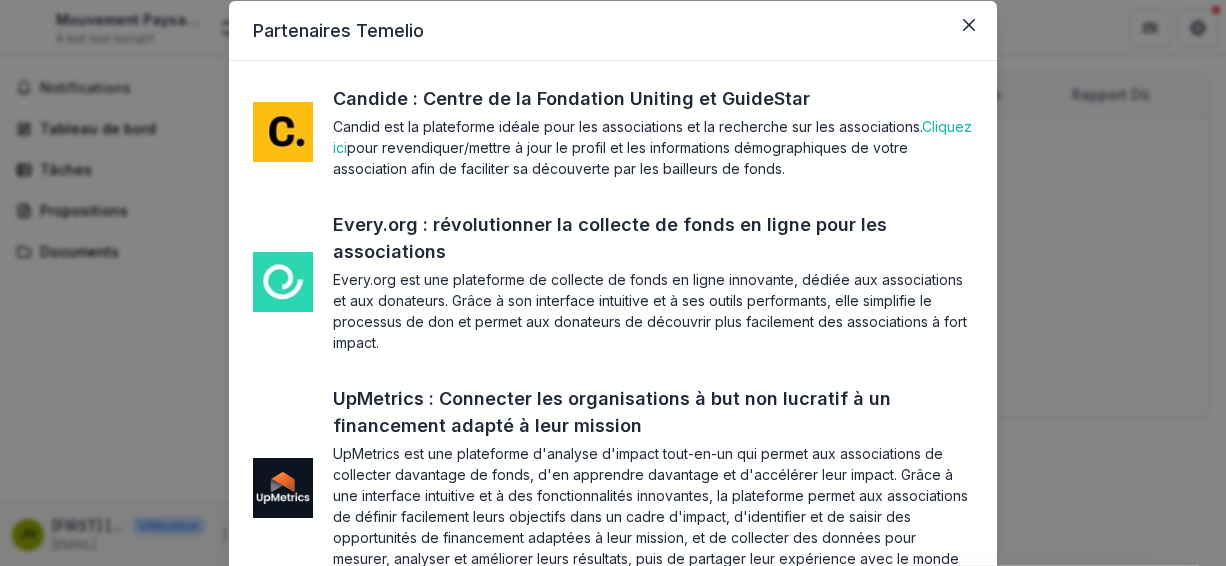 scroll, scrollTop: 0, scrollLeft: 0, axis: both 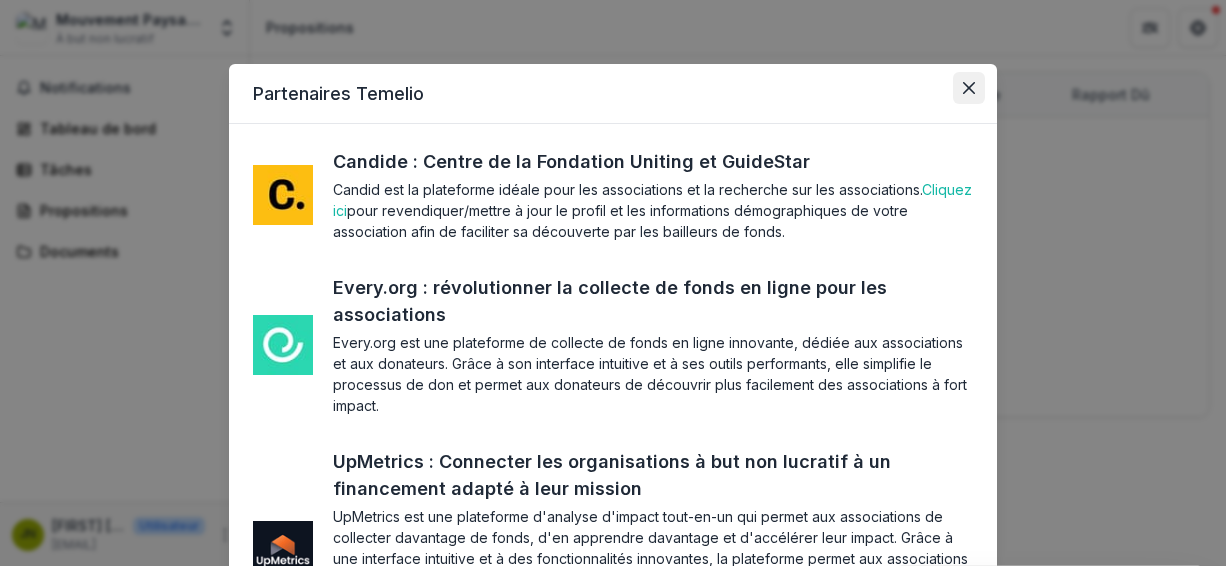 click at bounding box center [969, 88] 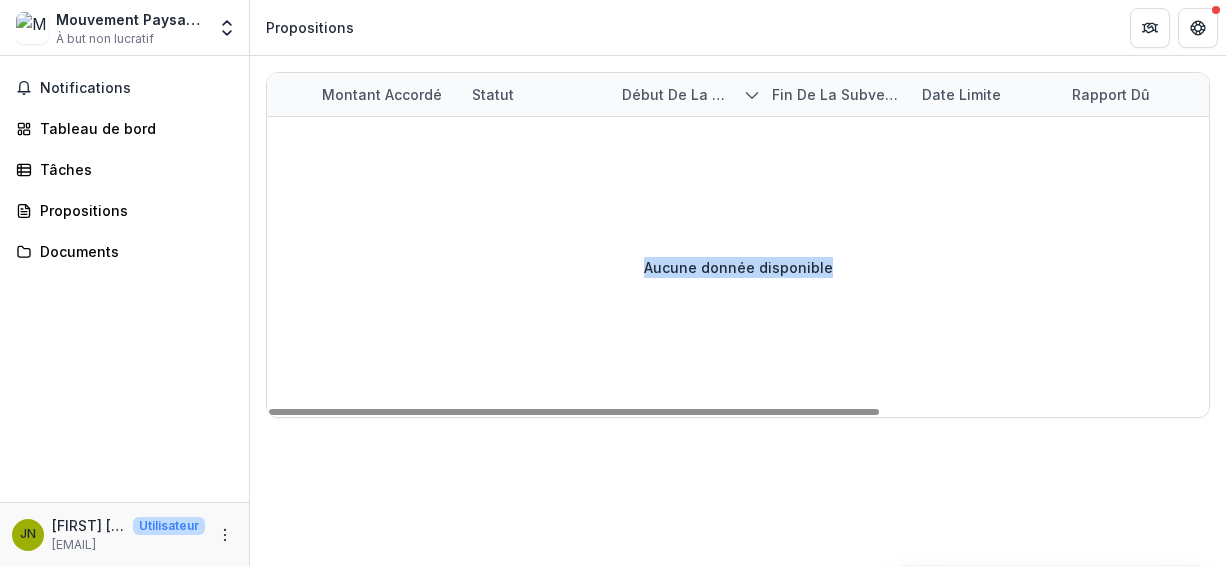 click on "Aucune donnée disponible" at bounding box center (738, 267) 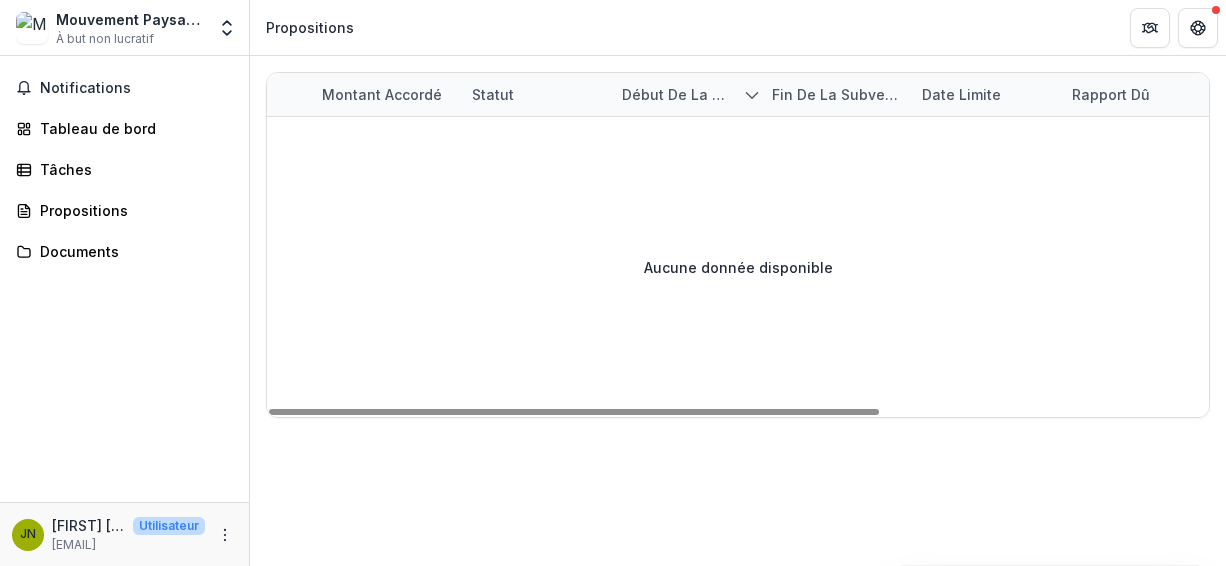 click on "Montant accordé" at bounding box center [382, 94] 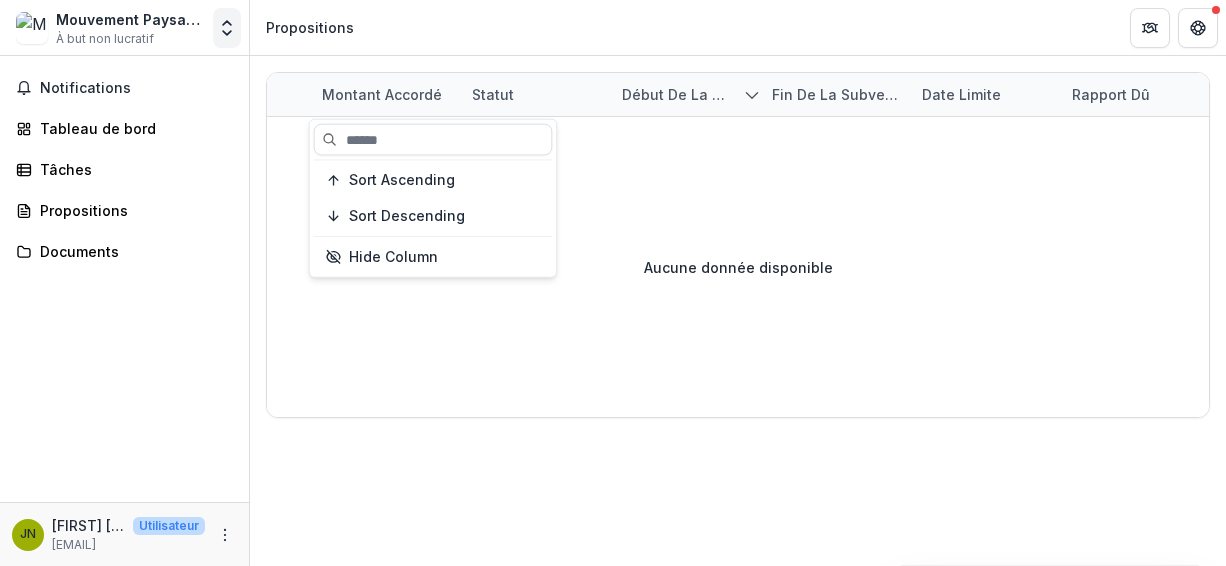 click 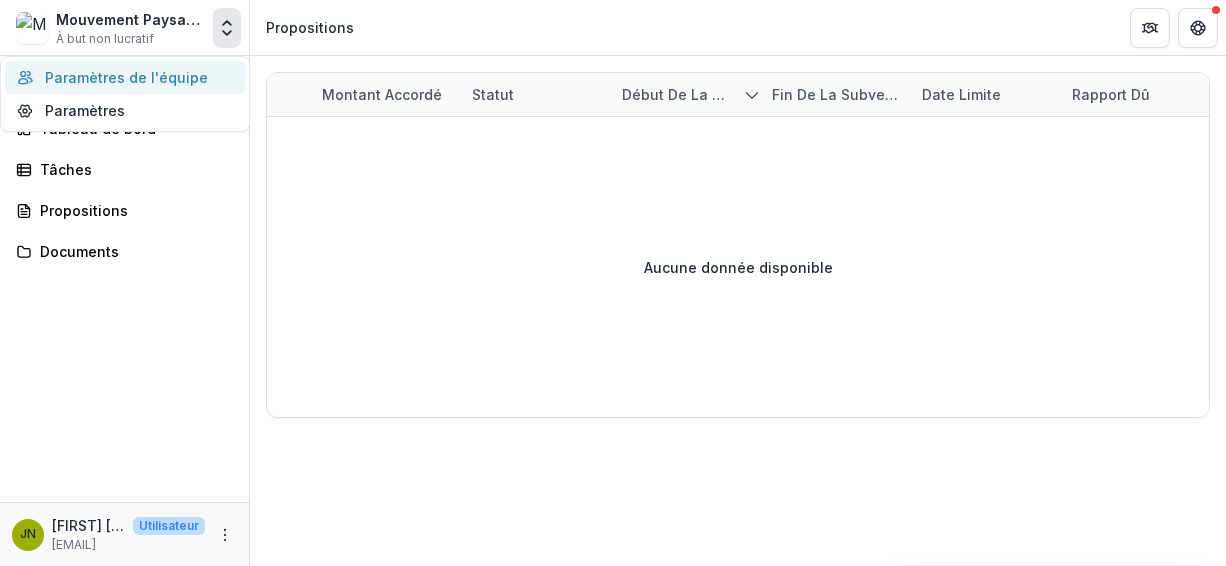 click on "Paramètres de l'équipe" at bounding box center (125, 77) 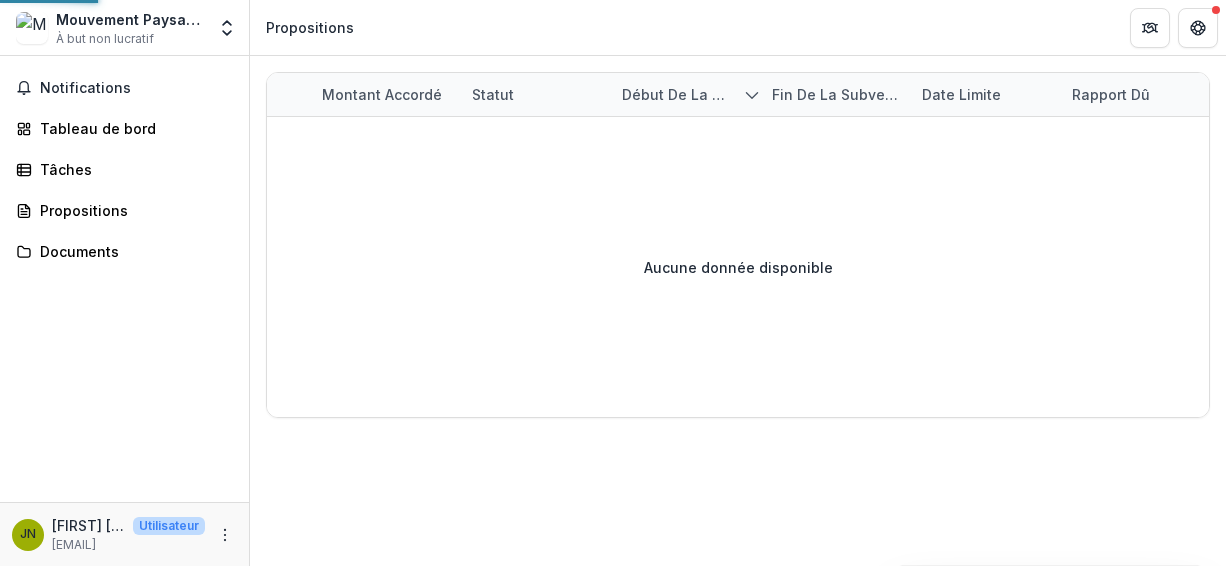 click on "Mouvement Paysan de la 3ème Section de Camp-Perrin (MP3K) À but non lucratif Paramètres de l'équipe Paramètres Propositions Notifications Tableau de bord Tâches Propositions Documents JN Justin Nerisson Utilisateur nerissonjustin54@gmail.com Accorder Fondation Montant accordé Statut Début de la subvention Fin de la subvention Date limite Rapport dû Aucune donnée disponible" at bounding box center [613, 283] 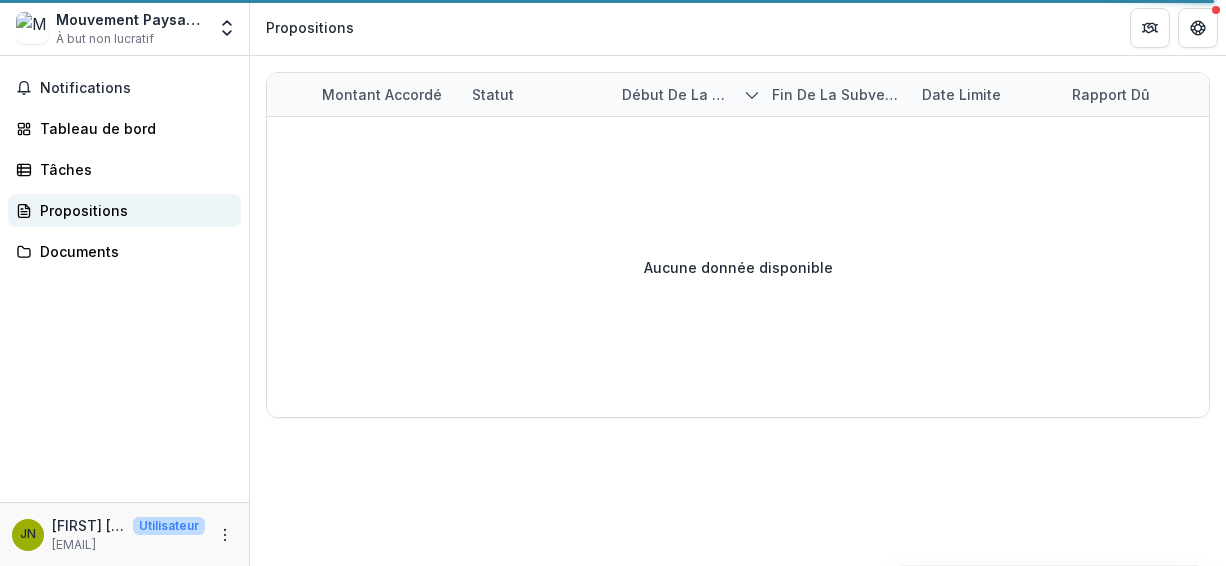 click on "Propositions" at bounding box center (124, 210) 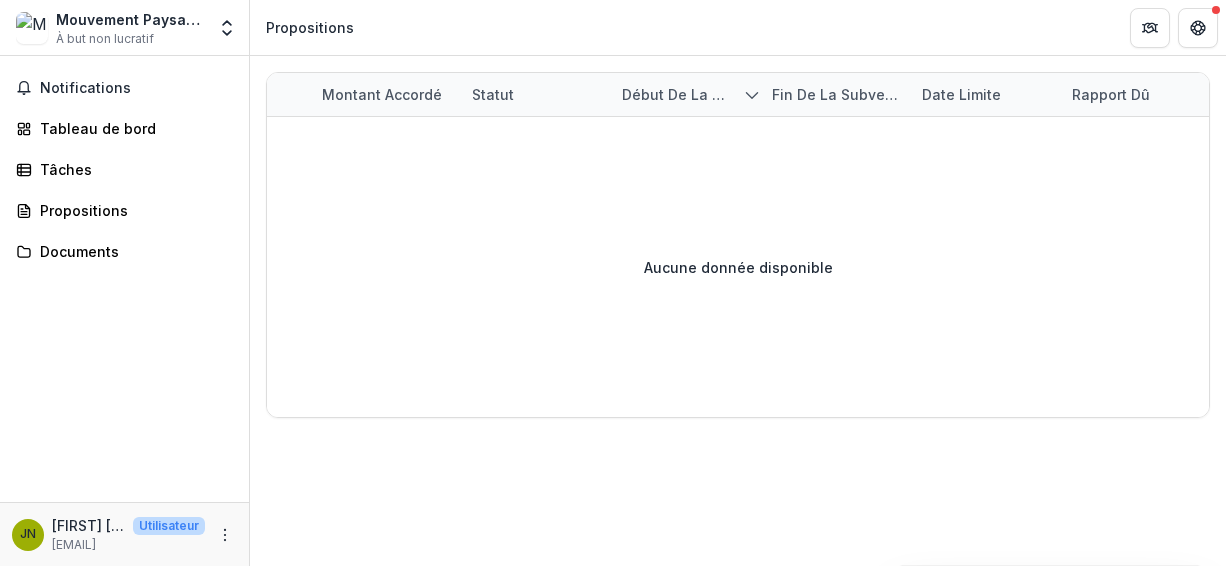 click on "Accorder Fondation Montant accordé Statut Début de la subvention Fin de la subvention Date limite Rapport dû Aucune donnée disponible" at bounding box center (738, 311) 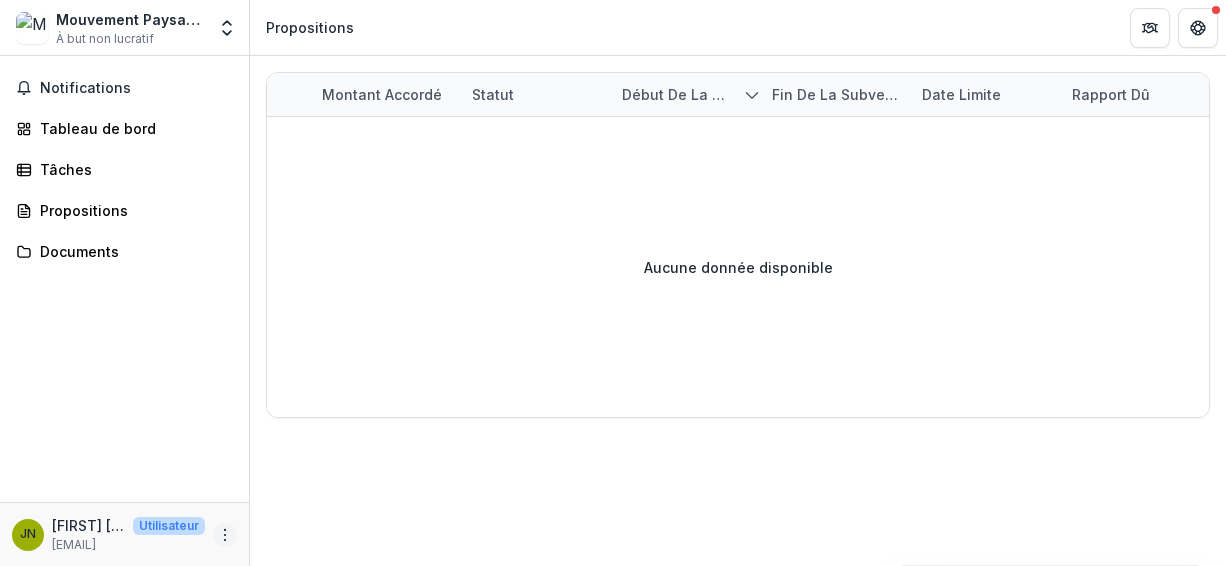 click 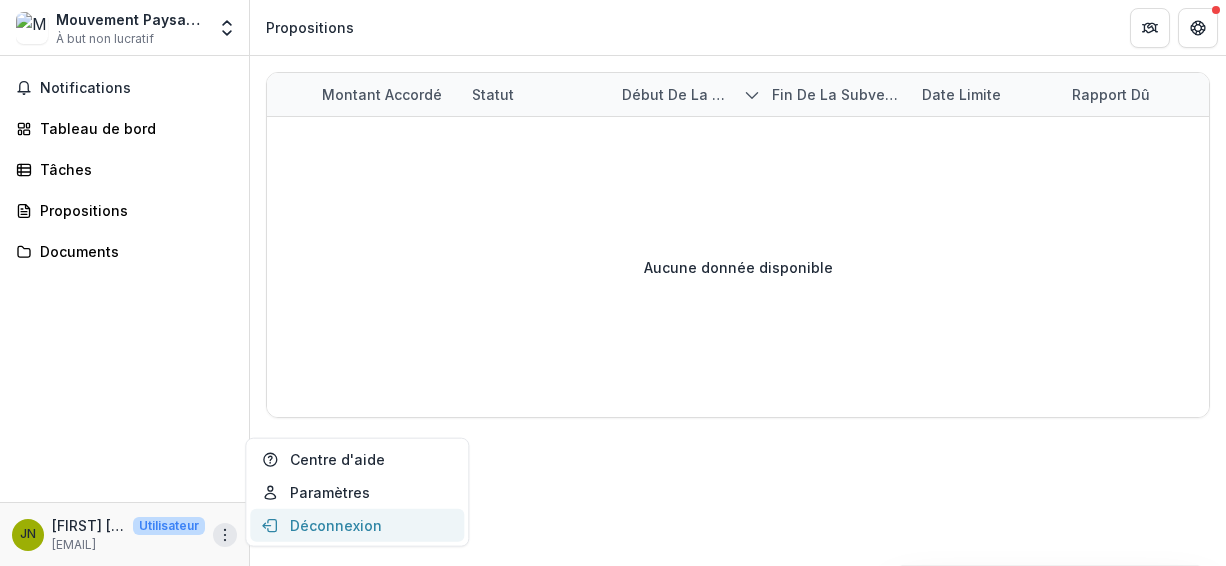 click on "Déconnexion" at bounding box center (357, 525) 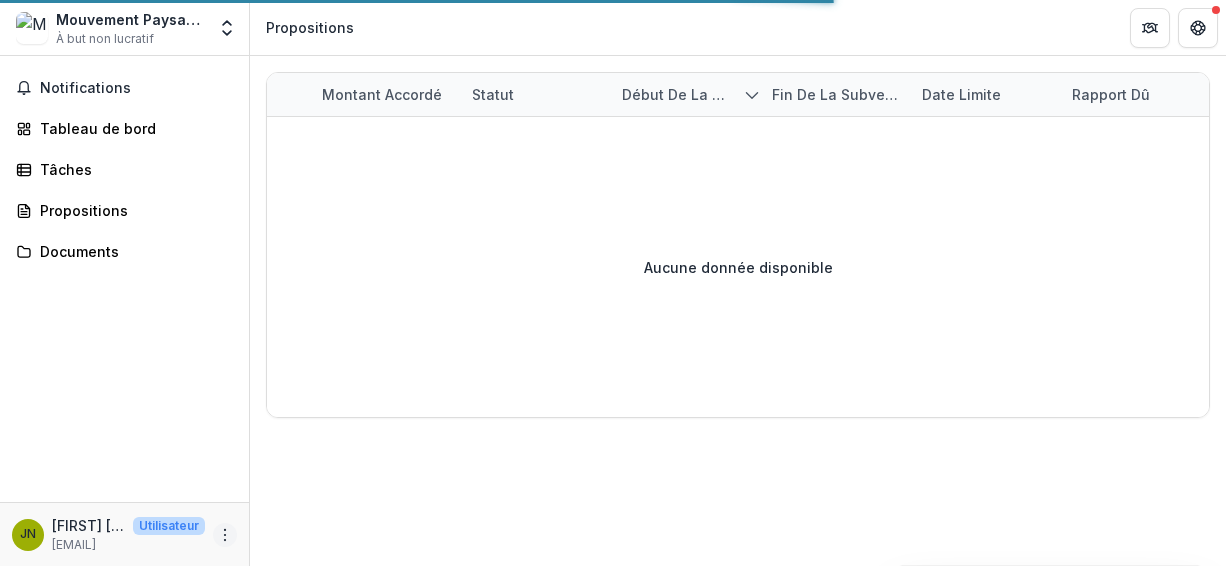 click 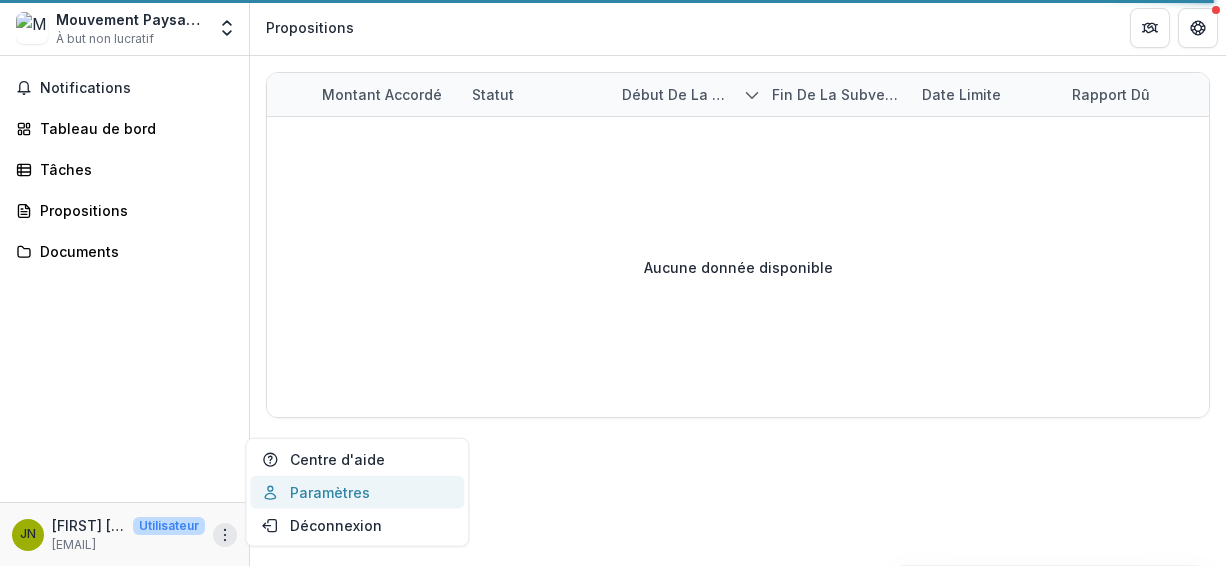 click on "Paramètres" at bounding box center [357, 492] 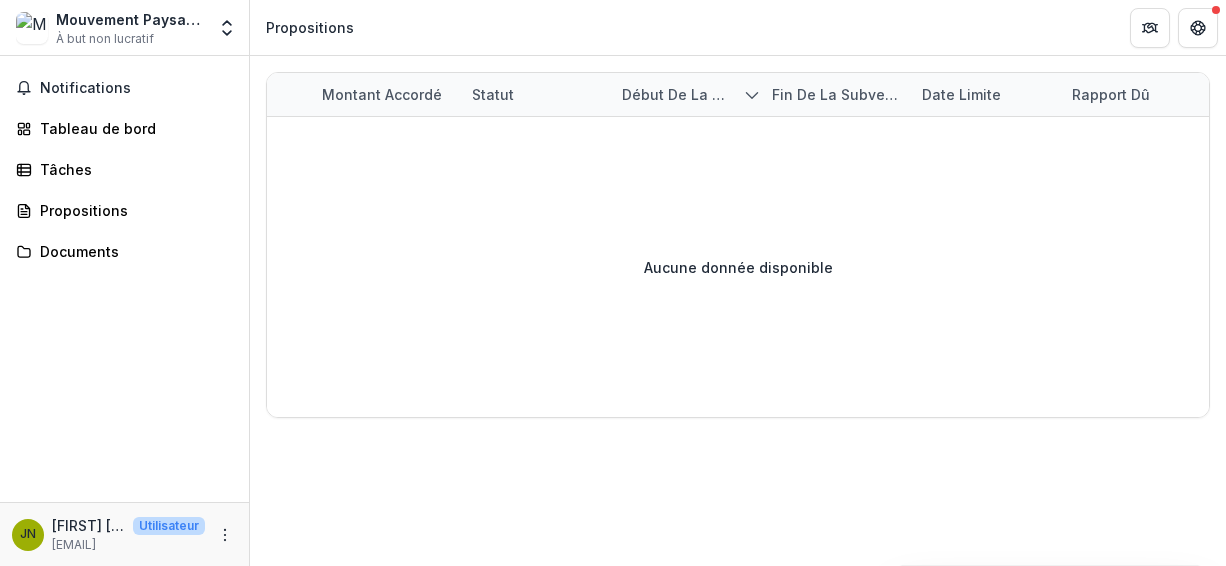 click on "Accorder Fondation Montant accordé Statut Début de la subvention Fin de la subvention Date limite Rapport dû Aucune donnée disponible" at bounding box center [738, 311] 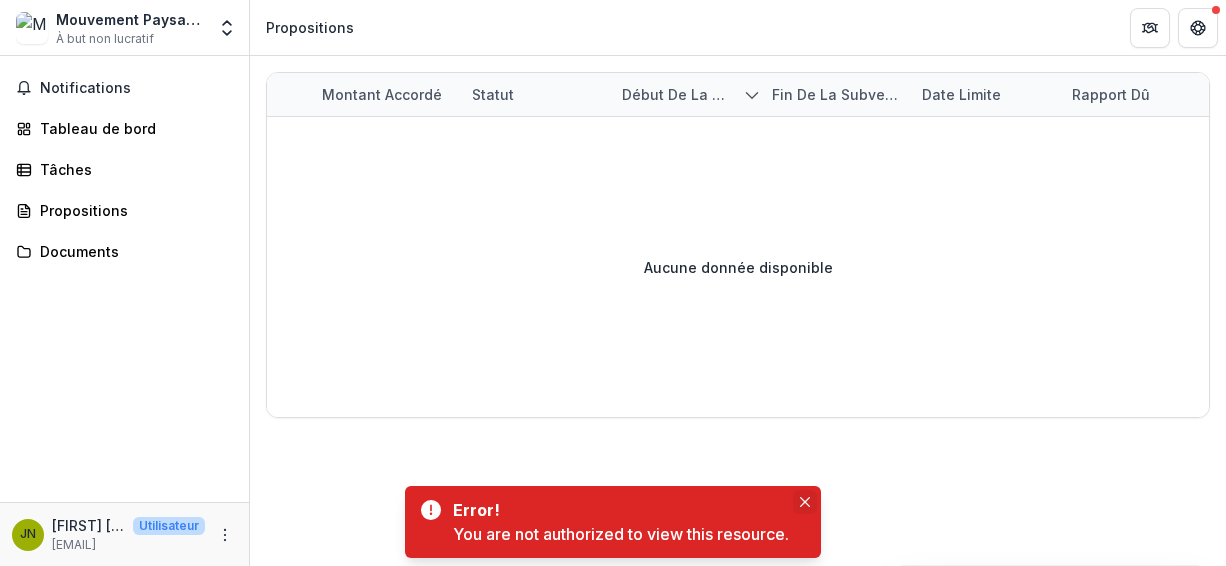 click 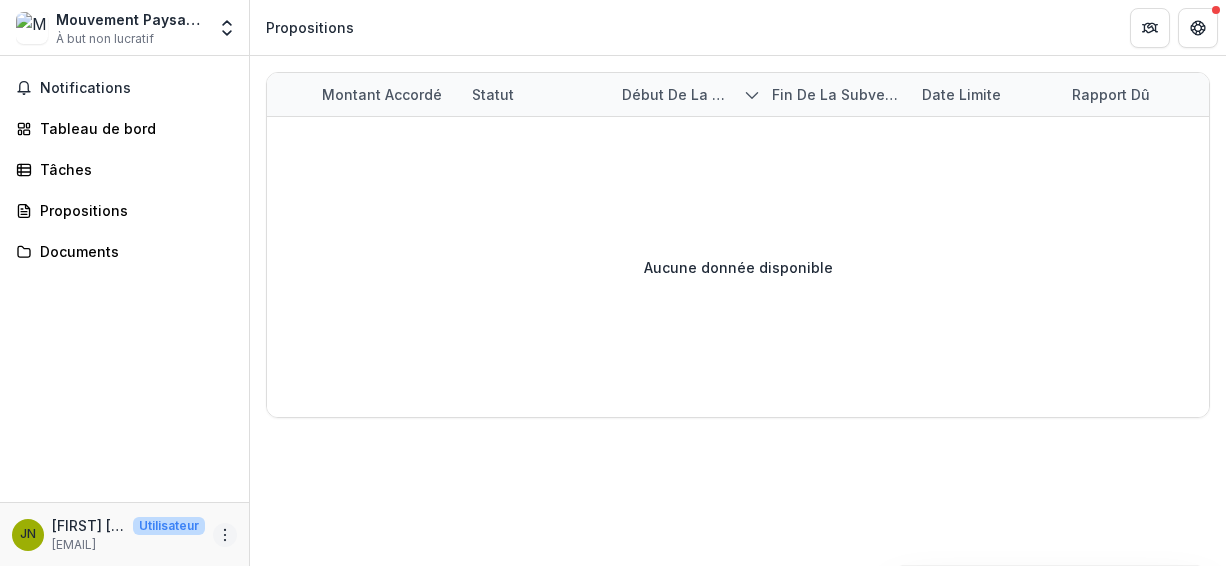 click 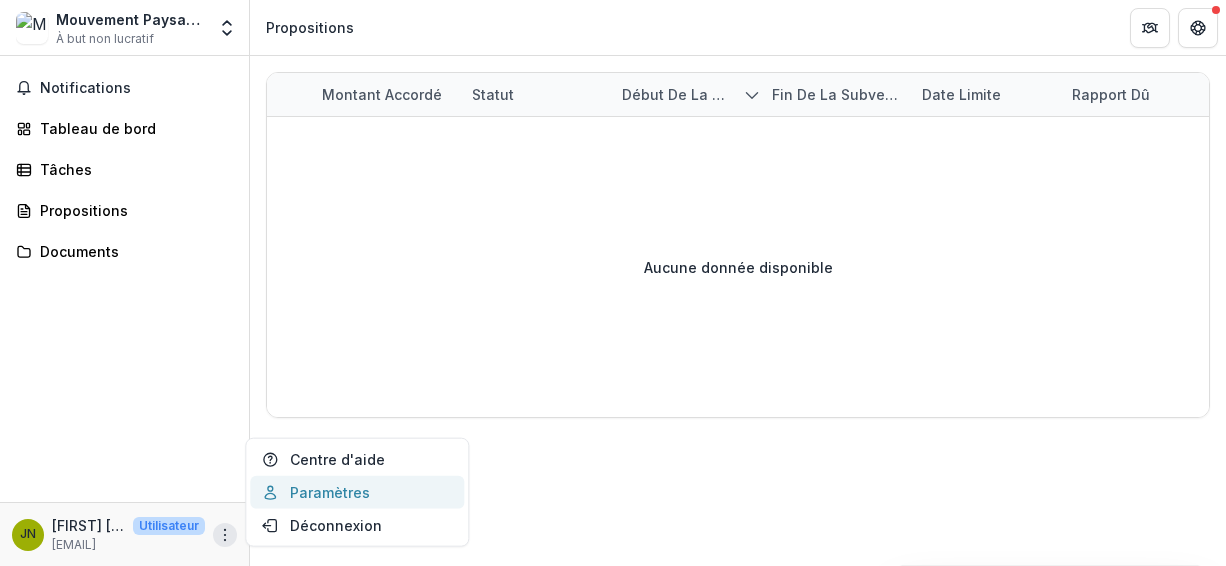 click on "Paramètres" at bounding box center (357, 492) 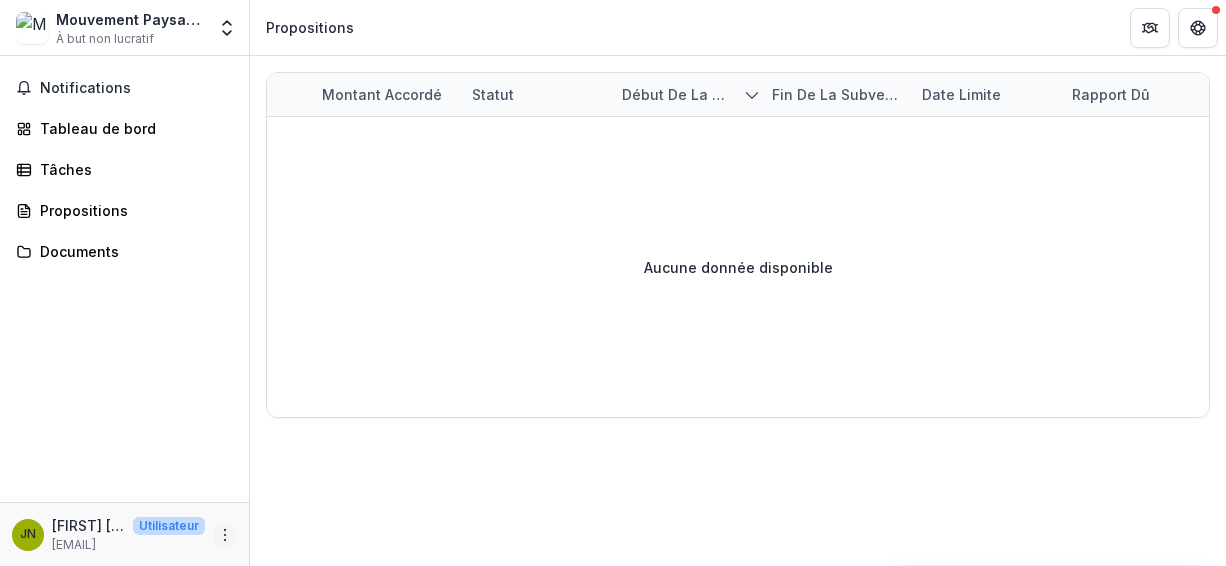 click 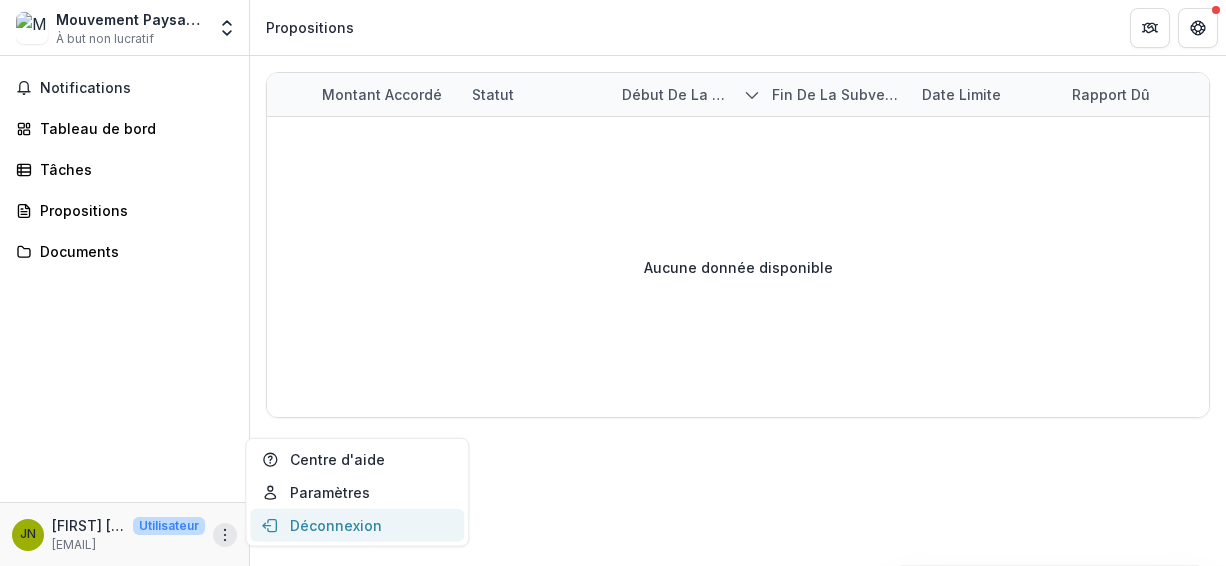 click on "Déconnexion" at bounding box center [357, 525] 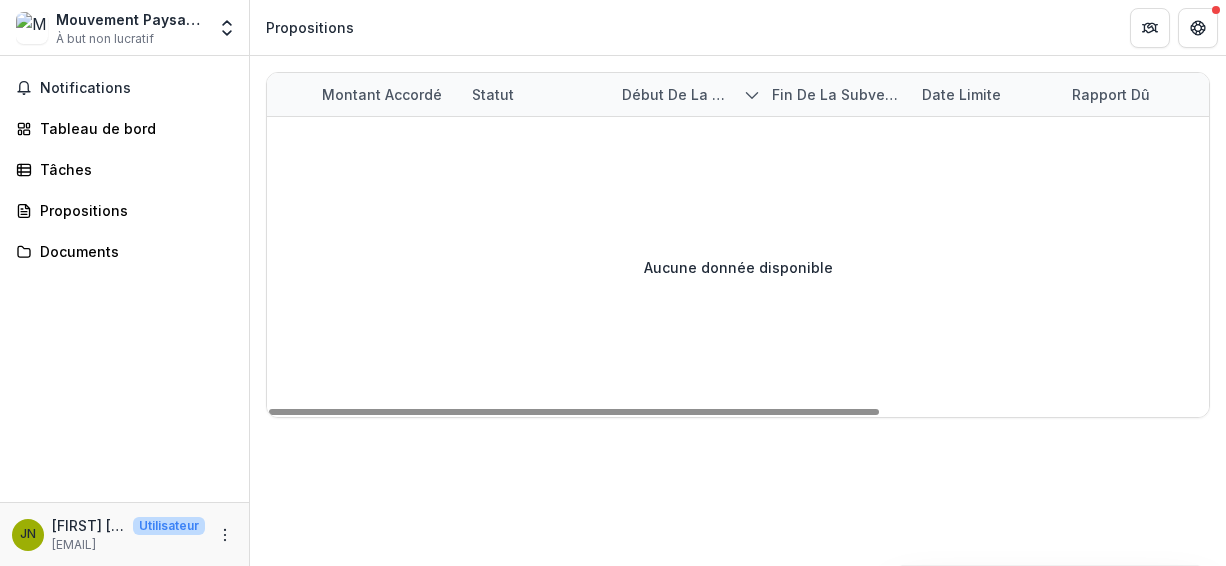 drag, startPoint x: 428, startPoint y: 211, endPoint x: 642, endPoint y: 236, distance: 215.45534 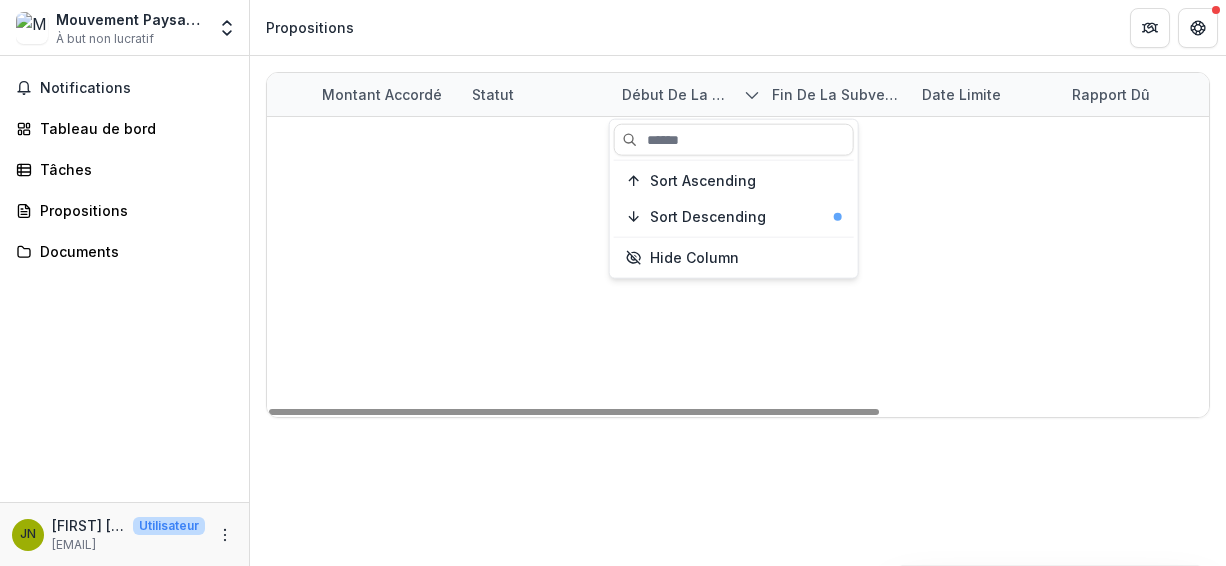 drag, startPoint x: 685, startPoint y: 81, endPoint x: 742, endPoint y: 91, distance: 57.870544 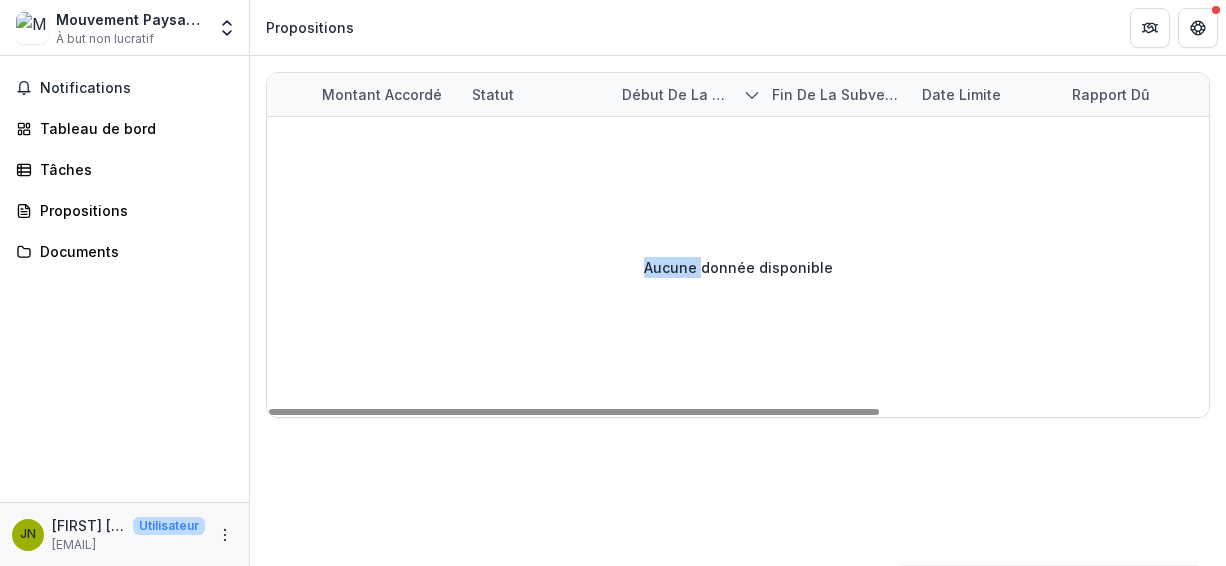 click on "Début de la subvention" at bounding box center [707, 94] 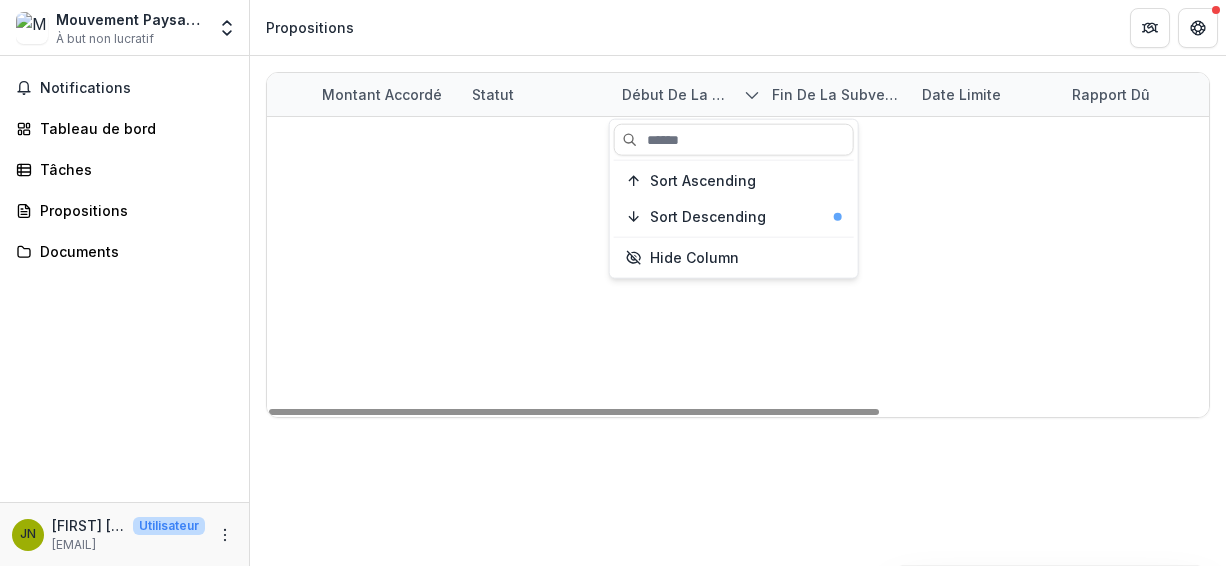 click on "Début de la subvention" at bounding box center [707, 94] 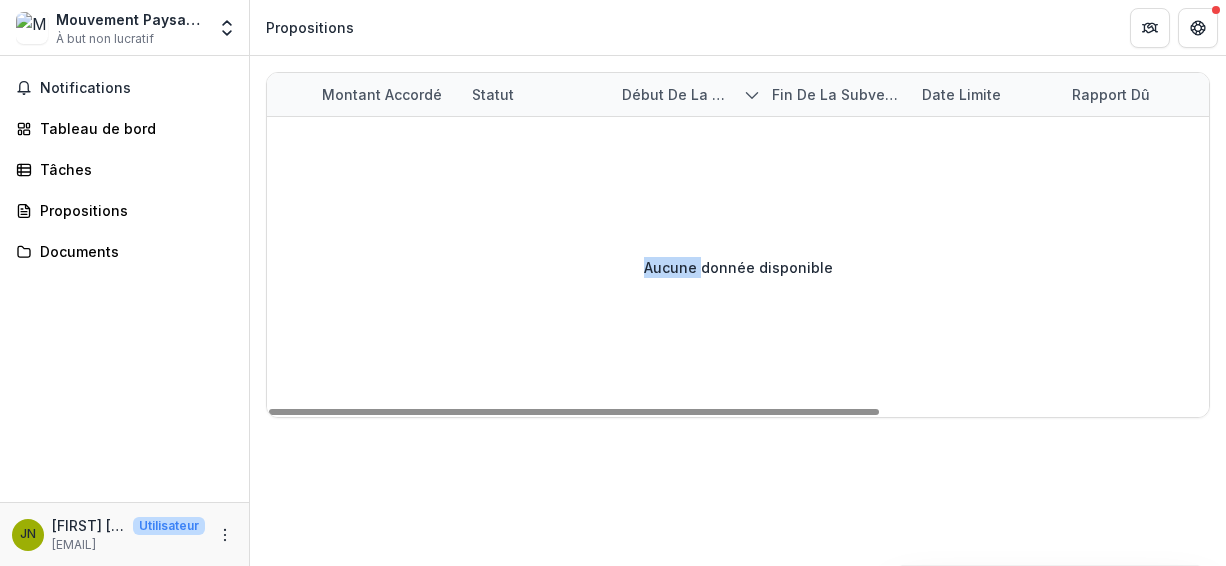 click on "Début de la subvention" at bounding box center [707, 94] 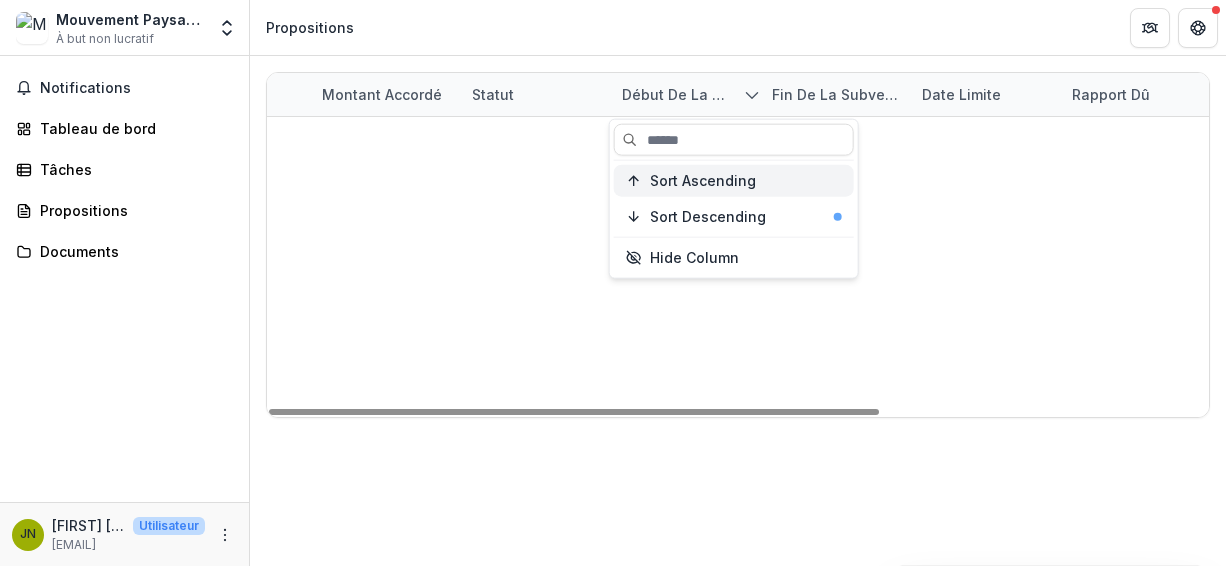 click on "Sort Ascending" at bounding box center [703, 180] 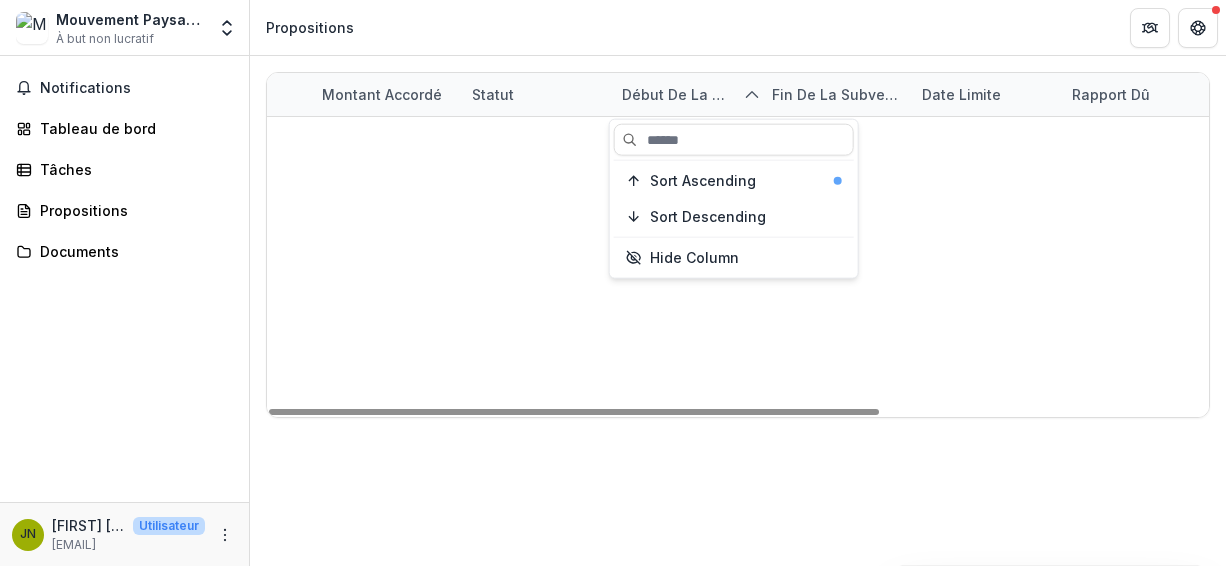 click 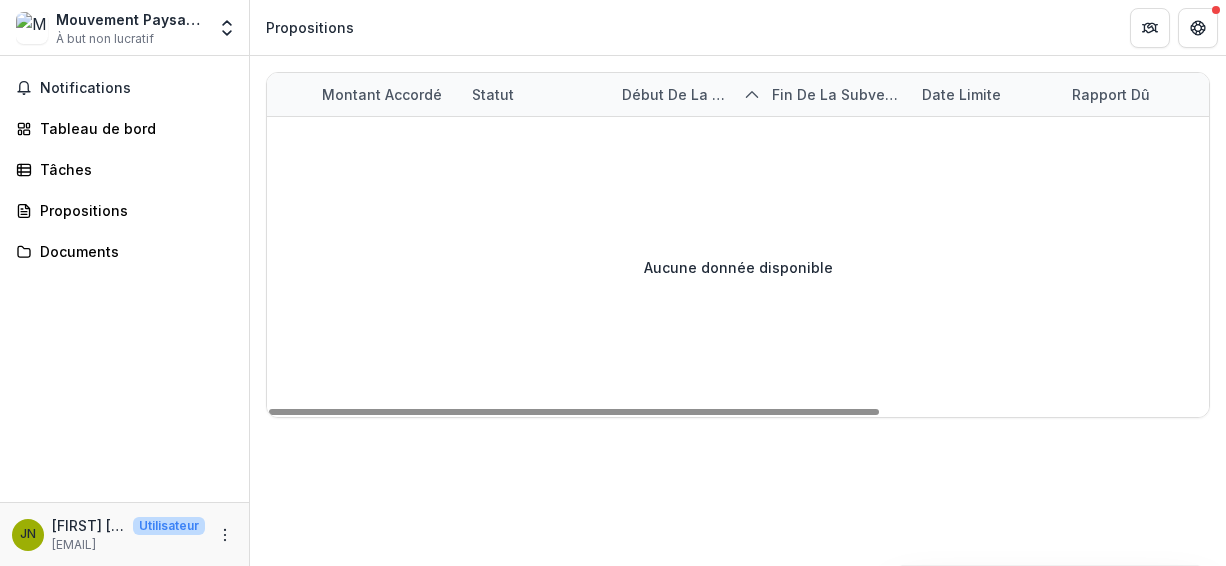 click on "Début de la subvention" at bounding box center [685, 94] 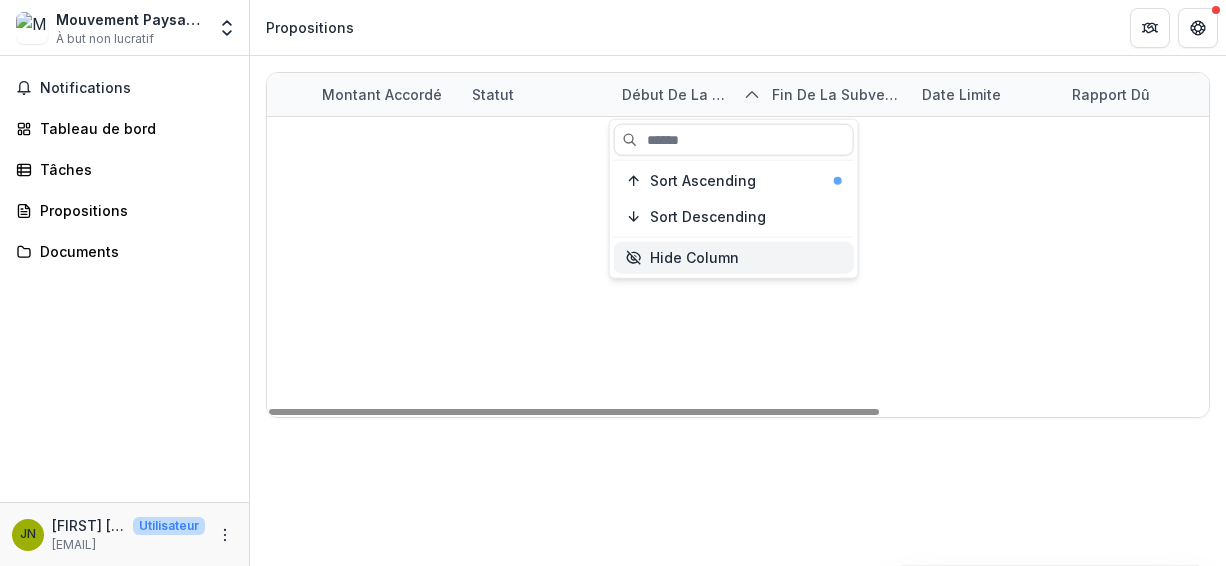 click on "Hide Column" at bounding box center [734, 258] 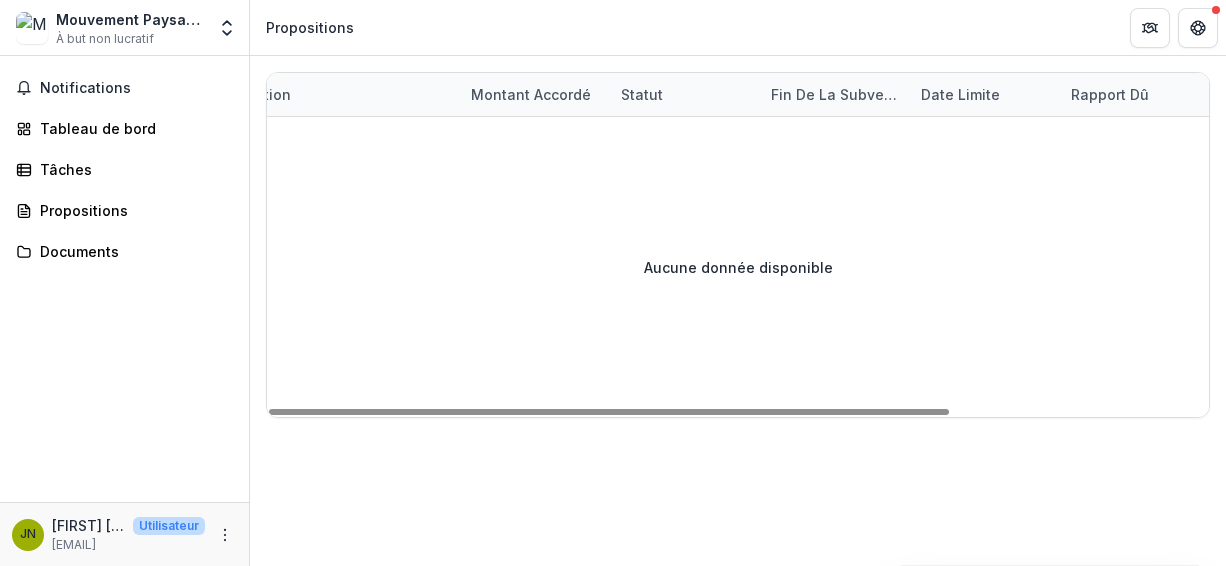 scroll, scrollTop: 0, scrollLeft: 357, axis: horizontal 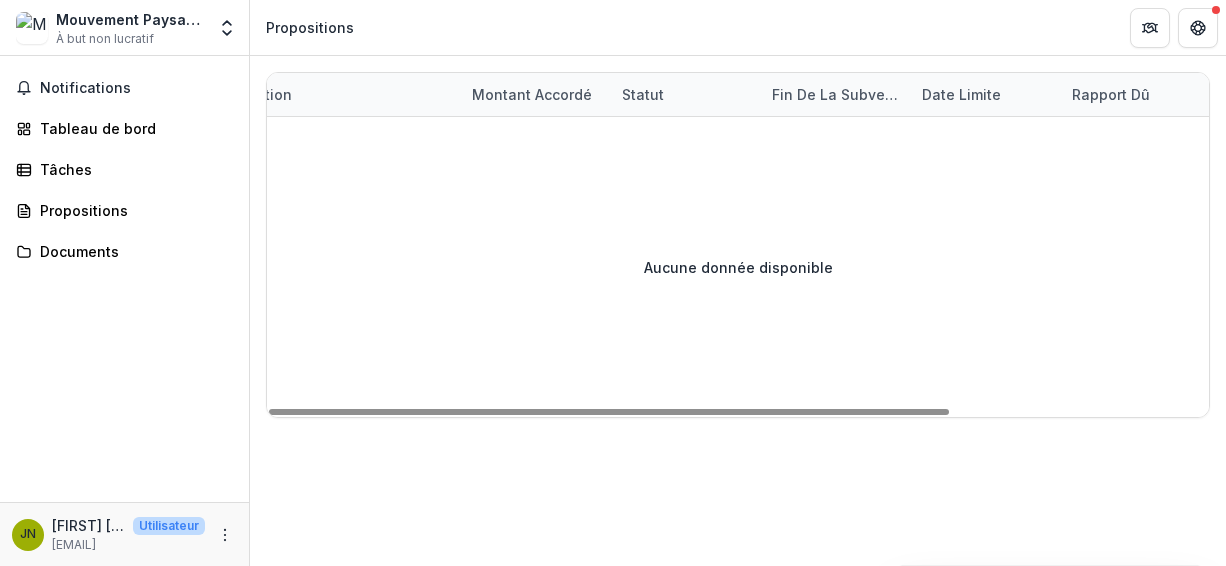 click on "Statut" at bounding box center (685, 94) 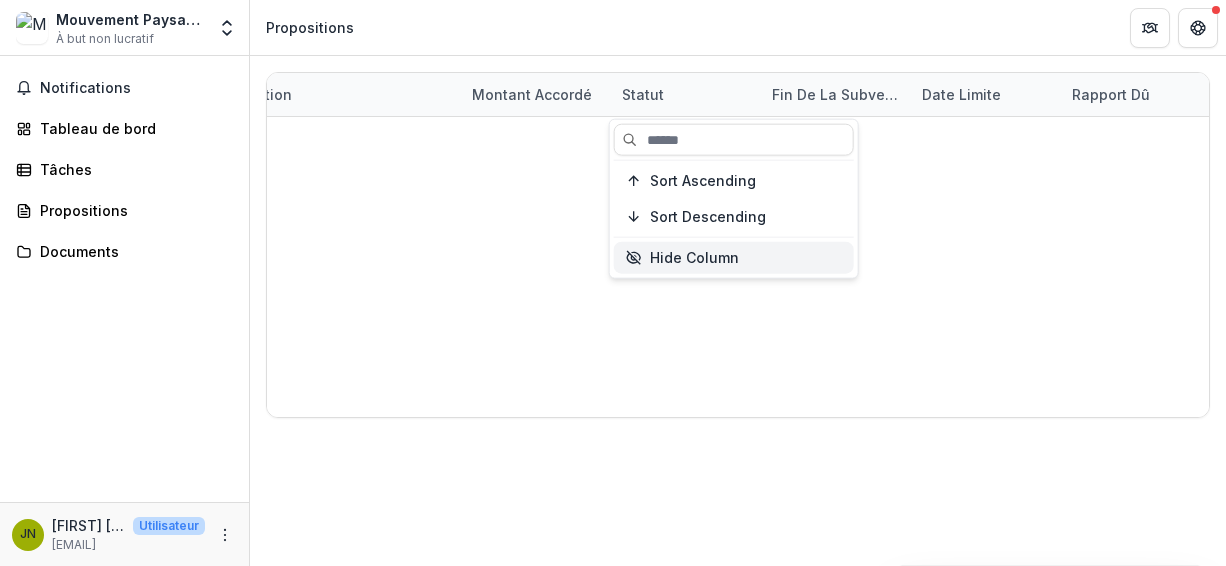 click on "Hide Column" at bounding box center [734, 258] 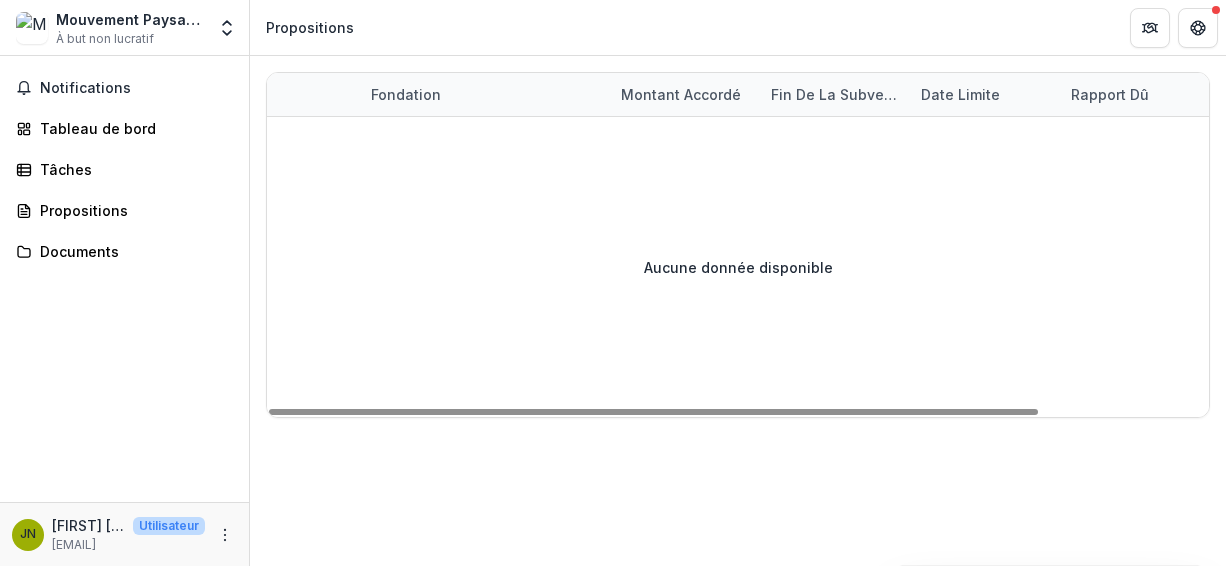 scroll, scrollTop: 0, scrollLeft: 207, axis: horizontal 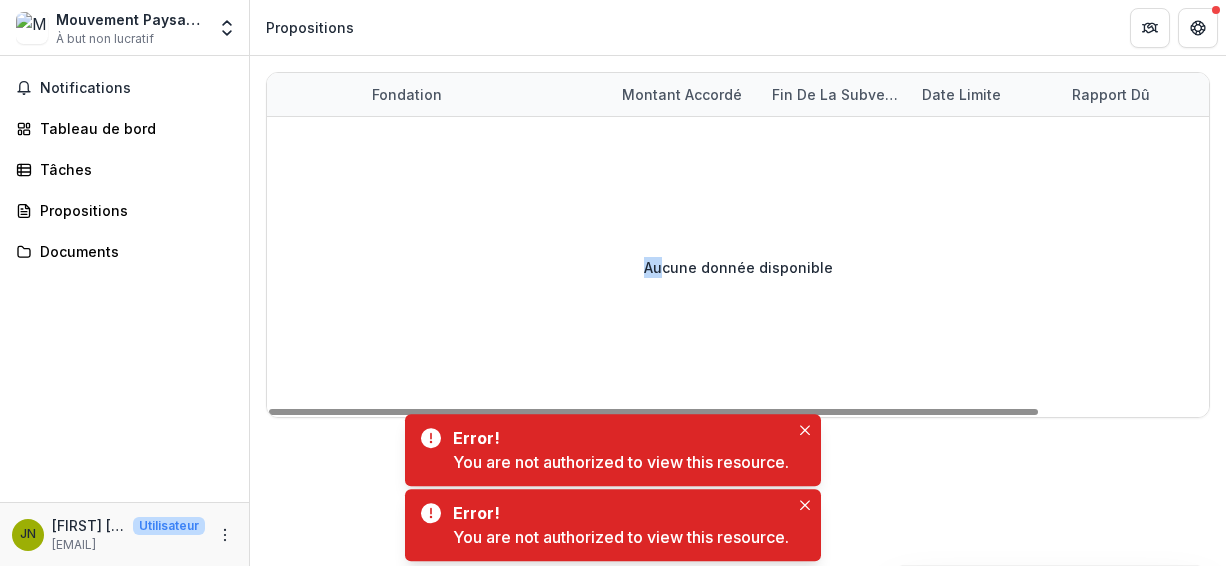 drag, startPoint x: 459, startPoint y: 416, endPoint x: 417, endPoint y: 407, distance: 42.953465 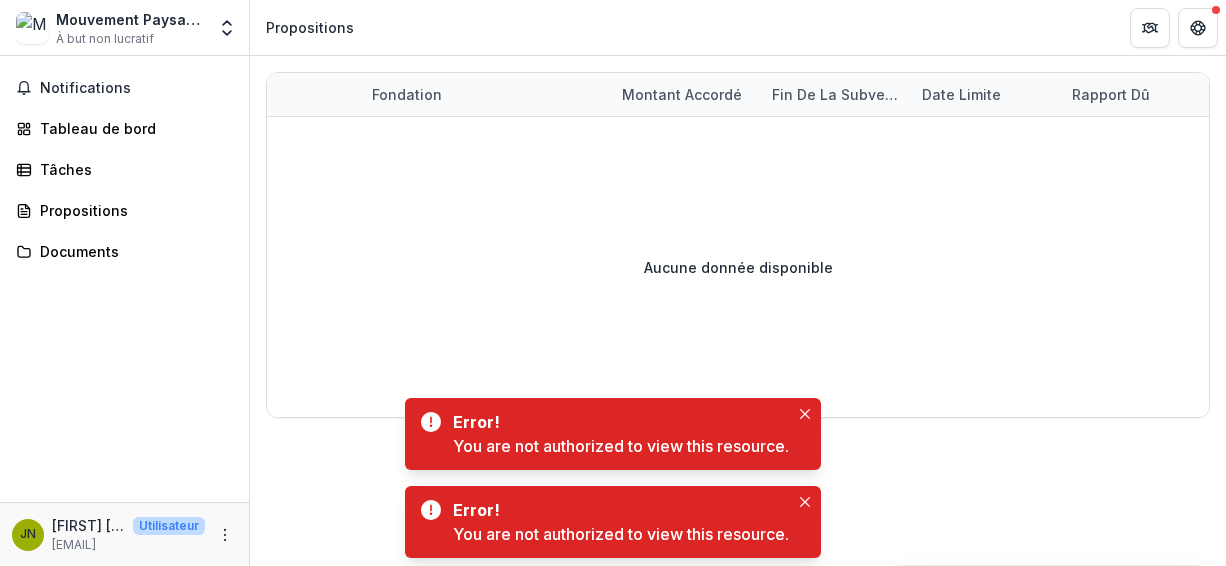 click on "Error! You are not authorized to view this resource." at bounding box center (613, 434) 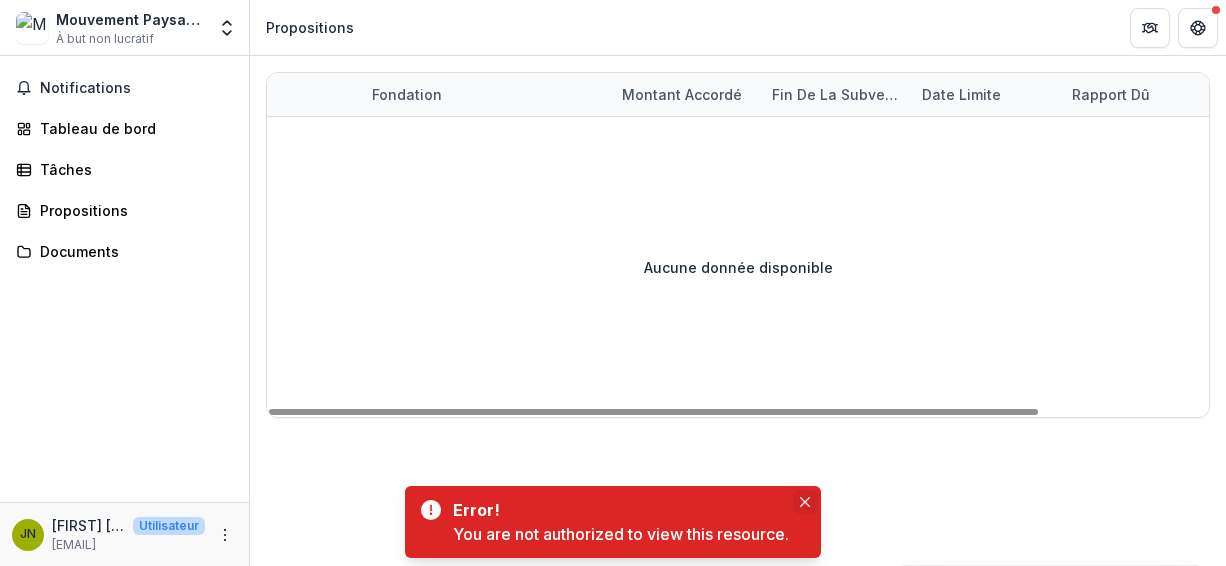 click on "Accorder Fondation Montant accordé Fin de la subvention Date limite Rapport dû Aucune donnée disponible" at bounding box center [738, 245] 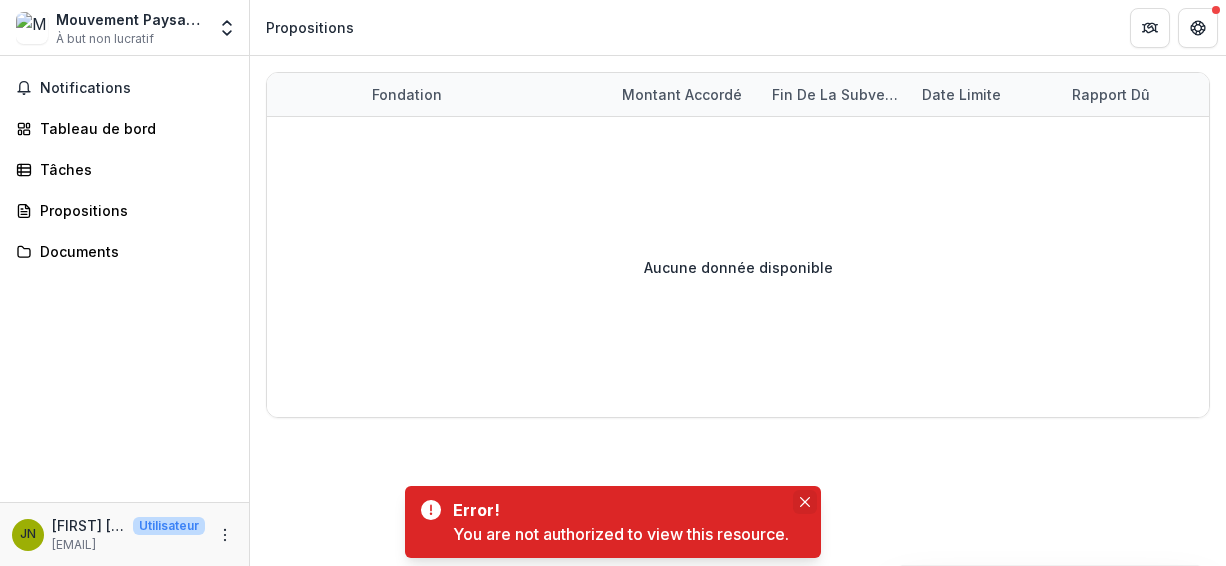 click at bounding box center [805, 502] 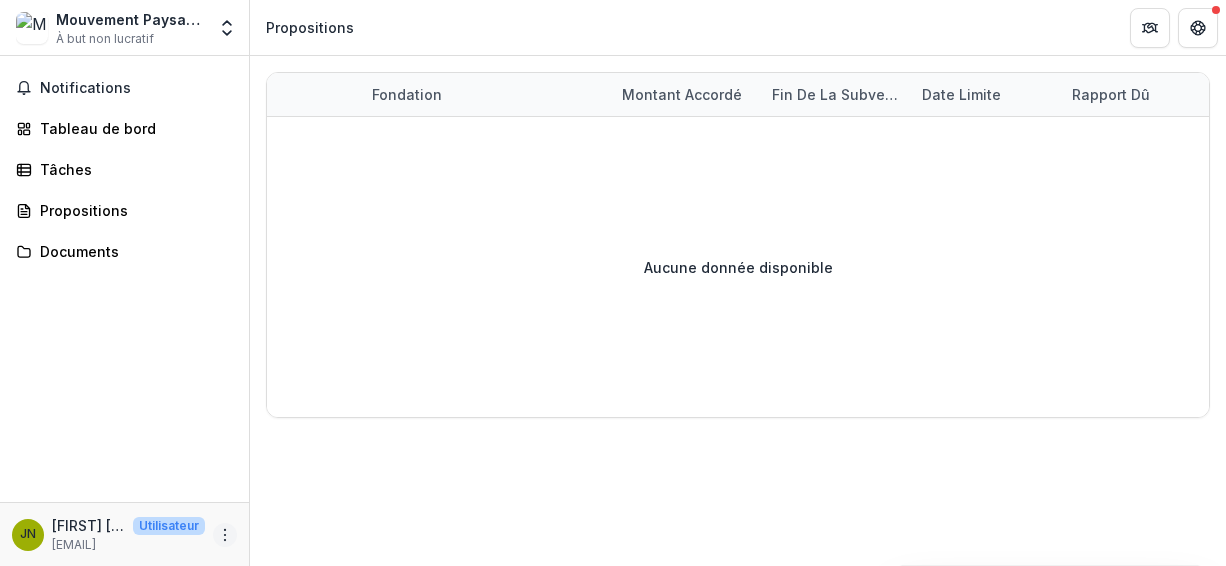 click 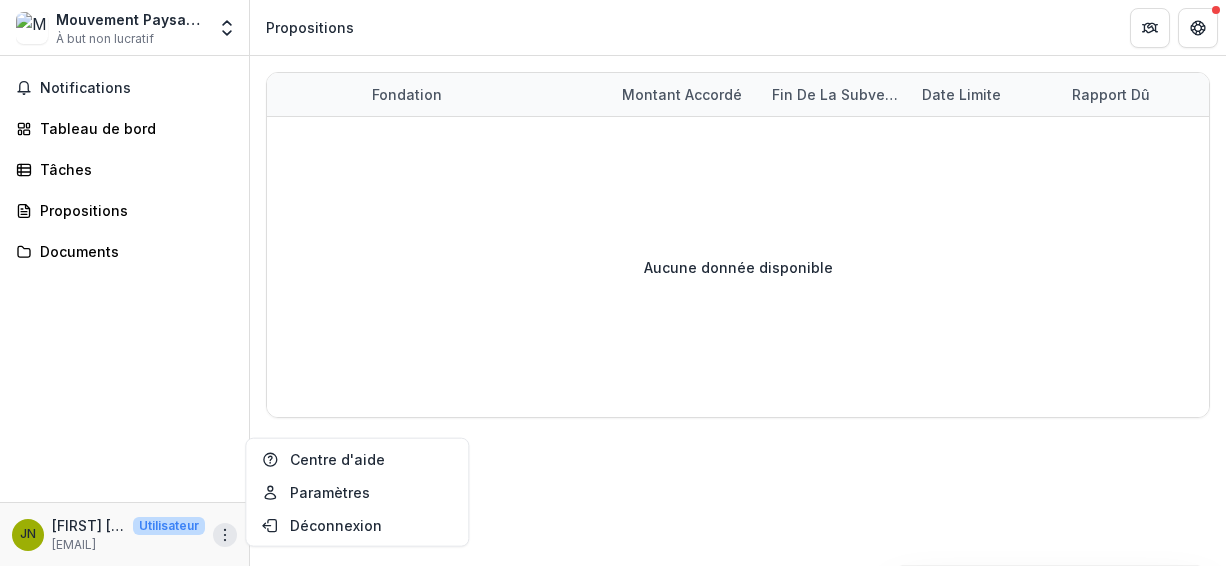 click on "Mouvement Paysan de la 3ème Section de Camp-Perrin (MP3K) À but non lucratif Paramètres de l'équipe Paramètres" at bounding box center (124, 28) 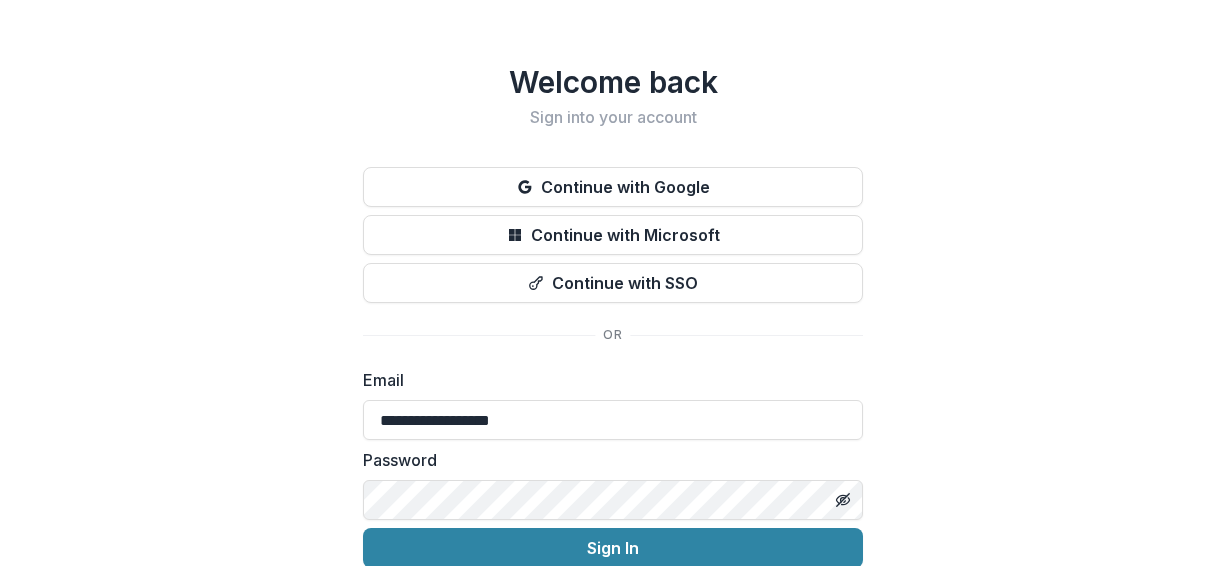 scroll, scrollTop: 0, scrollLeft: 0, axis: both 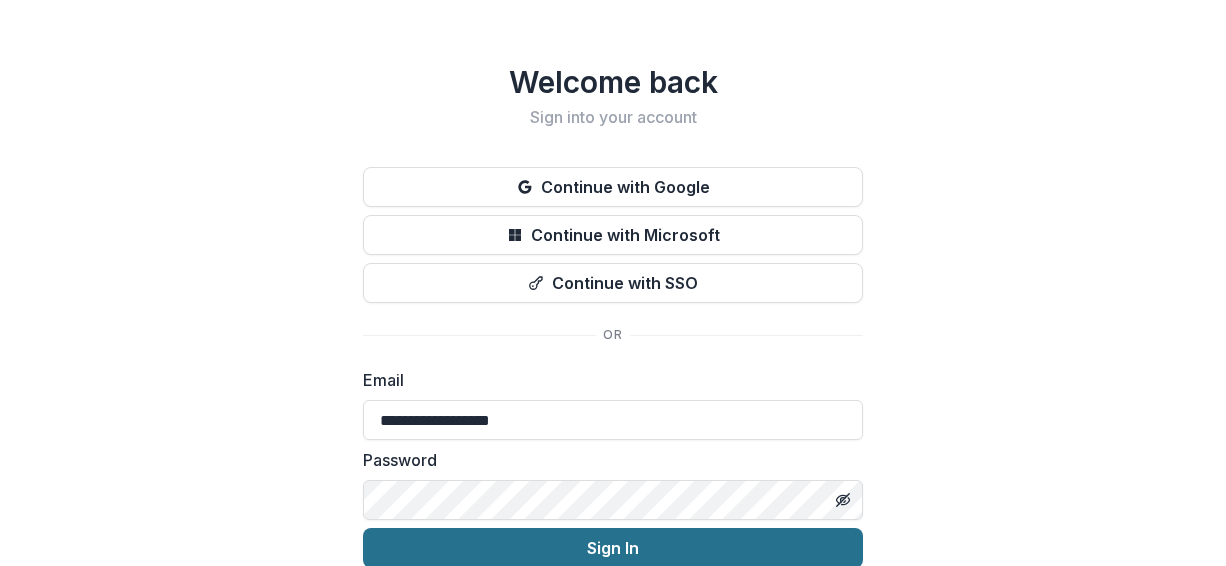 click on "Sign In" at bounding box center (613, 548) 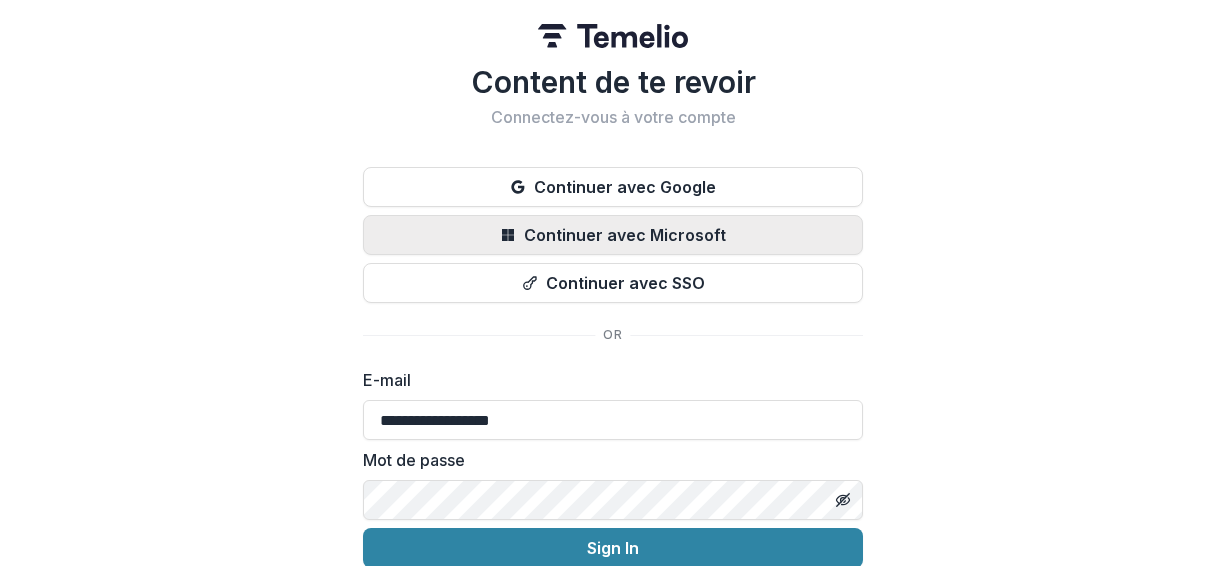 click on "Continuer avec Microsoft" at bounding box center [625, 235] 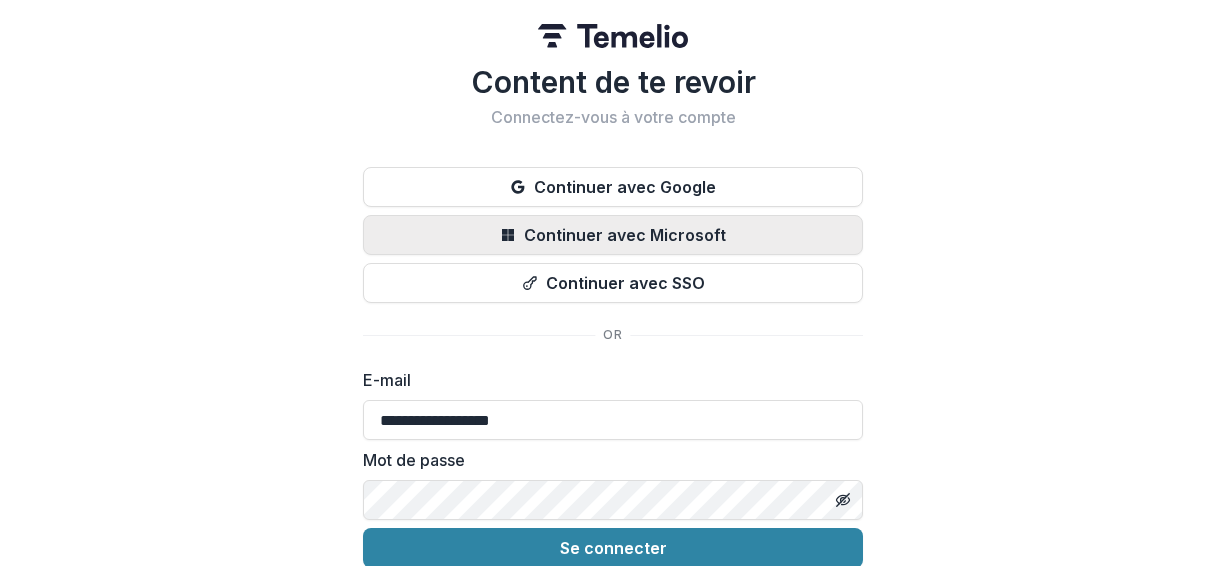 click on "Continuer avec Microsoft" at bounding box center [625, 235] 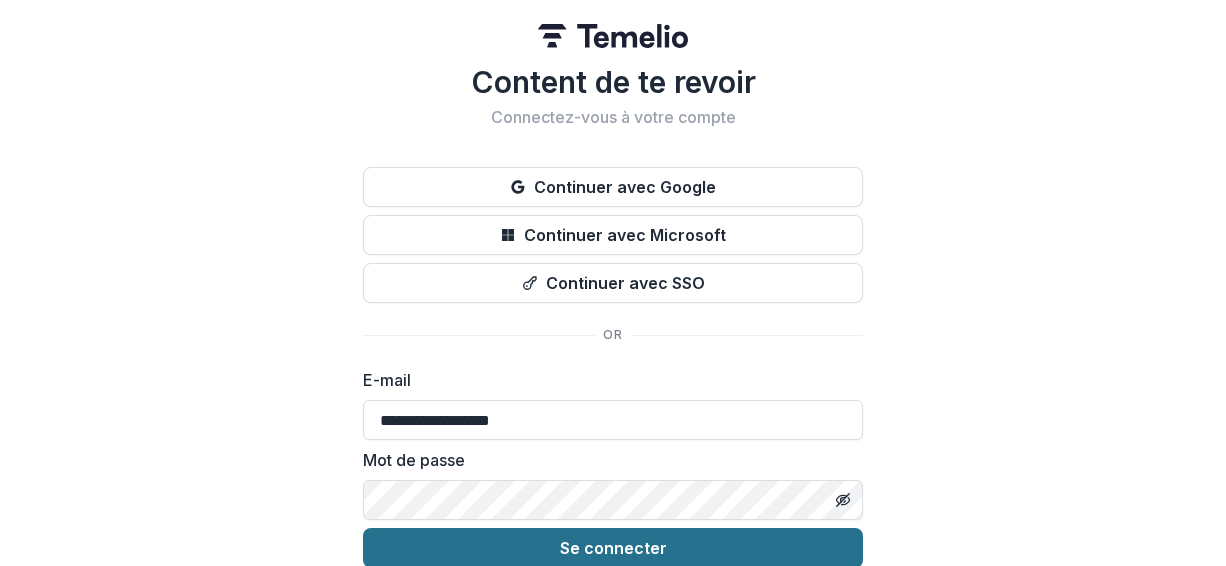 click on "Se connecter" at bounding box center [613, 548] 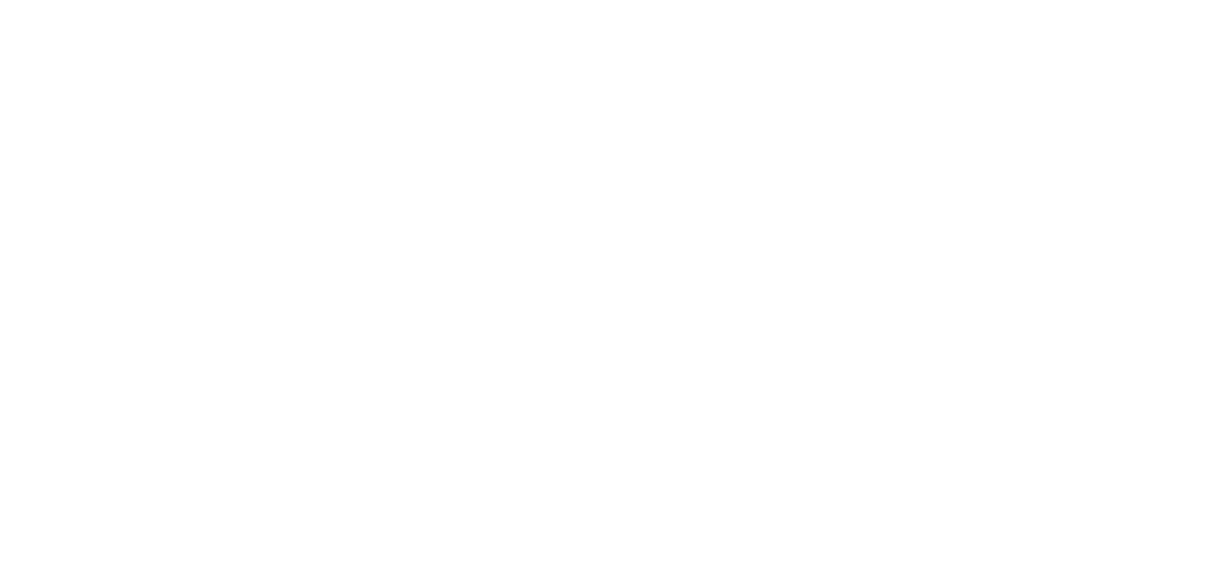 scroll, scrollTop: 0, scrollLeft: 0, axis: both 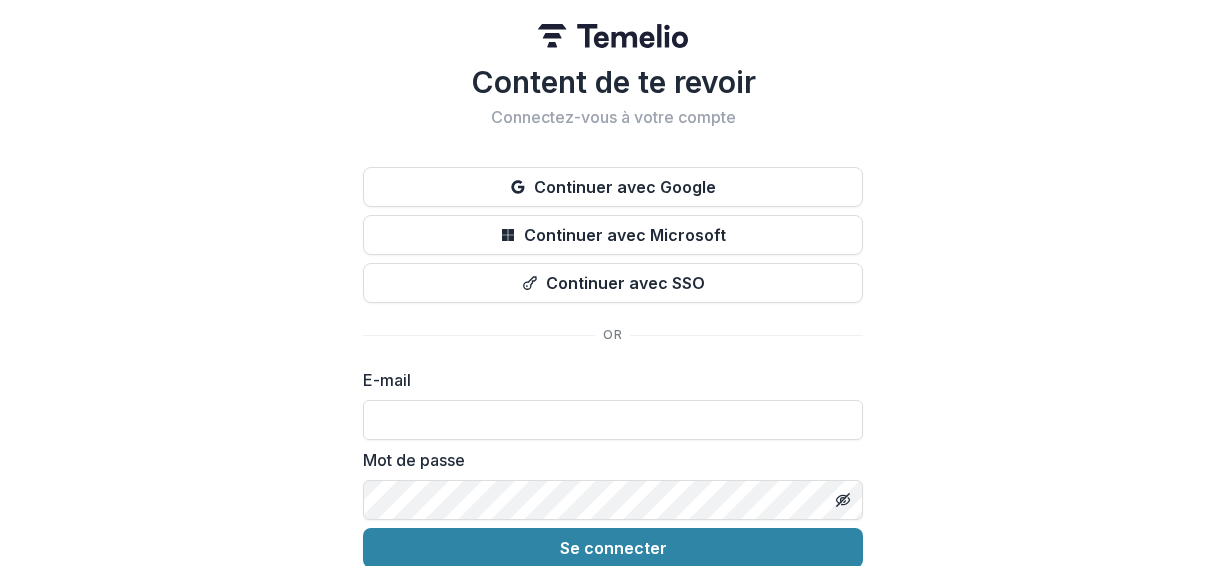 type on "**********" 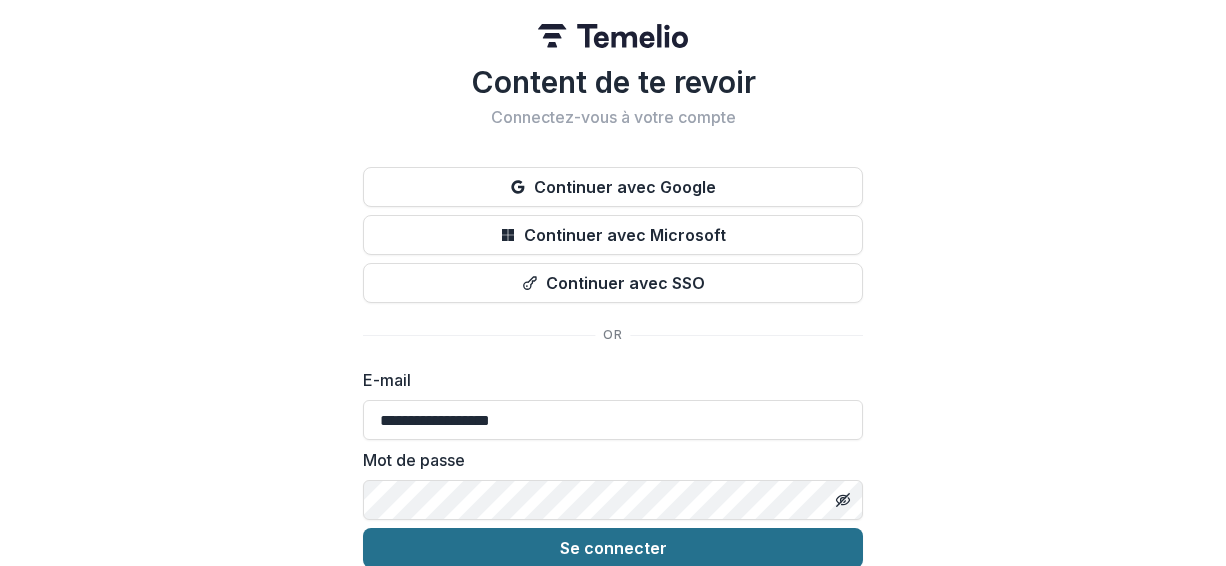 click on "Se connecter" at bounding box center [613, 548] 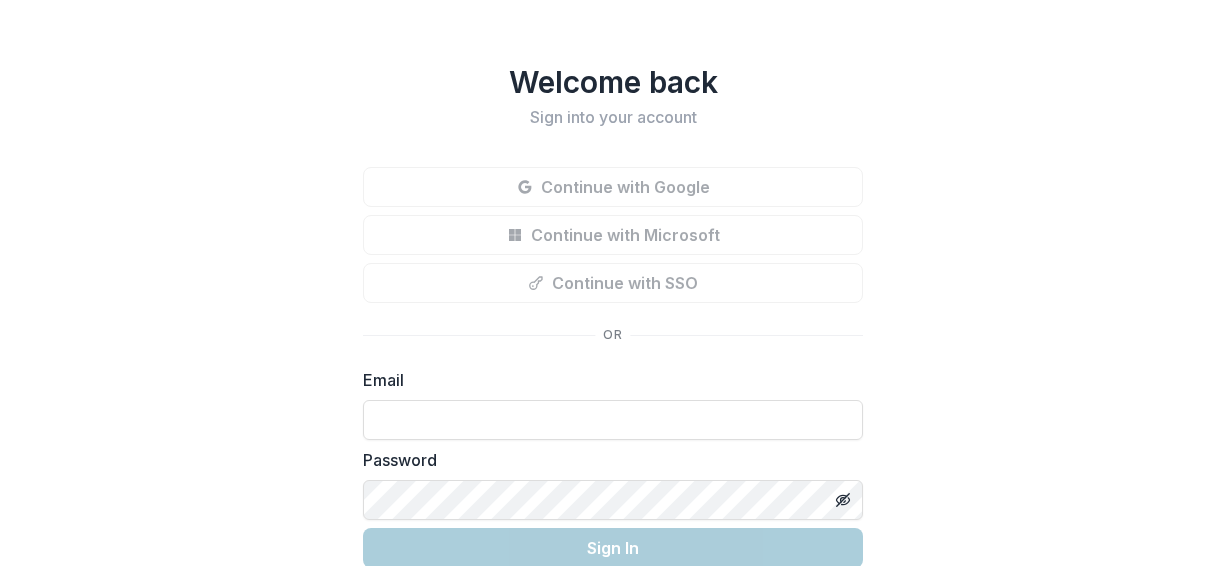 scroll, scrollTop: 0, scrollLeft: 0, axis: both 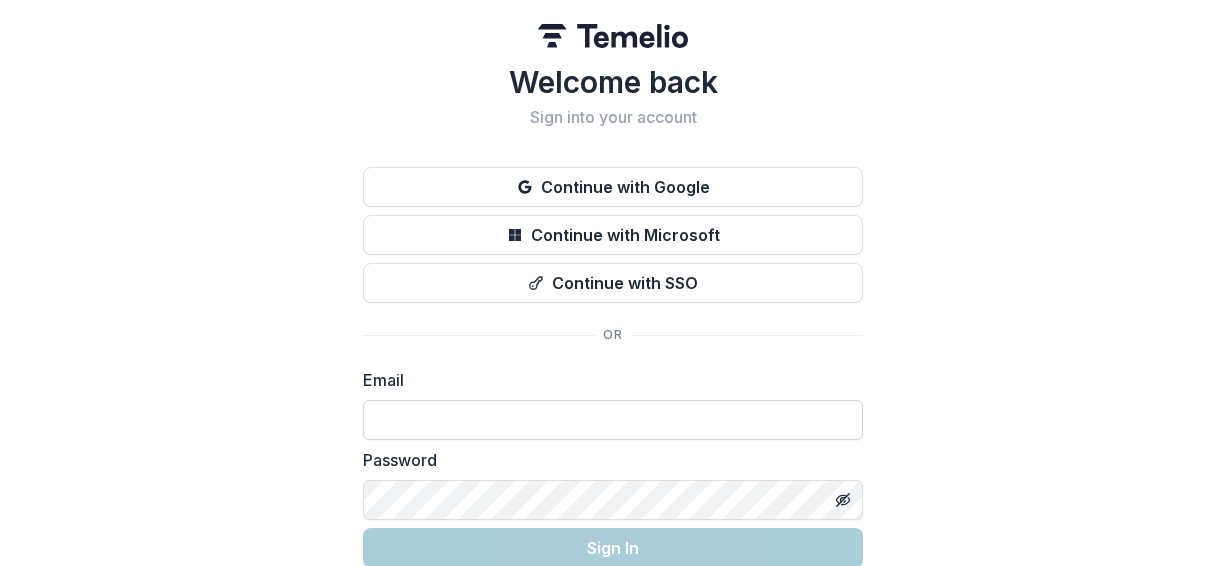 click at bounding box center [613, 420] 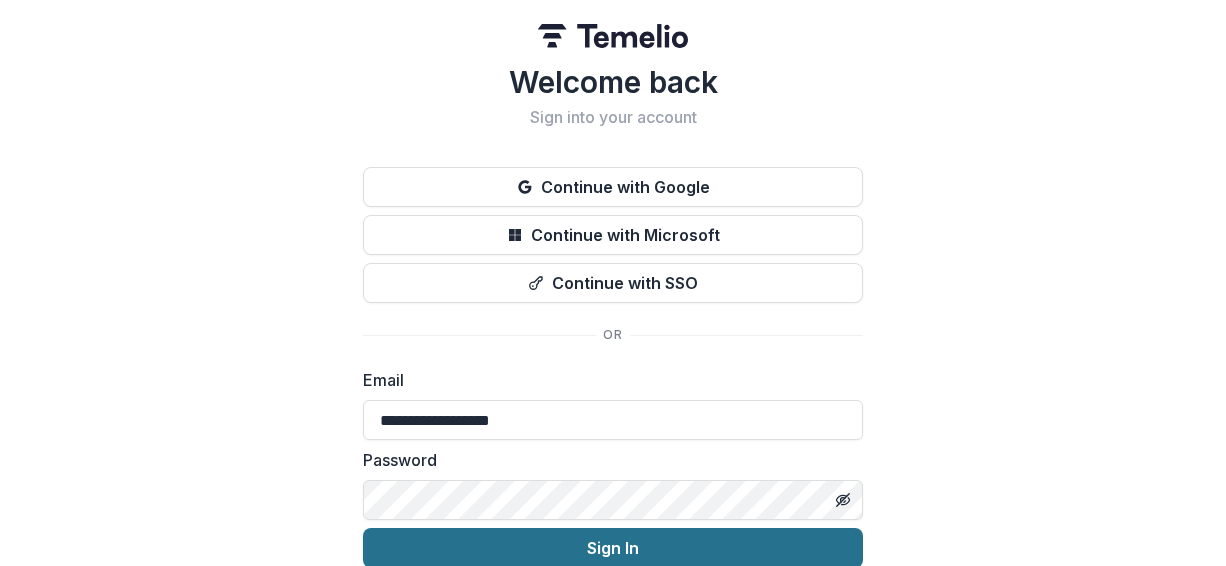 click on "Sign In" at bounding box center (613, 548) 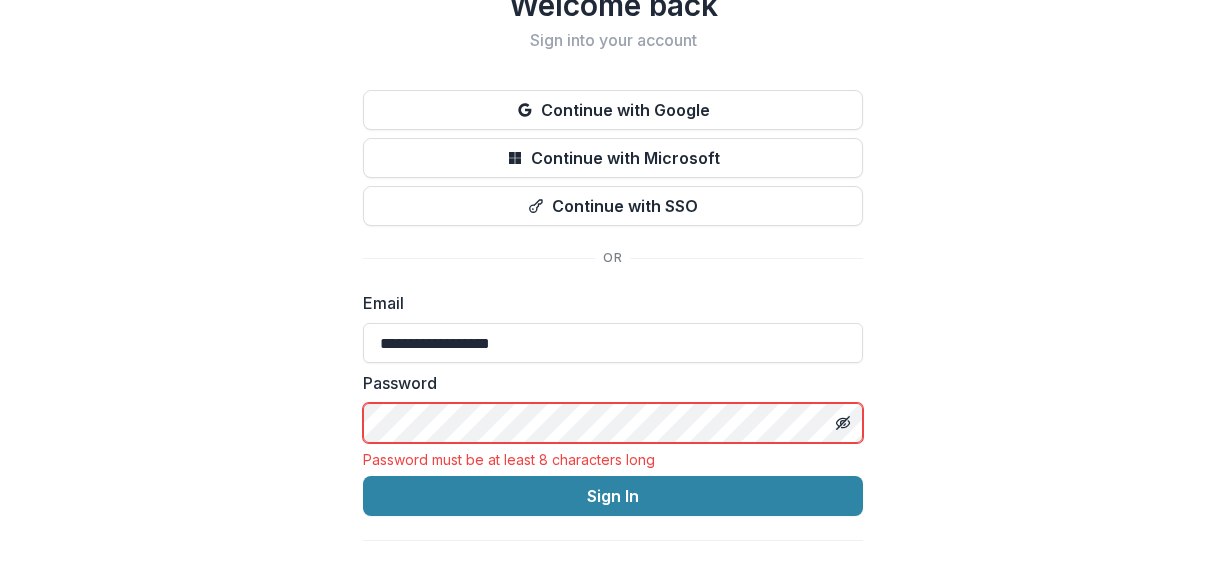 scroll, scrollTop: 0, scrollLeft: 0, axis: both 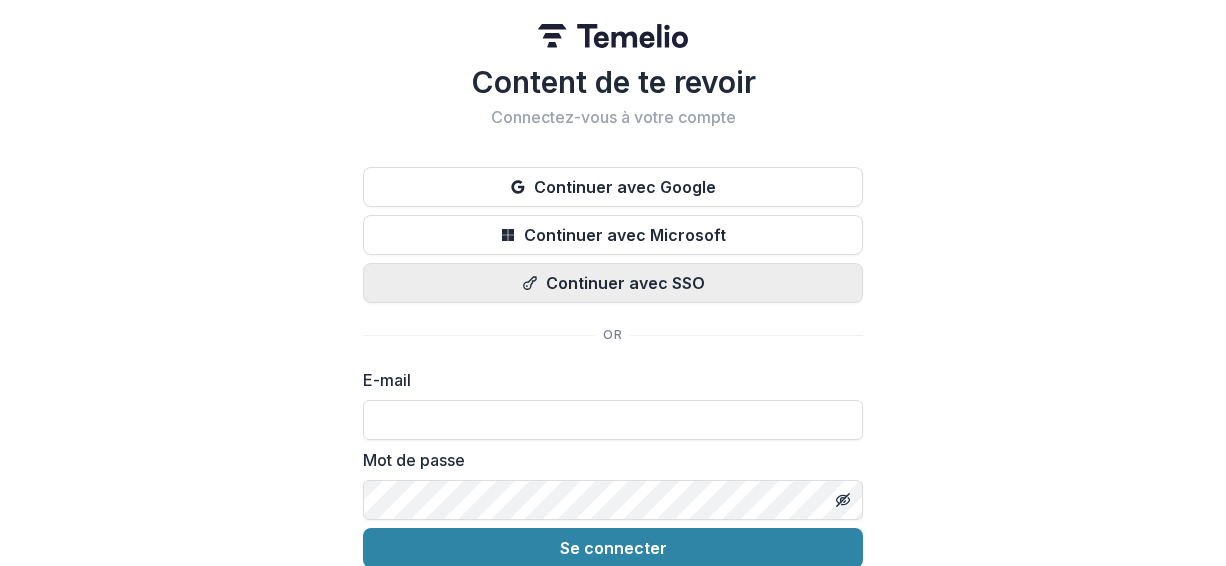 click on "Continuer avec SSO" at bounding box center (625, 283) 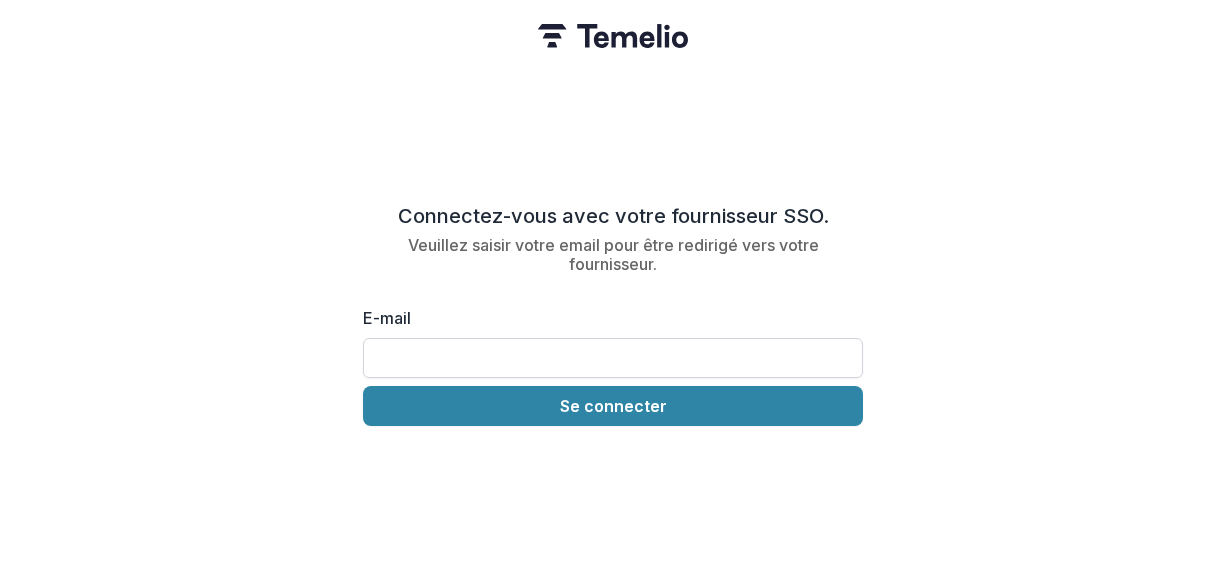click on "E-mail" at bounding box center (613, 358) 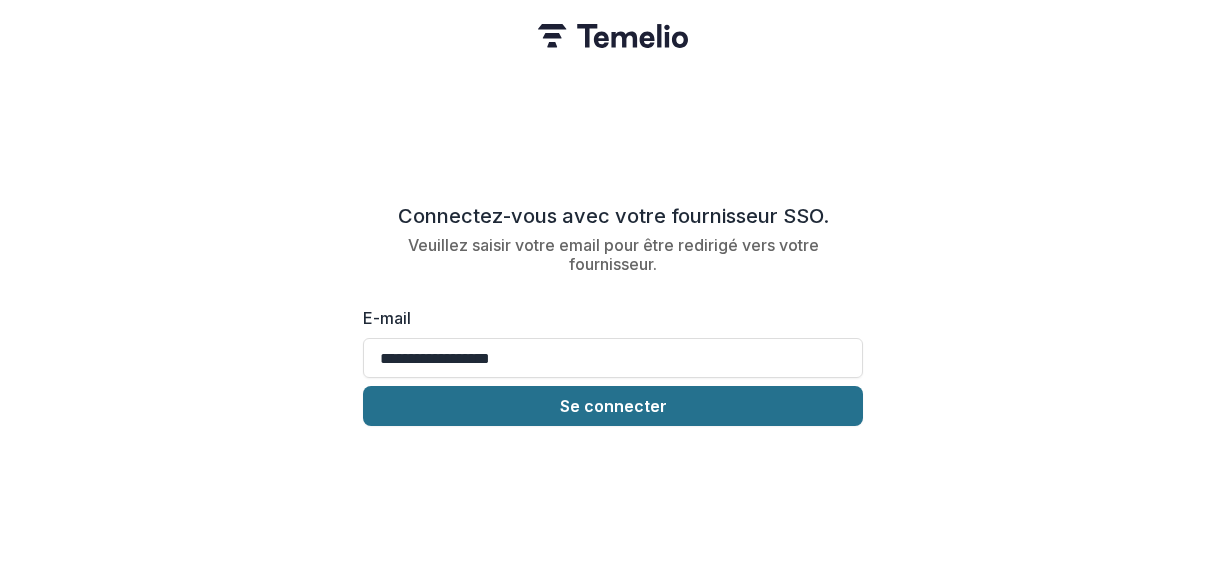 click on "Se connecter" at bounding box center (613, 406) 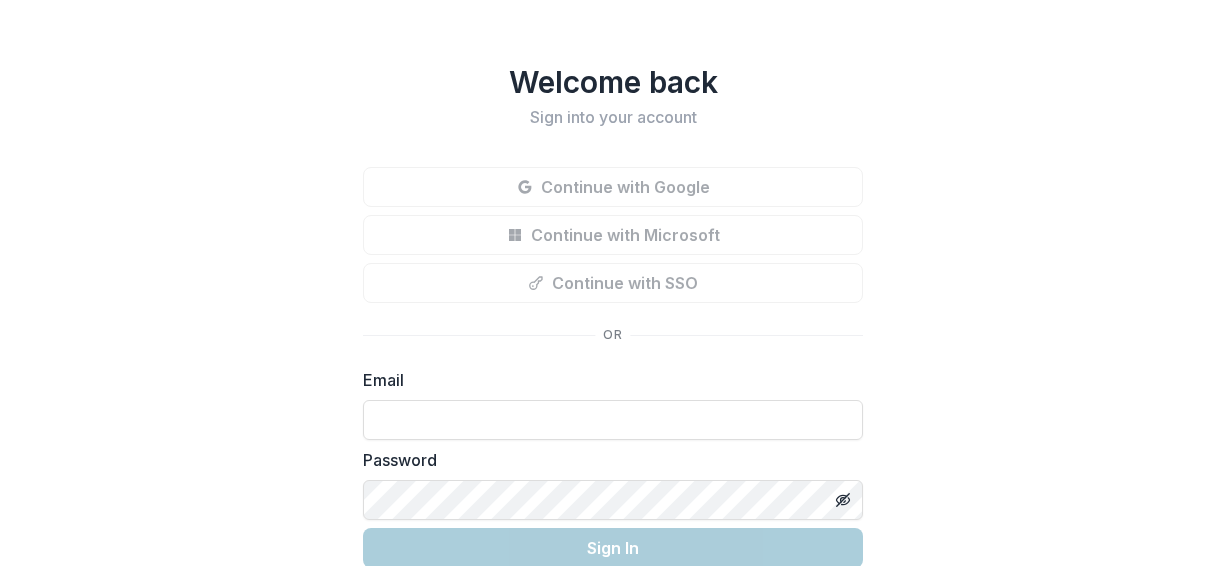 scroll, scrollTop: 0, scrollLeft: 0, axis: both 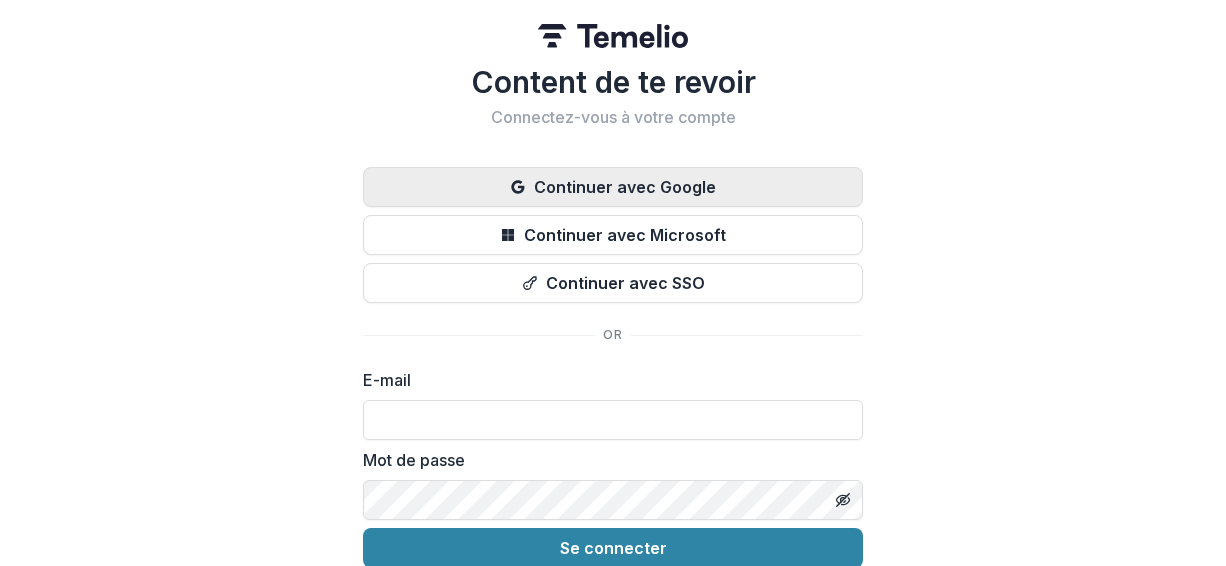 click on "Continuer avec Google" at bounding box center (625, 187) 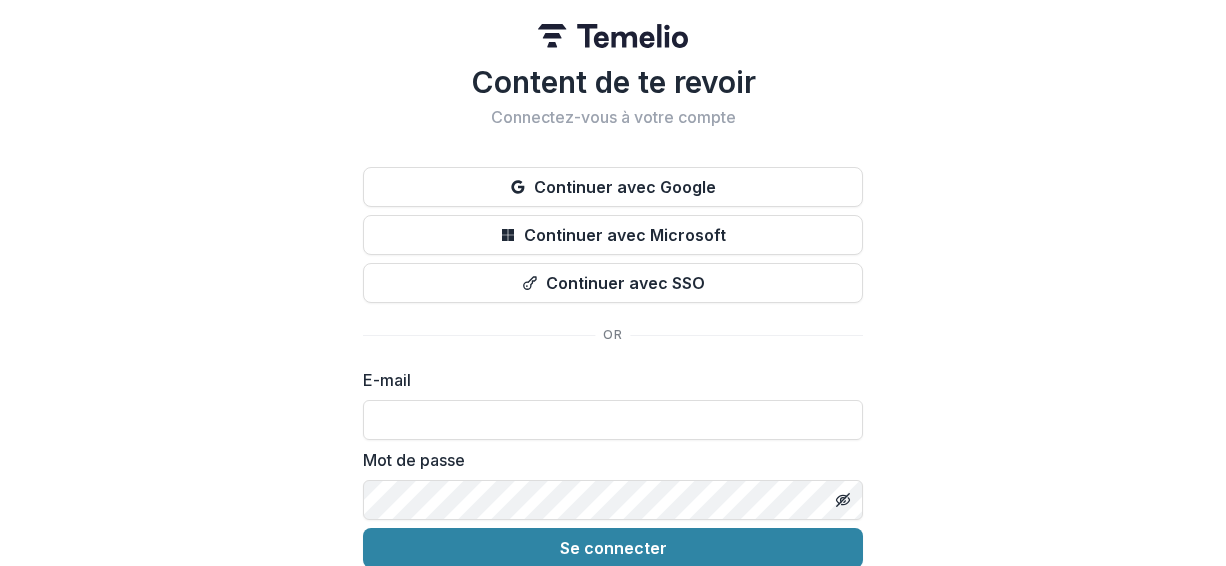 drag, startPoint x: 740, startPoint y: 188, endPoint x: 713, endPoint y: 385, distance: 198.84164 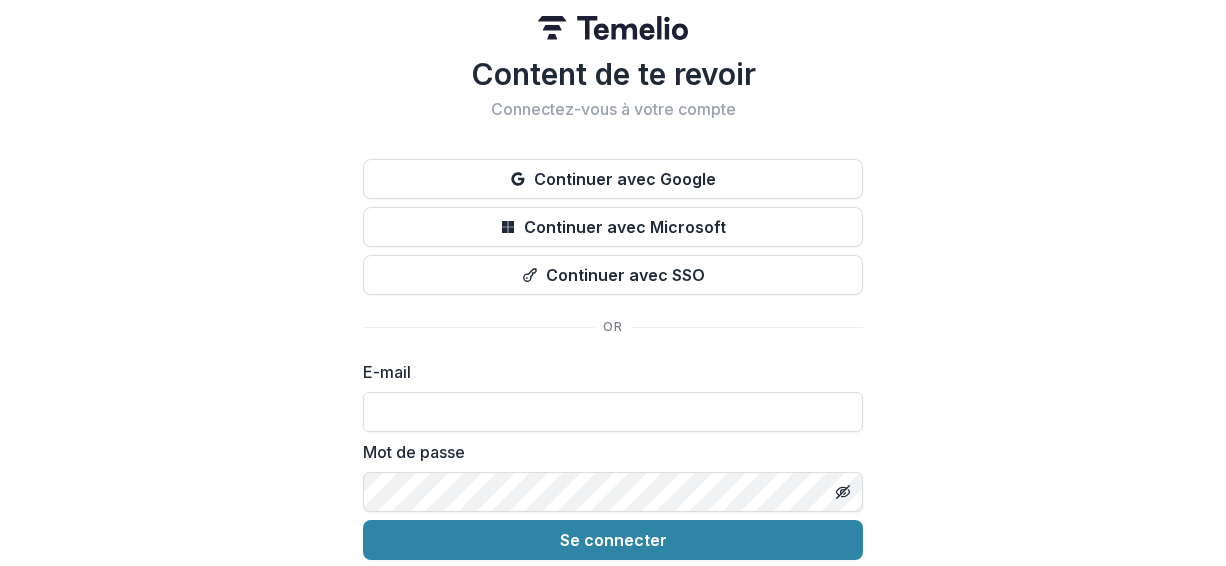 scroll, scrollTop: 0, scrollLeft: 0, axis: both 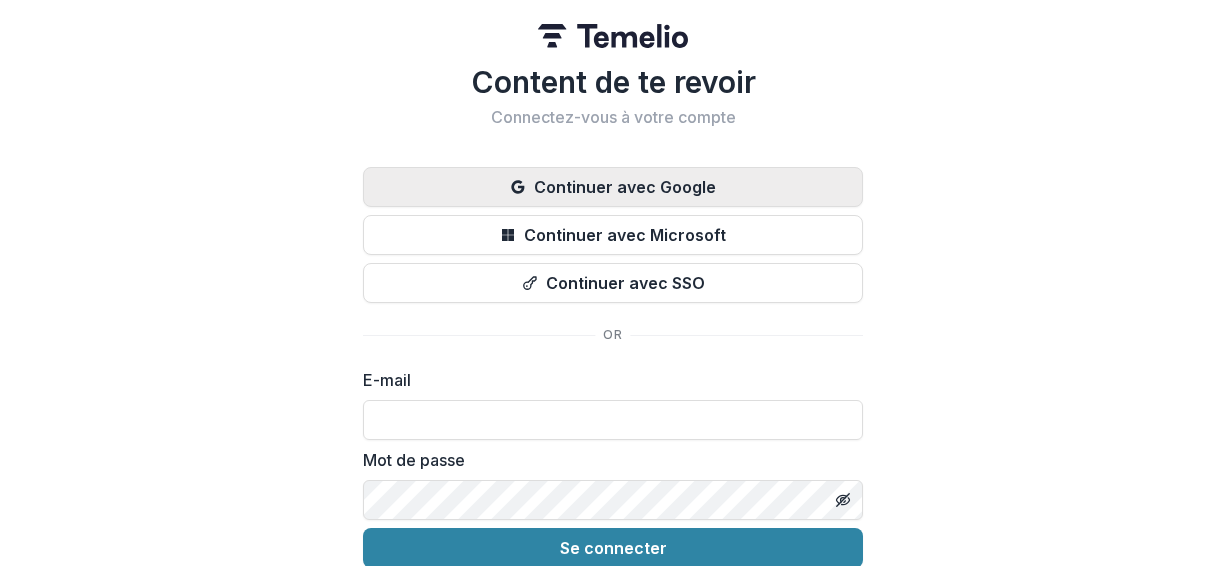 click on "Continuer avec Google" at bounding box center (613, 187) 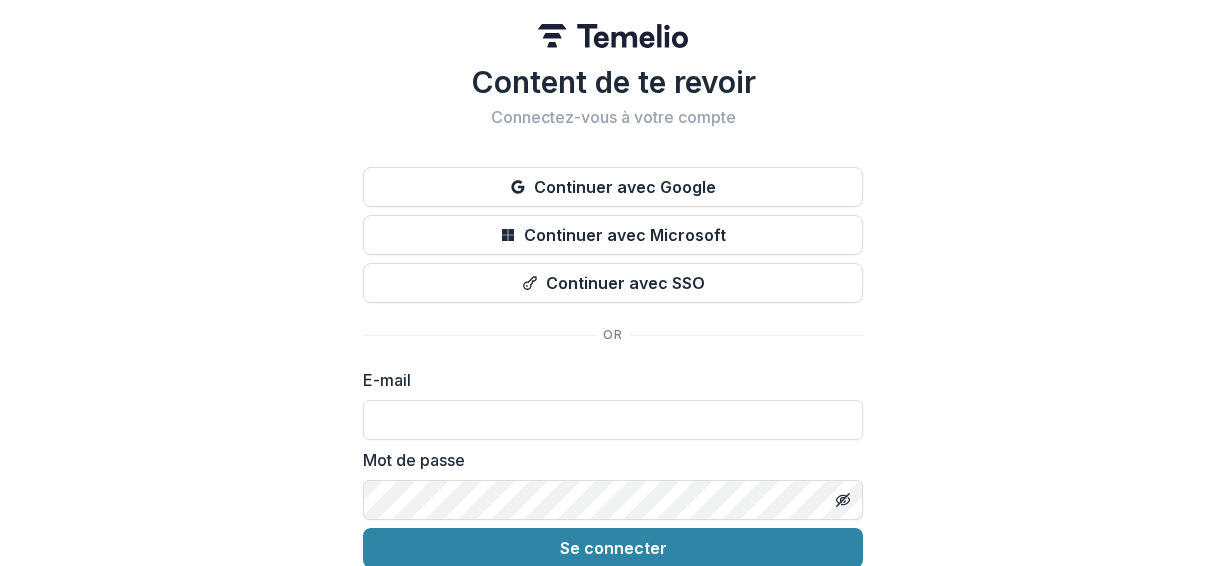 scroll, scrollTop: 87, scrollLeft: 0, axis: vertical 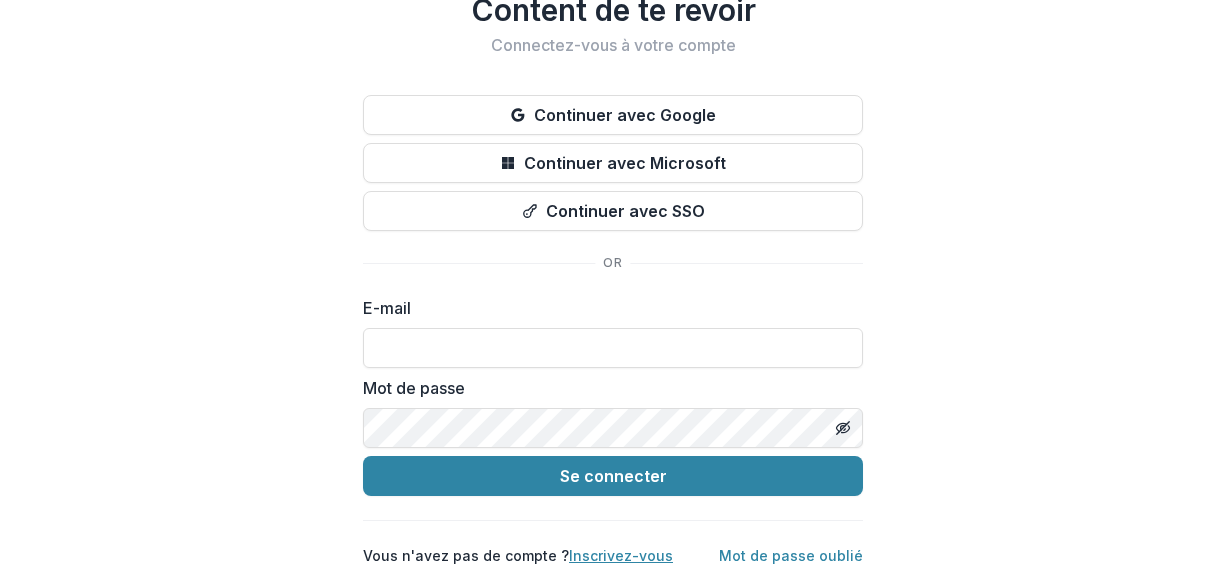 click on "Inscrivez-vous" at bounding box center (621, 555) 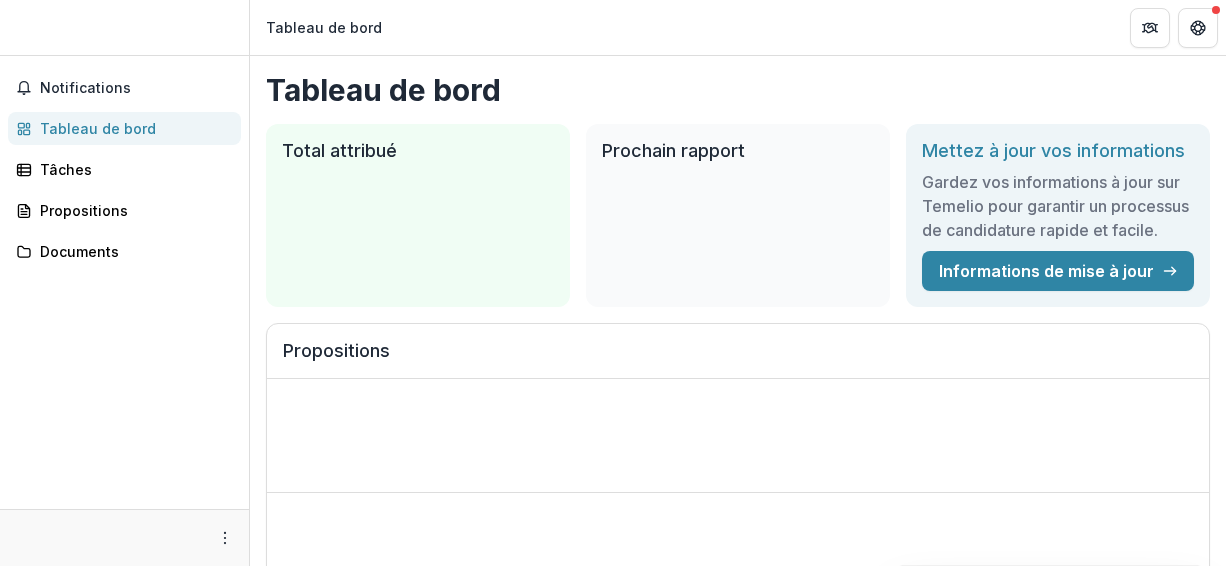 scroll, scrollTop: 0, scrollLeft: 0, axis: both 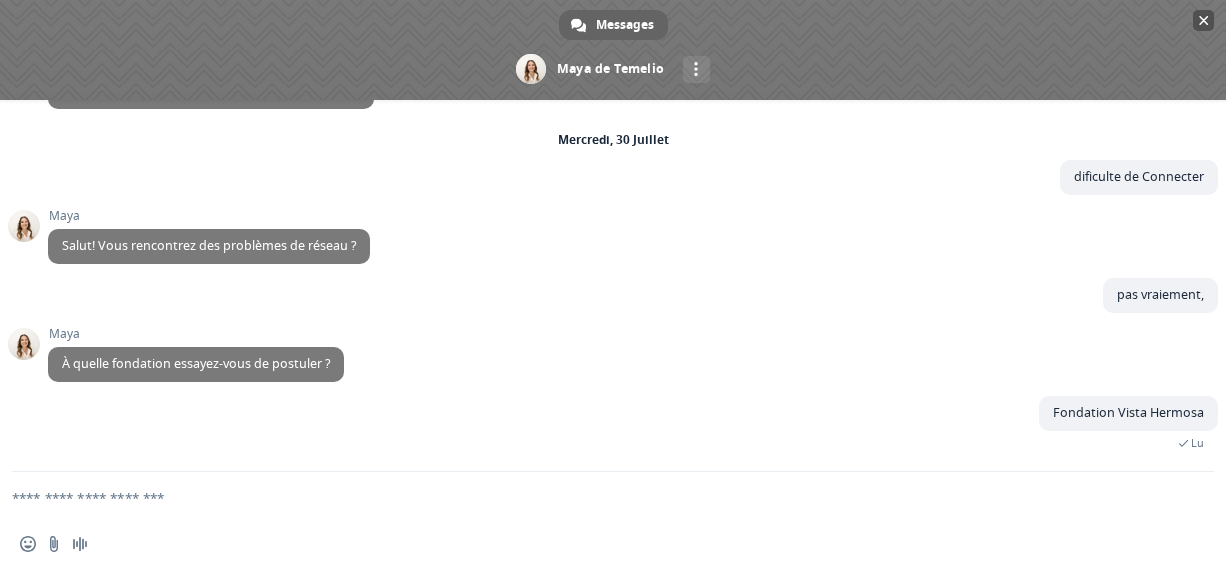 click at bounding box center [1204, 20] 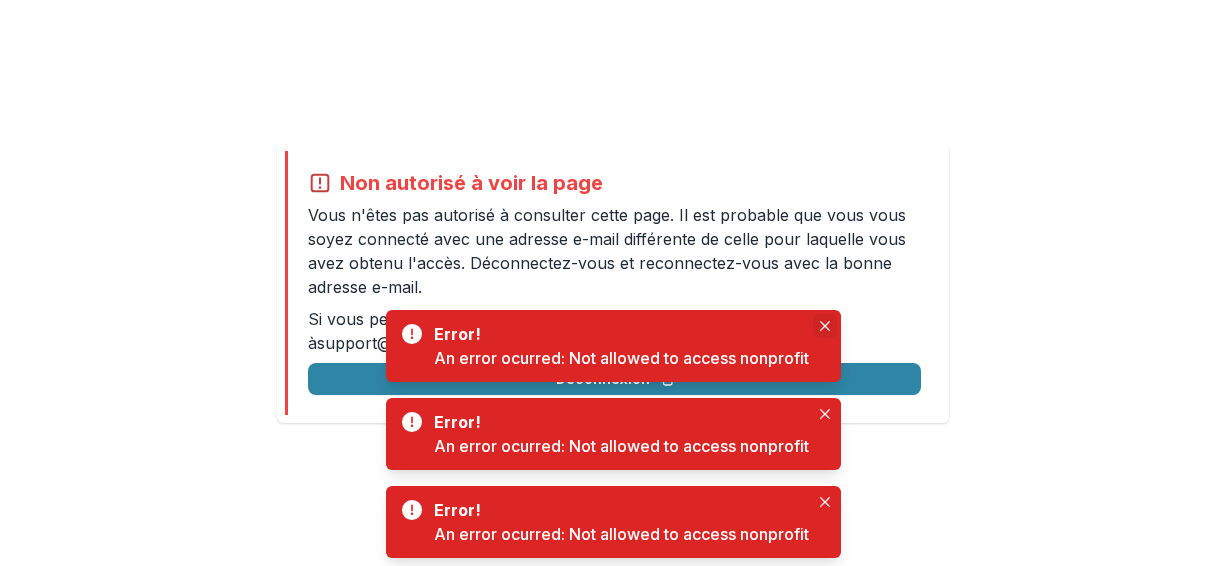 click 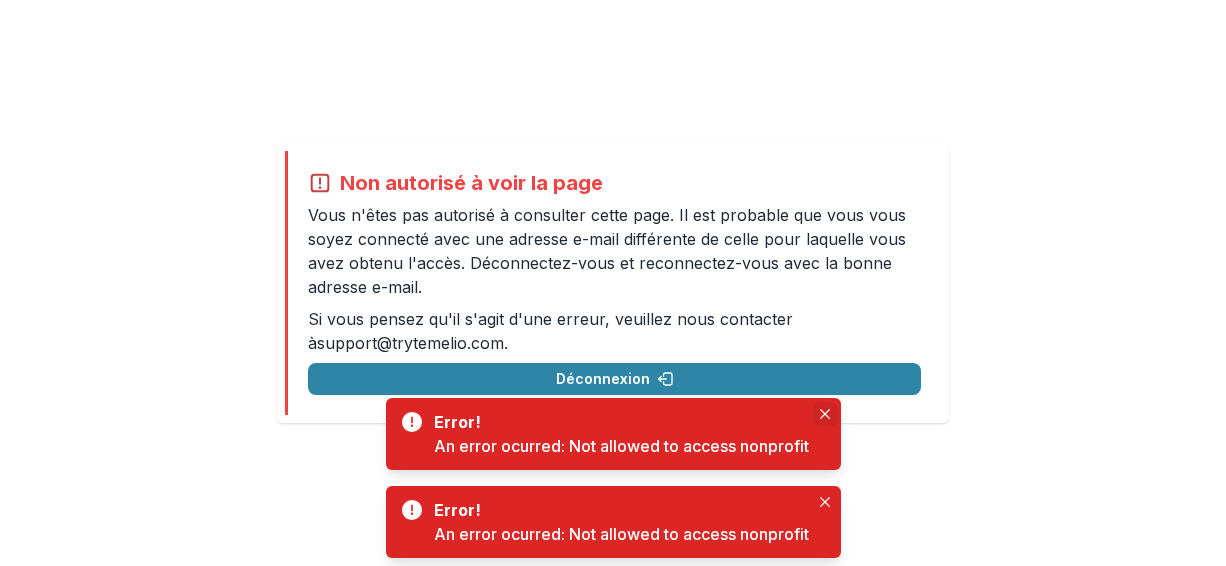 click 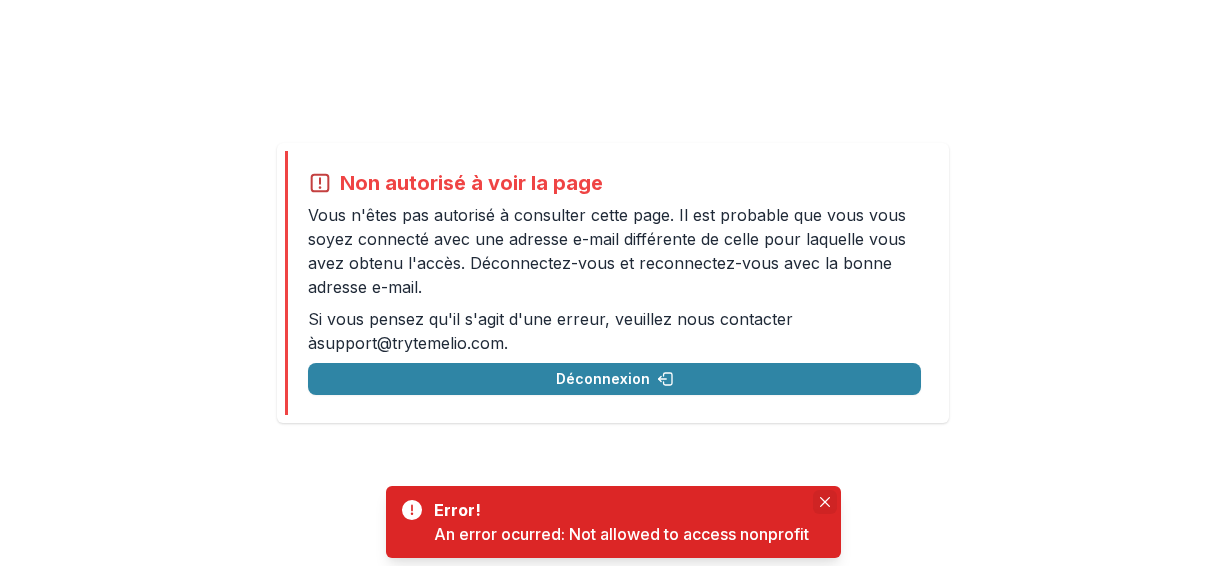 click at bounding box center (825, 502) 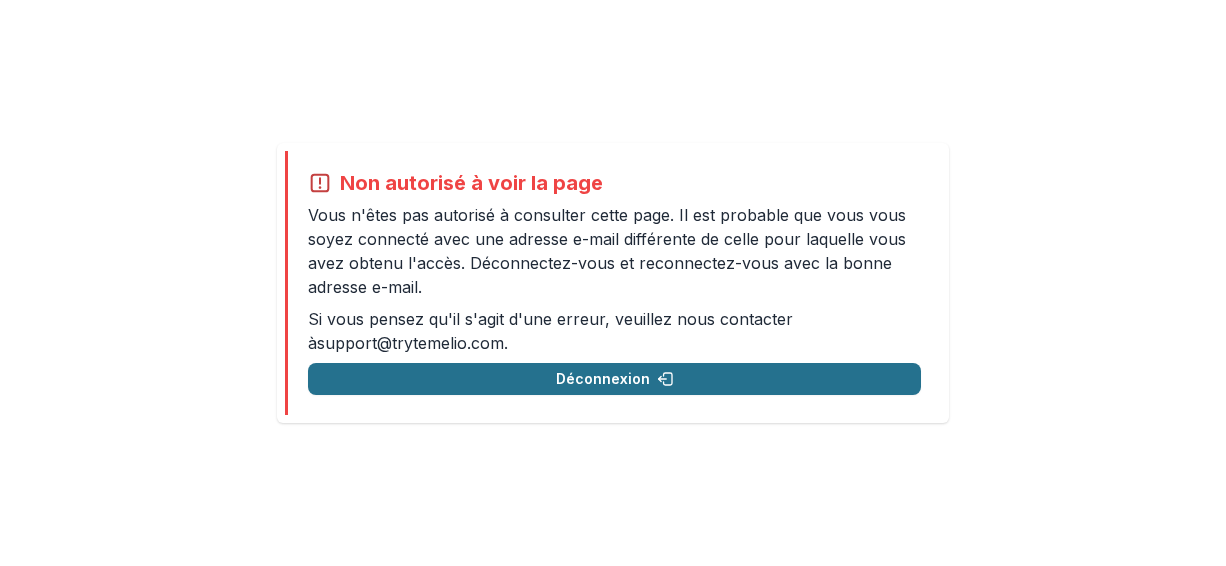 click on "Déconnexion" at bounding box center [603, 378] 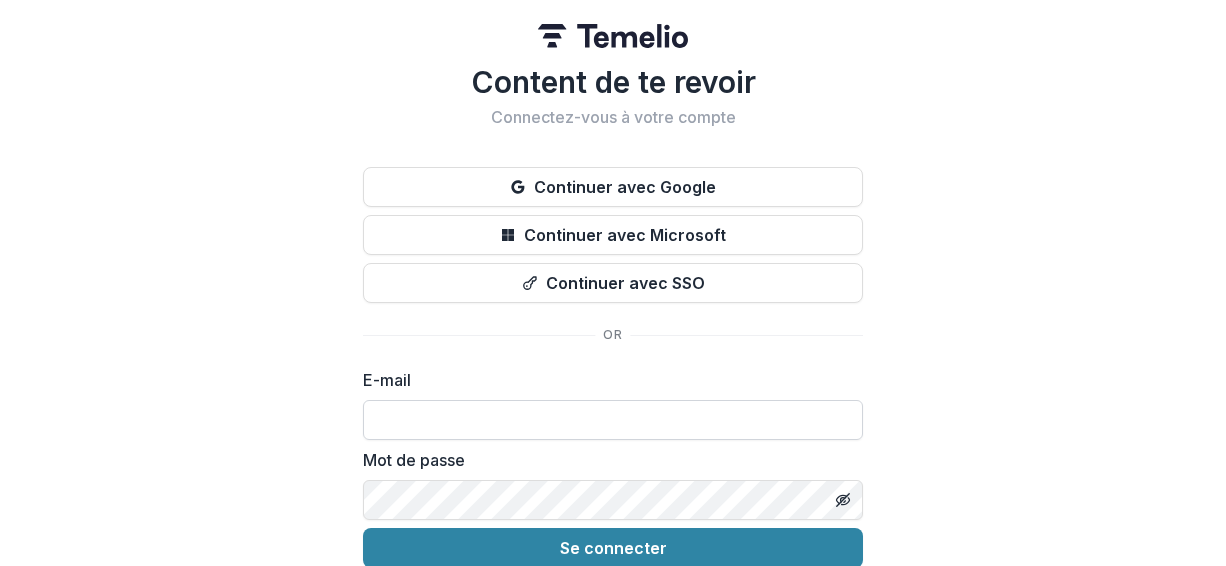click at bounding box center [613, 420] 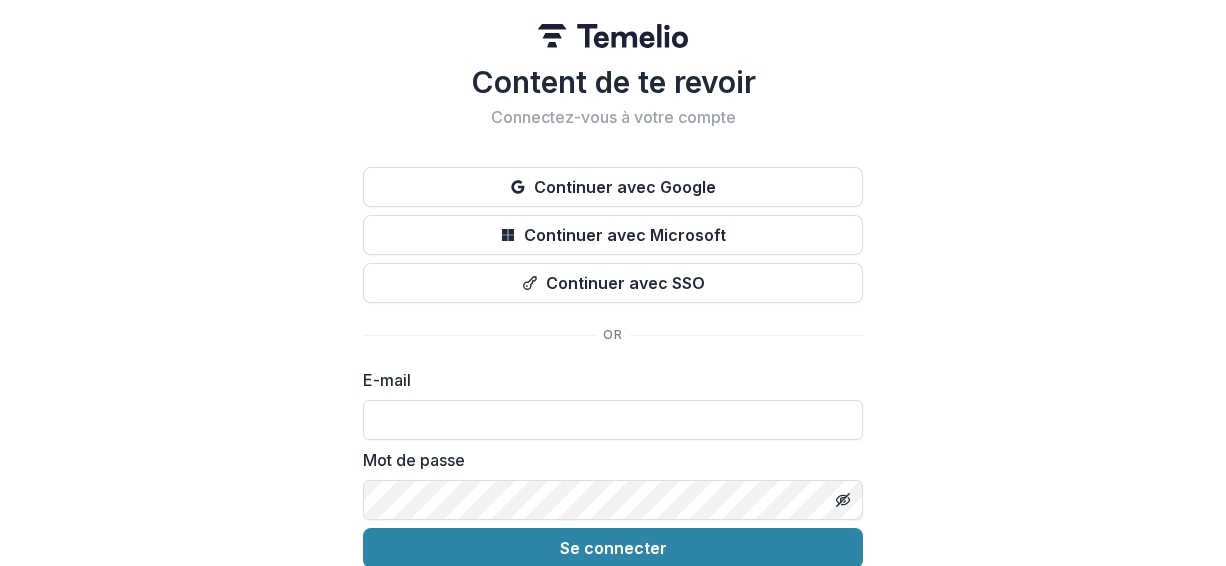 type on "**********" 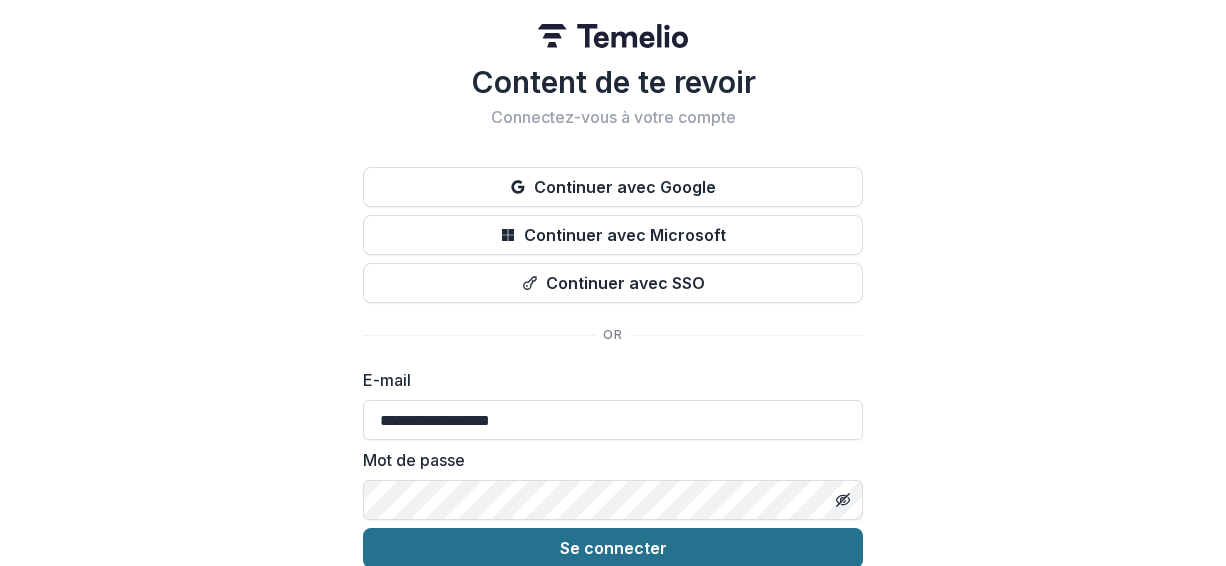 click on "Se connecter" at bounding box center (613, 548) 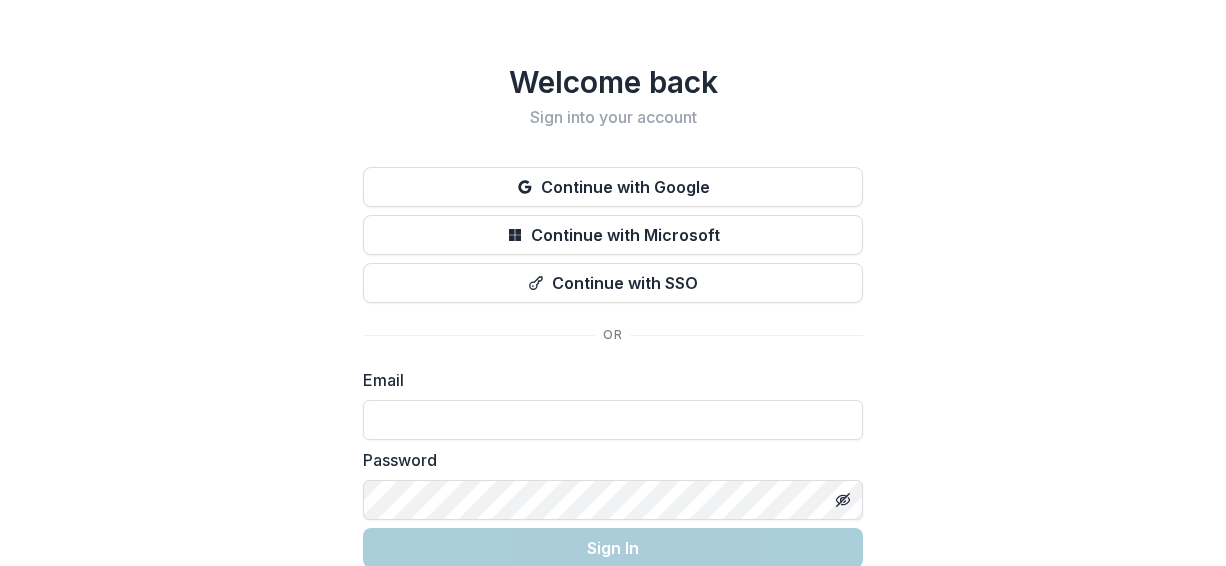 scroll, scrollTop: 0, scrollLeft: 0, axis: both 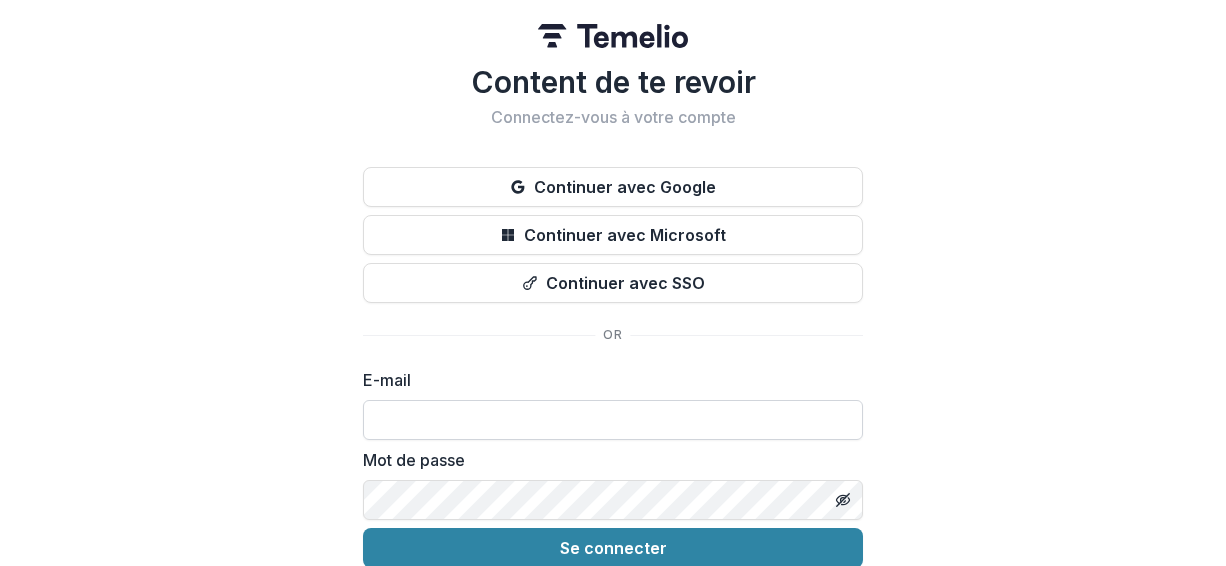 click at bounding box center [613, 420] 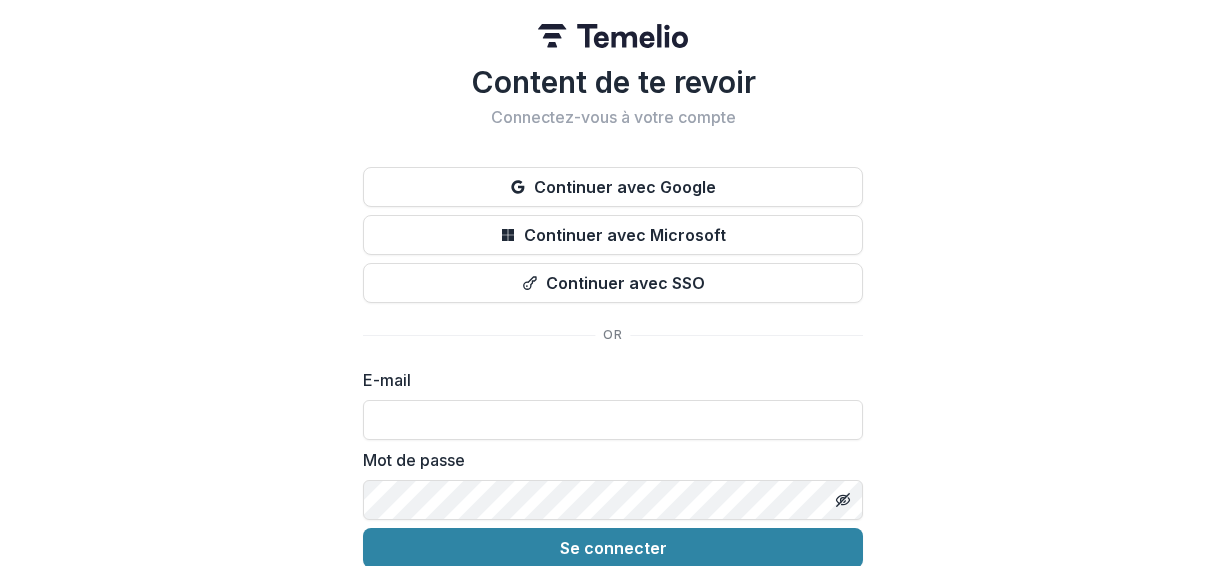 type on "**********" 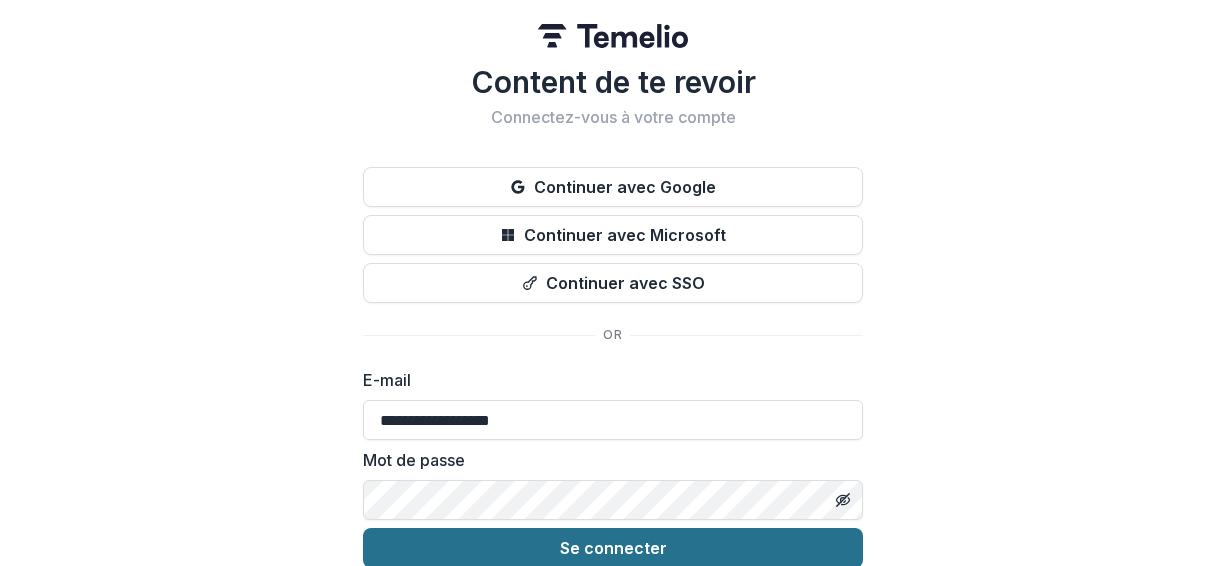 click on "Se connecter" at bounding box center [613, 548] 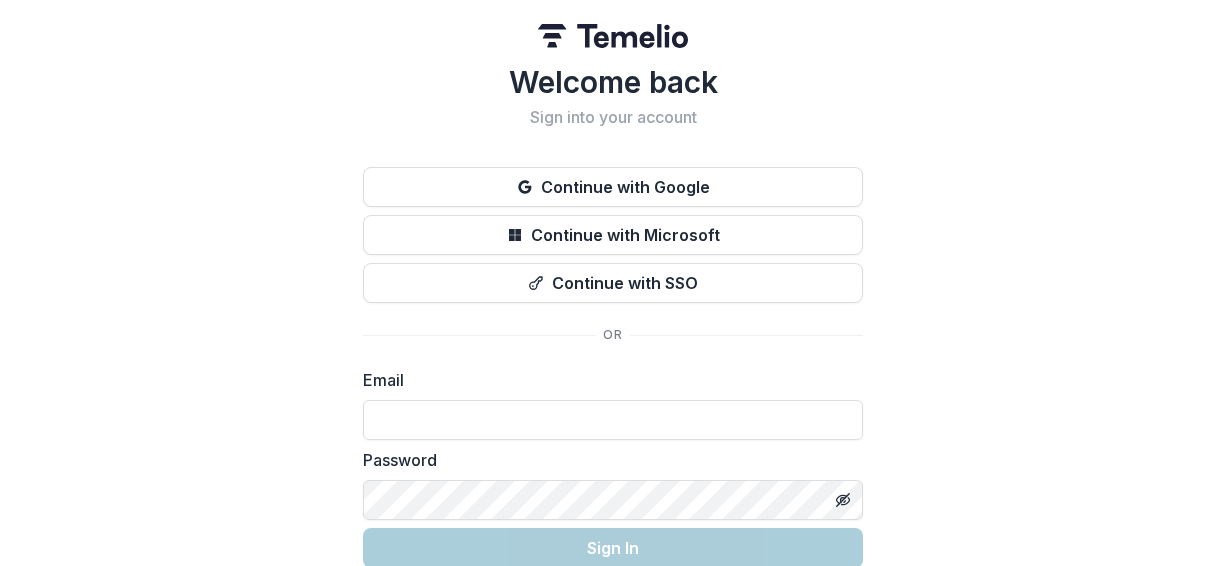 scroll, scrollTop: 0, scrollLeft: 0, axis: both 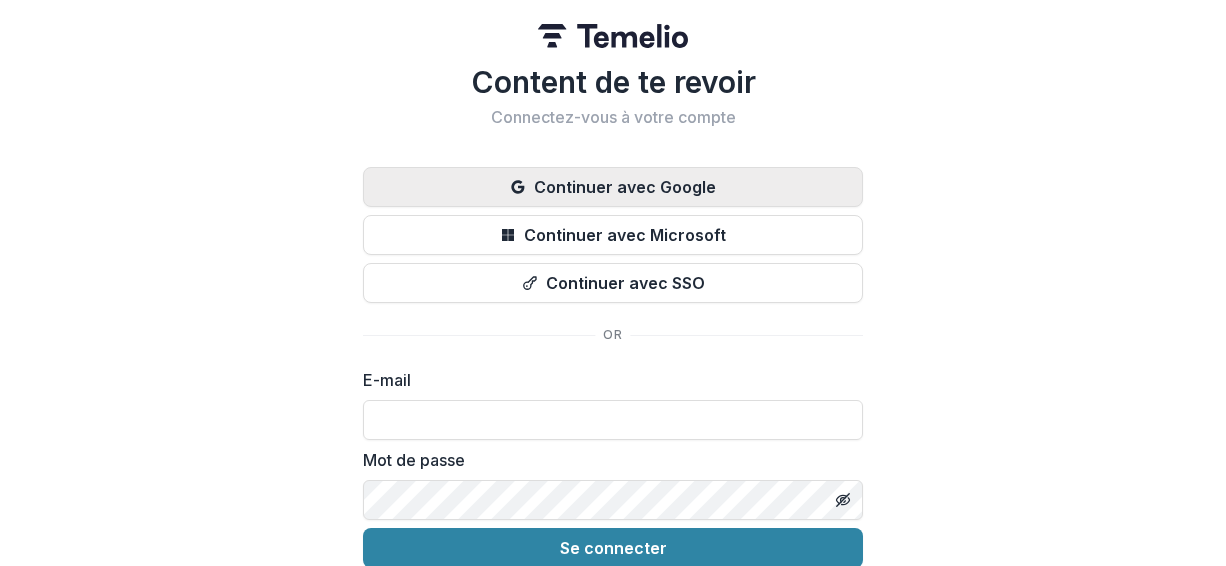 click on "Continuer avec Google" at bounding box center [625, 187] 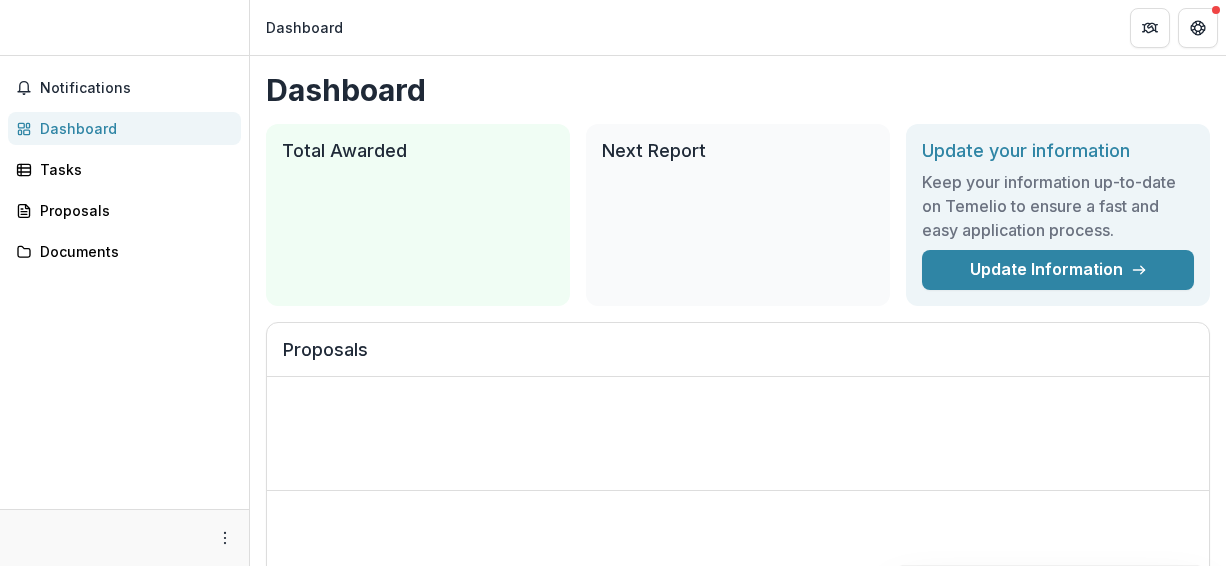 scroll, scrollTop: 0, scrollLeft: 0, axis: both 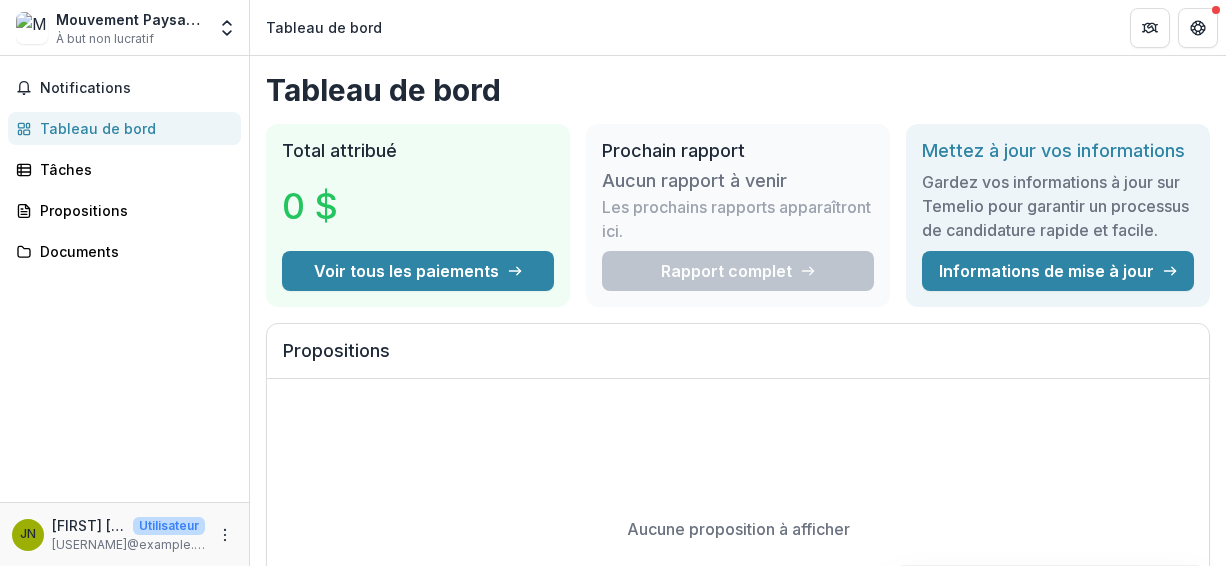 click on "Propositions" at bounding box center (738, 359) 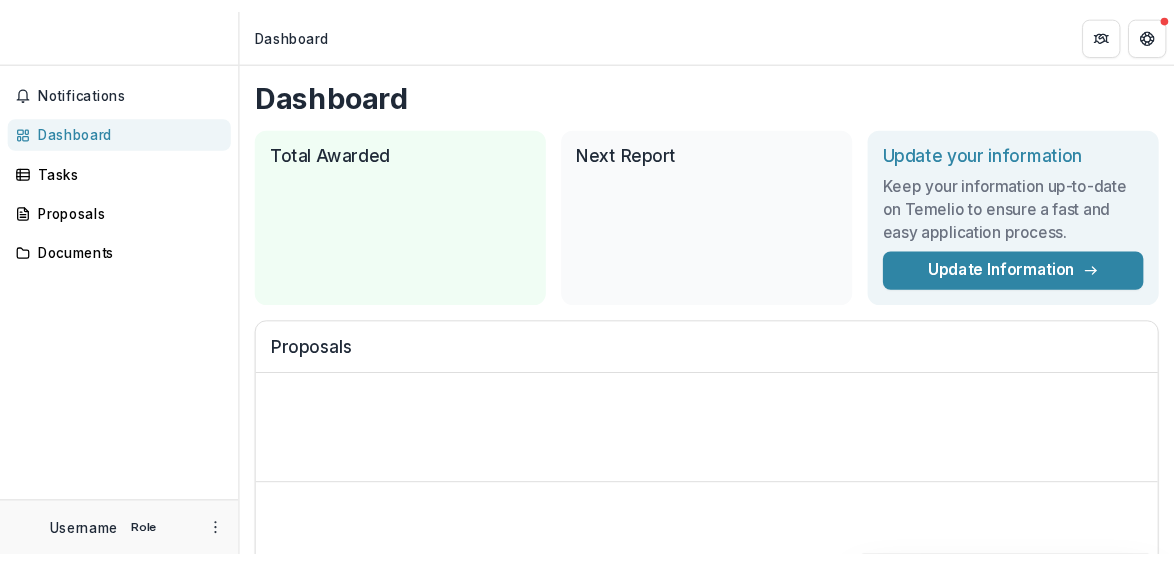 scroll, scrollTop: 0, scrollLeft: 0, axis: both 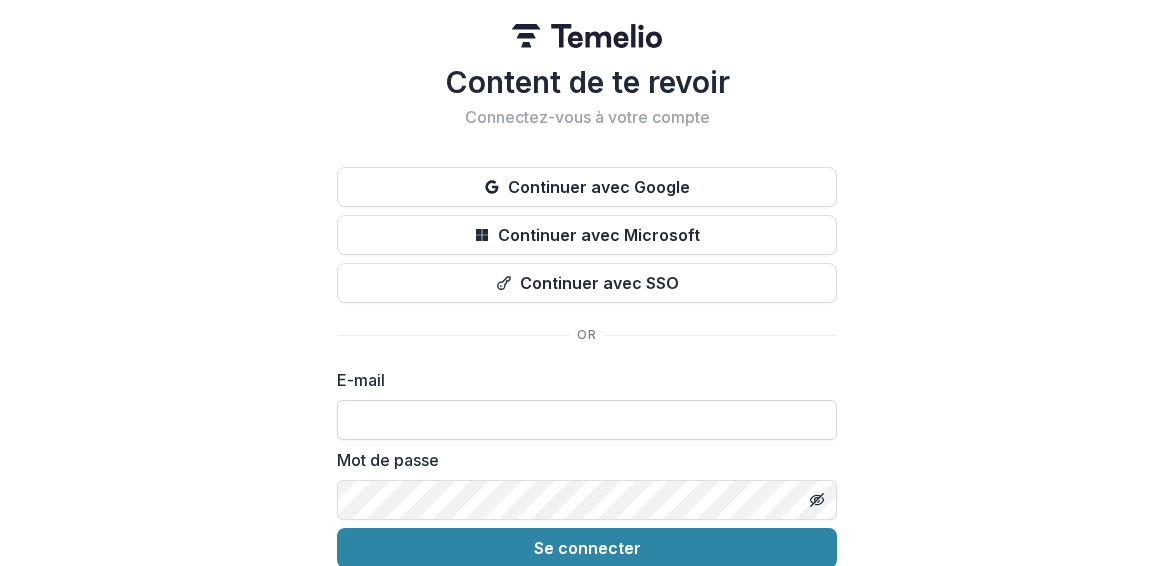 click at bounding box center [587, 420] 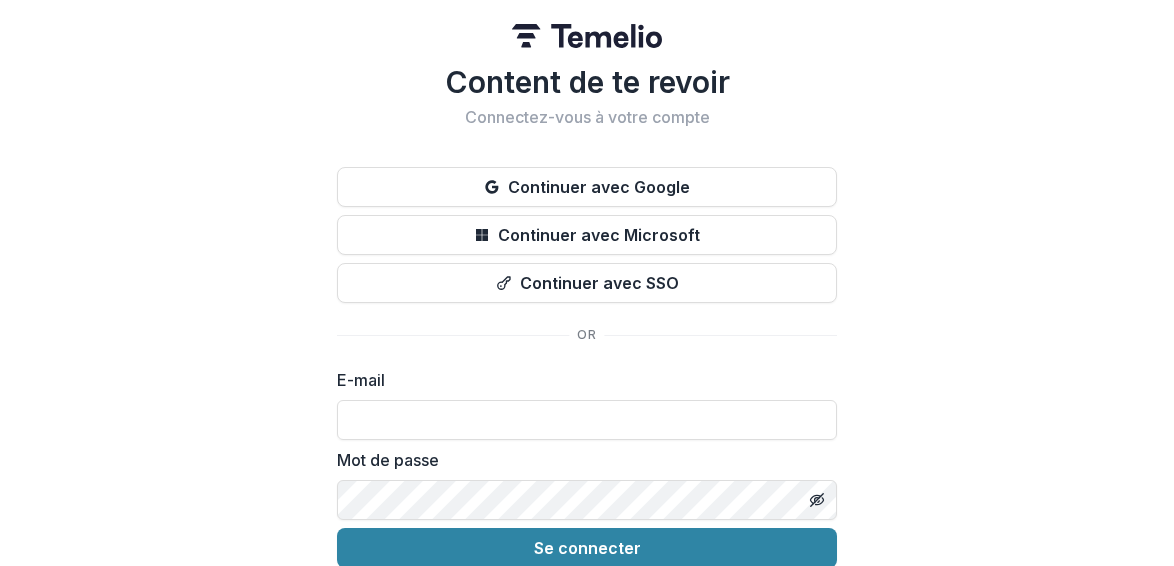 type on "**********" 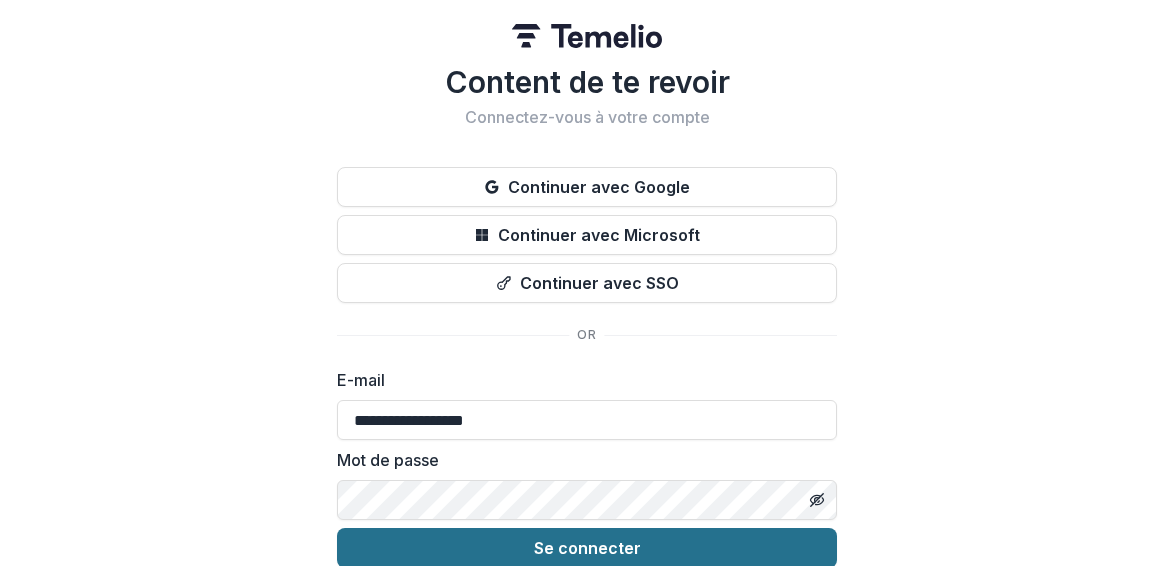 click on "Se connecter" at bounding box center (587, 548) 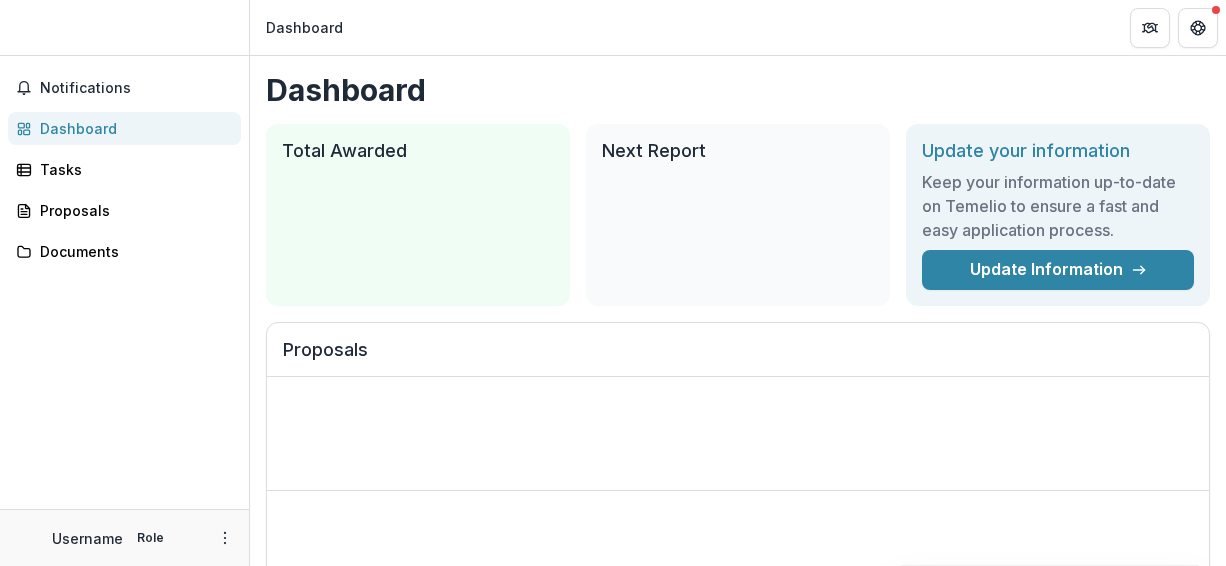 scroll, scrollTop: 0, scrollLeft: 0, axis: both 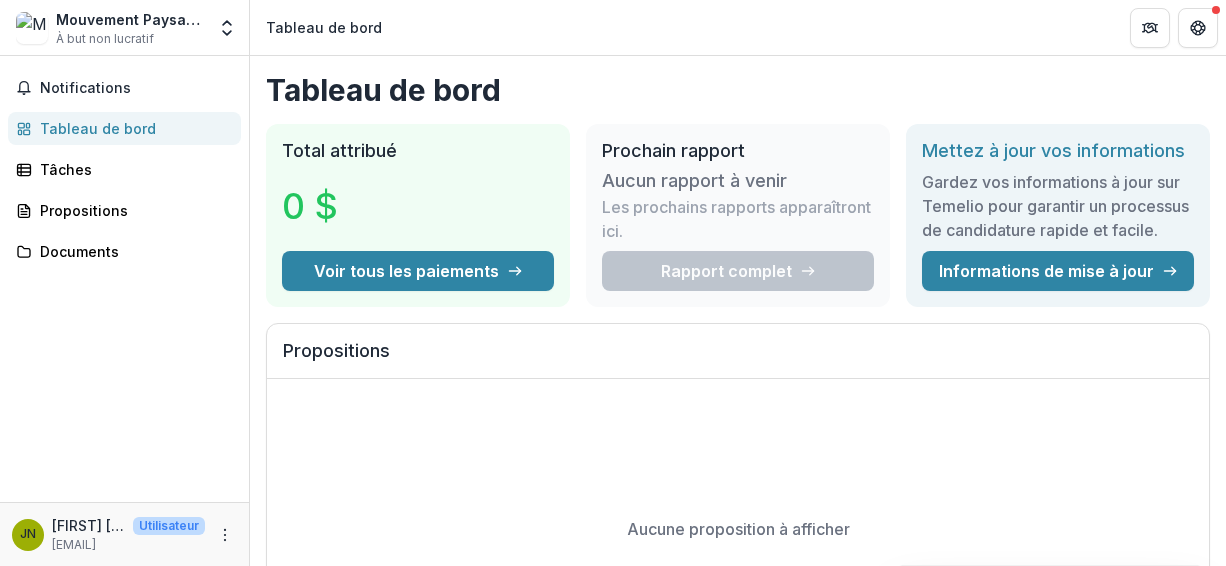 click on "Utilisateur" at bounding box center [169, 525] 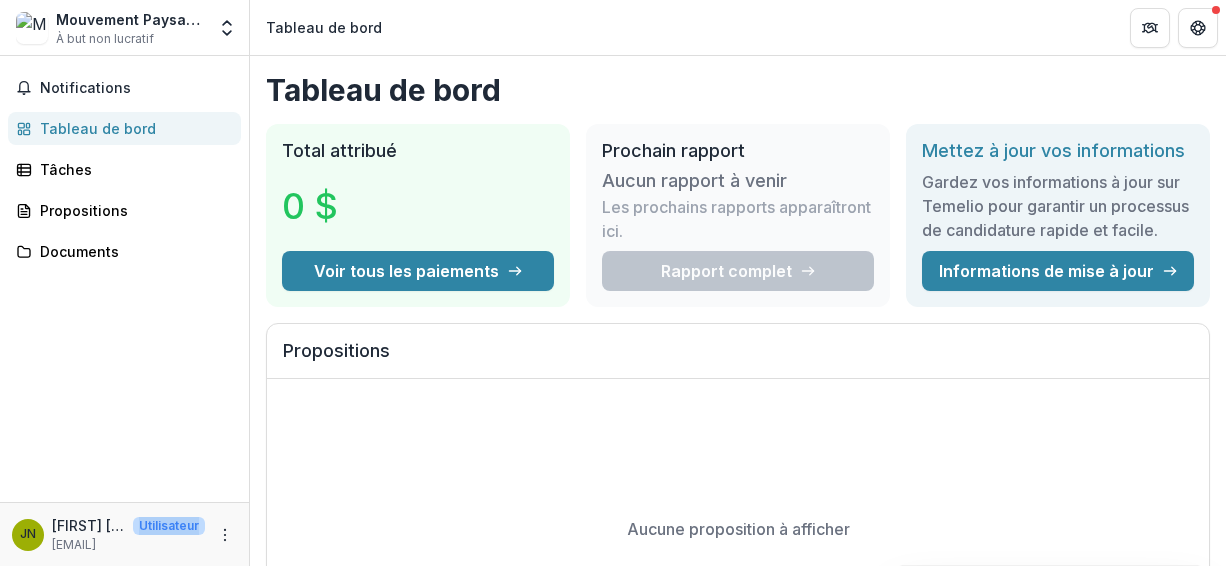 click on "Utilisateur" at bounding box center (169, 525) 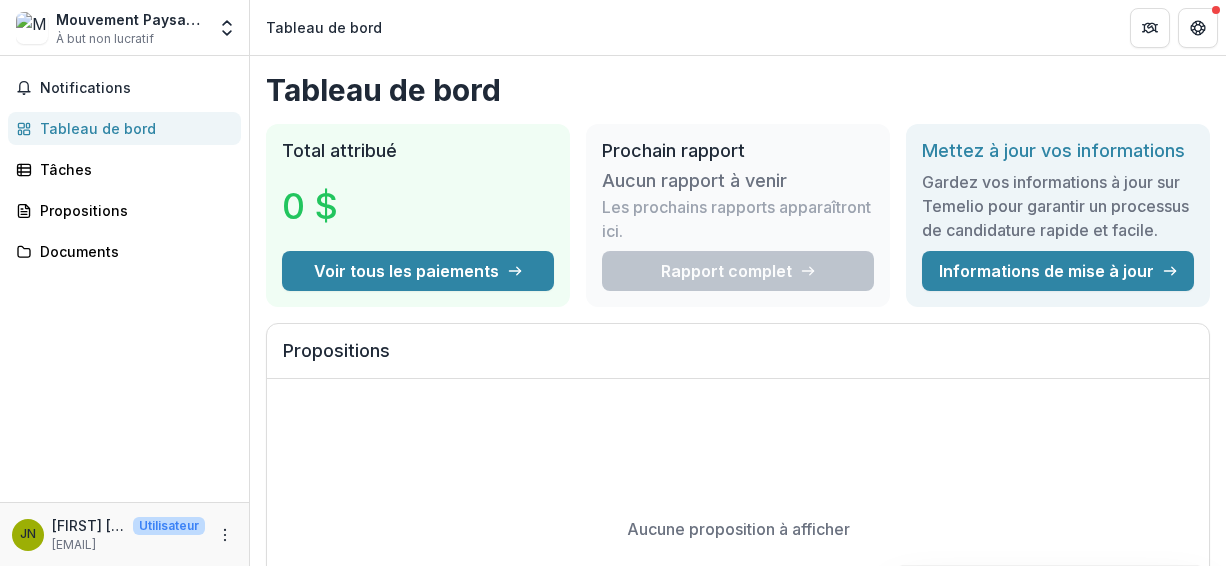 click on "Utilisateur" at bounding box center (169, 526) 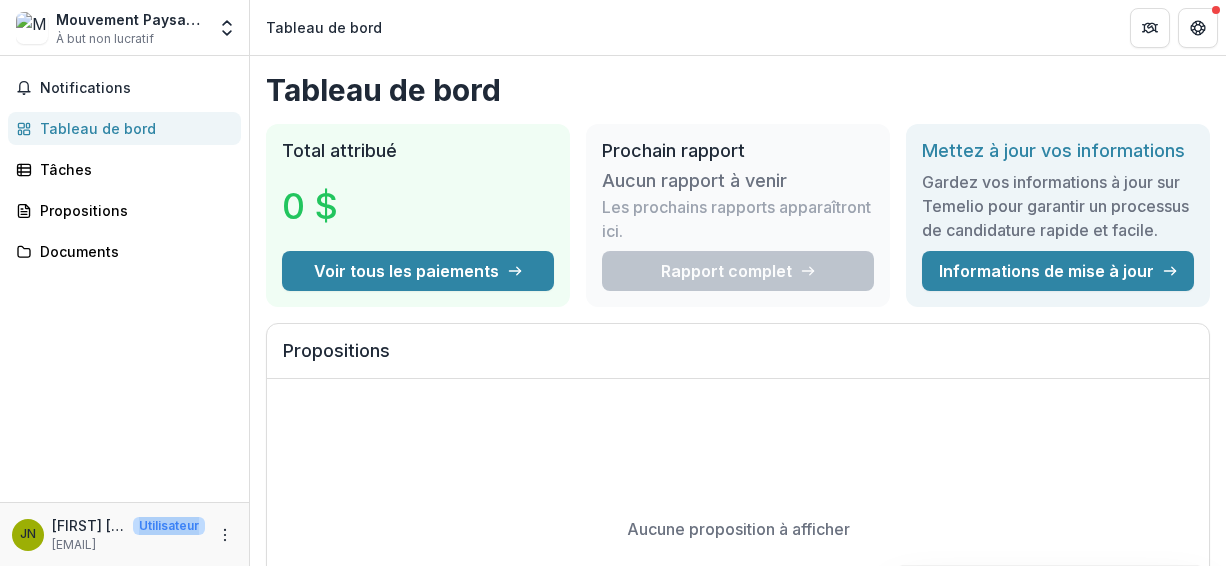 click on "Utilisateur" at bounding box center (169, 526) 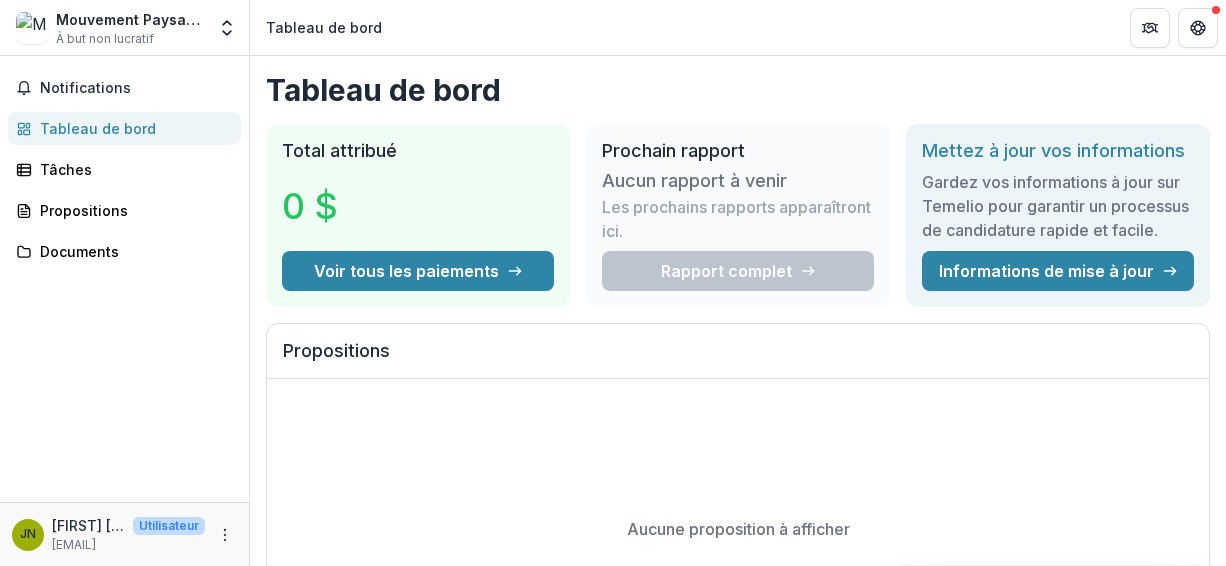 click on "Utilisateur" at bounding box center [169, 526] 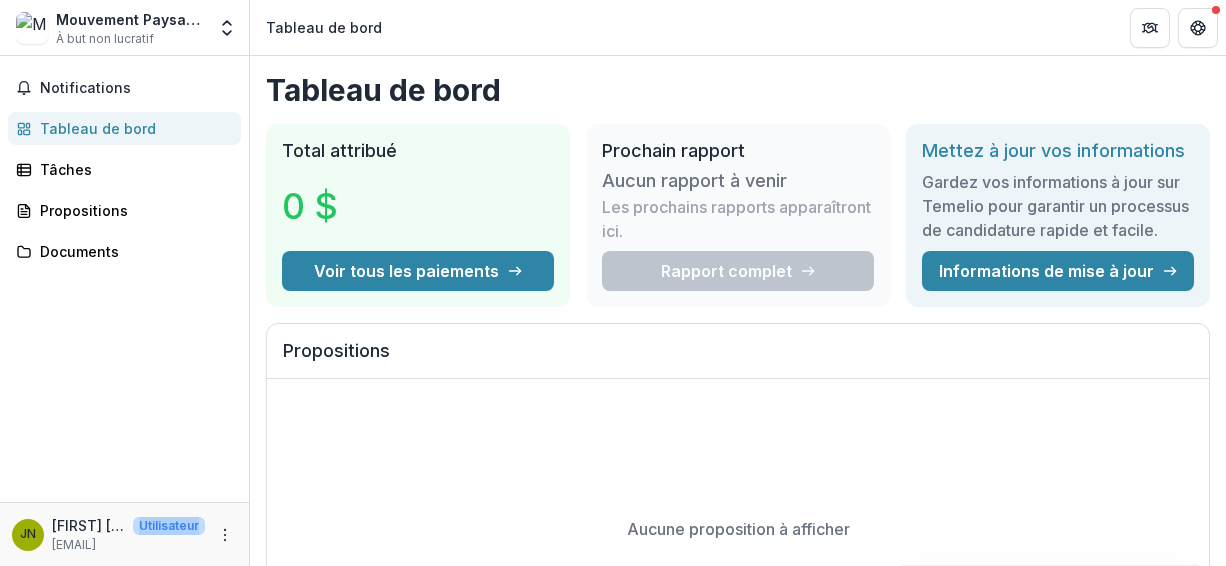 click on "Utilisateur" at bounding box center (169, 526) 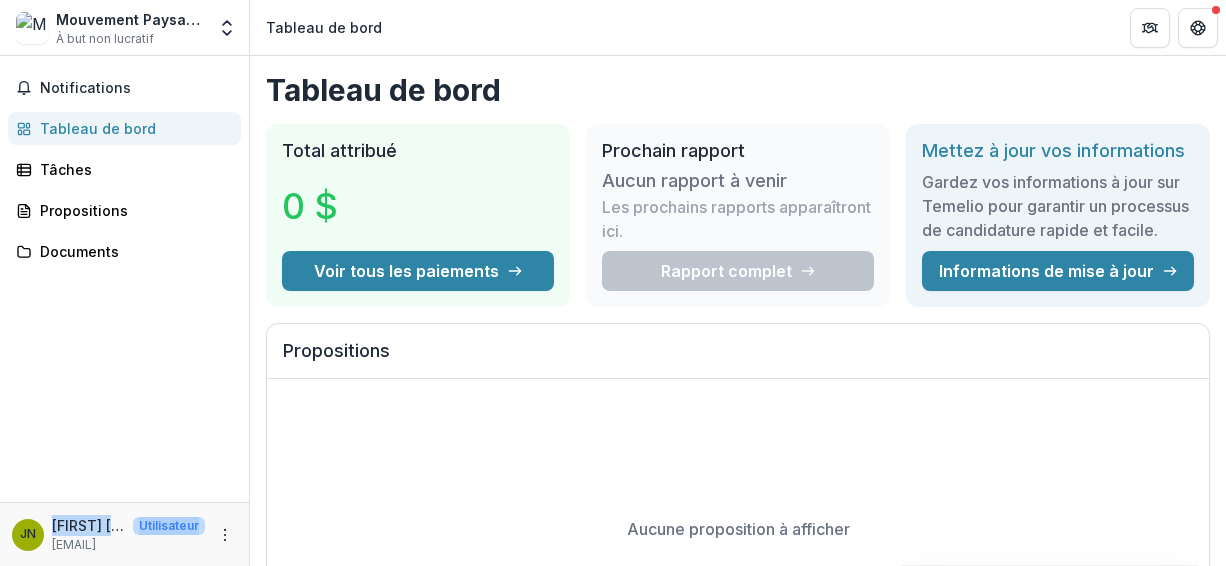 drag, startPoint x: 201, startPoint y: 521, endPoint x: 123, endPoint y: 531, distance: 78.63841 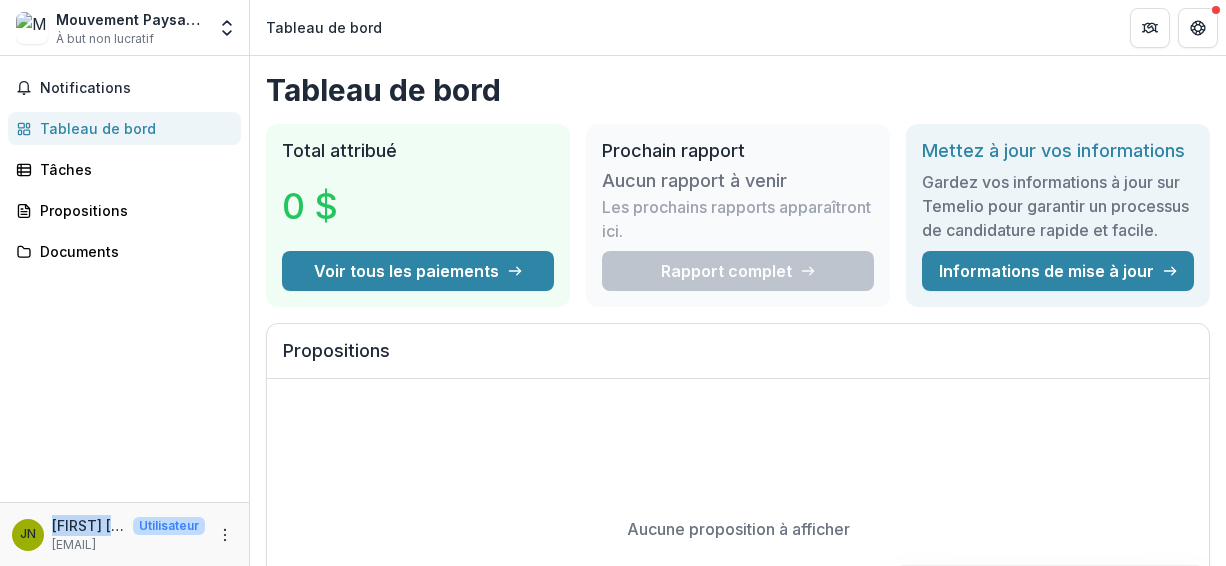 click on "[FIRST] [LAST]" at bounding box center [102, 525] 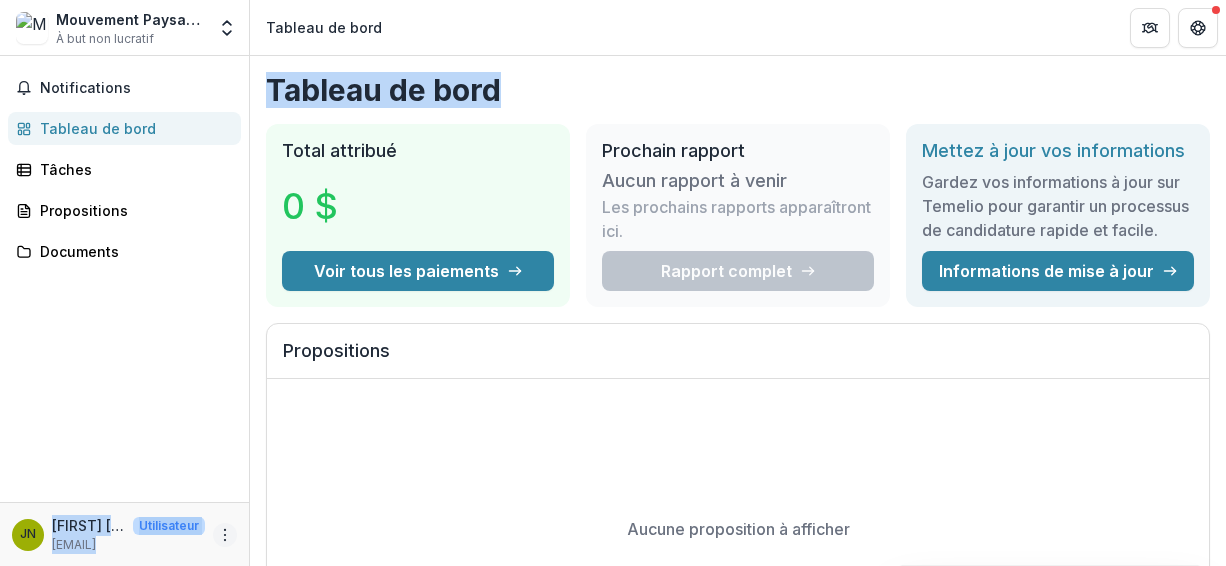 drag, startPoint x: 123, startPoint y: 531, endPoint x: 224, endPoint y: 536, distance: 101.12369 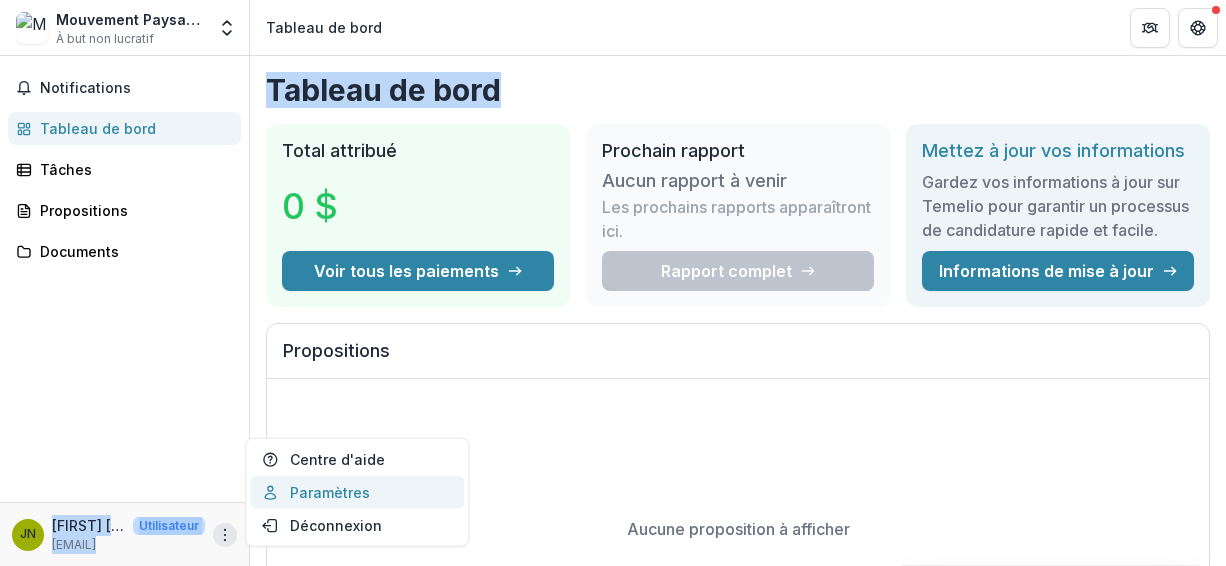 click on "Paramètres" at bounding box center (357, 492) 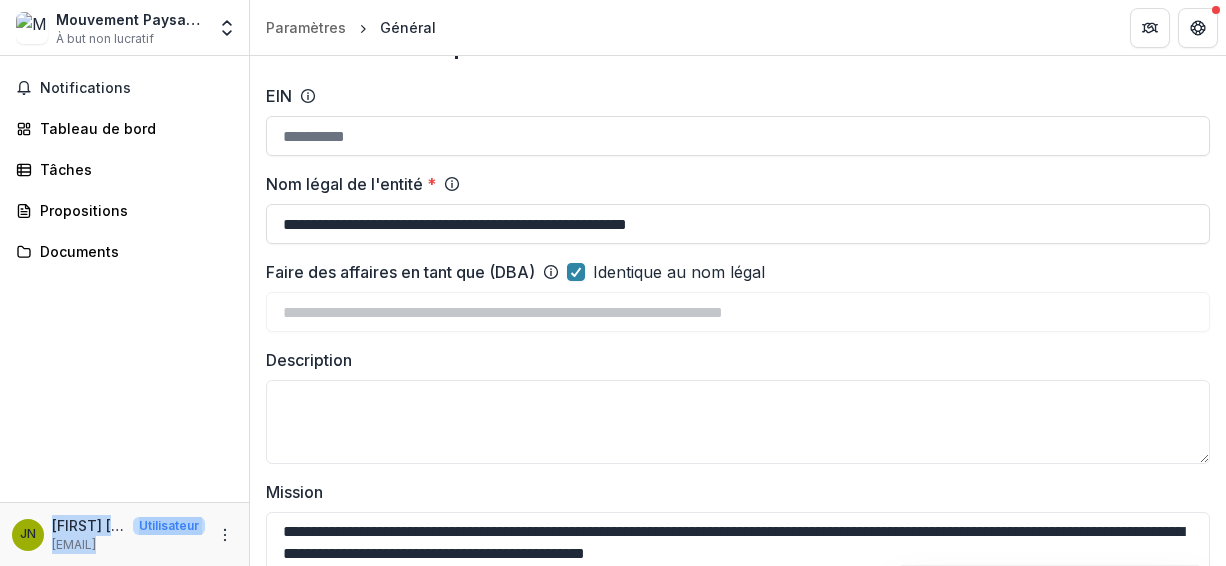 scroll, scrollTop: 0, scrollLeft: 0, axis: both 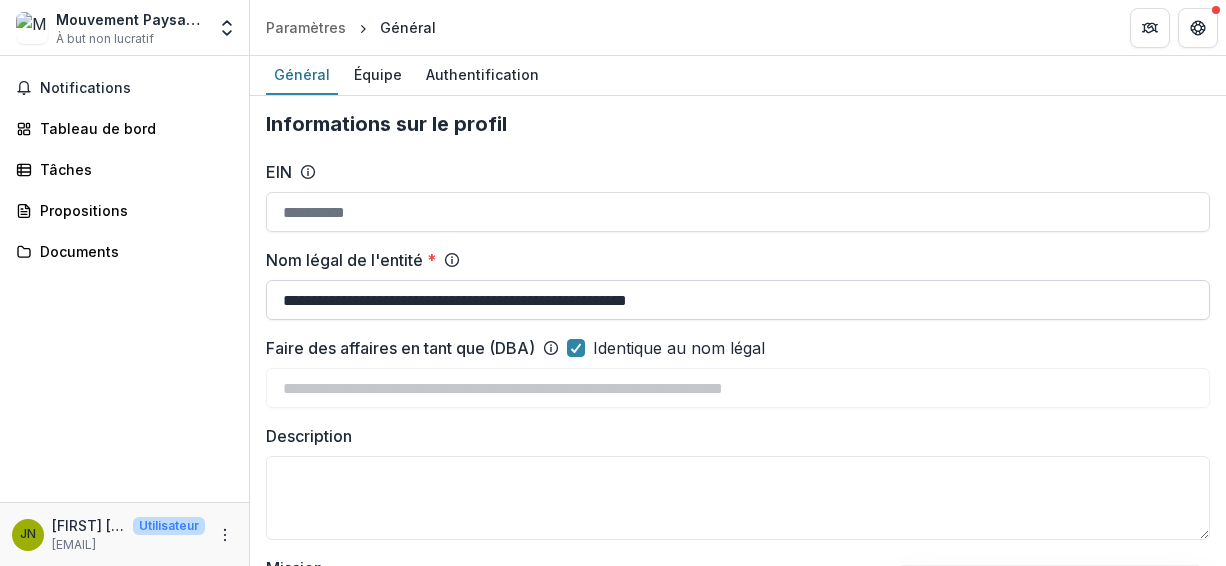 click on "**********" at bounding box center [738, 300] 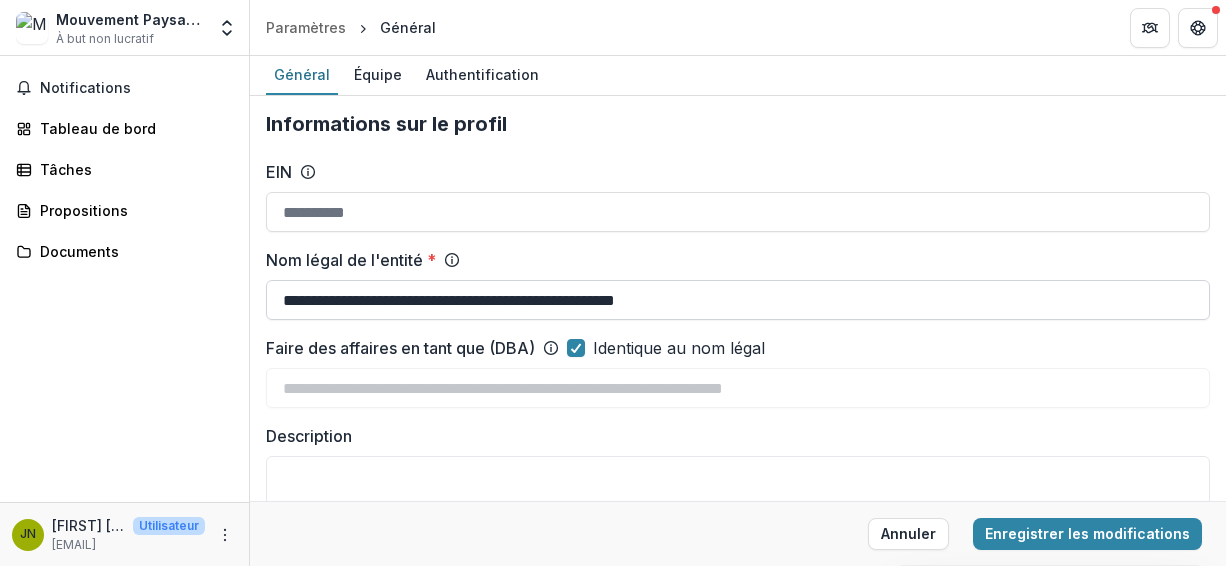 click on "**********" at bounding box center (738, 300) 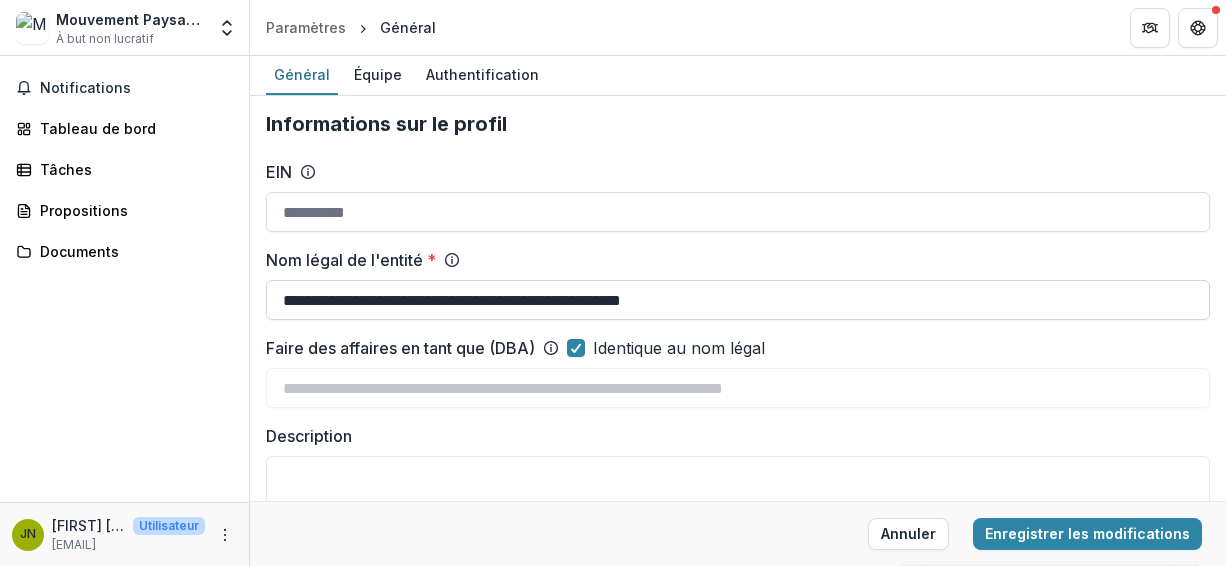 click on "**********" at bounding box center [738, 300] 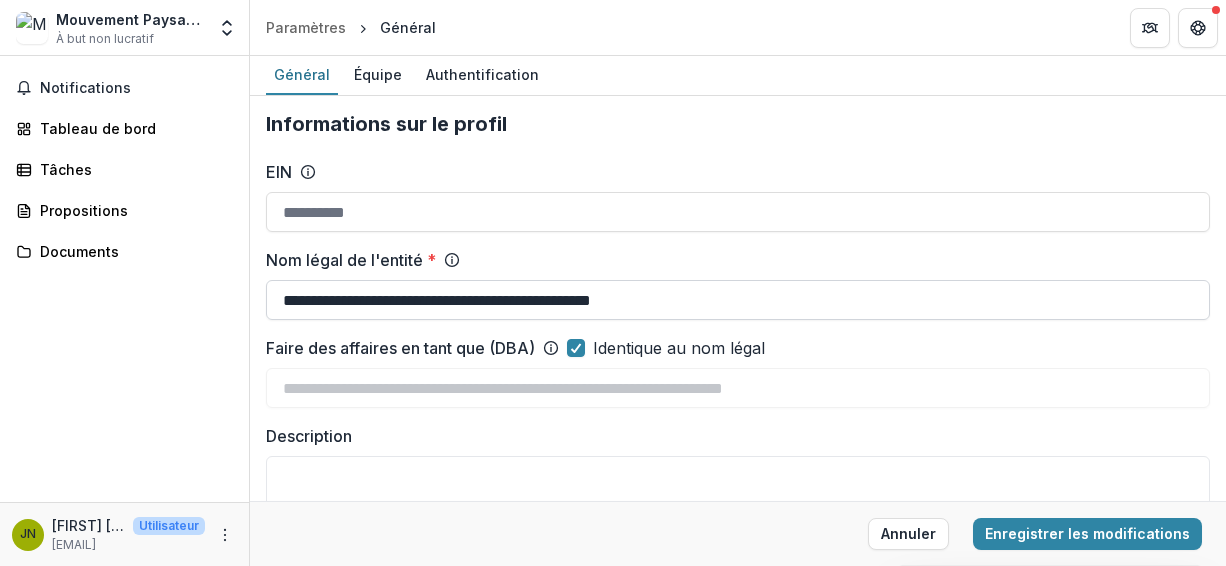 click on "**********" at bounding box center [738, 300] 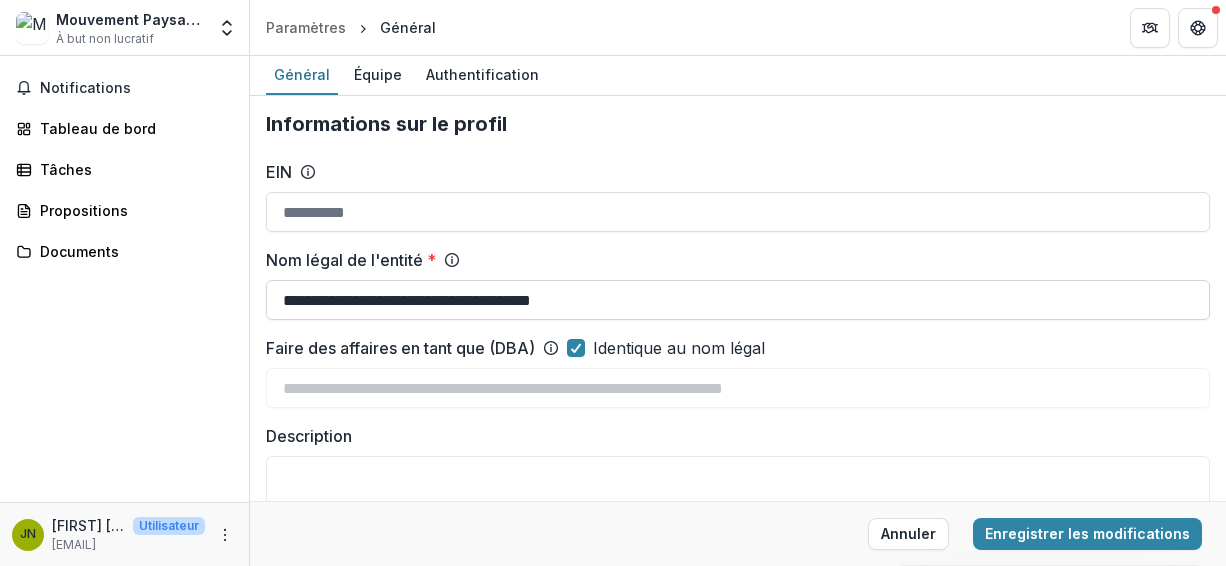 click on "**********" at bounding box center [738, 300] 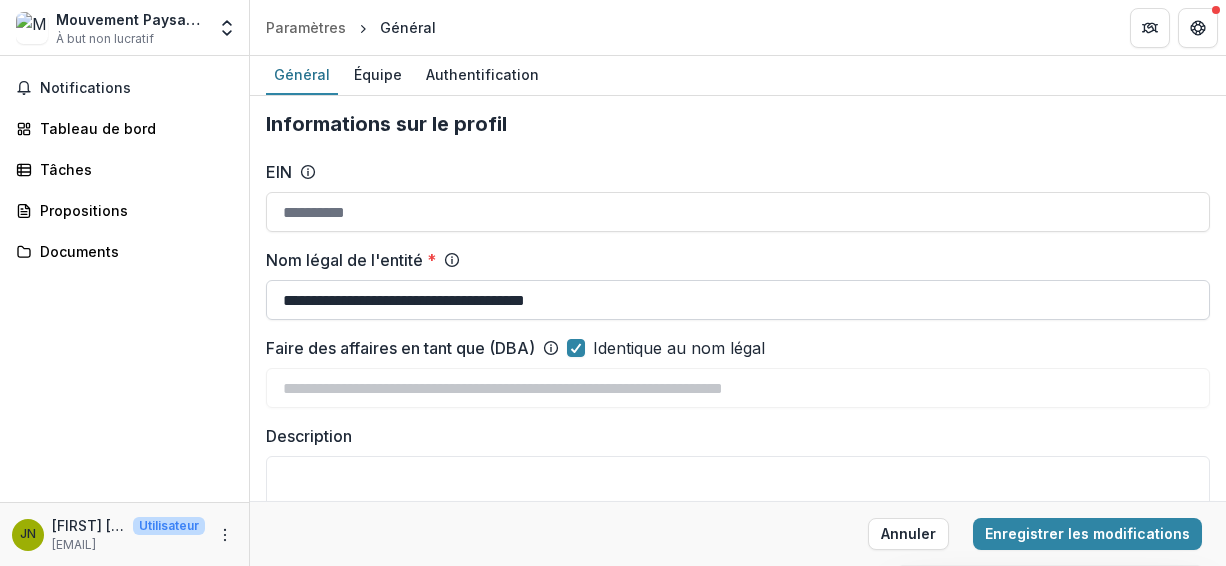 click on "**********" at bounding box center (738, 300) 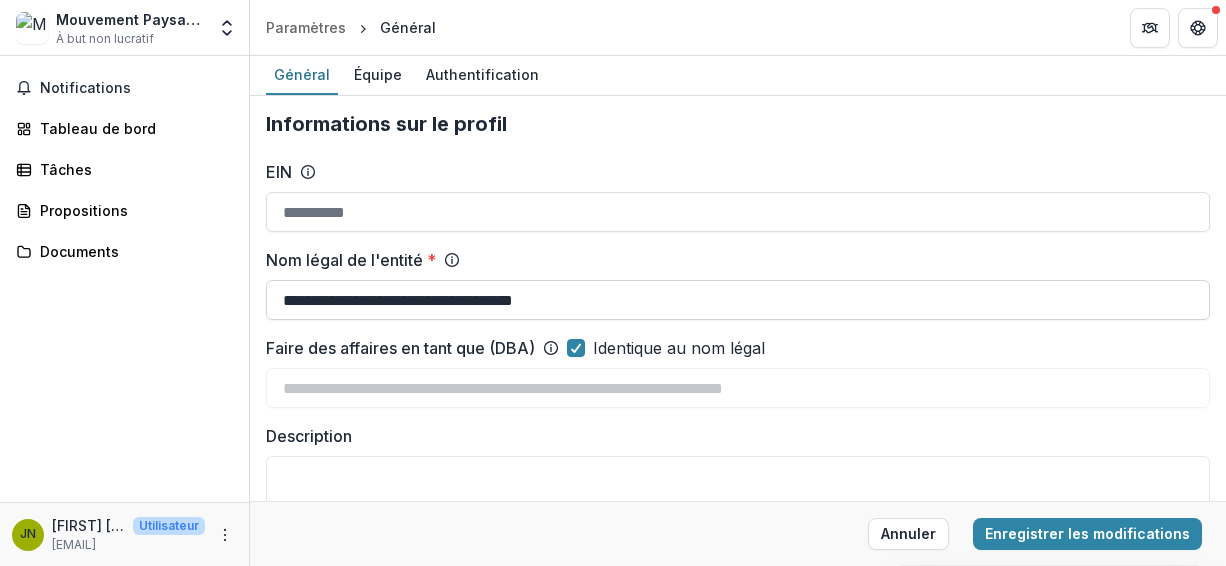 click on "**********" at bounding box center [738, 300] 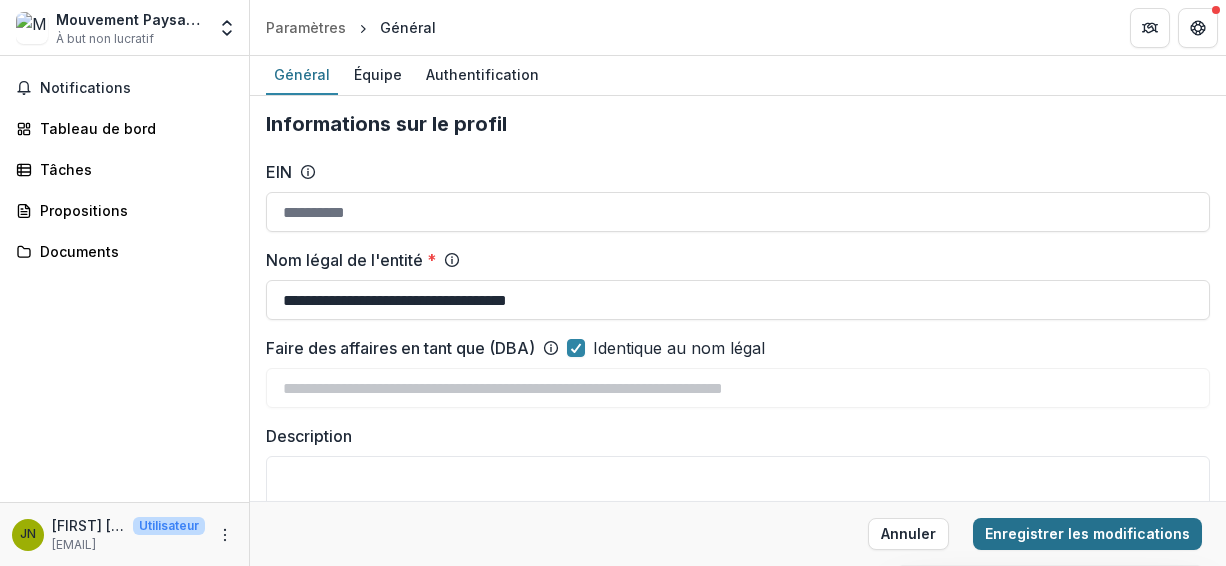 type on "**********" 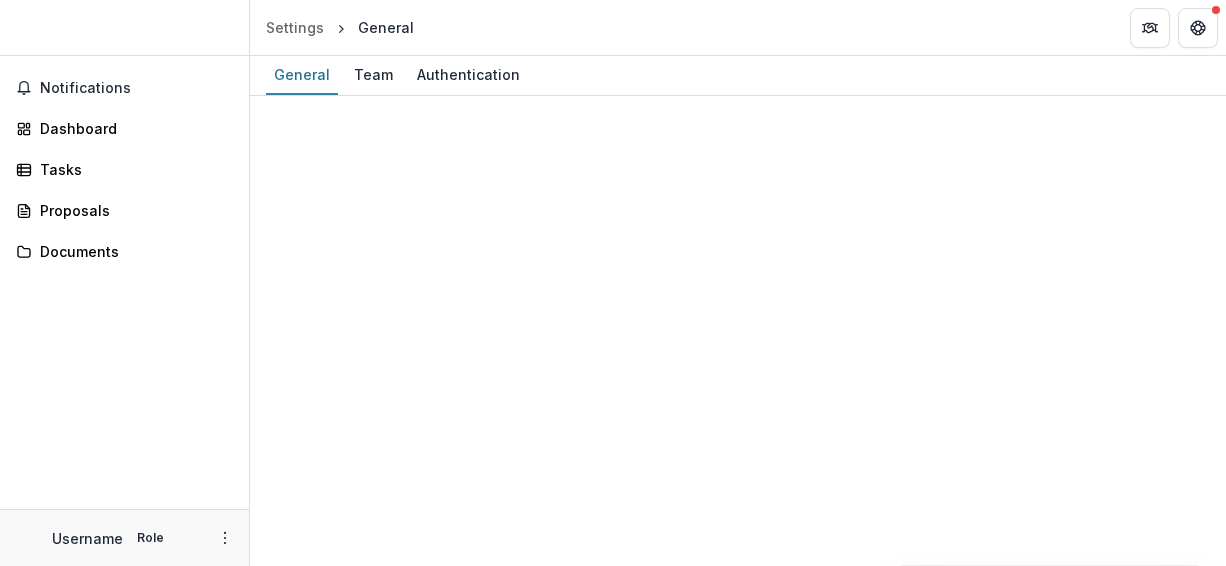 scroll, scrollTop: 0, scrollLeft: 0, axis: both 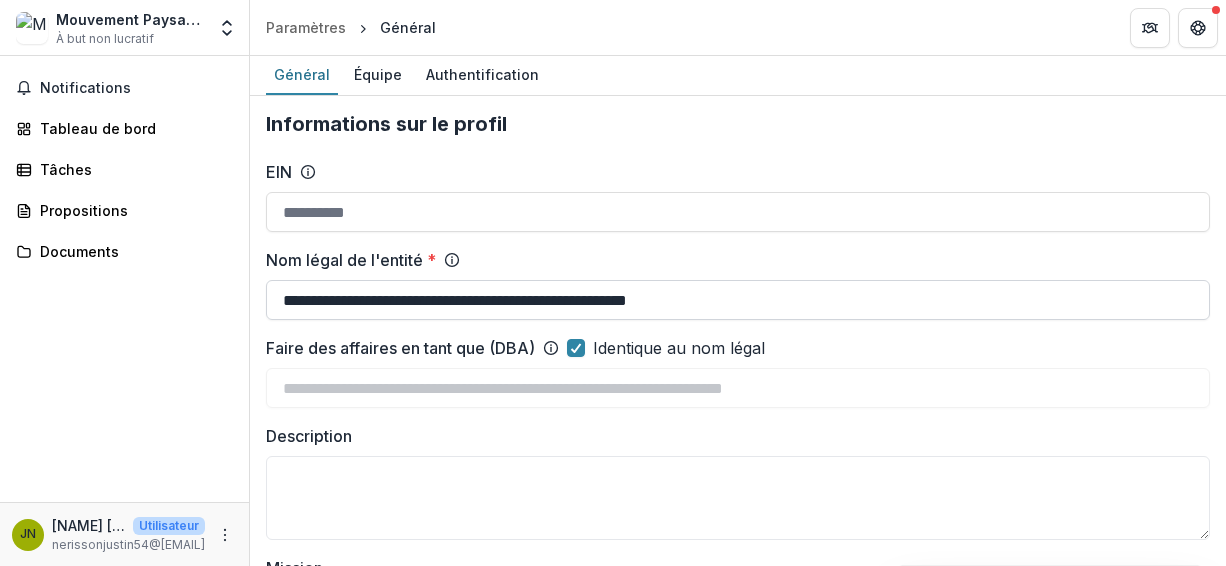 click on "**********" at bounding box center [738, 300] 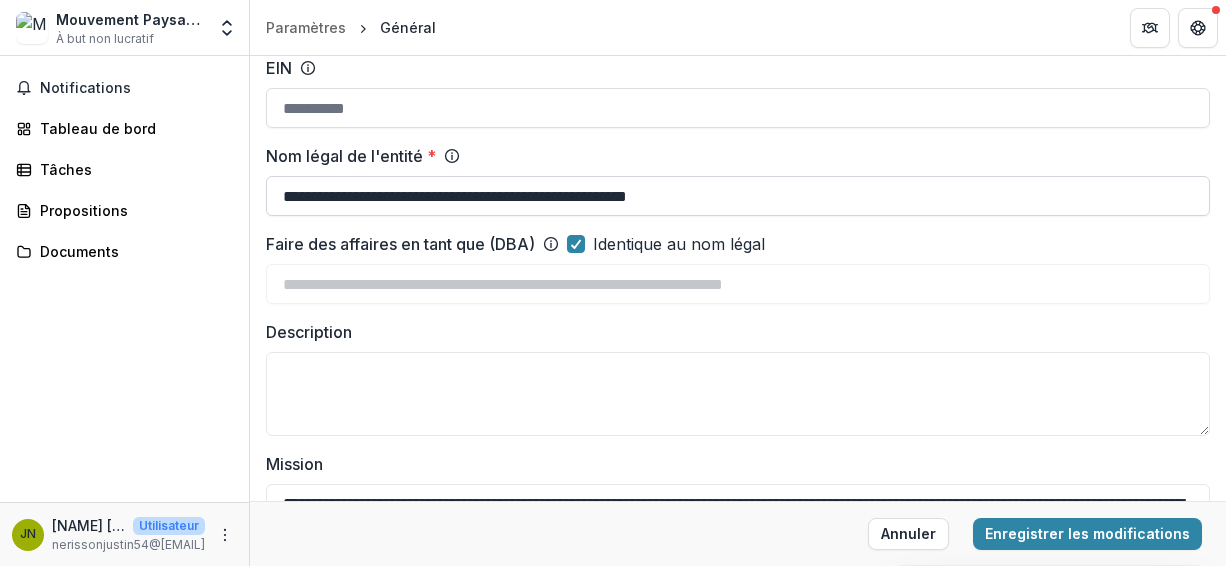 scroll, scrollTop: 0, scrollLeft: 0, axis: both 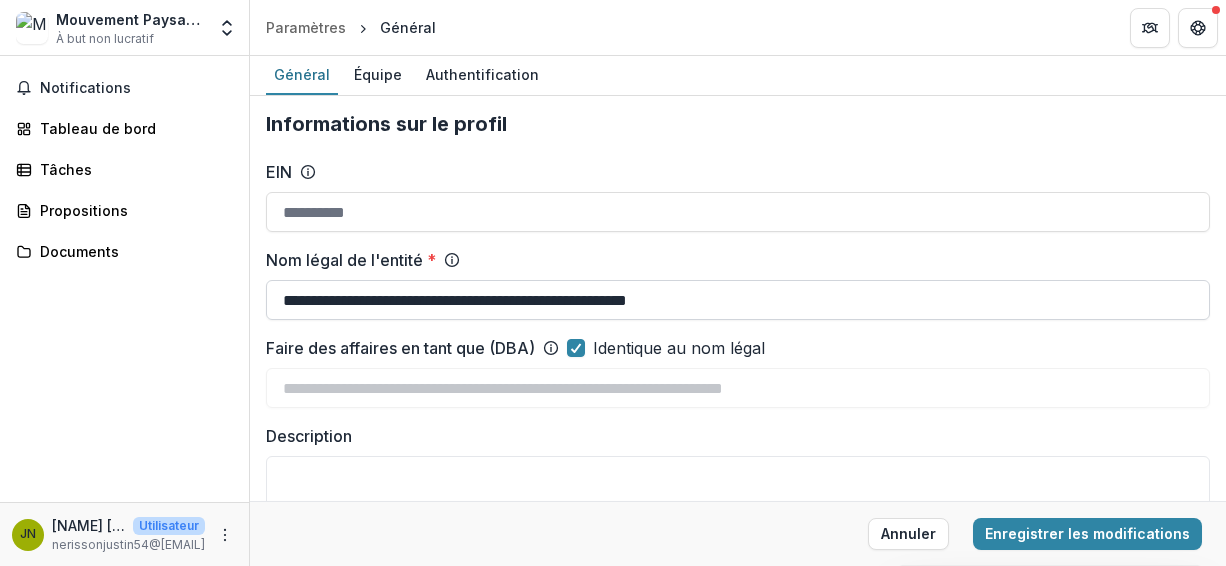 click on "**********" at bounding box center (738, 300) 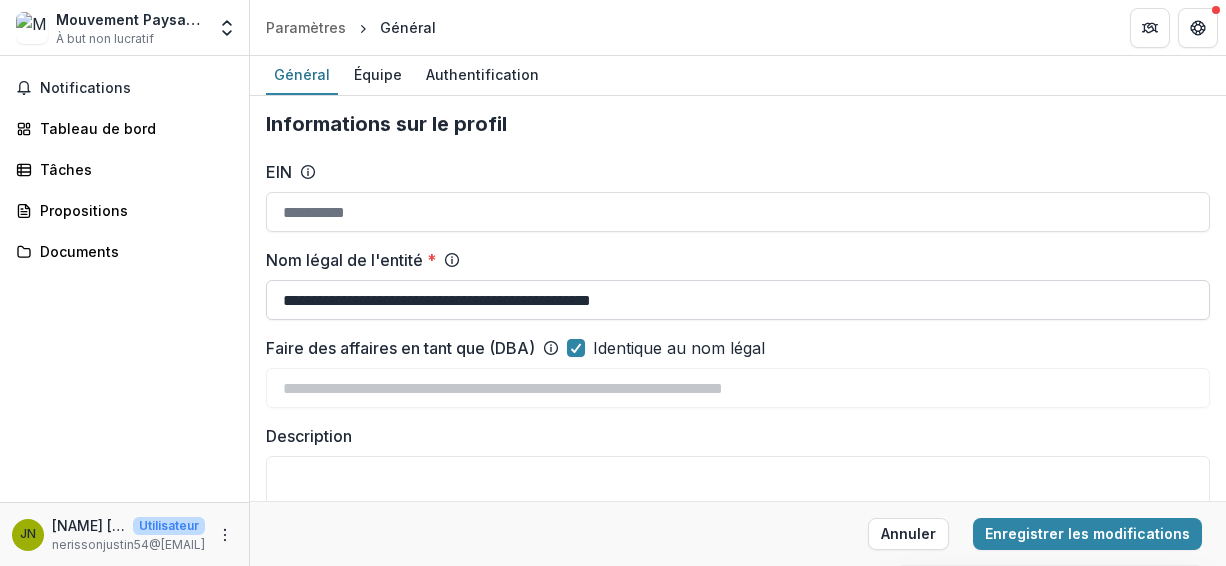 click on "**********" at bounding box center [738, 300] 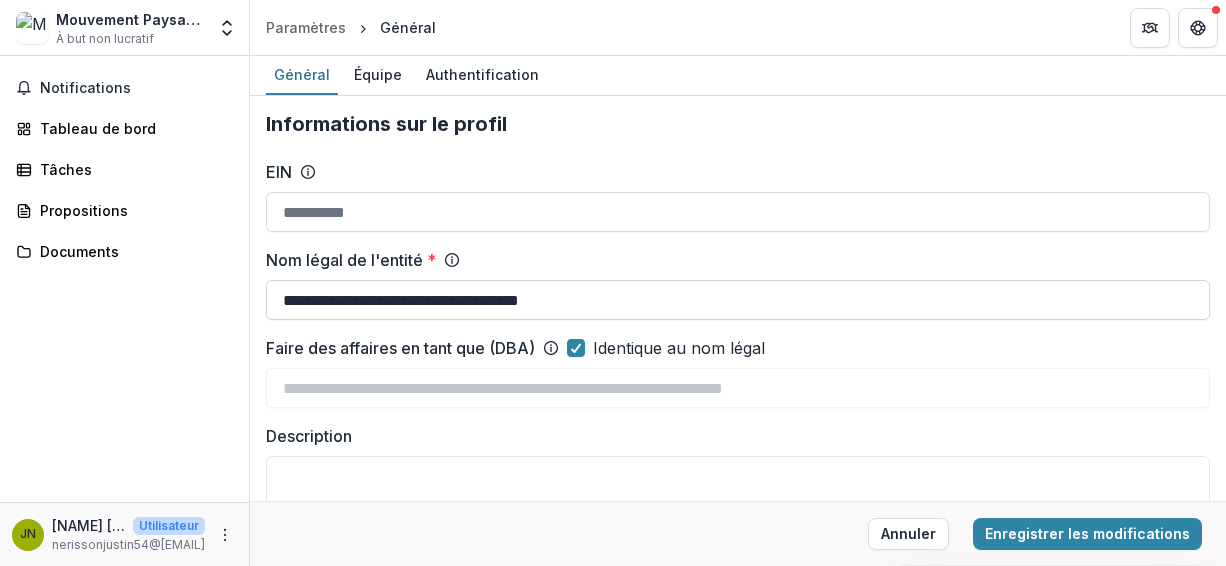 click on "**********" at bounding box center [738, 300] 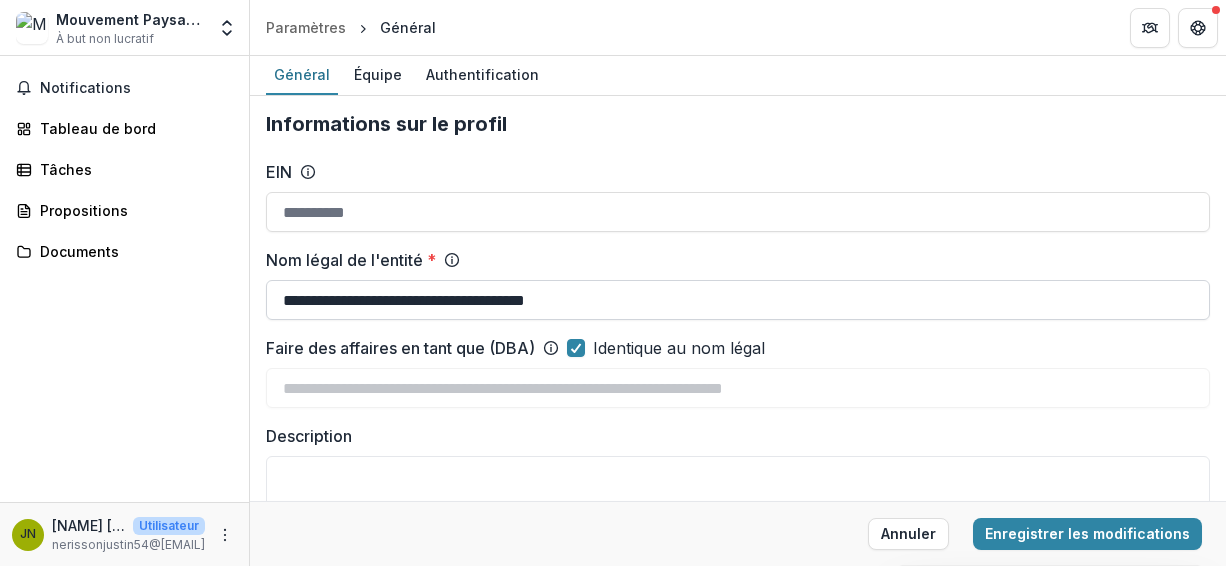 click on "**********" at bounding box center [738, 300] 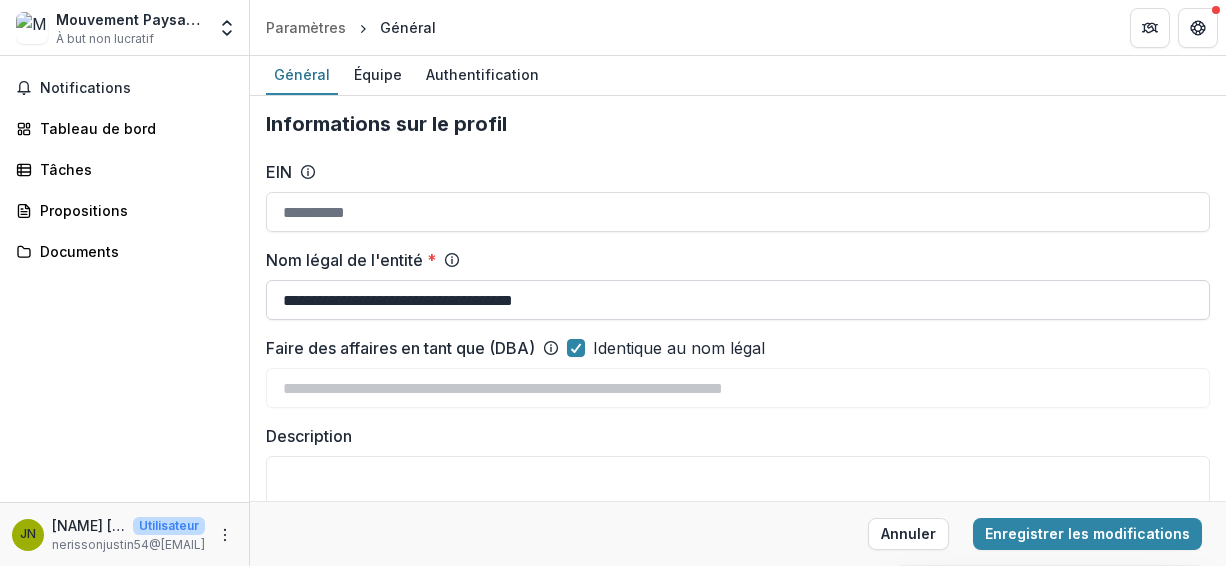 click on "**********" at bounding box center [738, 300] 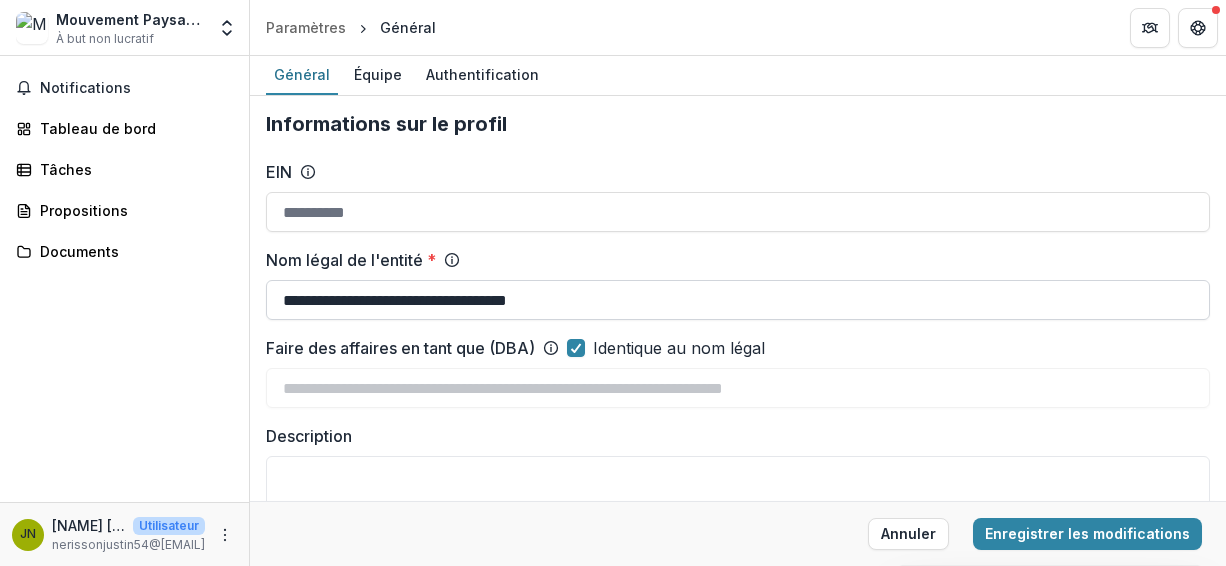 click on "**********" at bounding box center (738, 300) 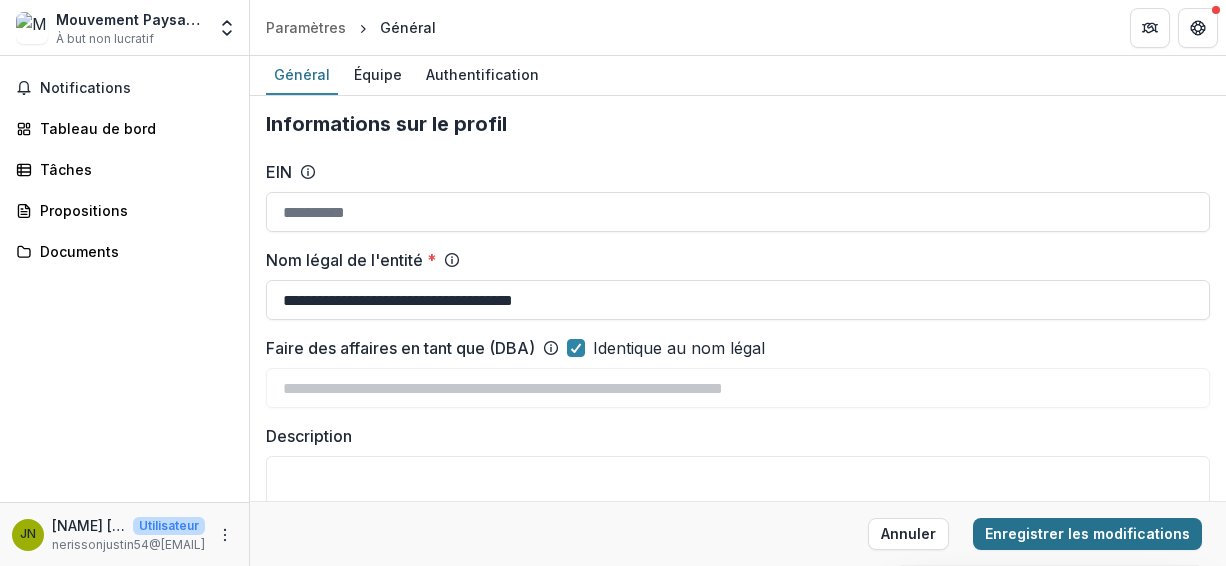 type on "**********" 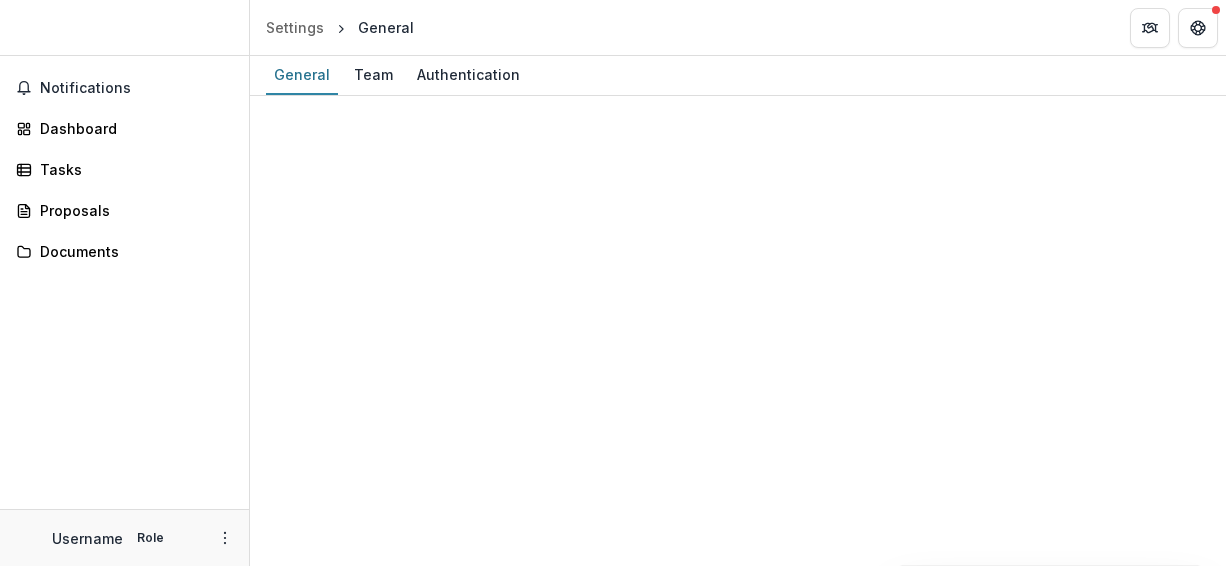 scroll, scrollTop: 0, scrollLeft: 0, axis: both 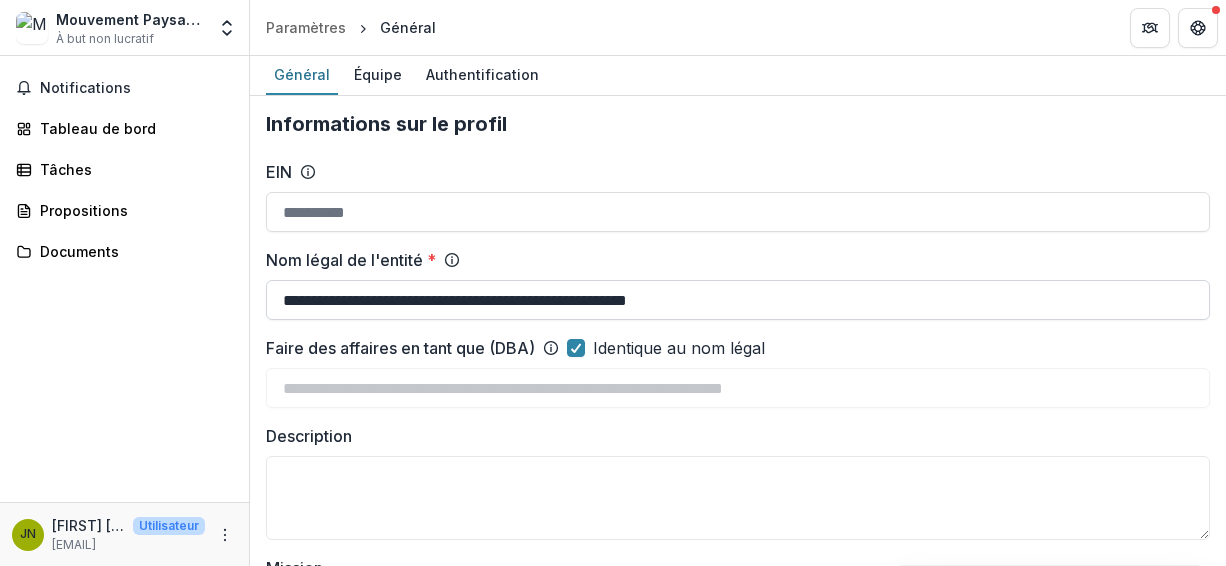 click on "**********" at bounding box center (738, 300) 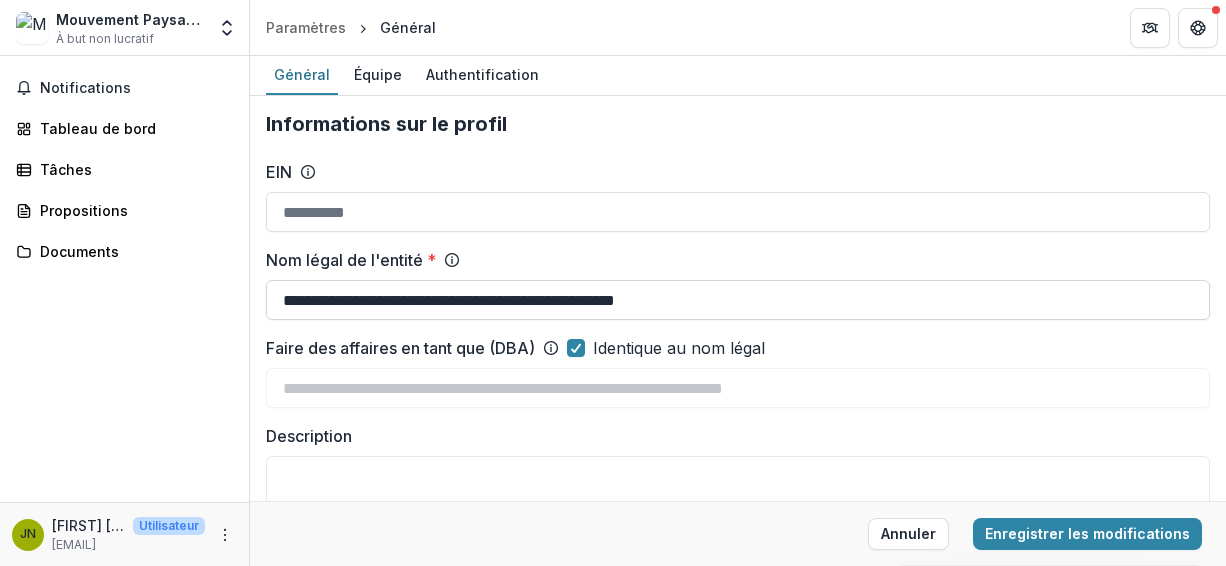 click on "**********" at bounding box center (738, 300) 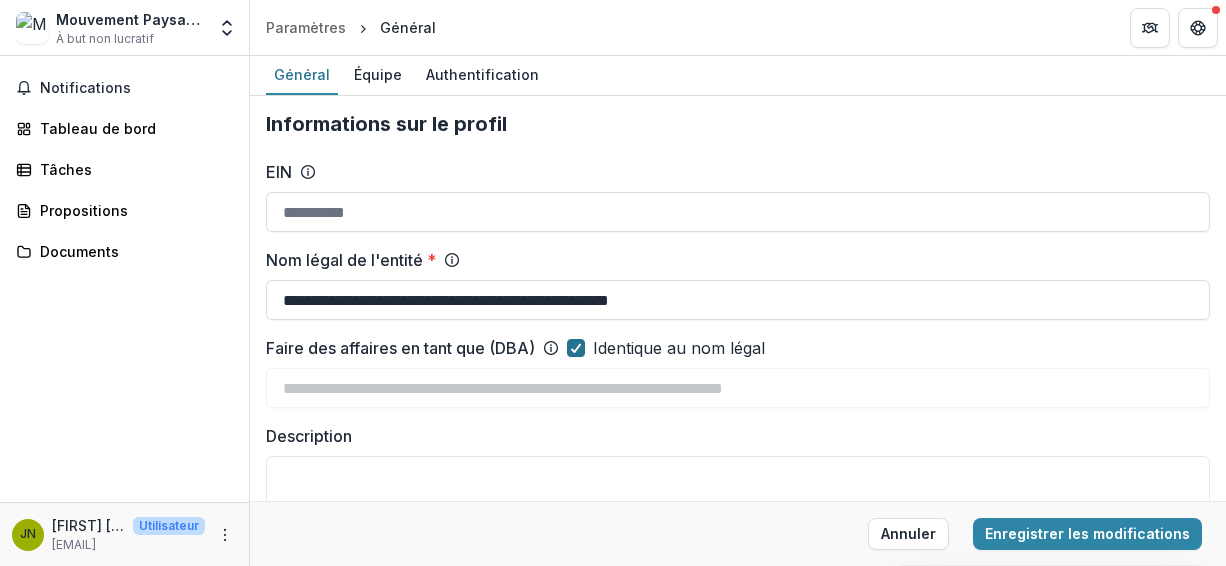 type on "**********" 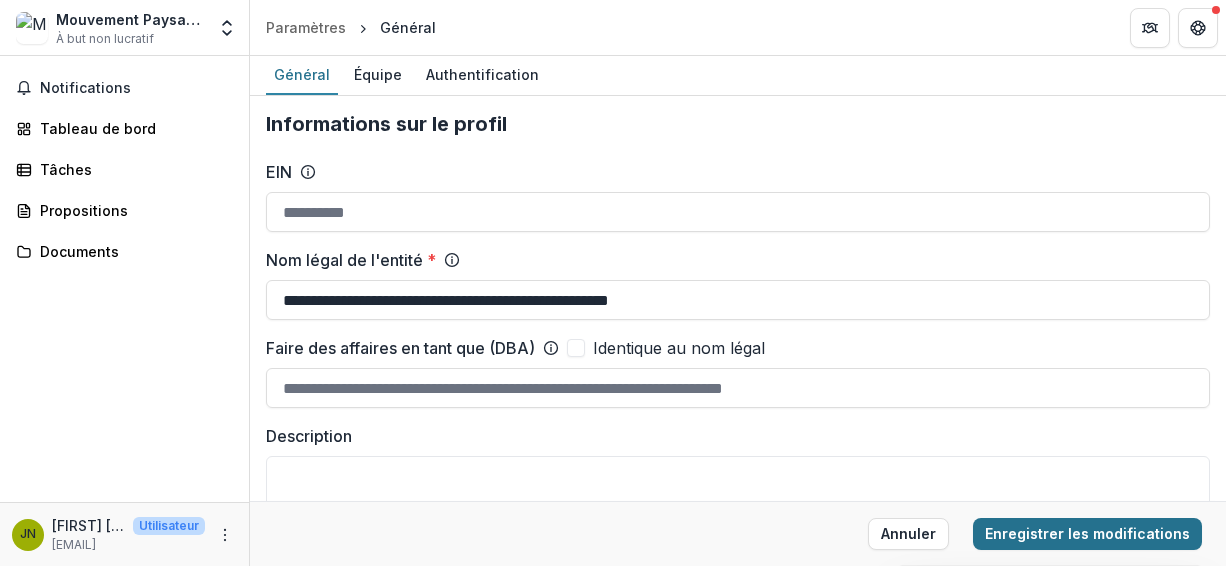 click on "Enregistrer les modifications" at bounding box center [1087, 533] 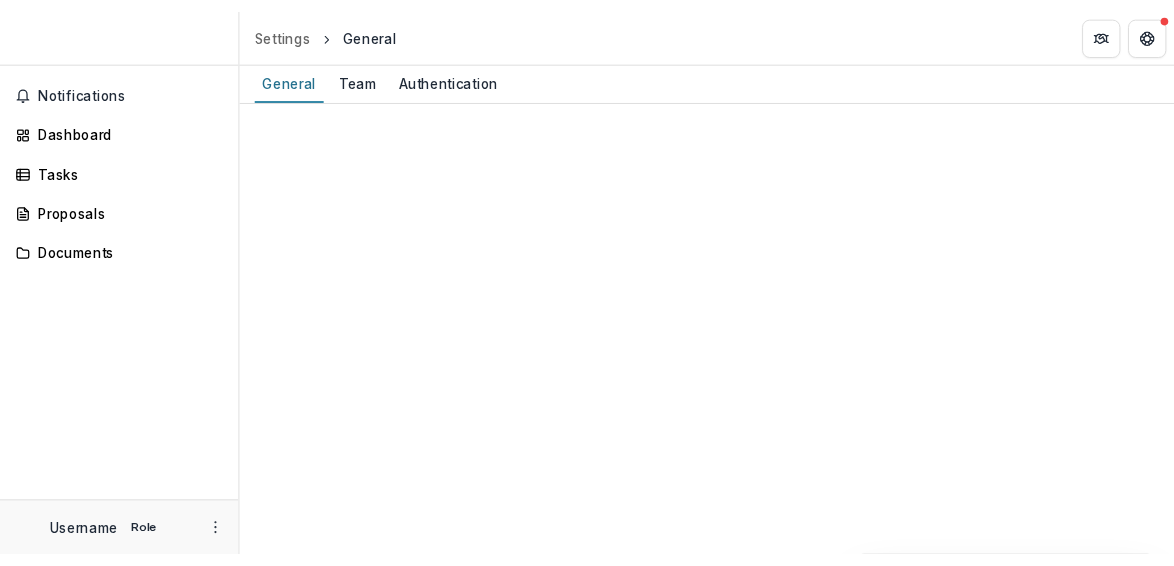 scroll, scrollTop: 0, scrollLeft: 0, axis: both 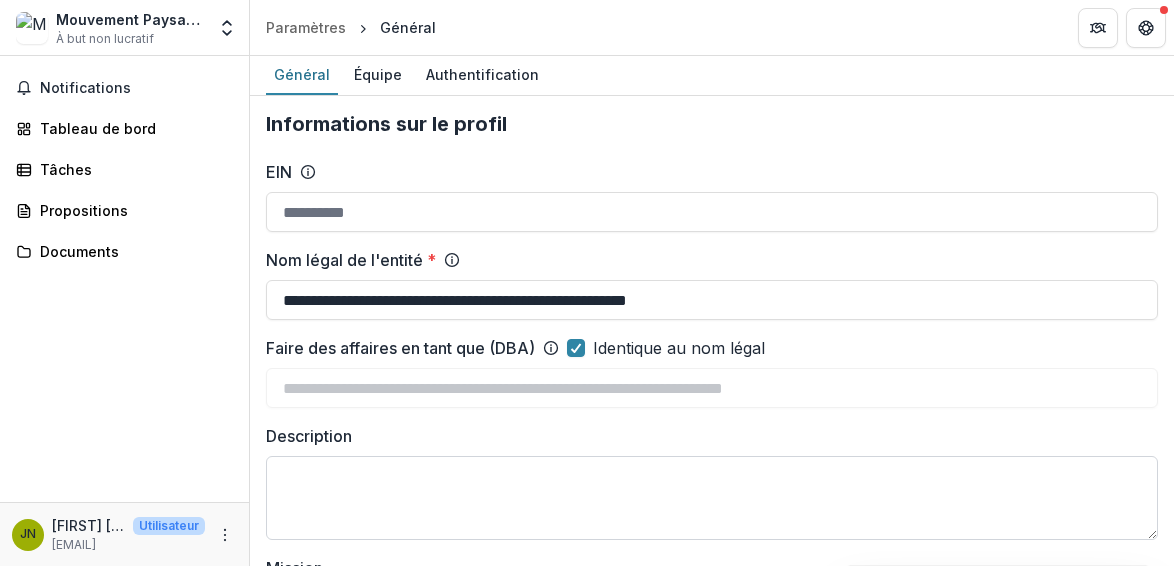 click on "Description" at bounding box center [712, 498] 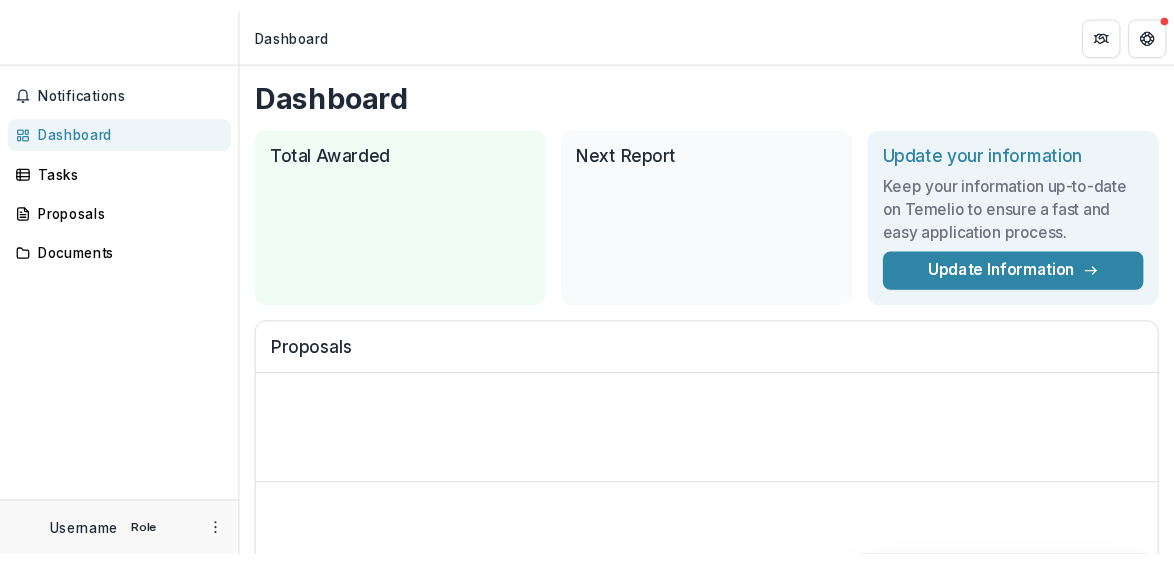scroll, scrollTop: 0, scrollLeft: 0, axis: both 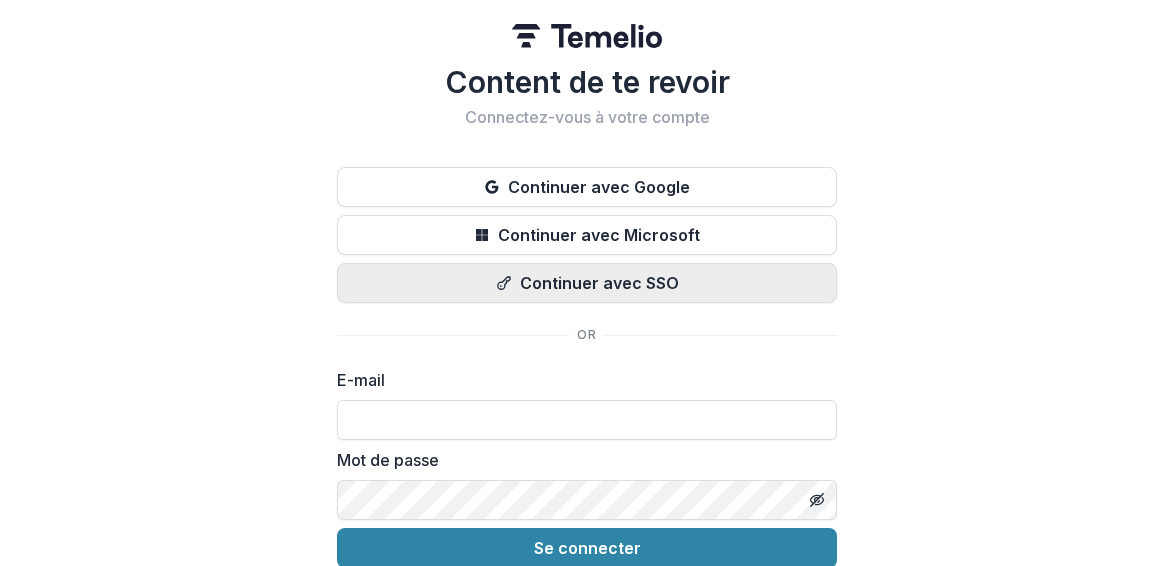 click on "Continuer avec SSO" at bounding box center (599, 283) 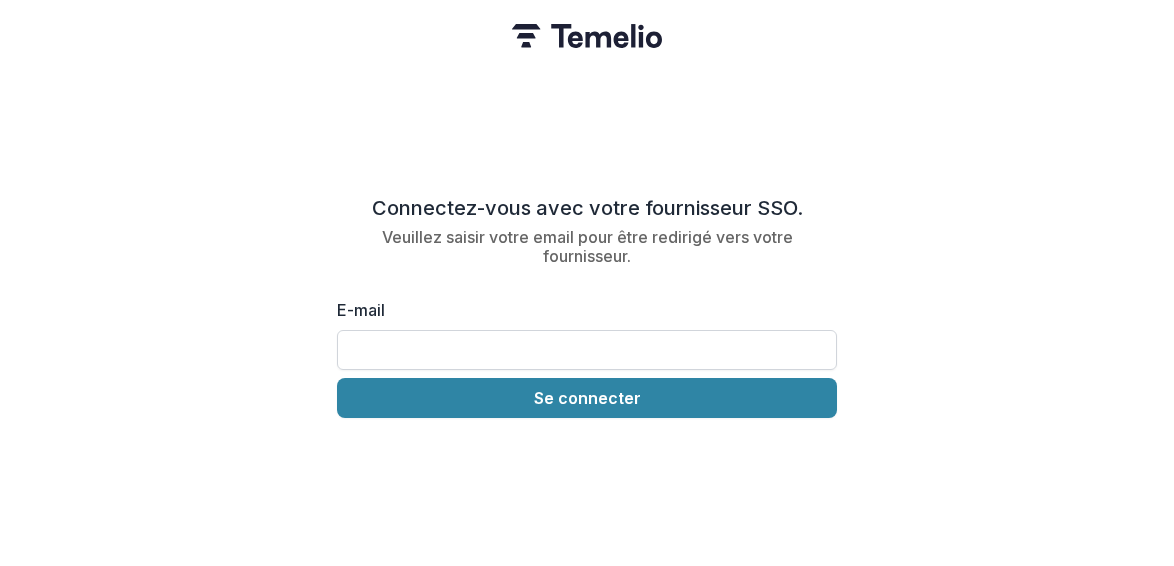 click on "E-mail" at bounding box center (587, 350) 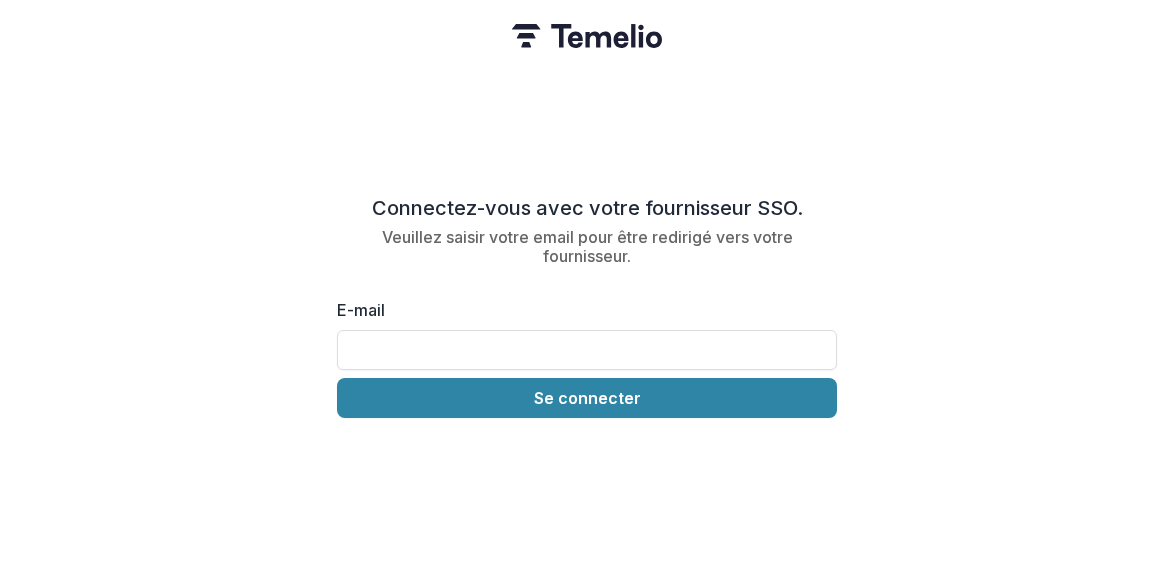 type on "**********" 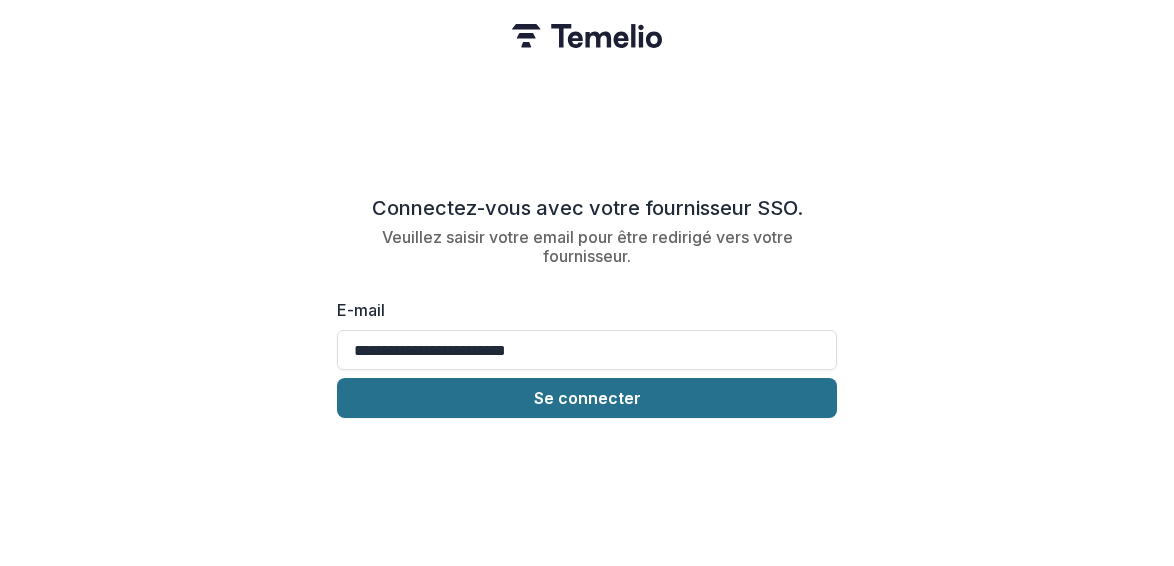 click on "Se connecter" at bounding box center (587, 398) 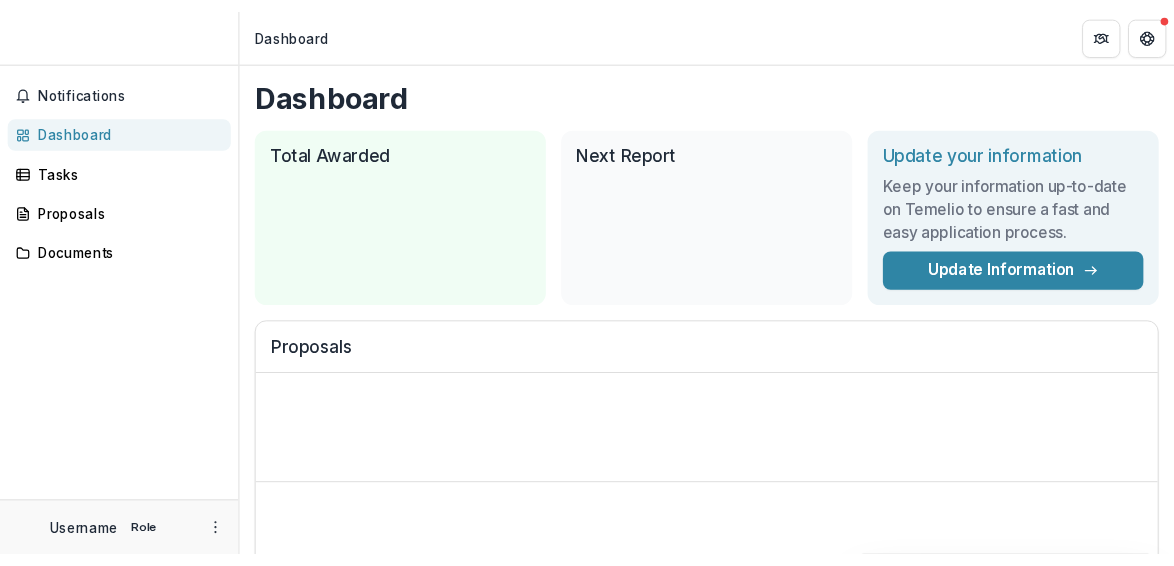scroll, scrollTop: 0, scrollLeft: 0, axis: both 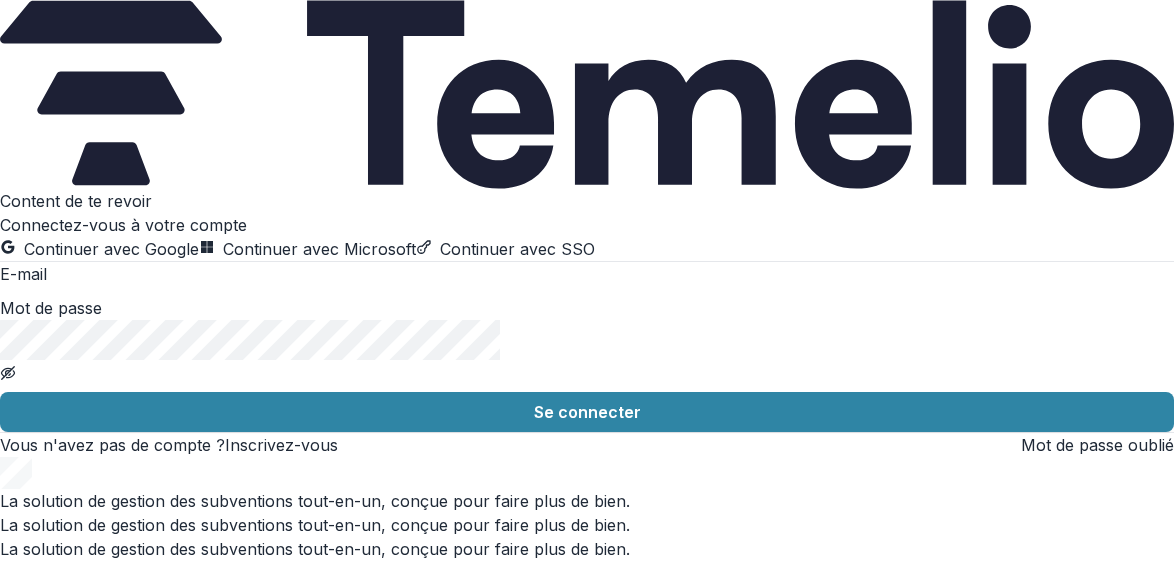 click on "Continuer avec Microsoft" at bounding box center [319, 249] 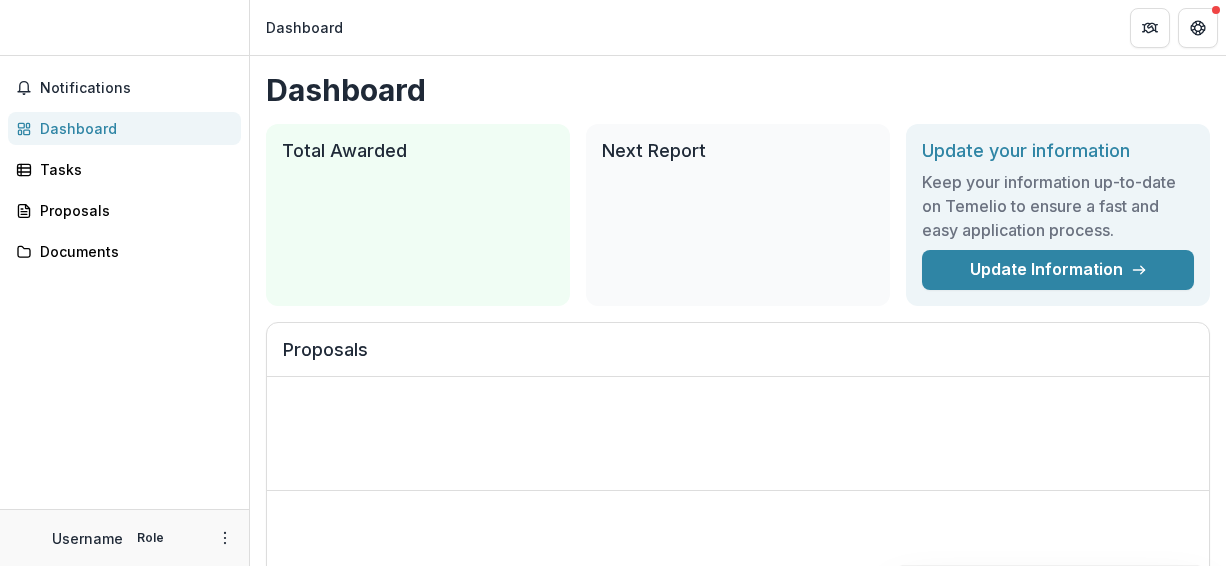 scroll, scrollTop: 0, scrollLeft: 0, axis: both 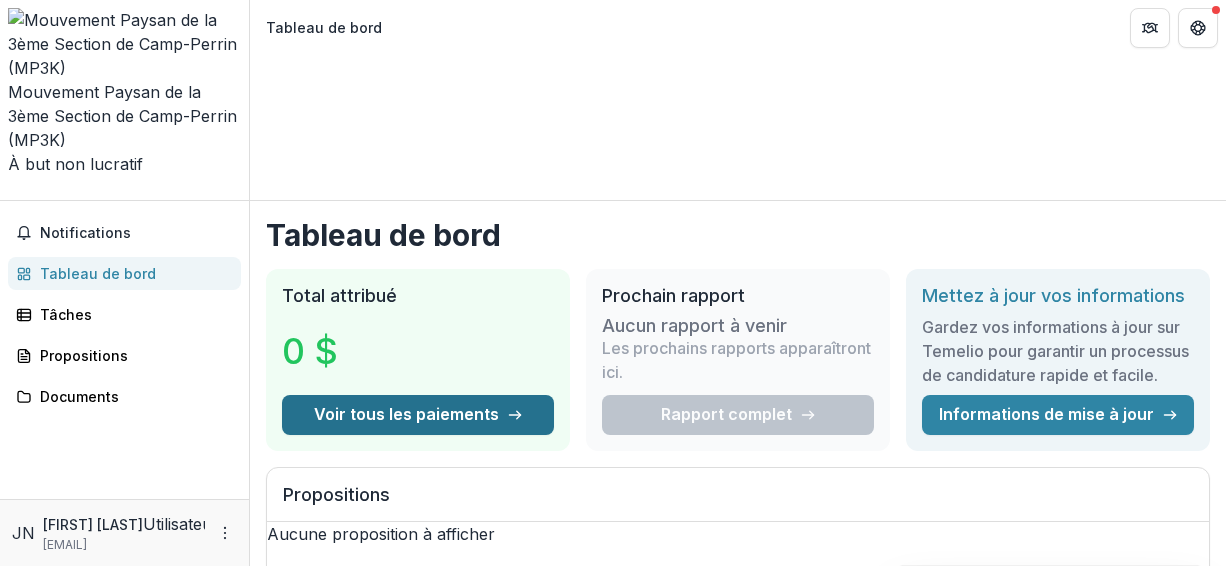 click on "Voir tous les paiements" at bounding box center (406, 415) 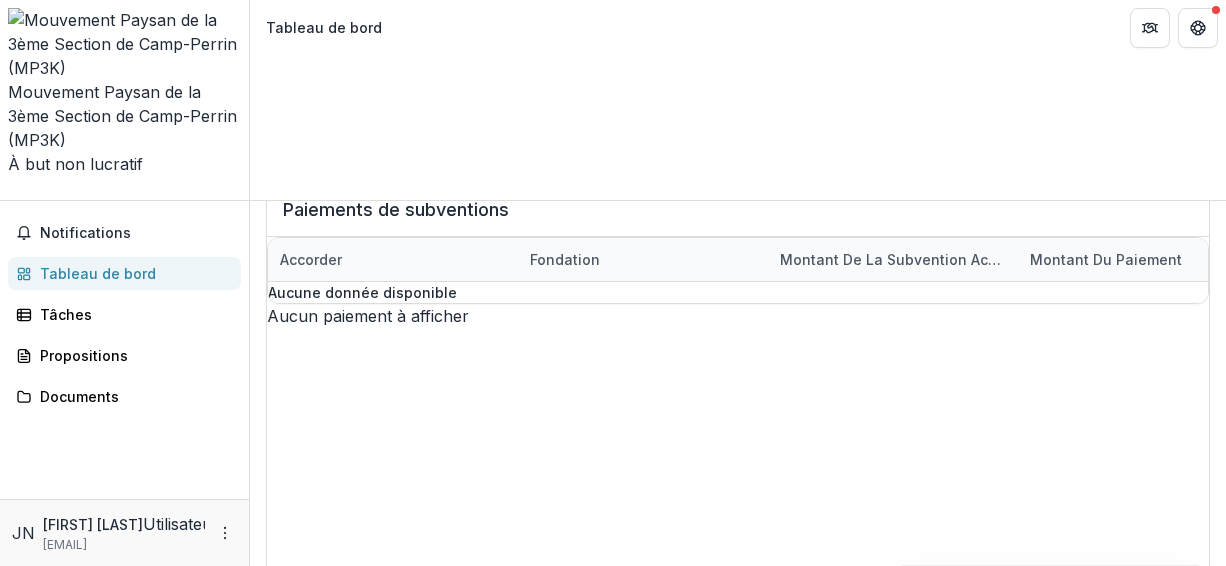 scroll, scrollTop: 1164, scrollLeft: 0, axis: vertical 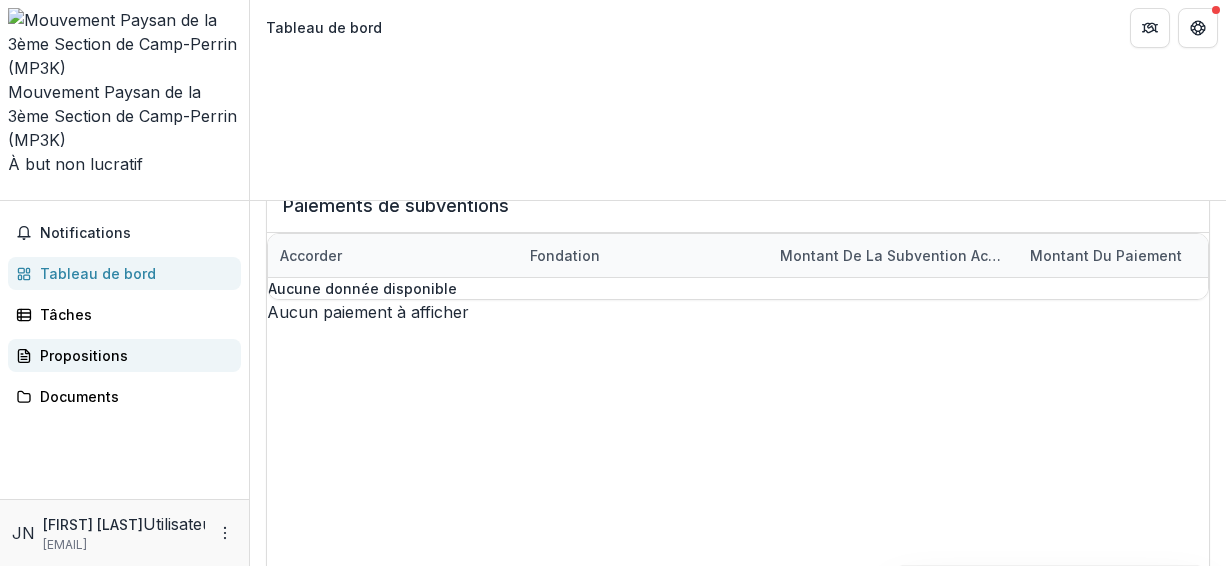click on "Propositions" at bounding box center (124, 355) 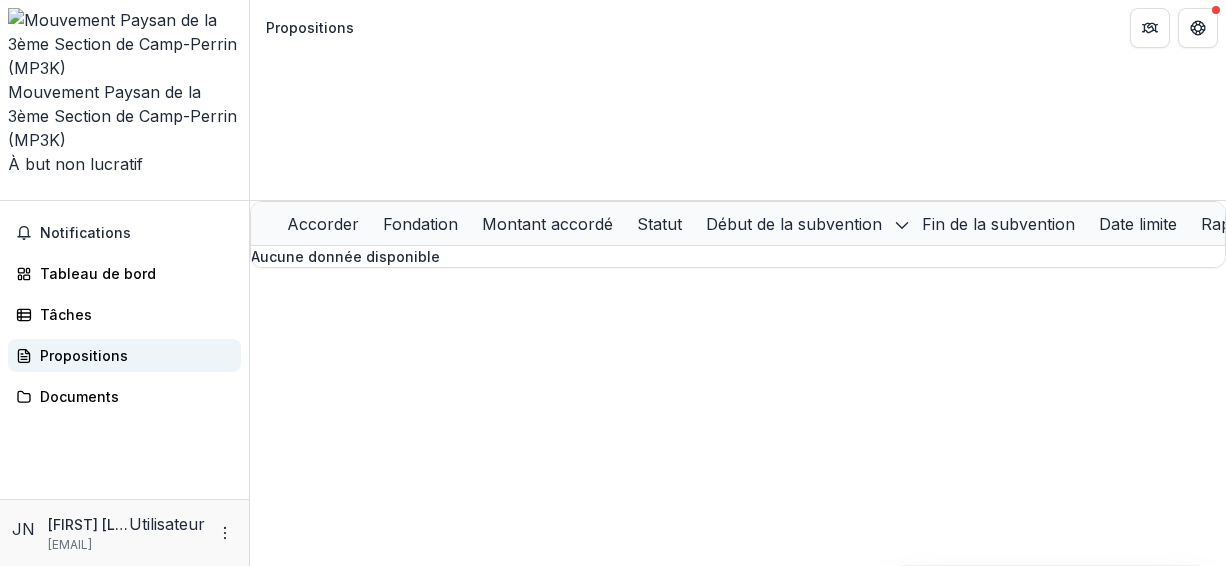 click on "Propositions" at bounding box center (124, 355) 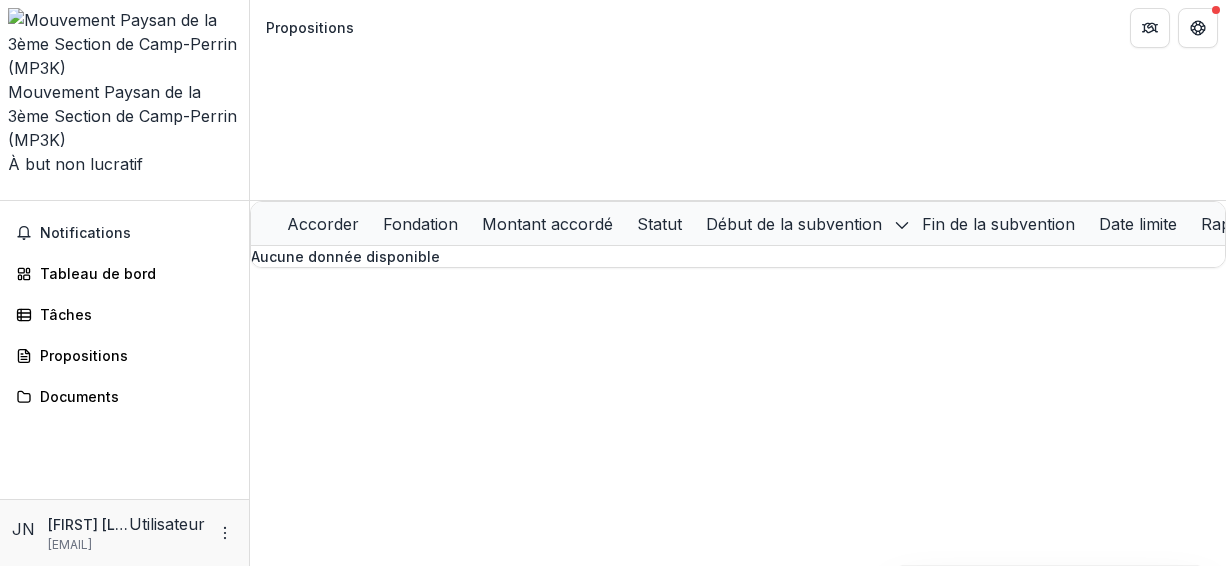 click on "Utilisateur" at bounding box center (167, 524) 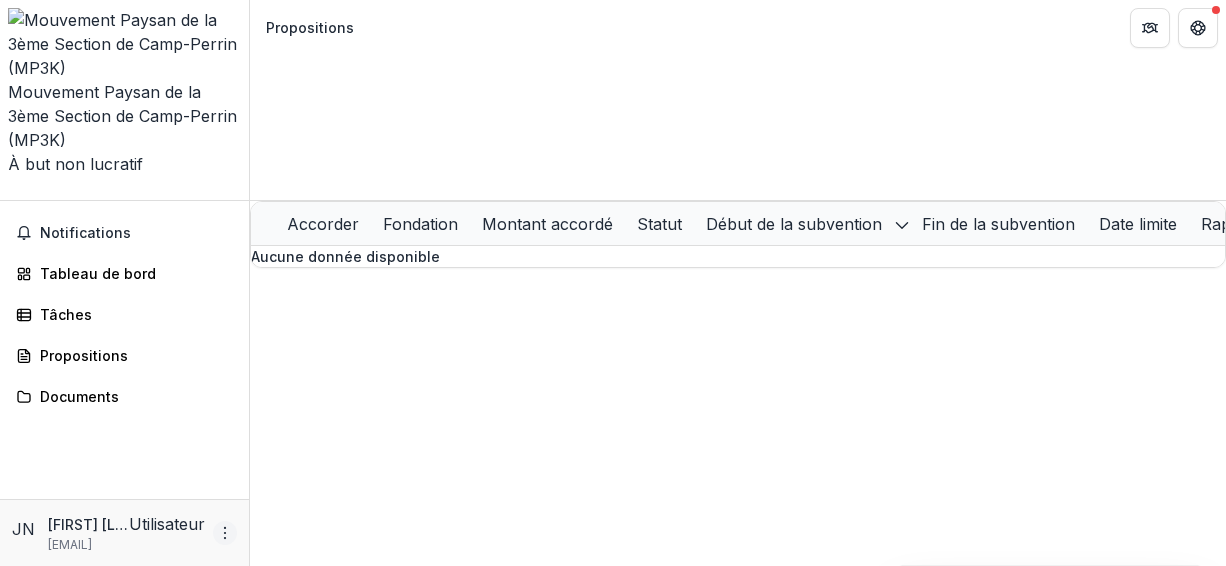 click 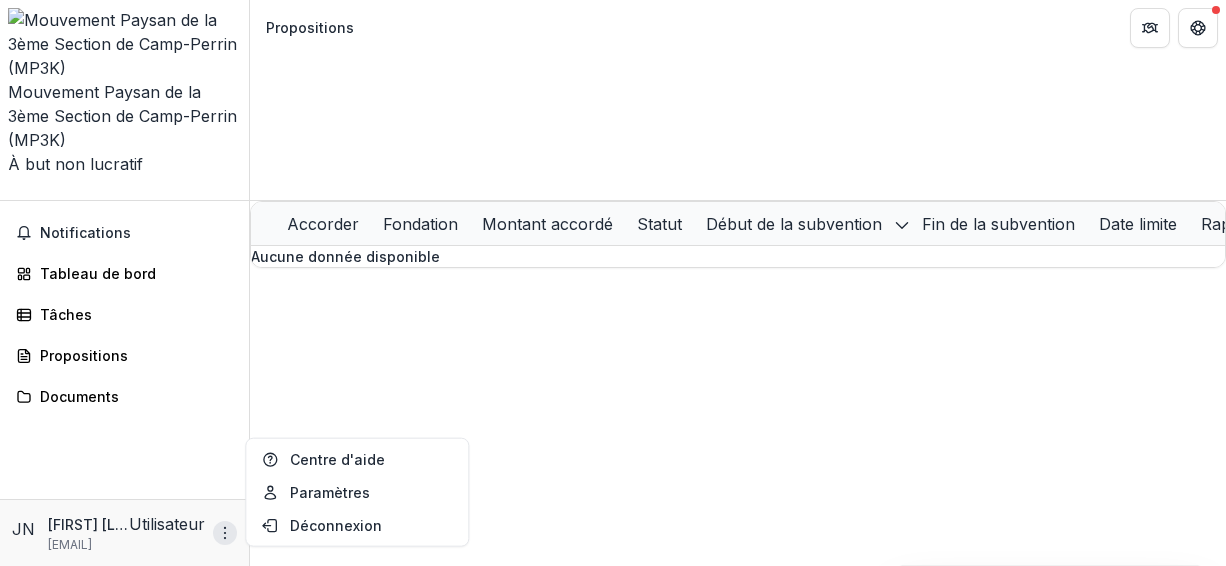 click 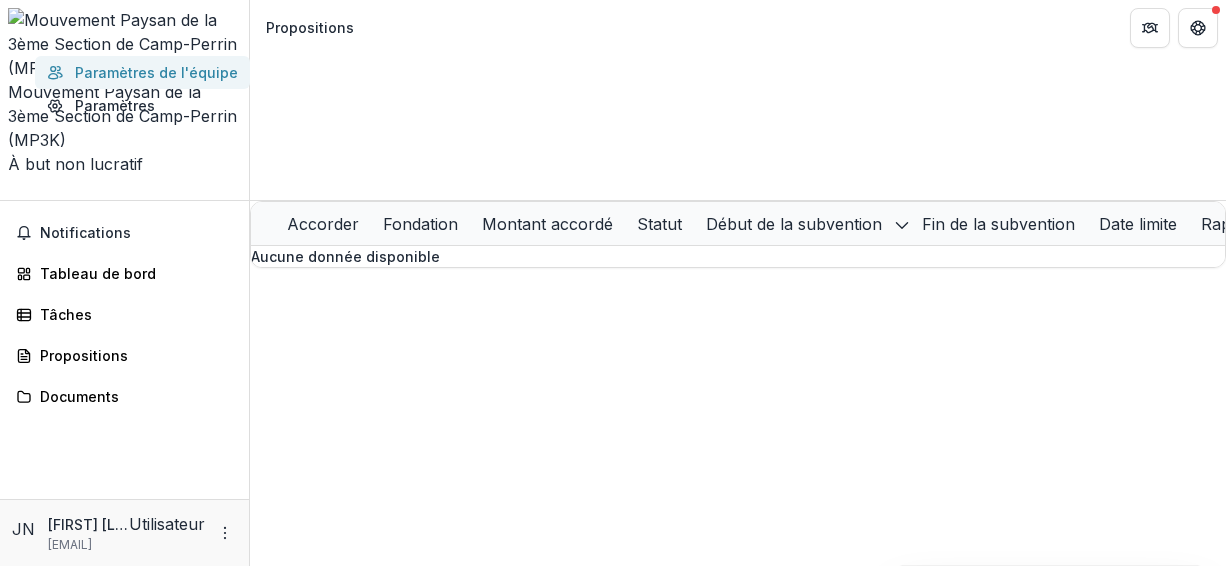 click on "Paramètres de l'équipe" at bounding box center [142, 72] 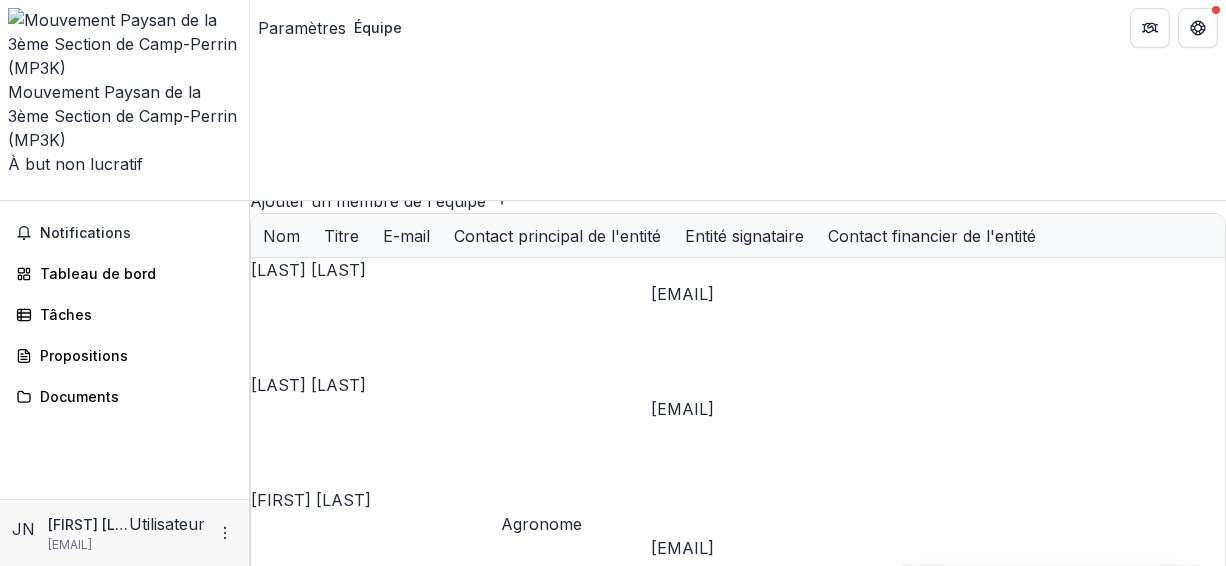 scroll, scrollTop: 119, scrollLeft: 0, axis: vertical 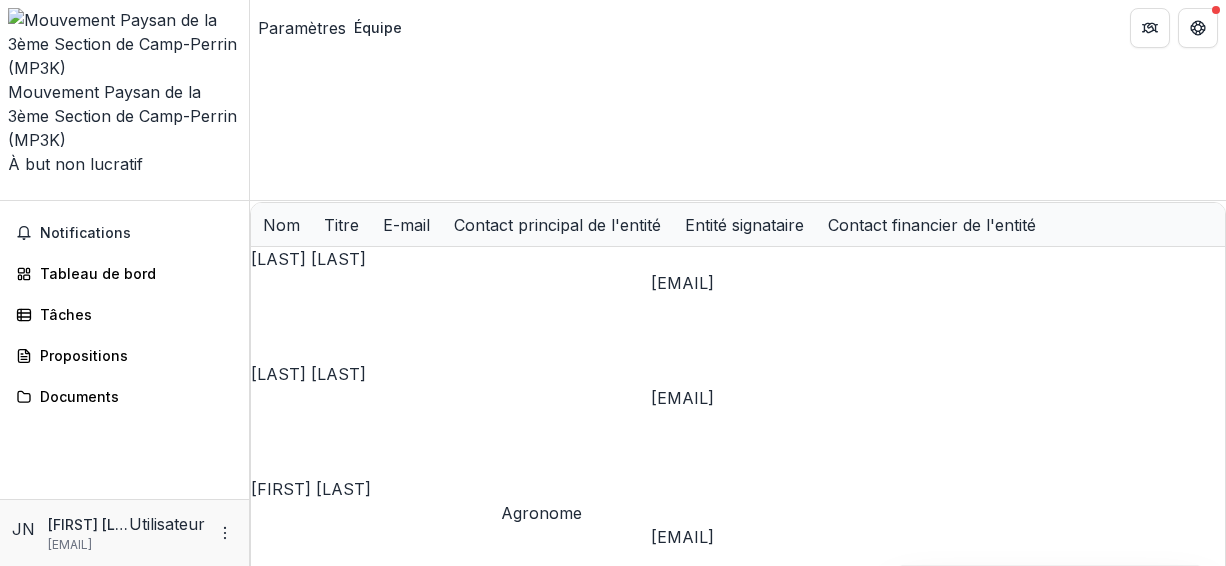 click on "Supprimer" at bounding box center (1611, 307) 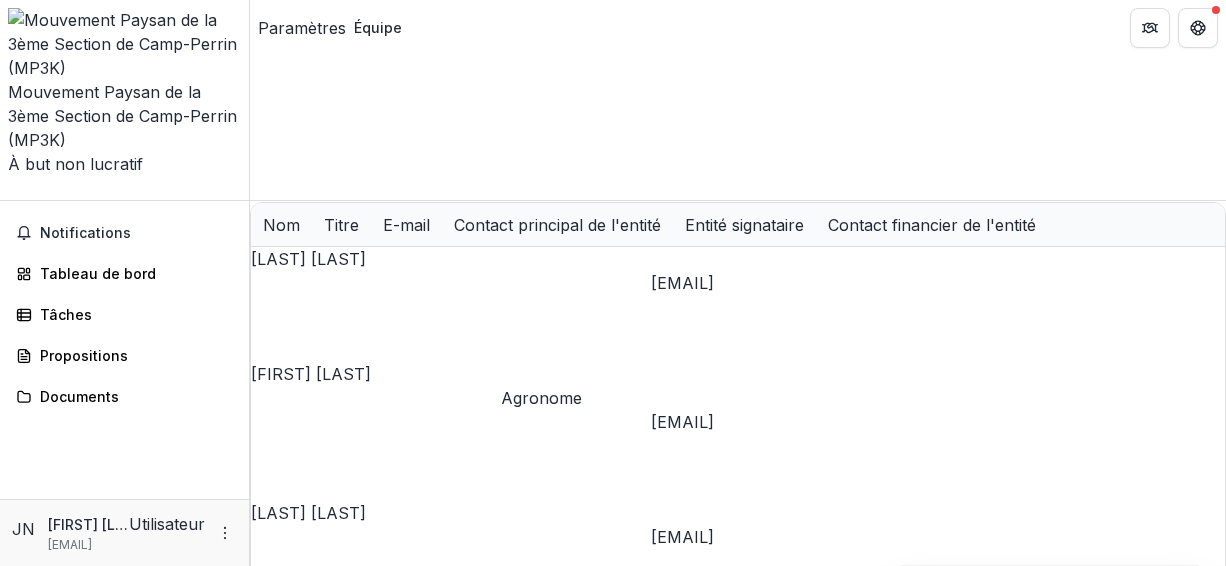scroll, scrollTop: 76, scrollLeft: 0, axis: vertical 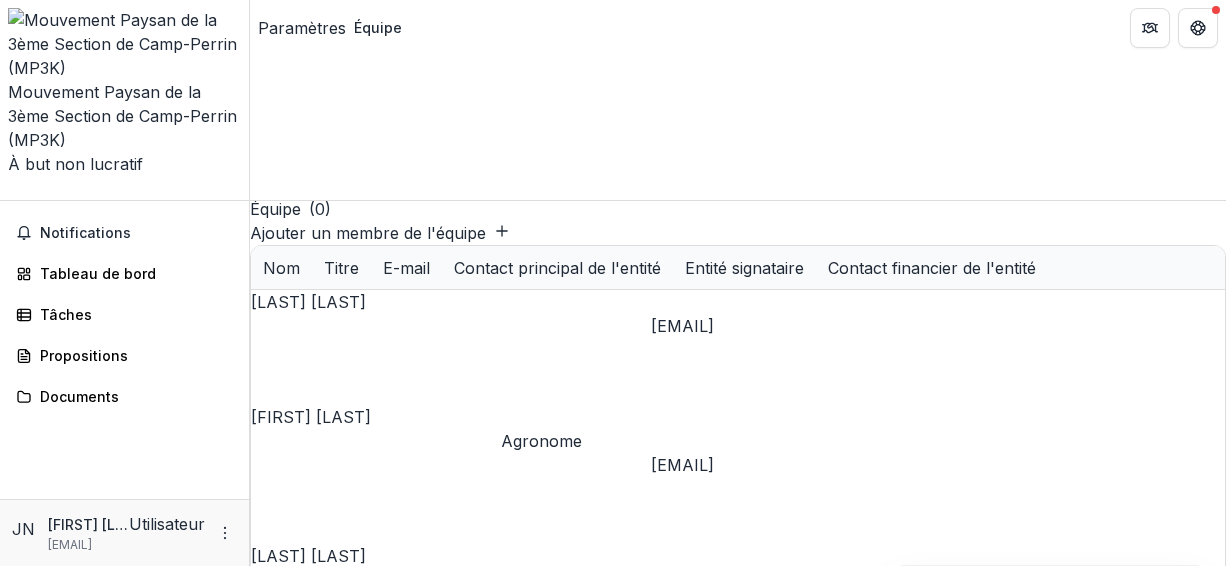 click on "Modifier" at bounding box center [1532, 350] 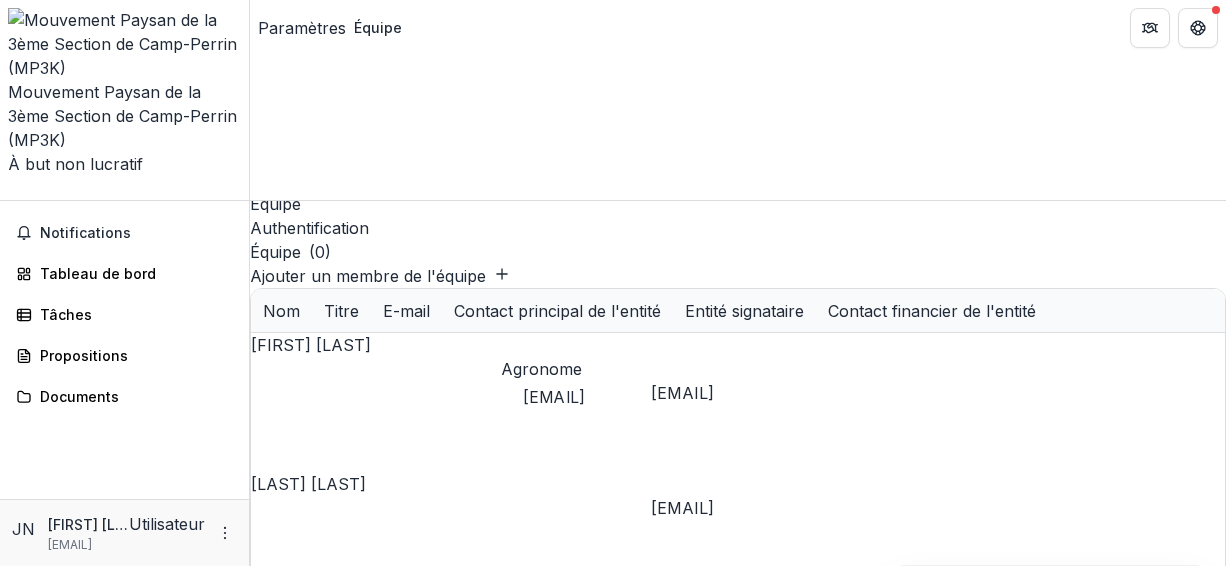scroll, scrollTop: 0, scrollLeft: 0, axis: both 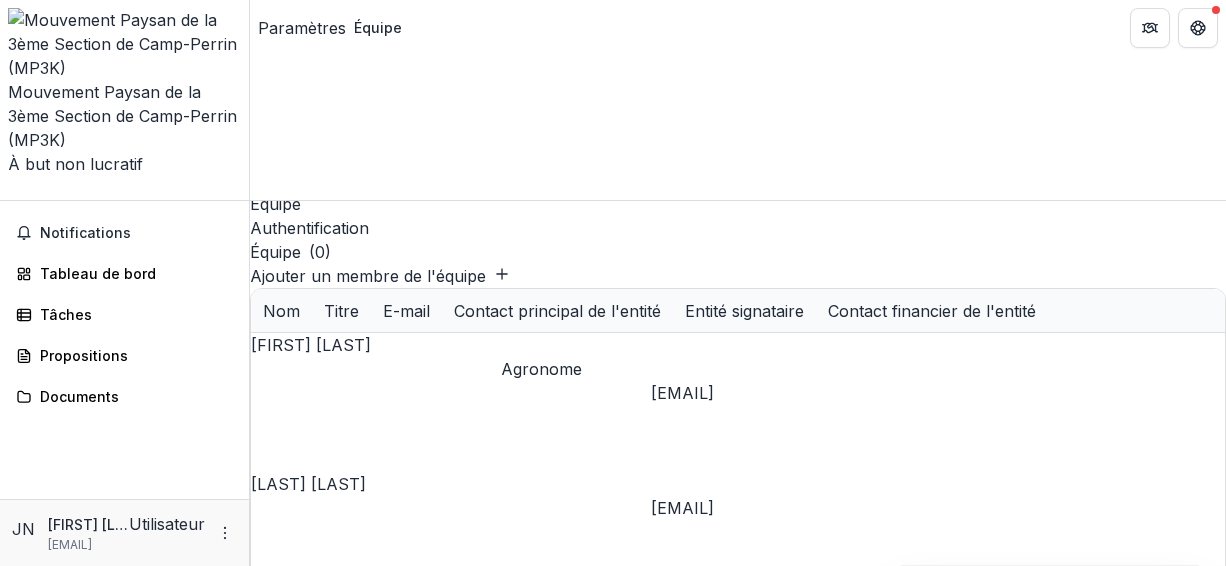 click at bounding box center (1001, 520) 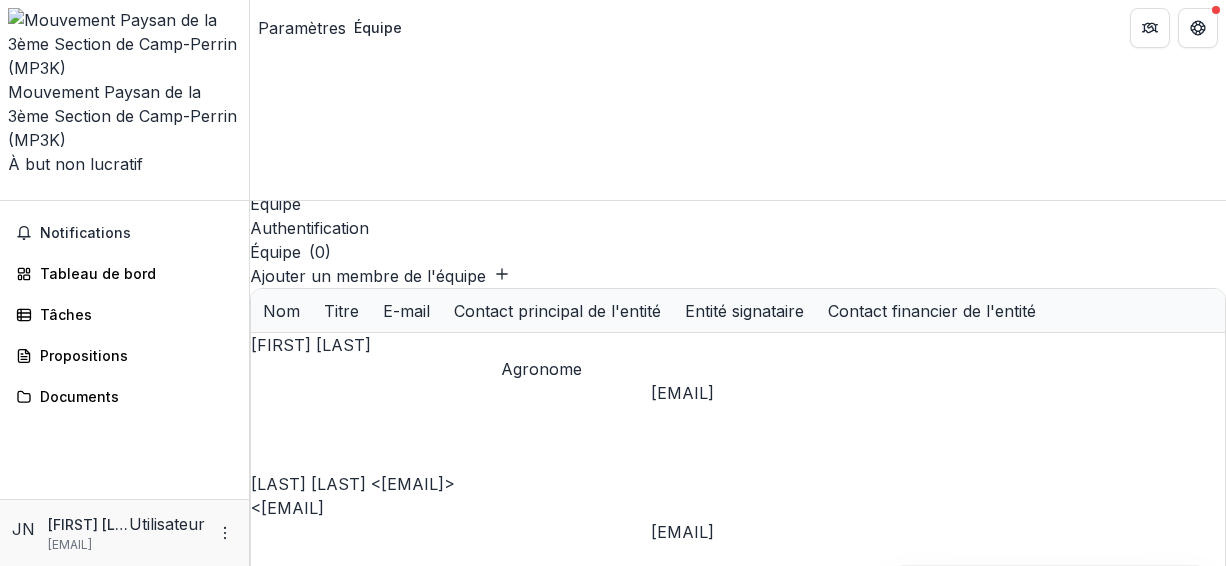 scroll, scrollTop: 0, scrollLeft: 457, axis: horizontal 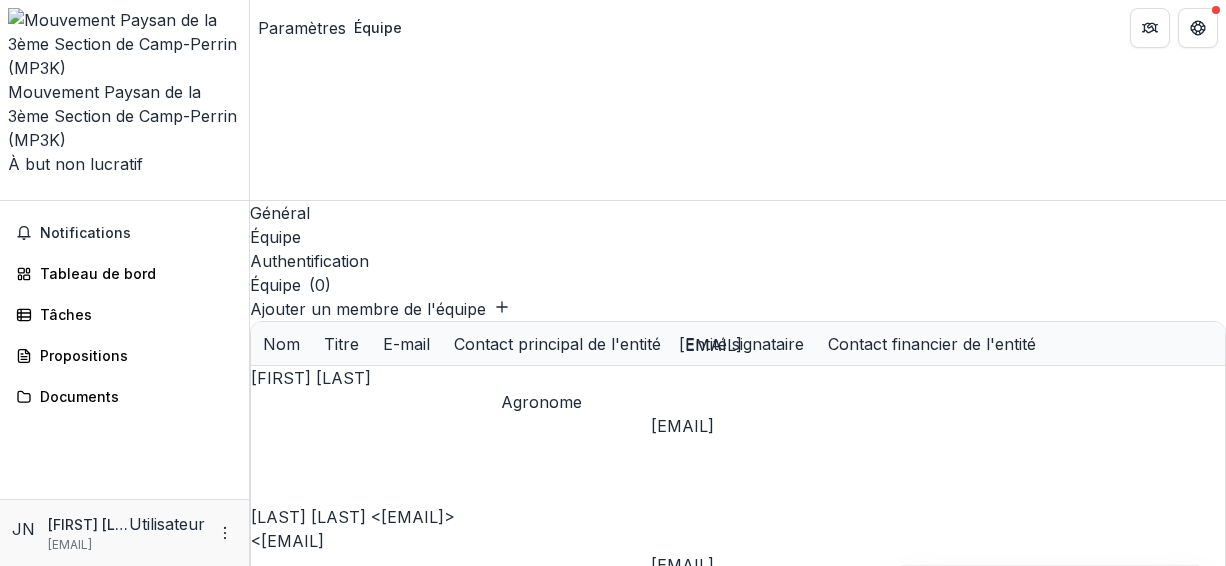 click on "chavannescasseus@gmail.co" at bounding box center (682, 1280) 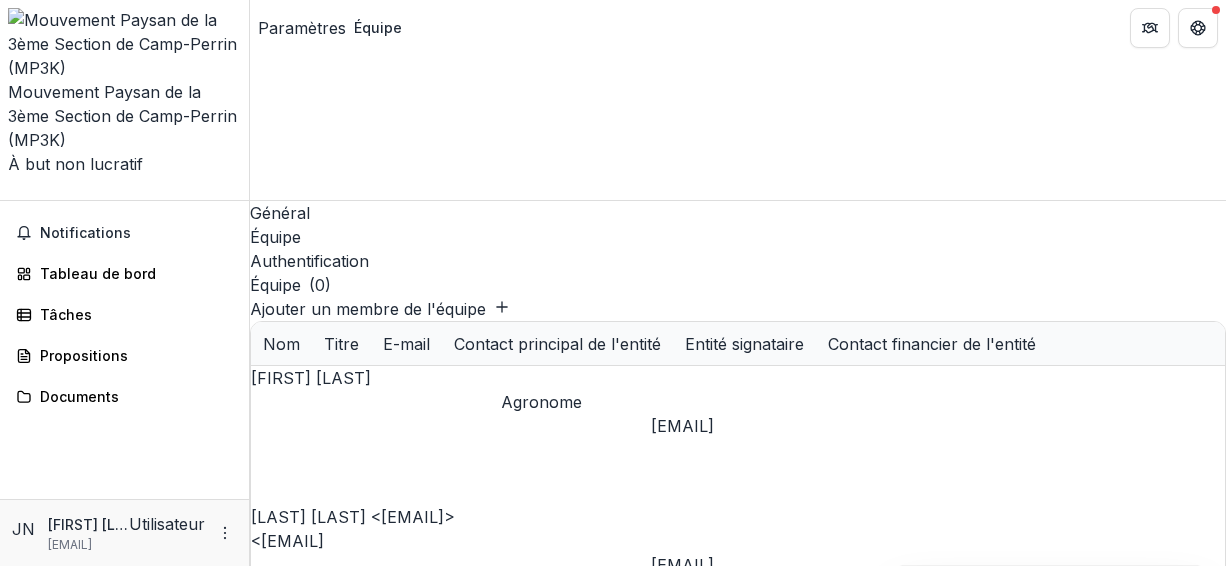 scroll, scrollTop: 0, scrollLeft: 457, axis: horizontal 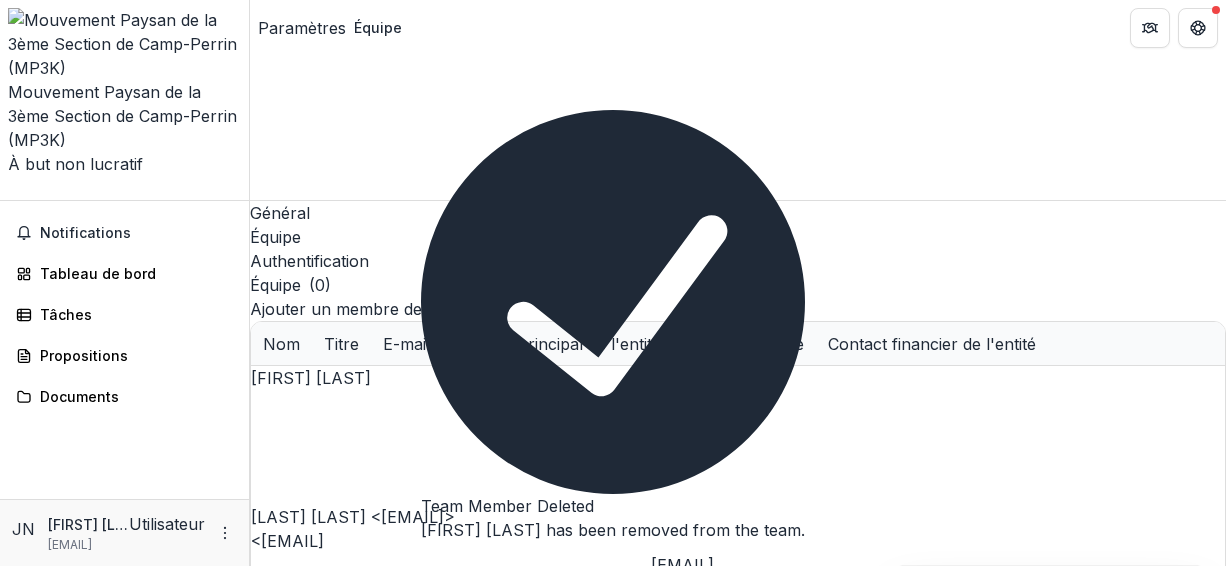 click on "Général Équipe Authentification Équipe (  0  ) Ajouter un membre de l'équipe Nom Titre E-mail Contact principal de l'entité Entité signataire Contact financier de l'entité [FIRST] [LAST] Agronome [EMAIL] Modifier Supprimer [FIRST] [LAST] [EMAIL] [EMAIL] [EMAIL] Modifier Supprimer [FIRST] [LAST] [EMAIL] Modifier Supprimer [FIRST] [LAST] [EMAIL] Modifier Supprimer" at bounding box center [738, 383] 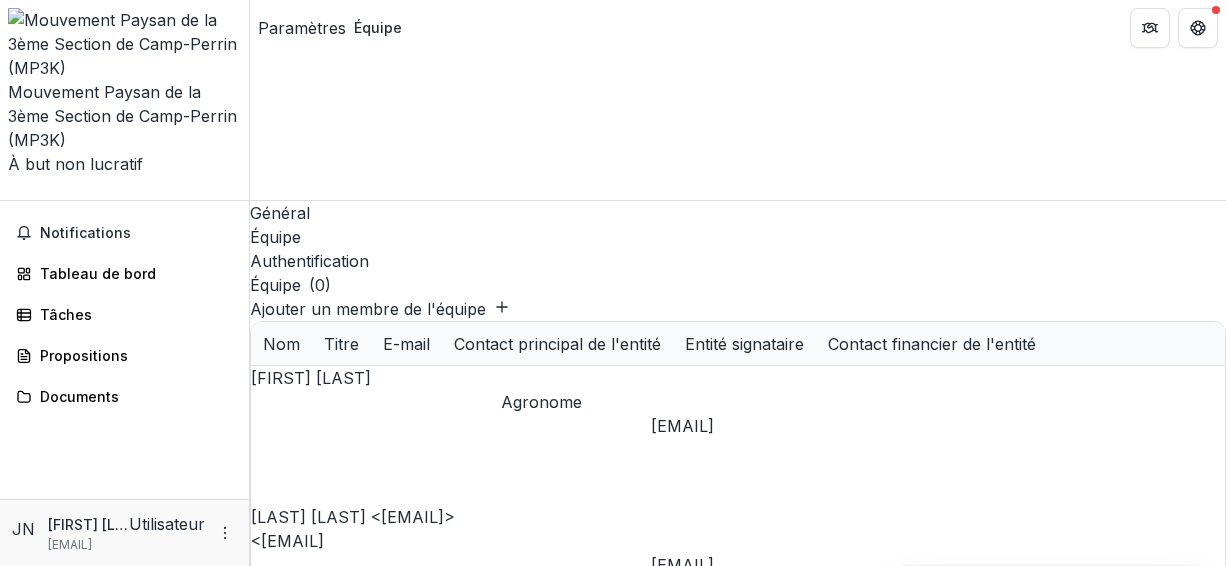 click on "Général Équipe Authentification Équipe (  0  ) Ajouter un membre de l'équipe Nom Titre E-mail Contact principal de l'entité Entité signataire Contact financier de l'entité [FIRST] [LAST] Agronome [EMAIL] Modifier Supprimer [FIRST] [LAST] [EMAIL] [EMAIL] [EMAIL] Modifier Supprimer [FIRST] [LAST] [EMAIL] Modifier Supprimer [FIRST] [LAST] [EMAIL] Modifier Supprimer" at bounding box center (738, 383) 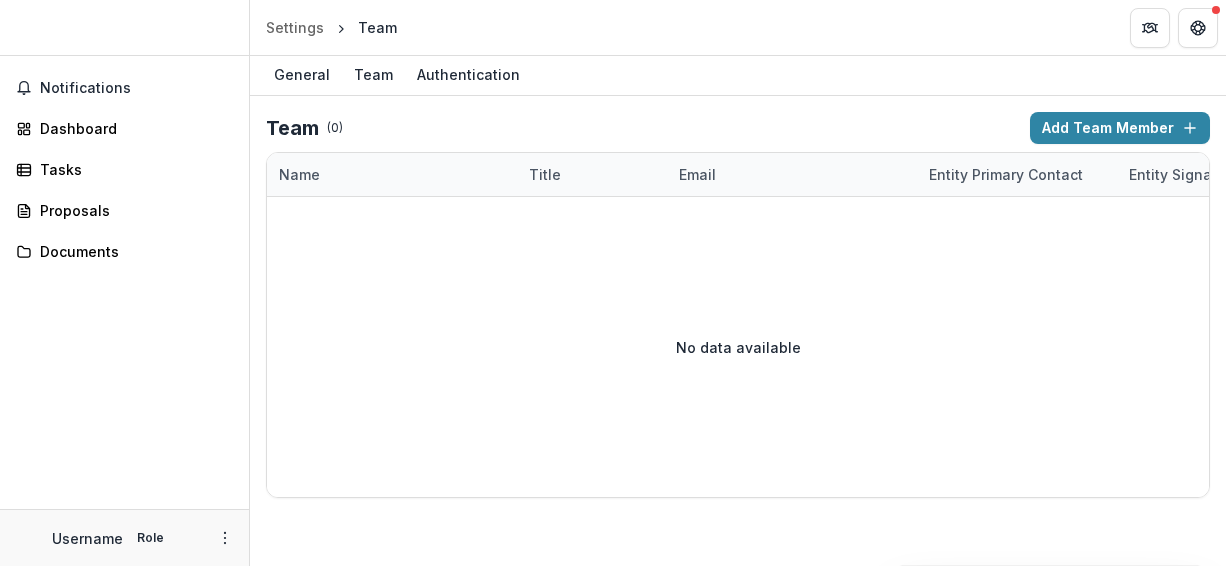 scroll, scrollTop: 0, scrollLeft: 0, axis: both 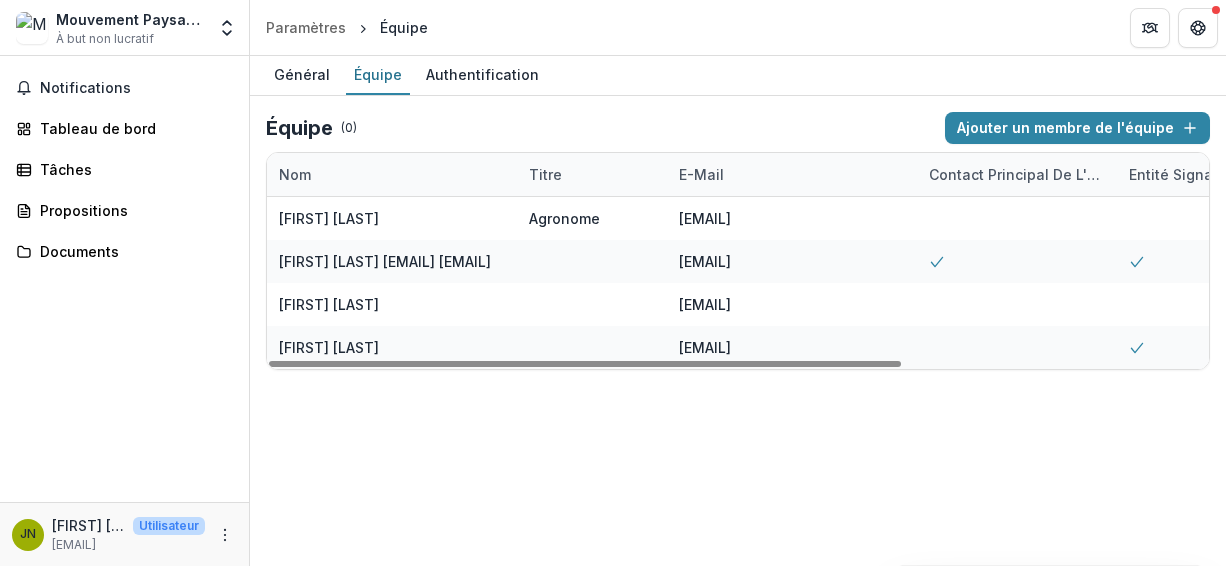 click on "Général Équipe Authentification Équipe (  0  ) Ajouter un membre de l'équipe Nom Titre E-mail Contact principal de l'entité Entité signataire Contact financier de l'entité [FIRST] [LAST] Agronome [EMAIL] Modifier Supprimer [FIRST] [LAST] [EMAIL] [EMAIL] [EMAIL] Modifier Supprimer [FIRST] [LAST] [EMAIL] Modifier Supprimer [FIRST] [LAST] [EMAIL] Modifier Supprimer" at bounding box center [738, 311] 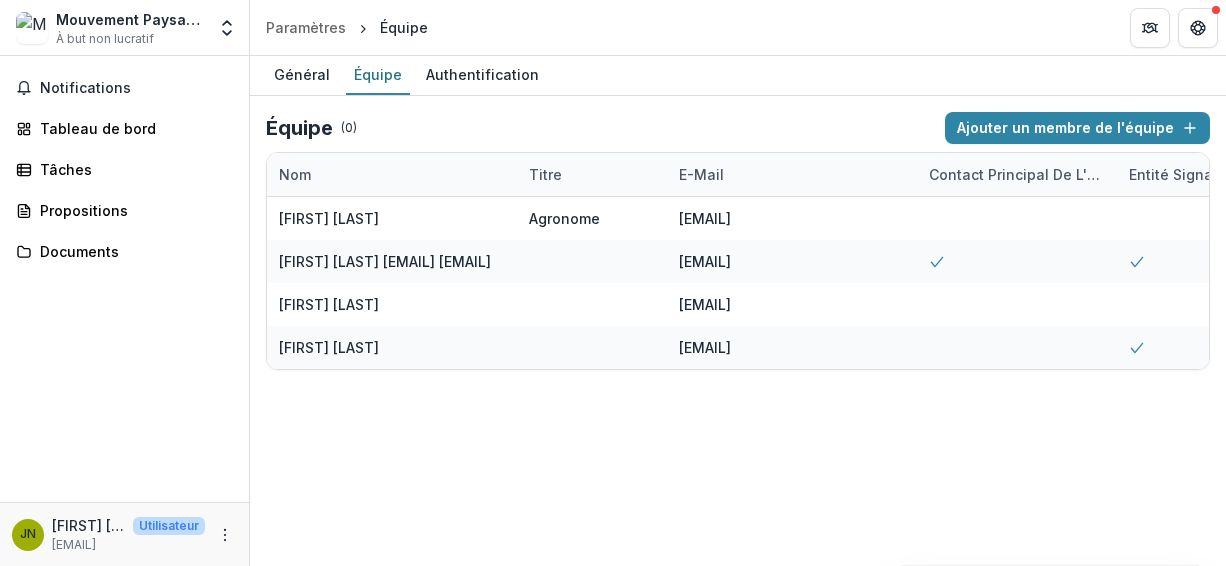 click on "Général Équipe Authentification Équipe (  0  ) Ajouter un membre de l'équipe Nom Titre E-mail Contact principal de l'entité Entité signataire Contact financier de l'entité [FIRST] [LAST] Agronome [EMAIL] Modifier Supprimer [FIRST] [LAST] [EMAIL] [EMAIL] [EMAIL] Modifier Supprimer [FIRST] [LAST] [EMAIL] Modifier Supprimer [FIRST] [LAST] [EMAIL] Modifier Supprimer" at bounding box center [738, 311] 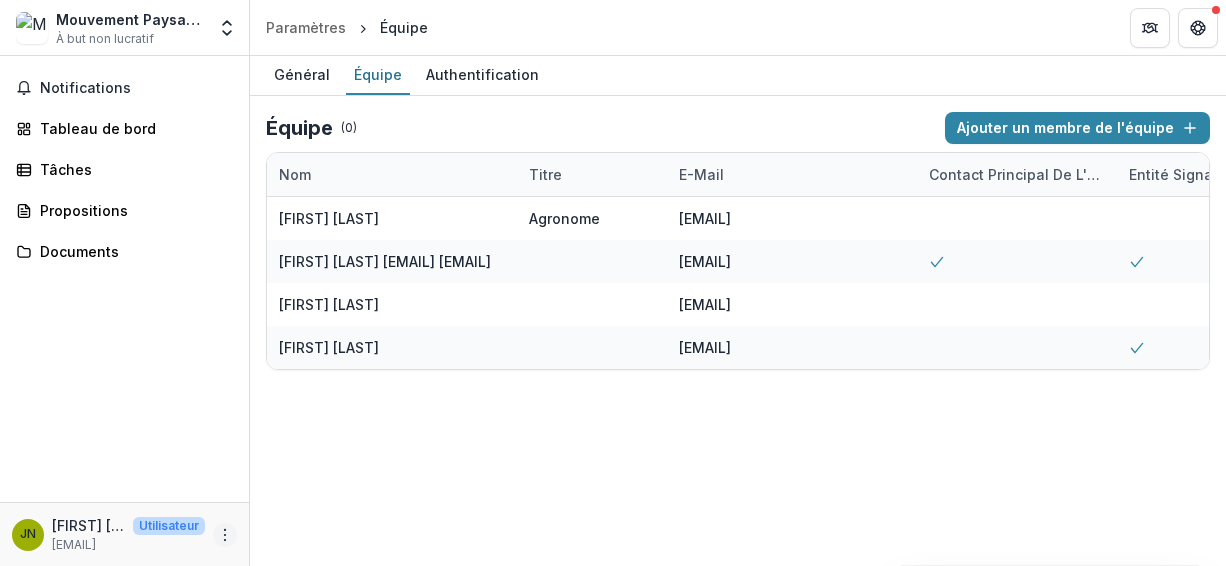 click 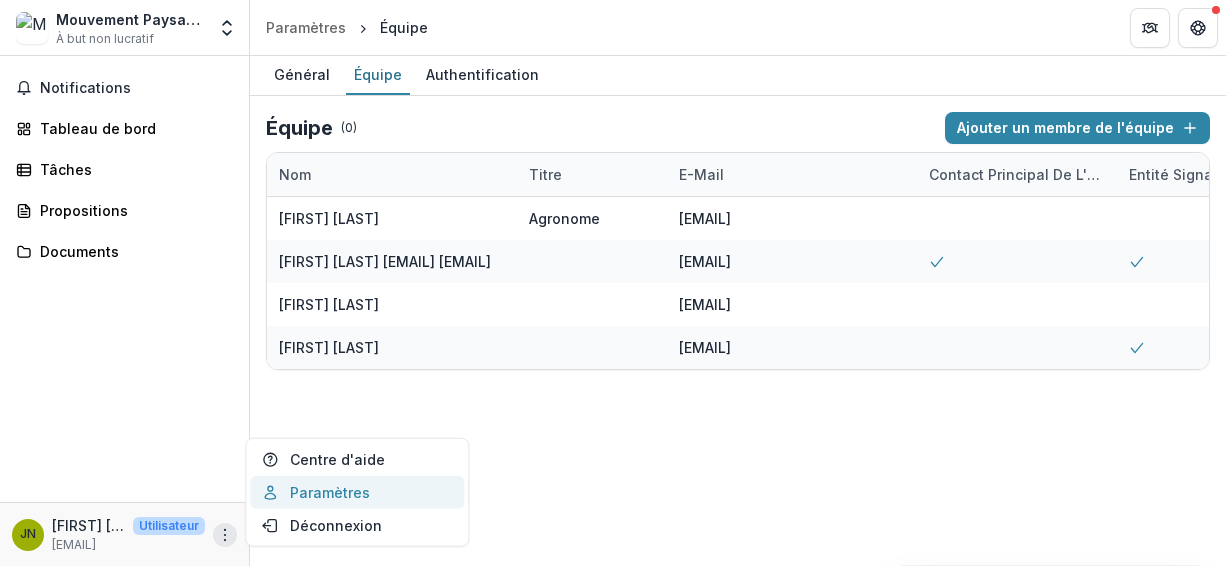 click on "Paramètres" at bounding box center [357, 492] 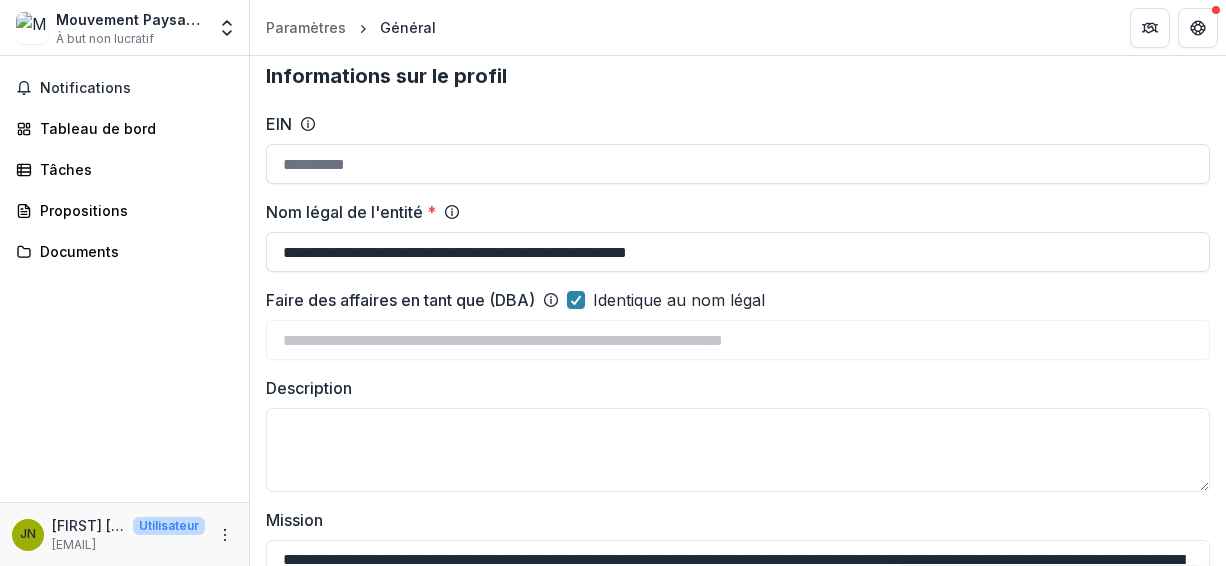 scroll, scrollTop: 0, scrollLeft: 0, axis: both 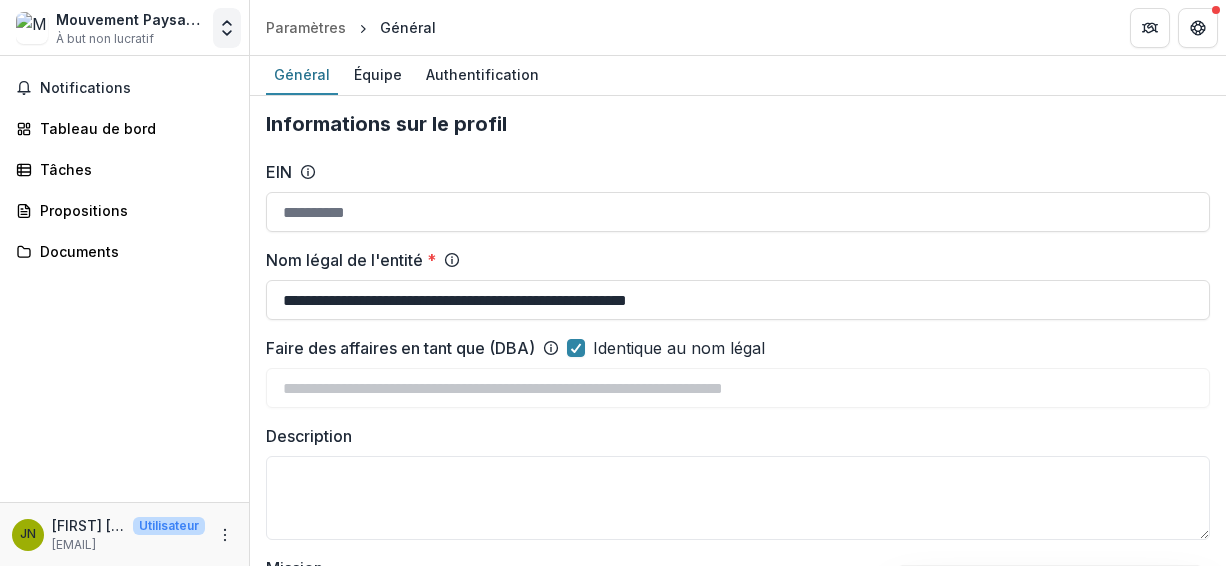 click 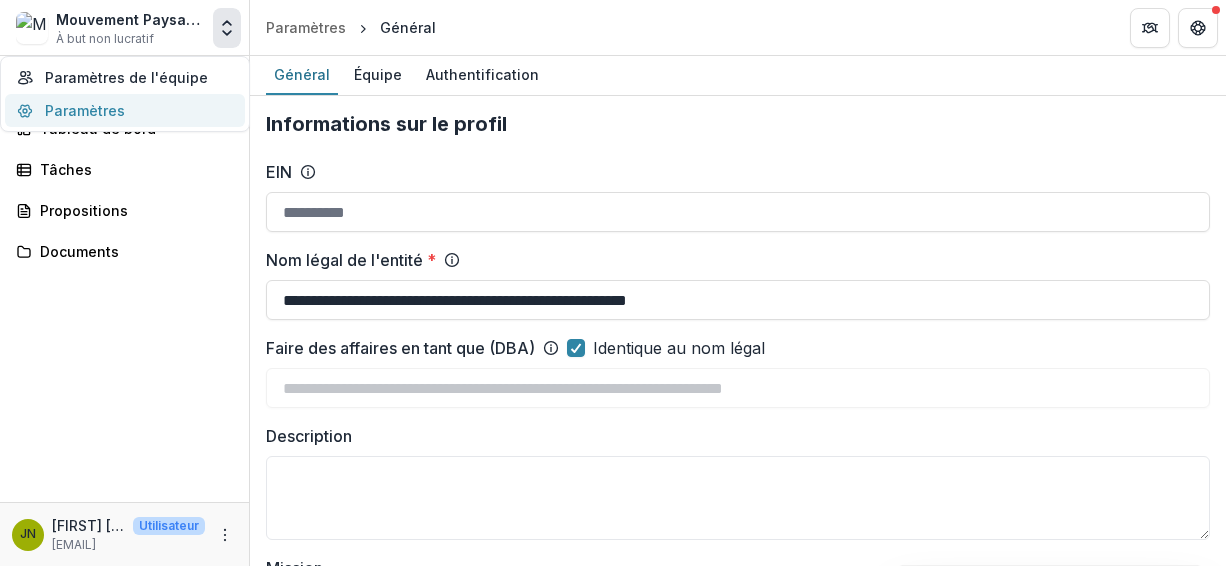 click on "Paramètres" at bounding box center (125, 110) 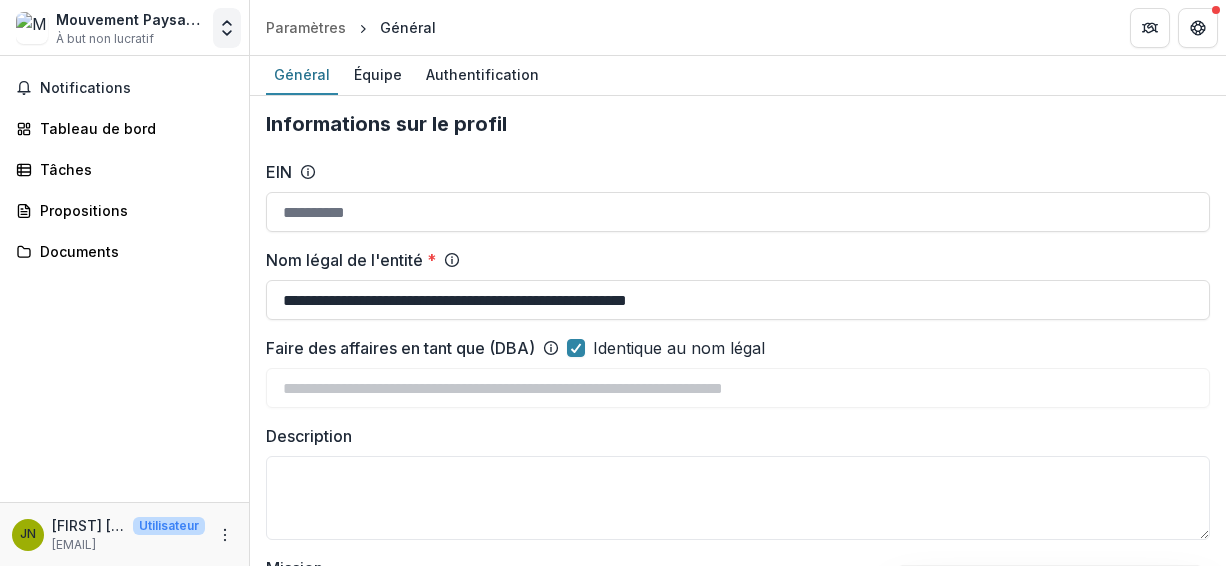 click 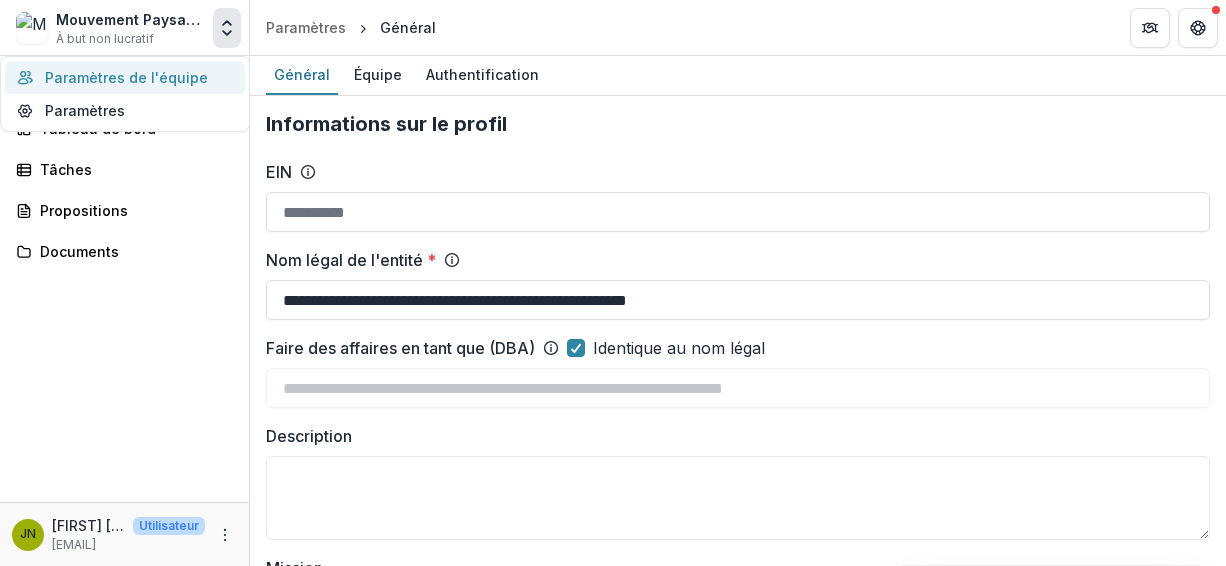click on "Paramètres de l'équipe" at bounding box center (125, 77) 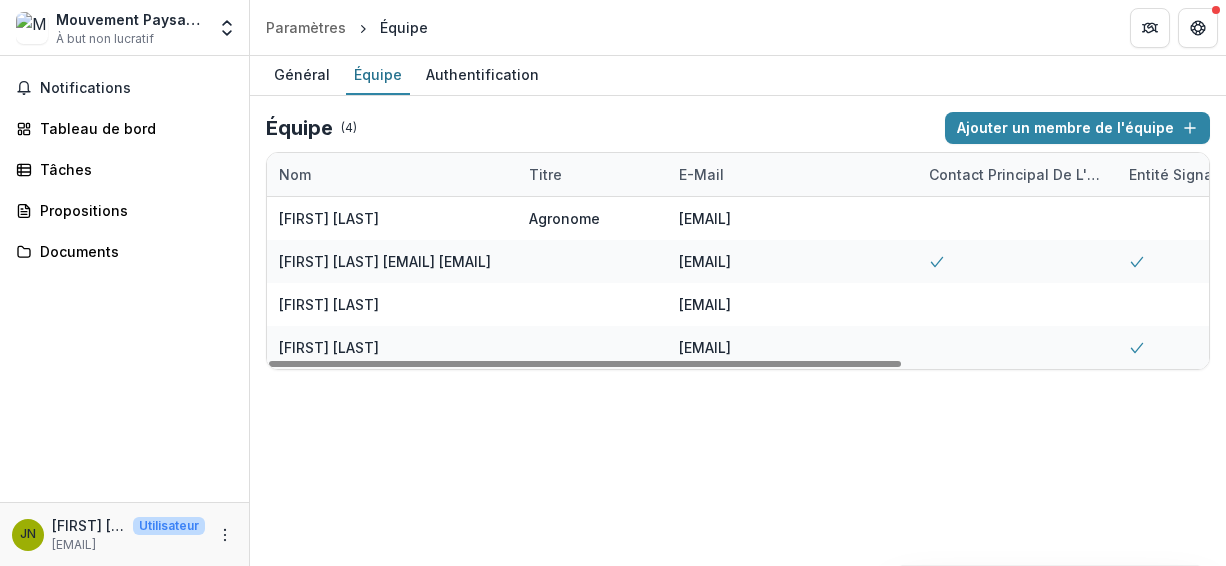 click on "Entité signataire" at bounding box center [1187, 174] 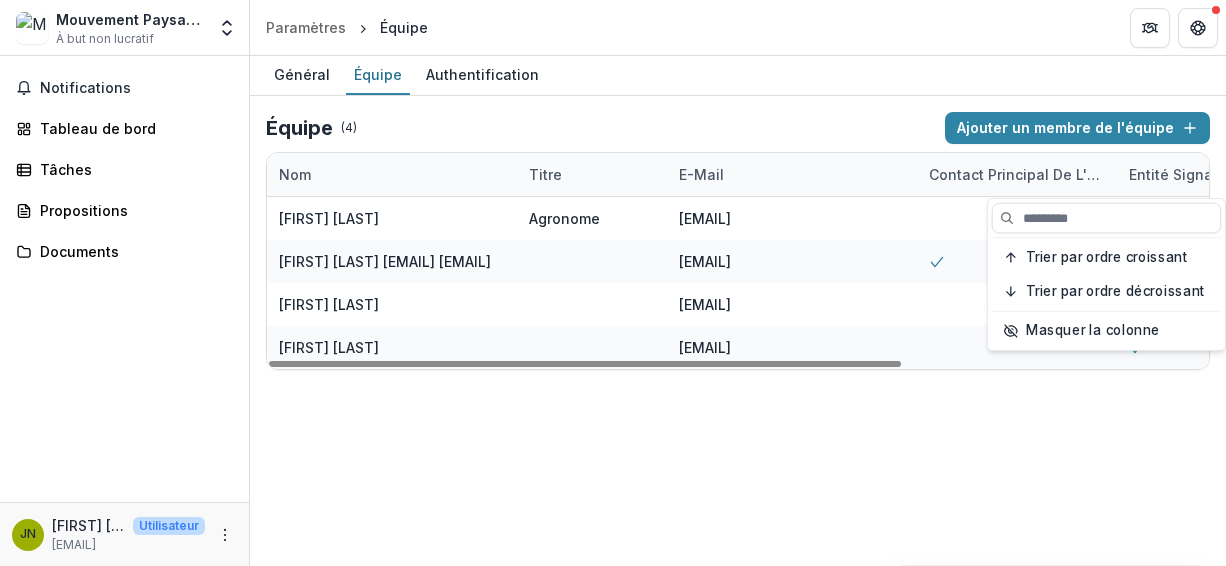 click on "Général Équipe Authentification Équipe (  4  ) Ajouter un membre de l'équipe Nom Titre E-mail Contact principal de l'entité Entité signataire Contact financier de l'entité [FIRST] [LAST] Agronome [EMAIL] Modifier Supprimer [FIRST] [LAST] [EMAIL] [EMAIL] [EMAIL] Modifier Supprimer [FIRST] [LAST] [EMAIL] Modifier Supprimer [FIRST] [LAST] [EMAIL] Modifier Supprimer" at bounding box center [738, 311] 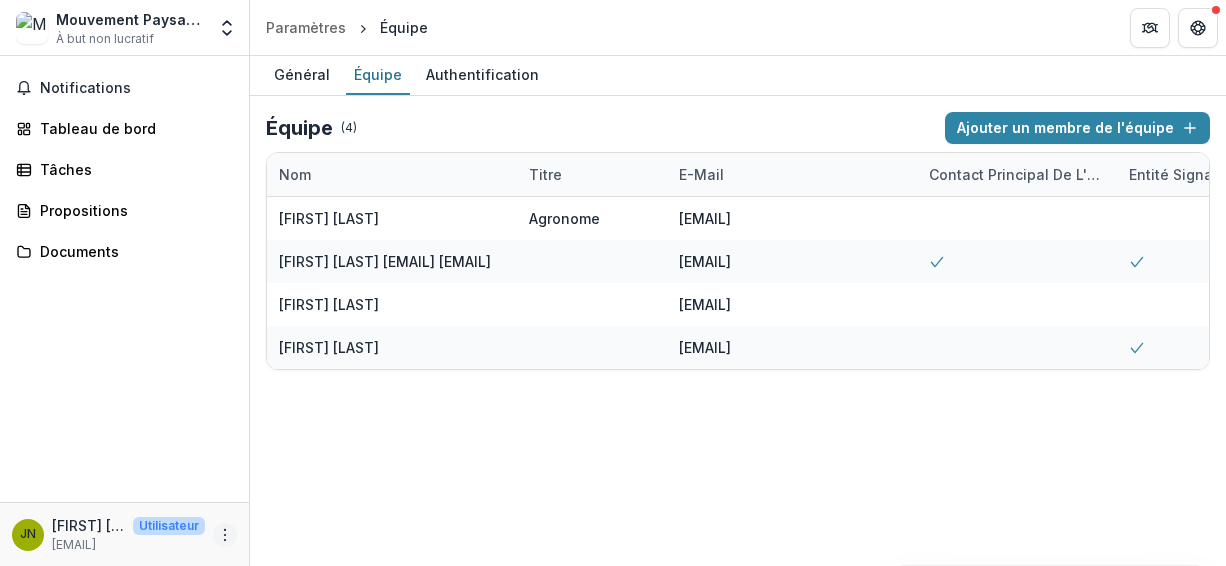 click 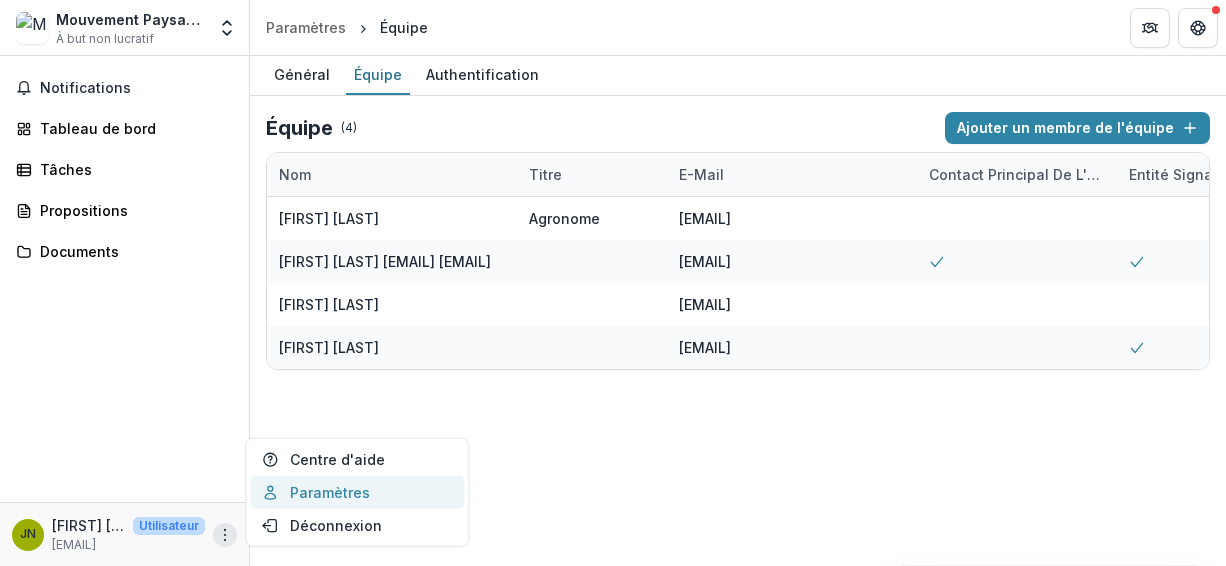click on "Paramètres" at bounding box center [357, 492] 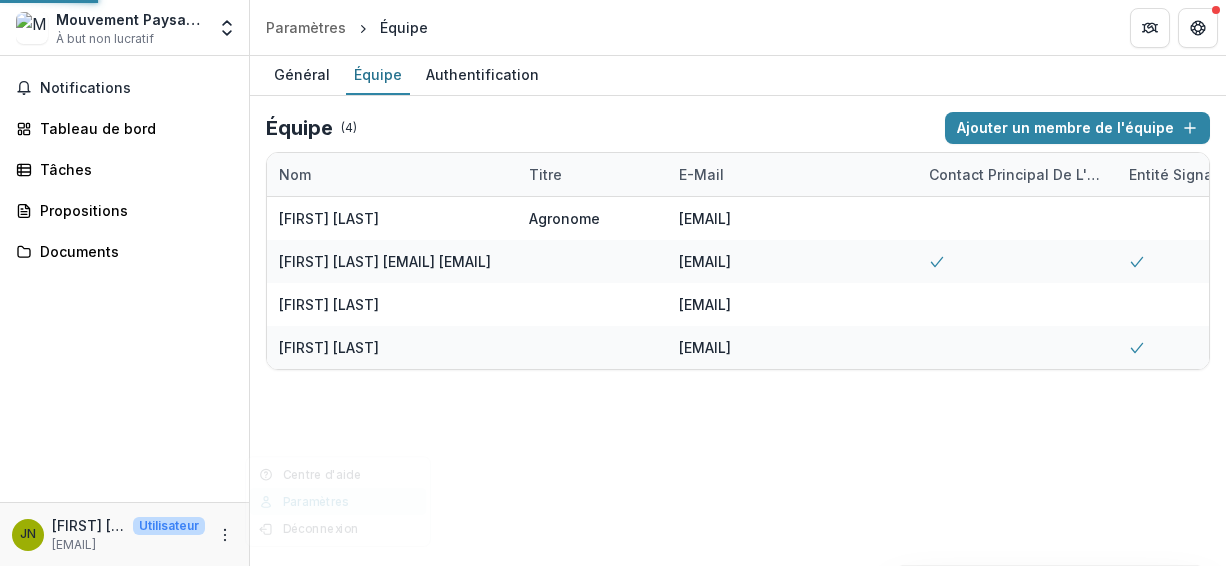 click on "Passer au contenu Mouvement Paysan de la 3ème Section de Camp-Perrin (MP3K) À but non lucratif Paramètres de l'équipe Paramètres Paramètres Équipe Notifications Tableau de bord Tâches Propositions Documents JN [FIRST] [LAST] Utilisateur [EMAIL] Général Équipe Authentification Équipe (  4  ) Ajouter un membre de l'équipe Nom Titre E-mail Contact principal de l'entité Entité signataire Contact financier de l'entité [FIRST] [LAST] Agronome [EMAIL] Modifier Supprimer [FIRST] [LAST] [EMAIL] [EMAIL] [EMAIL] Modifier Supprimer [FIRST] [LAST] [EMAIL] Modifier Supprimer [FIRST] [LAST] [EMAIL] Modifier Supprimer Tâches d'arrière-plan Clair Temelio Centre d'aide Paramètres Déconnexion Texte d'origine Évaluez cette traduction Votre avis nous aidera à améliorer Google Traduction Messages Maya de Temelio Autres canaux Continuer par Email   pour informations." at bounding box center [613, 283] 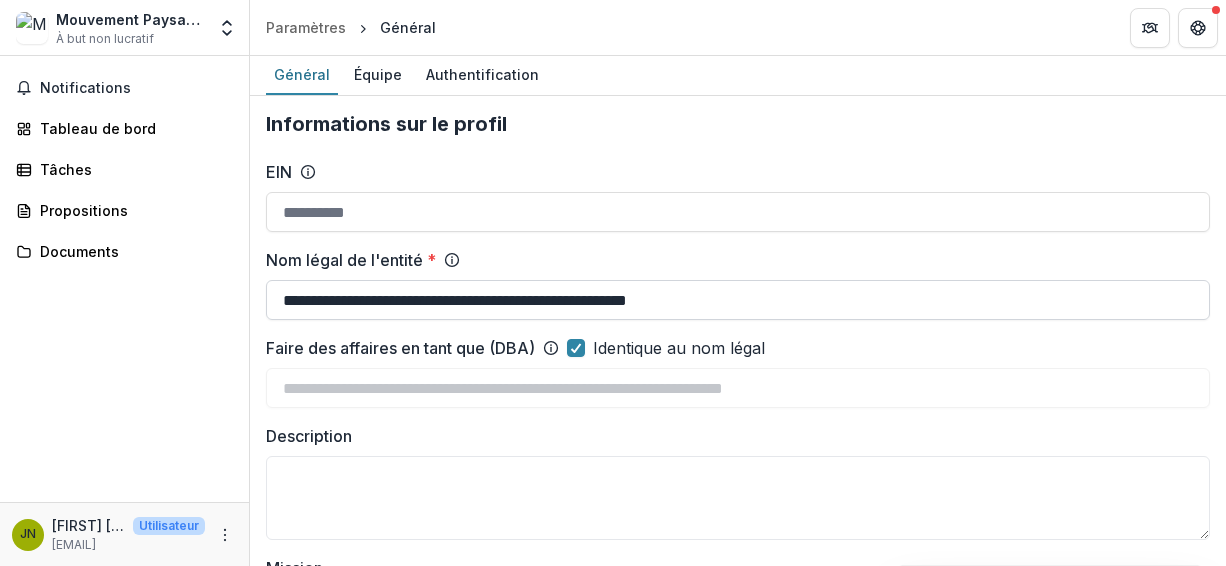 click on "**********" at bounding box center [738, 300] 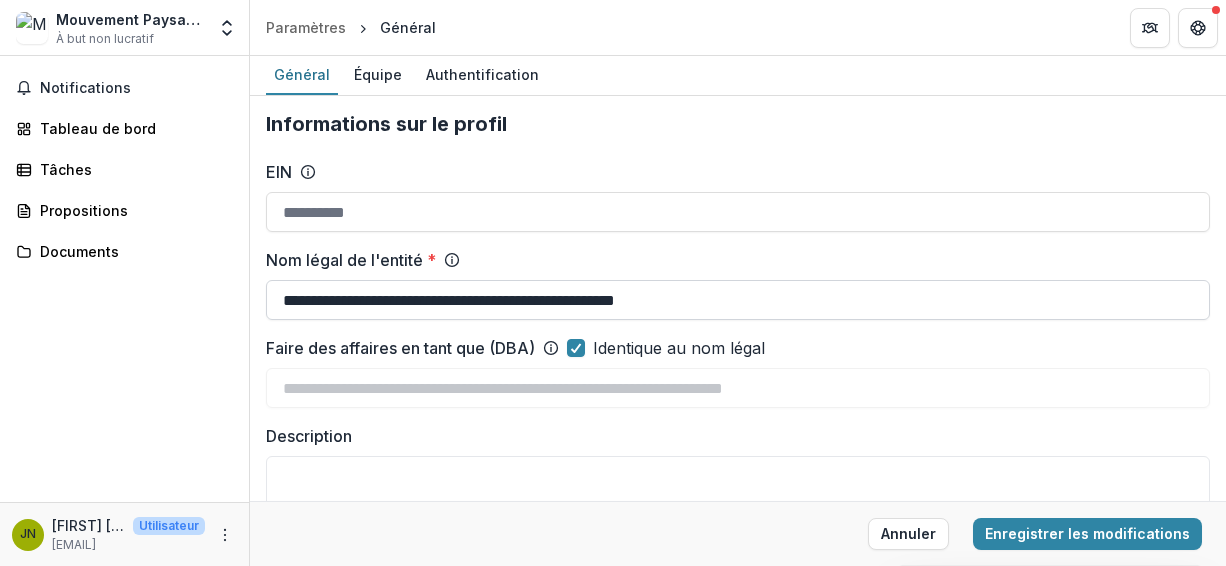click on "**********" at bounding box center [738, 300] 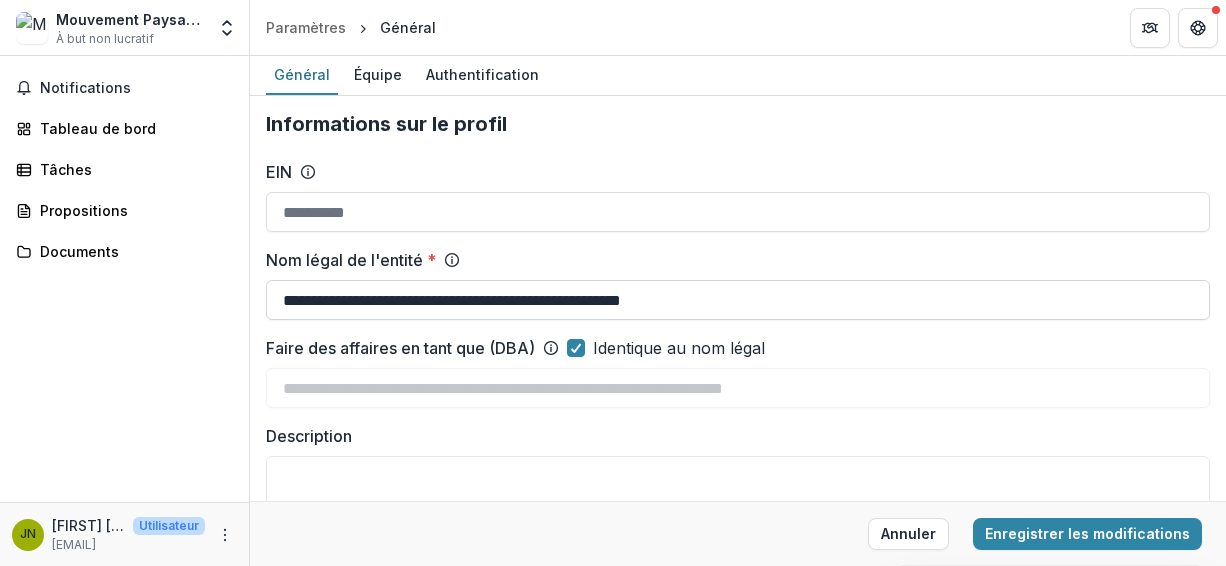 click on "**********" at bounding box center (738, 300) 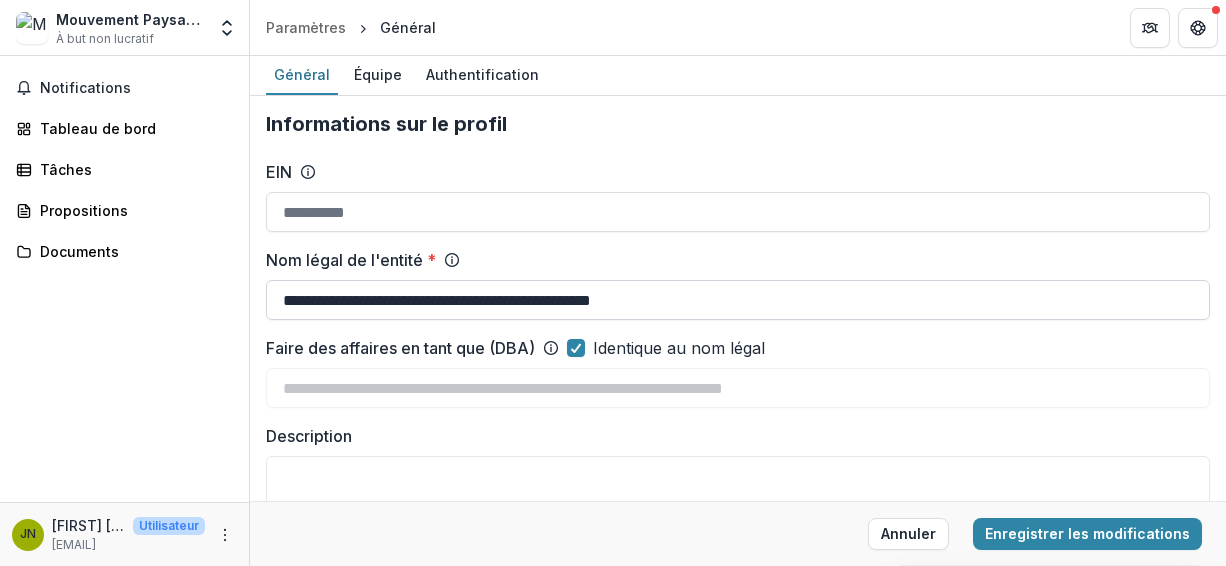 click on "**********" at bounding box center (738, 300) 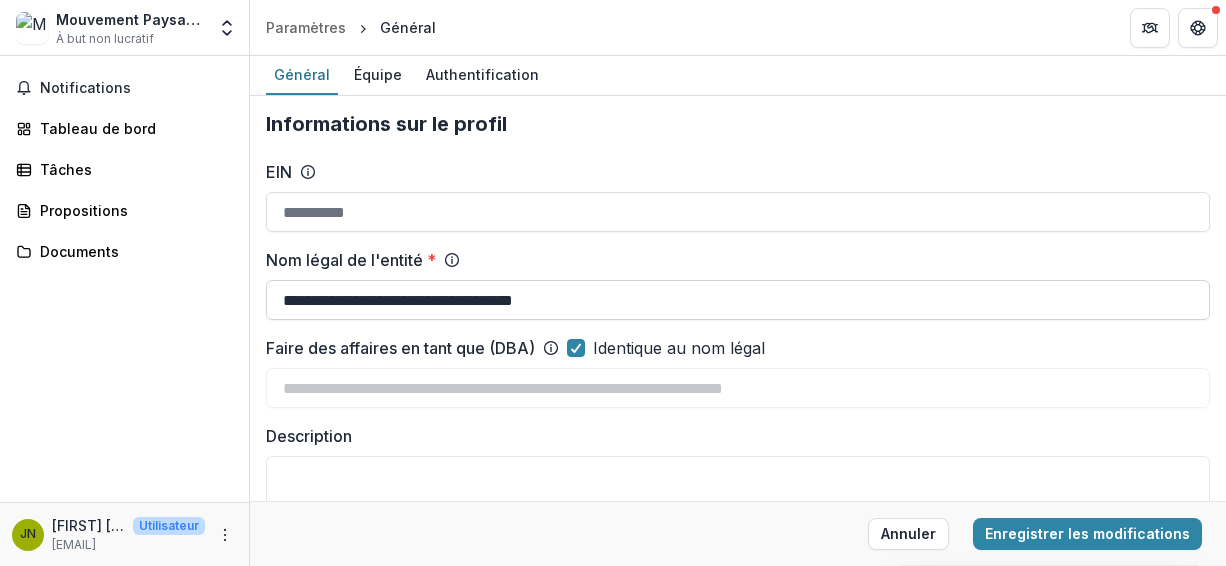 click on "**********" at bounding box center (738, 300) 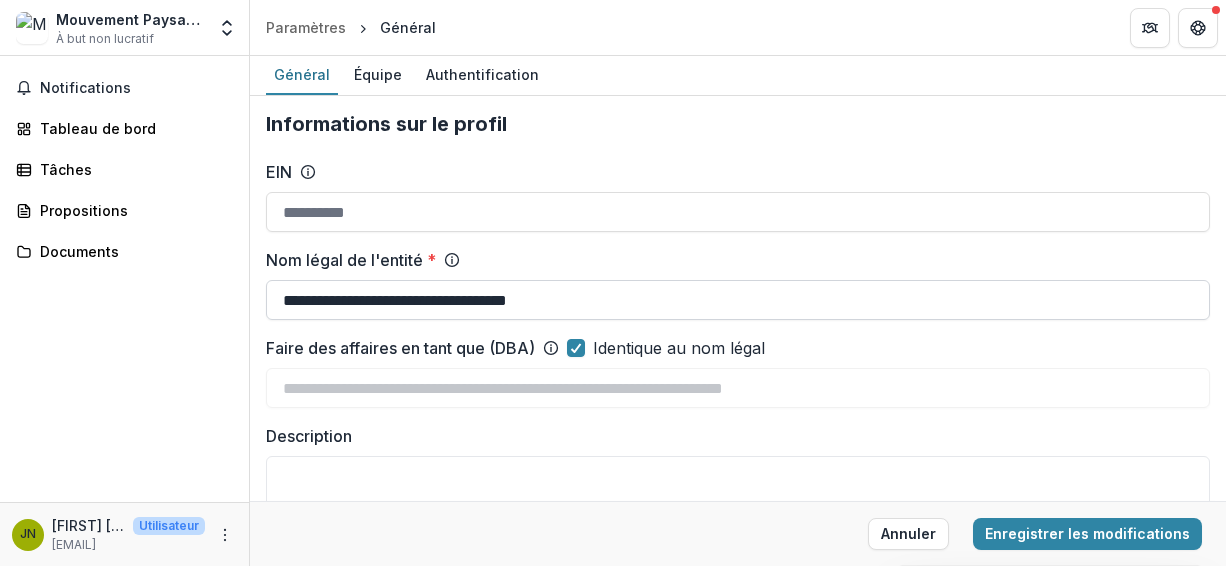 click on "**********" at bounding box center (738, 300) 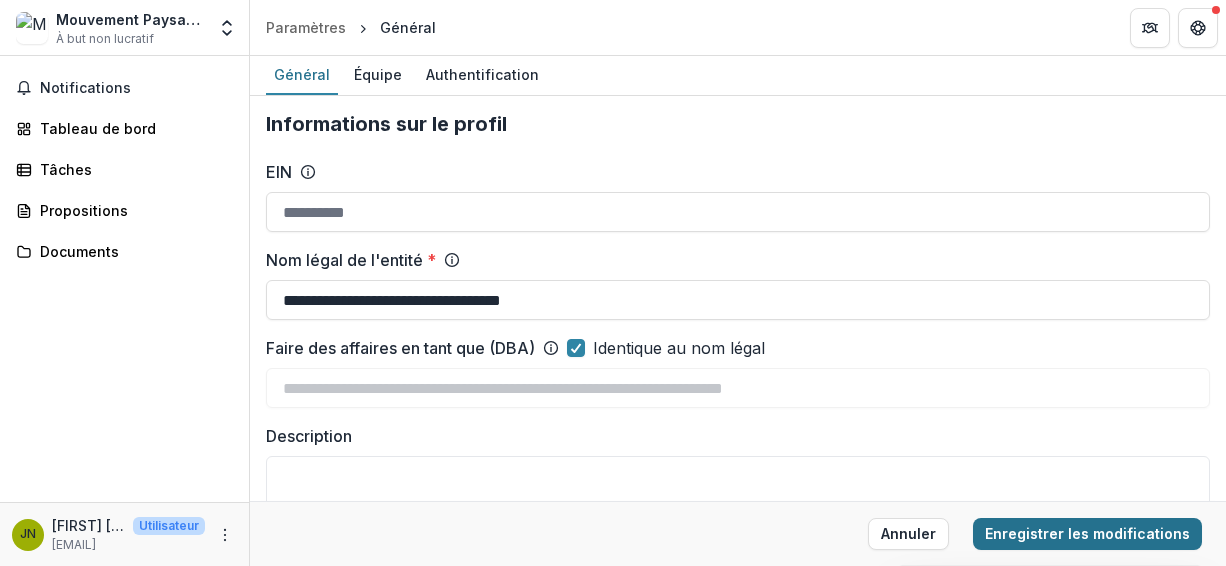 type on "**********" 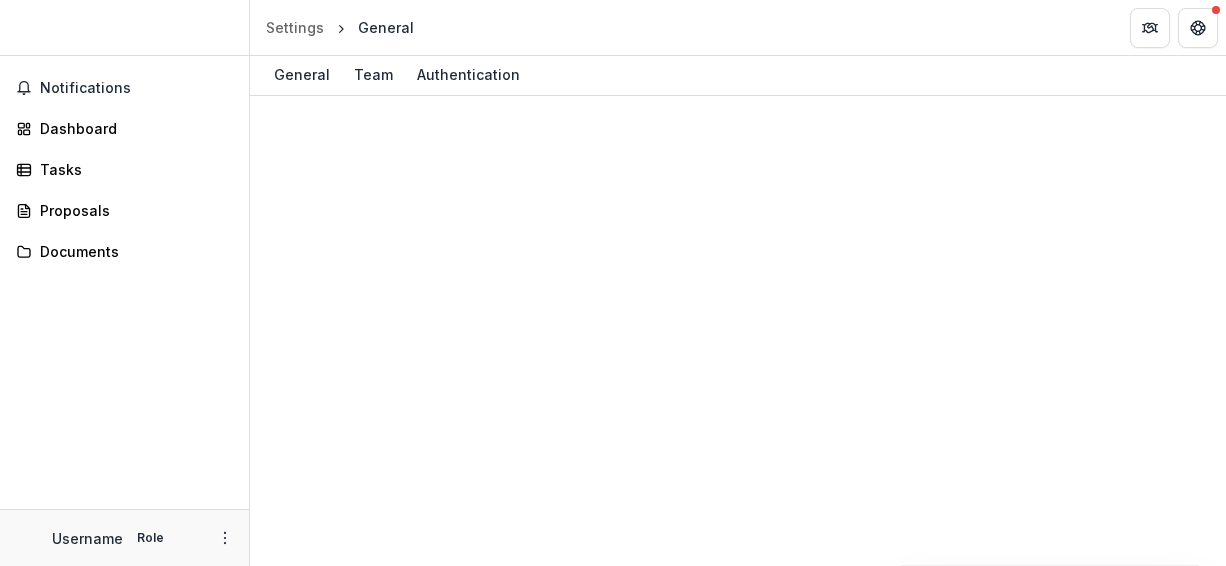 scroll, scrollTop: 0, scrollLeft: 0, axis: both 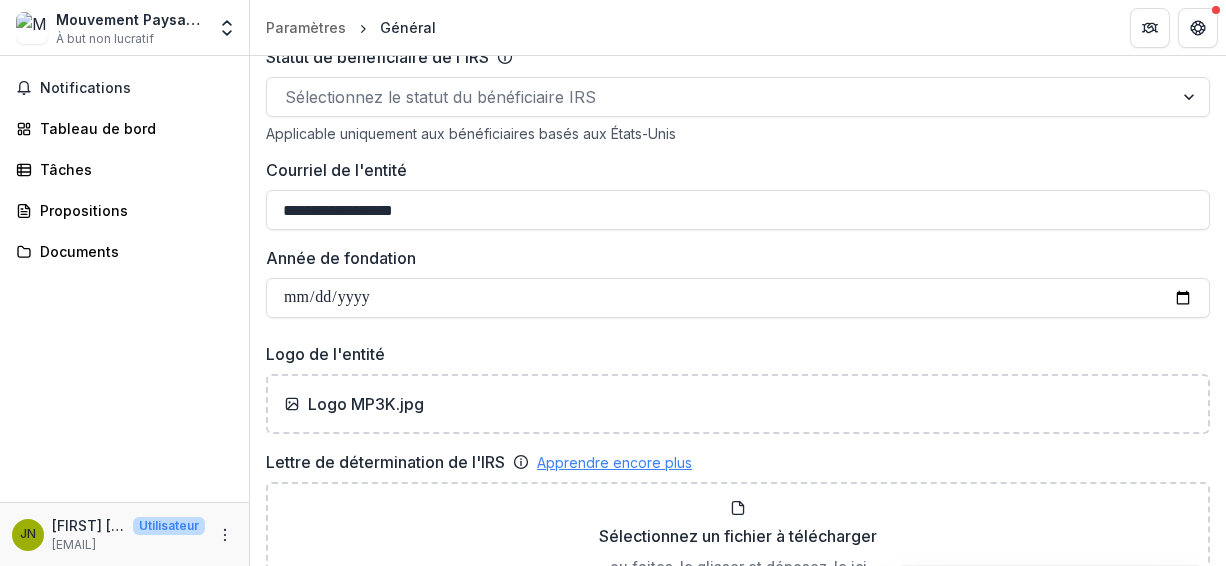 click on "Apprendre encore plus" at bounding box center [614, 462] 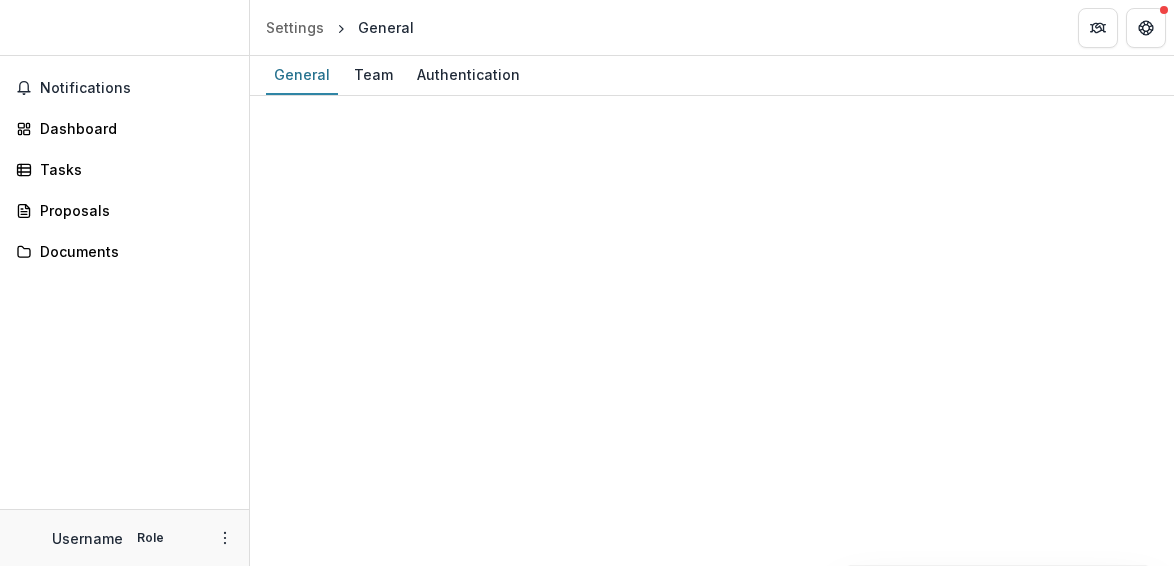 scroll, scrollTop: 0, scrollLeft: 0, axis: both 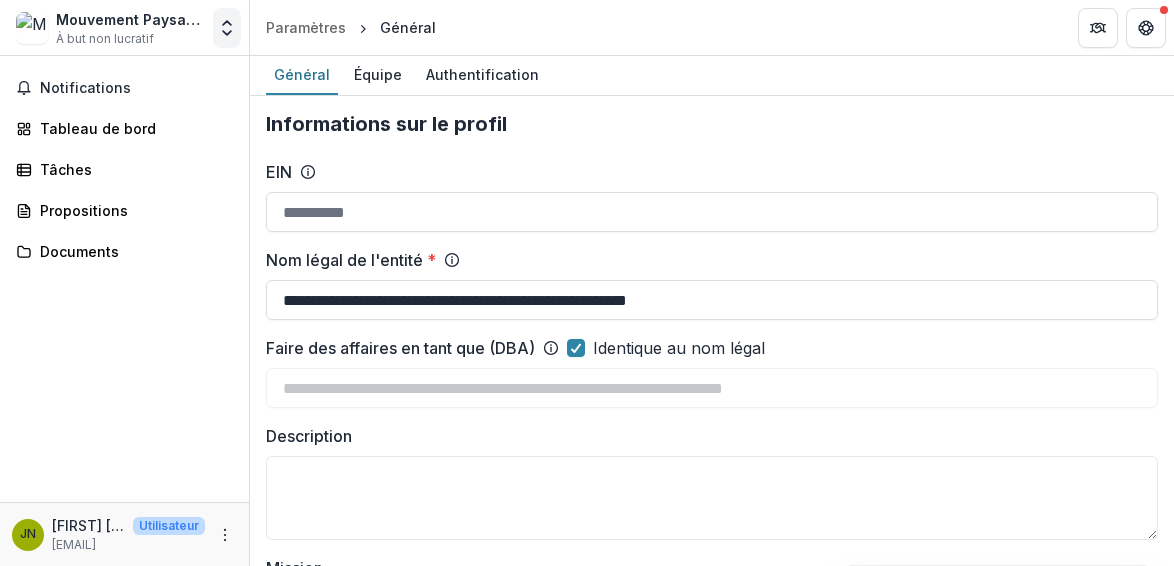 click 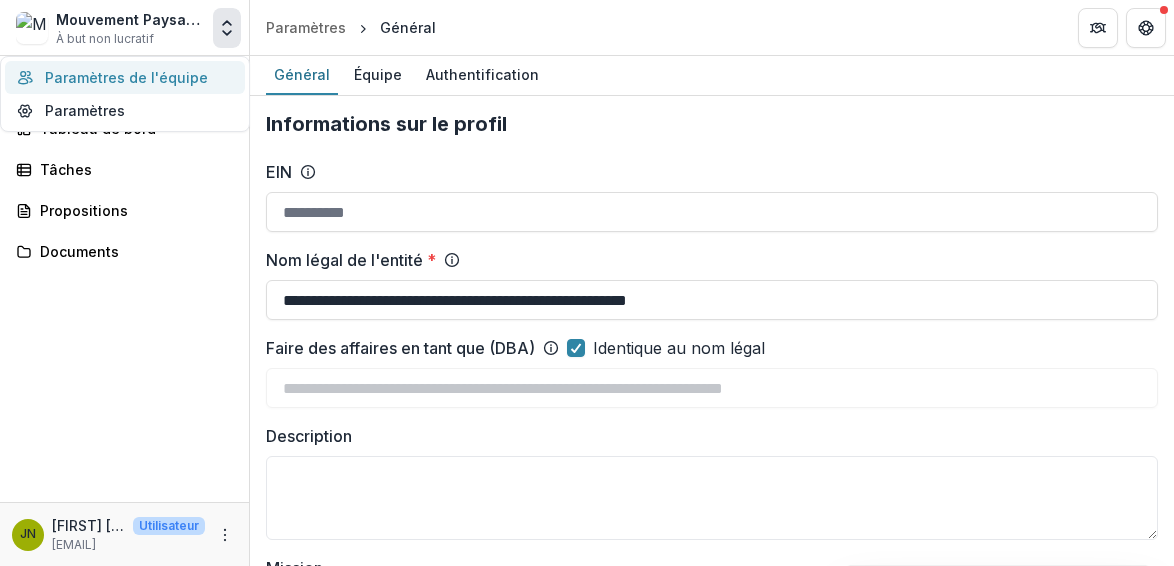 click on "Paramètres de l'équipe" at bounding box center [125, 77] 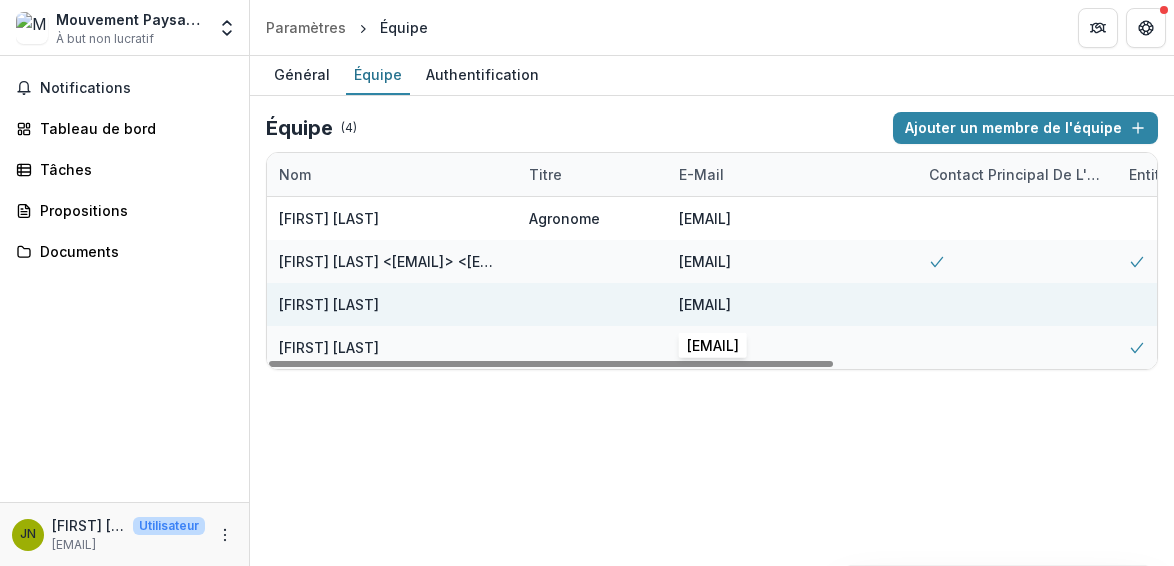 click on "[EMAIL]" at bounding box center [705, 304] 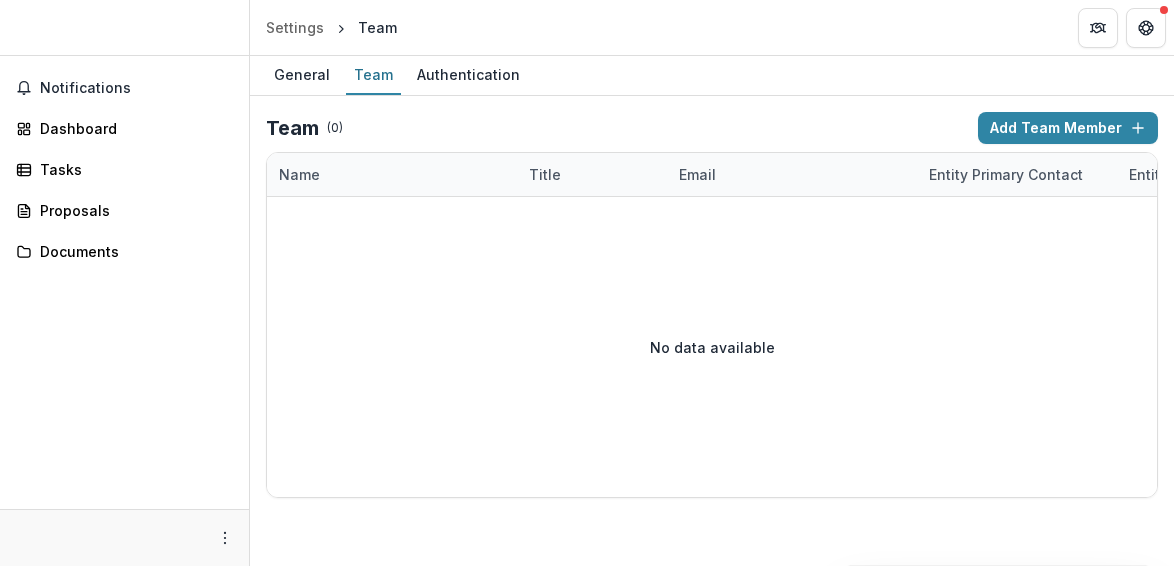 scroll, scrollTop: 0, scrollLeft: 0, axis: both 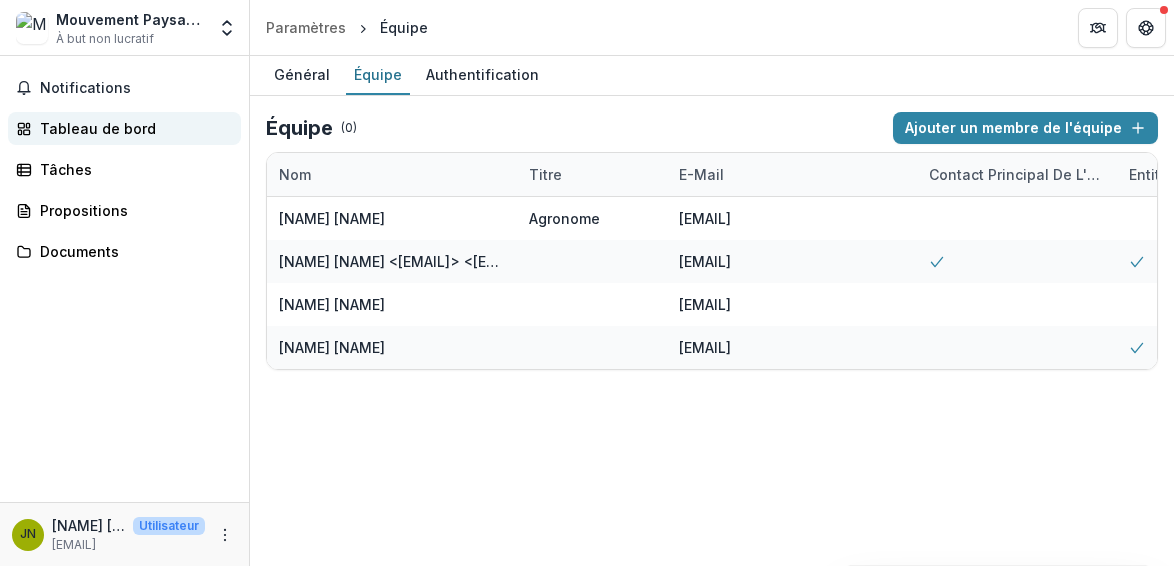 click on "Tableau de bord" at bounding box center [98, 128] 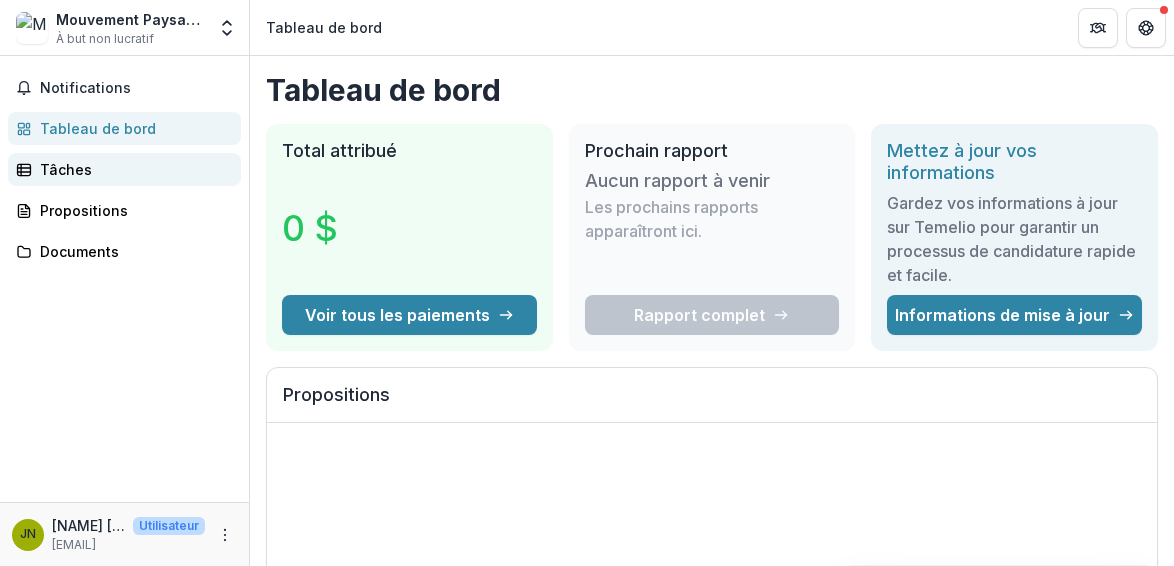 click on "Tâches" at bounding box center [132, 169] 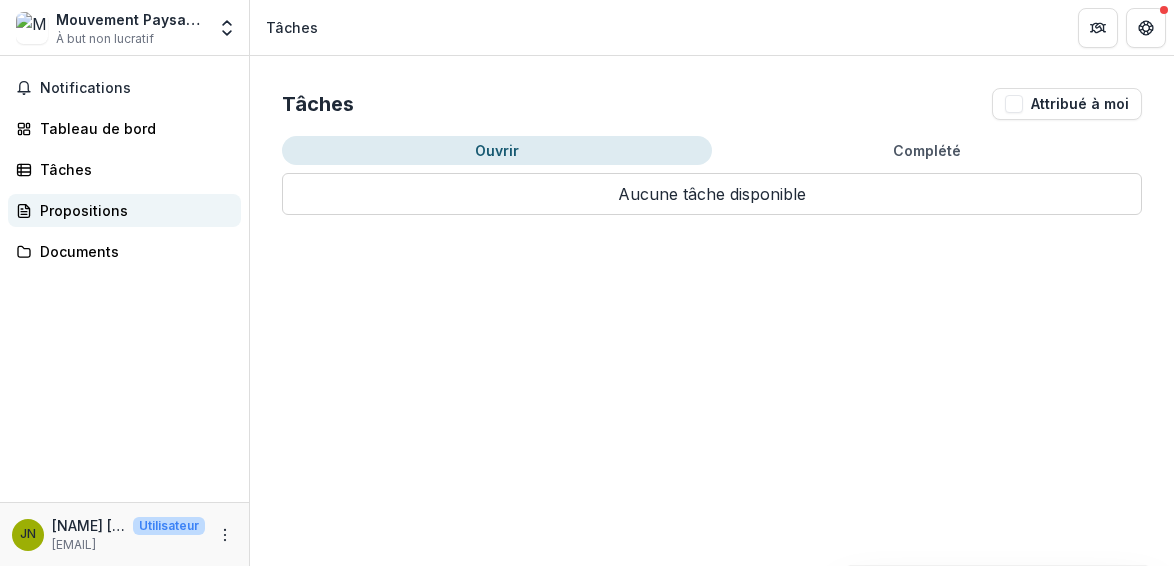 click on "Propositions" at bounding box center [84, 210] 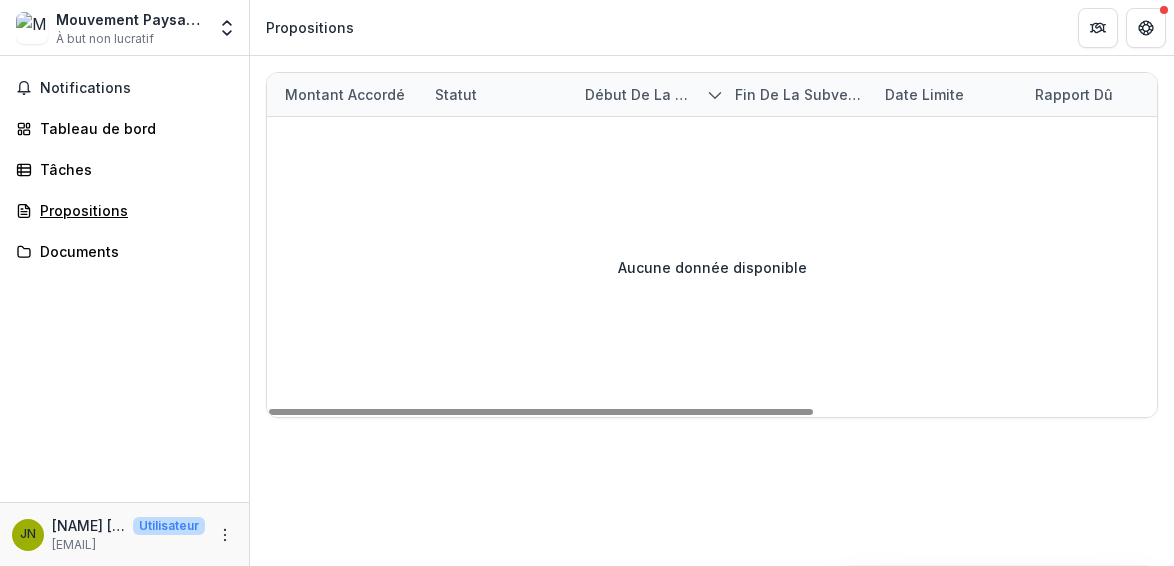 scroll, scrollTop: 0, scrollLeft: 559, axis: horizontal 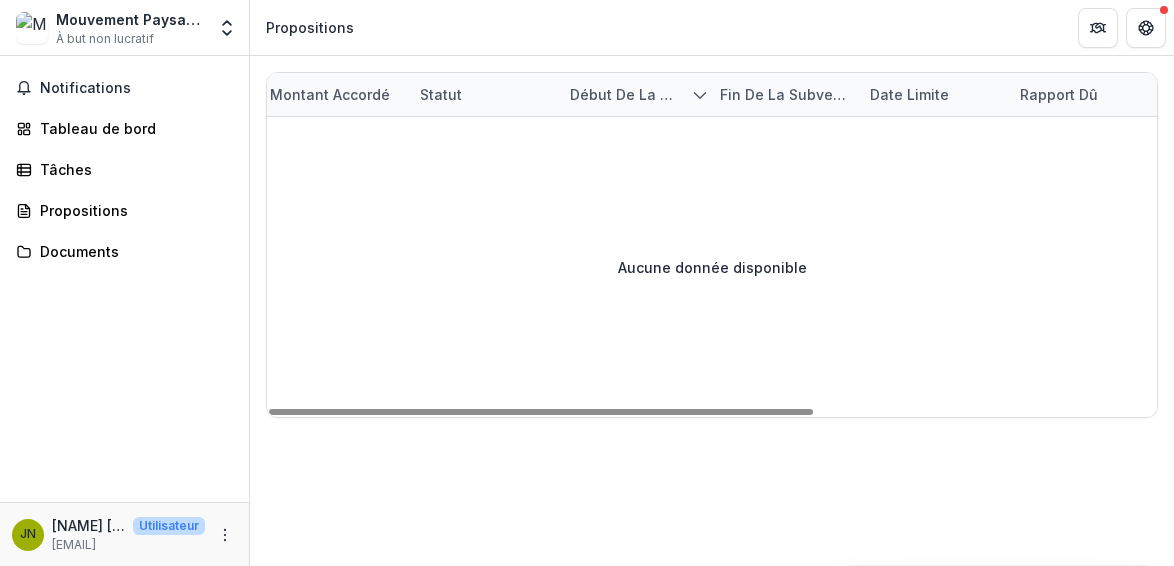 click on "Date limite" at bounding box center (909, 94) 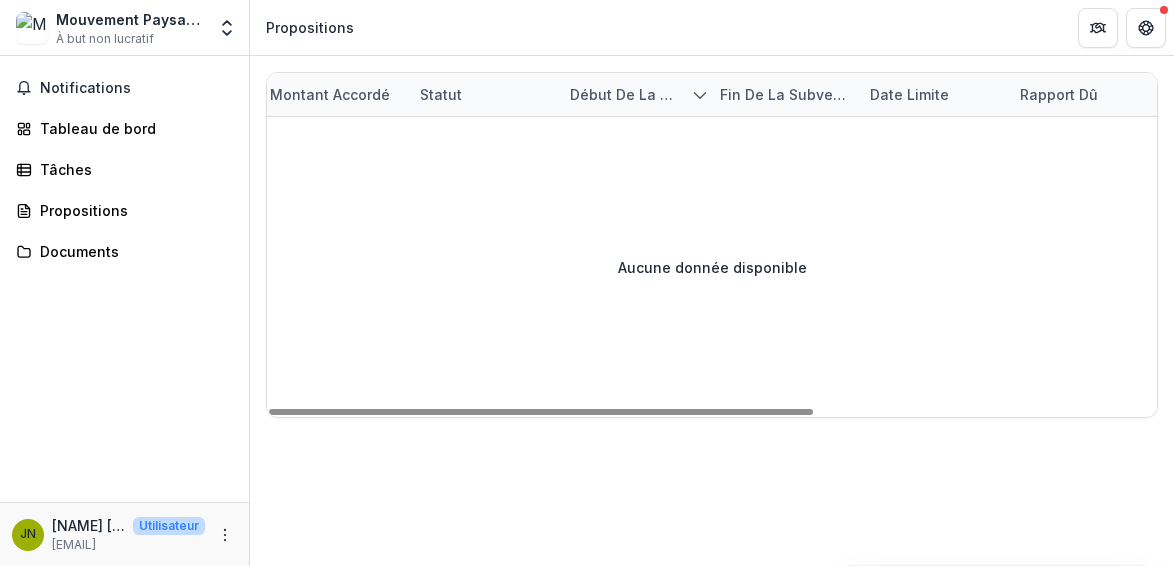 click on "Début de la subvention" at bounding box center (633, 94) 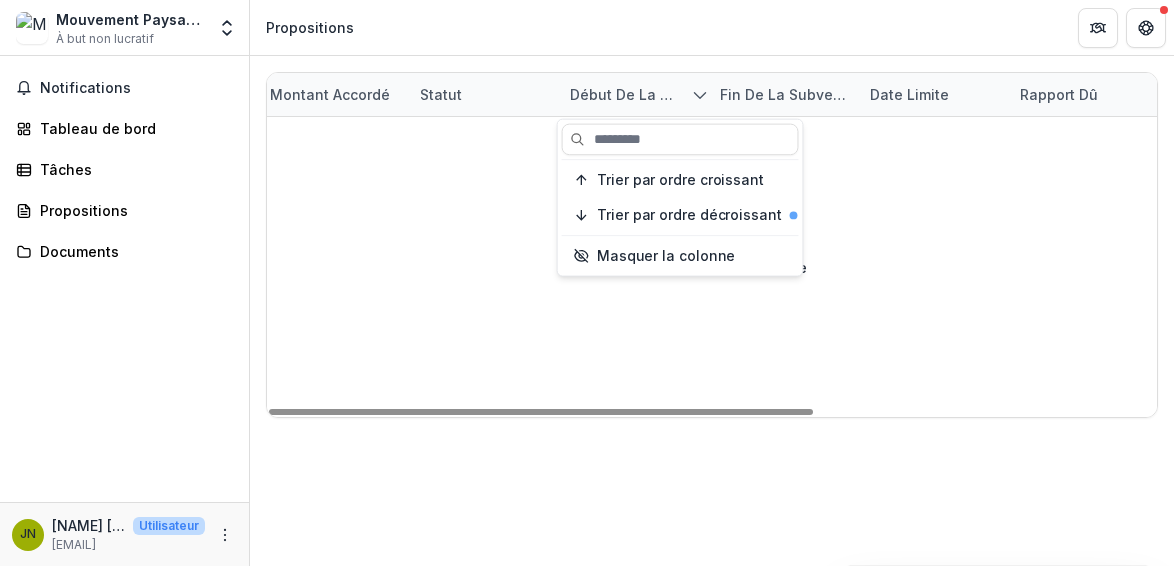 click on "Statut" at bounding box center (483, 94) 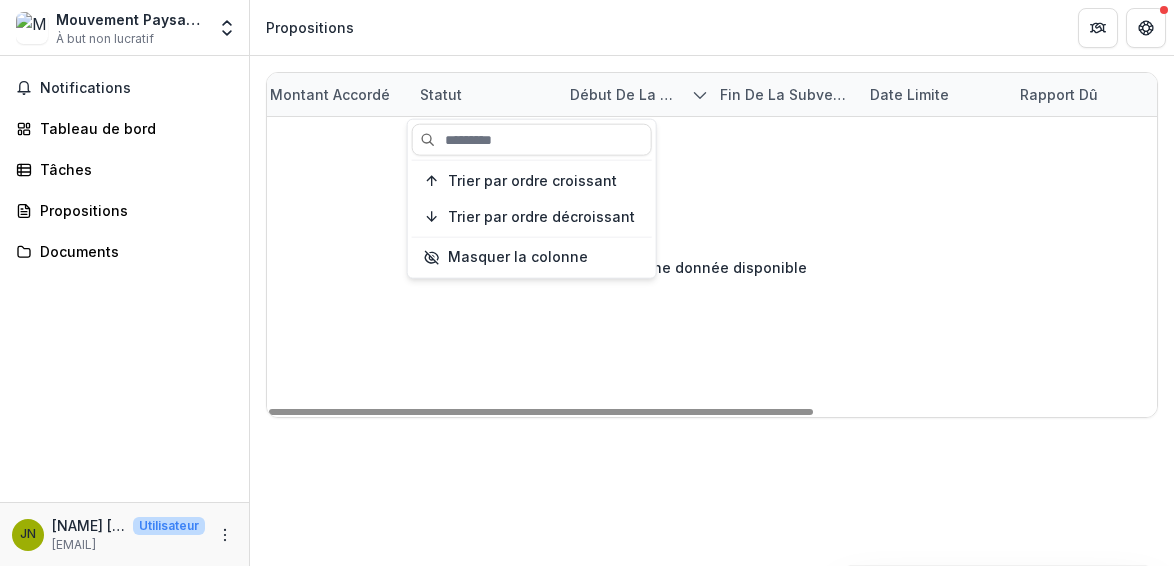 click on "Statut" at bounding box center [441, 94] 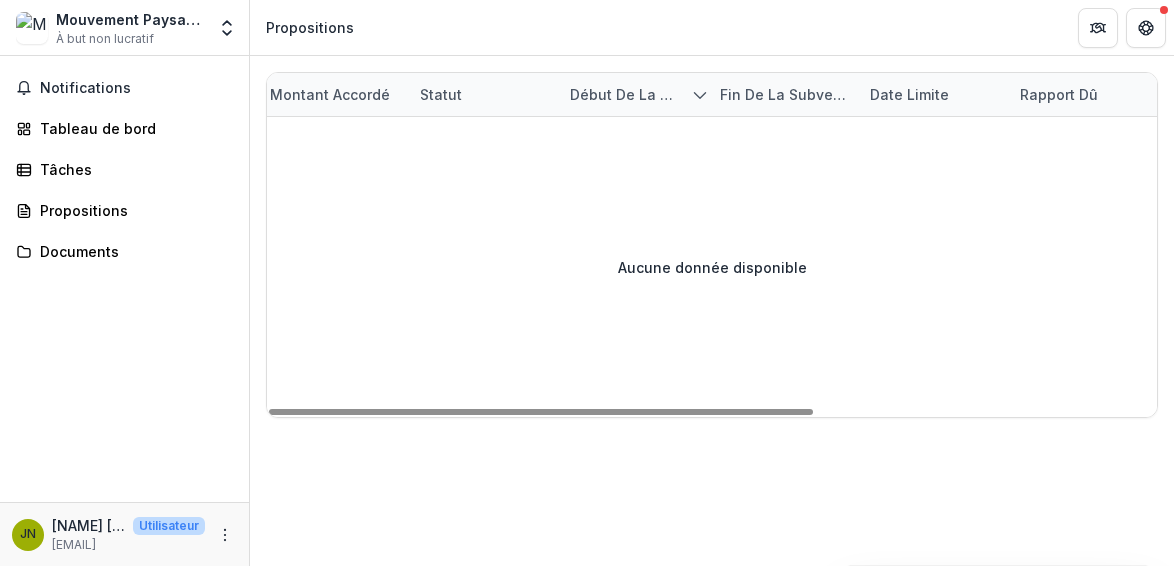 click on "Montant accordé" at bounding box center (330, 94) 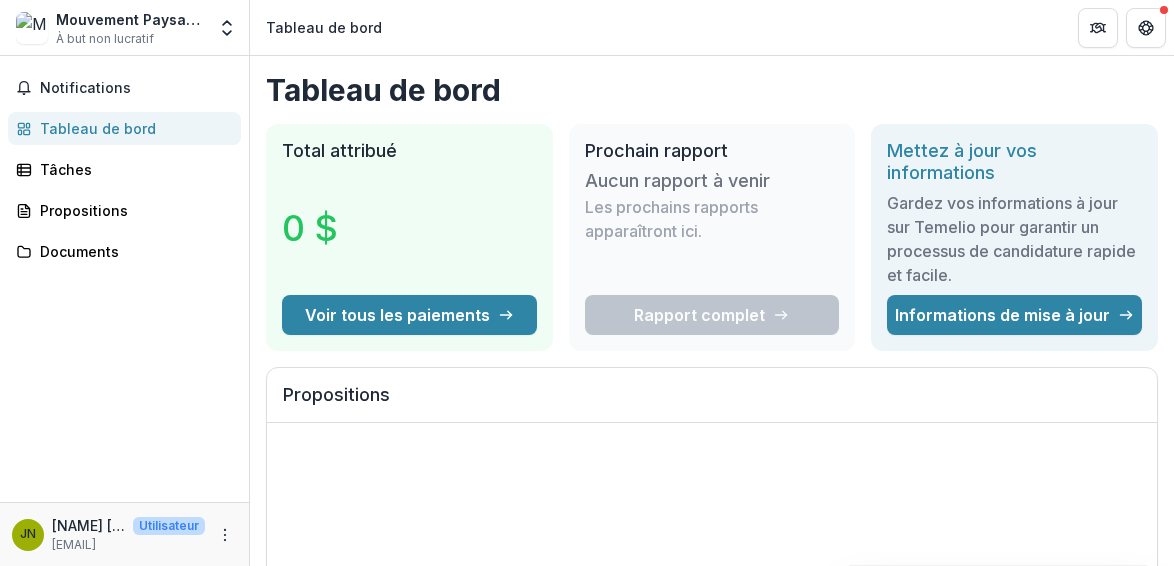 click on "Utilisateur" at bounding box center [169, 525] 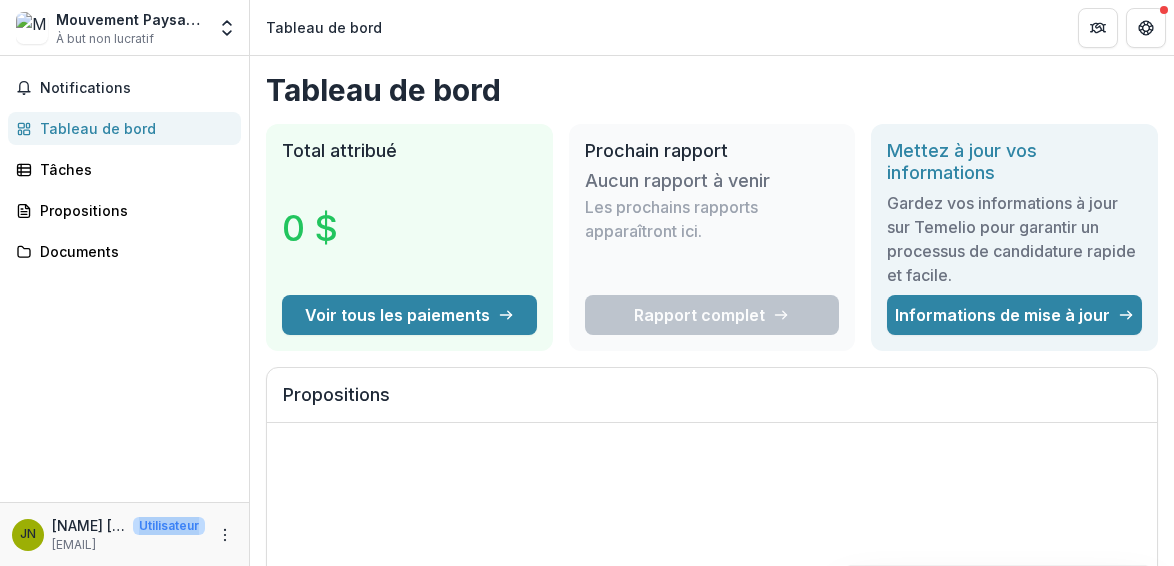 click on "Utilisateur" at bounding box center (169, 525) 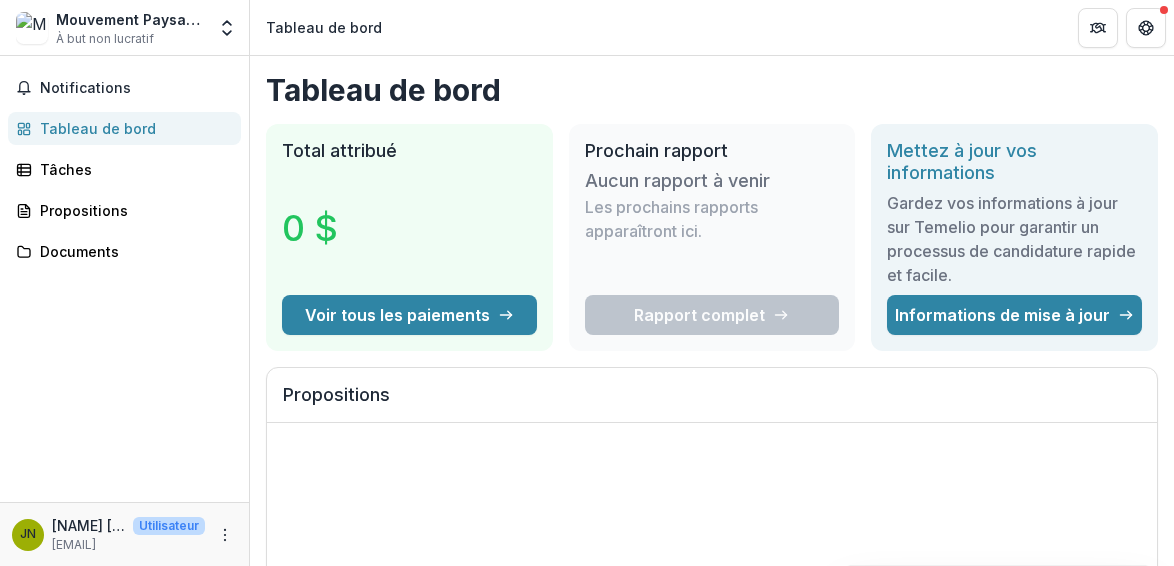click on "nerissonjustin54@gmail.com" at bounding box center (74, 544) 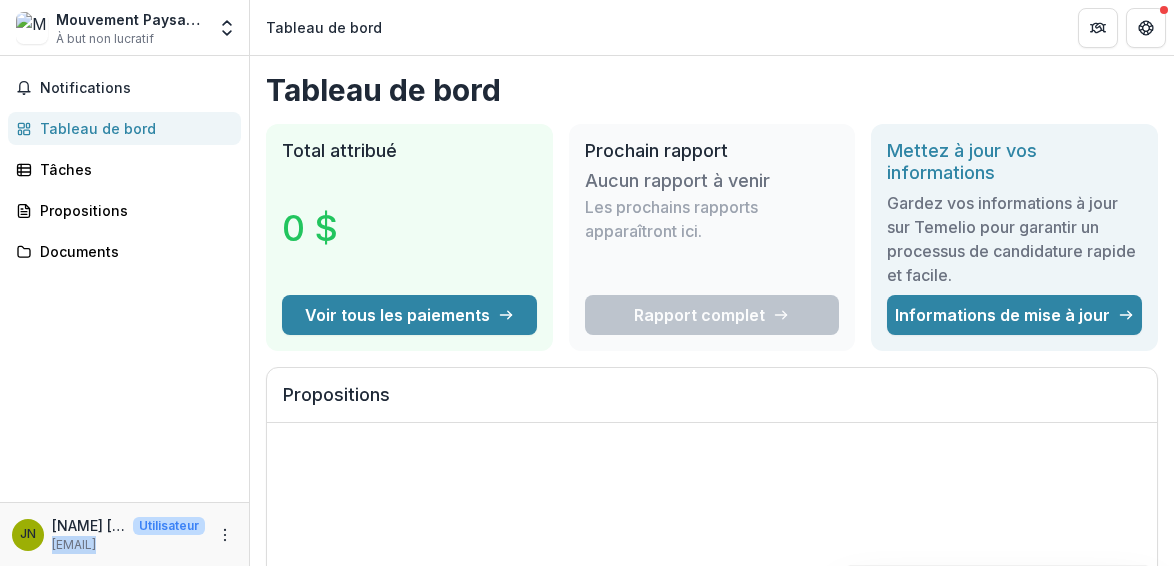click on "nerissonjustin54@gmail.com" at bounding box center [74, 544] 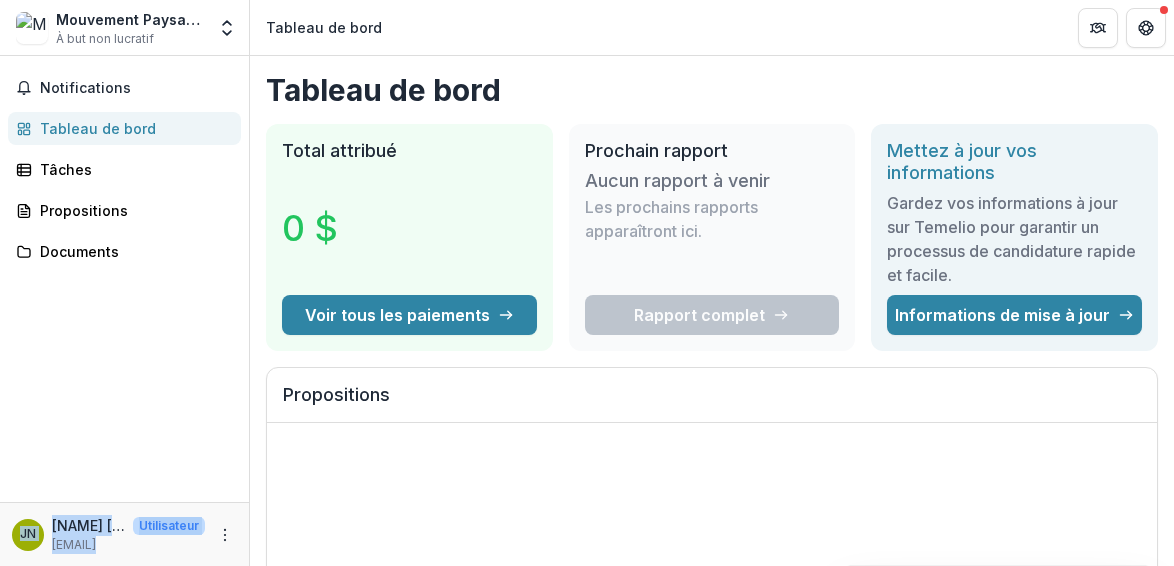 drag, startPoint x: 196, startPoint y: 545, endPoint x: 18, endPoint y: 547, distance: 178.01123 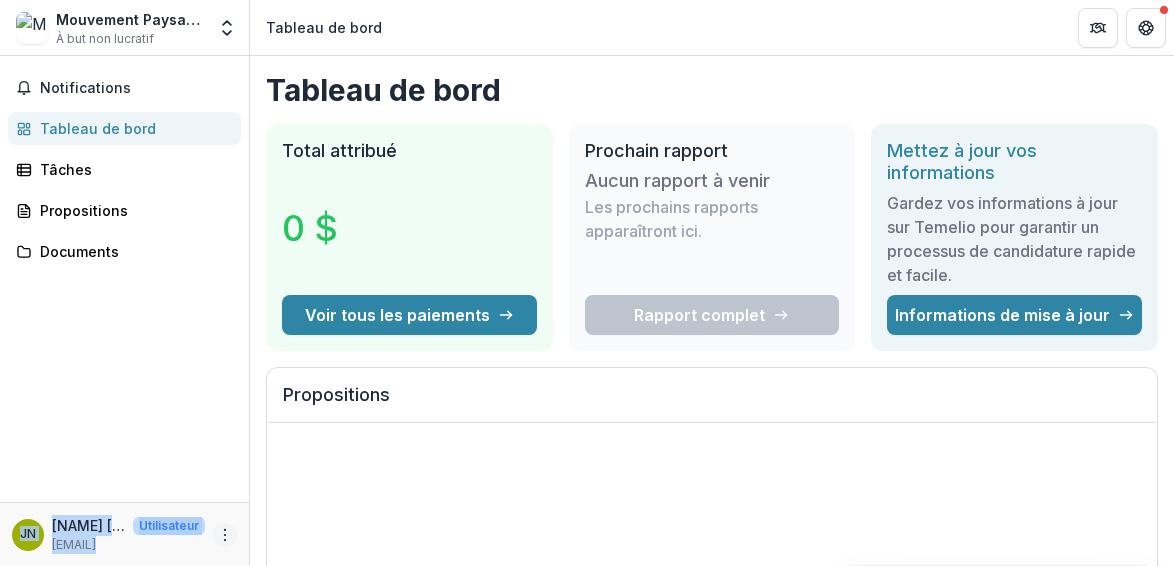 click 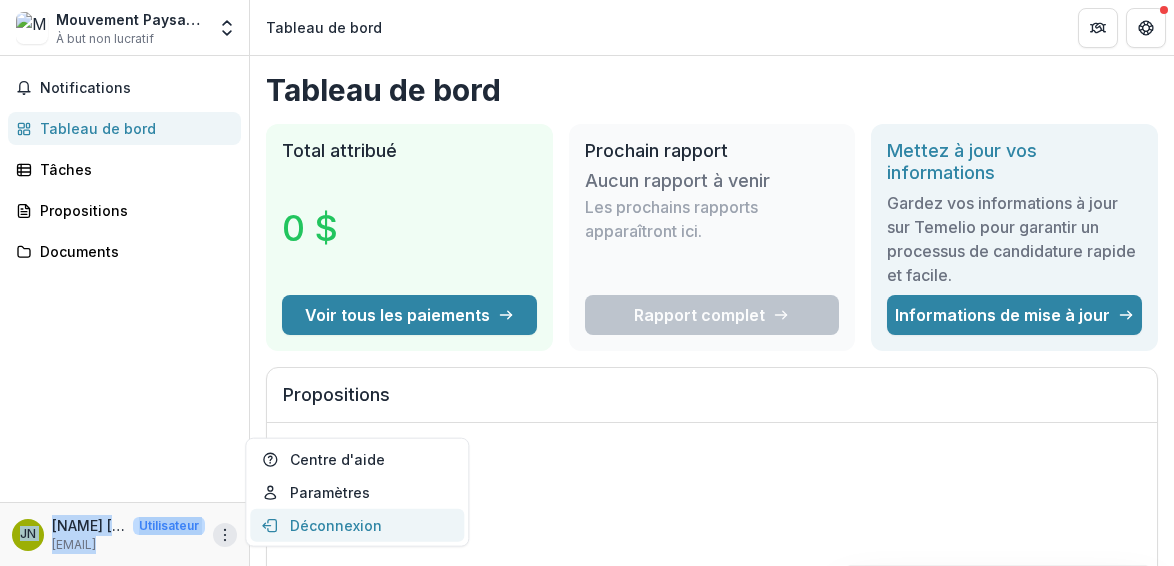 click on "Déconnexion" at bounding box center (357, 525) 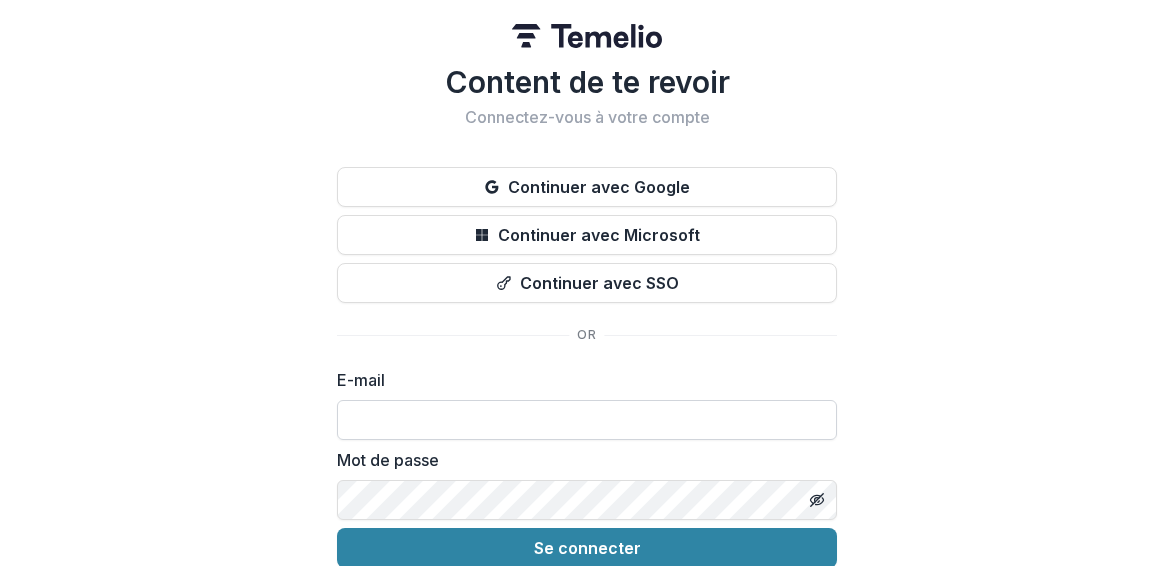 click at bounding box center [587, 420] 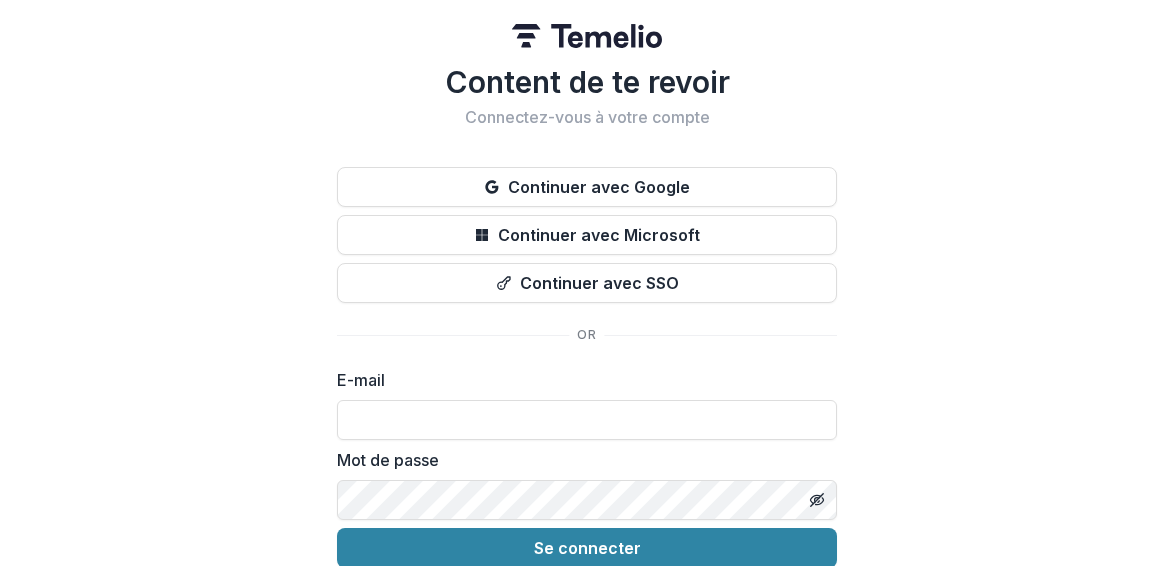 type on "**********" 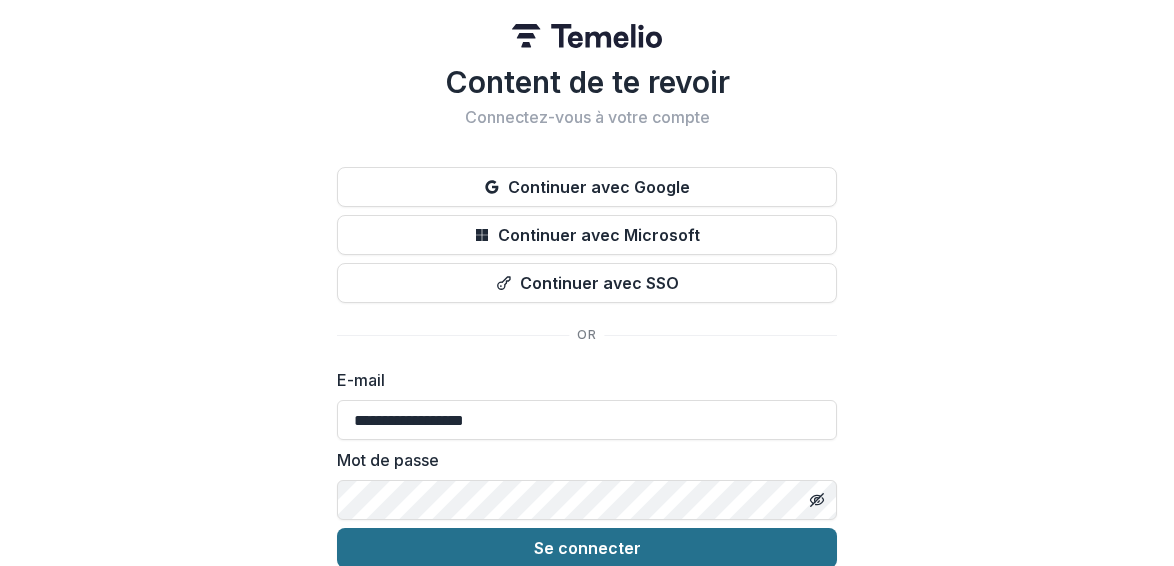 click on "Se connecter" at bounding box center (587, 548) 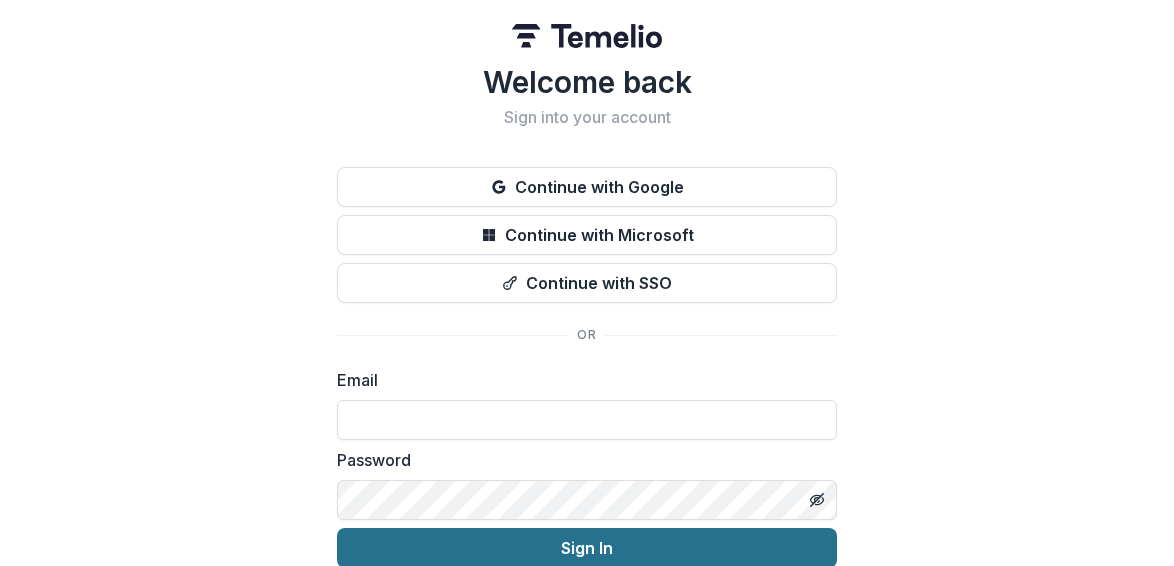 scroll, scrollTop: 0, scrollLeft: 0, axis: both 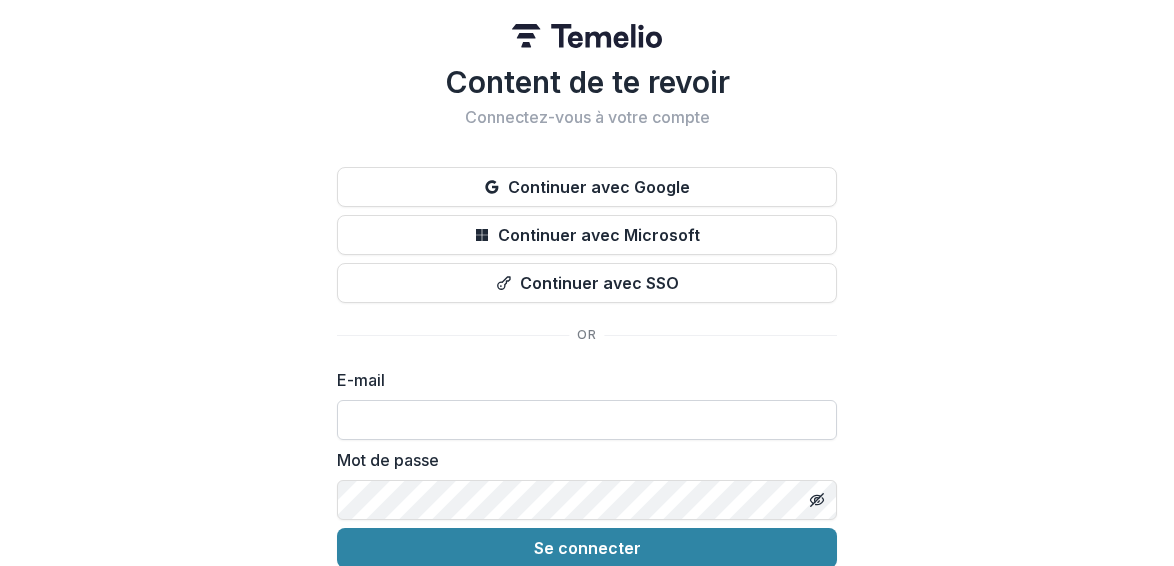 click at bounding box center [587, 420] 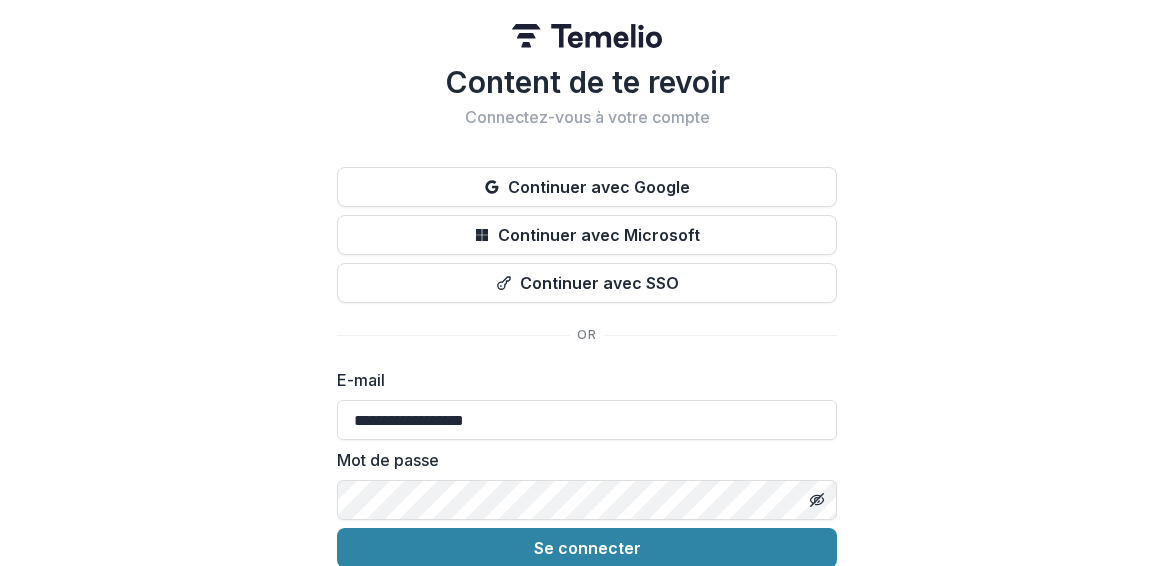 scroll, scrollTop: 87, scrollLeft: 0, axis: vertical 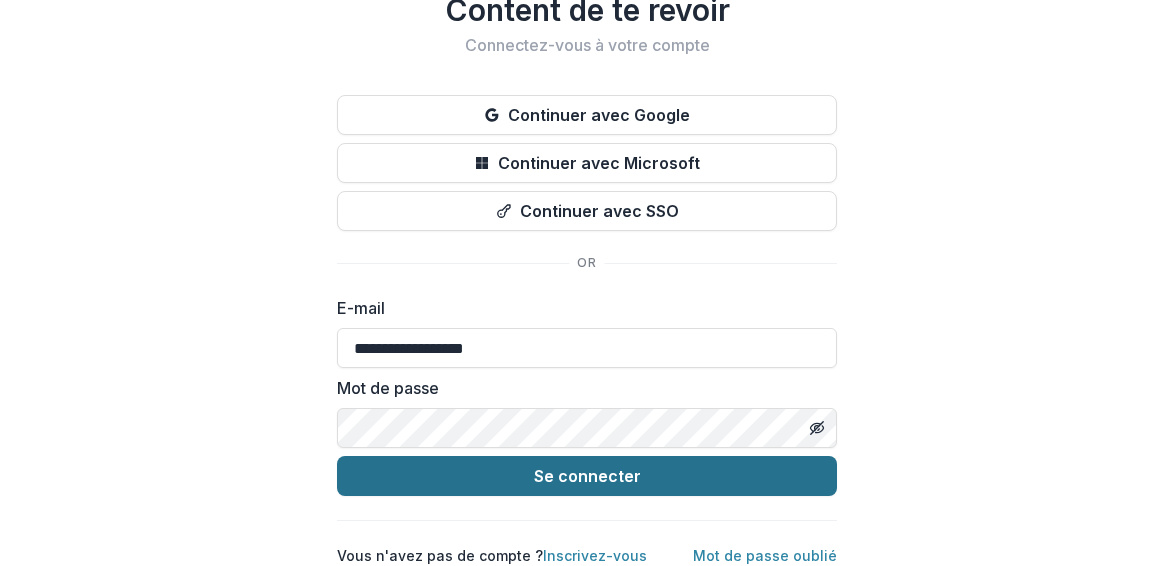 click on "Se connecter" at bounding box center (587, 476) 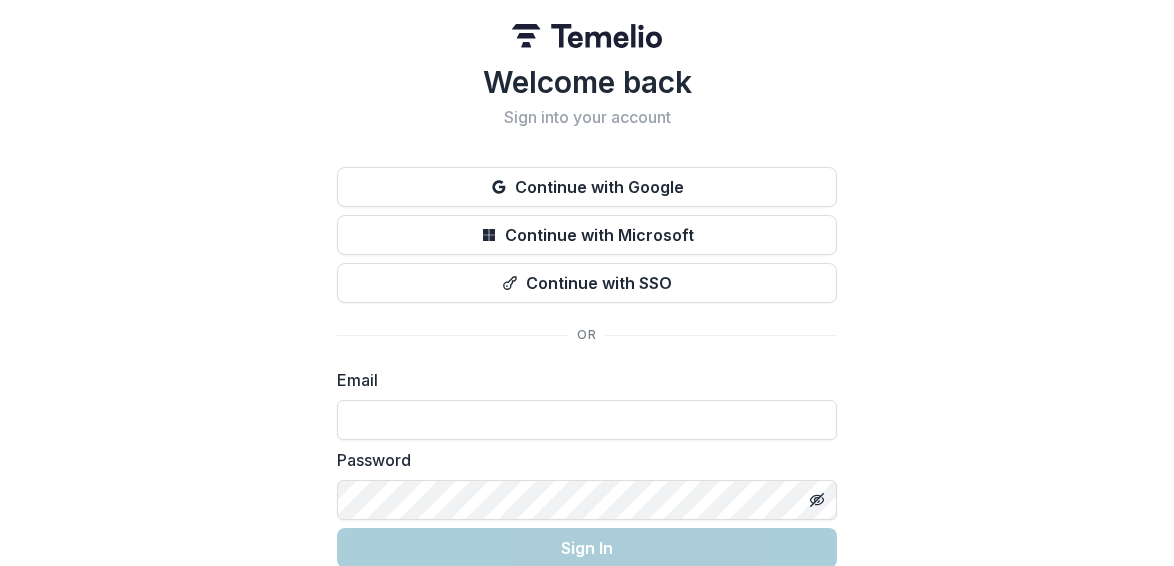 scroll, scrollTop: 0, scrollLeft: 0, axis: both 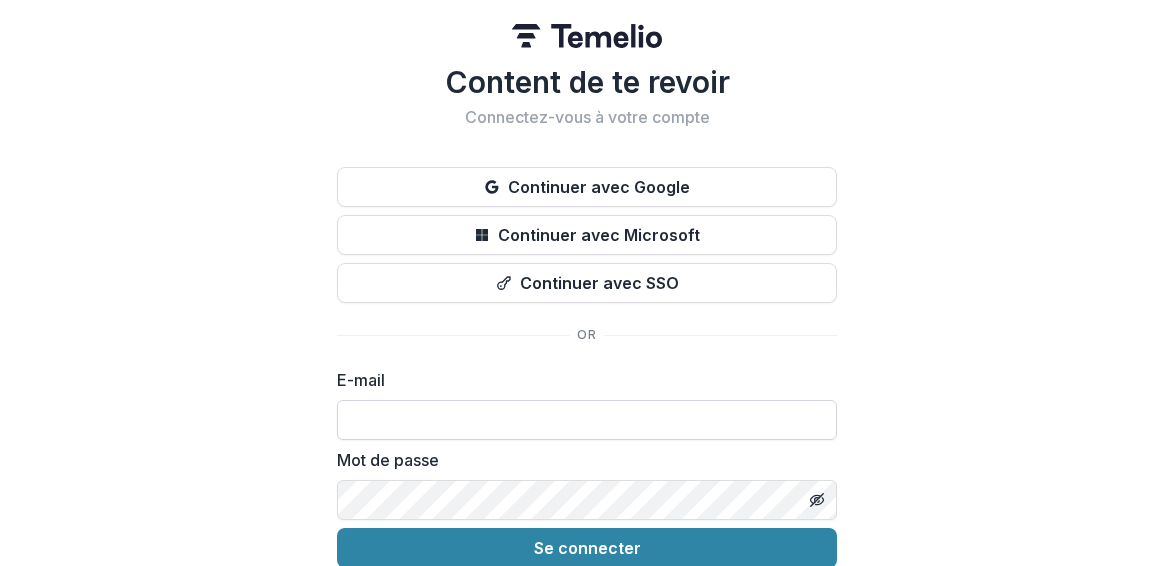 click at bounding box center (587, 420) 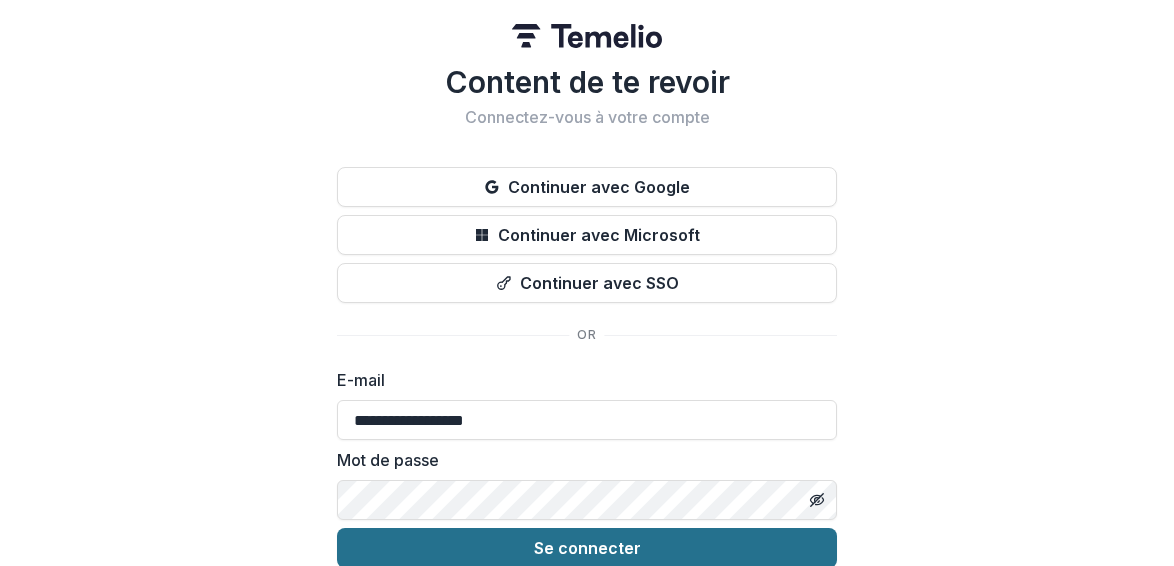 click on "Se connecter" at bounding box center (587, 548) 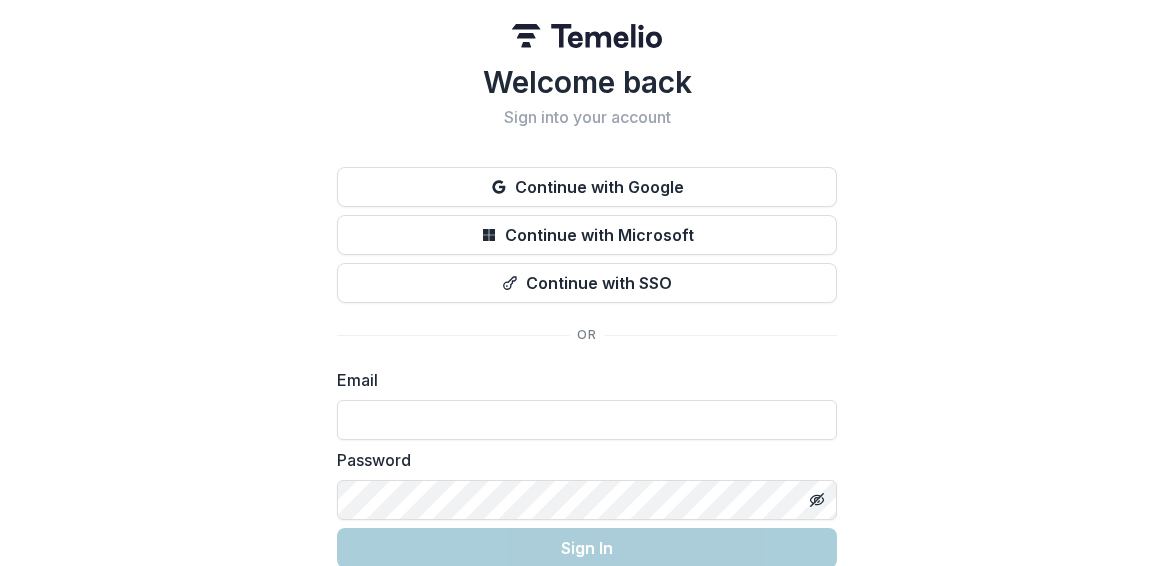scroll, scrollTop: 0, scrollLeft: 0, axis: both 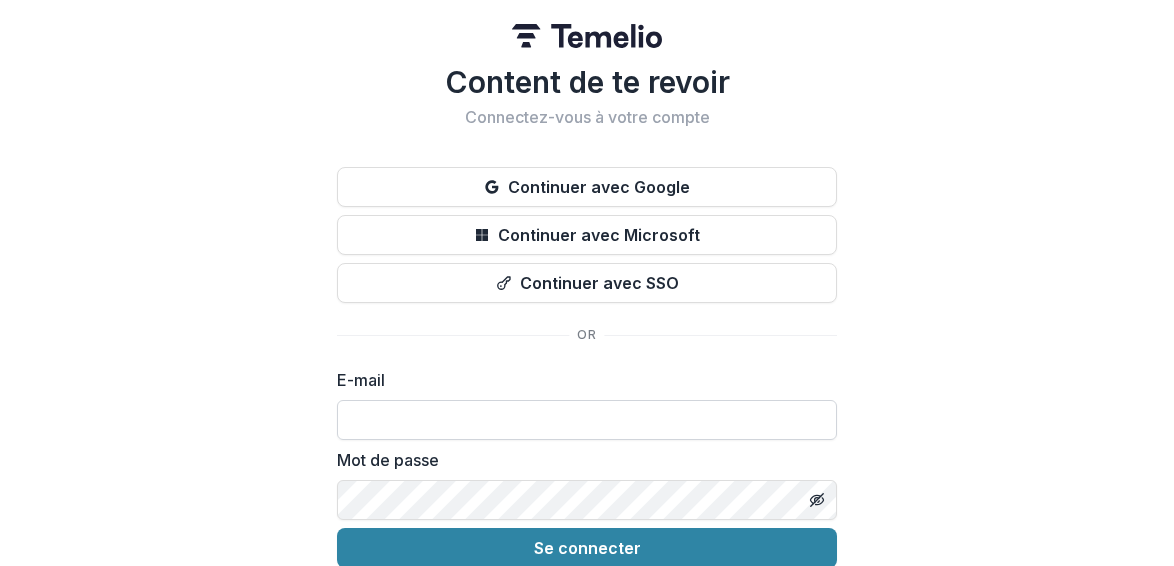 click at bounding box center (587, 420) 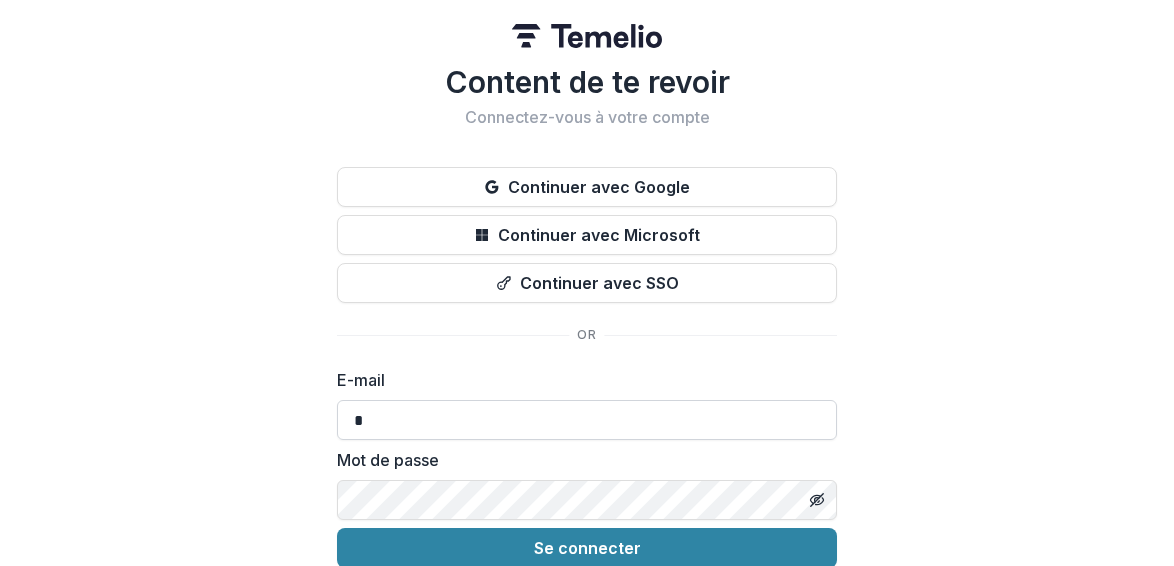 type on "**********" 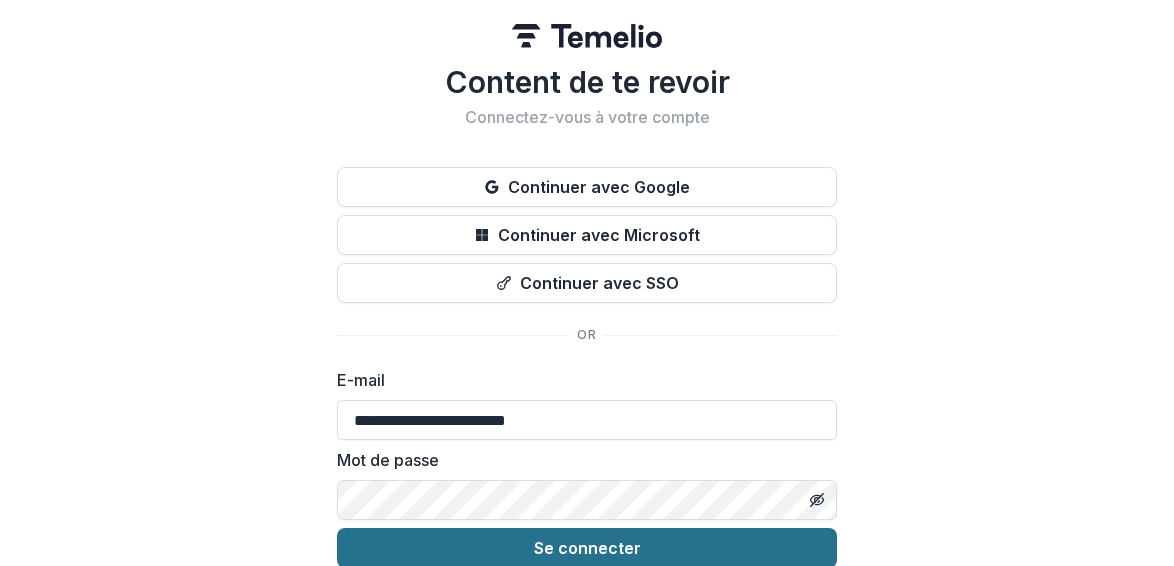 click on "Se connecter" at bounding box center (587, 548) 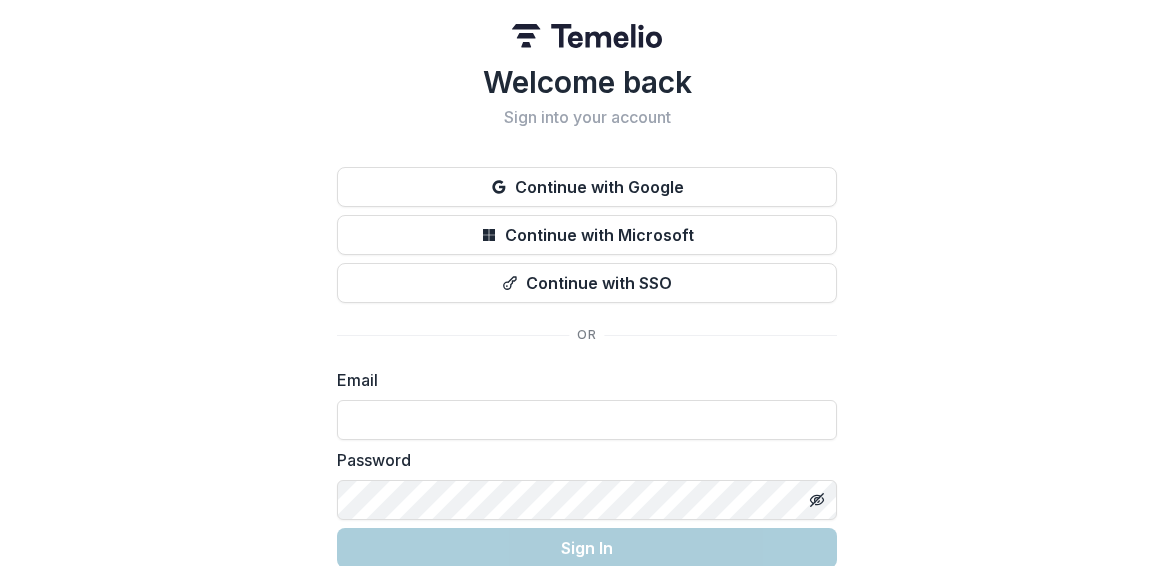 scroll, scrollTop: 0, scrollLeft: 0, axis: both 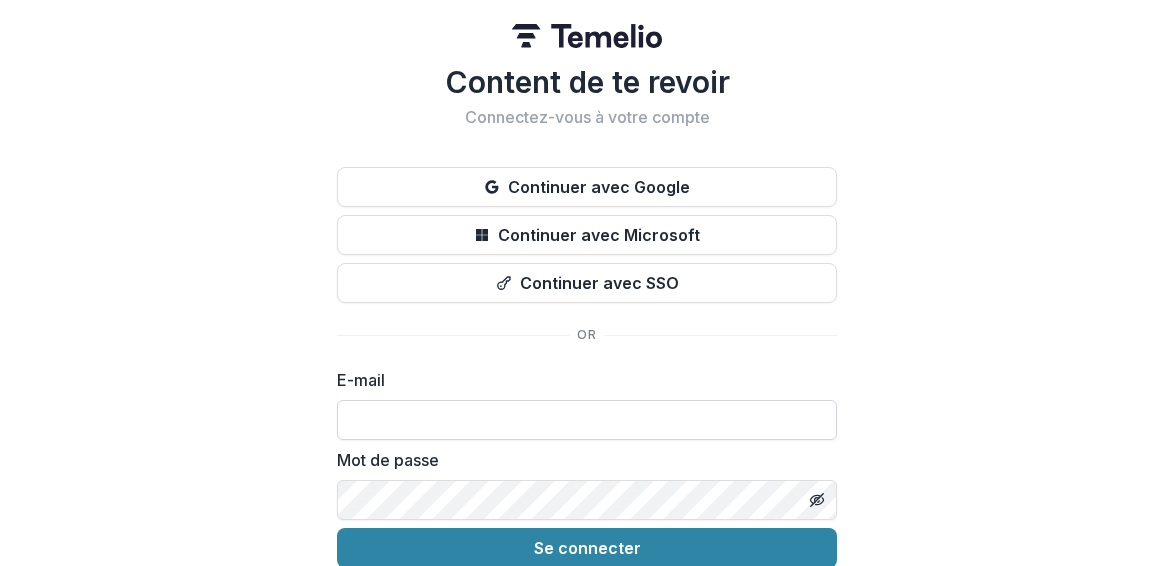 click at bounding box center (587, 420) 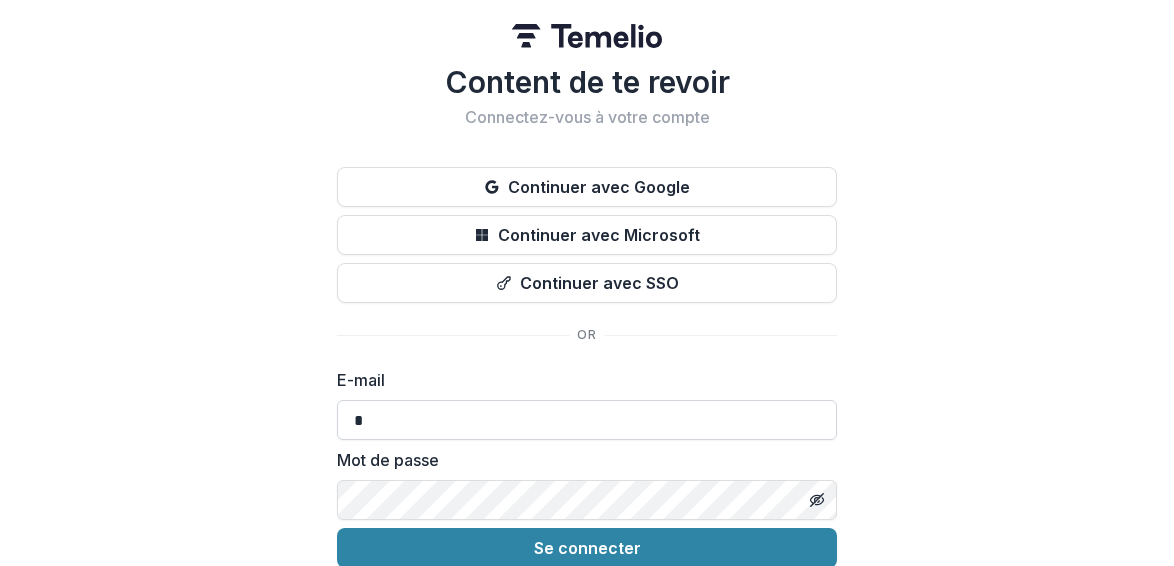 type on "**********" 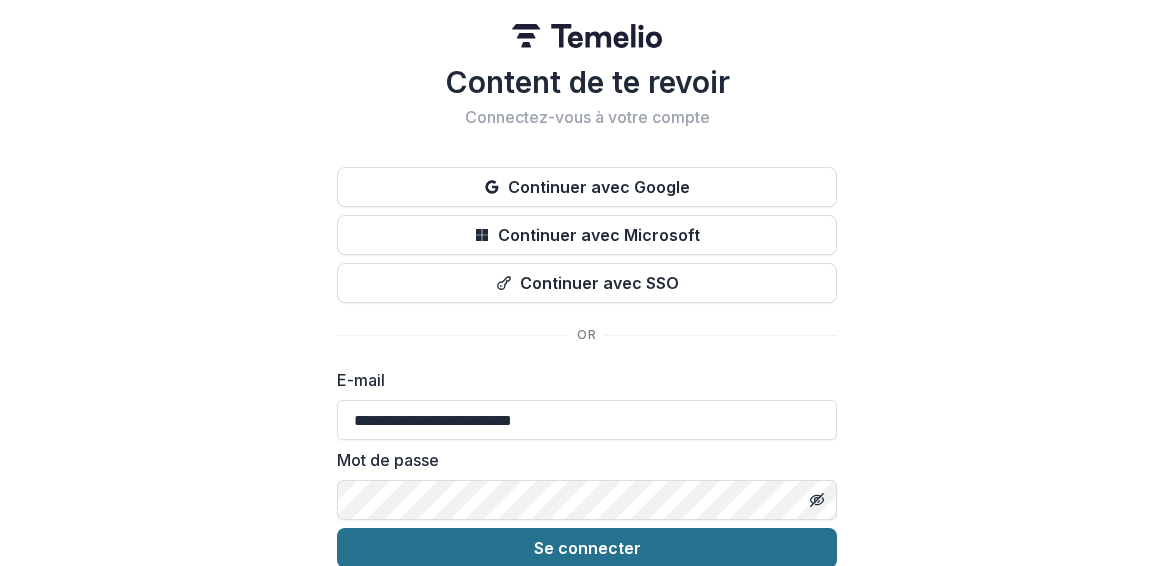 click on "Se connecter" at bounding box center (587, 548) 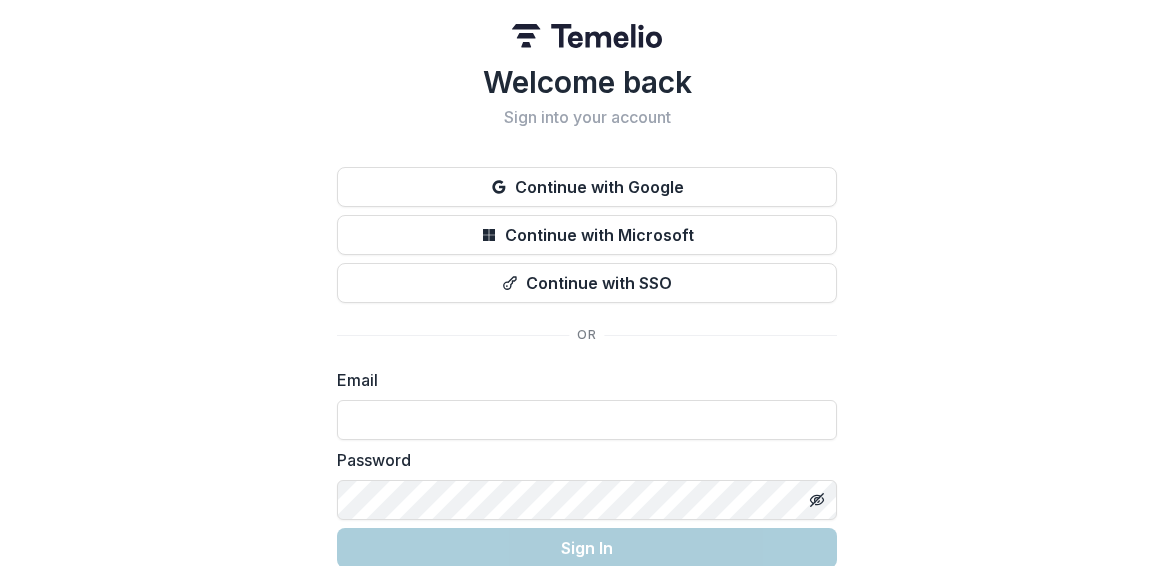 scroll, scrollTop: 0, scrollLeft: 0, axis: both 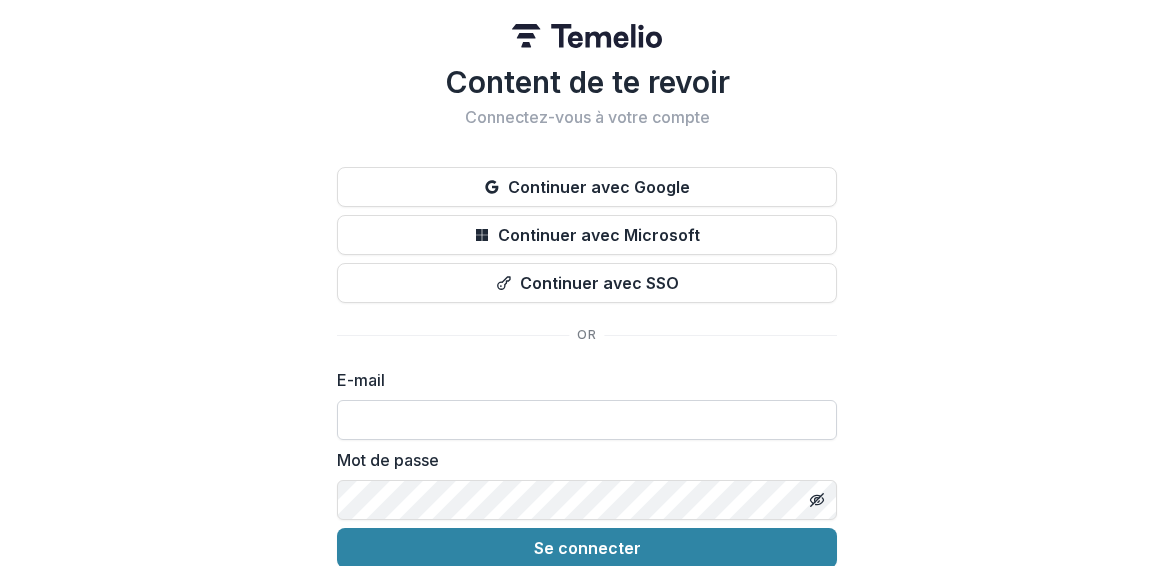 click at bounding box center (587, 420) 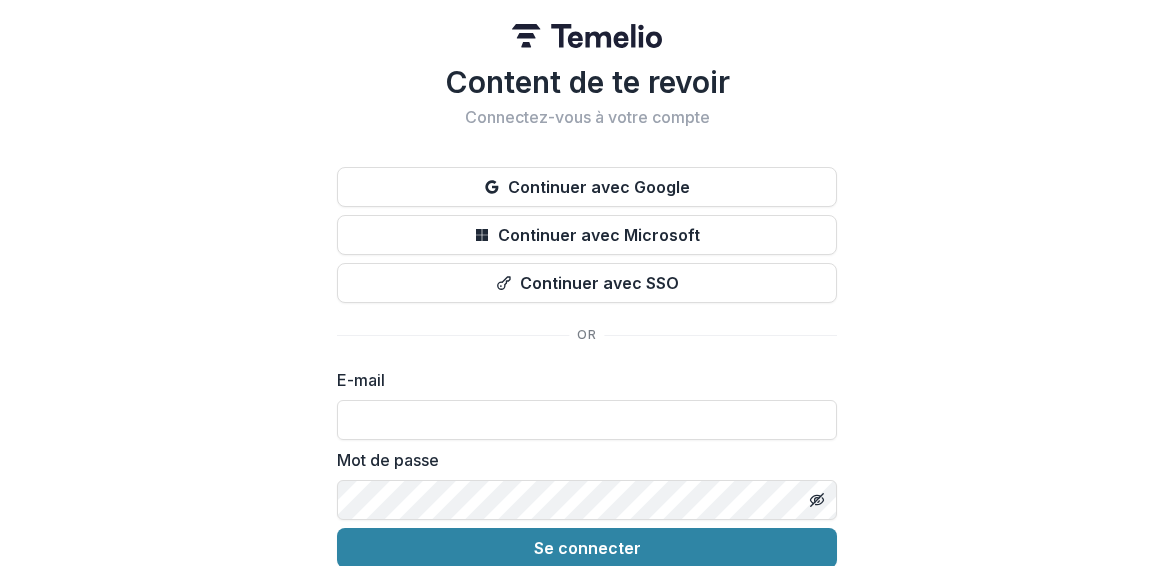 type on "**********" 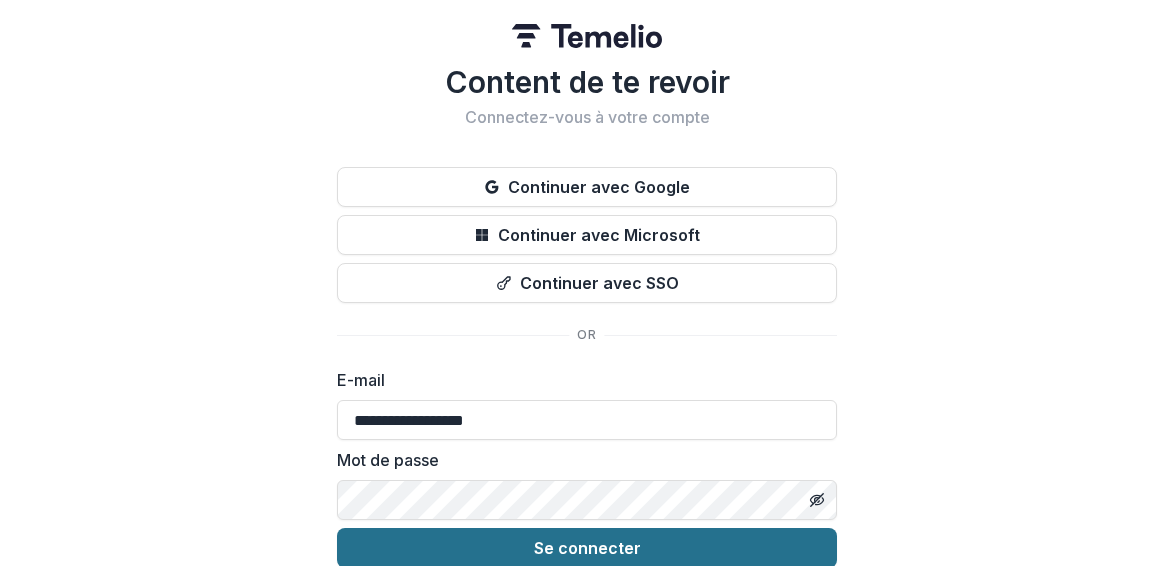 click on "Se connecter" at bounding box center (587, 548) 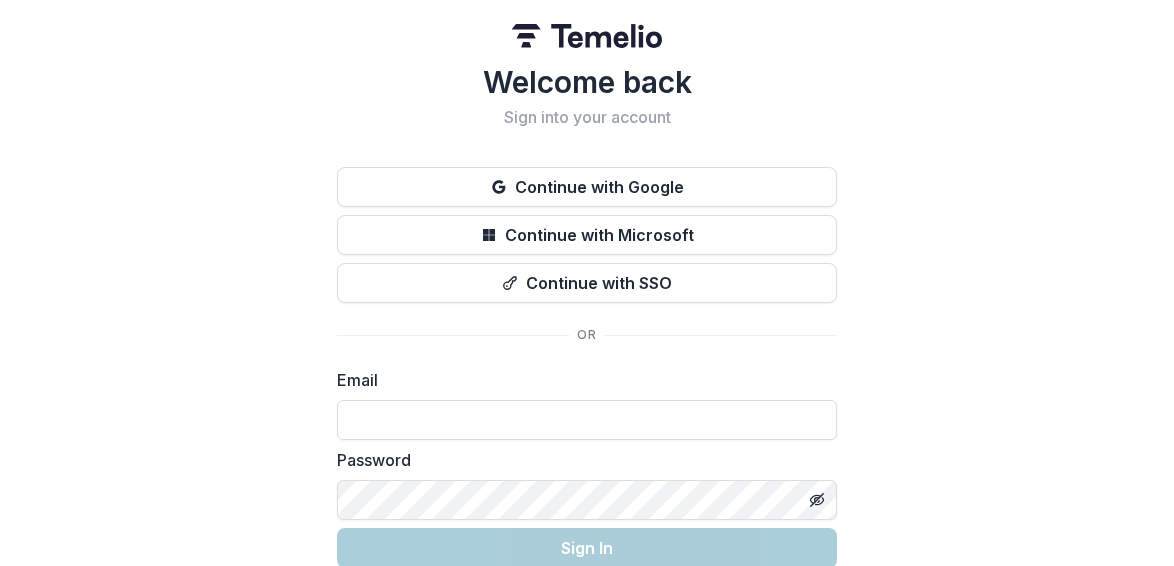 scroll, scrollTop: 0, scrollLeft: 0, axis: both 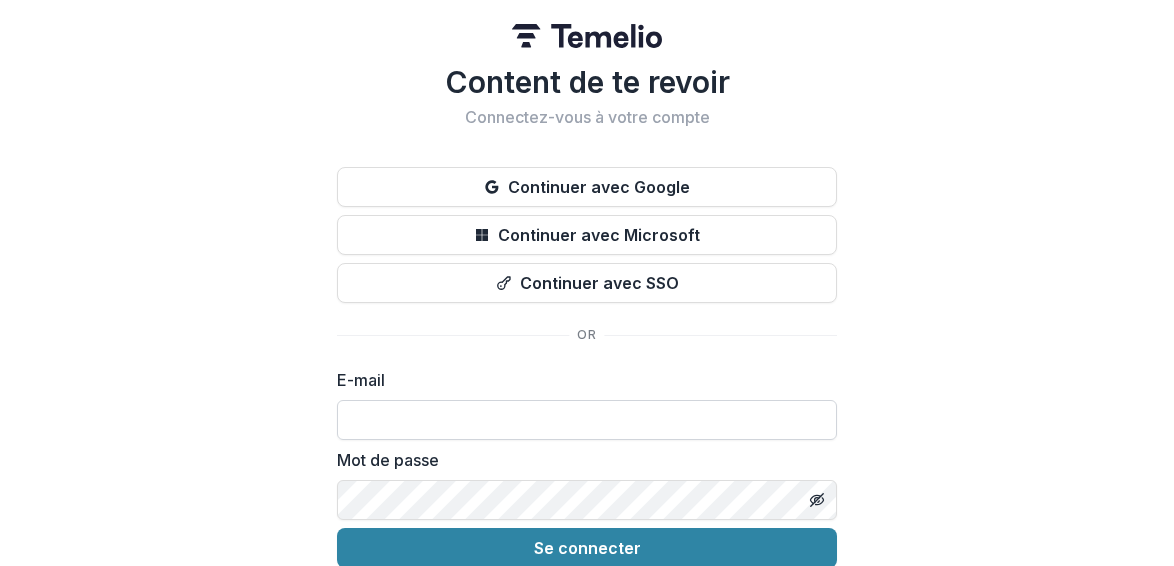 click at bounding box center (587, 420) 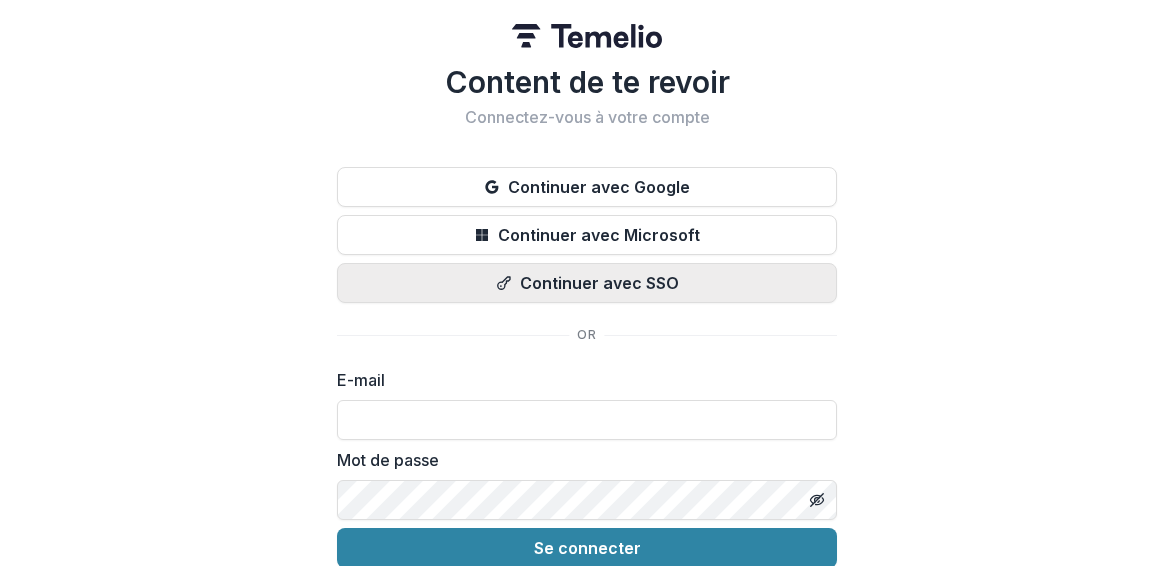 click on "Continuer avec SSO" at bounding box center [599, 283] 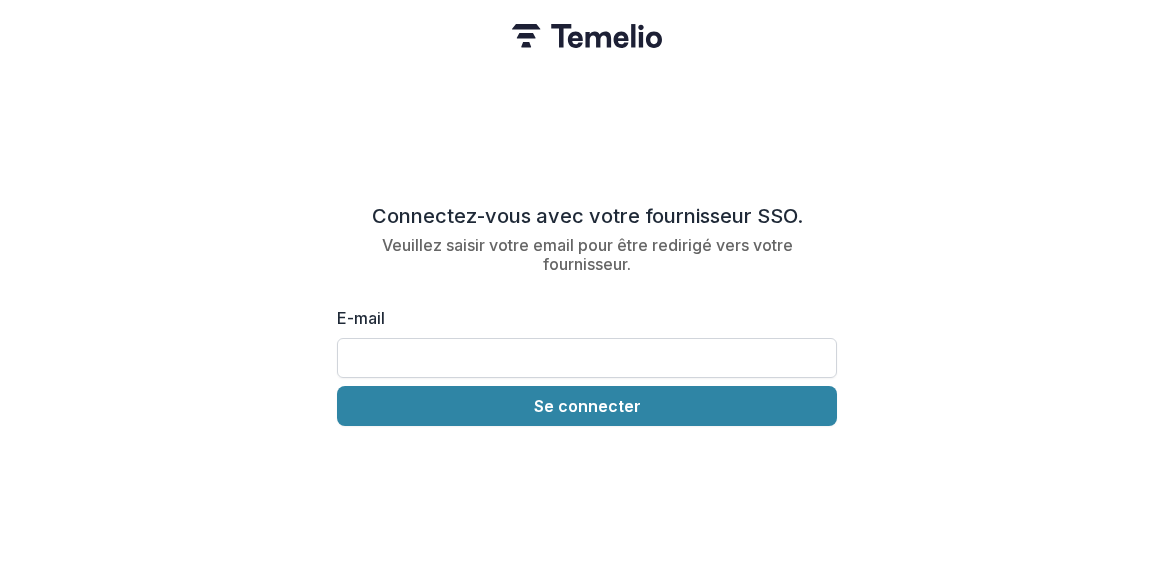 click on "E-mail" at bounding box center (587, 358) 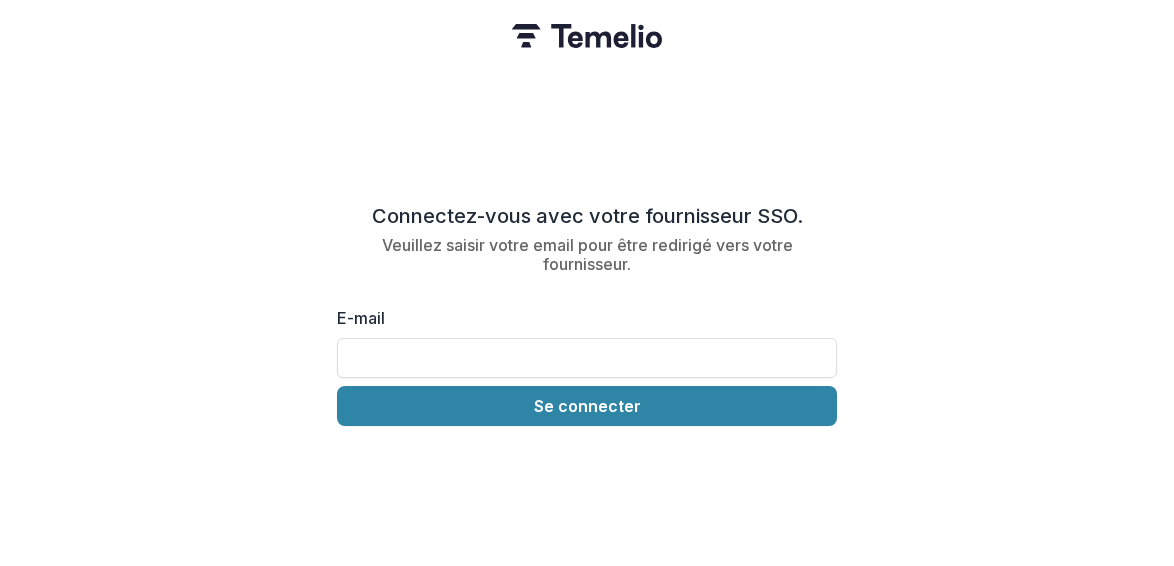 type on "**********" 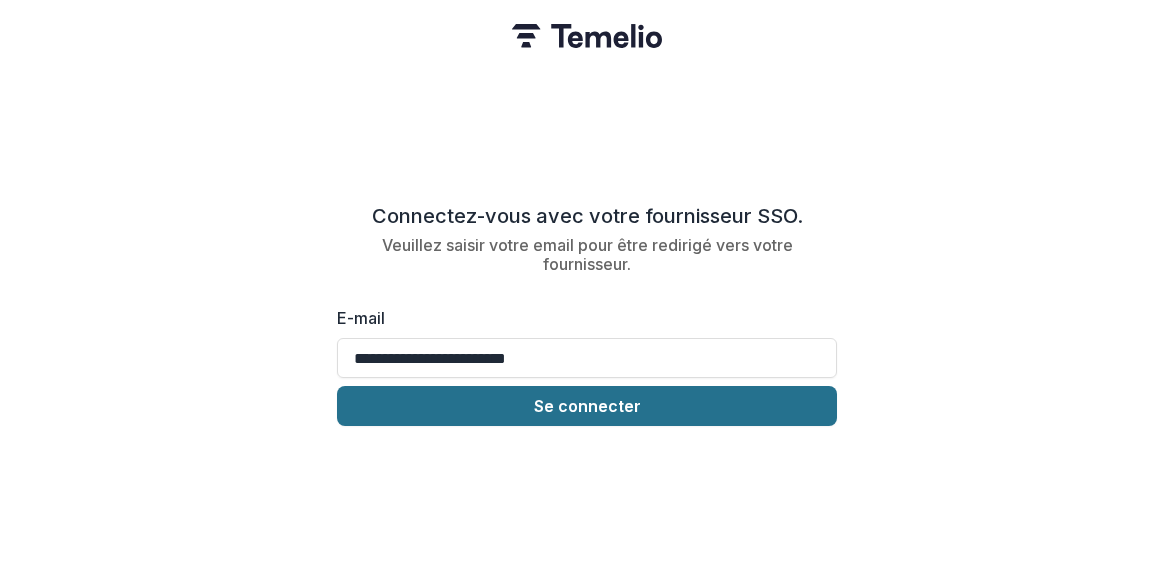 click on "Se connecter" at bounding box center [587, 406] 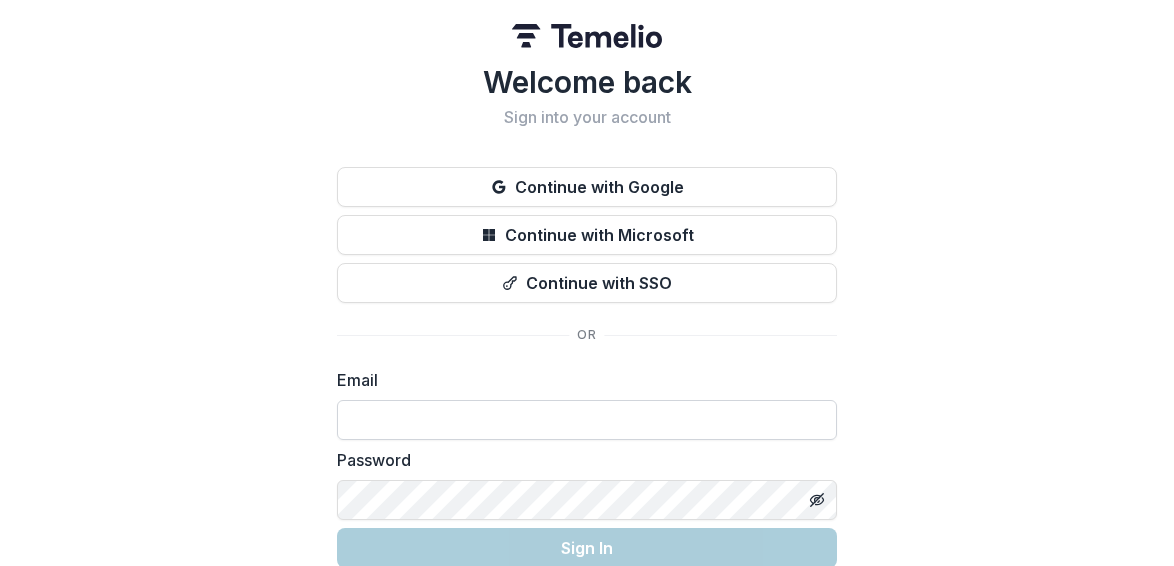 scroll, scrollTop: 0, scrollLeft: 0, axis: both 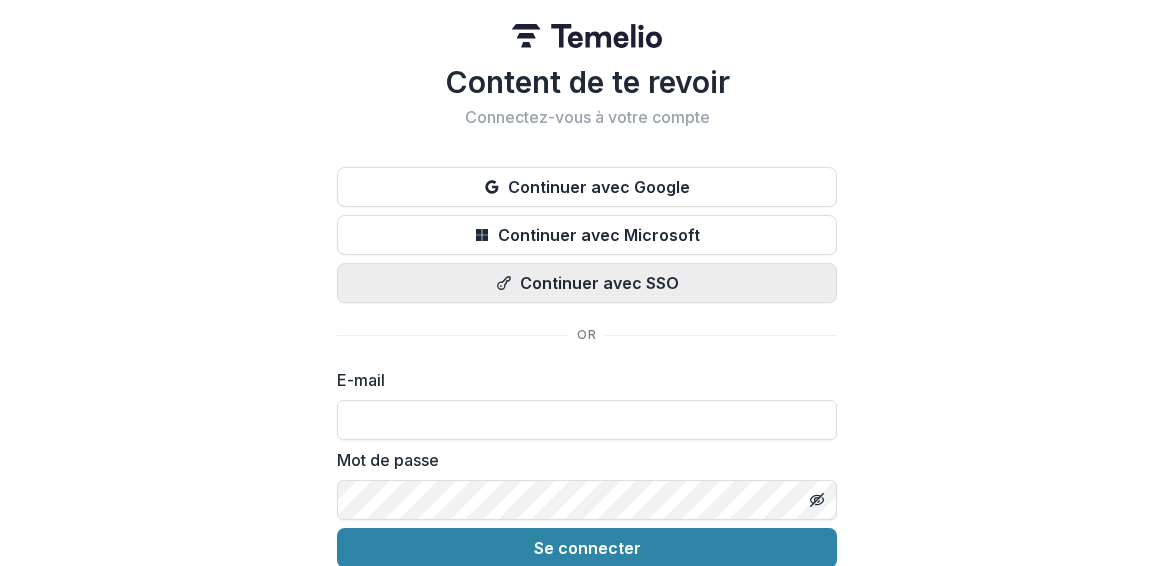 click on "Continuer avec SSO" at bounding box center (599, 283) 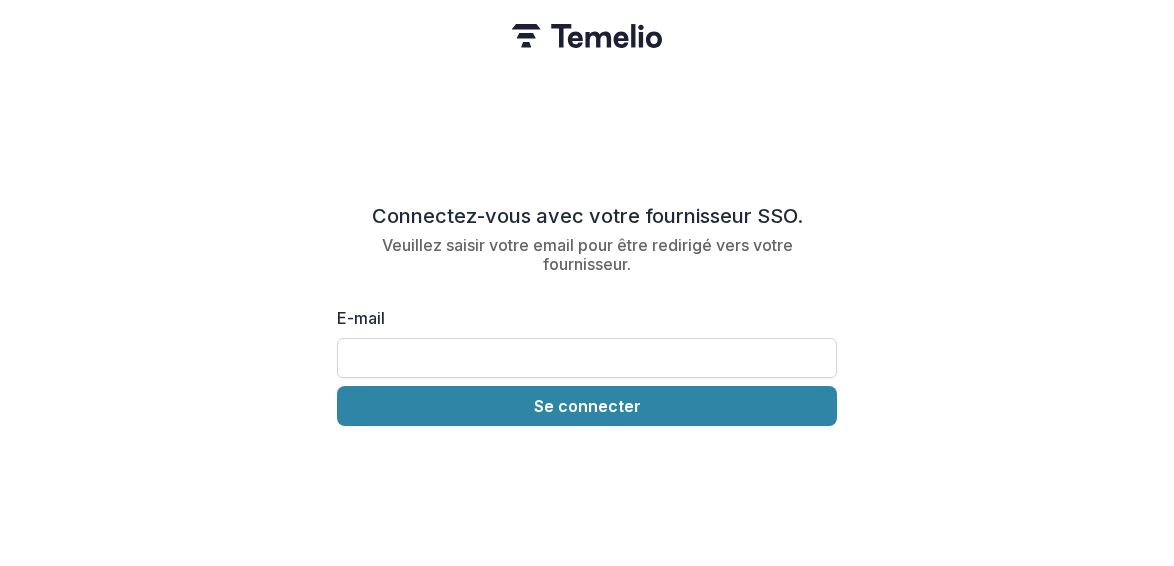 click on "E-mail" at bounding box center (587, 358) 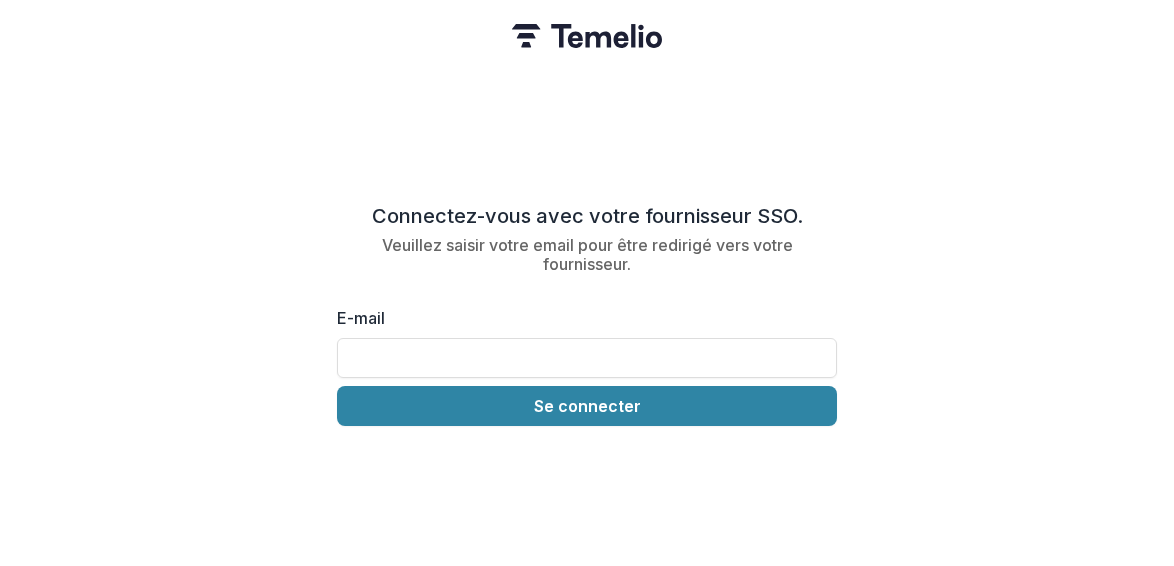 type on "**********" 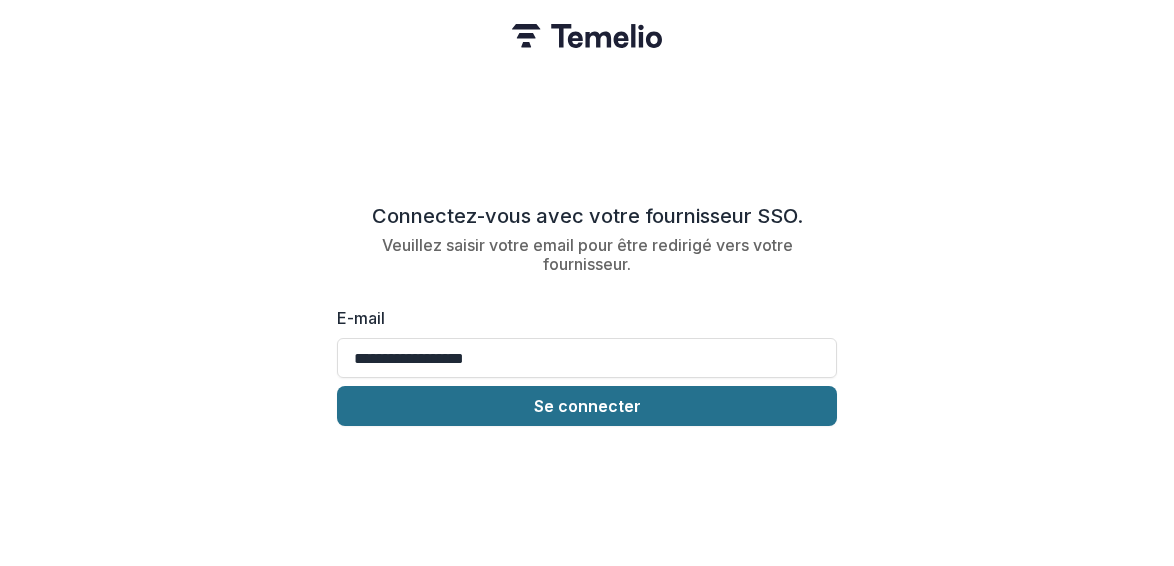 click on "Se connecter" at bounding box center [587, 406] 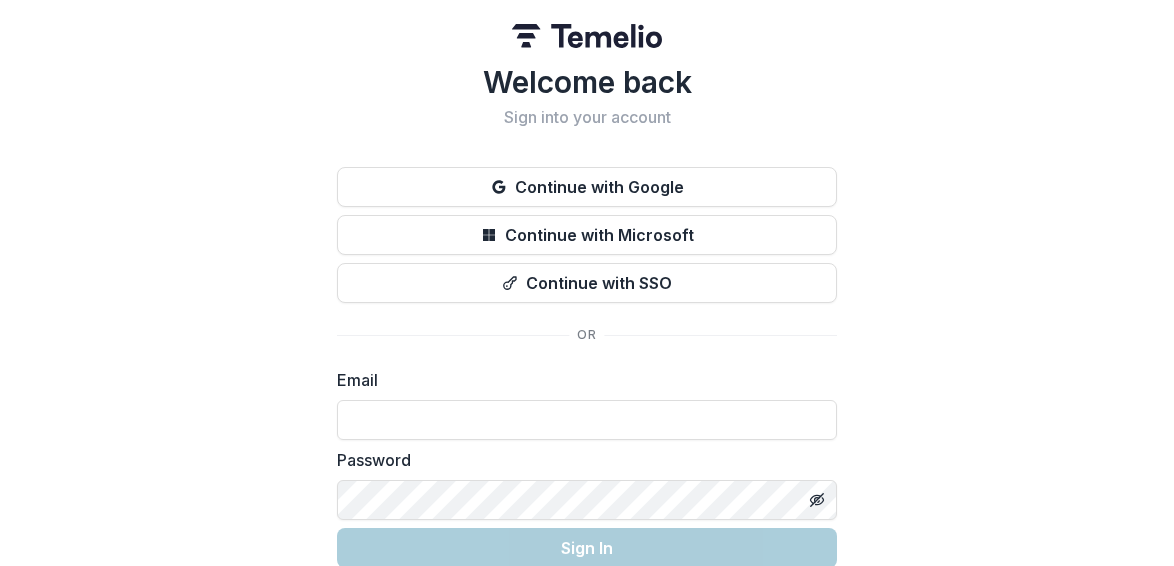 scroll, scrollTop: 0, scrollLeft: 0, axis: both 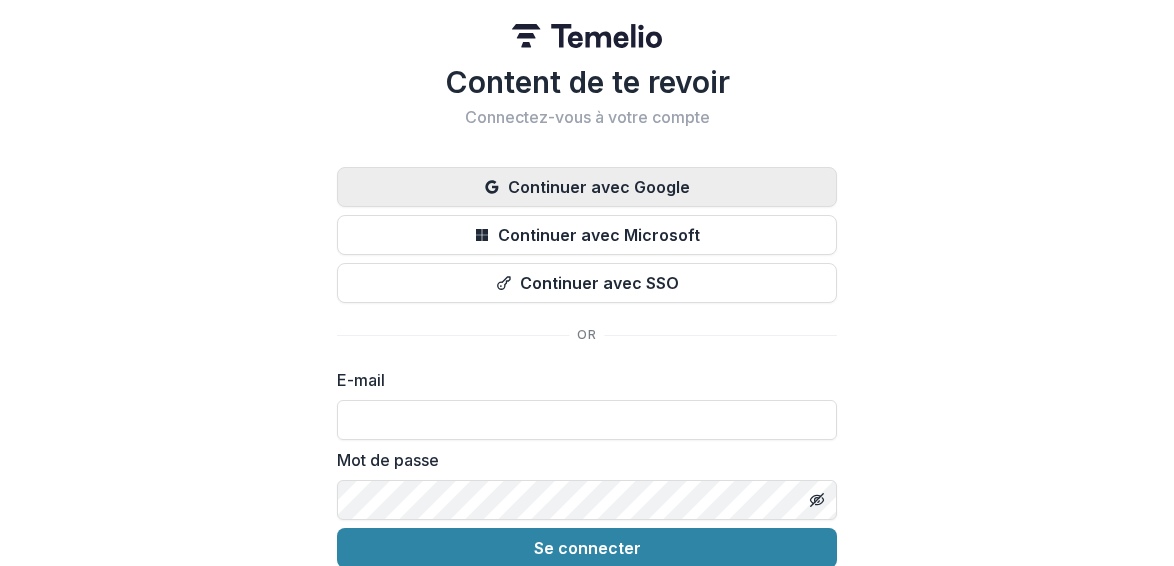 click on "Continuer avec Google" at bounding box center [587, 187] 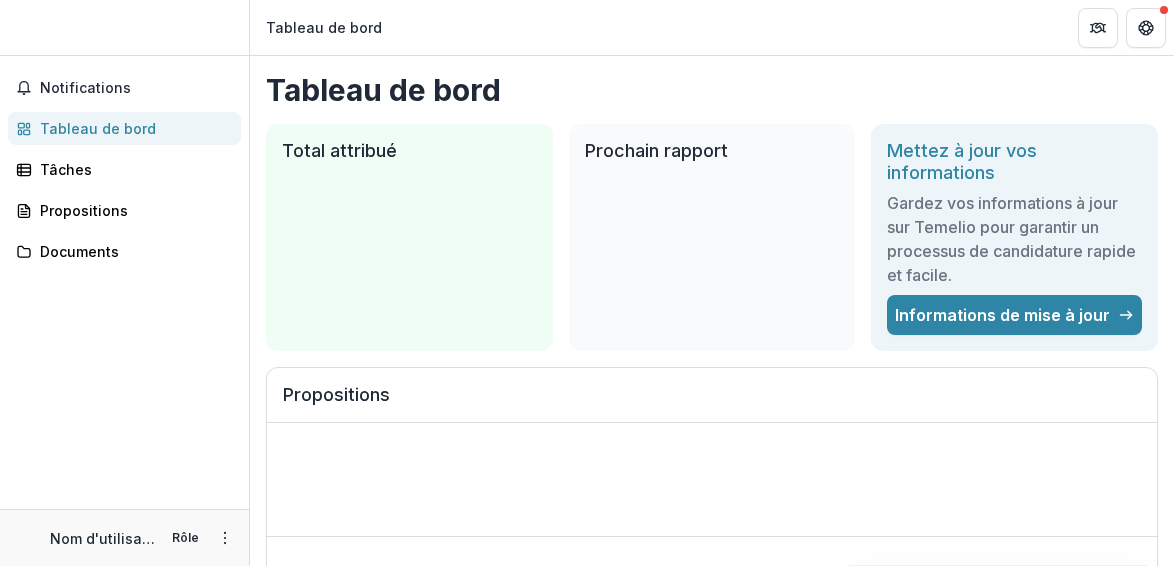 scroll, scrollTop: 0, scrollLeft: 0, axis: both 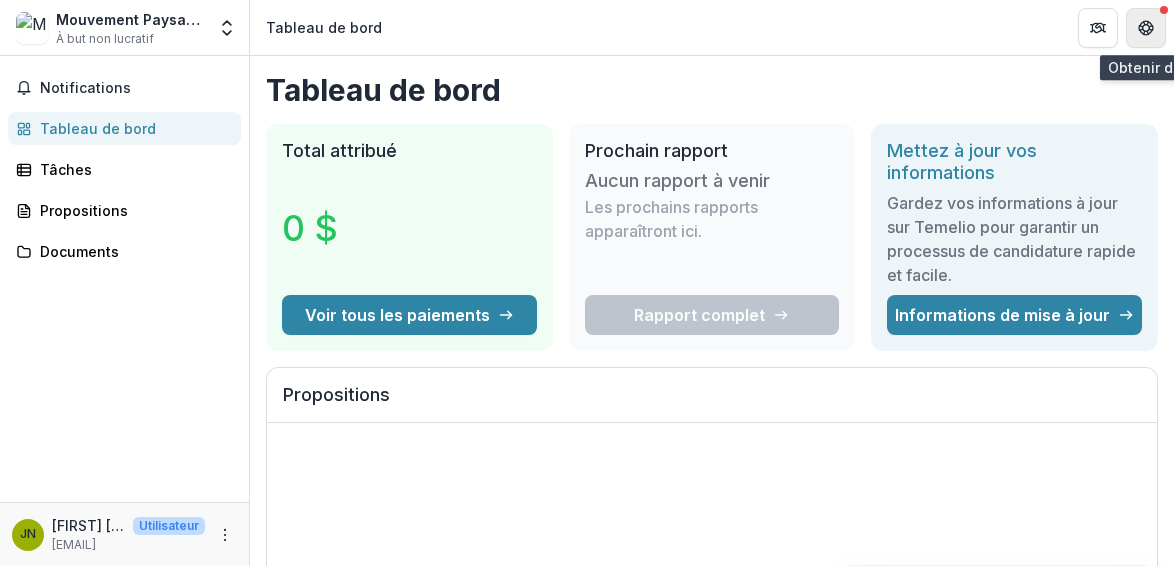 click 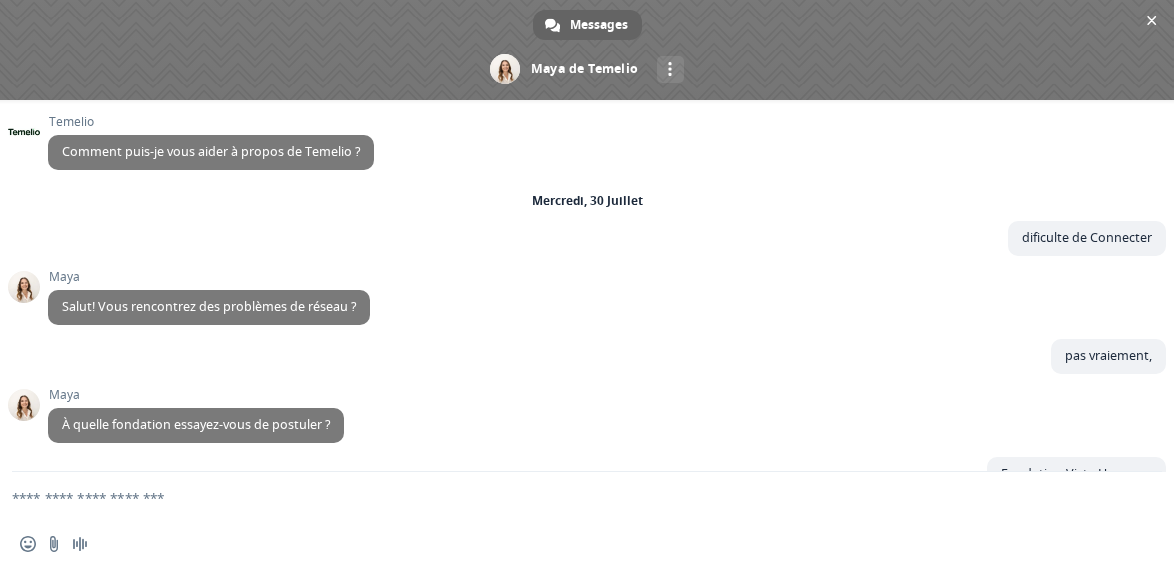 scroll, scrollTop: 64, scrollLeft: 0, axis: vertical 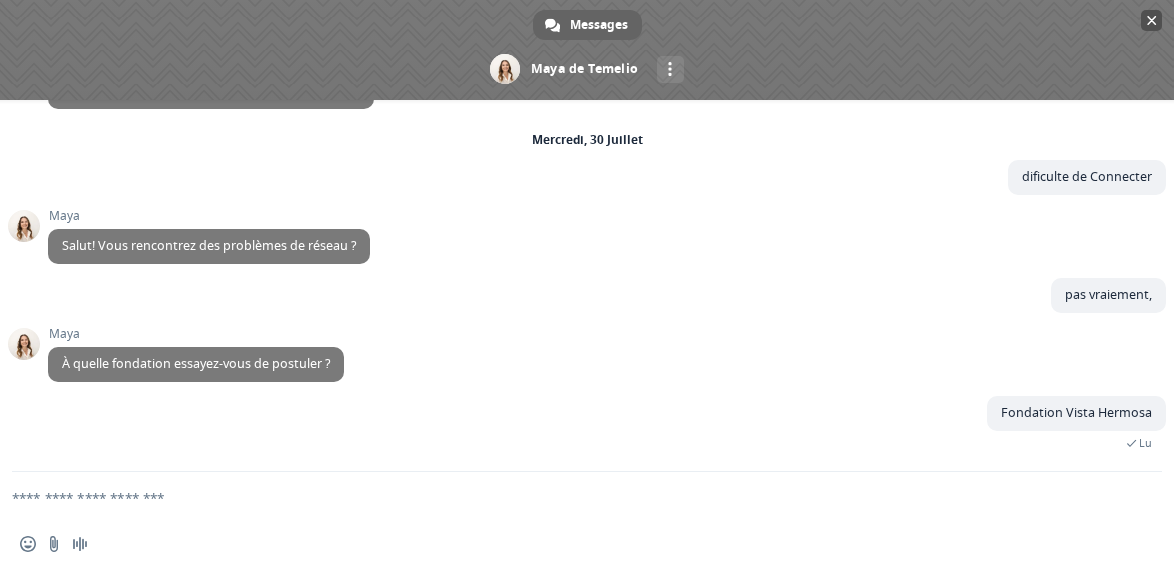 click at bounding box center (1152, 20) 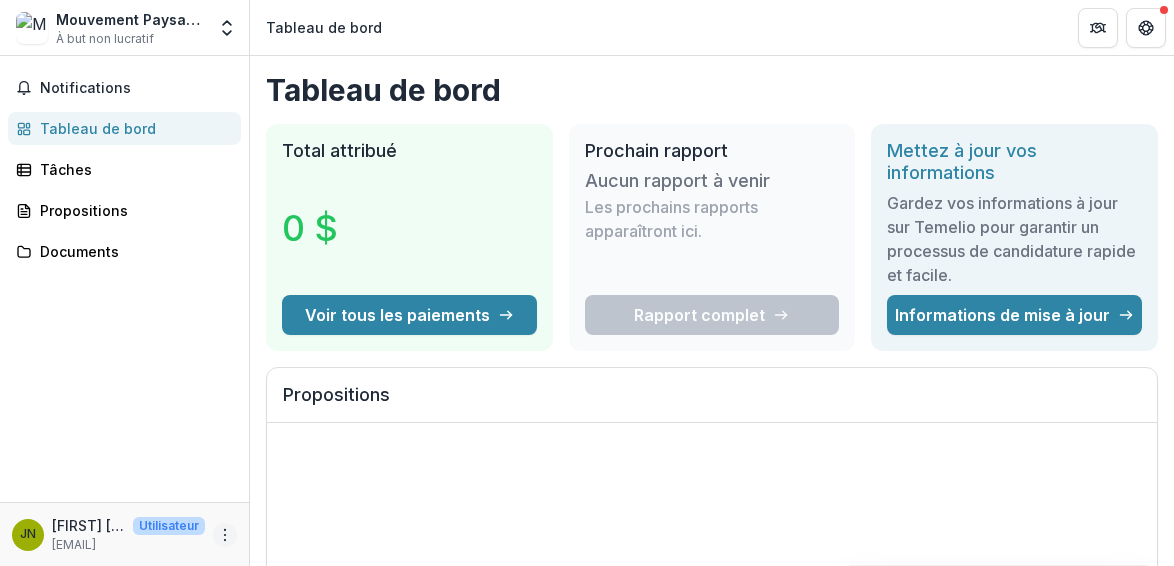 click 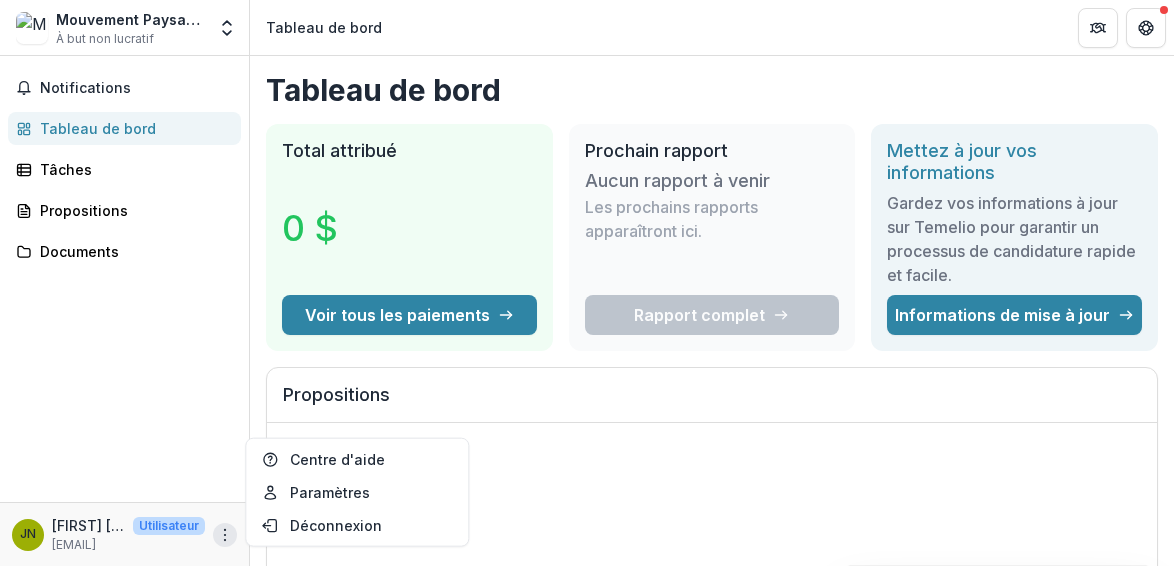 click on "À but non lucratif" at bounding box center (105, 38) 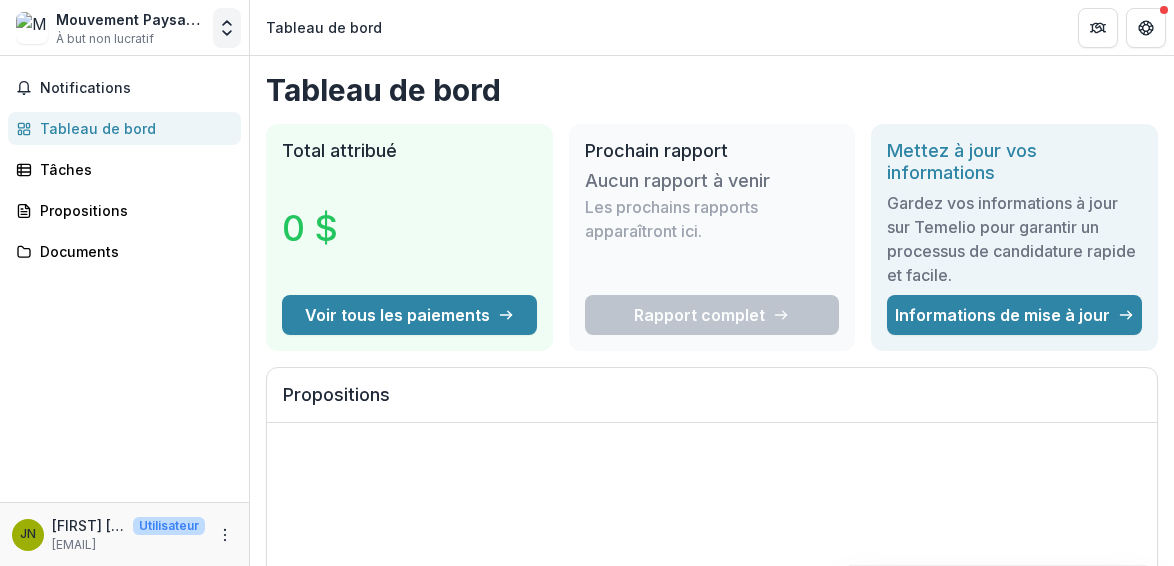 click 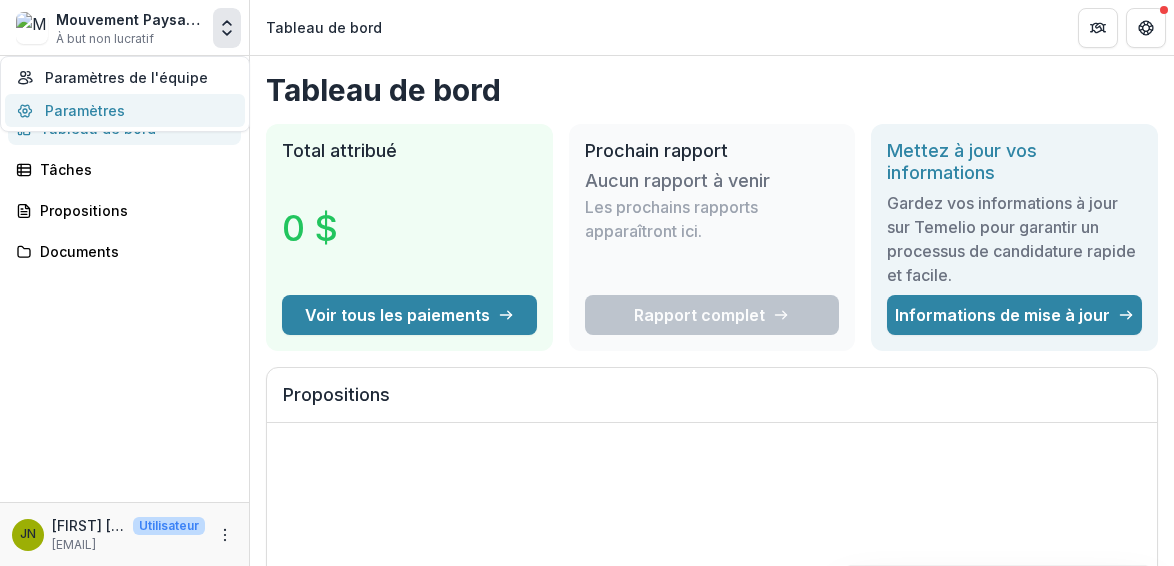 click on "Paramètres" at bounding box center (125, 110) 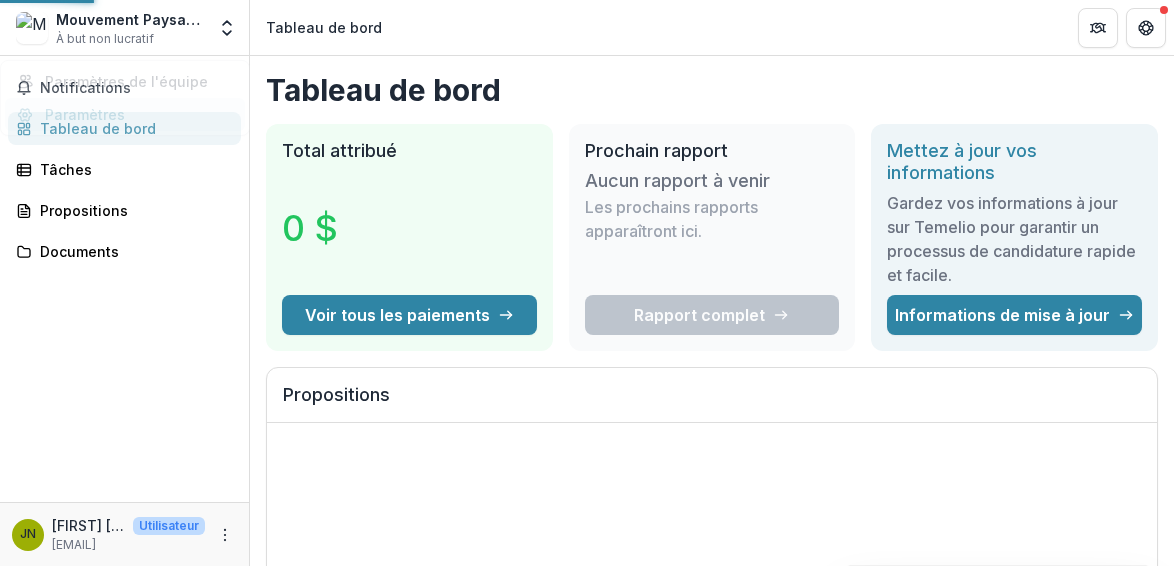 click on "Mouvement Paysan de la 3ème Section de Camp-Perrin (MP3K) À but non lucratif Paramètres de l'équipe Paramètres Tableau de bord Notifications Tableau de bord Tâches Propositions Documents JN Justin Nerisson Utilisateur nerissonjustin54@gmail.com Tableau de bord Total attribué 0 $ Voir tous les paiements Prochain rapport Aucun rapport à venir Les prochains rapports apparaîtront ici. Rapport complet Mettez à jour vos informations Gardez vos informations à jour sur Temelio pour garantir un processus de candidature rapide et facile. Informations de mise à jour Propositions Aucune proposition à afficher Affichage de  0  sur 0 Tout voir Tâches Aucune tâche à afficher Affichage de  0  sur  0 Tout voir Paiements de subventions Accorder Fondation Montant de la subvention accordée Montant du paiement Contingences liées Date de paiement Date de début de la subvention Date de fin de la subvention Statut de paiement Aucune donnée disponible Aucun paiement à afficher Affichage  de 0  paiements" at bounding box center (587, 283) 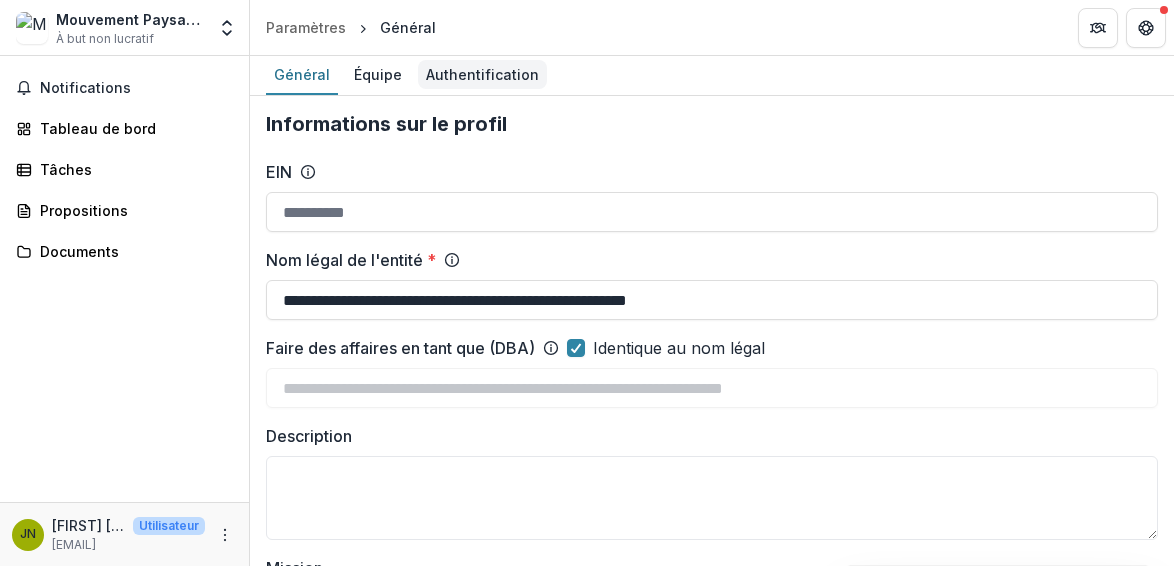 click on "Authentification" at bounding box center [482, 74] 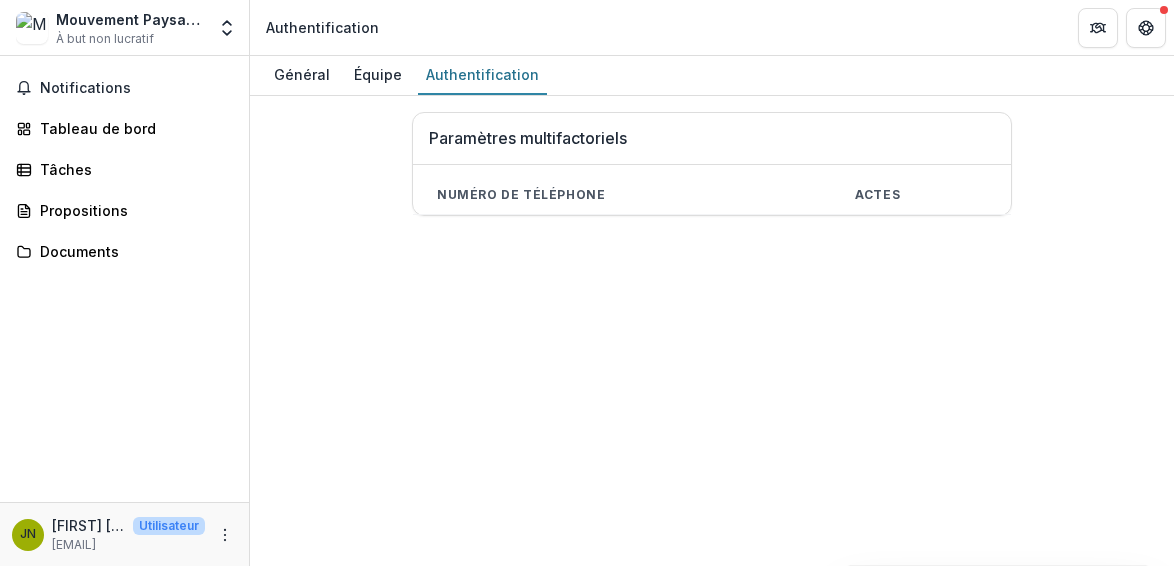 click on "Paramètres multifactoriels" at bounding box center [528, 138] 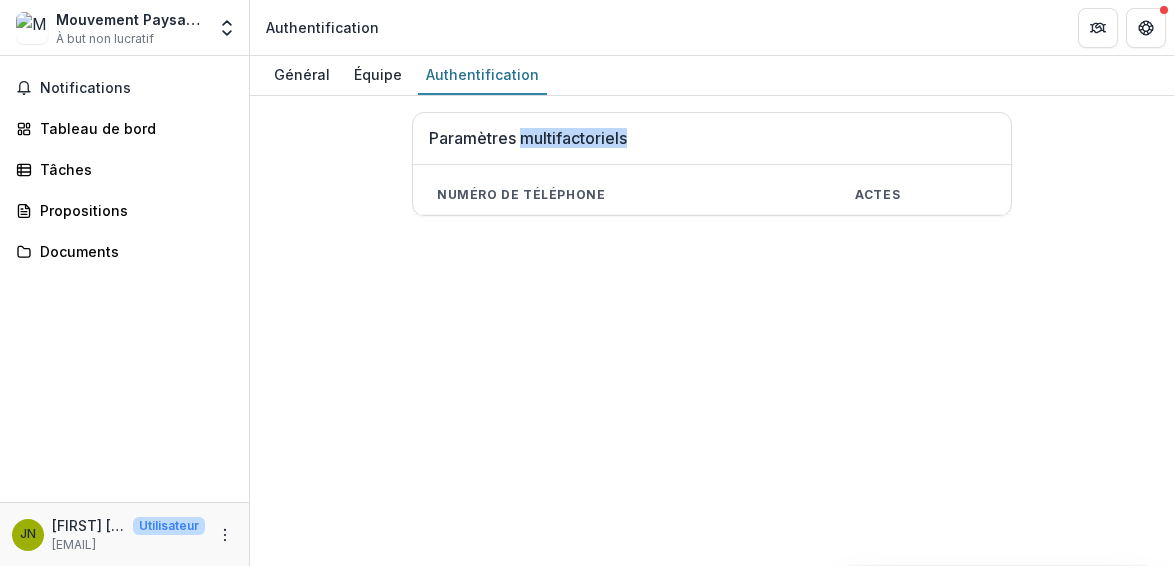 click on "Paramètres multifactoriels" at bounding box center (528, 138) 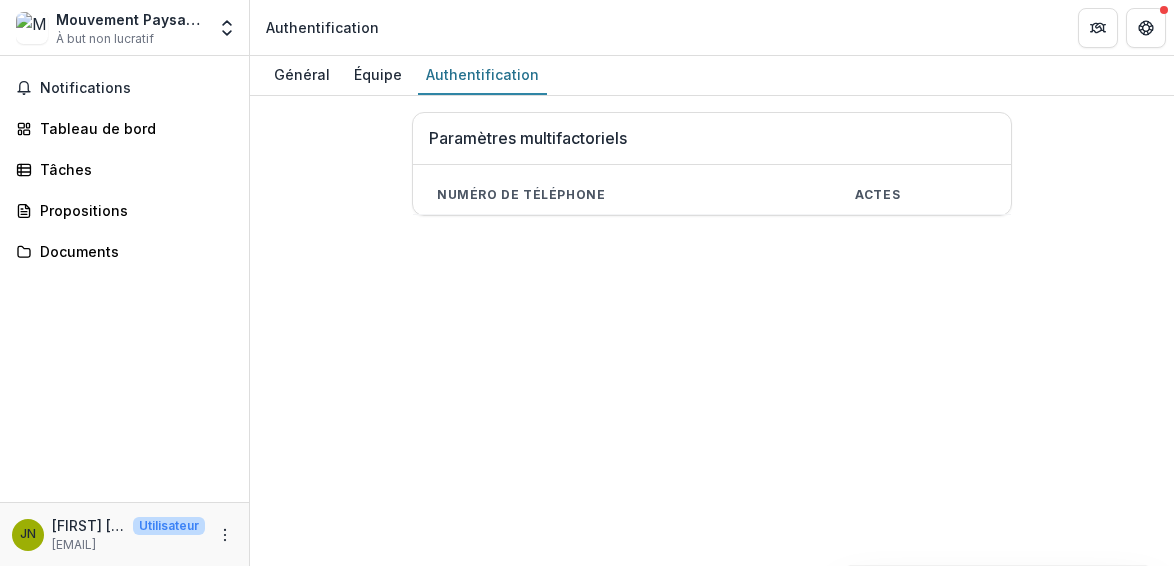 click on "Actes" at bounding box center (921, 194) 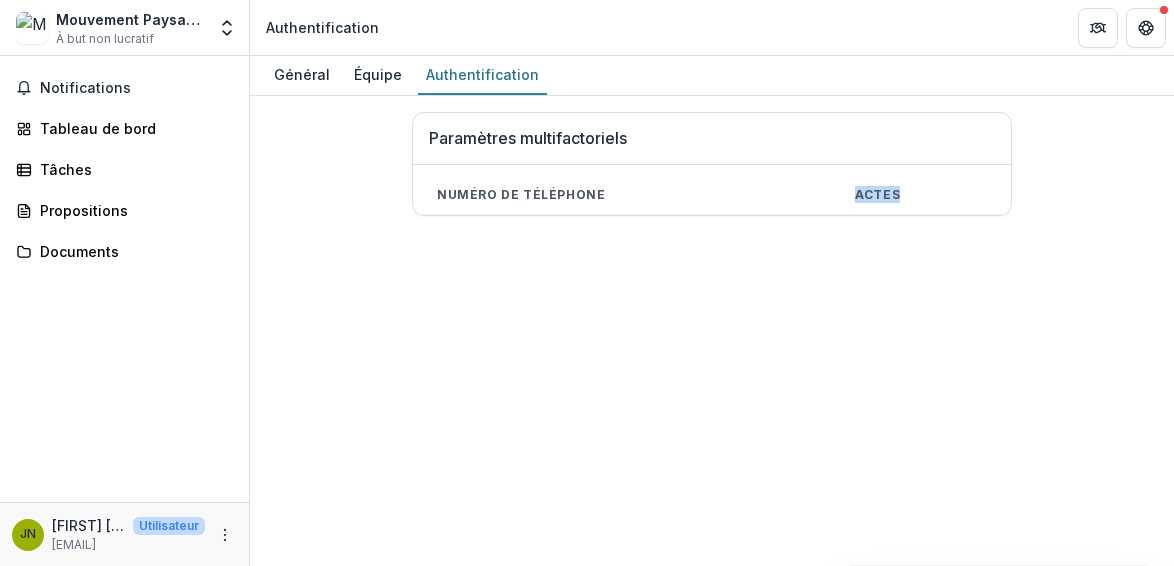 click on "Actes" at bounding box center (921, 194) 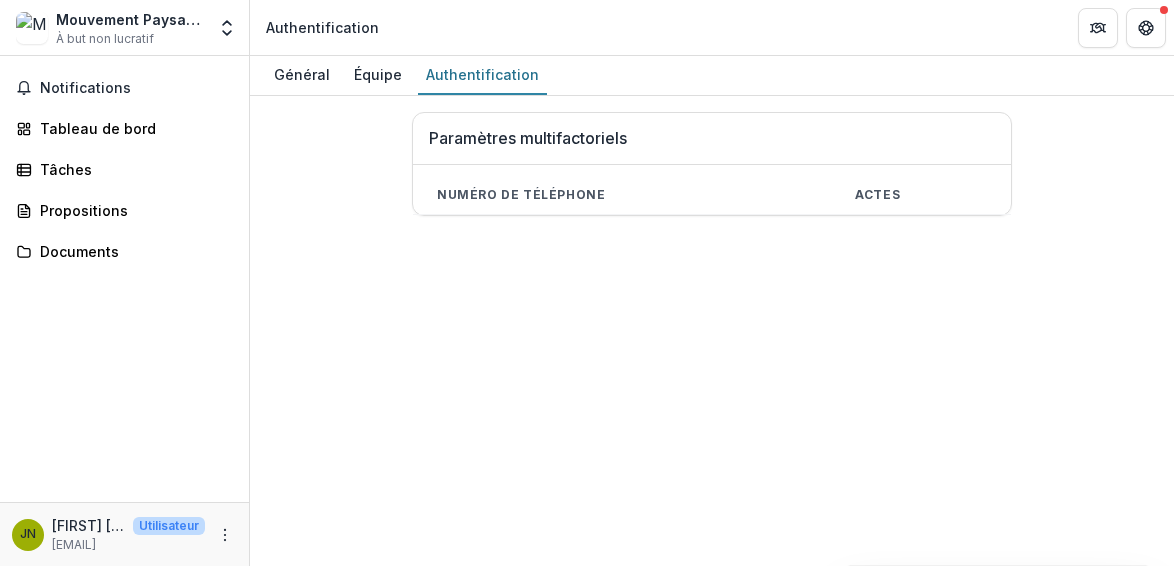click on "Numéro de téléphone" at bounding box center [622, 194] 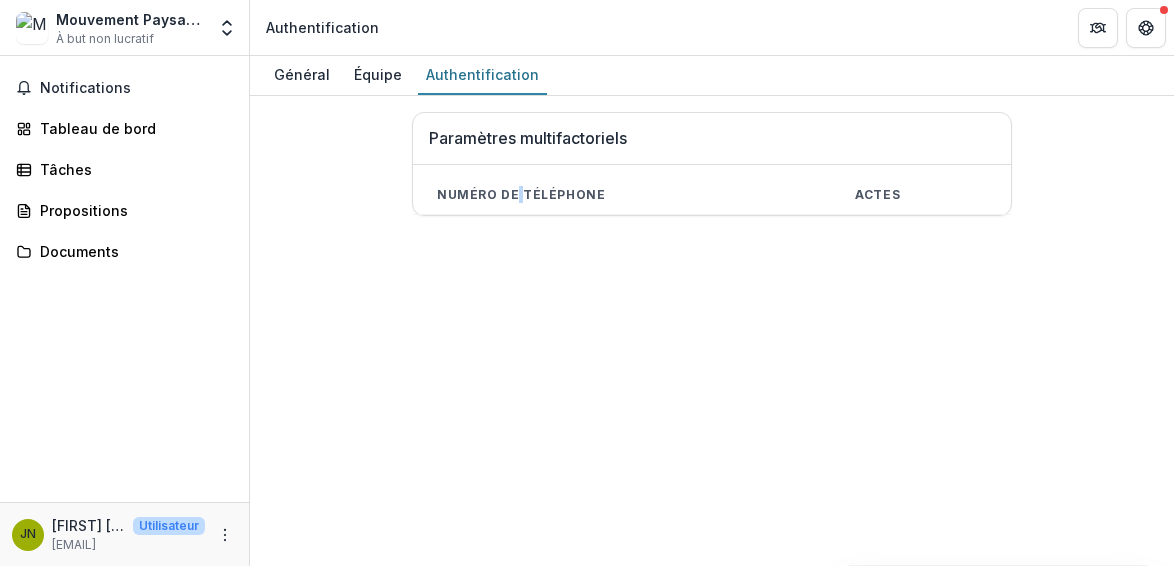 click on "Numéro de téléphone" at bounding box center (622, 194) 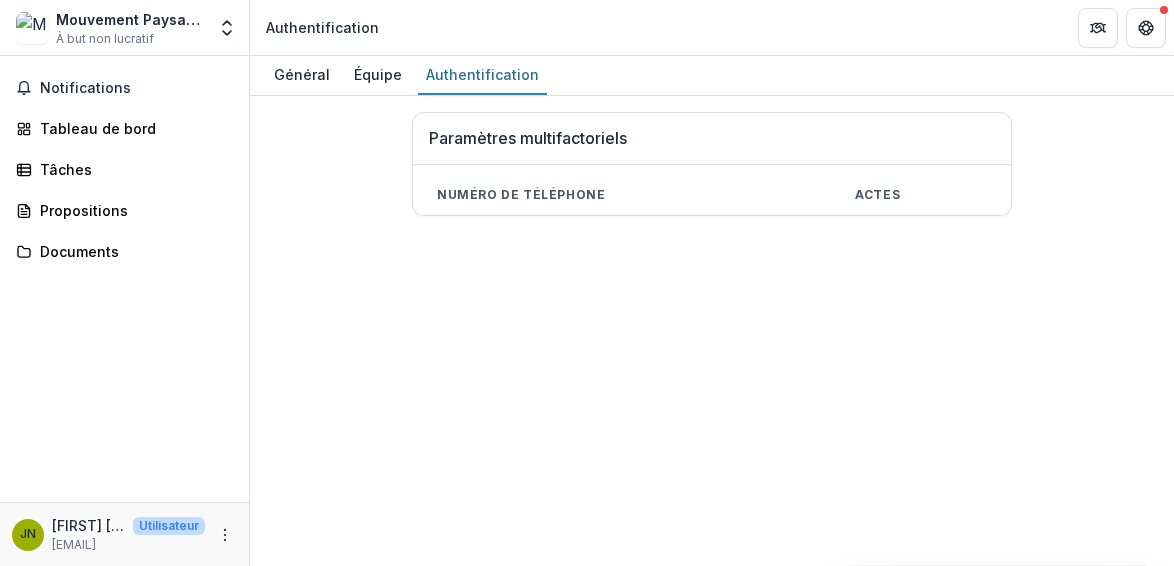 click on "Paramètres multifactoriels" at bounding box center [528, 138] 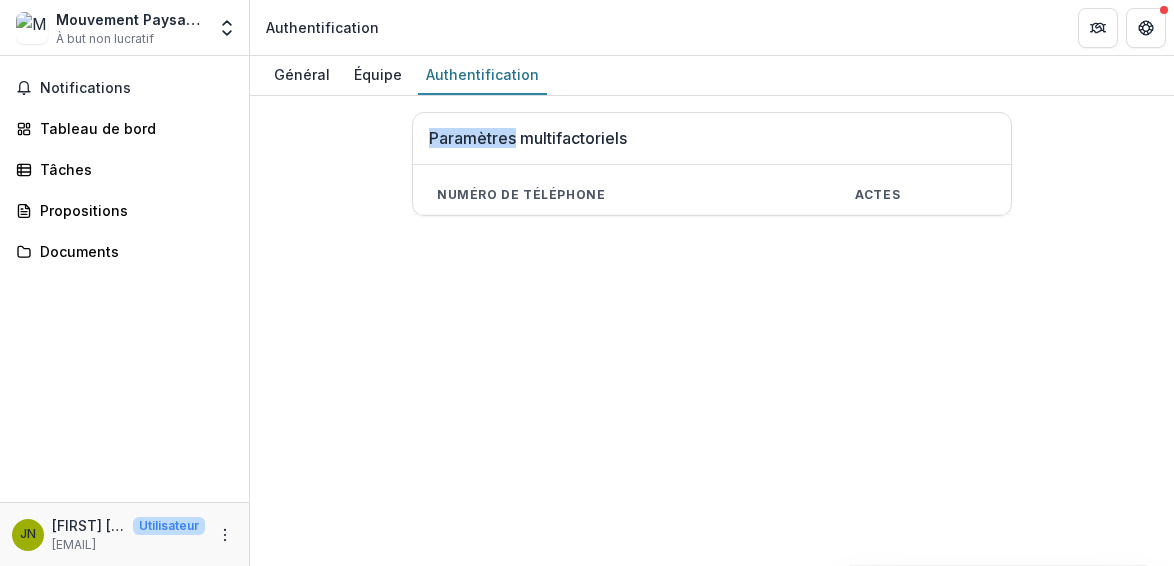 click on "Paramètres multifactoriels" at bounding box center [528, 138] 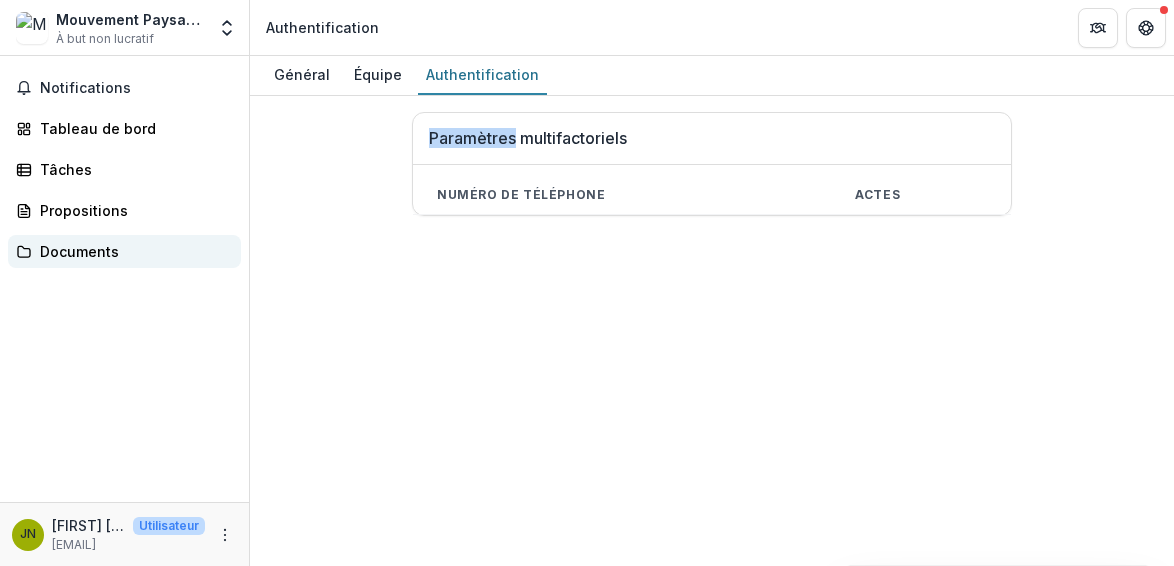 click on "Documents" at bounding box center (132, 251) 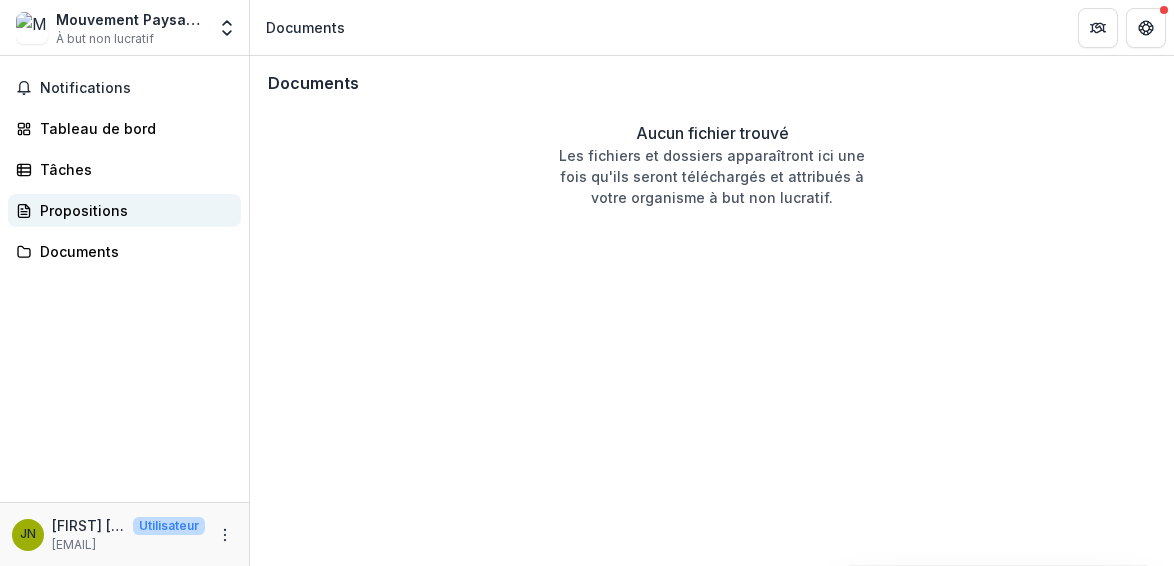 click on "Propositions" at bounding box center [84, 210] 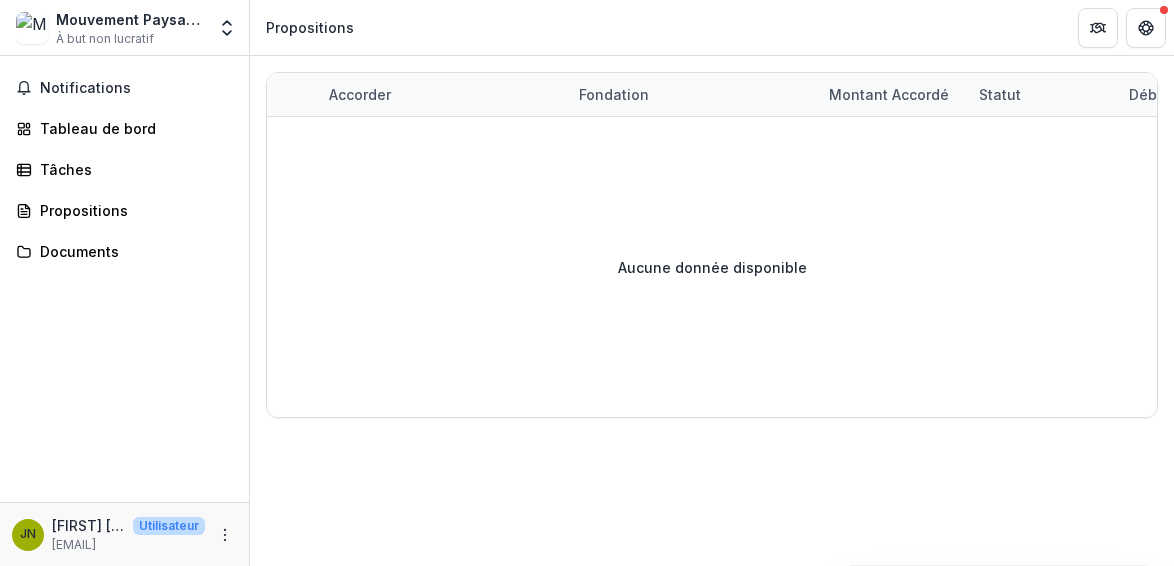 click on "Mouvement Paysan de la 3ème Section de Camp-Perrin (MP3K) À but non lucratif Paramètres de l'équipe Paramètres" at bounding box center [124, 31] 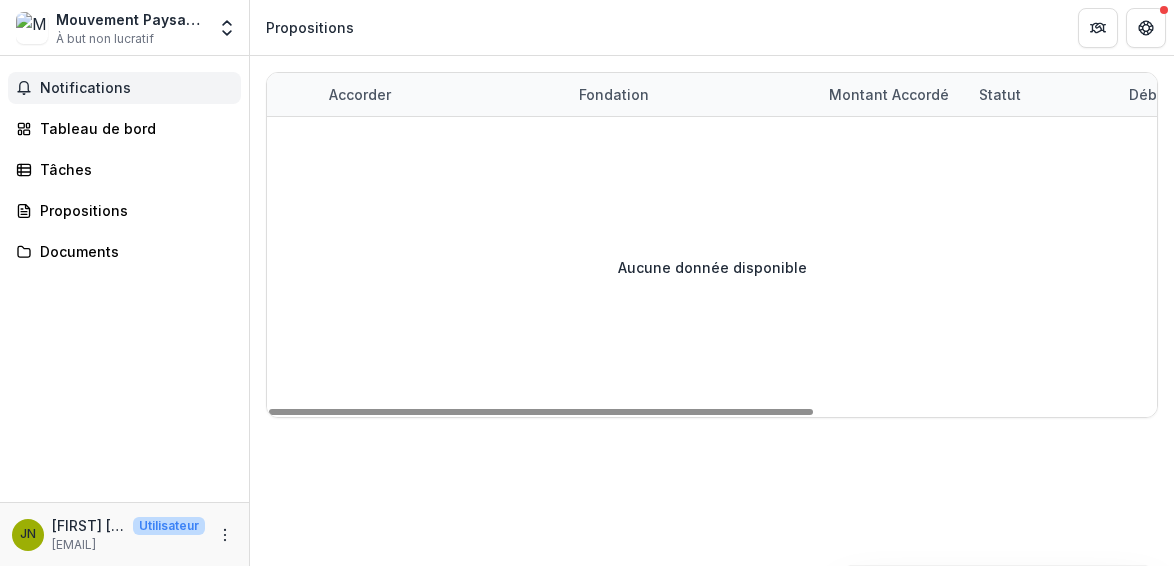 click on "Notifications" at bounding box center (124, 88) 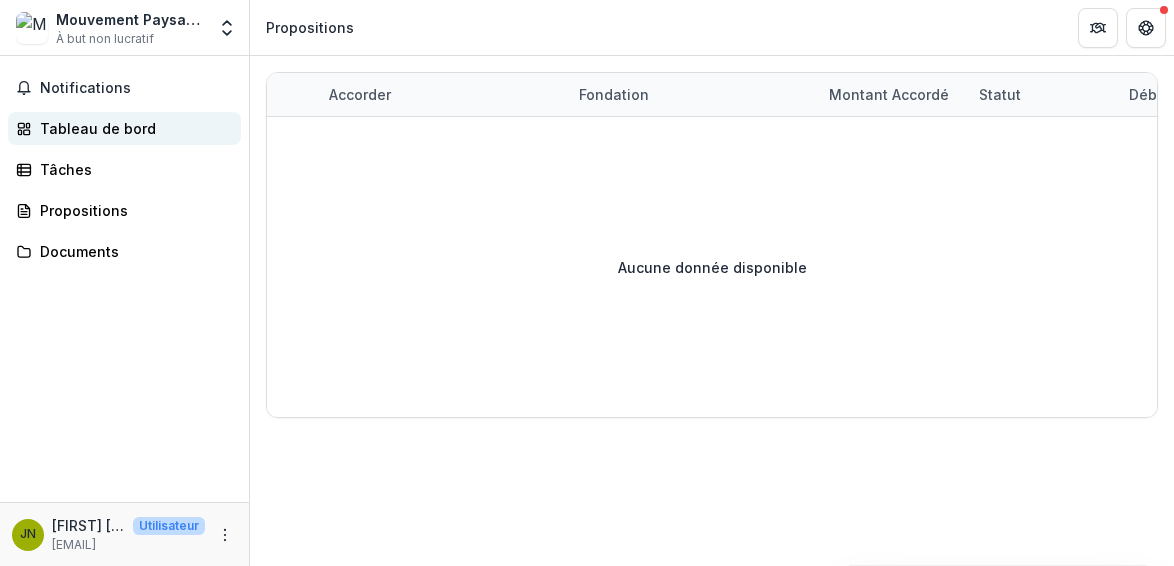 click on "Tableau de bord" at bounding box center [98, 128] 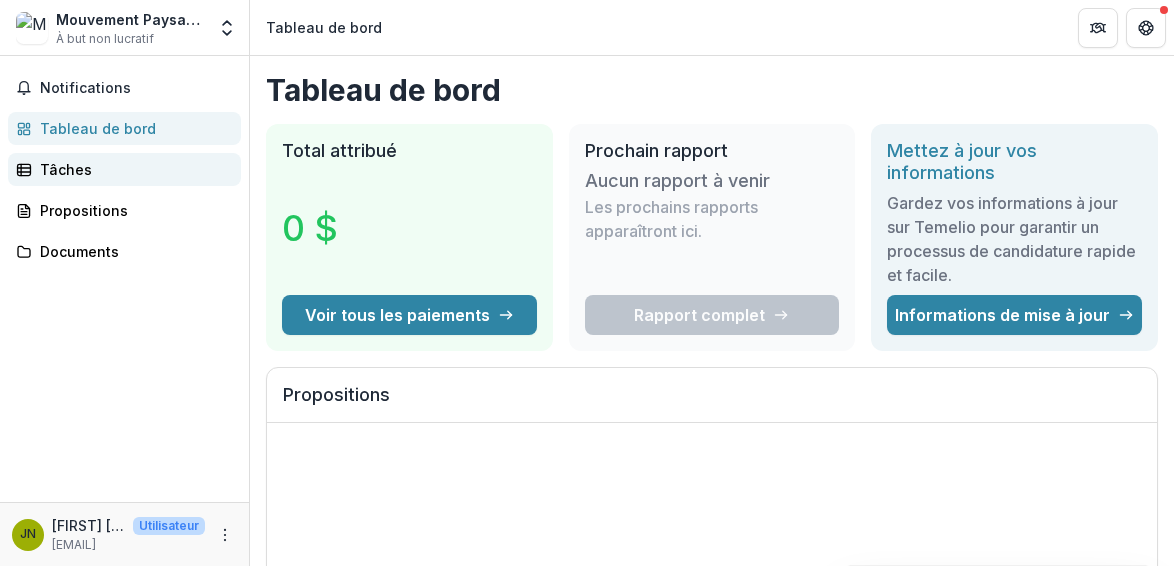 click on "Tâches" at bounding box center [66, 169] 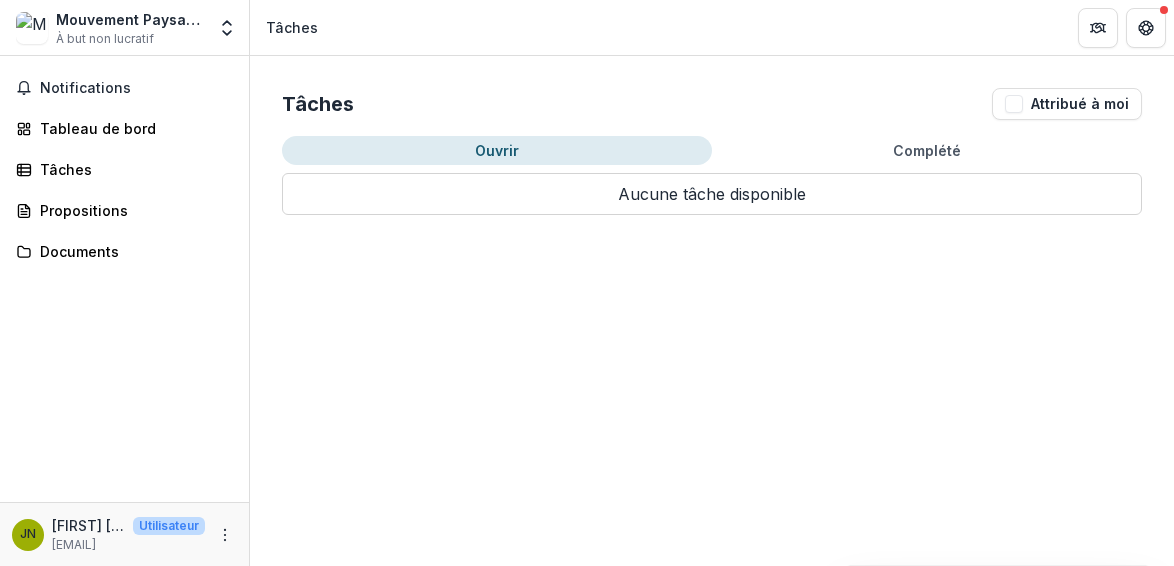 click on "Ouvrir" at bounding box center (497, 150) 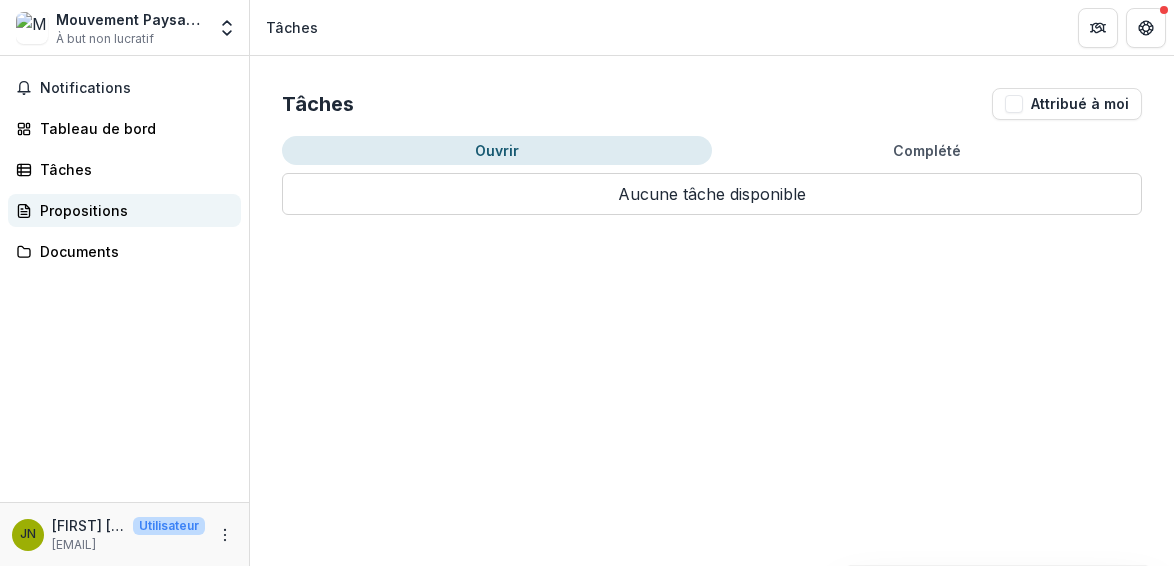 click on "Propositions" at bounding box center (84, 210) 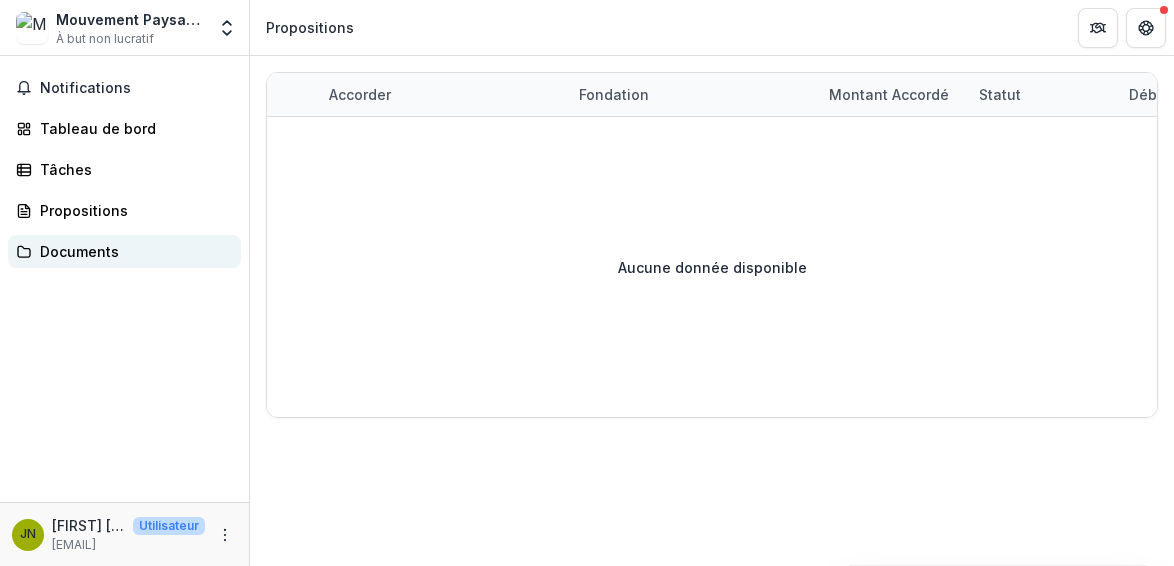 click on "Documents" at bounding box center [79, 251] 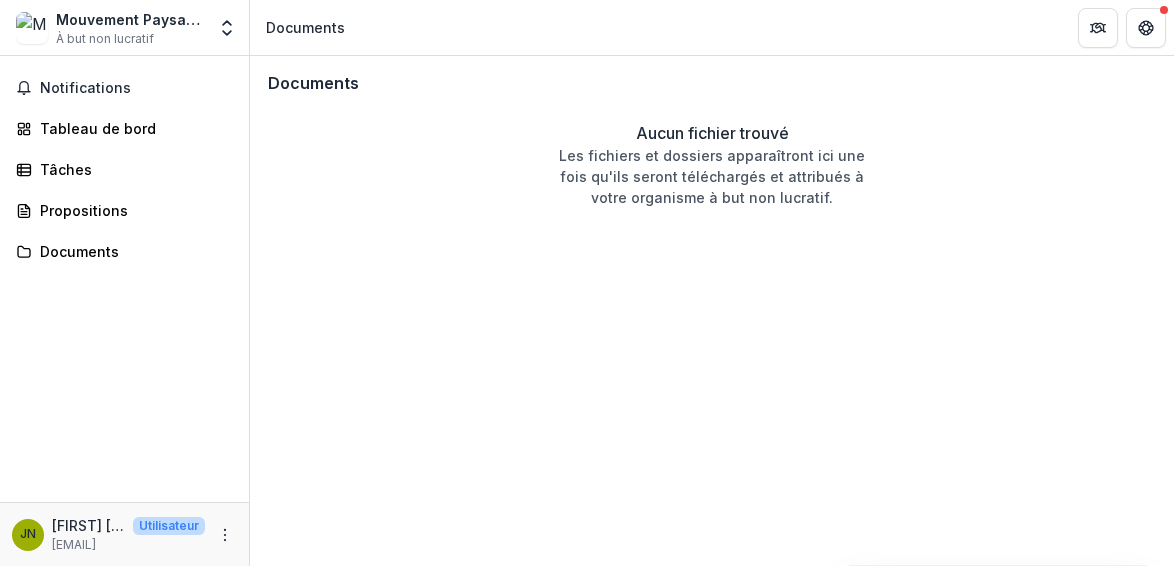 click on "Documents" at bounding box center [313, 83] 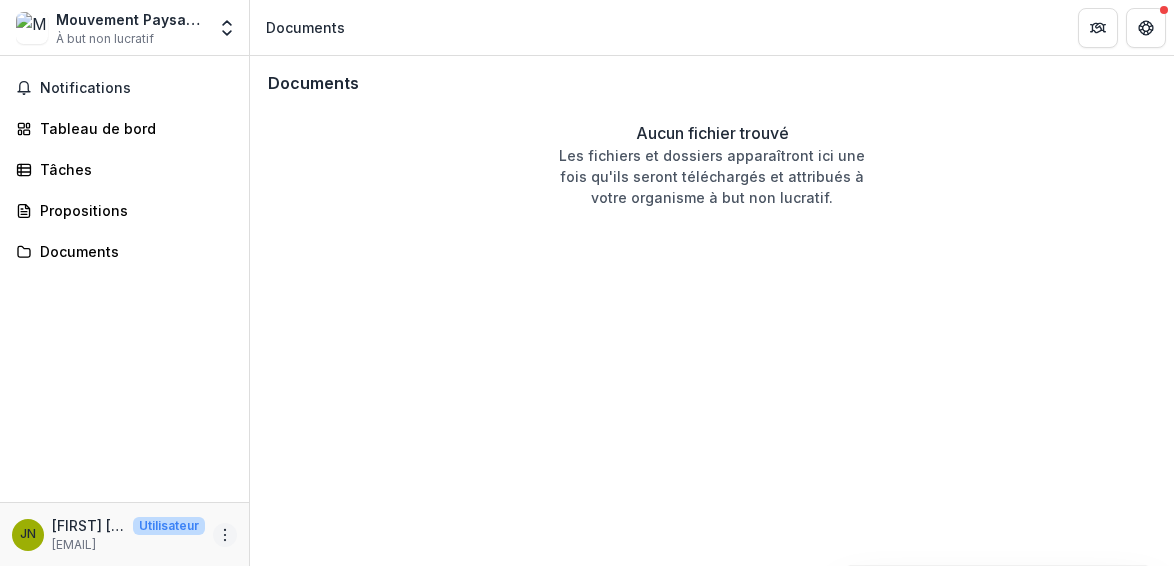 click 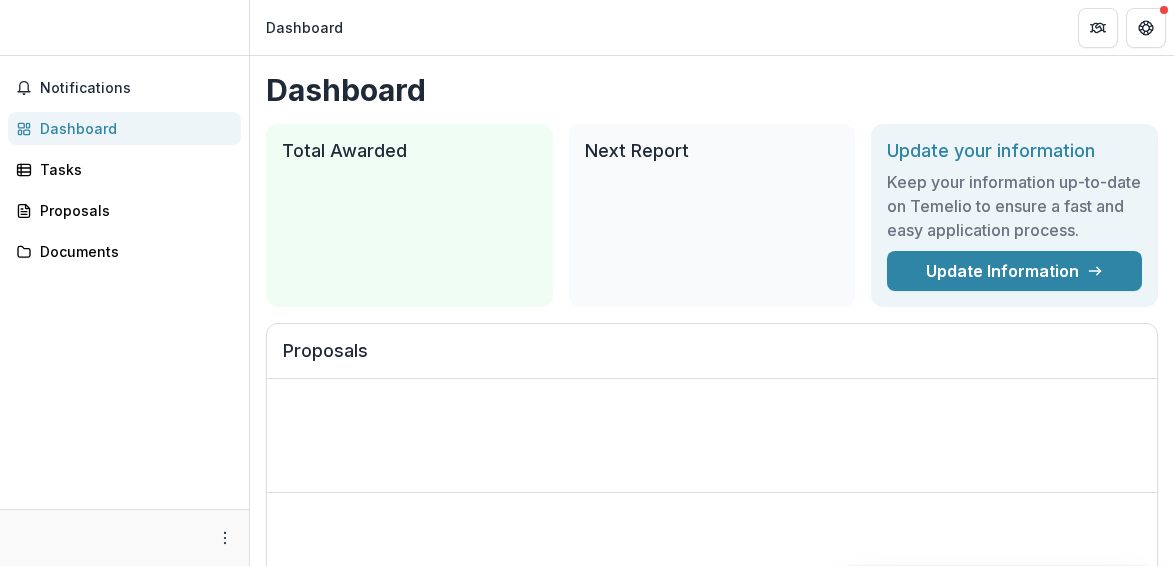 scroll, scrollTop: 0, scrollLeft: 0, axis: both 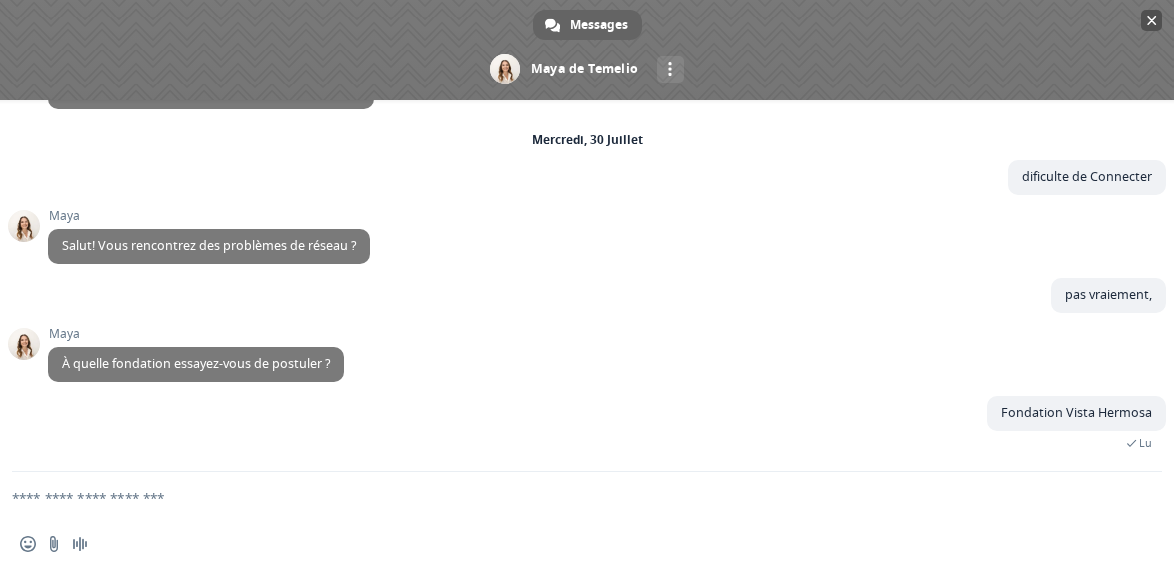 click at bounding box center [1152, 20] 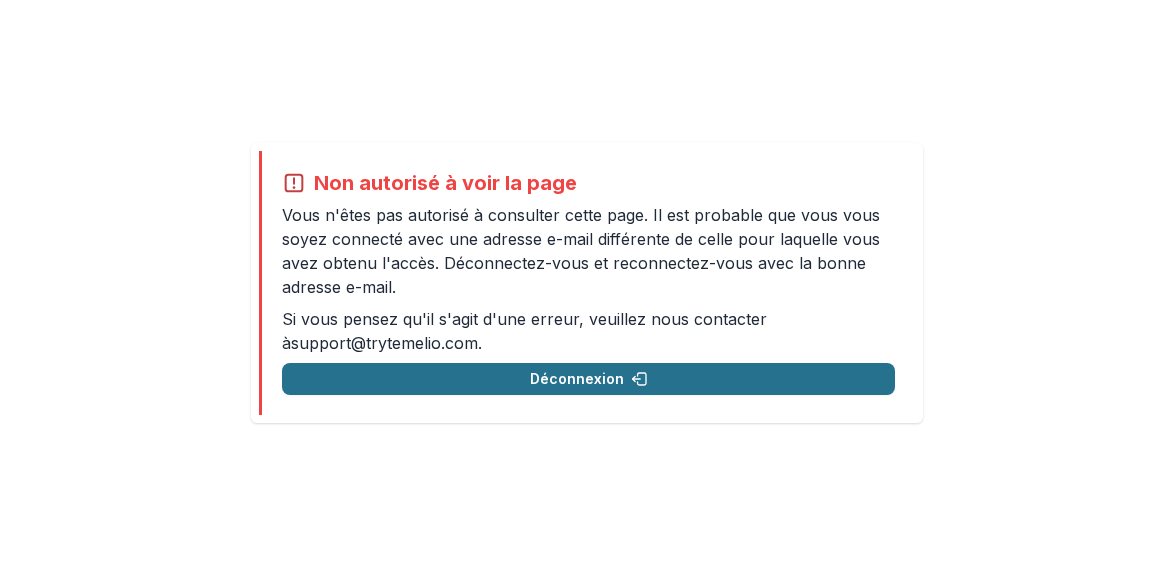 click on "Déconnexion" at bounding box center [577, 378] 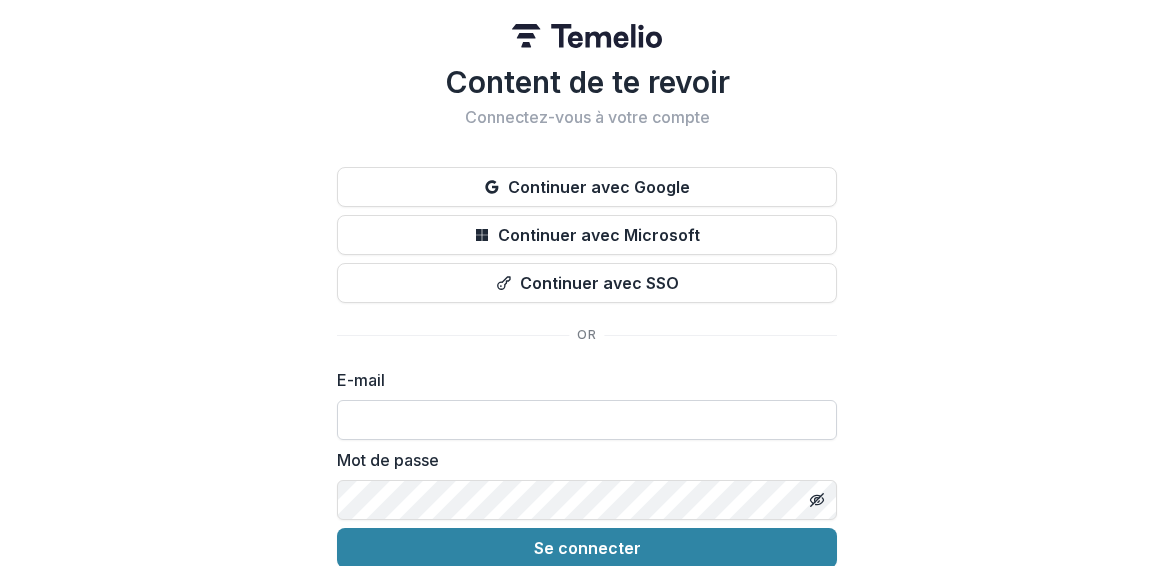 click at bounding box center [587, 420] 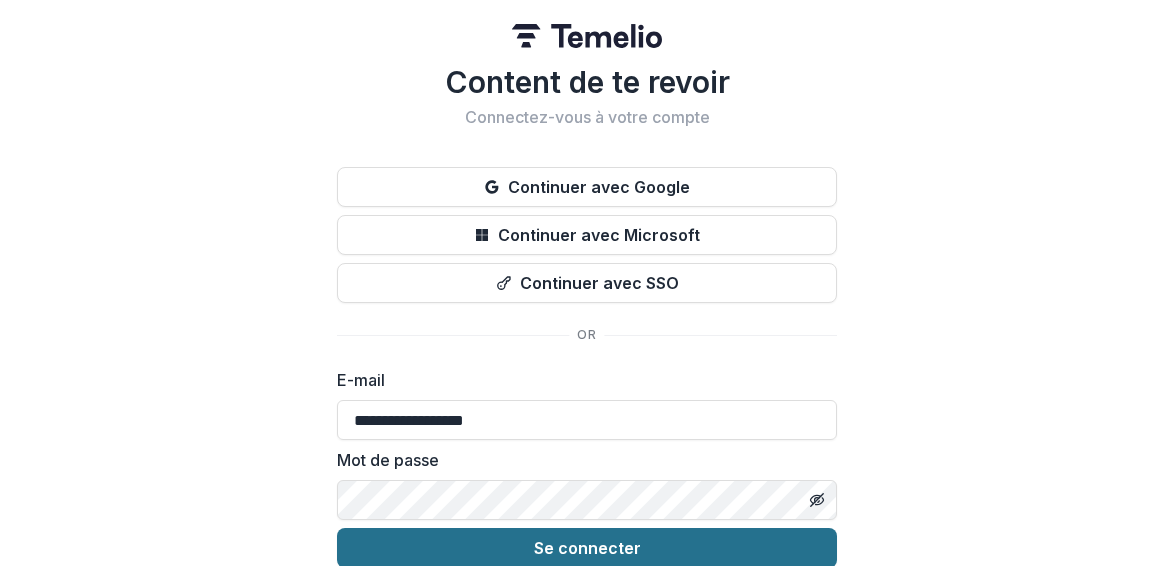 click on "Se connecter" at bounding box center (587, 548) 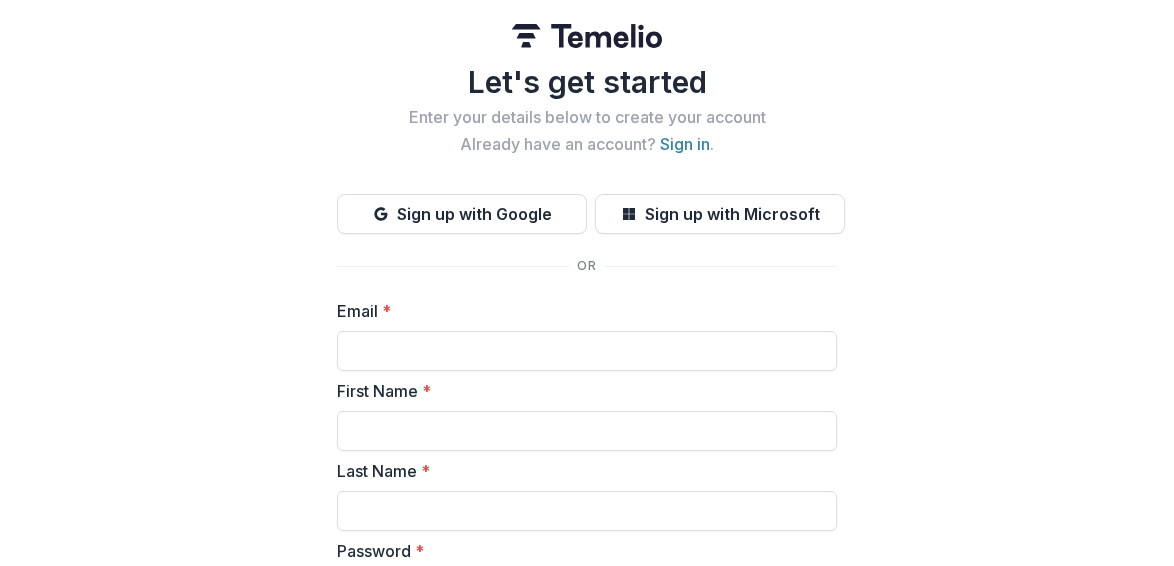 scroll, scrollTop: 0, scrollLeft: 0, axis: both 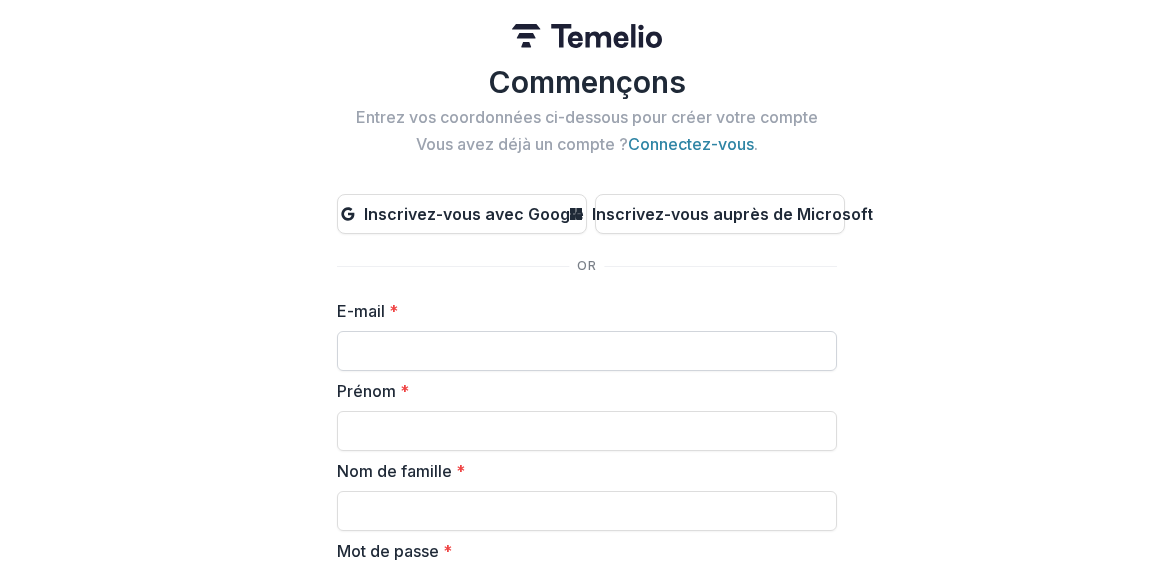 click on "E-mail  *" at bounding box center [587, 351] 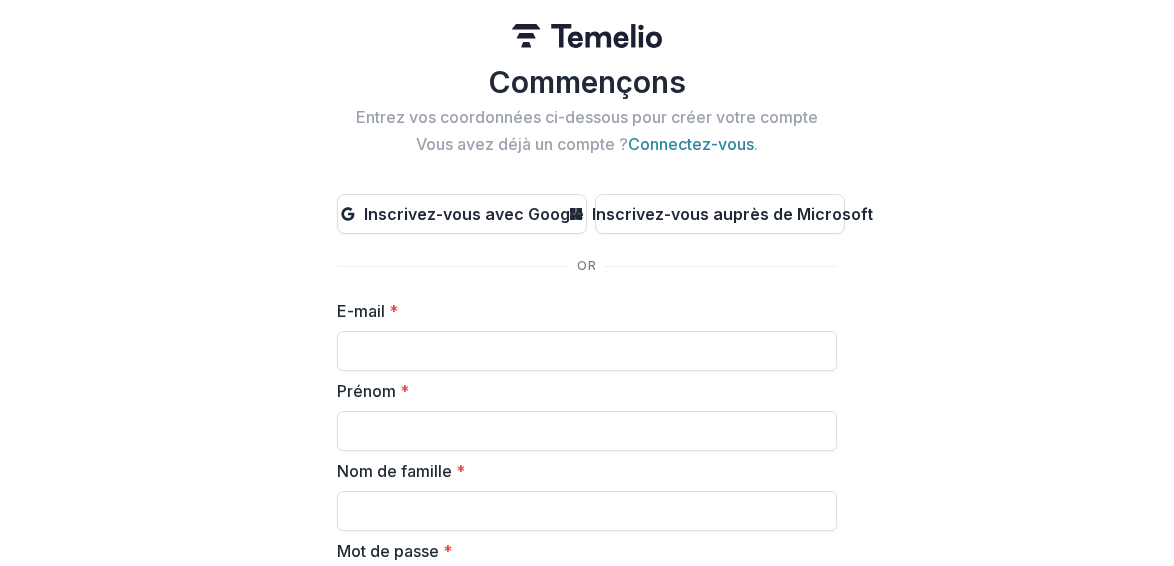 type on "**********" 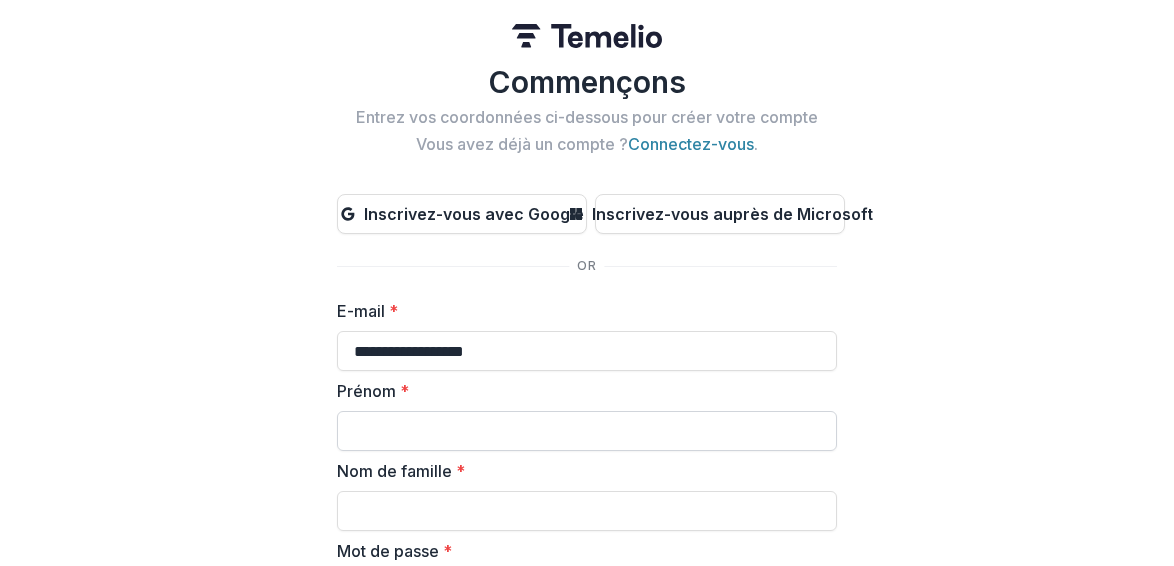 click on "Prénom  *" at bounding box center (587, 431) 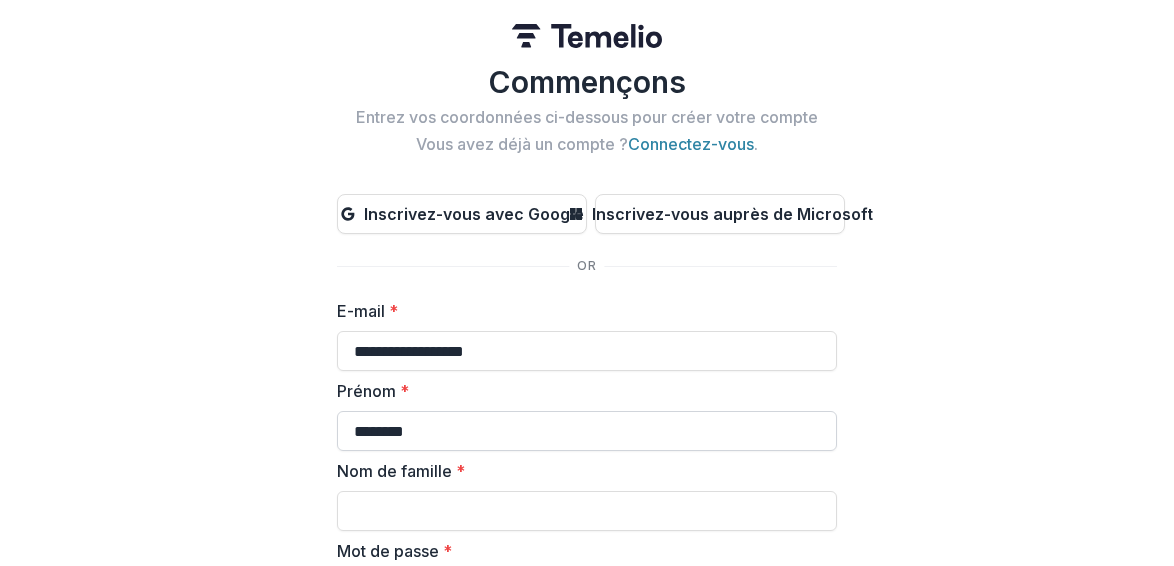 type on "*******" 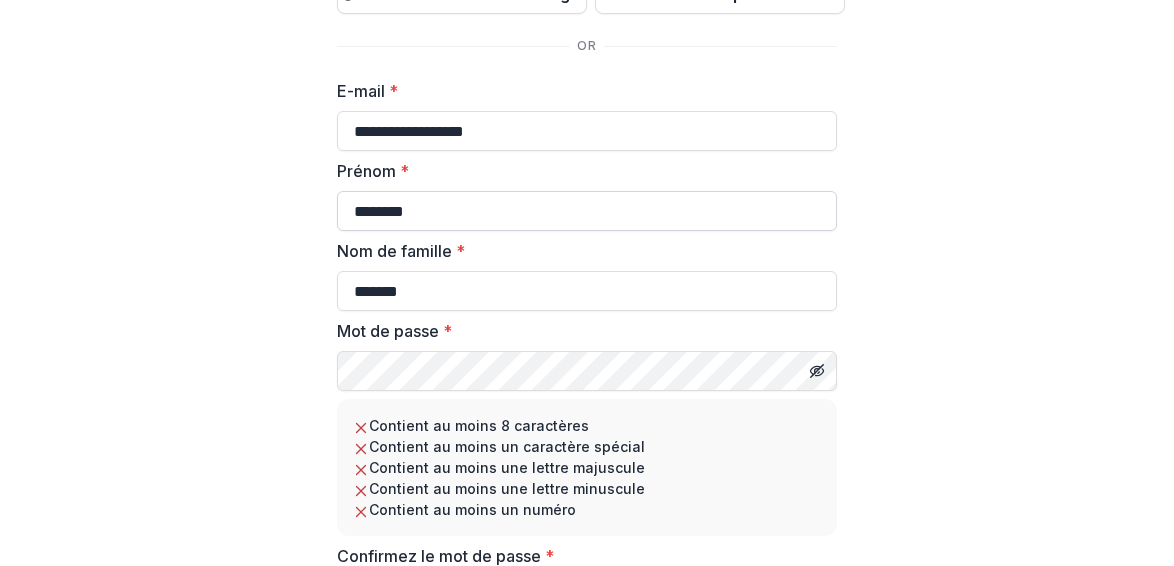 scroll, scrollTop: 220, scrollLeft: 0, axis: vertical 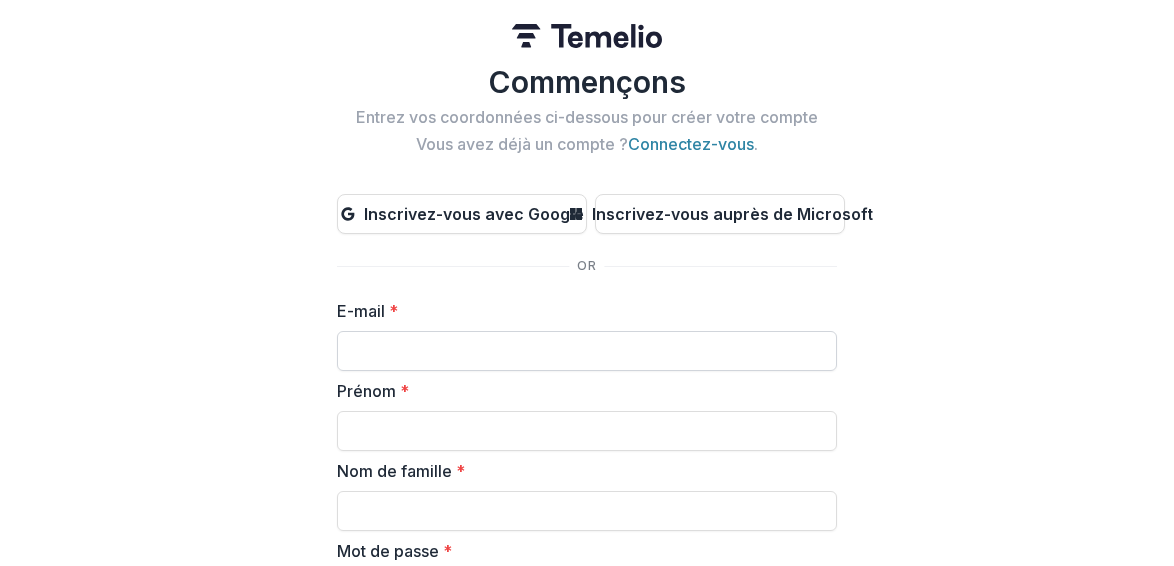 click on "E-mail  *" at bounding box center (587, 351) 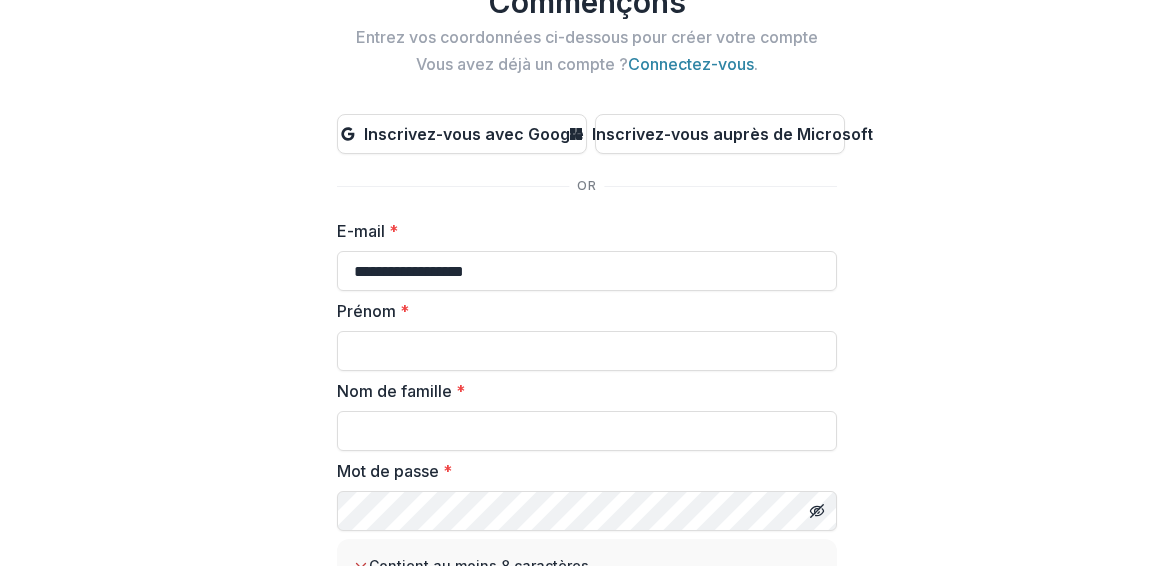 scroll, scrollTop: 127, scrollLeft: 0, axis: vertical 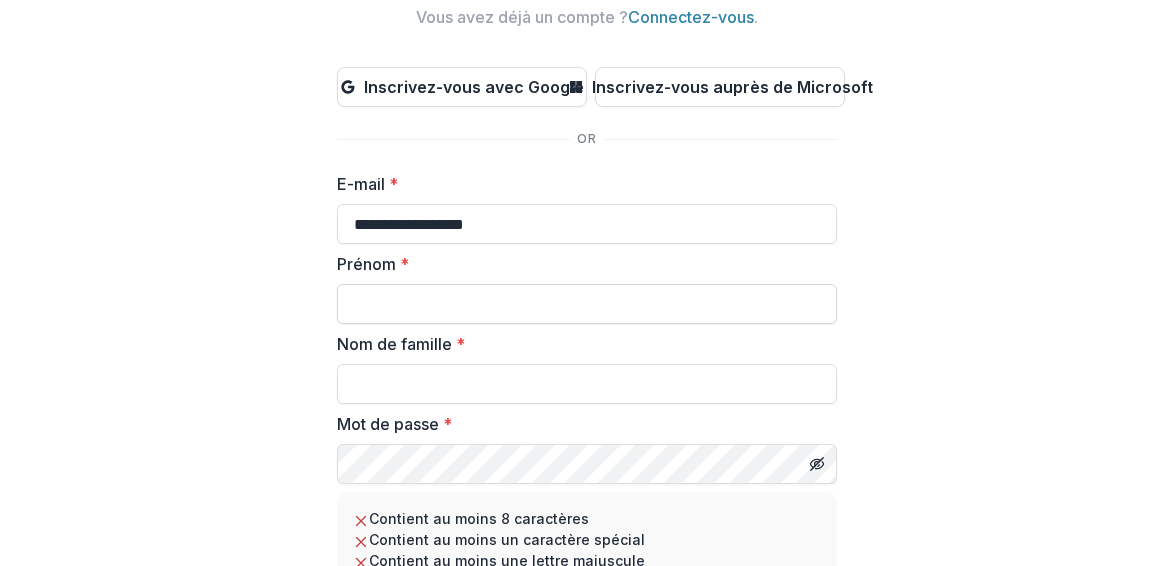 click on "Prénom  *" at bounding box center (587, 304) 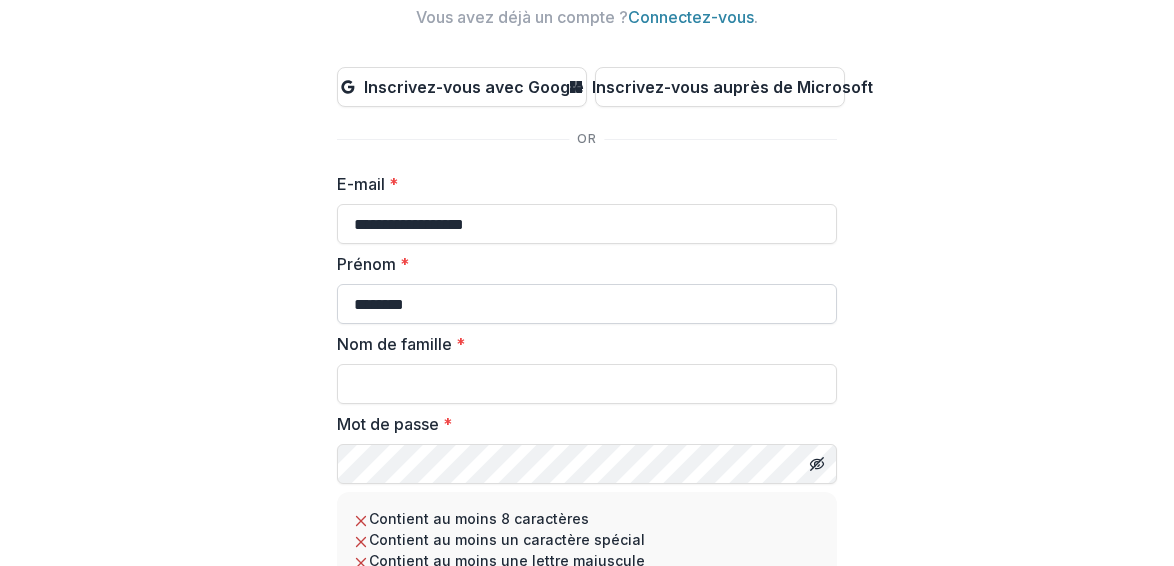 type on "*******" 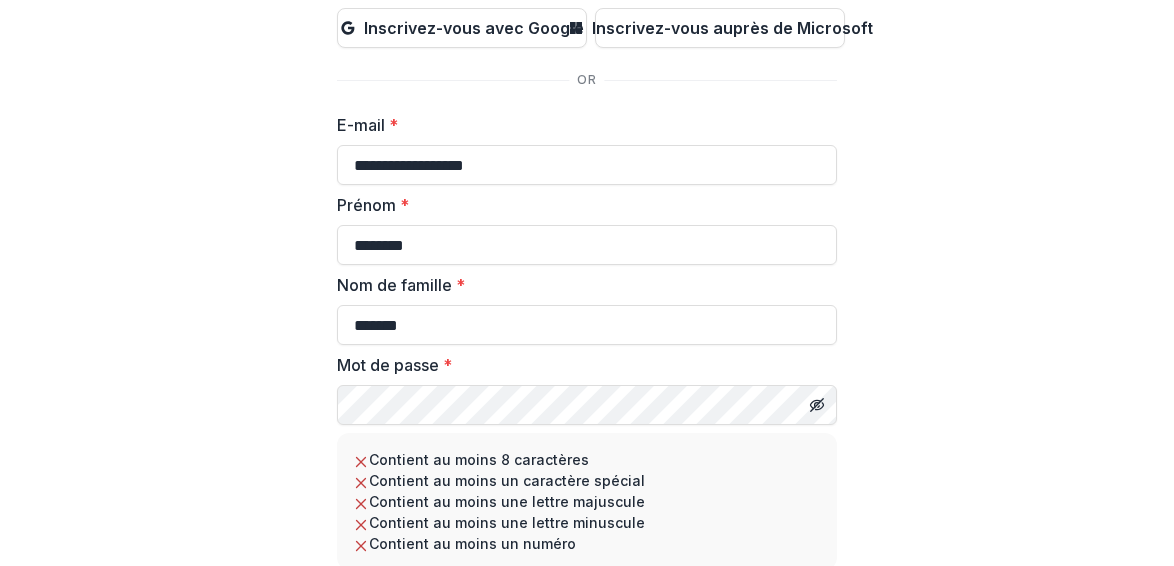 scroll, scrollTop: 204, scrollLeft: 0, axis: vertical 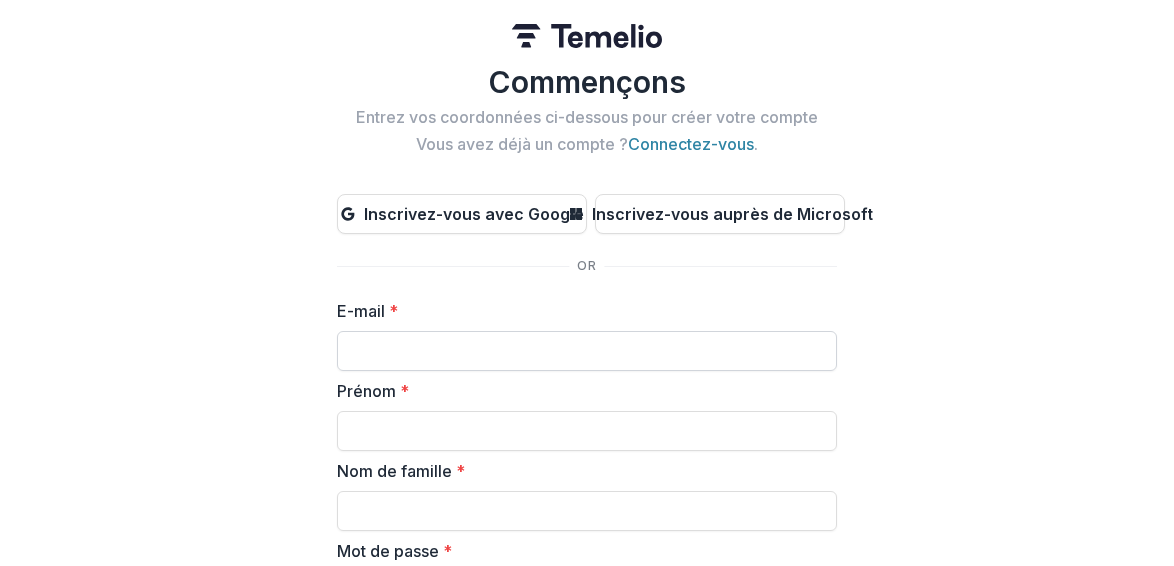 click on "E-mail  *" at bounding box center (587, 351) 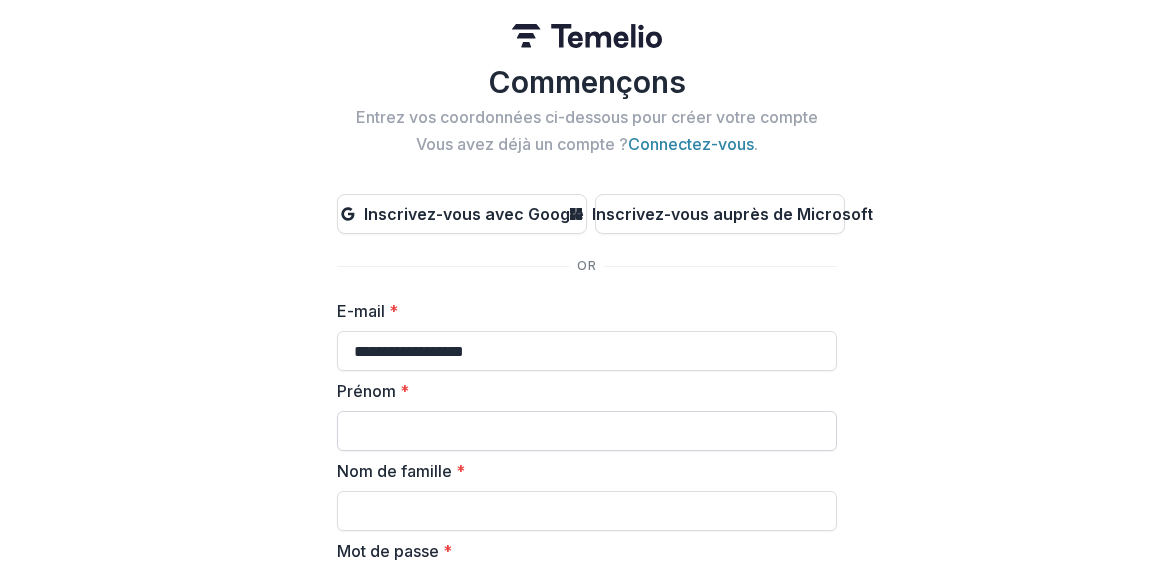 click on "Prénom  *" at bounding box center (587, 431) 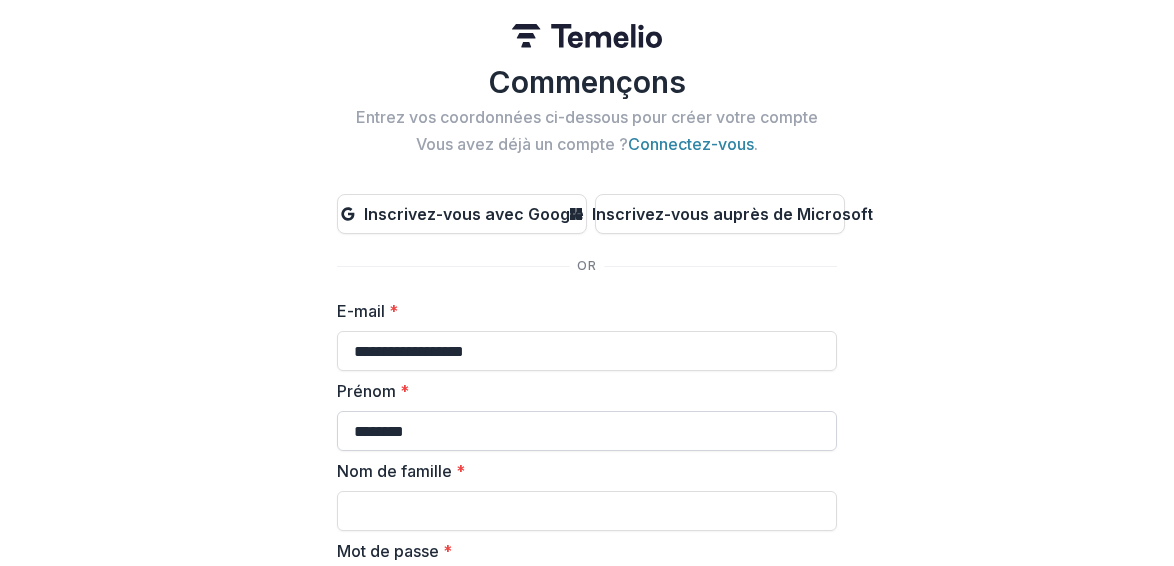 type on "*******" 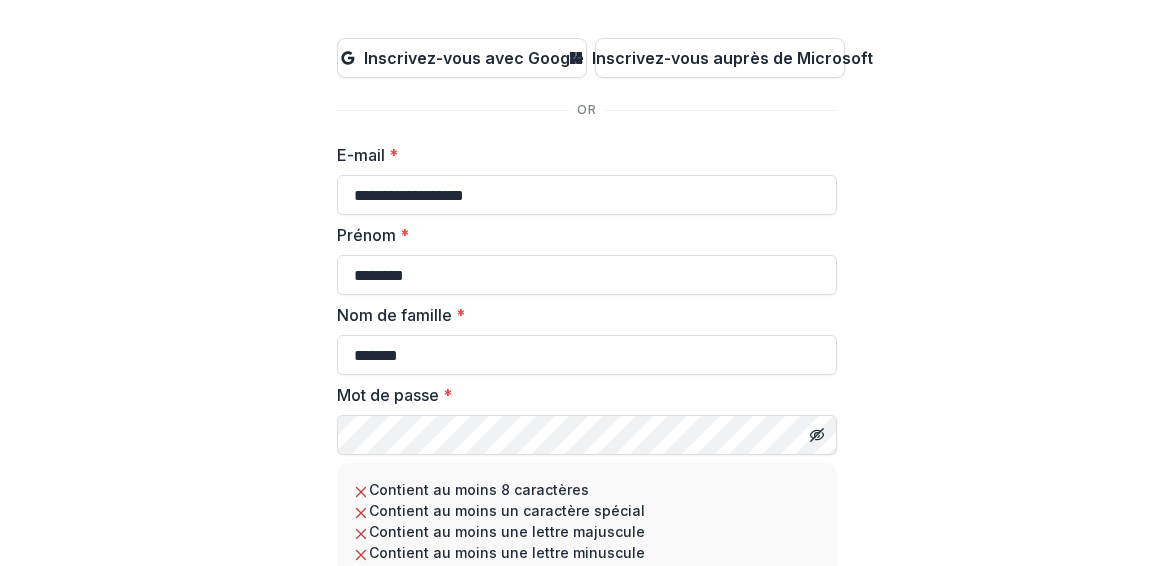scroll, scrollTop: 160, scrollLeft: 0, axis: vertical 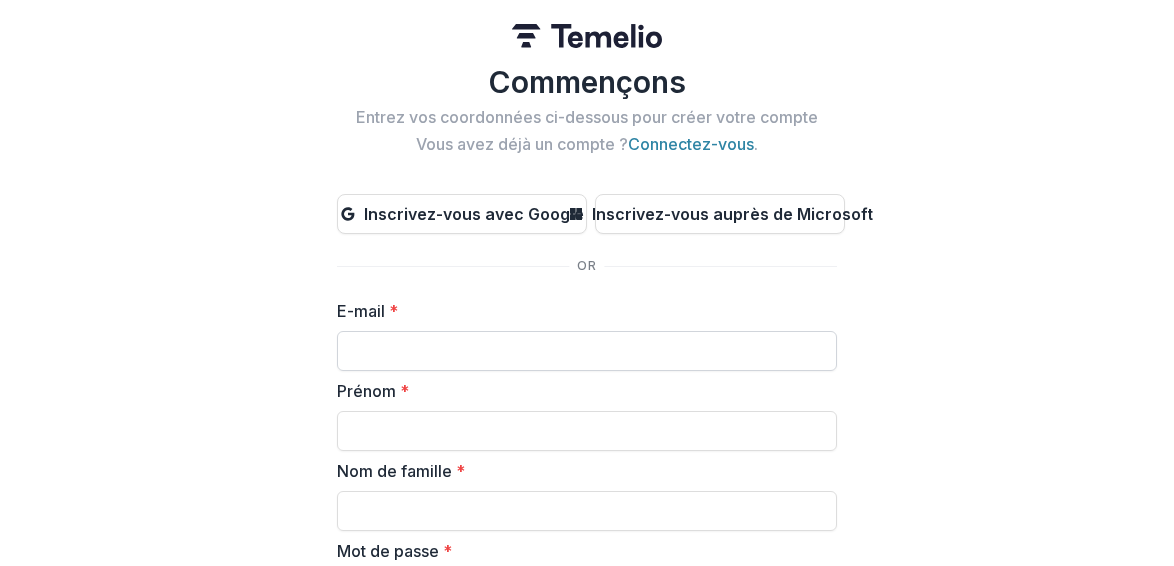 click on "E-mail  *" at bounding box center [587, 351] 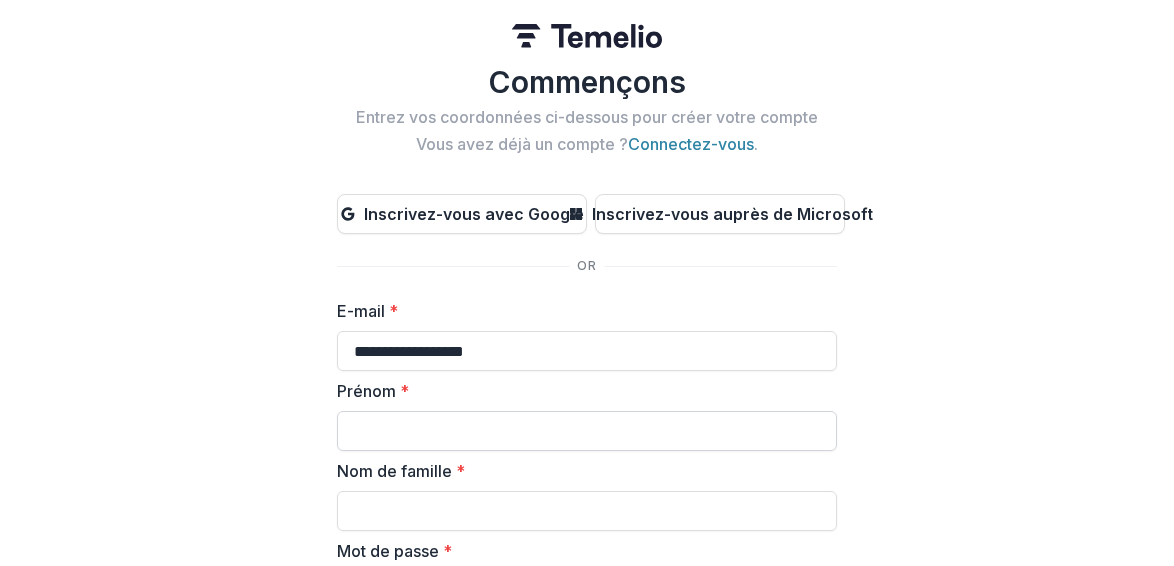click on "Prénom  *" at bounding box center [587, 431] 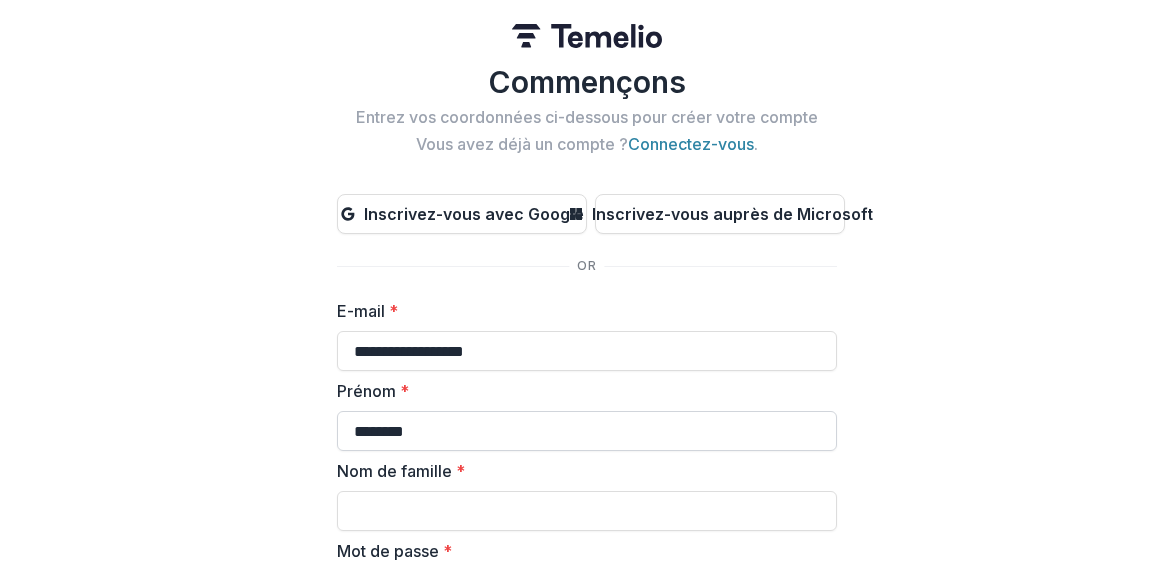 type on "*******" 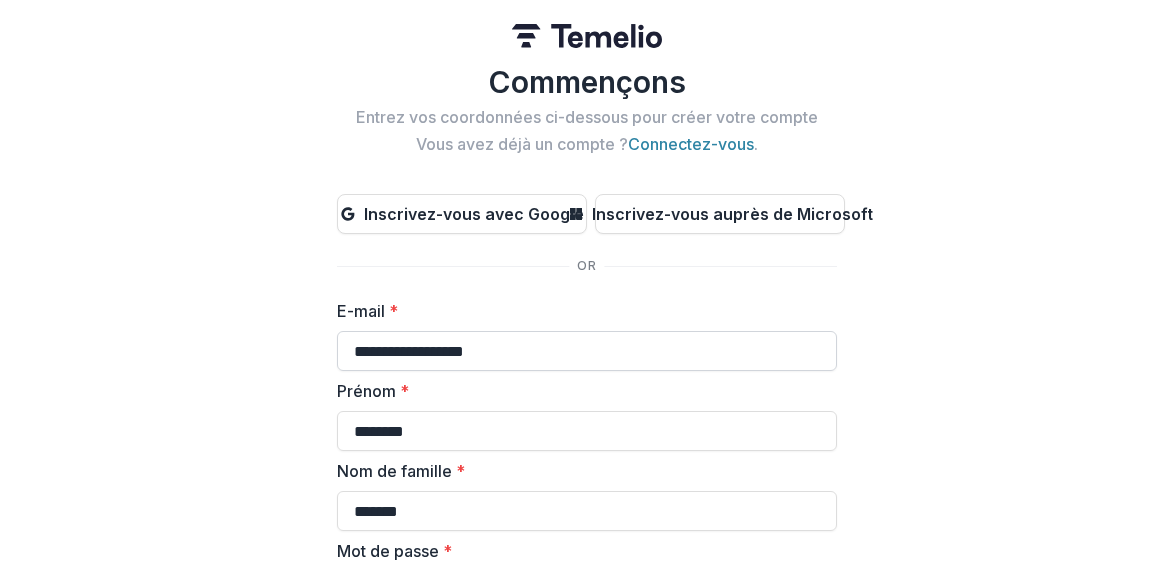 click on "**********" at bounding box center [587, 351] 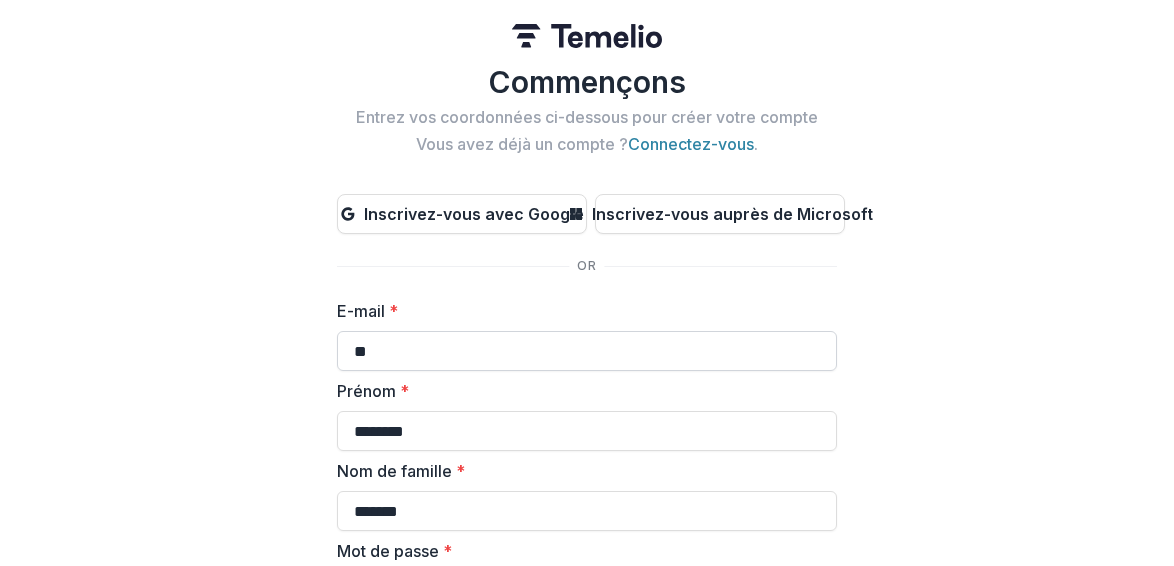 type on "*" 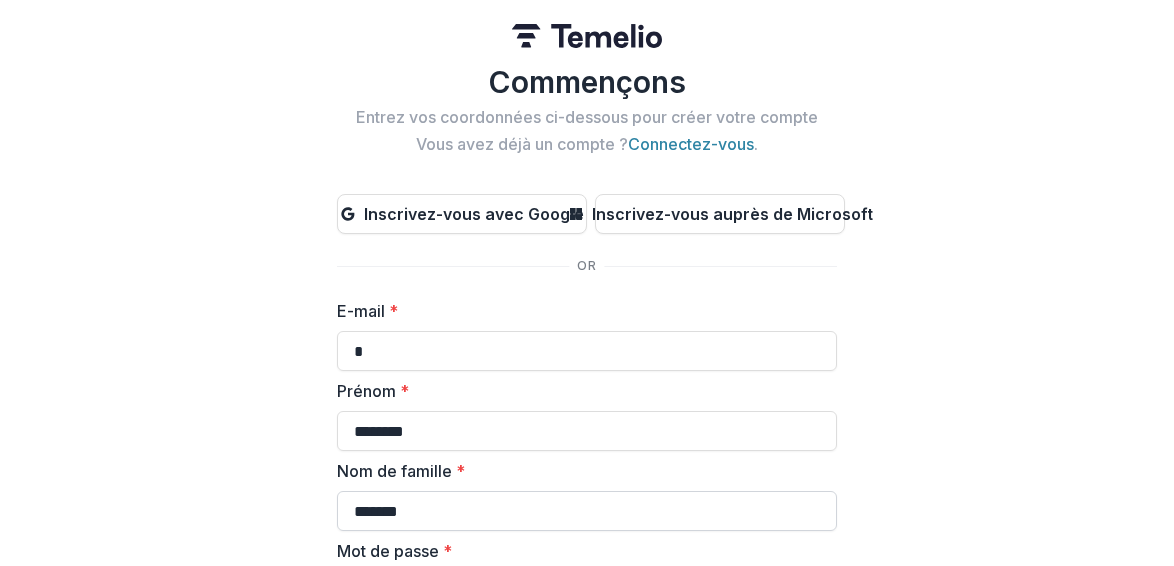 type on "**********" 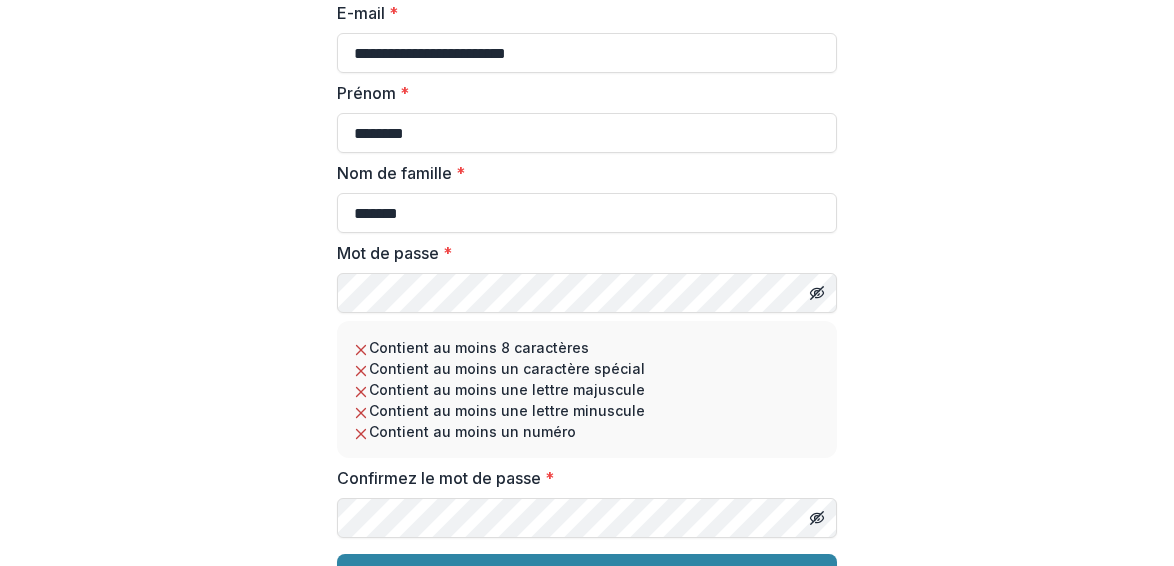 scroll, scrollTop: 299, scrollLeft: 0, axis: vertical 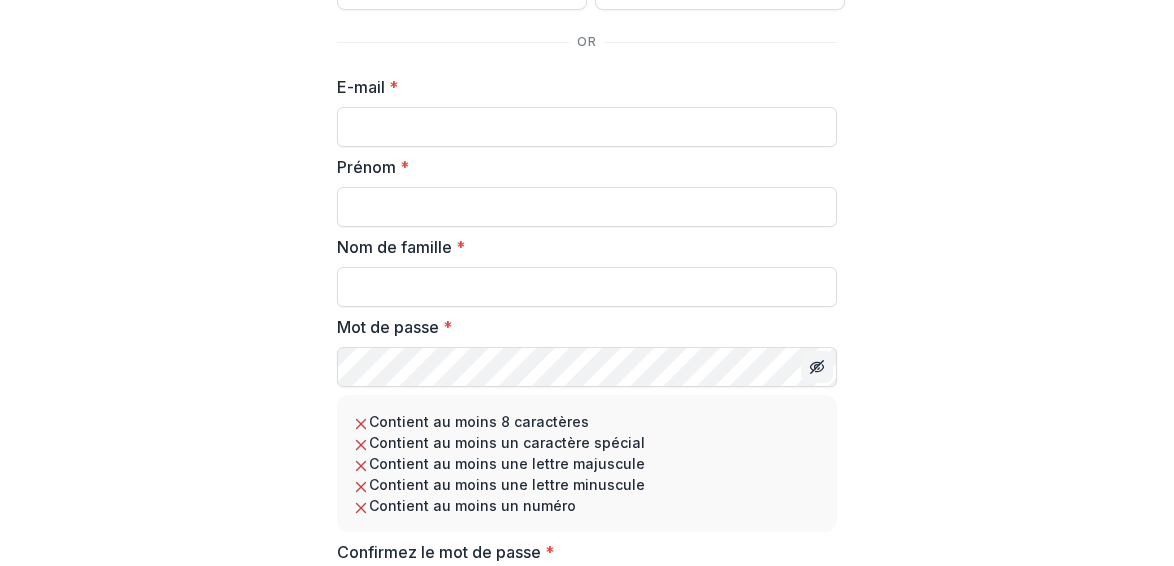 click 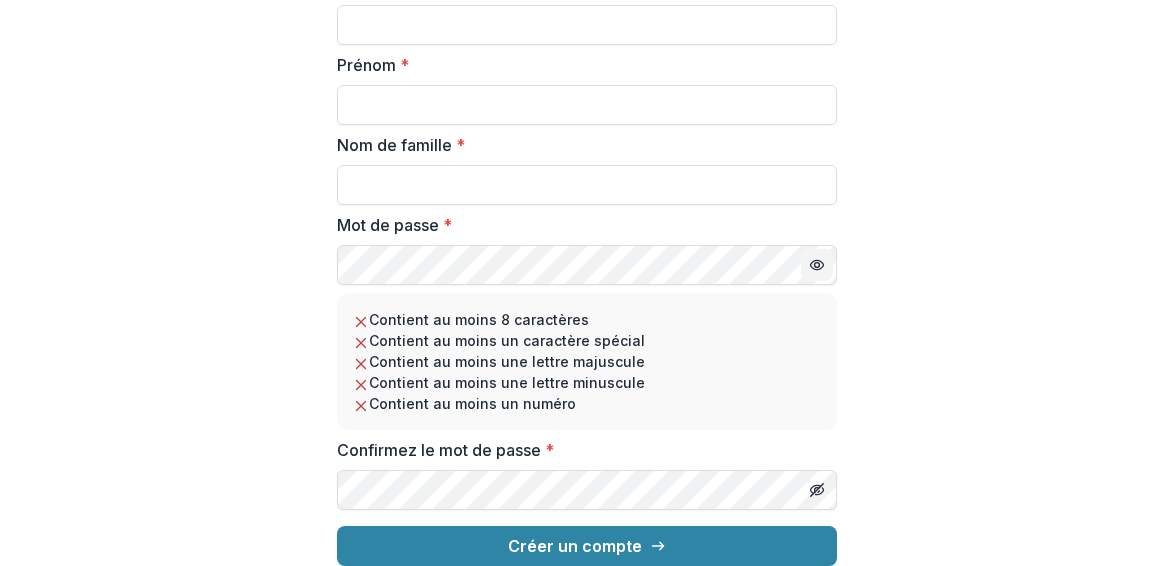 scroll, scrollTop: 342, scrollLeft: 0, axis: vertical 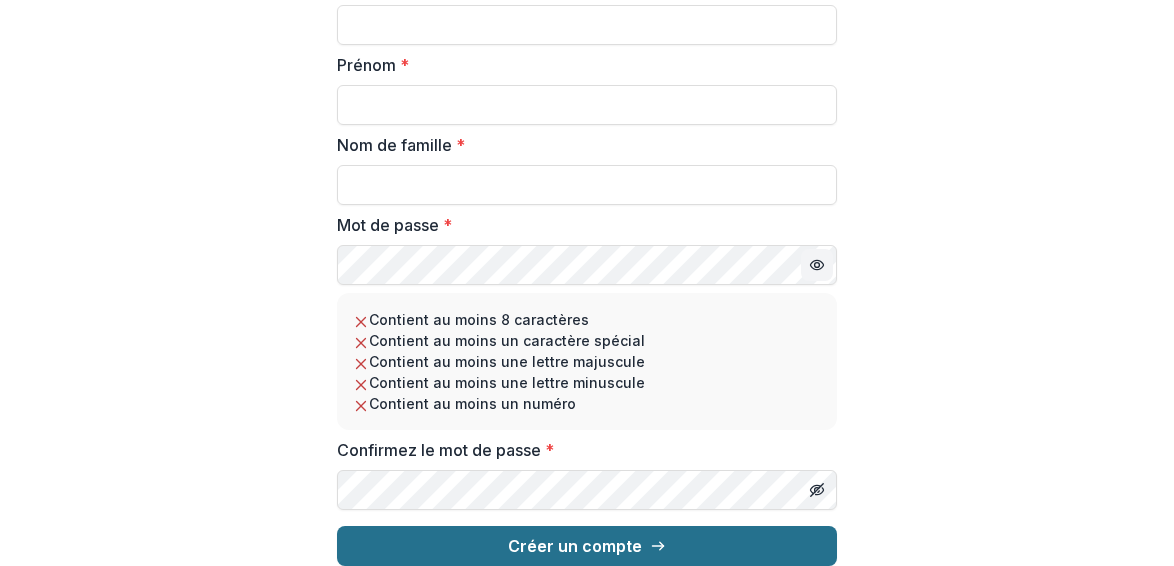click on "Créer un compte" at bounding box center [587, 546] 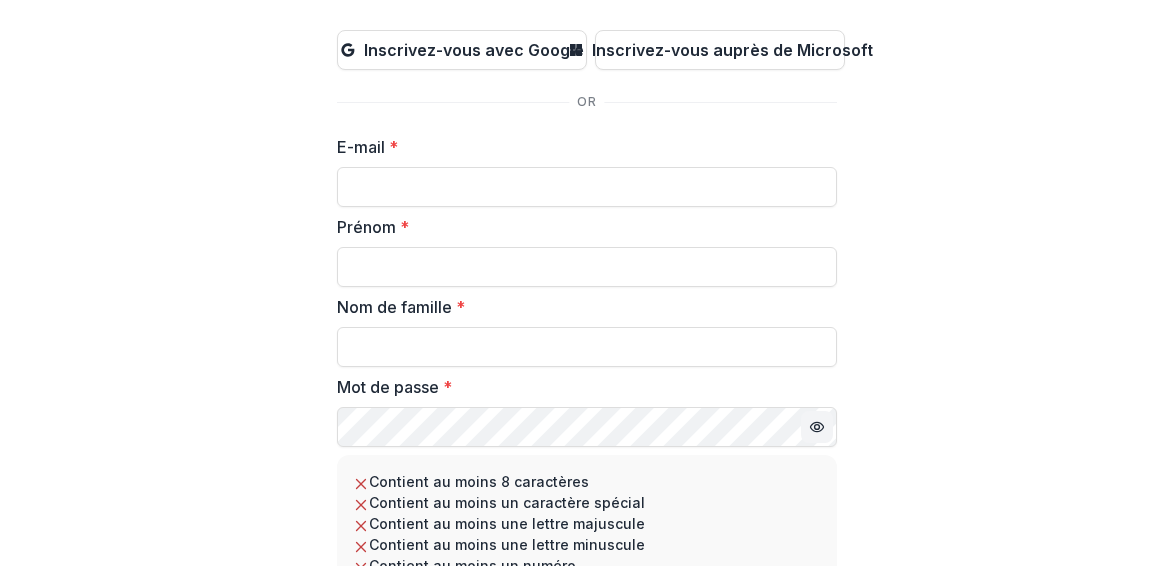 scroll, scrollTop: 167, scrollLeft: 0, axis: vertical 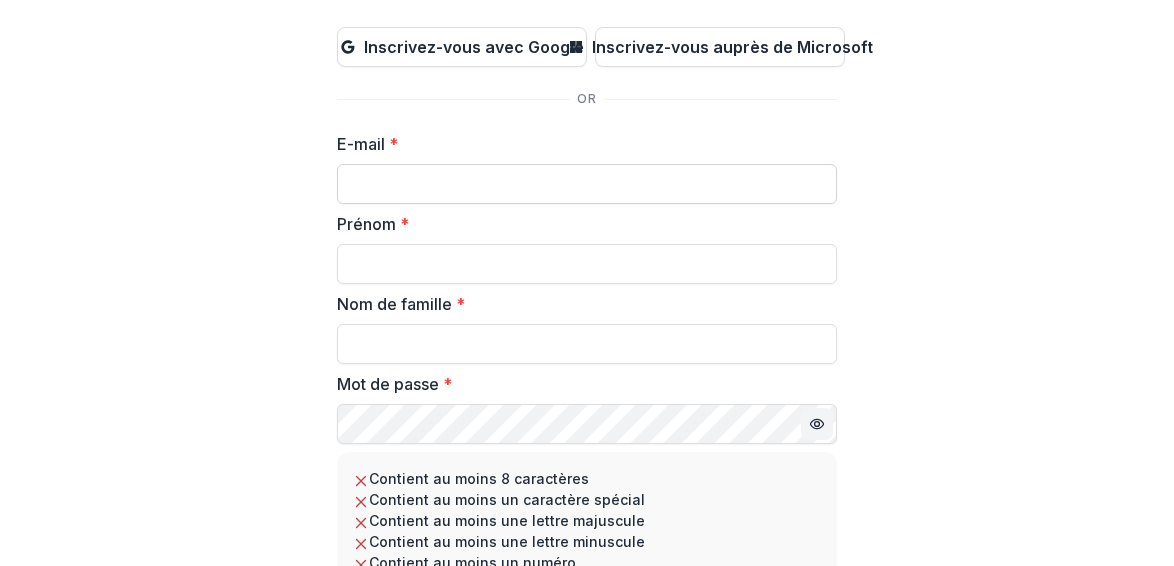 click on "E-mail  *" at bounding box center (587, 184) 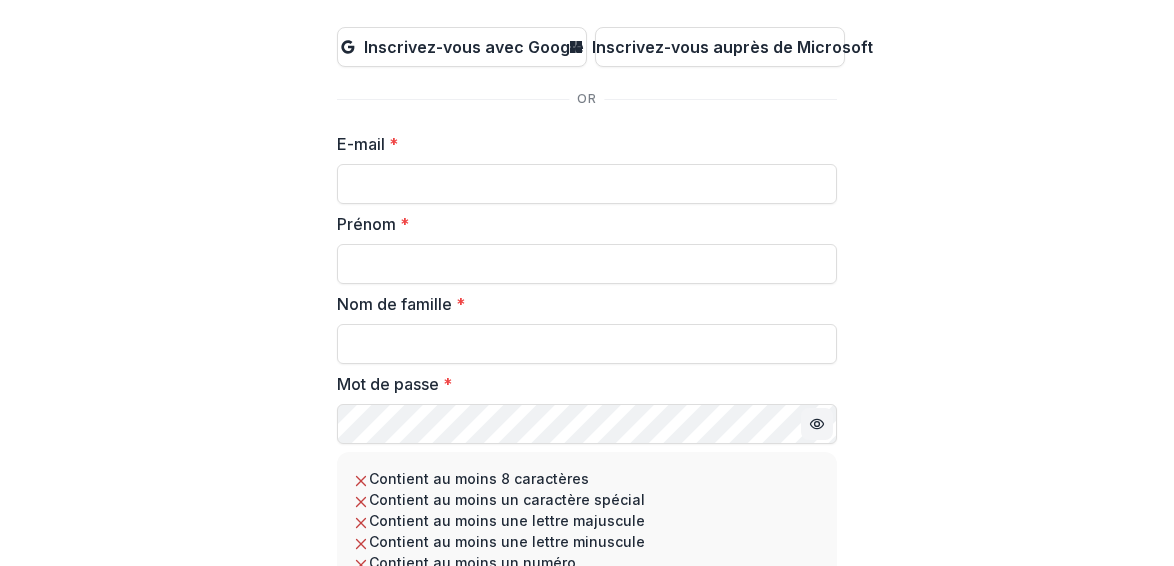 type on "**********" 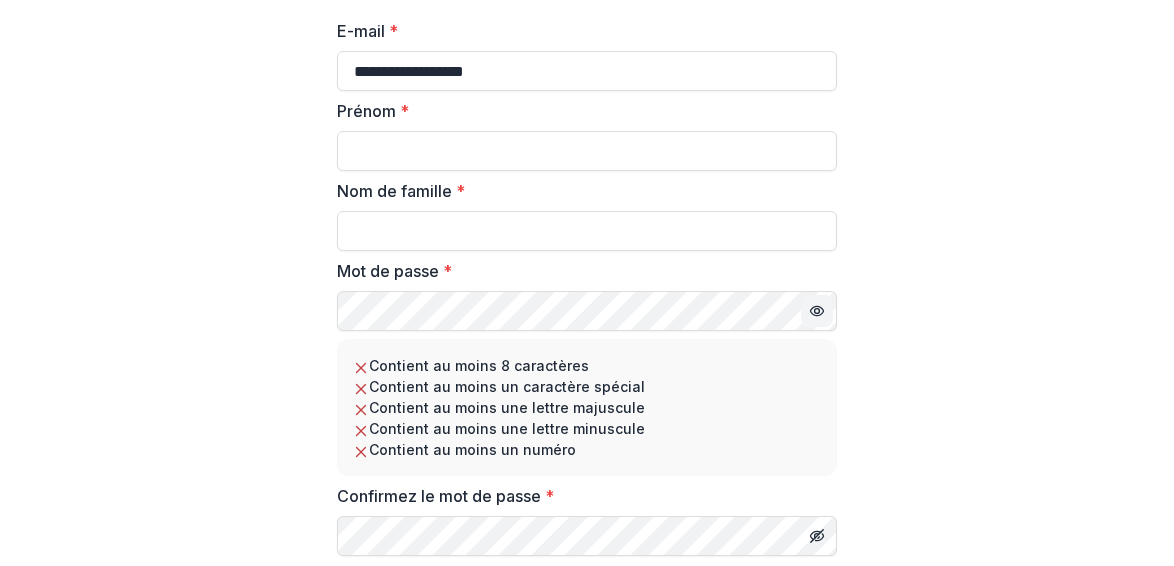 scroll, scrollTop: 342, scrollLeft: 0, axis: vertical 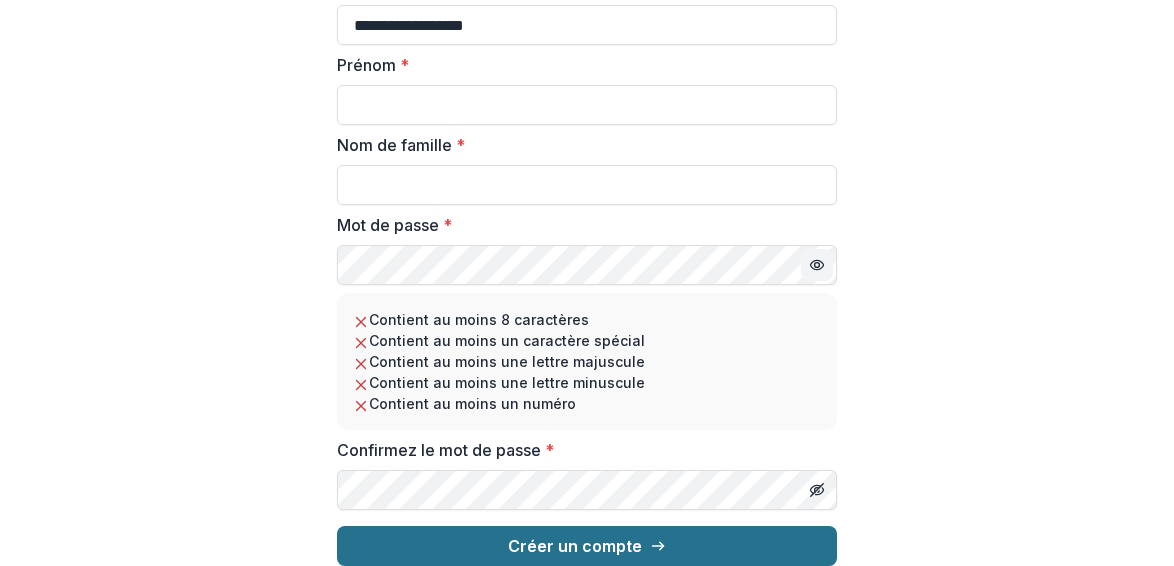 click on "Créer un compte" at bounding box center [575, 546] 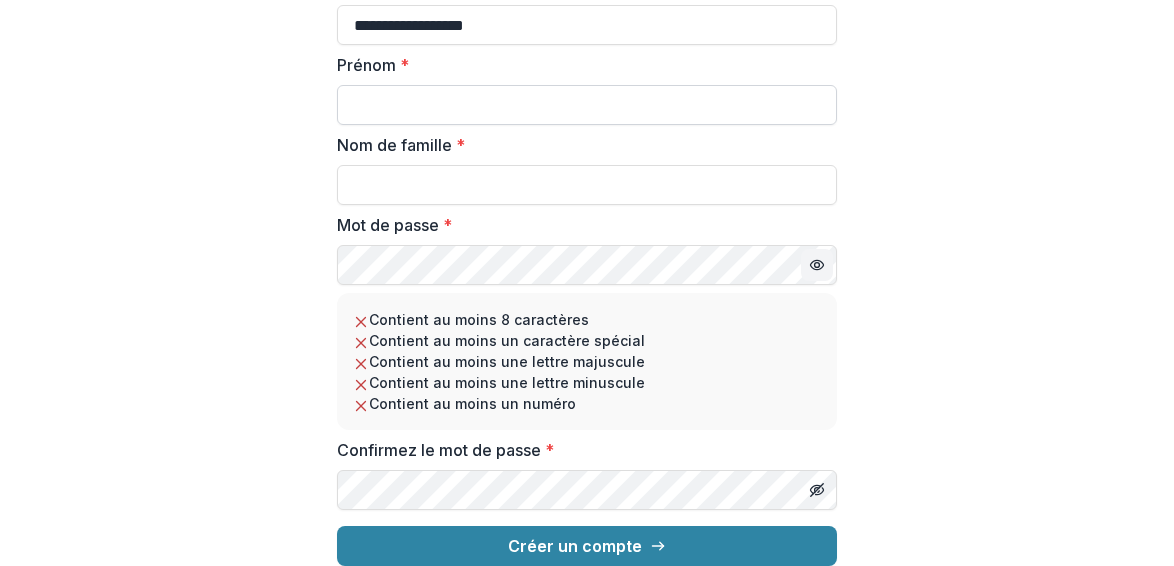 click on "Prénom  *" at bounding box center [587, 105] 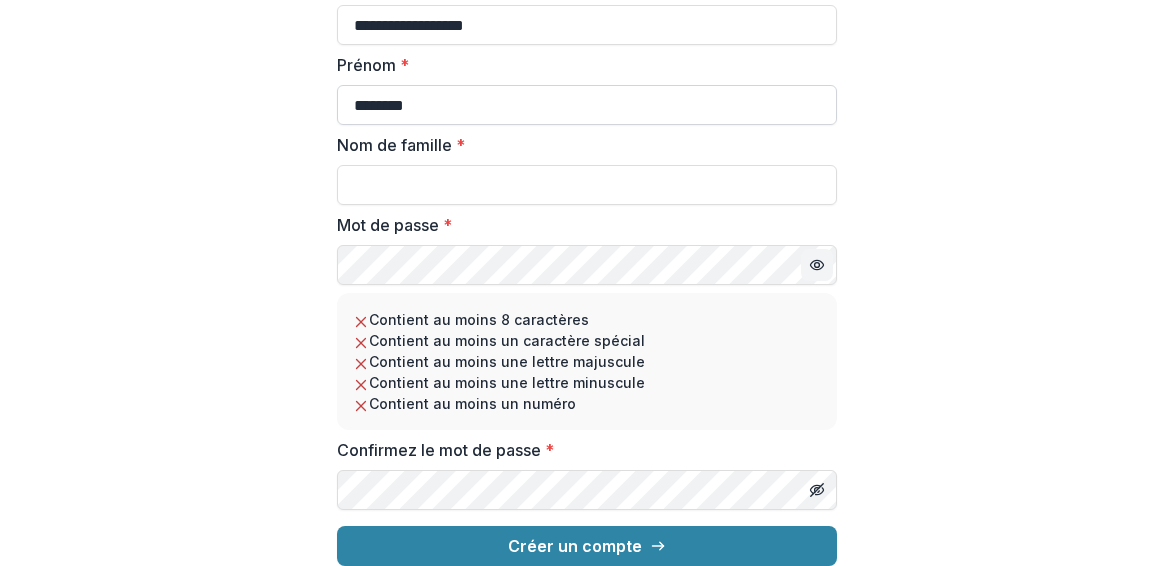 type on "*******" 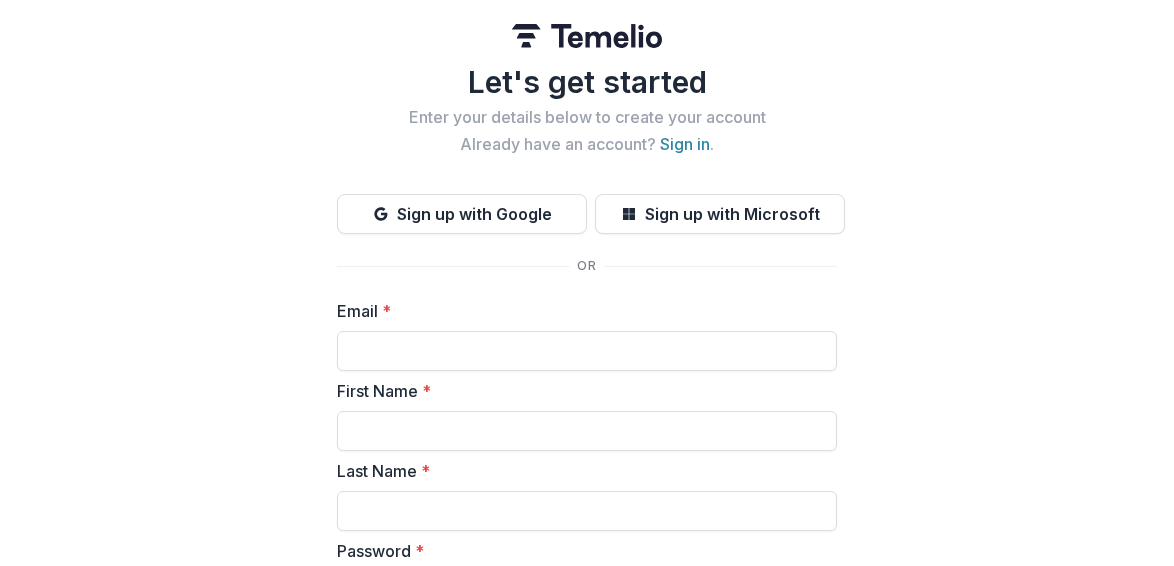 scroll, scrollTop: 0, scrollLeft: 0, axis: both 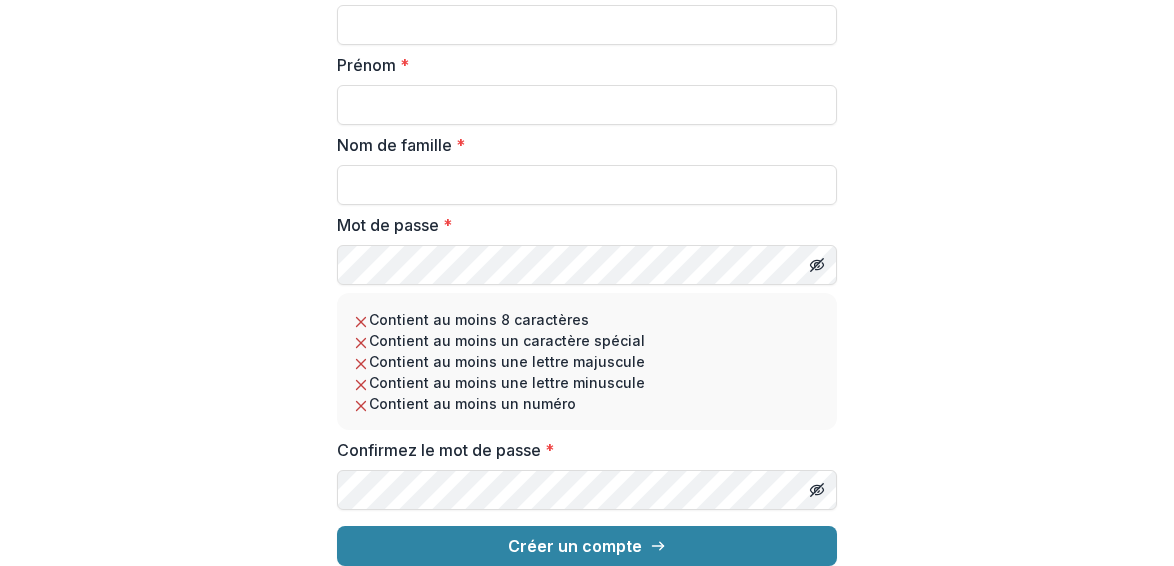 type on "**********" 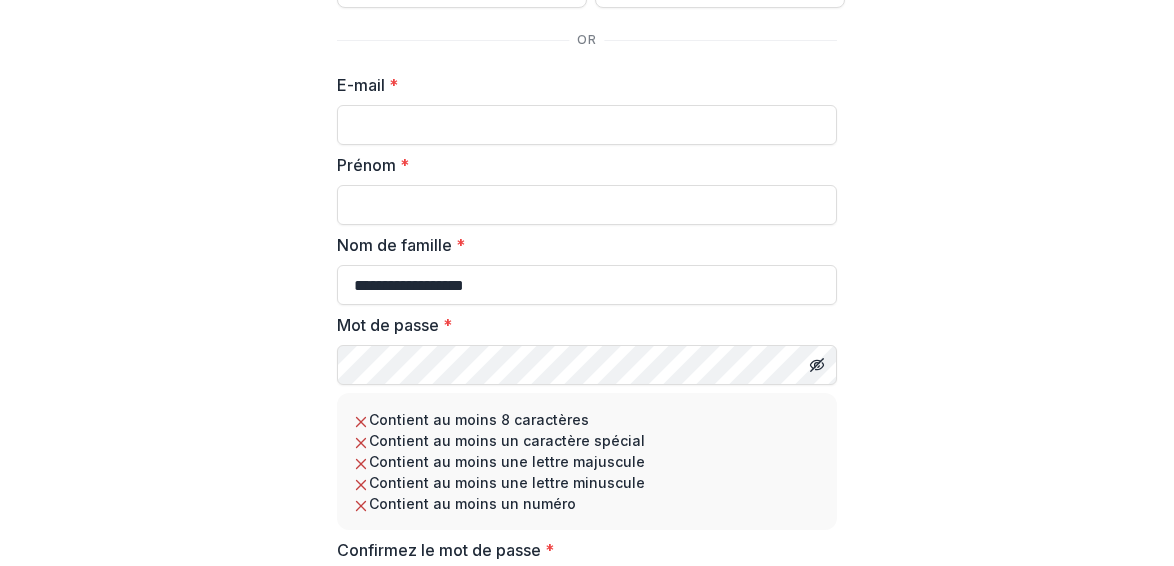 scroll, scrollTop: 230, scrollLeft: 0, axis: vertical 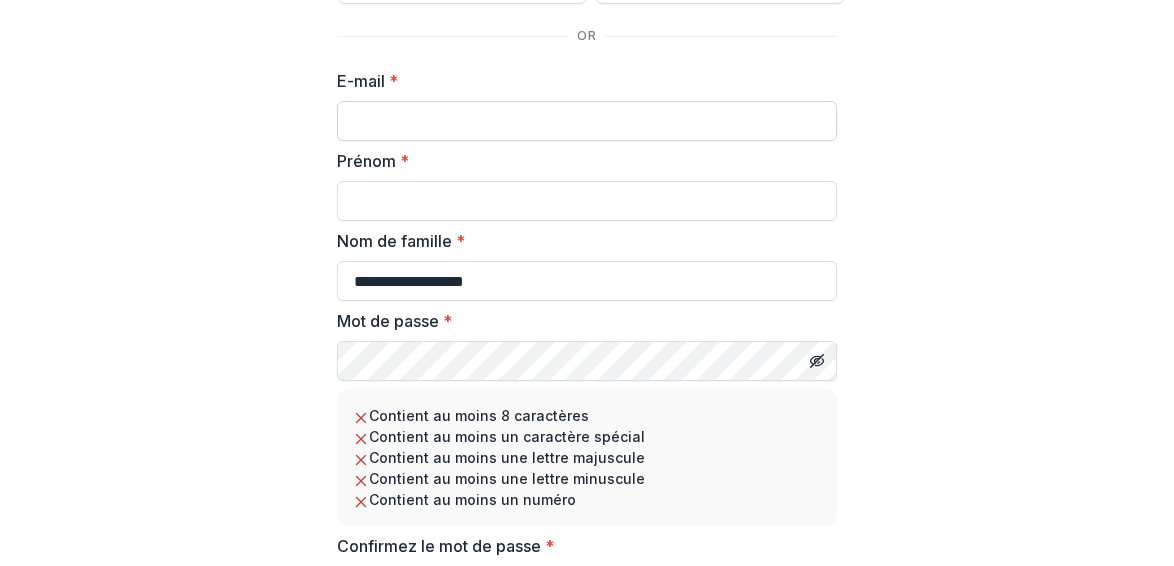 click on "E-mail  *" at bounding box center [587, 121] 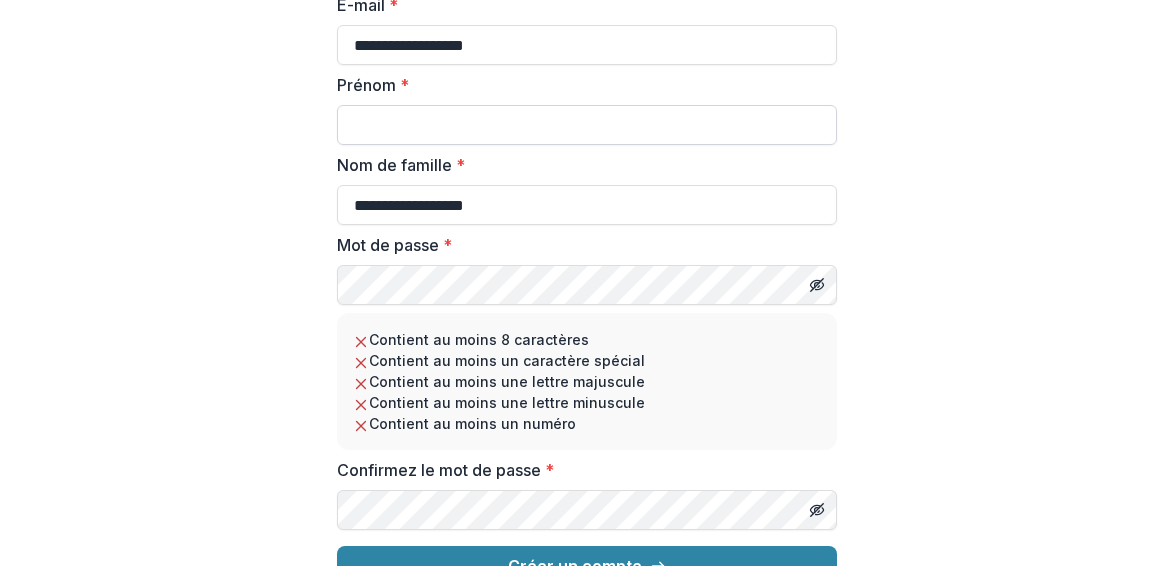scroll, scrollTop: 342, scrollLeft: 0, axis: vertical 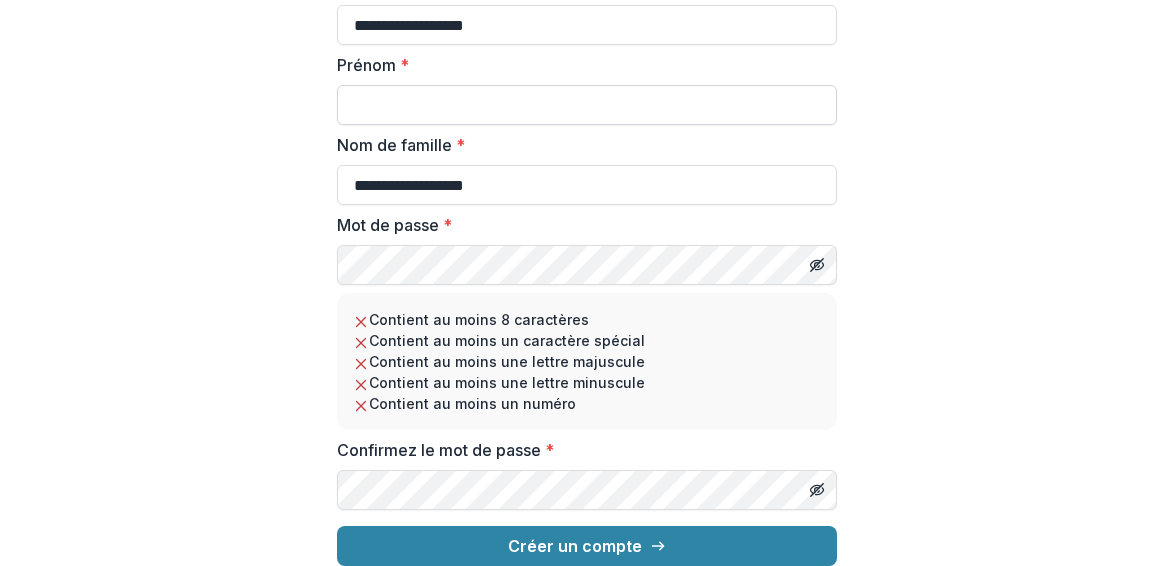 click on "Prénom  *" at bounding box center [587, 105] 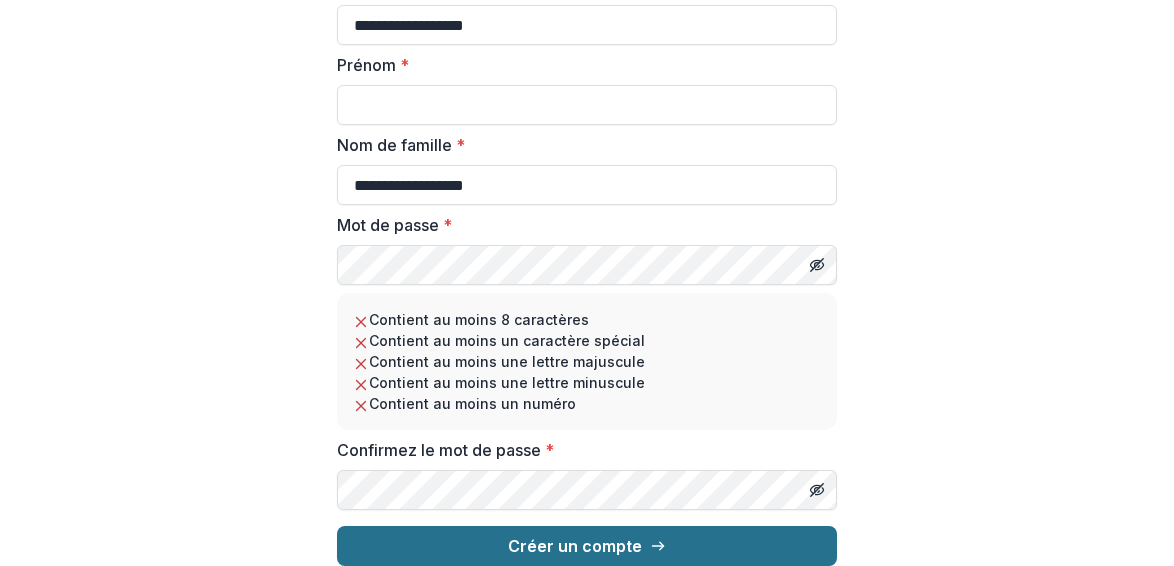 click on "Créer un compte" at bounding box center [575, 546] 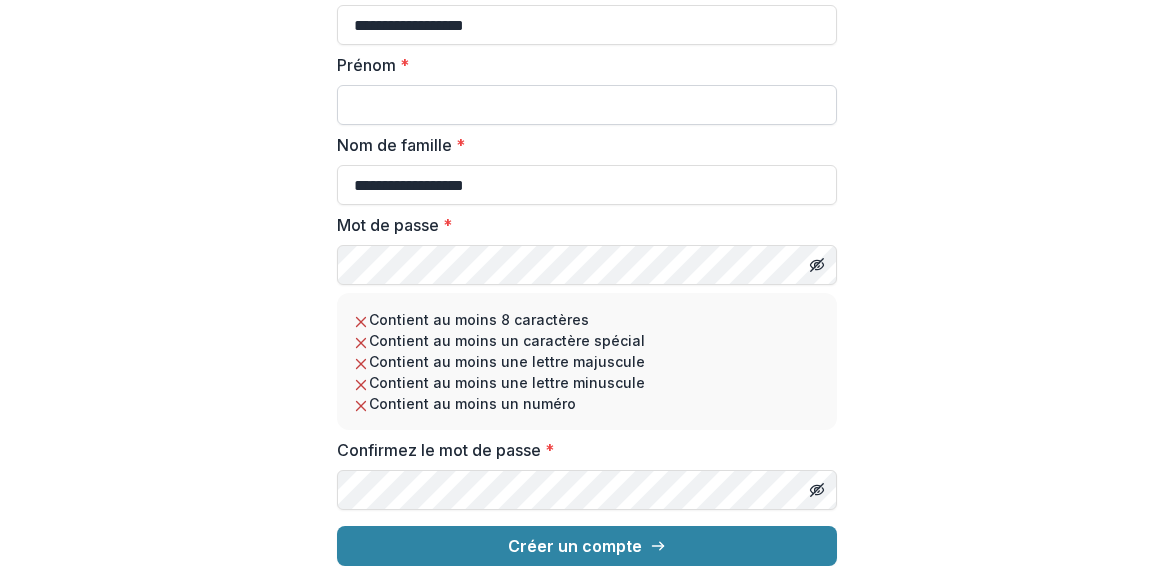 click on "Prénom  *" at bounding box center [587, 105] 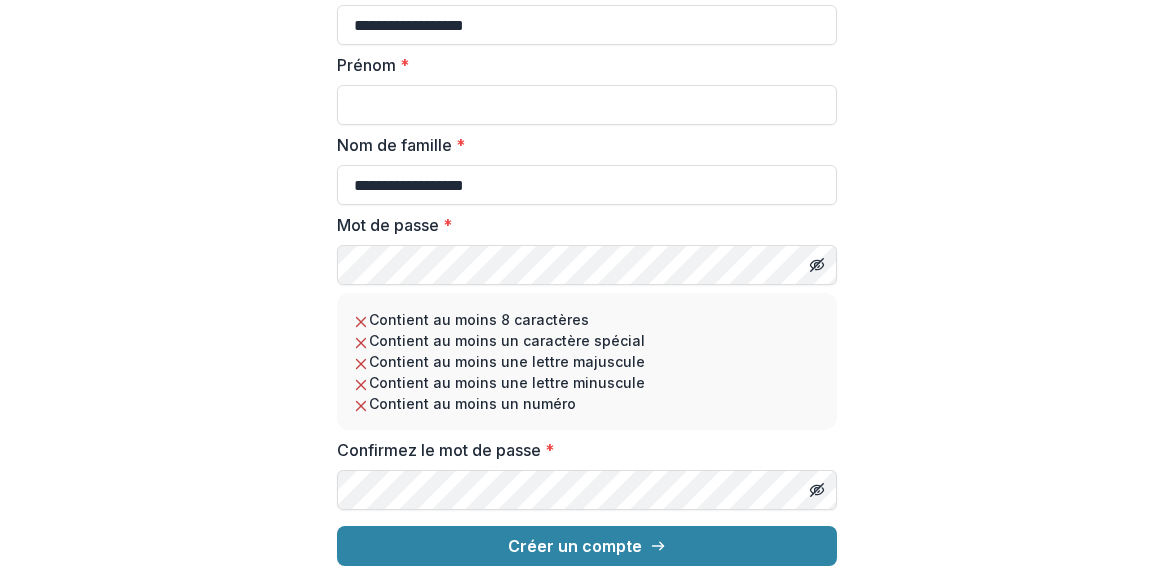 type on "********" 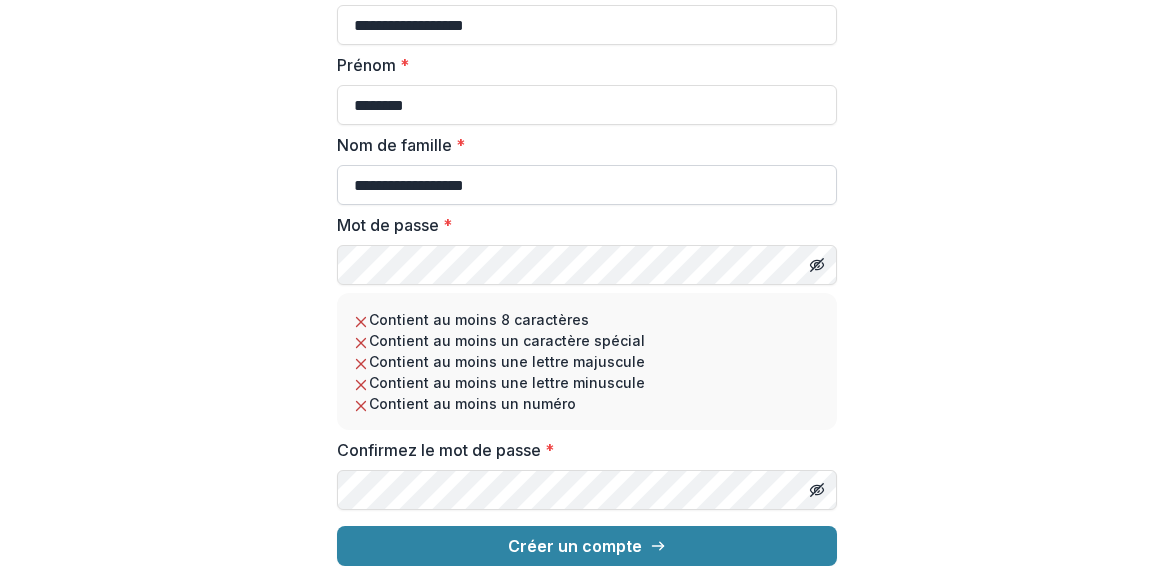 click on "**********" at bounding box center [587, 185] 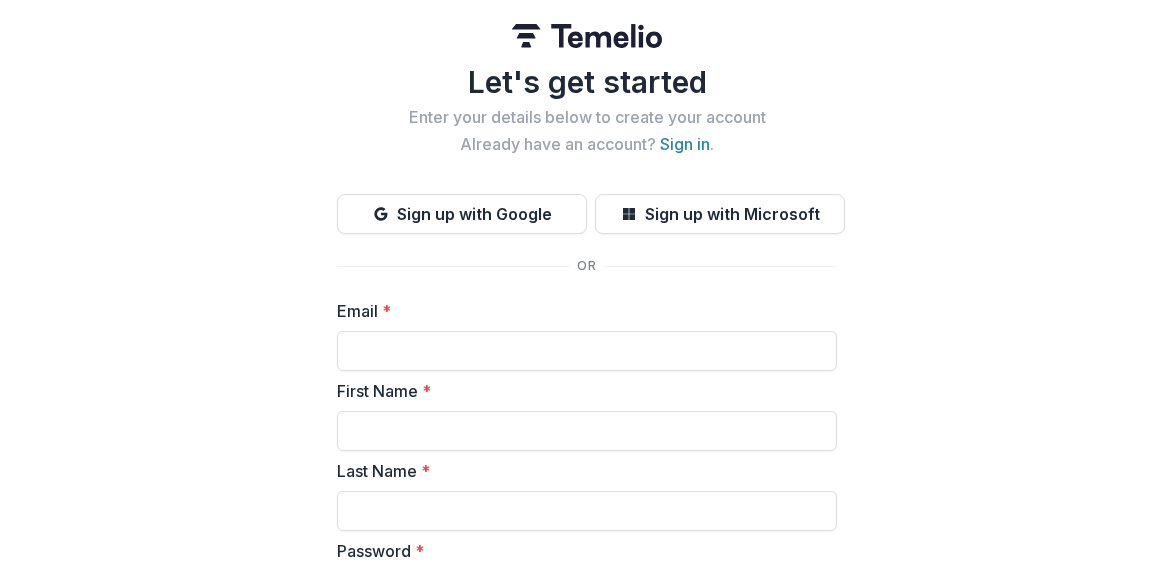 scroll, scrollTop: 0, scrollLeft: 0, axis: both 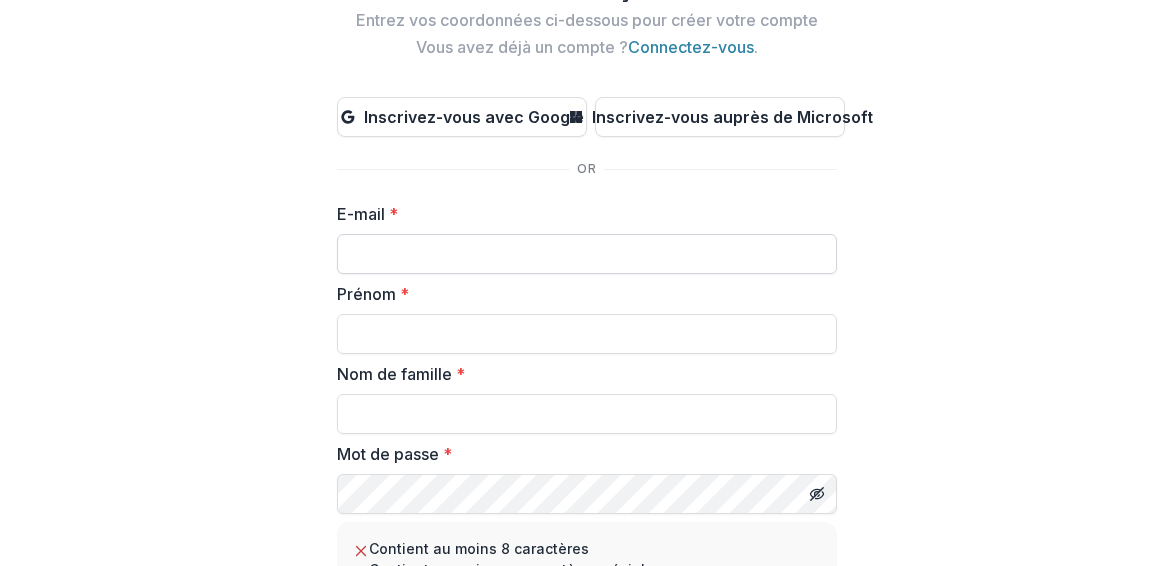click on "E-mail  *" at bounding box center (587, 254) 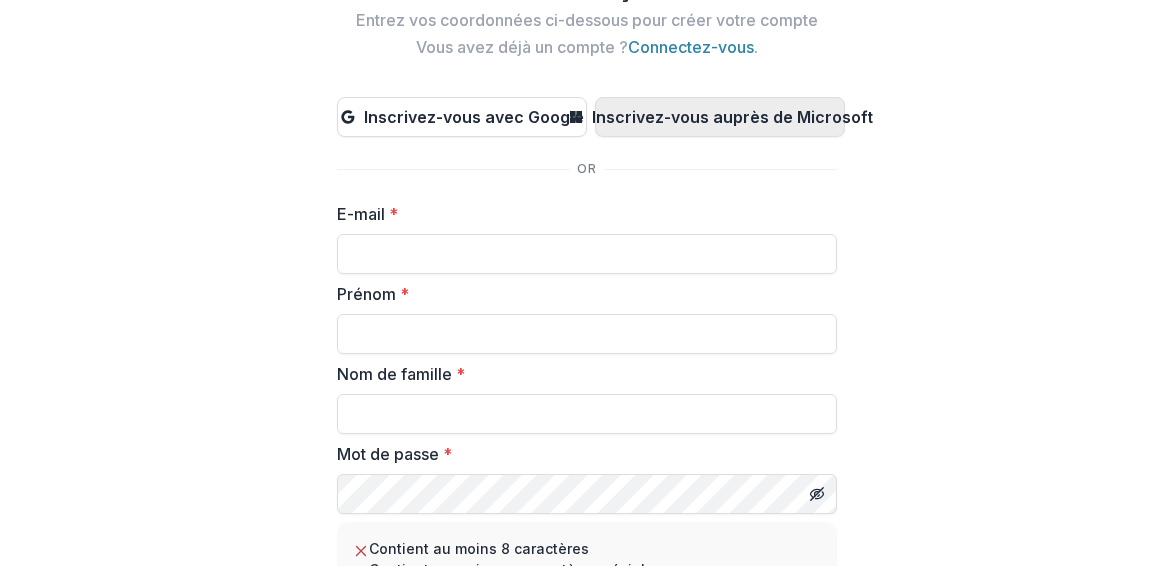click on "Inscrivez-vous auprès de Microsoft" at bounding box center [732, 117] 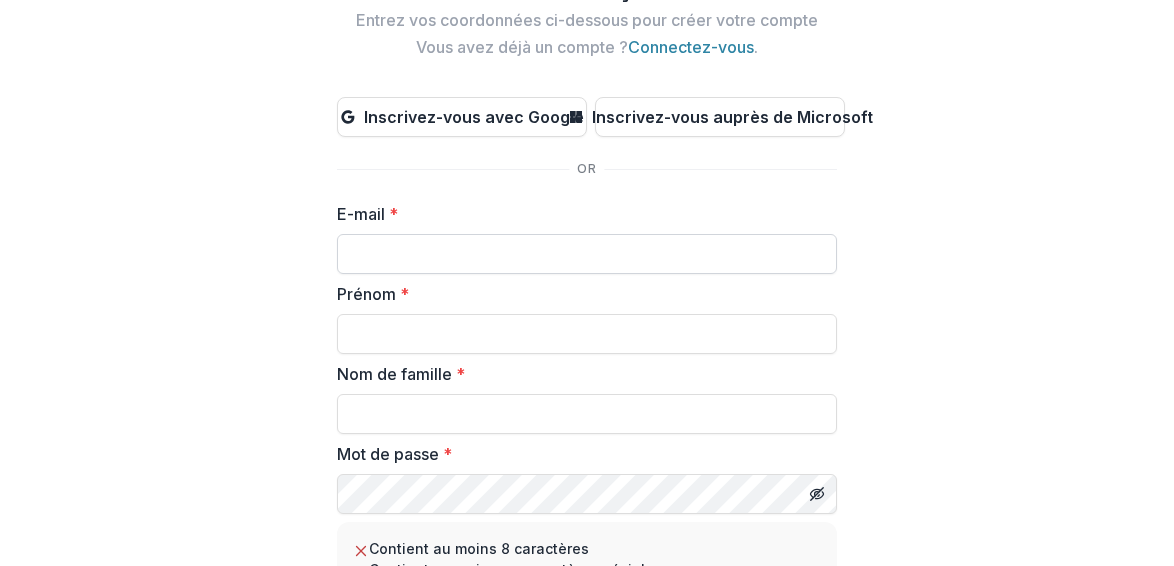 click on "E-mail  *" at bounding box center [587, 254] 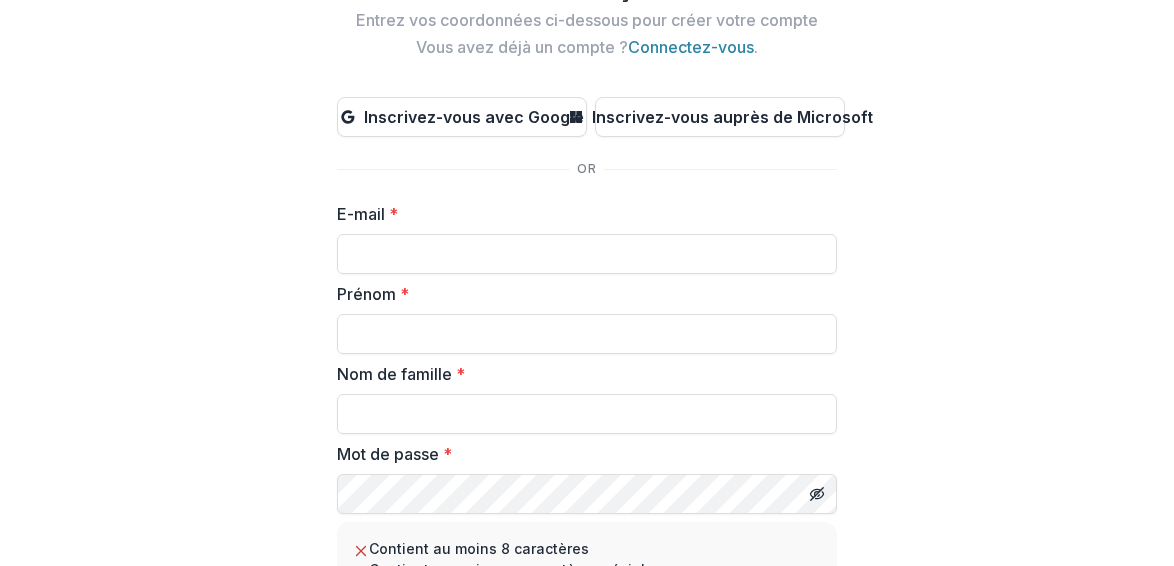 type on "**********" 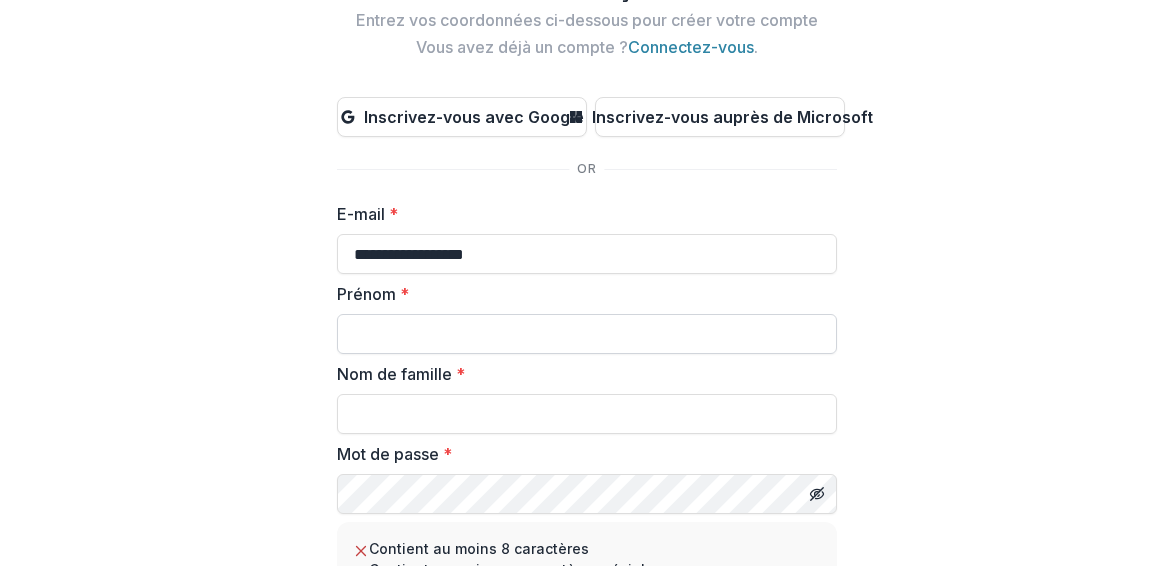 click on "Prénom  *" at bounding box center (587, 334) 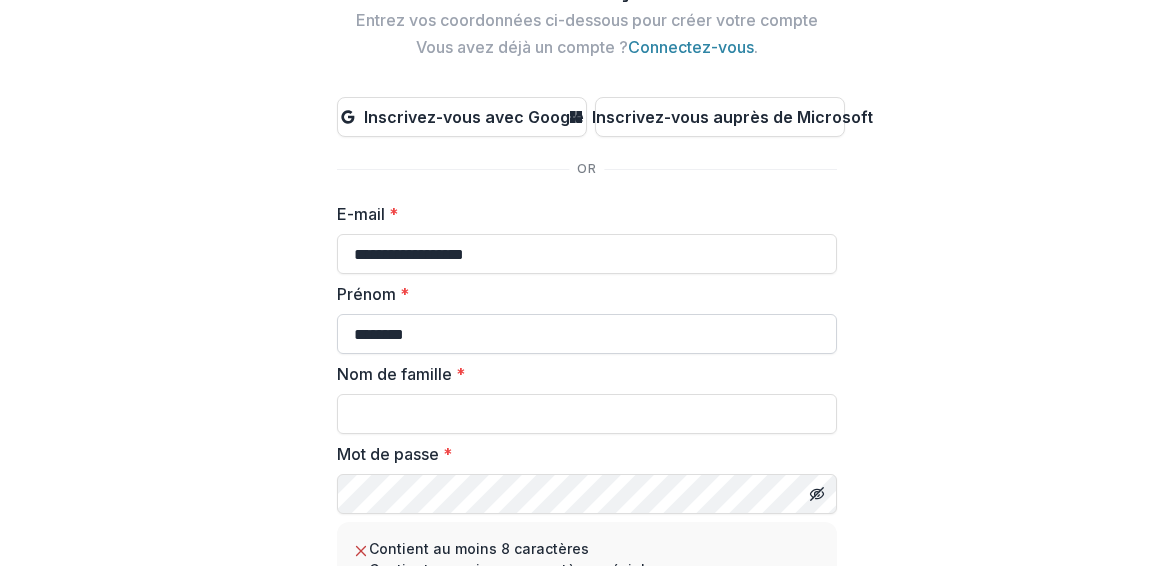 type on "*******" 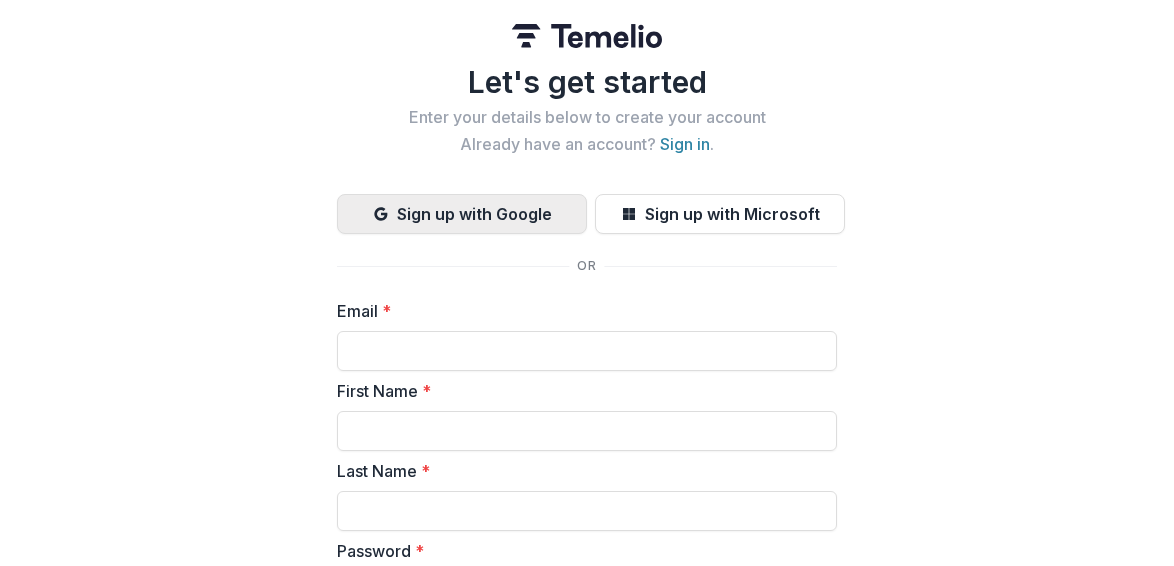 scroll, scrollTop: 0, scrollLeft: 0, axis: both 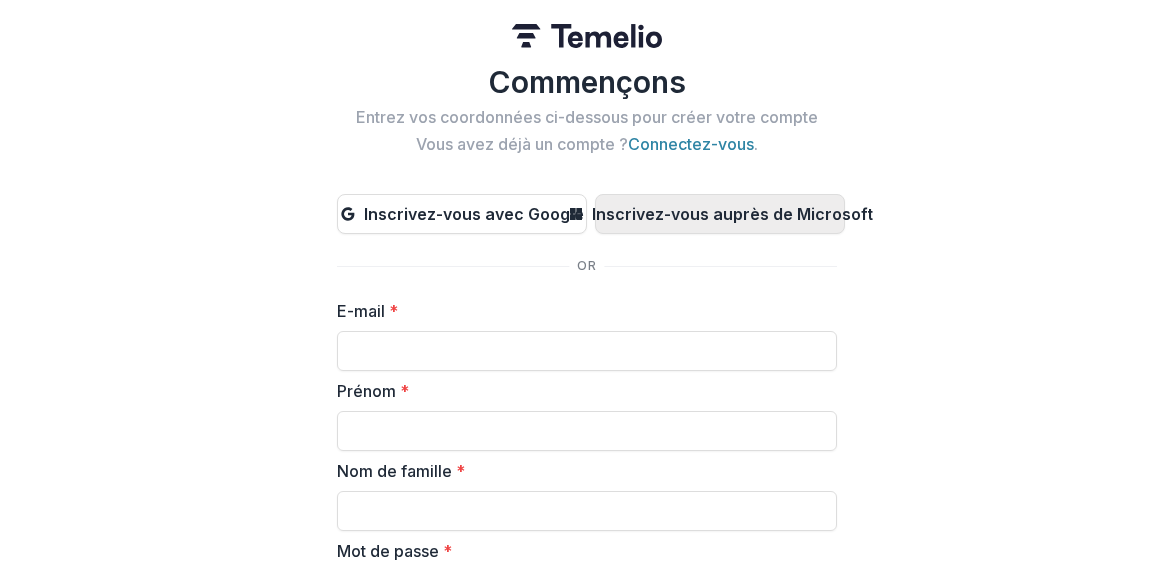 click on "Inscrivez-vous auprès de Microsoft" at bounding box center [732, 214] 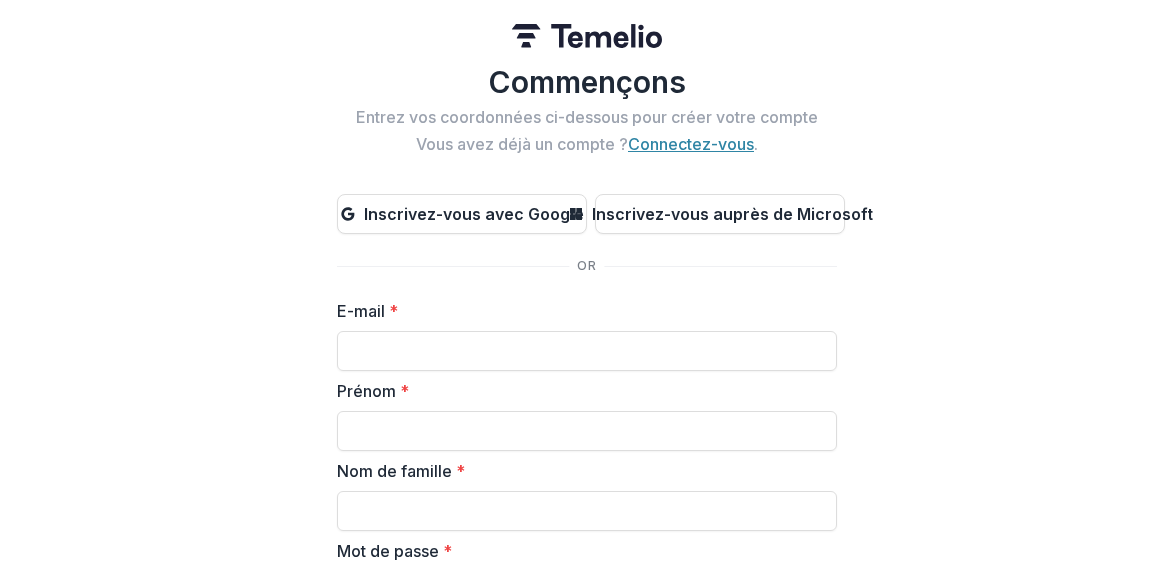 click on "Connectez-vous" at bounding box center (691, 144) 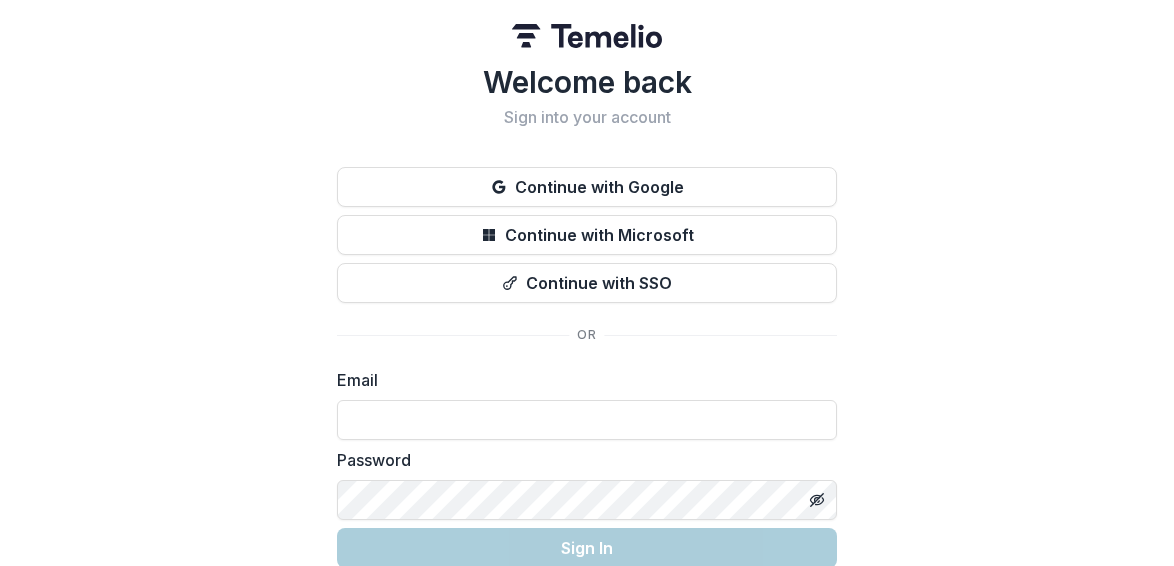 scroll, scrollTop: 0, scrollLeft: 0, axis: both 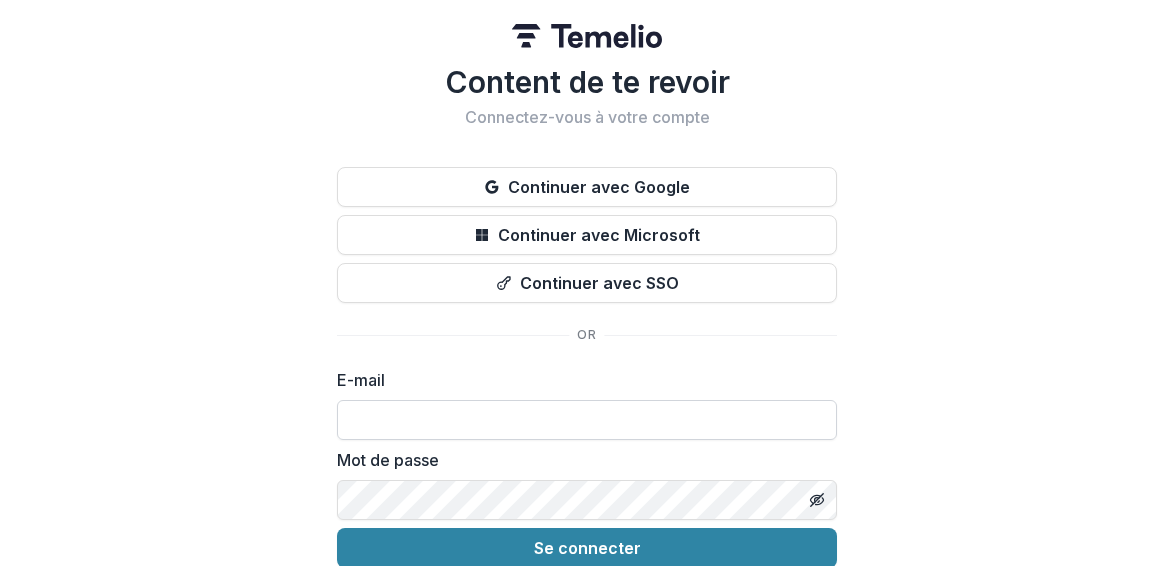 click at bounding box center (587, 420) 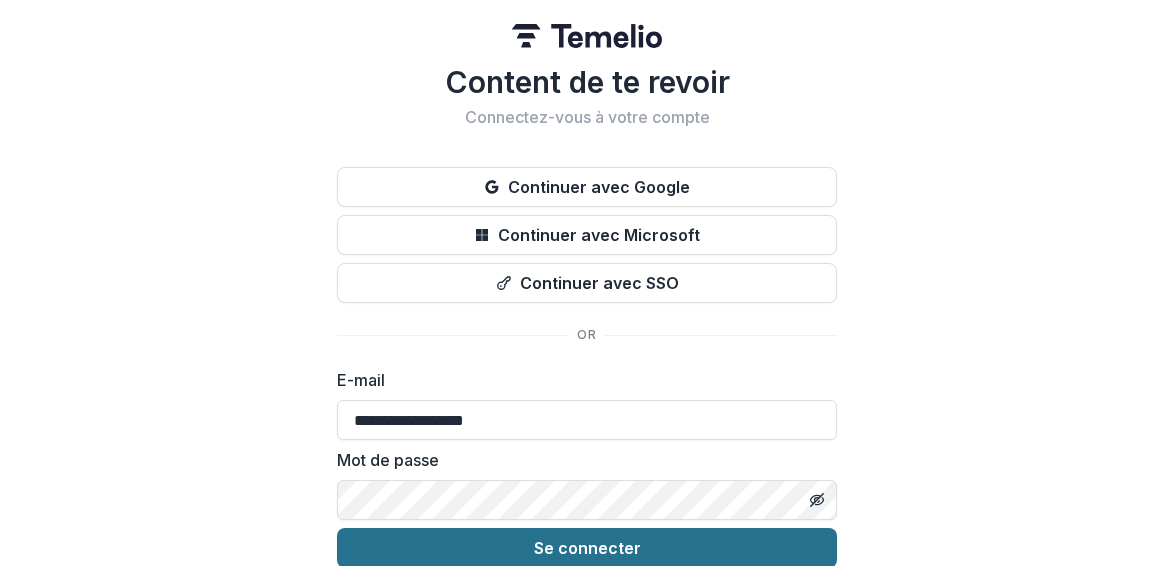 click on "Se connecter" at bounding box center (587, 548) 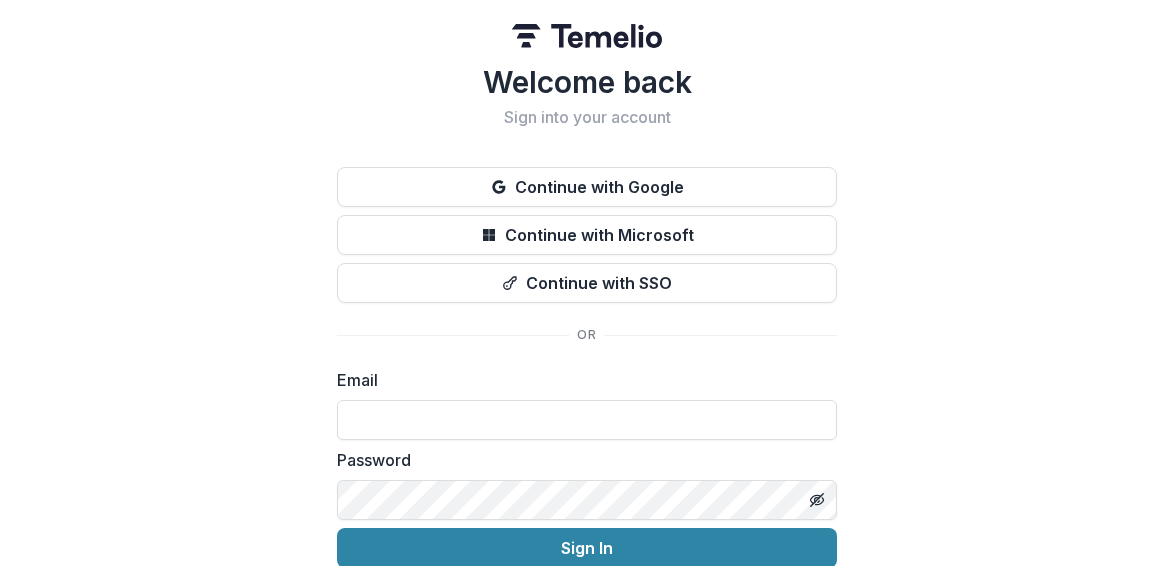scroll, scrollTop: 0, scrollLeft: 0, axis: both 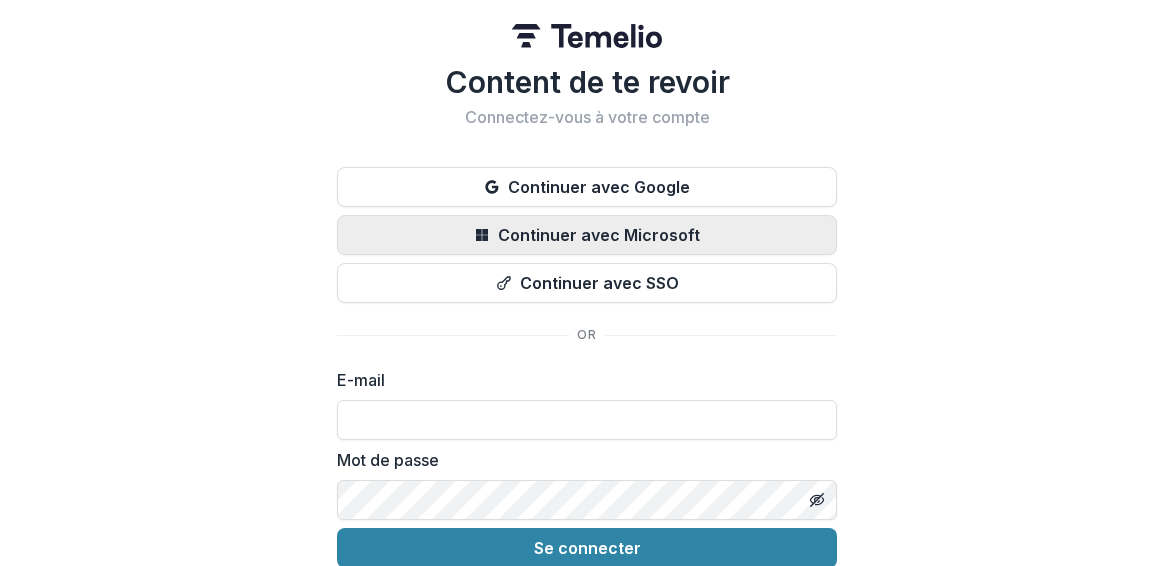 click on "Continuer avec Microsoft" at bounding box center (587, 235) 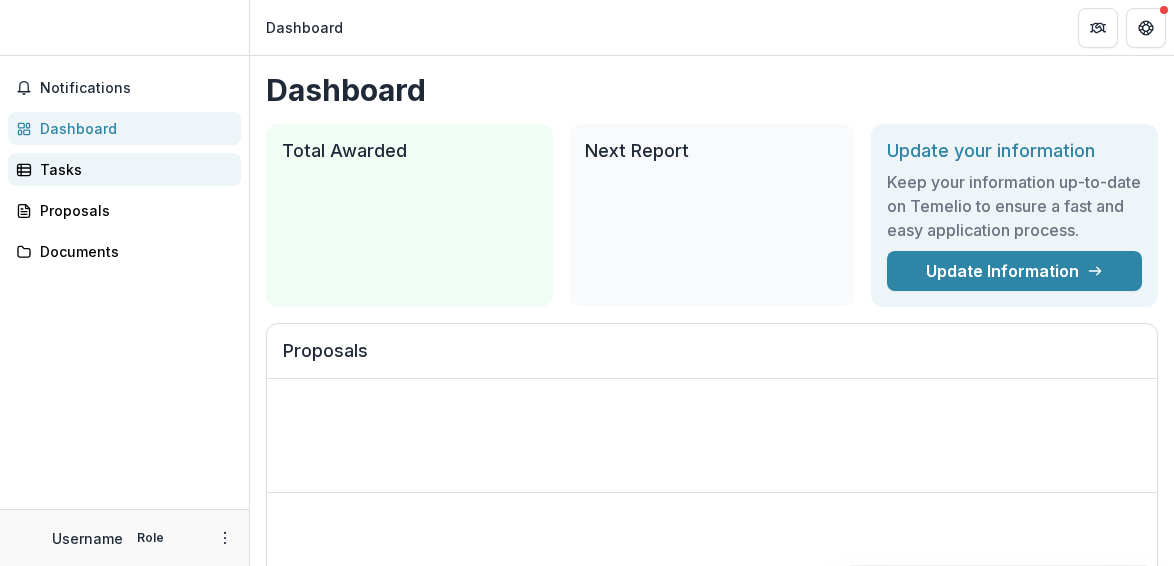 scroll, scrollTop: 0, scrollLeft: 0, axis: both 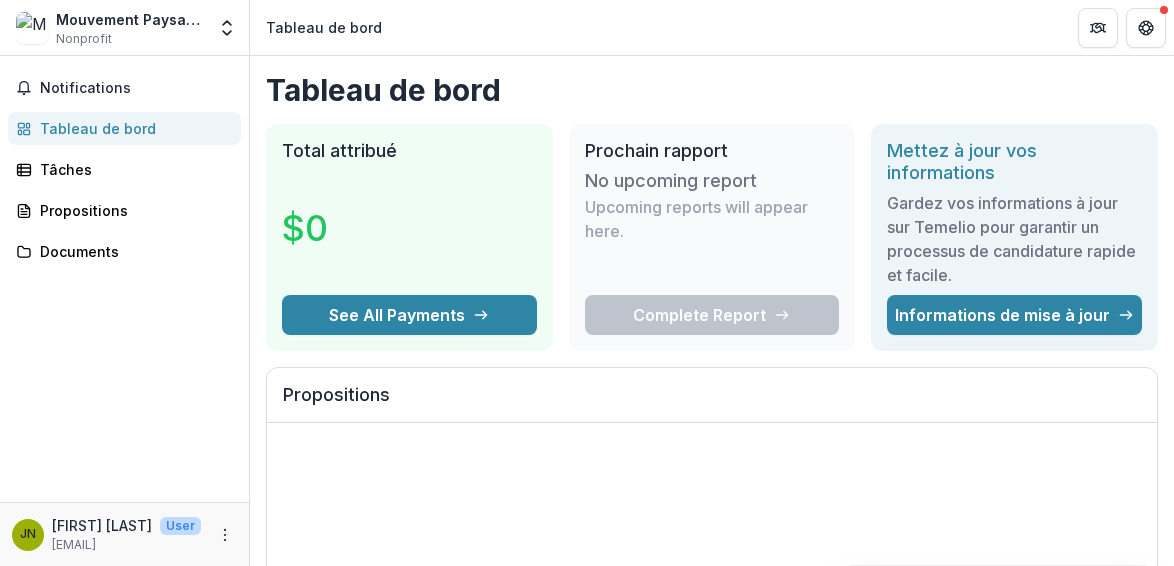 click on "Mouvement Paysan de la 3eme Section de Camp-Perrin (MP3K) Nonprofit" at bounding box center (130, 28) 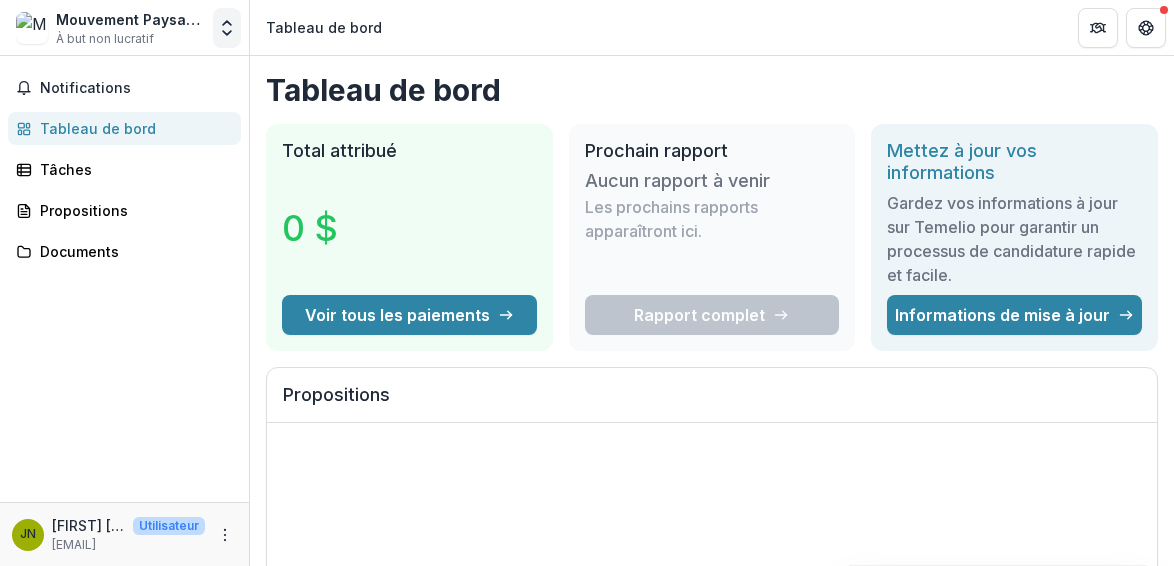 click 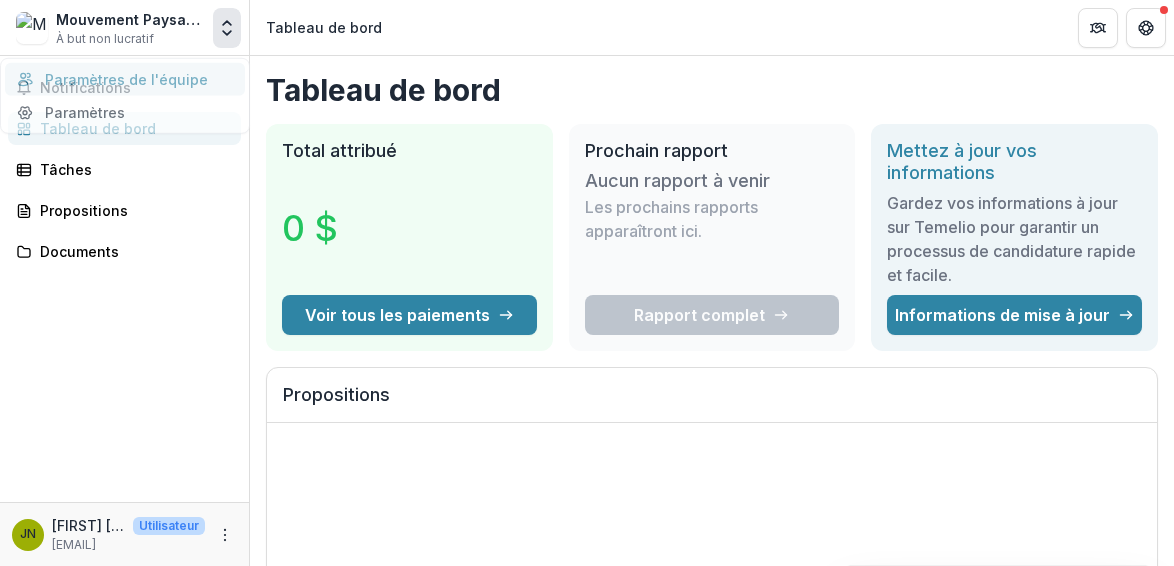 click 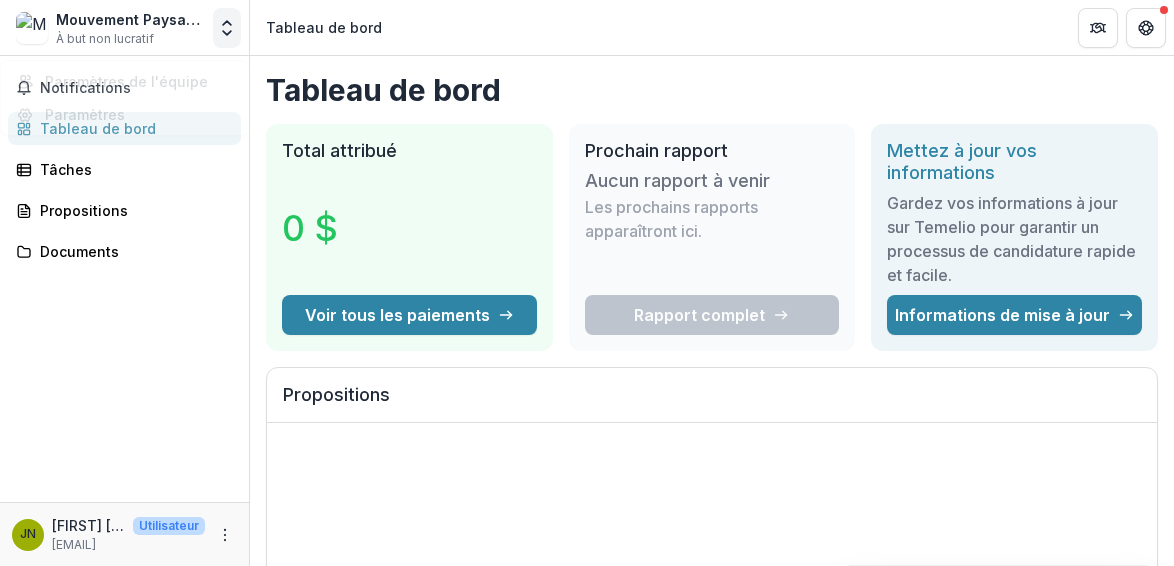 click 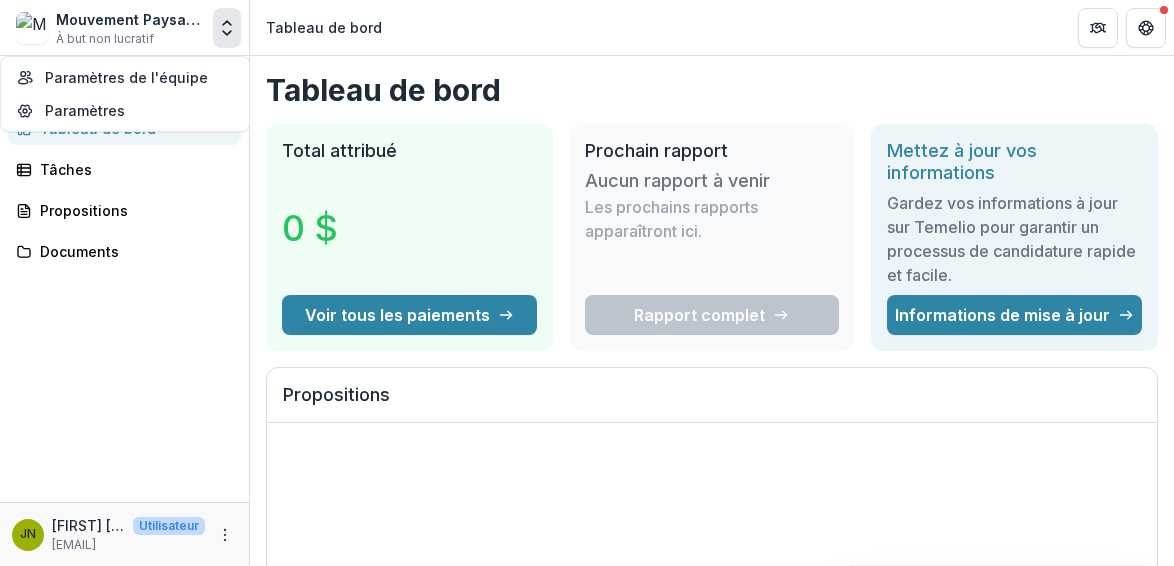 drag, startPoint x: 223, startPoint y: 31, endPoint x: 142, endPoint y: 24, distance: 81.3019 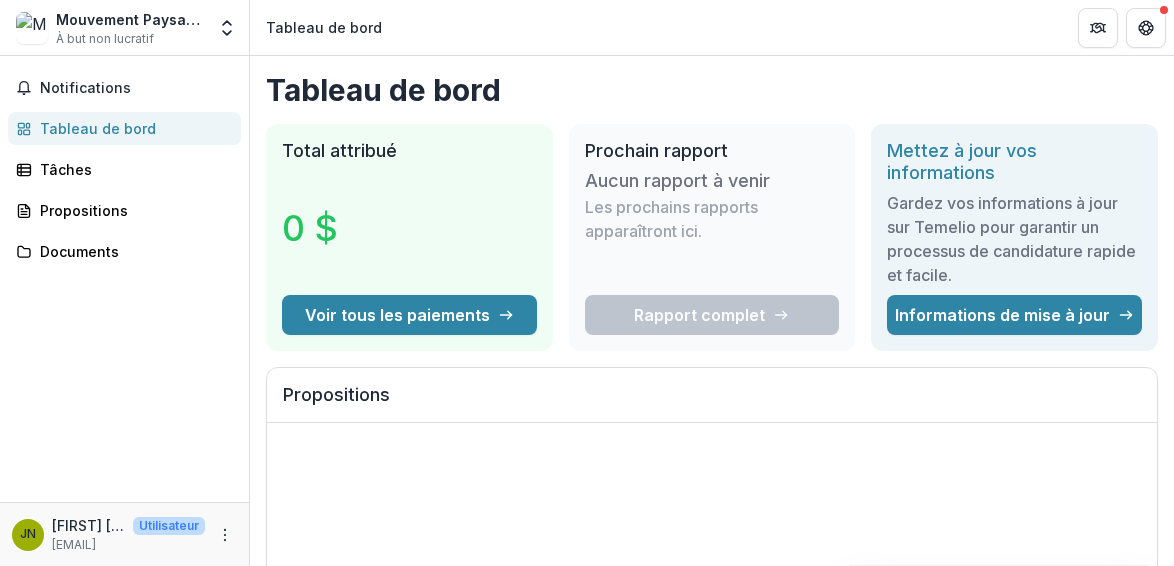 click on "Mouvement Paysan de la 3ème Section de Camp-Perrin (MP3K)" at bounding box center (282, 19) 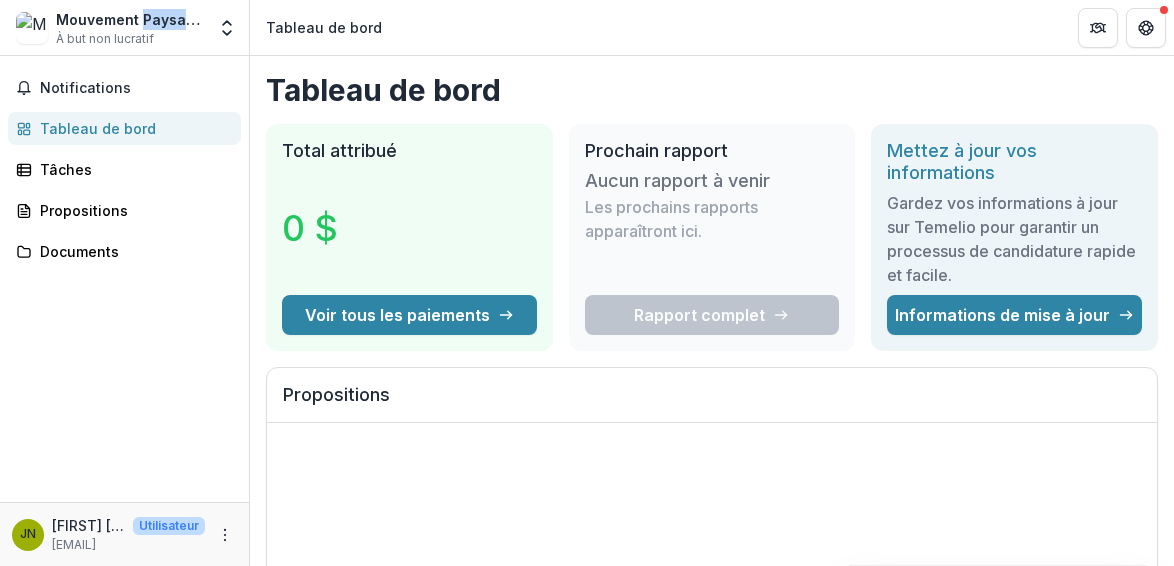 click on "Mouvement Paysan de la 3ème Section de Camp-Perrin (MP3K)" at bounding box center [282, 19] 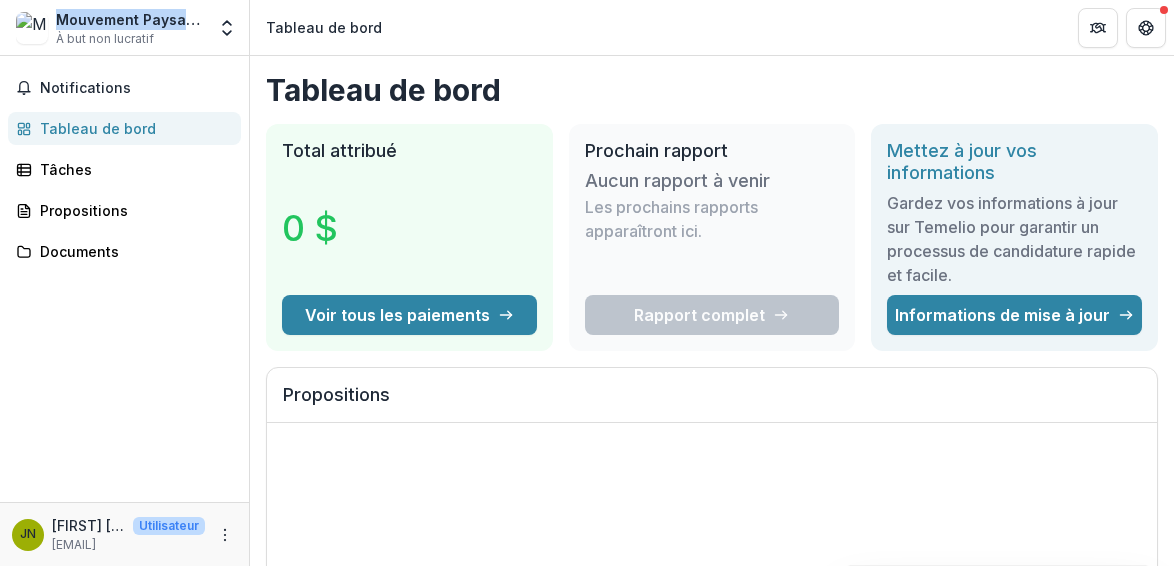 click on "Mouvement Paysan de la 3ème Section de Camp-Perrin (MP3K)" at bounding box center [282, 19] 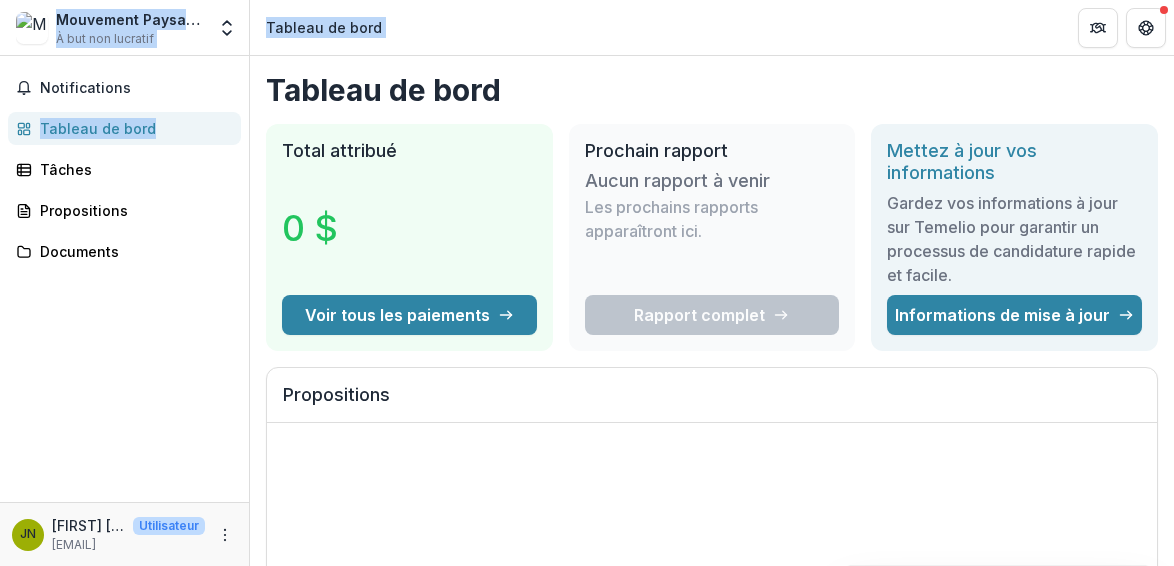 drag, startPoint x: 142, startPoint y: 24, endPoint x: 167, endPoint y: 127, distance: 105.99056 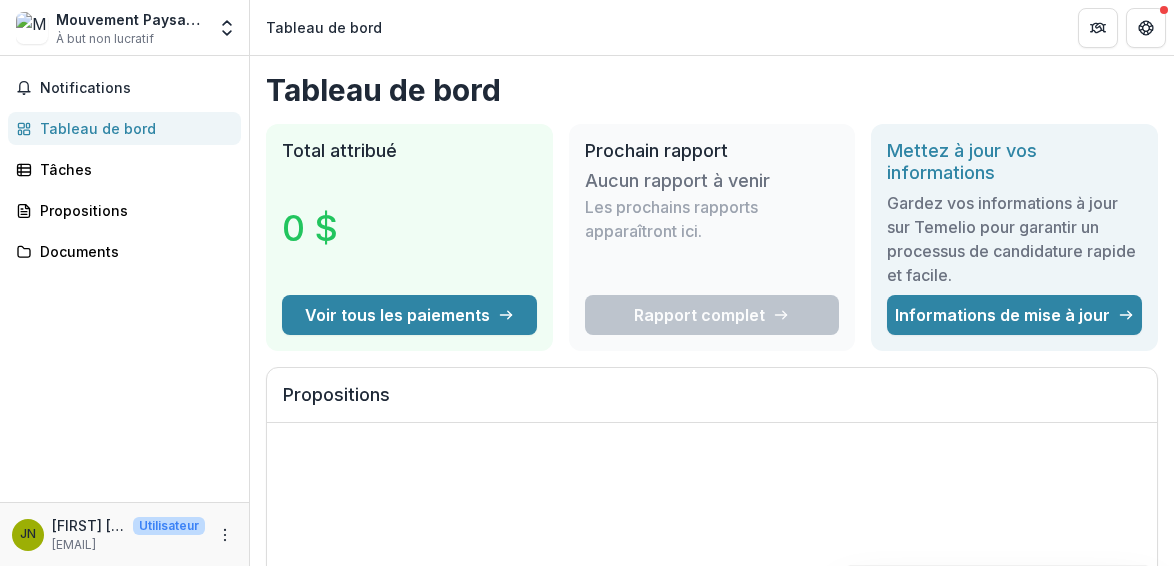 click on "Mouvement Paysan de la 3ème Section de Camp-Perrin (MP3K) À but non lucratif" at bounding box center (110, 28) 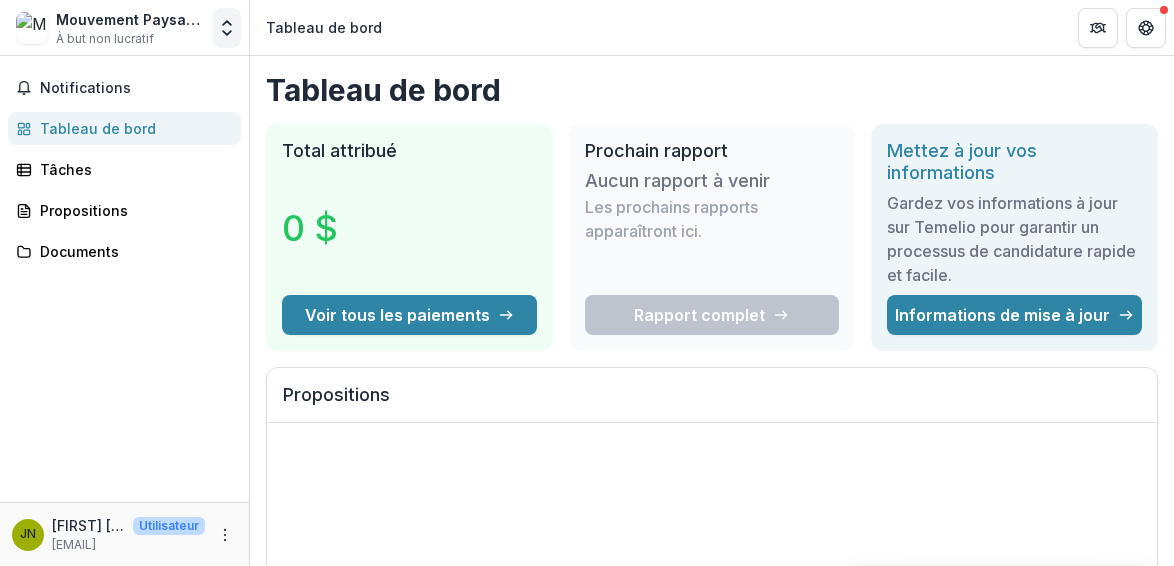 click 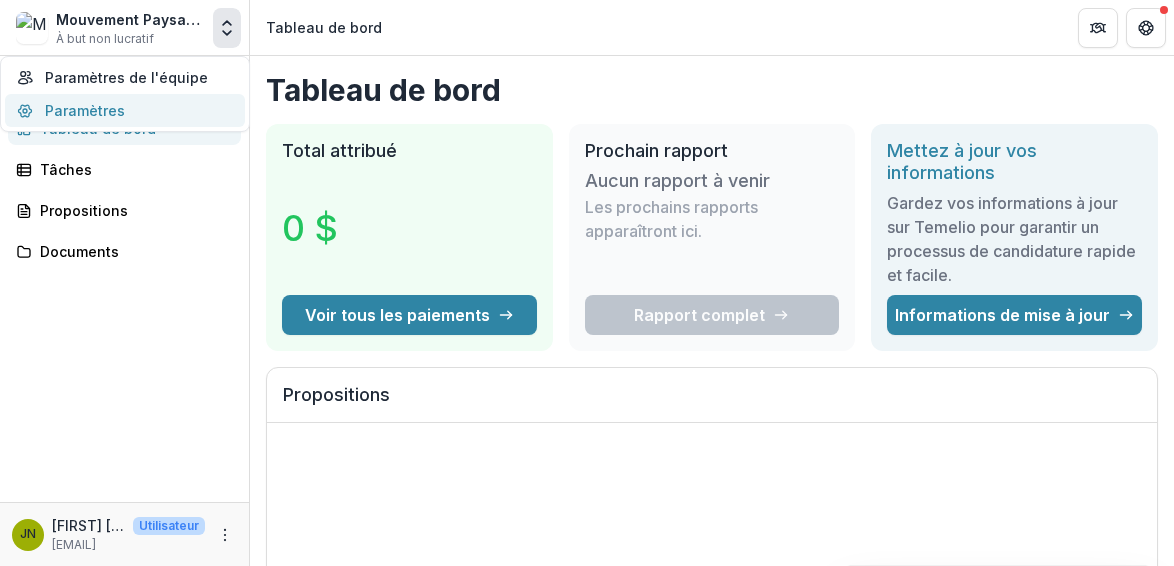 click 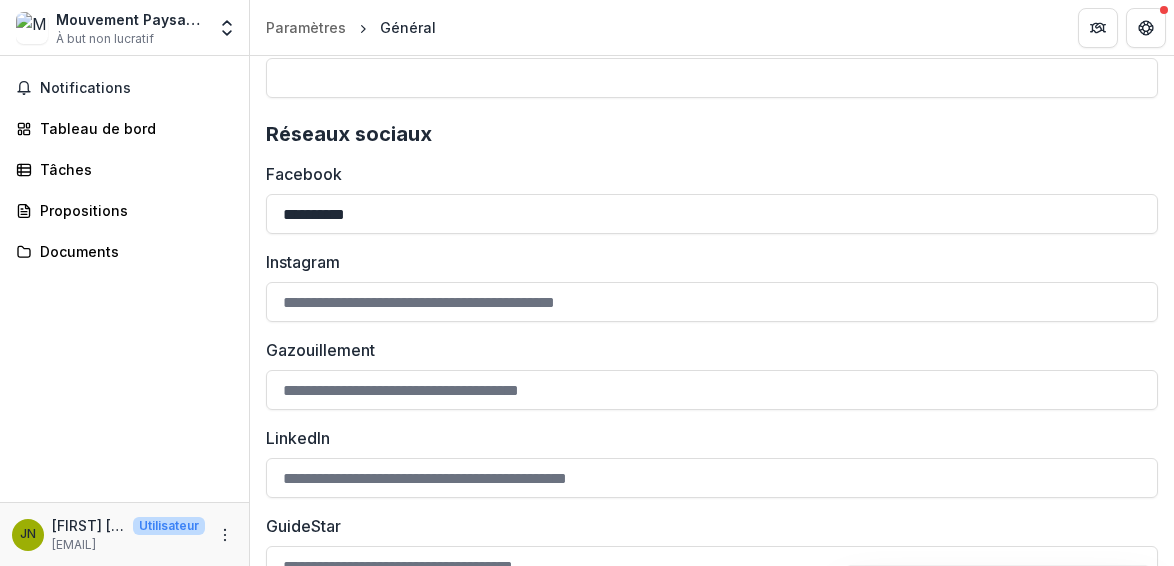 scroll, scrollTop: 2897, scrollLeft: 0, axis: vertical 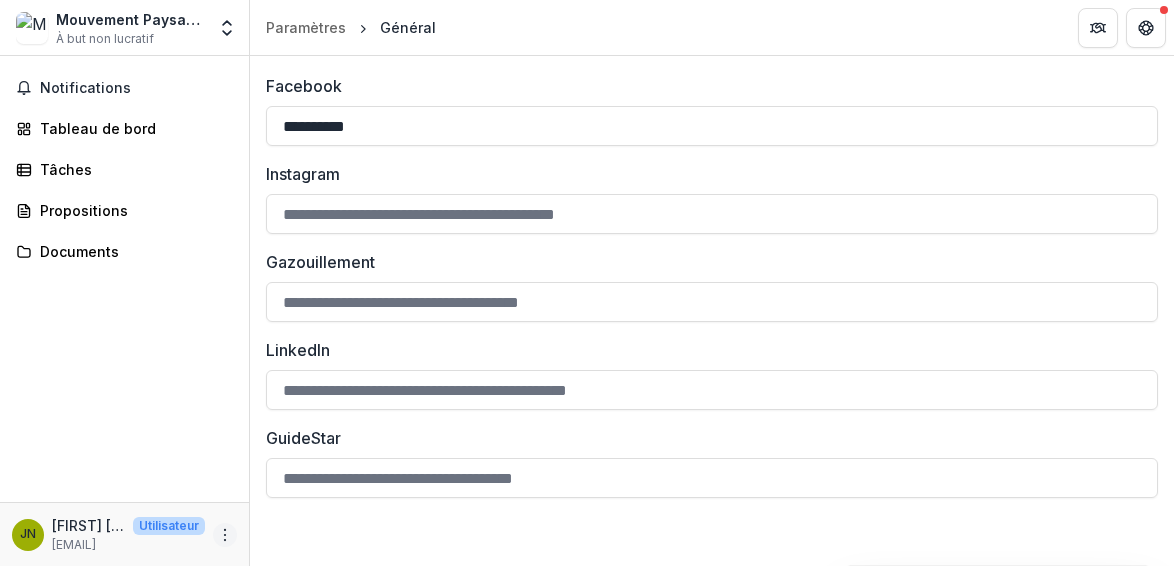 click at bounding box center (225, 535) 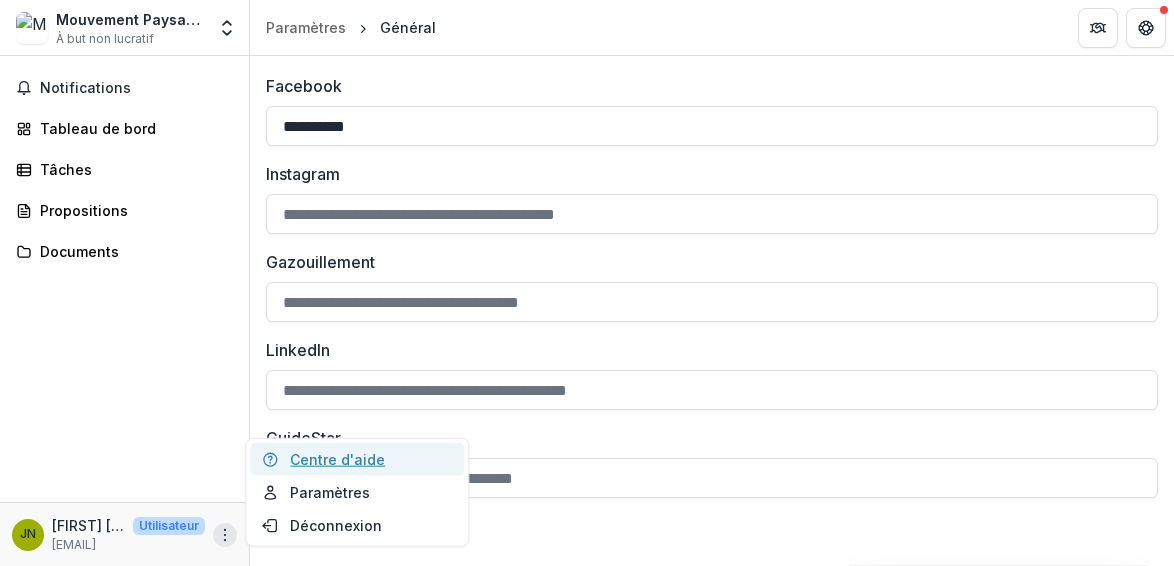 click on "Centre d'aide" at bounding box center (357, 459) 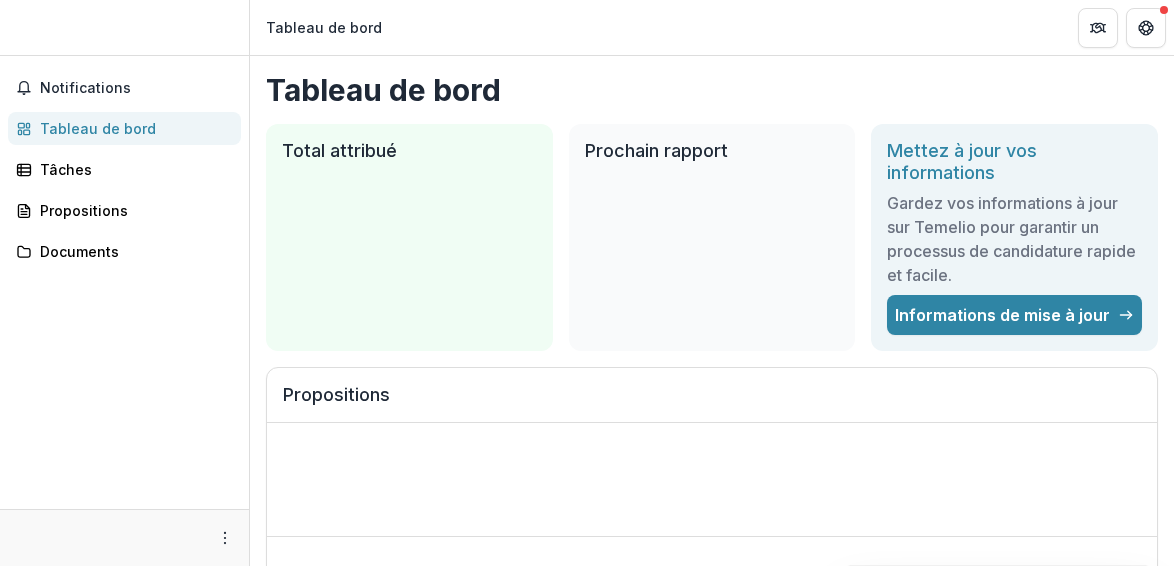 scroll, scrollTop: 0, scrollLeft: 0, axis: both 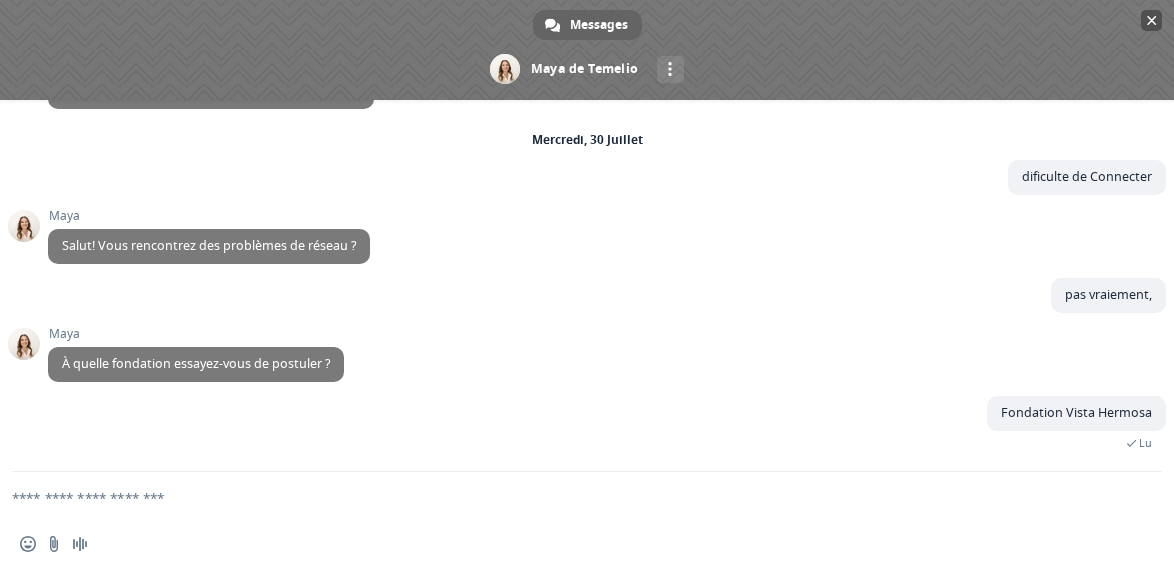 click at bounding box center (587, 50) 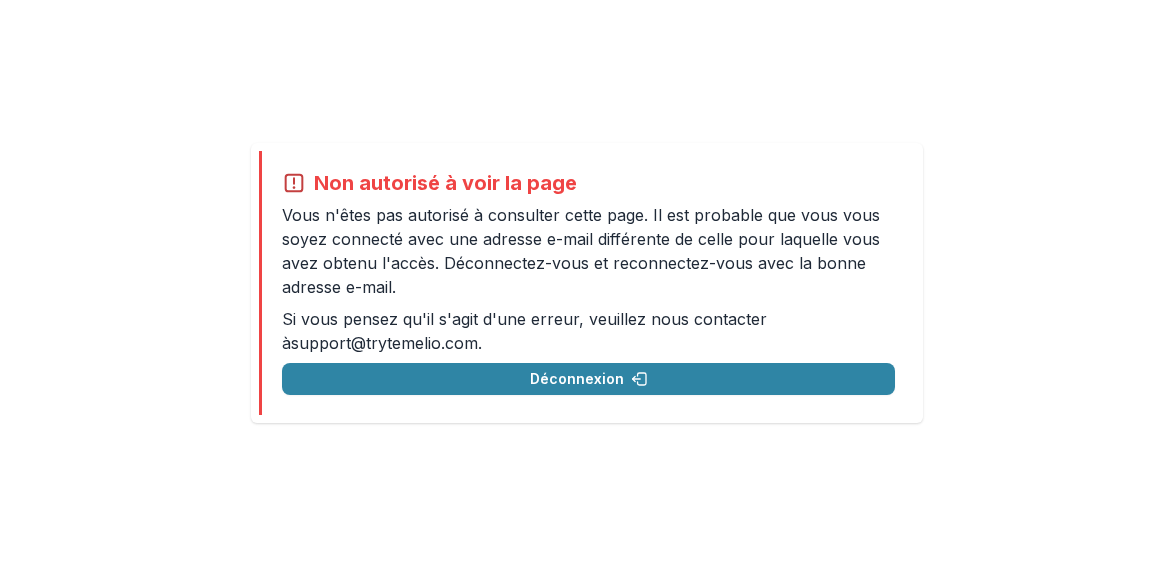 click on "Non autorisé à voir la page Vous n'êtes pas autorisé à consulter cette page. Il est probable que vous vous soyez connecté avec une adresse e-mail différente de celle pour laquelle vous avez obtenu l'accès. Déconnectez-vous et reconnectez-vous avec la bonne adresse e-mail. Si vous pensez qu'il s'agit d'une erreur, veuillez nous contacter à  support@example.com  .   Déconnexion" at bounding box center (587, 283) 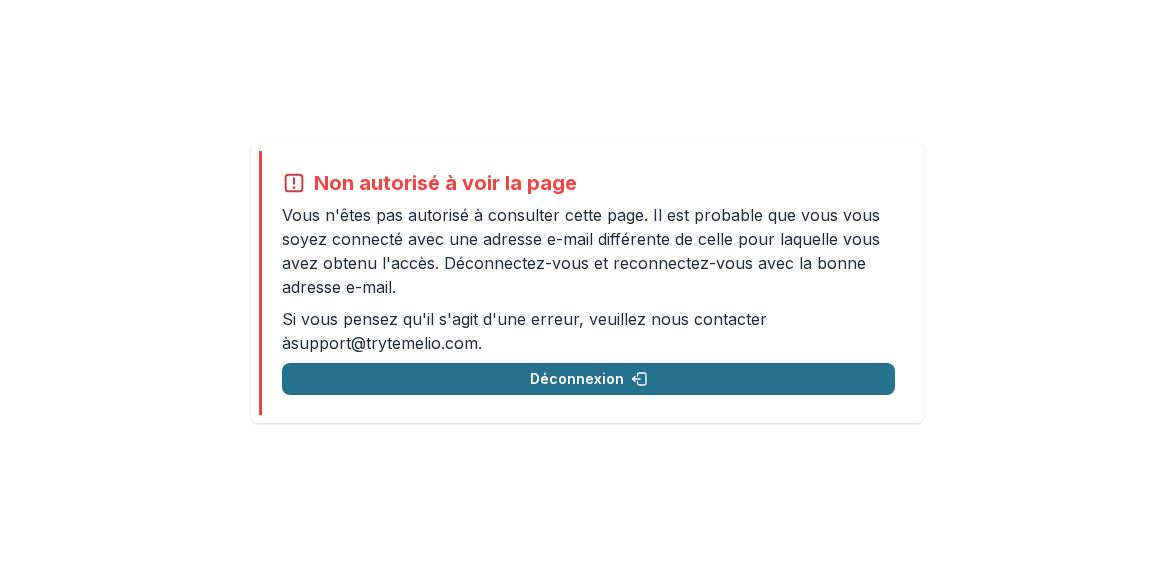 click on "Déconnexion" at bounding box center (588, 379) 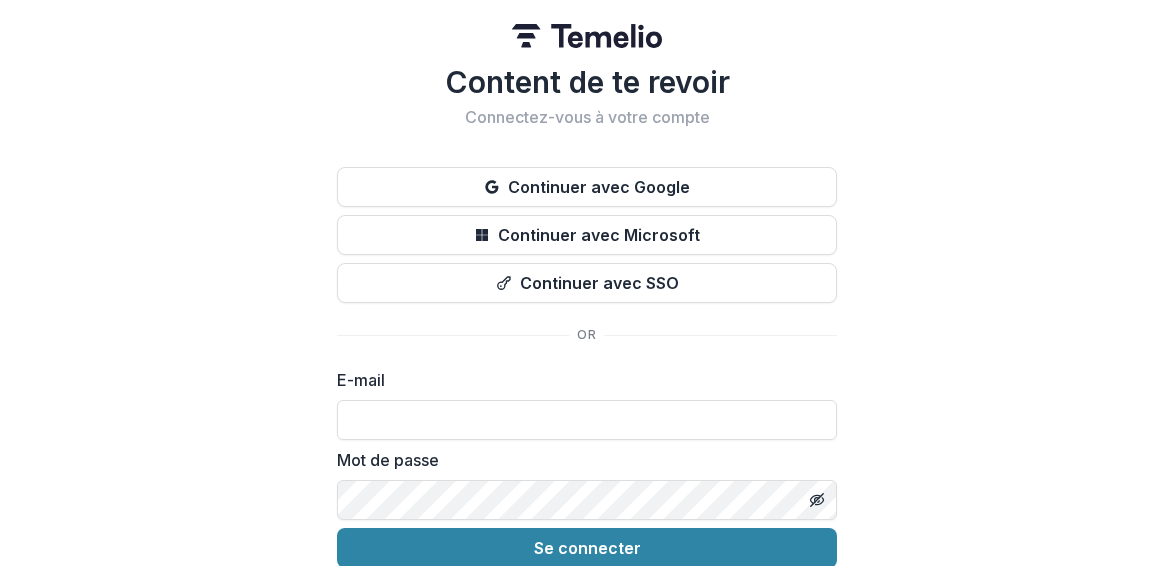 scroll, scrollTop: 87, scrollLeft: 0, axis: vertical 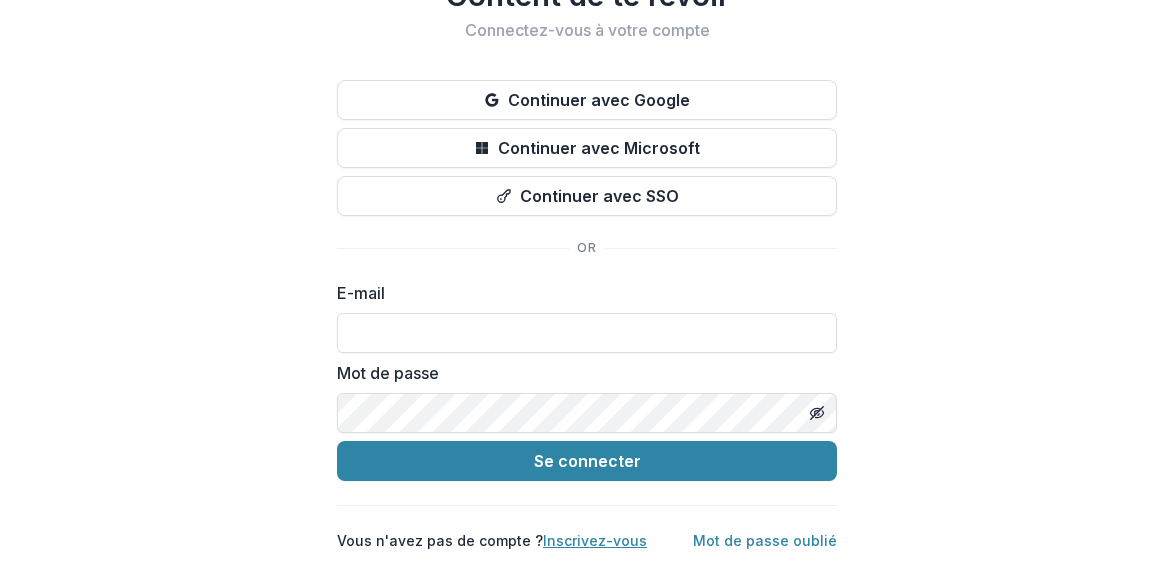 click on "Inscrivez-vous" at bounding box center [595, 540] 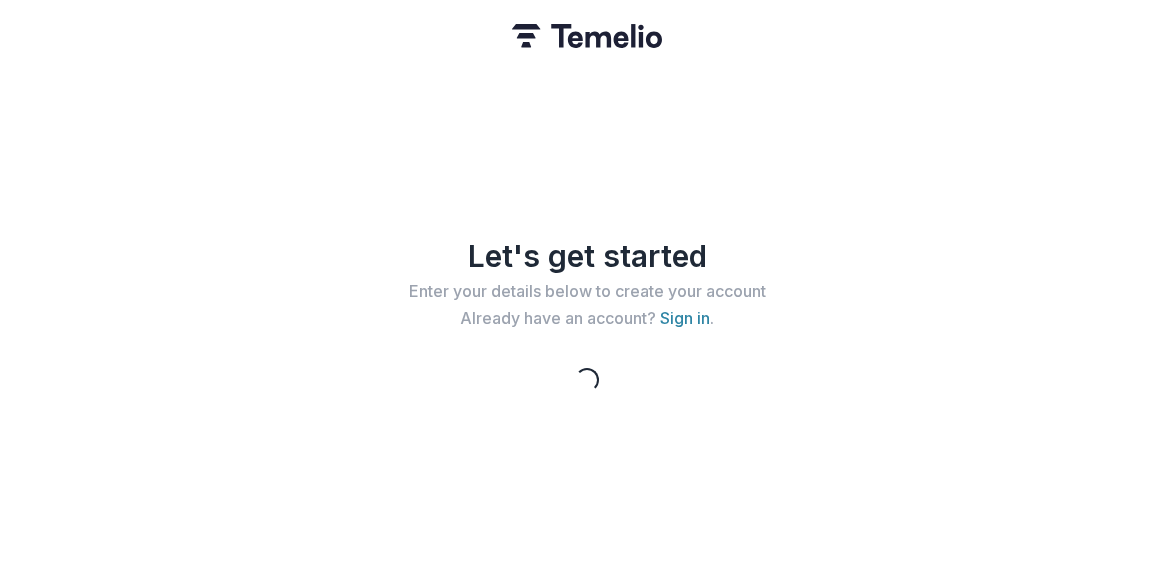scroll, scrollTop: 0, scrollLeft: 0, axis: both 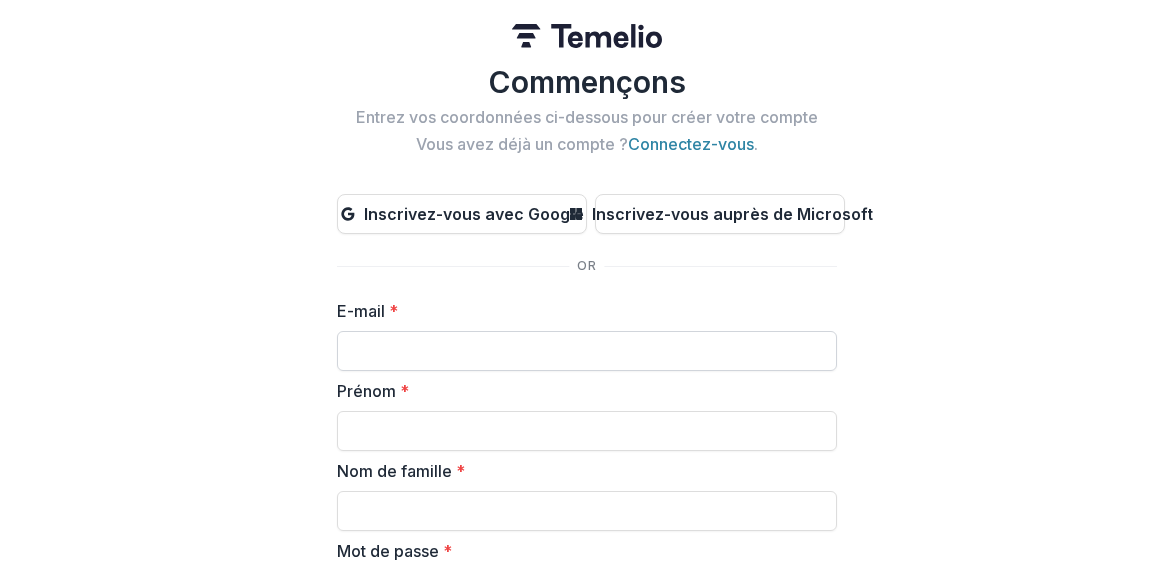 click on "E-mail  *" at bounding box center (587, 351) 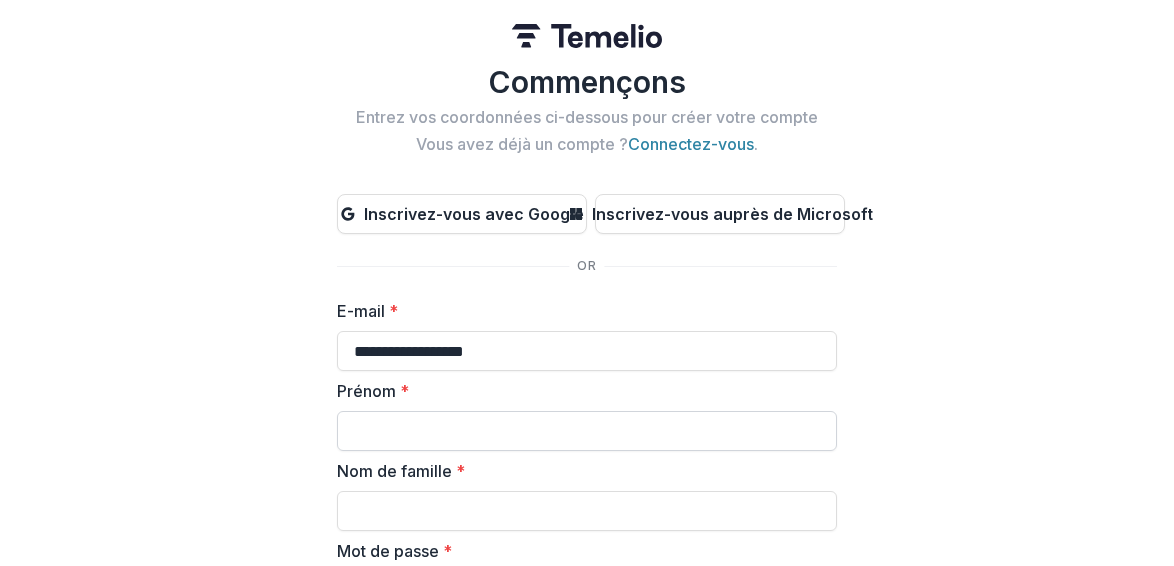 click on "Prénom  *" at bounding box center (587, 431) 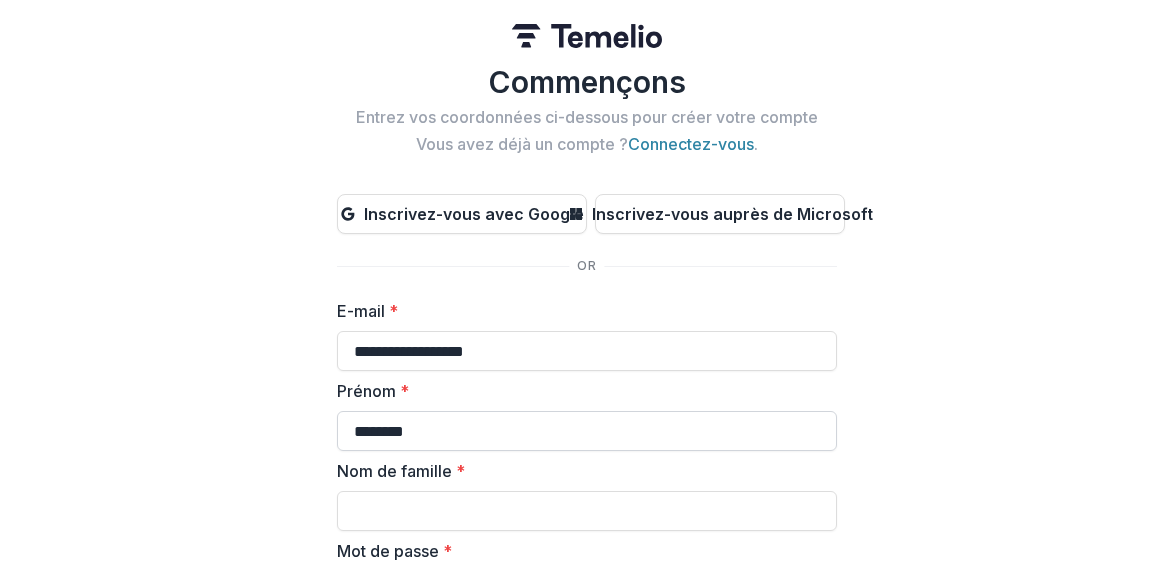 type on "*******" 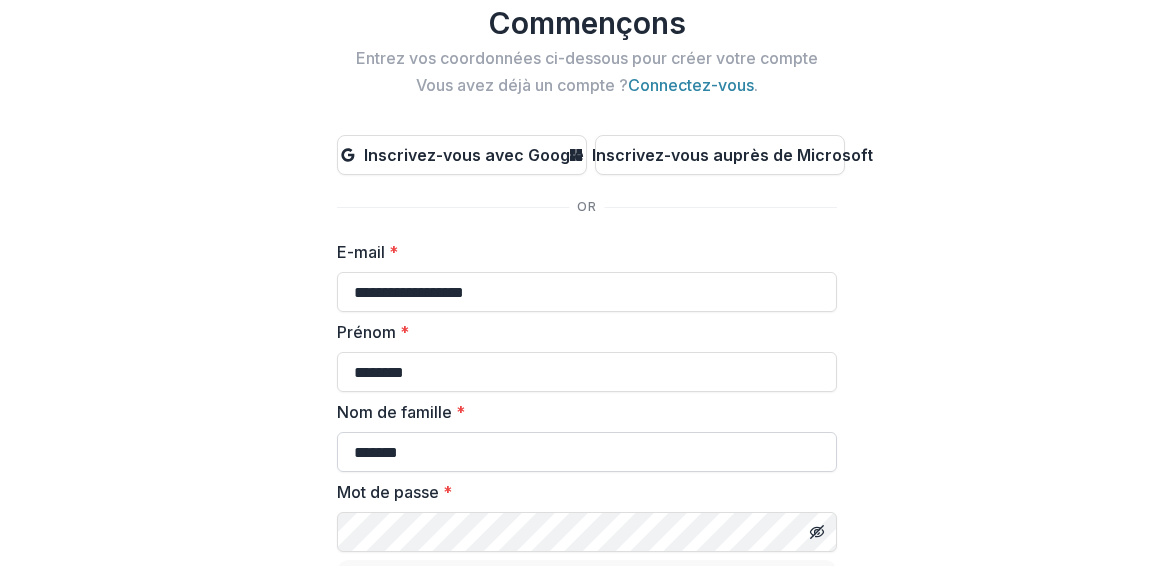 scroll, scrollTop: 74, scrollLeft: 0, axis: vertical 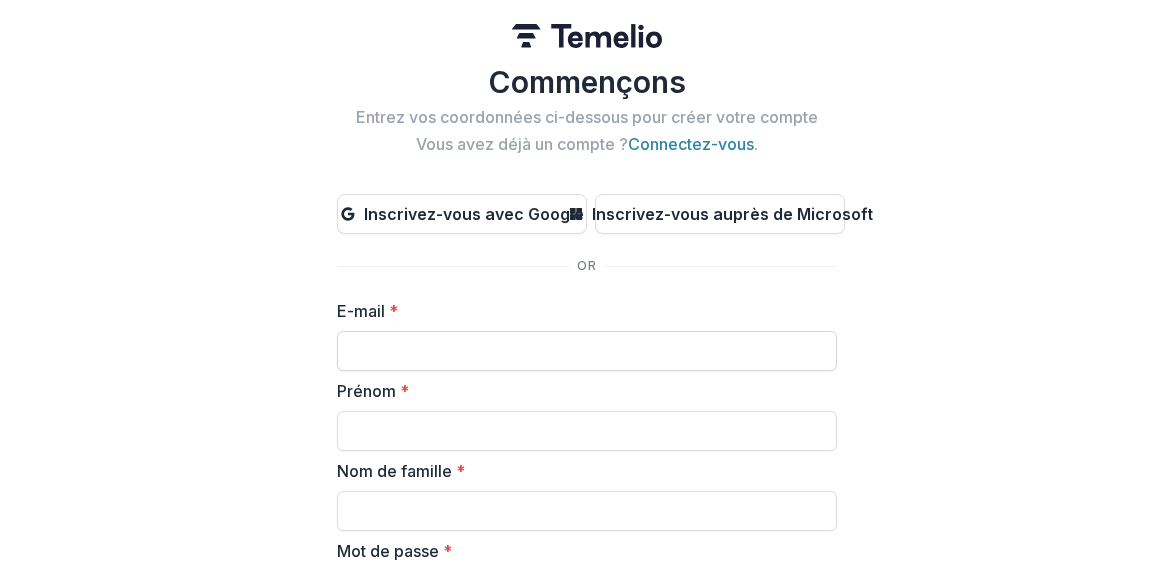 click on "E-mail  *" at bounding box center [587, 351] 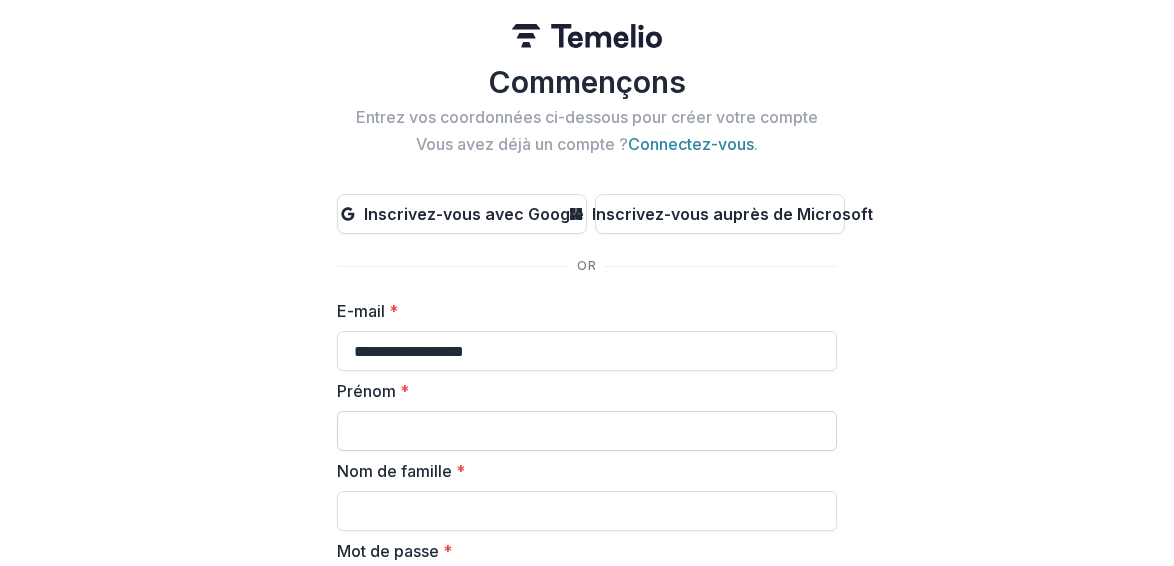 click on "Prénom  *" at bounding box center [587, 431] 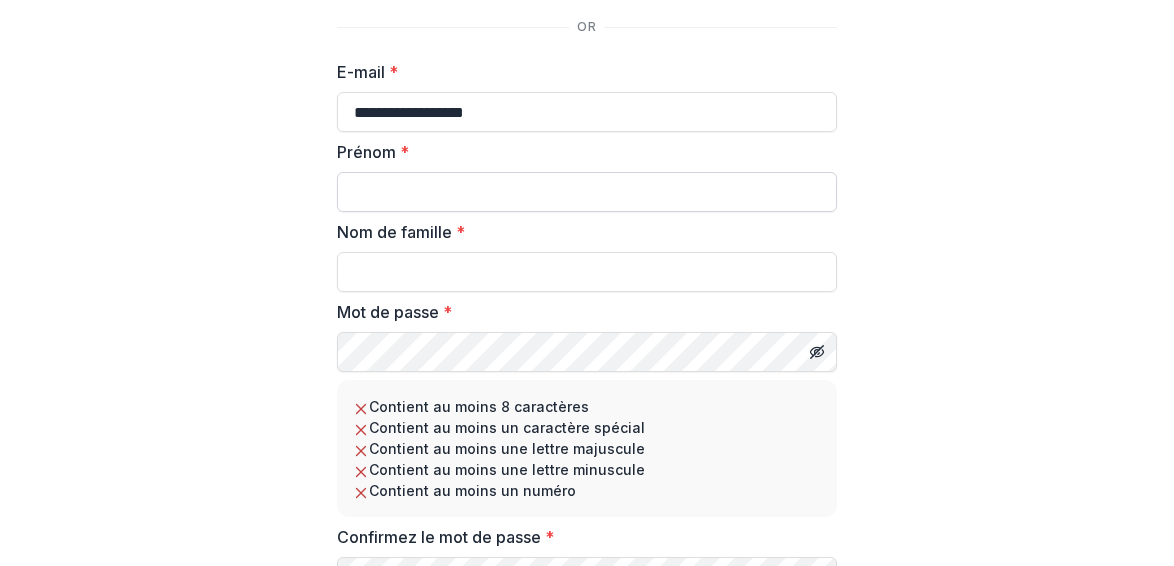 scroll, scrollTop: 248, scrollLeft: 0, axis: vertical 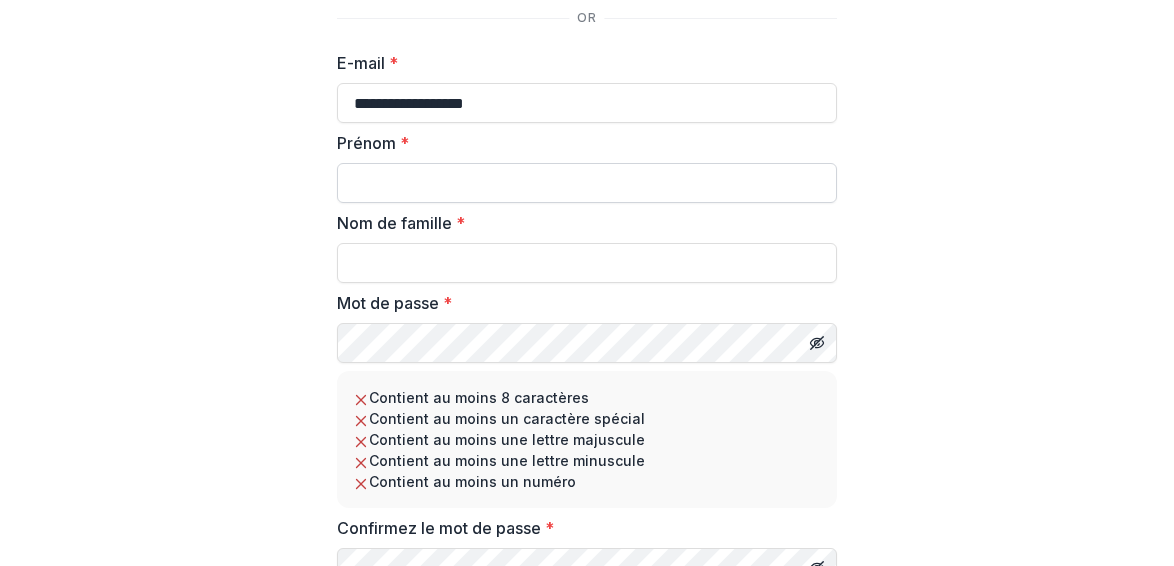 type on "*" 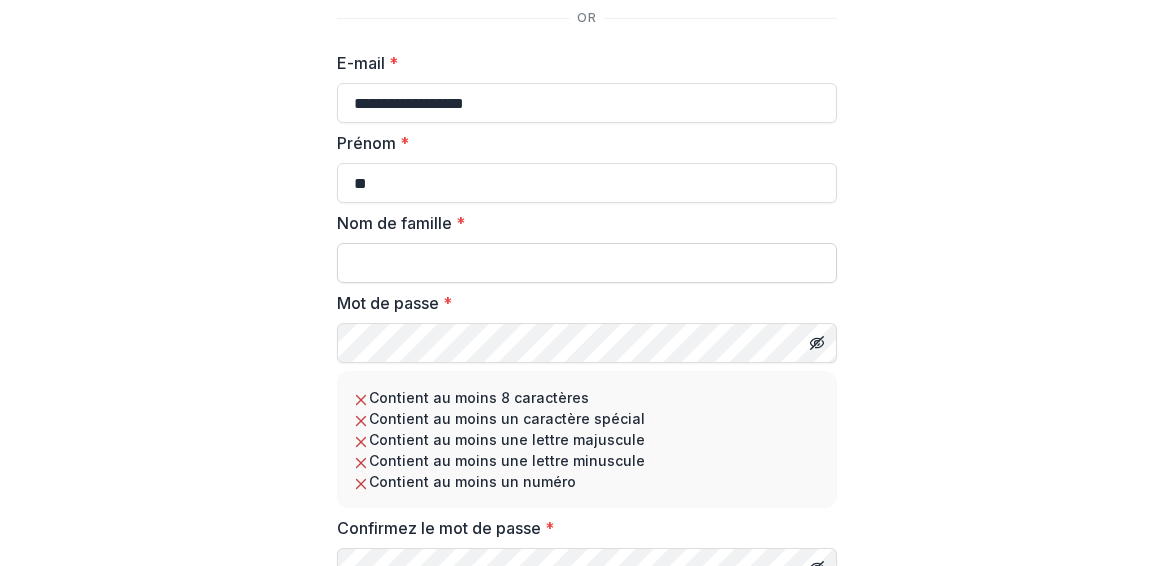type on "******" 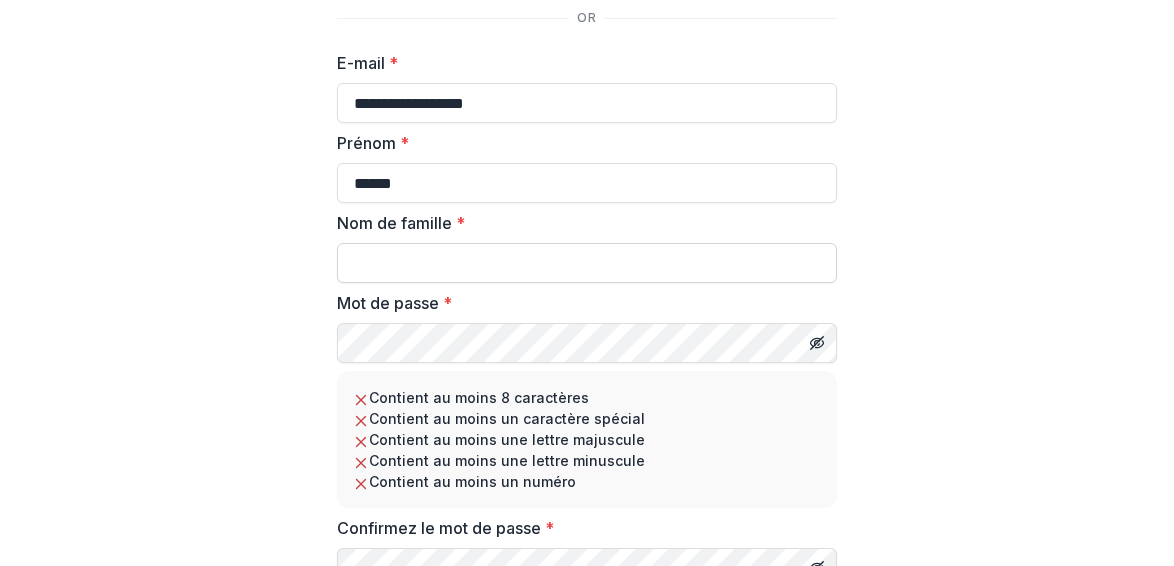 click on "Nom de famille  *" at bounding box center (587, 263) 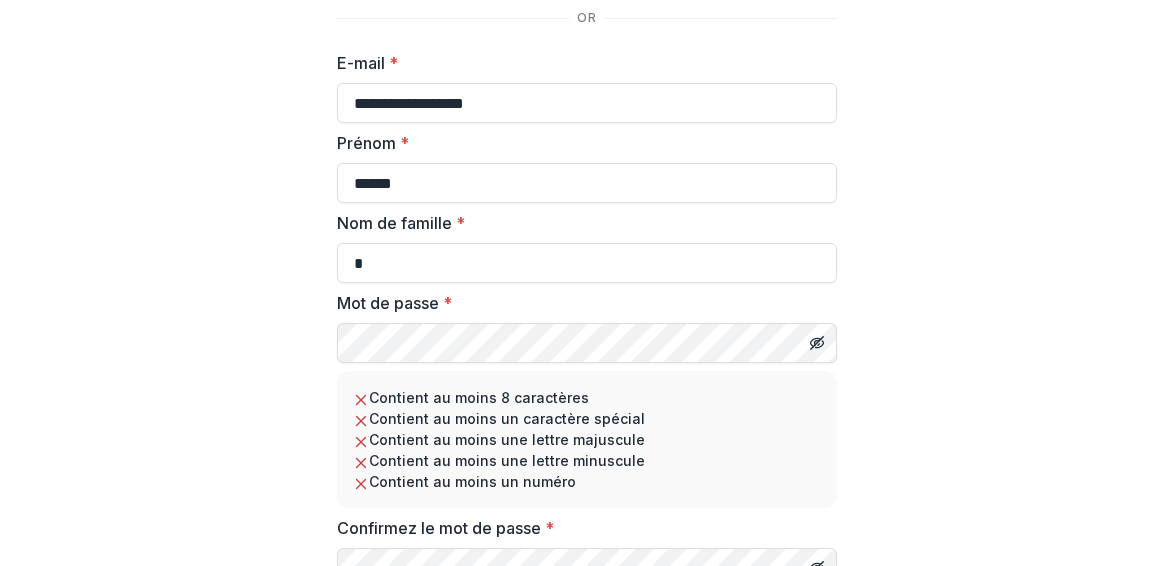 type on "********" 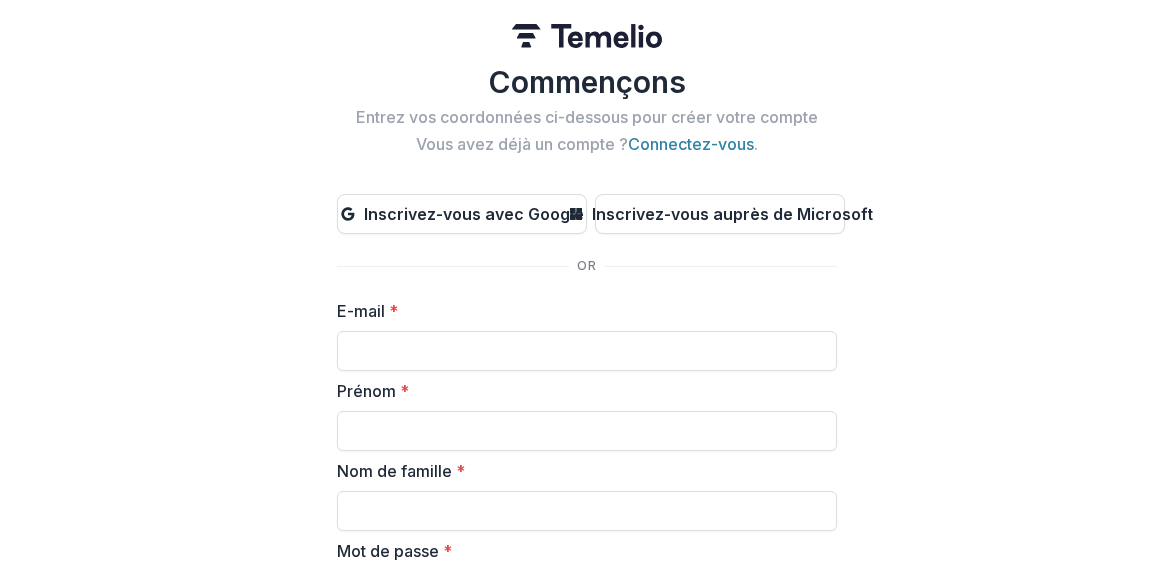 scroll, scrollTop: 0, scrollLeft: 0, axis: both 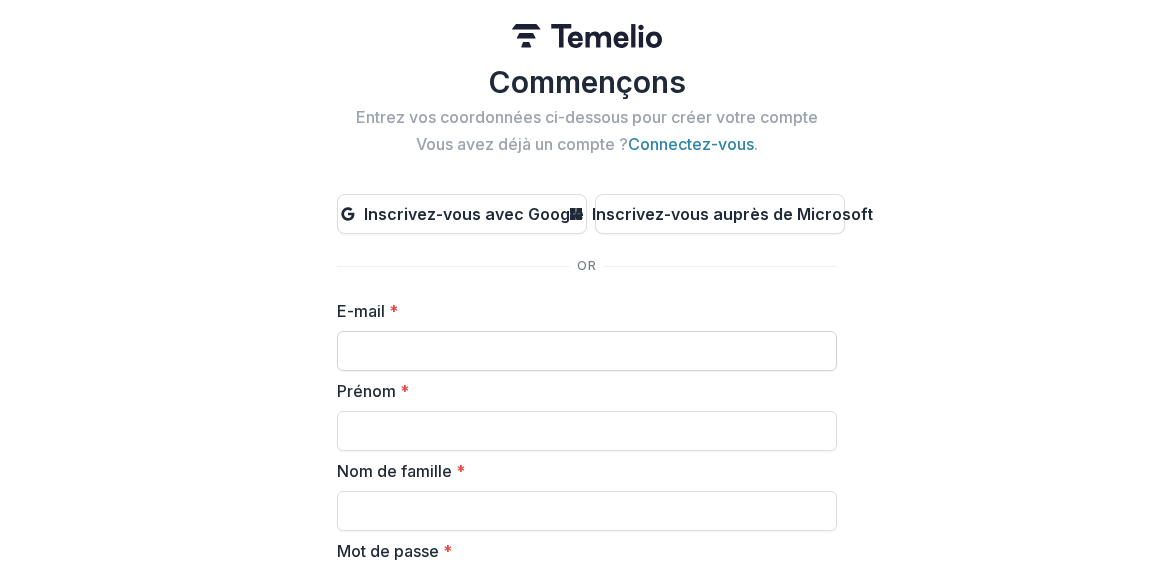 click on "E-mail  *" at bounding box center (587, 351) 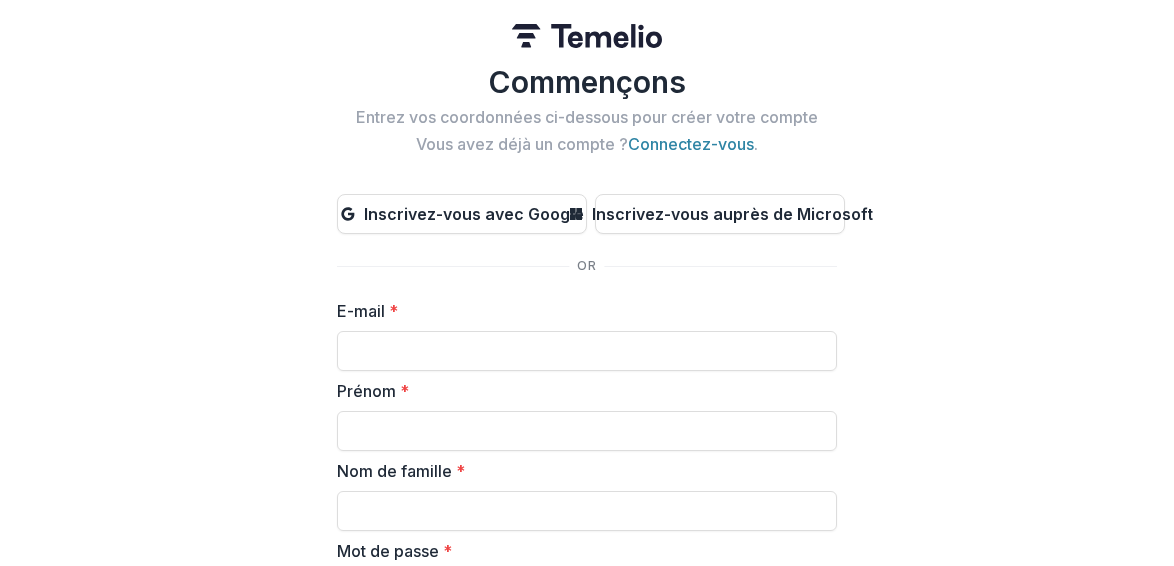 type on "**********" 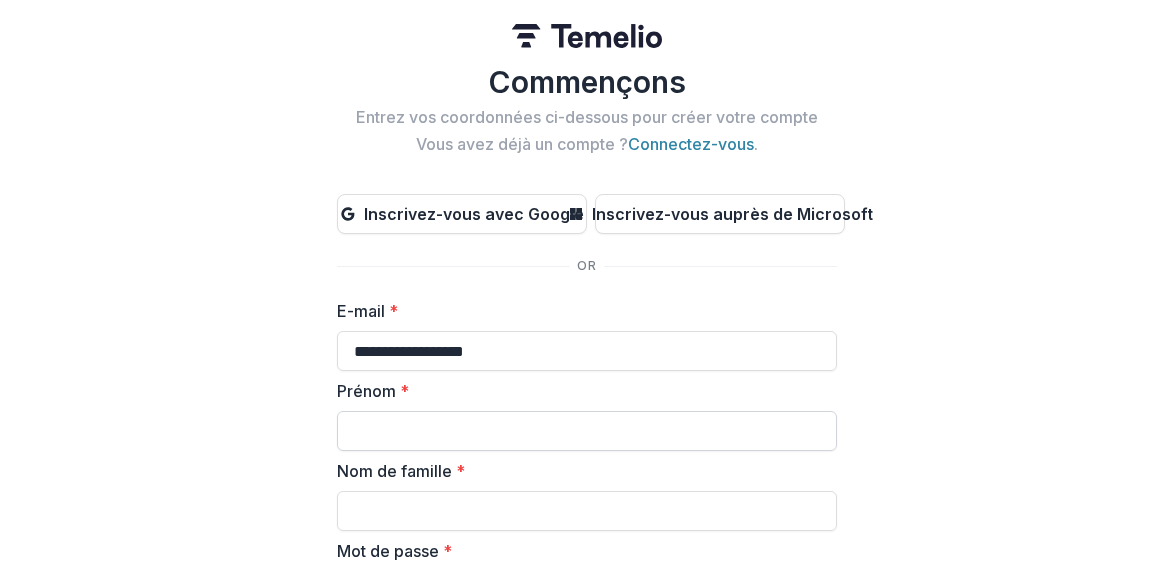 click on "Prénom  *" at bounding box center [587, 431] 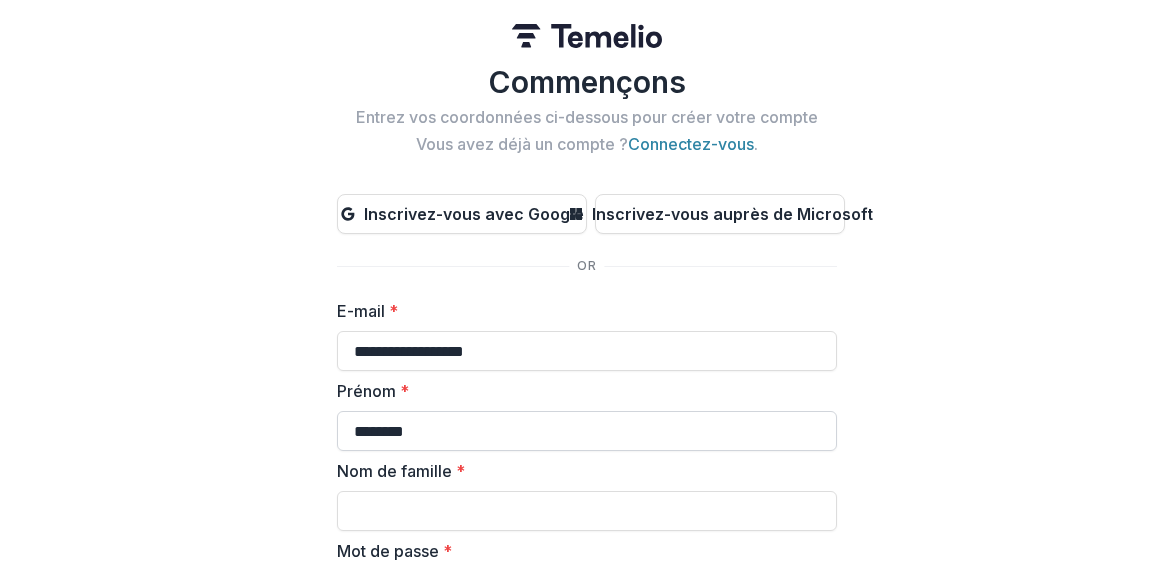 type on "*******" 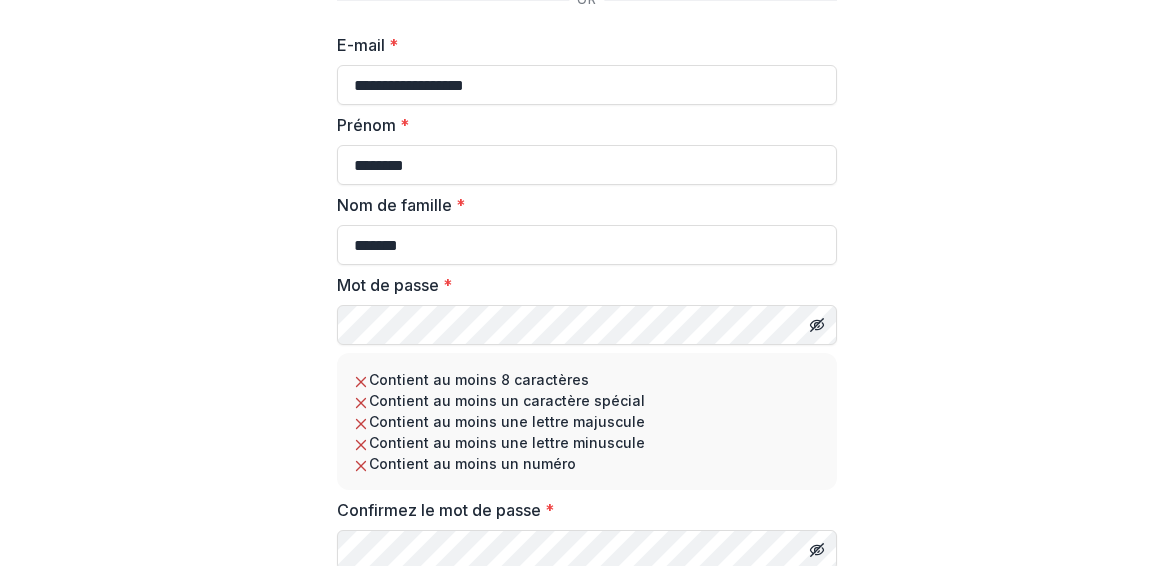 scroll, scrollTop: 342, scrollLeft: 0, axis: vertical 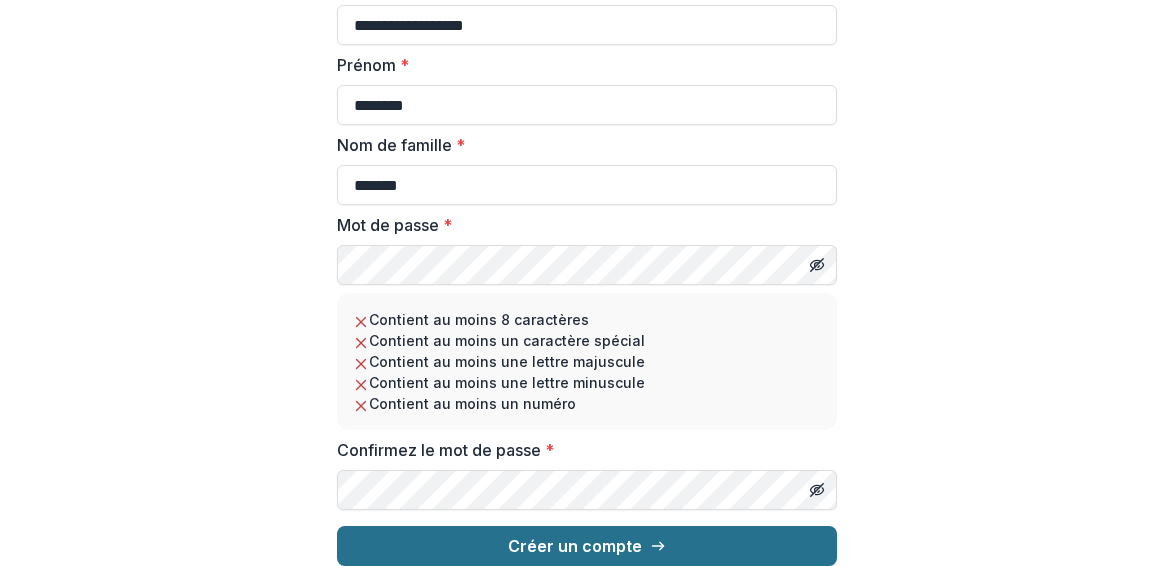click on "Créer un compte" at bounding box center (575, 546) 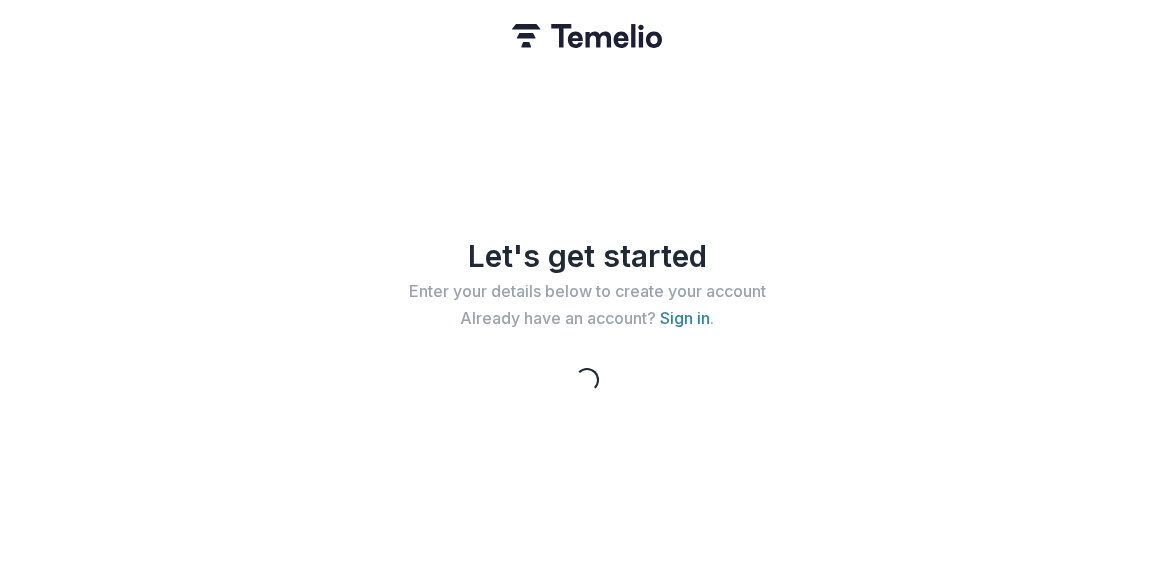 scroll, scrollTop: 0, scrollLeft: 0, axis: both 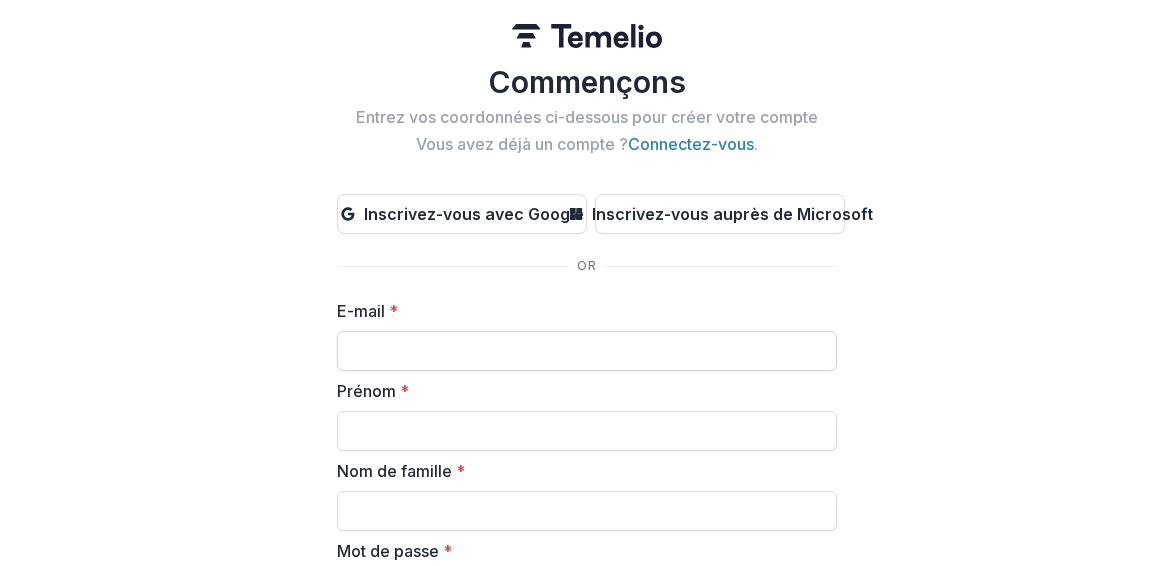 click on "E-mail  *" at bounding box center (587, 351) 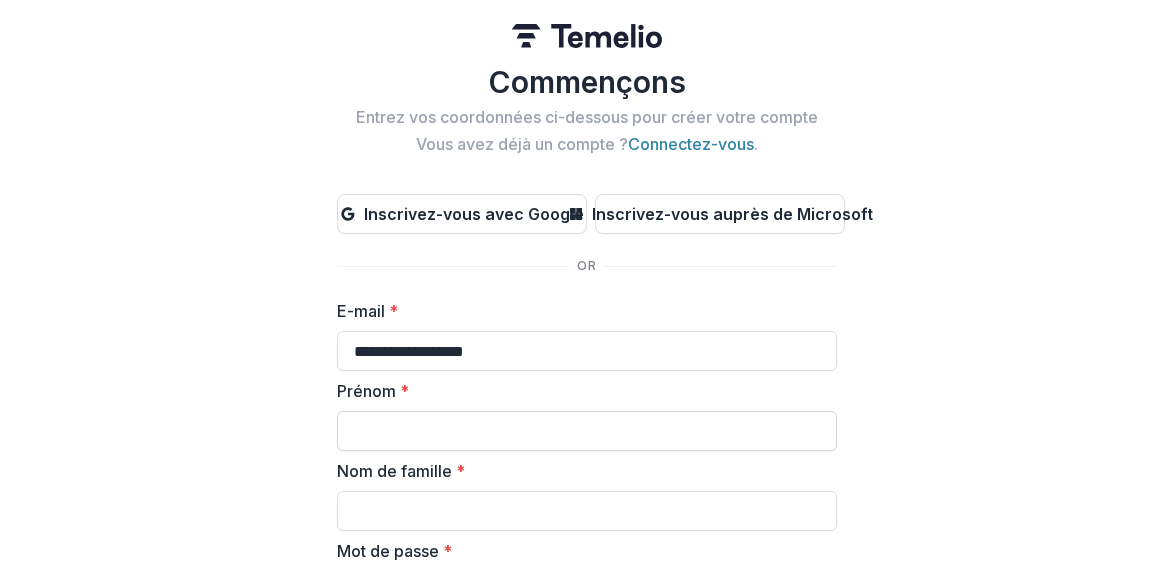 click on "Prénom  *" at bounding box center [587, 431] 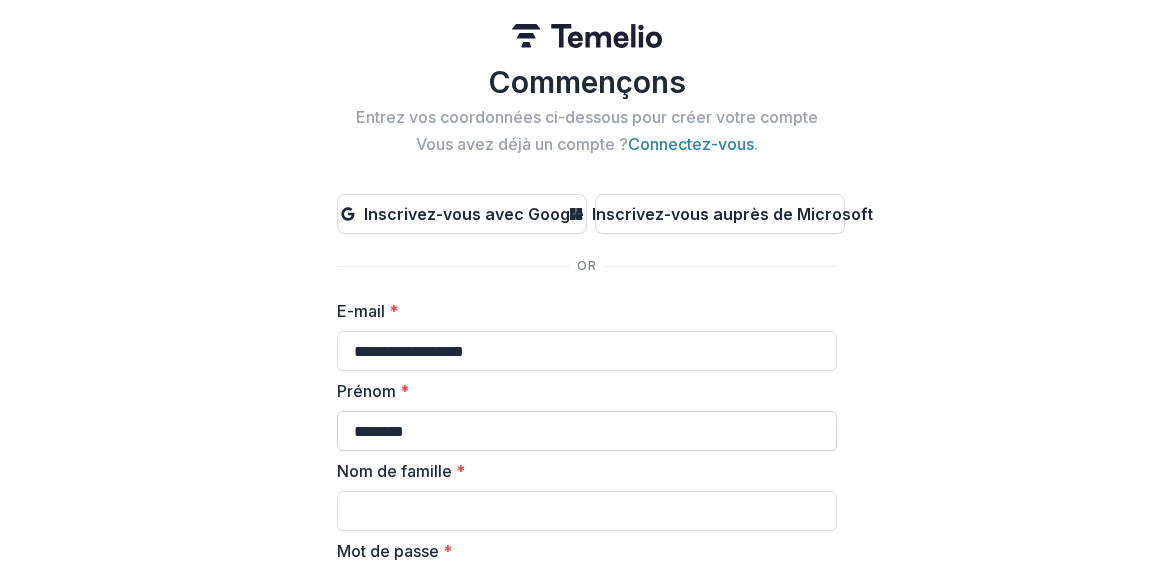 type on "*******" 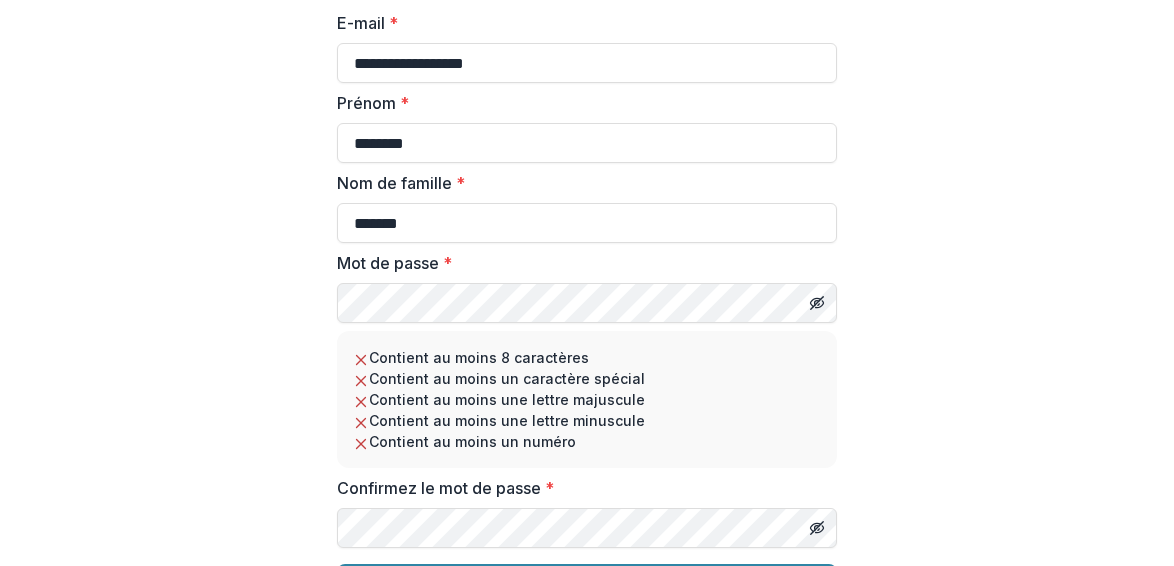 scroll, scrollTop: 292, scrollLeft: 0, axis: vertical 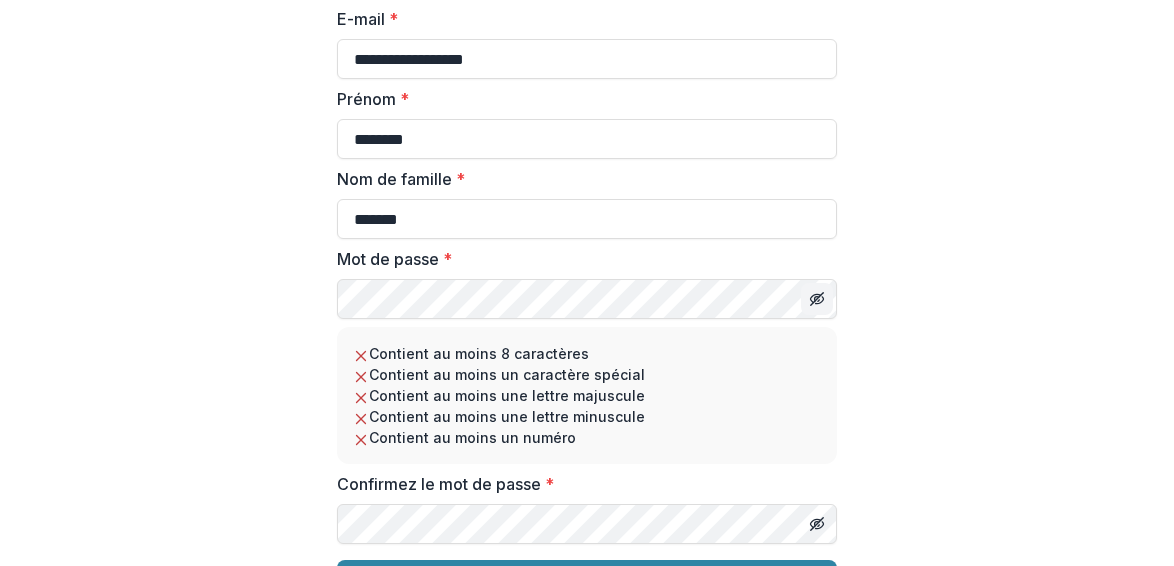 click 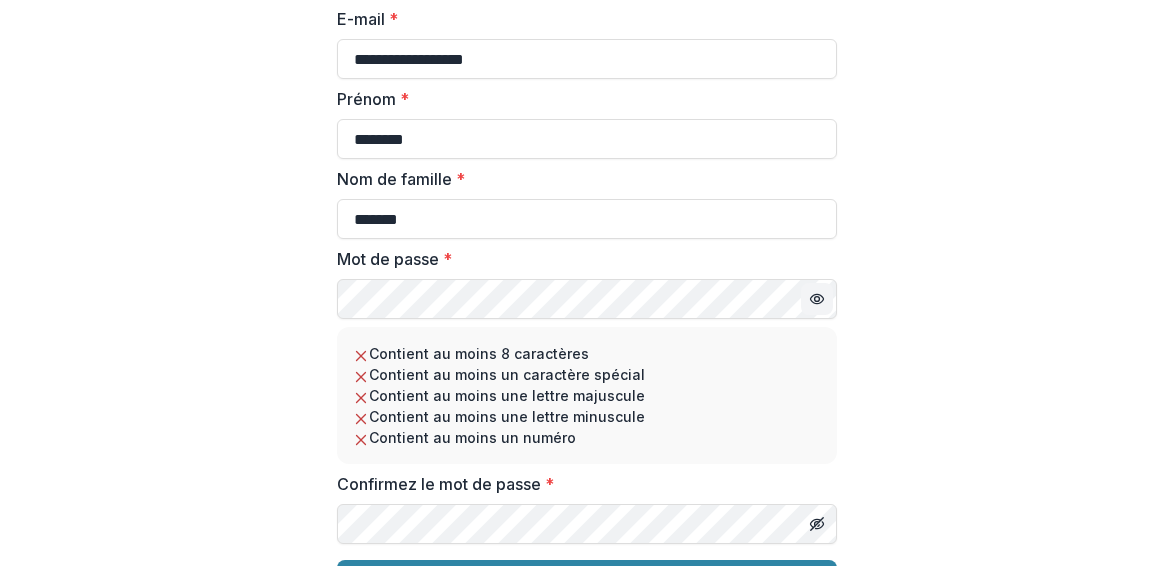 click 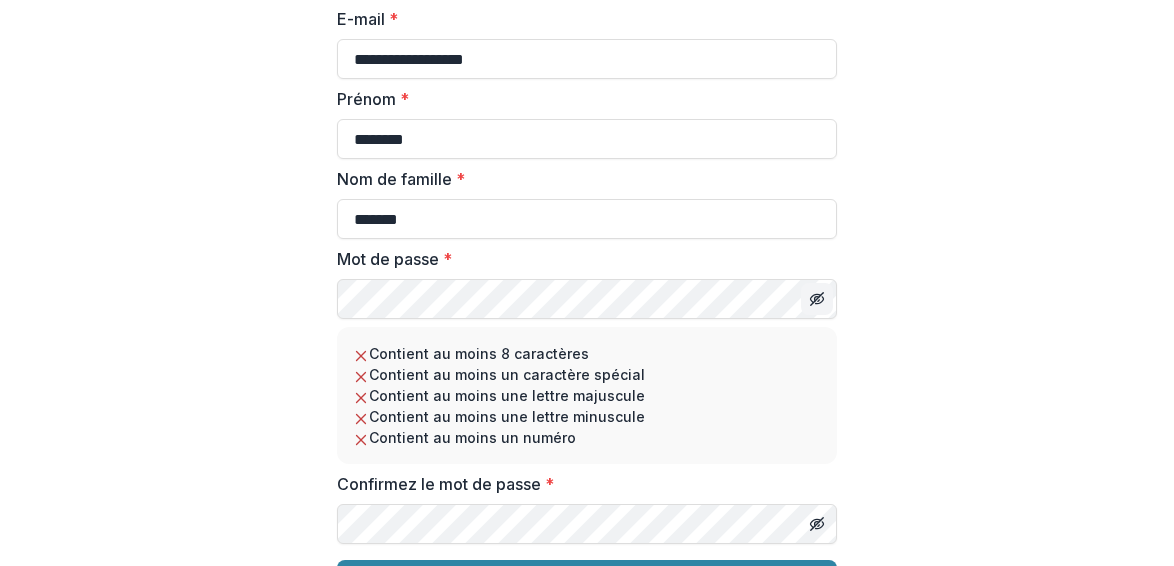 click 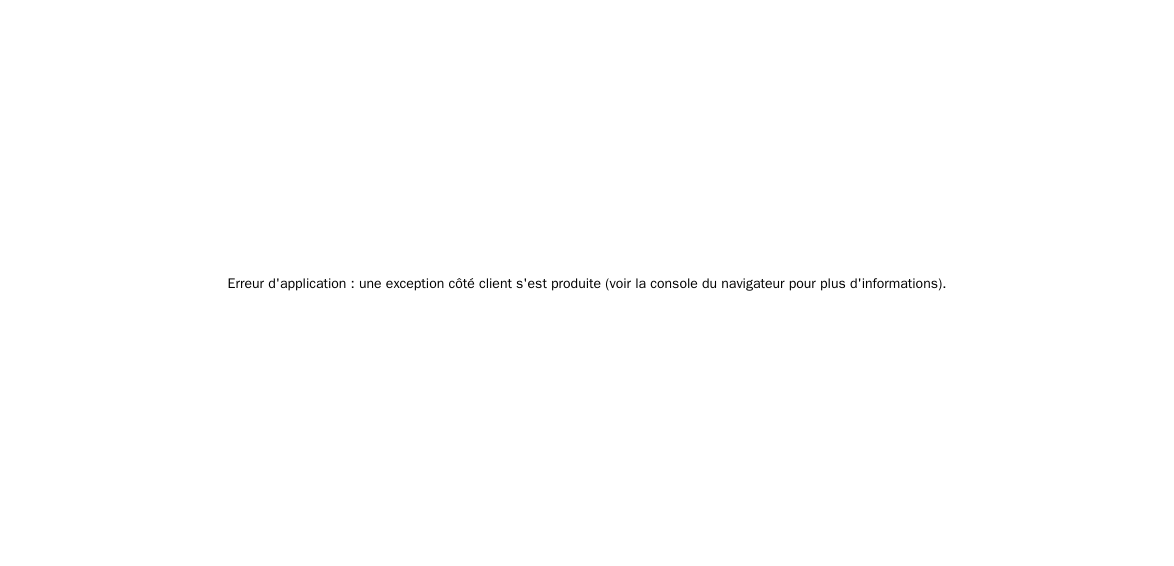 click on "Erreur d'application : une exception côté client s'est produite      (voir la console du navigateur pour plus d'informations)  ." at bounding box center (587, 283) 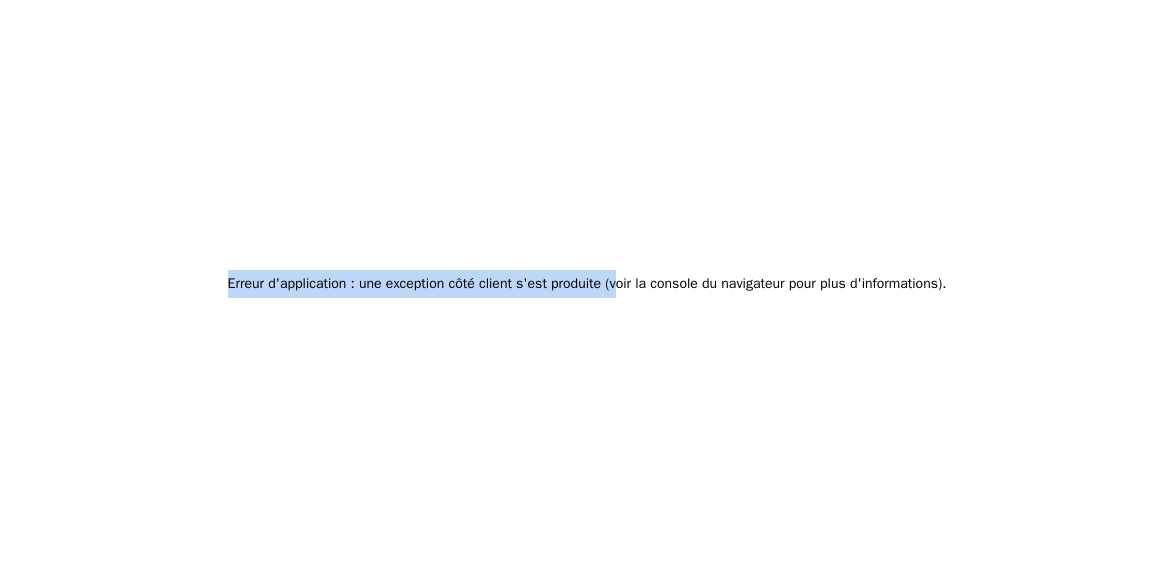 drag, startPoint x: 616, startPoint y: 292, endPoint x: 276, endPoint y: 25, distance: 432.3066 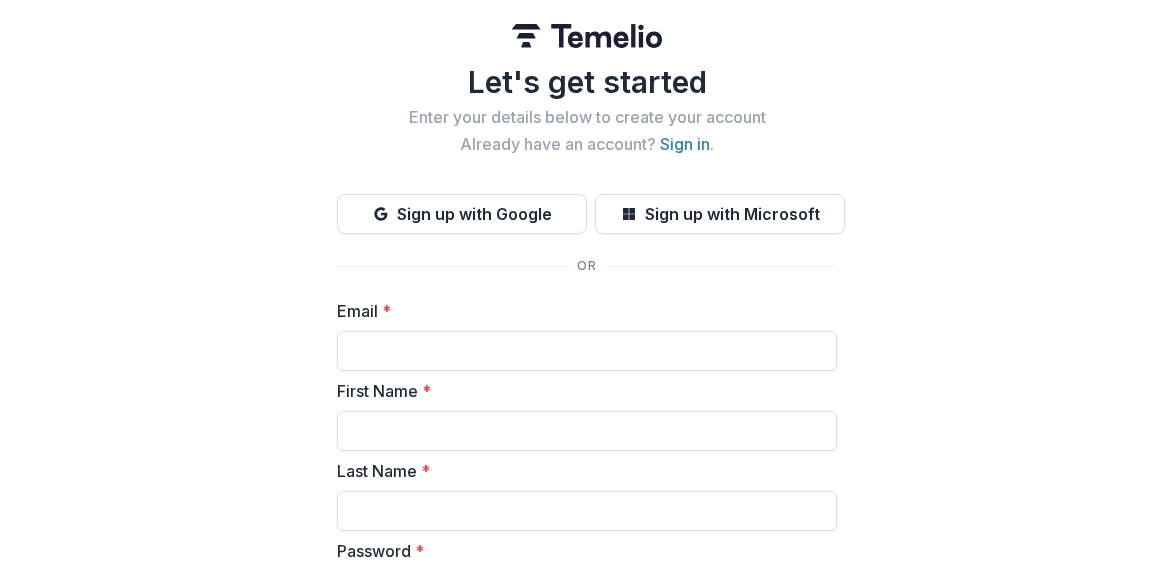 scroll, scrollTop: 0, scrollLeft: 0, axis: both 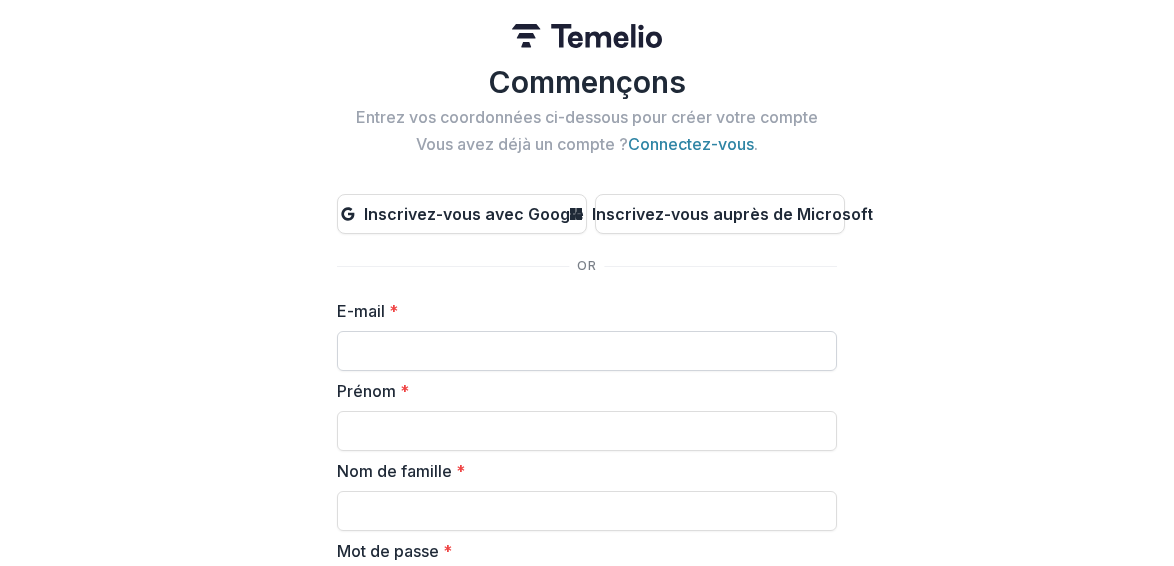 click on "E-mail  *" at bounding box center [587, 351] 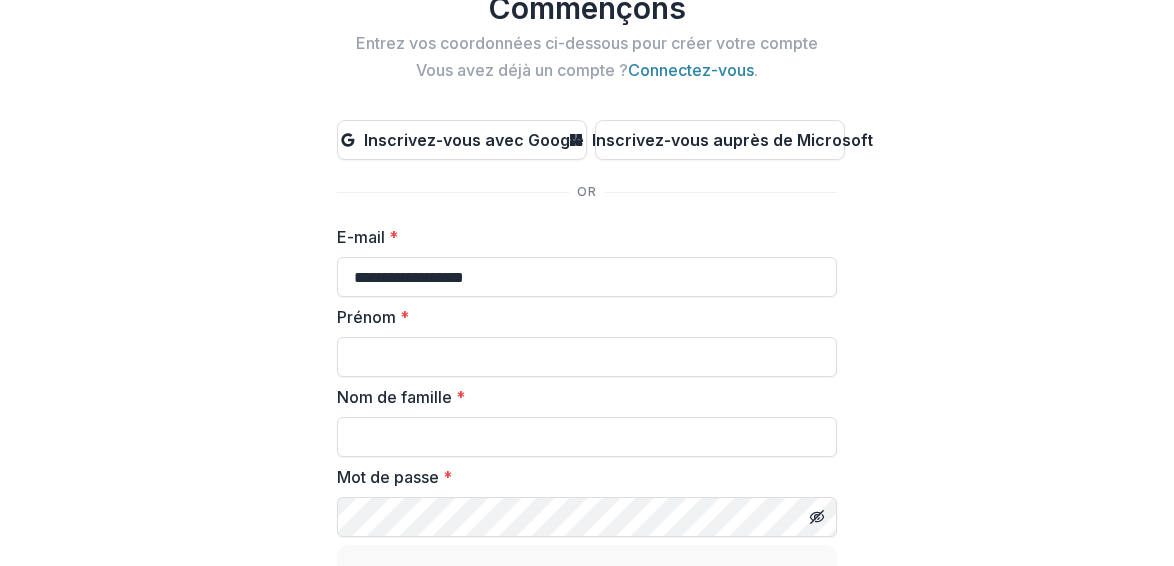 scroll, scrollTop: 75, scrollLeft: 0, axis: vertical 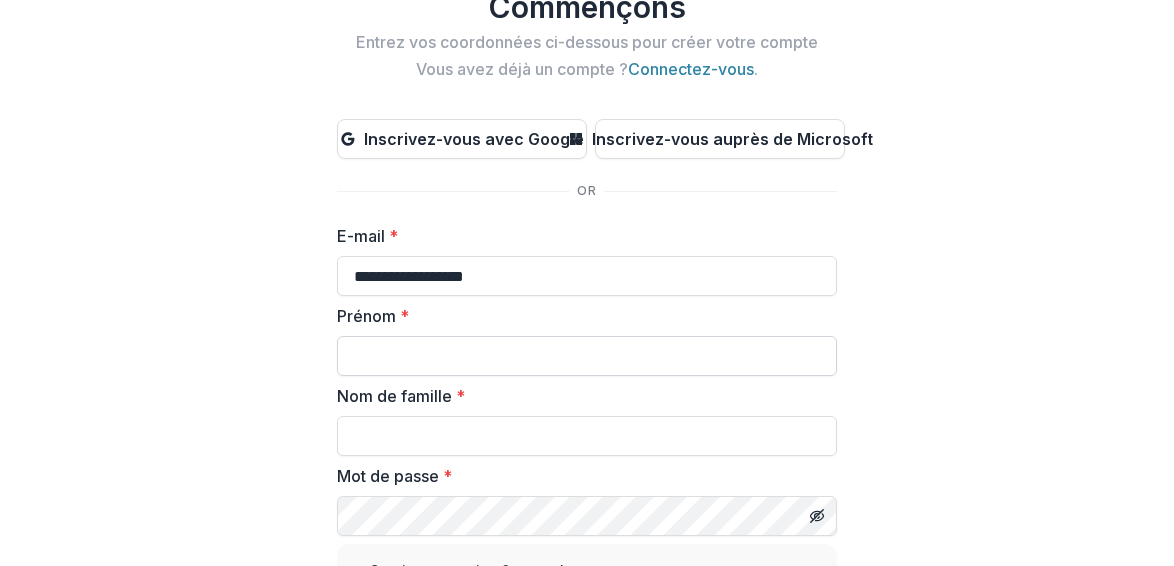 click on "Prénom  *" at bounding box center (587, 356) 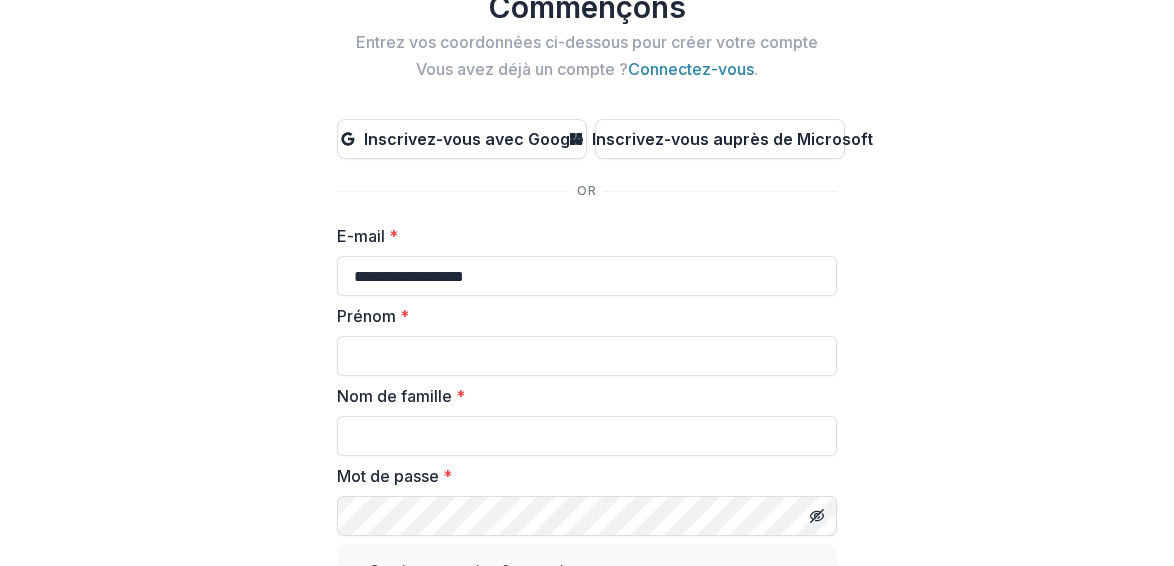 type on "********" 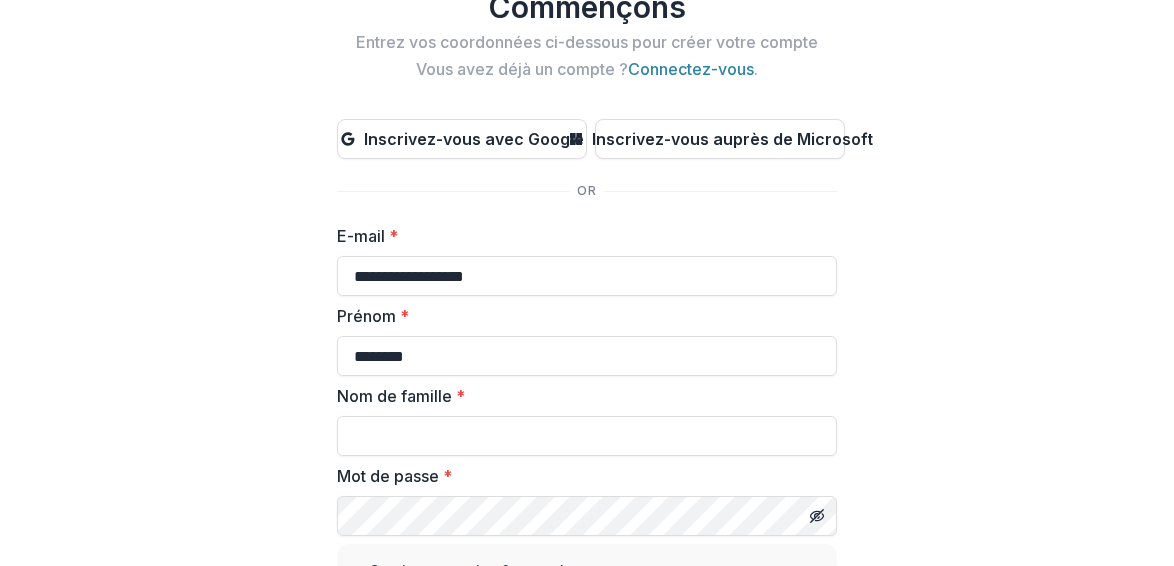 type on "*******" 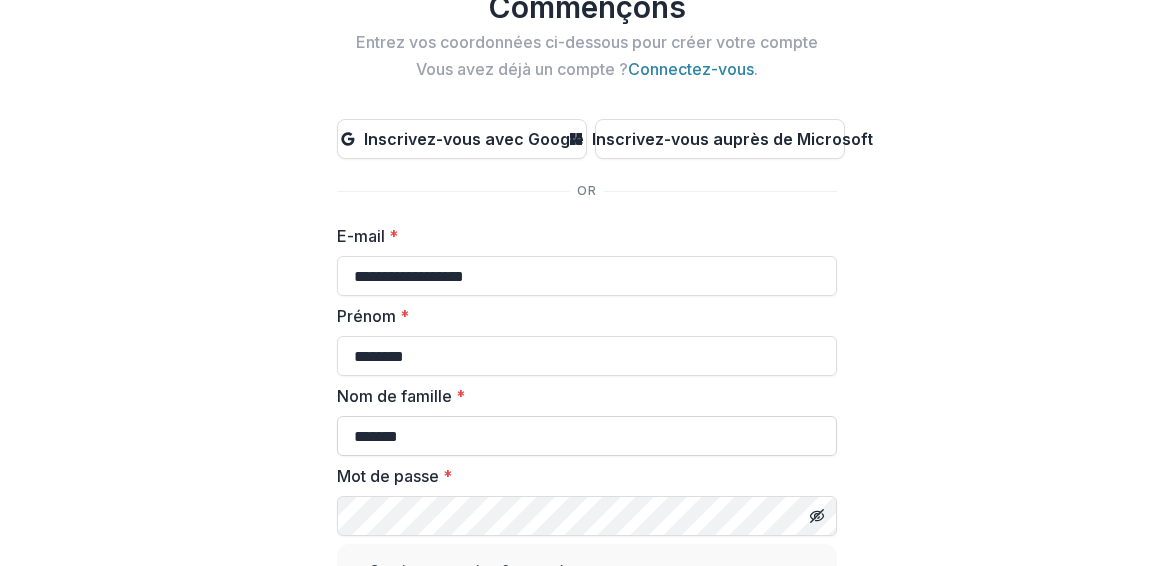 click on "*******" at bounding box center [587, 436] 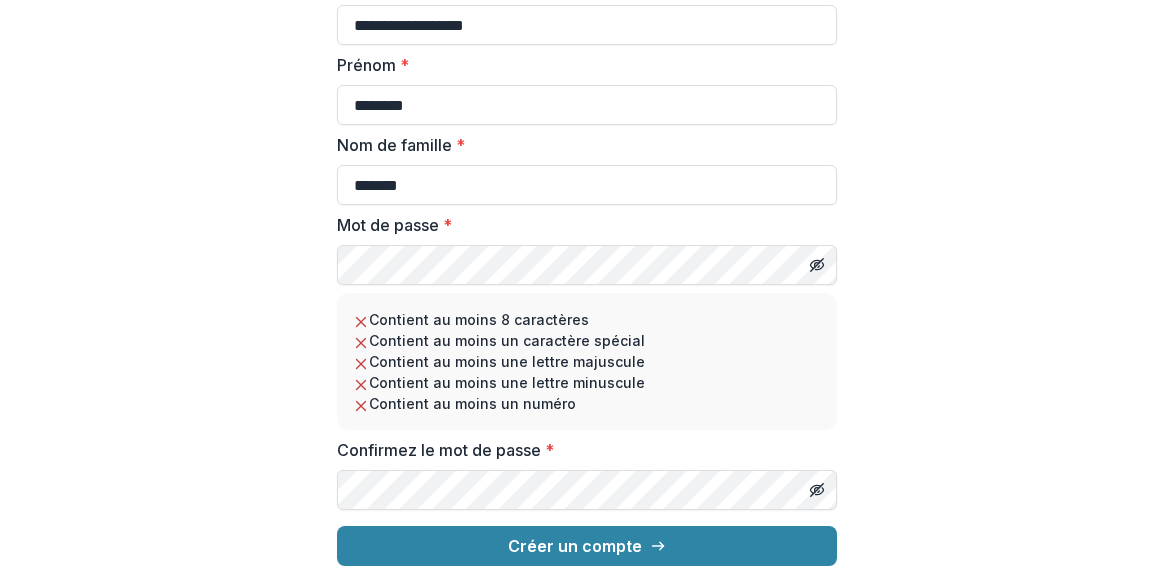 scroll, scrollTop: 337, scrollLeft: 0, axis: vertical 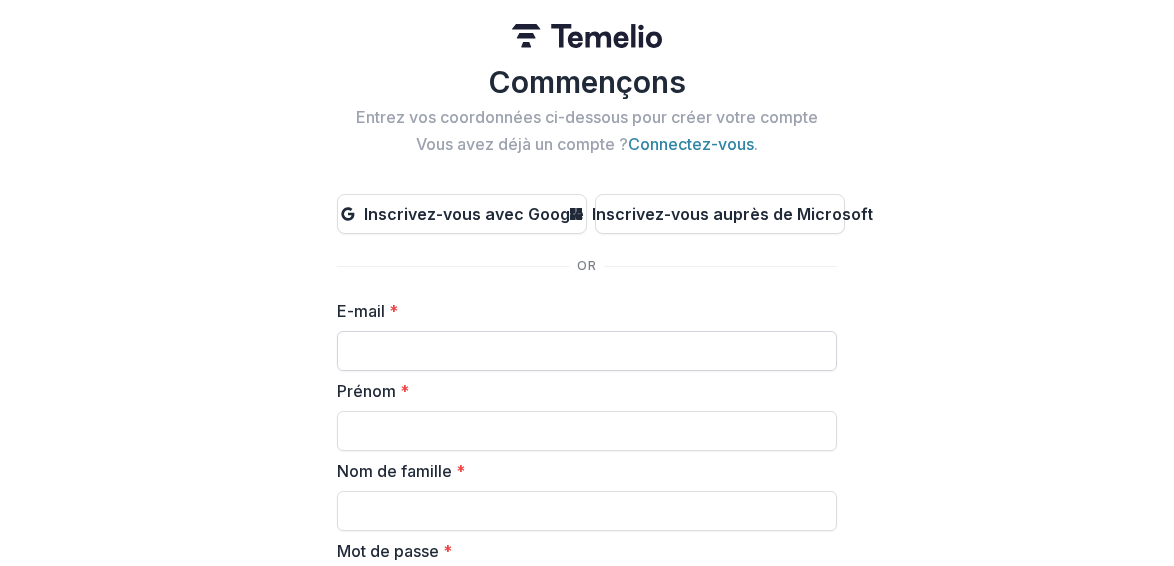 click on "E-mail  *" at bounding box center [587, 351] 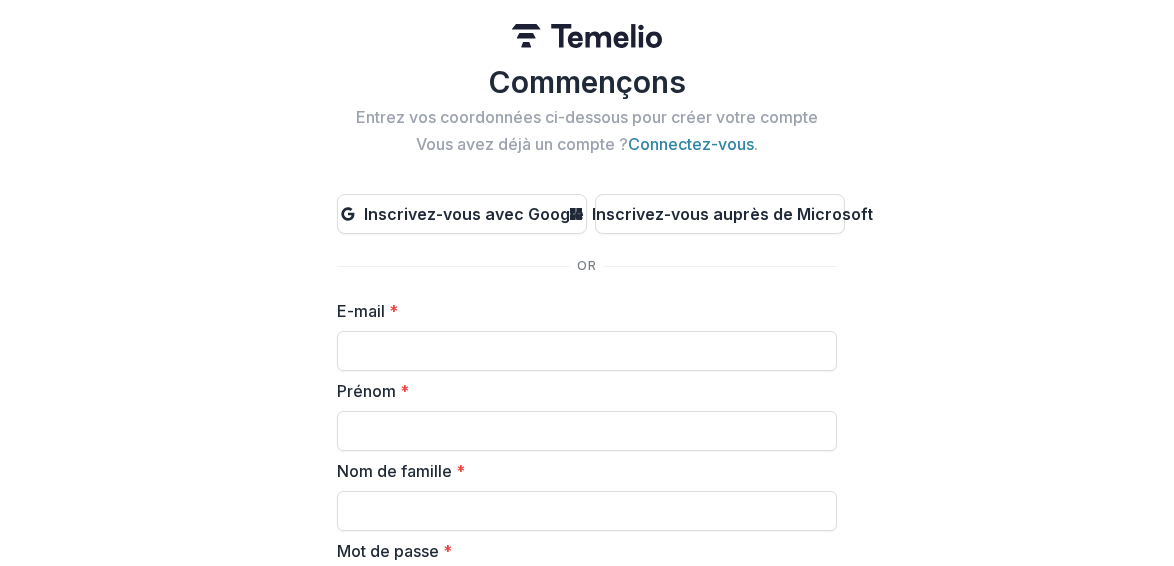 type on "**********" 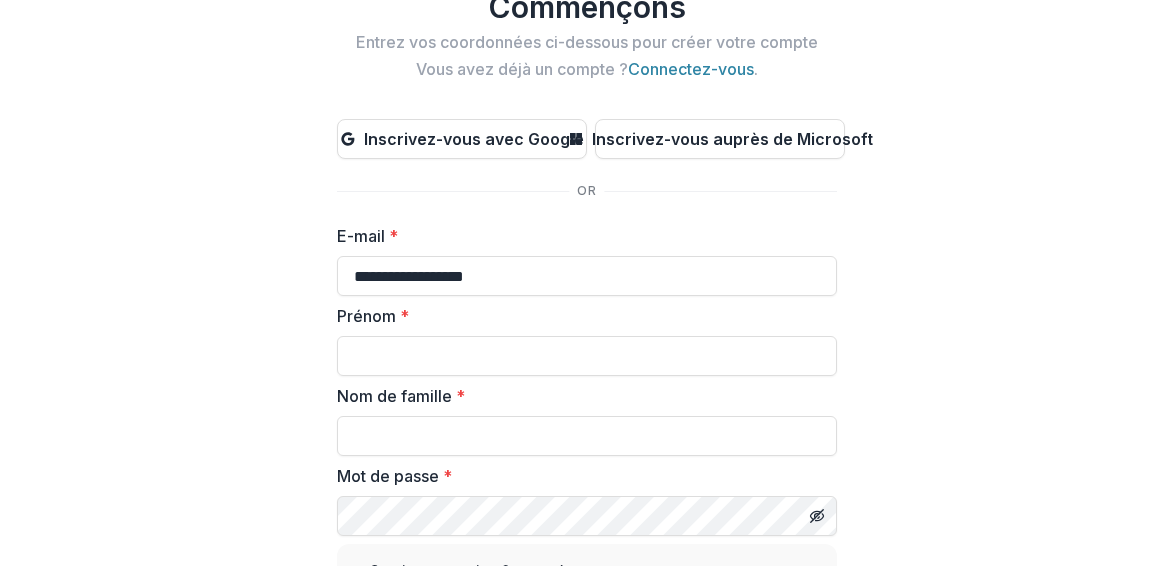 scroll, scrollTop: 124, scrollLeft: 0, axis: vertical 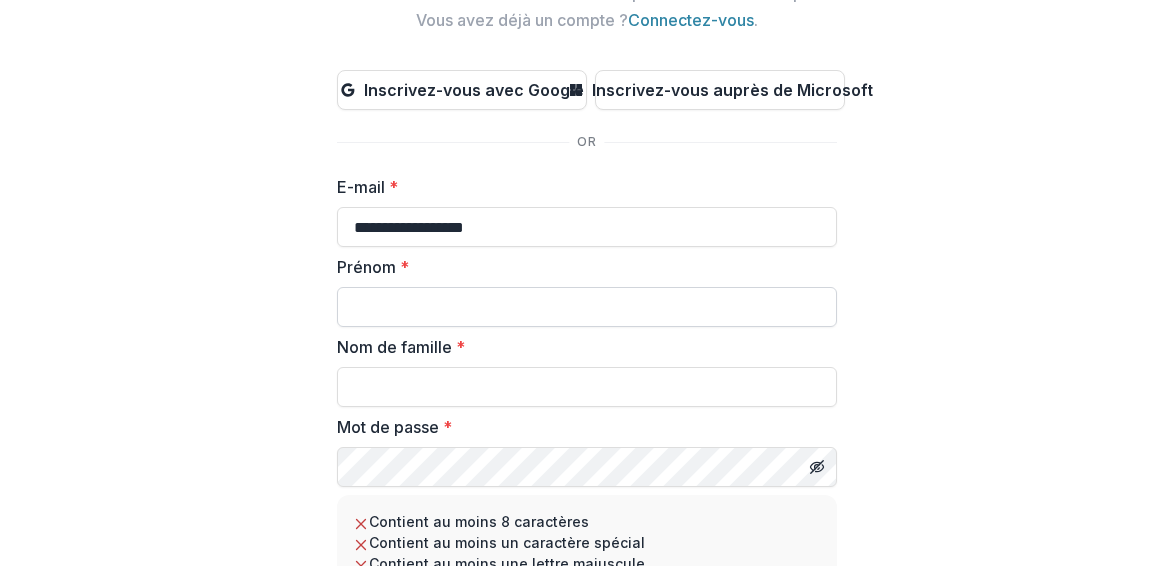 click on "Prénom  *" at bounding box center [587, 307] 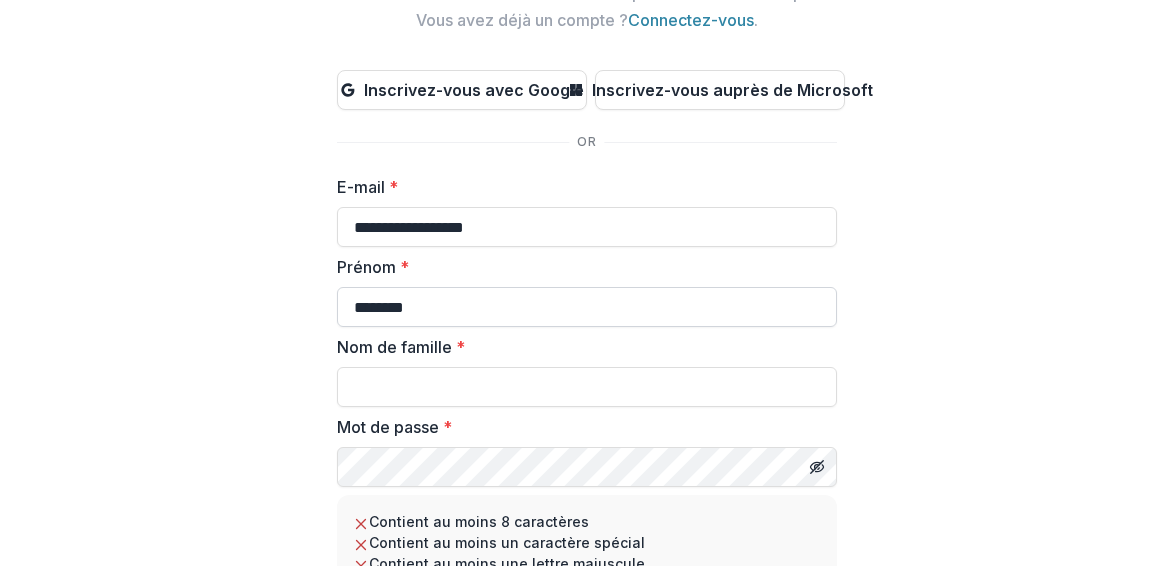 type on "*******" 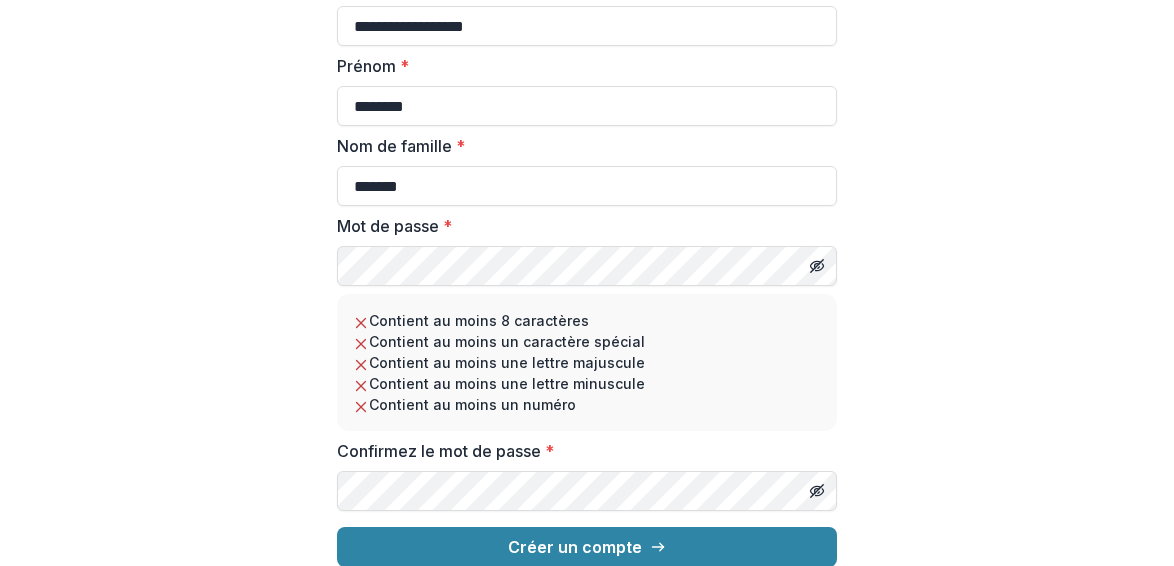 scroll, scrollTop: 342, scrollLeft: 0, axis: vertical 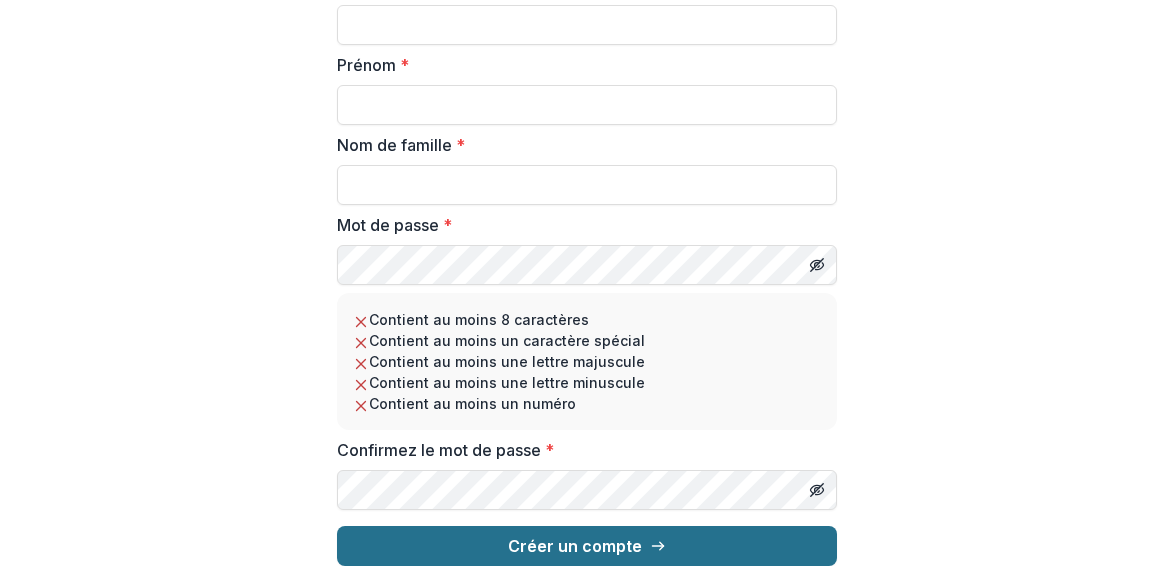 click on "Créer un compte" at bounding box center [575, 546] 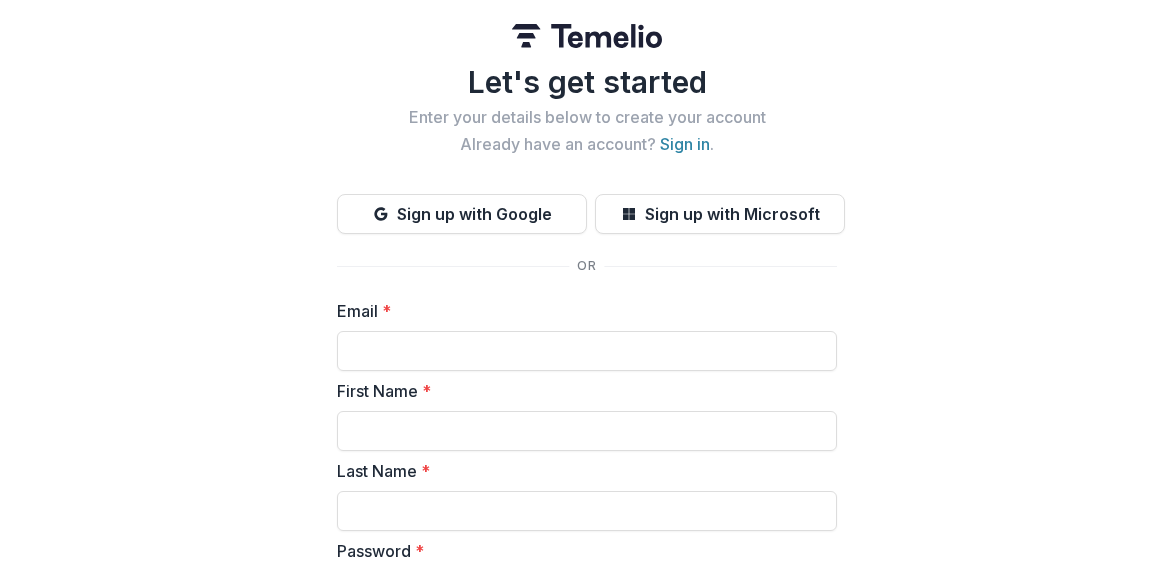 scroll, scrollTop: 0, scrollLeft: 0, axis: both 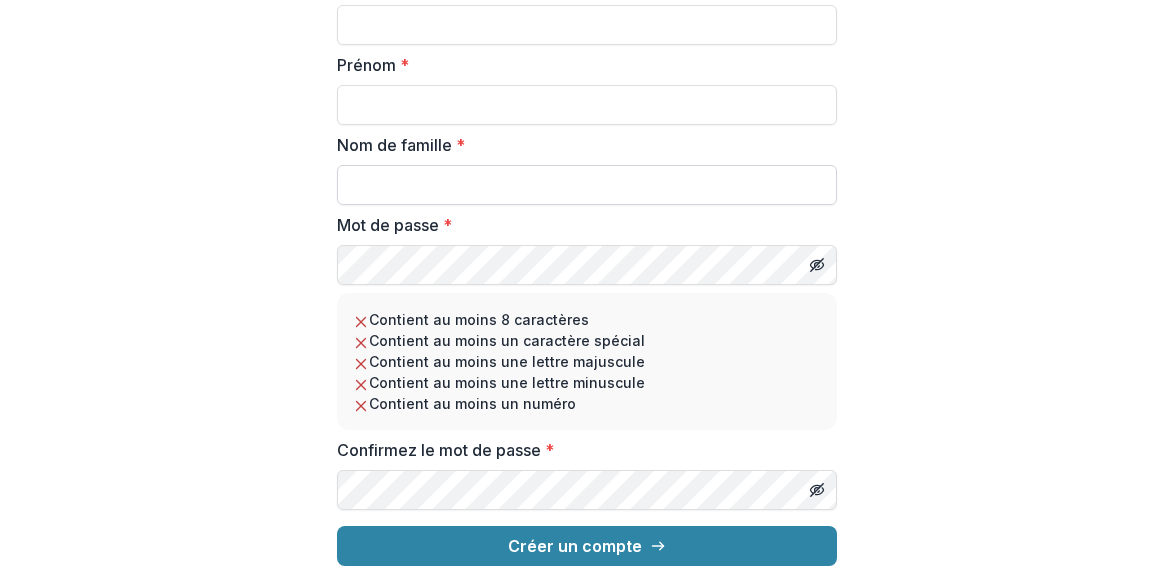 click on "Nom de famille  *" at bounding box center (587, 185) 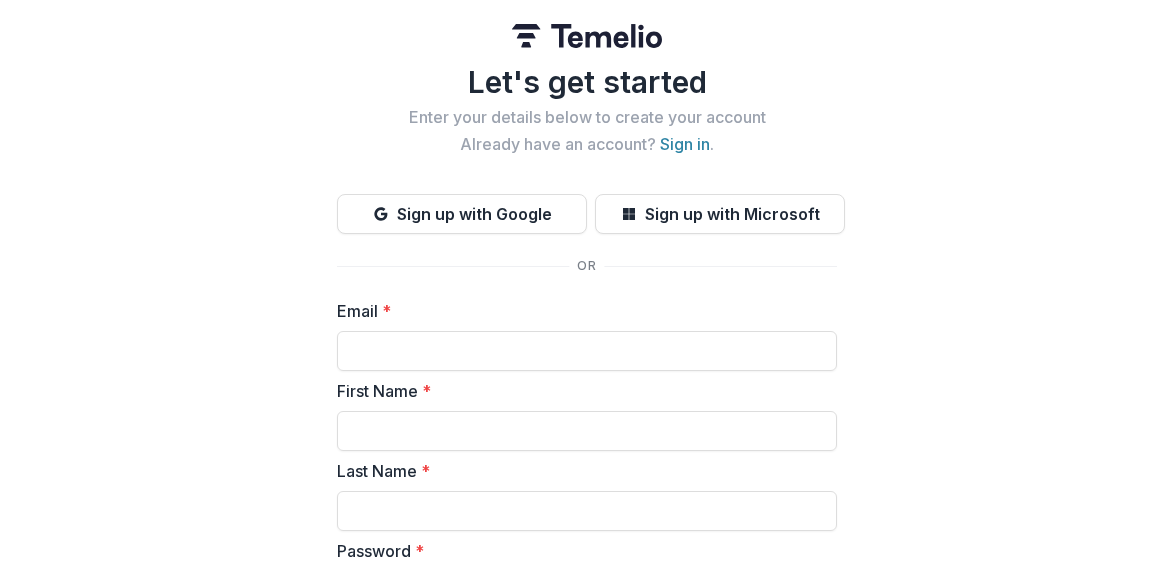 scroll, scrollTop: 0, scrollLeft: 0, axis: both 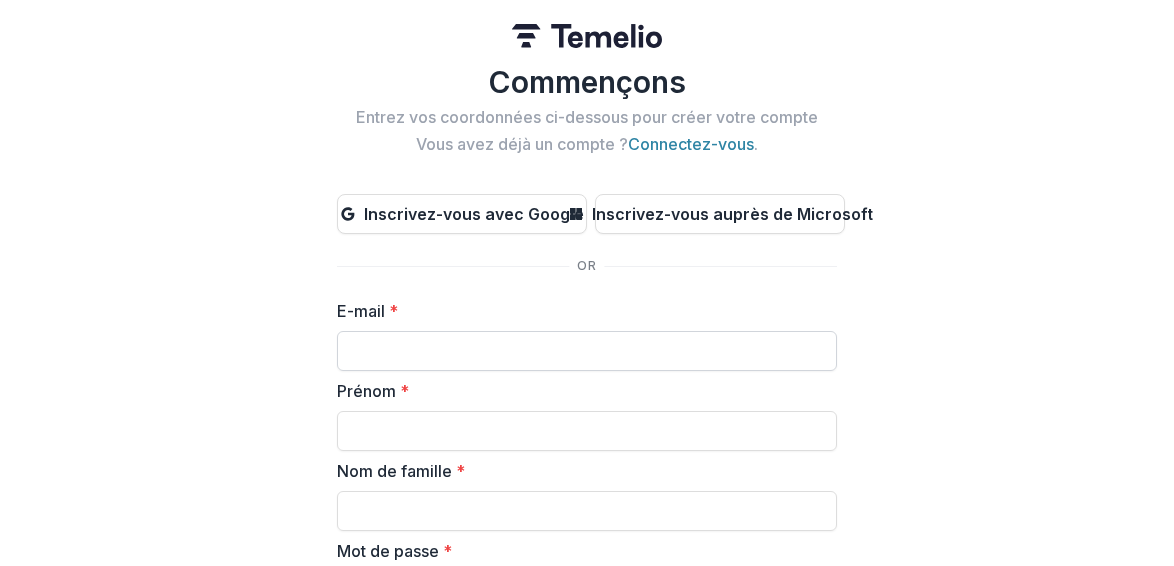 click on "E-mail  *" at bounding box center (587, 351) 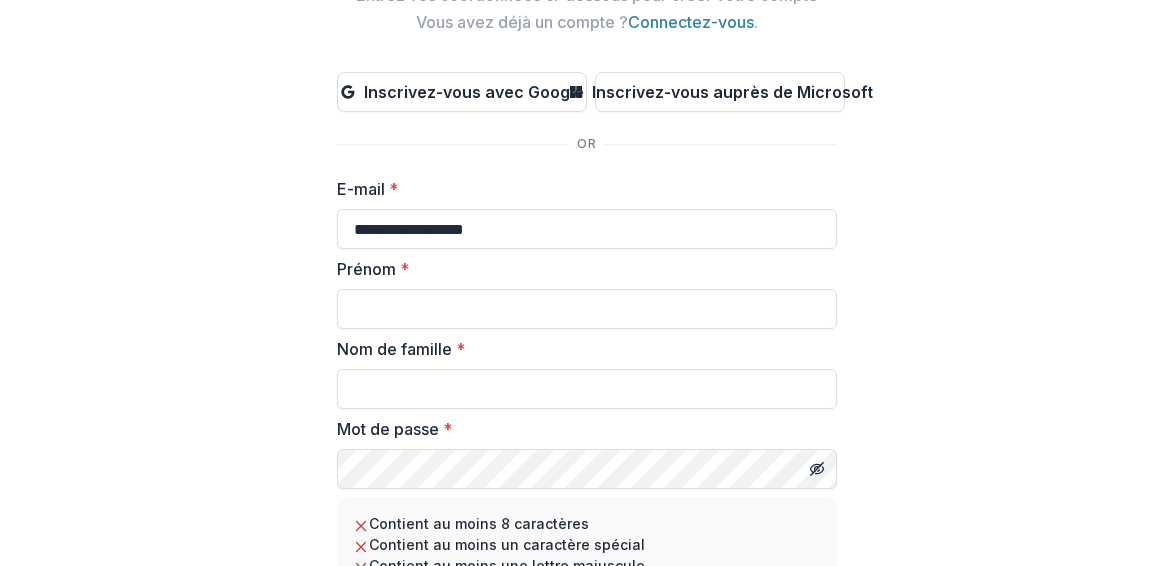 scroll, scrollTop: 125, scrollLeft: 0, axis: vertical 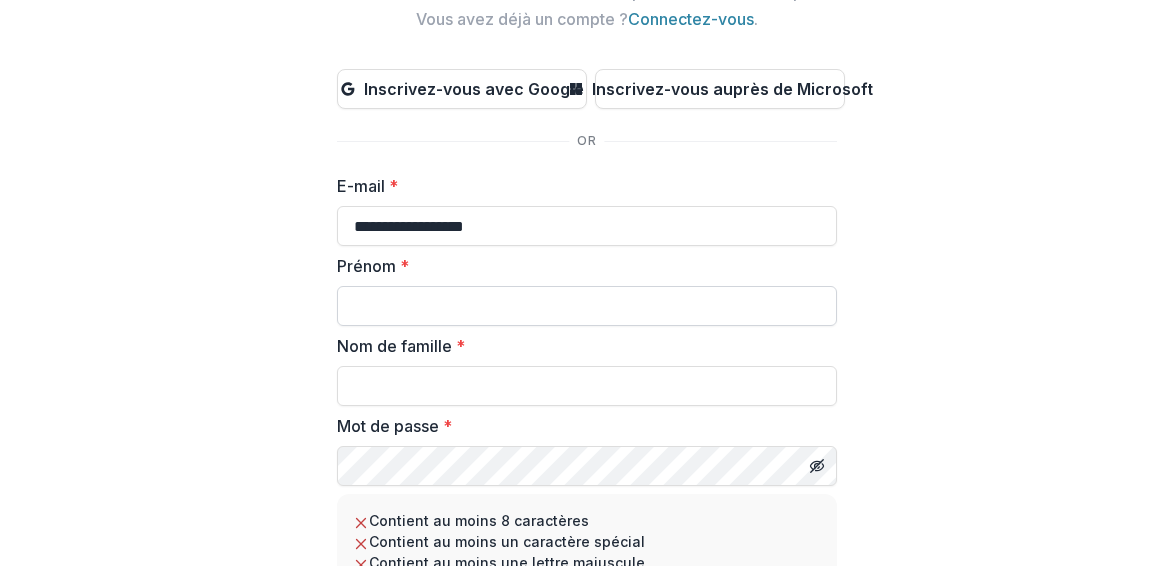 click on "Prénom  *" at bounding box center [587, 306] 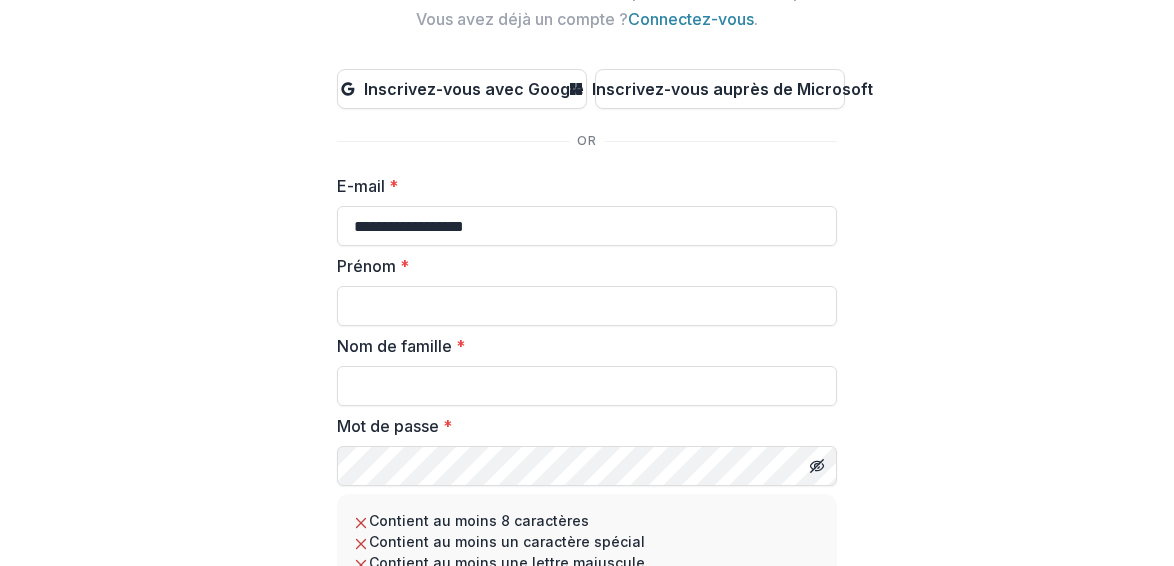 type on "********" 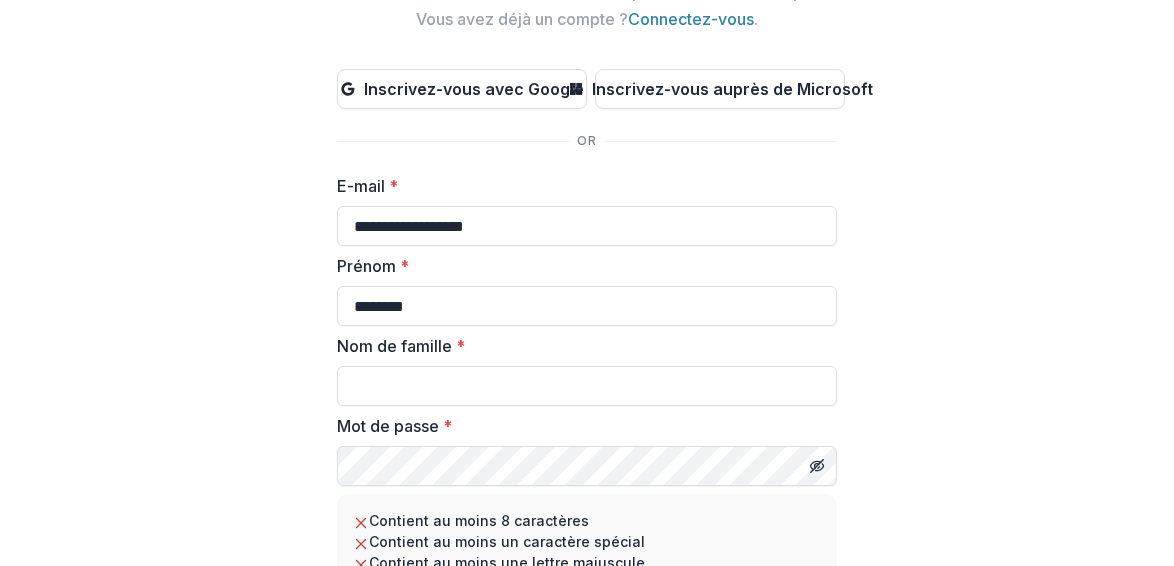 type on "*******" 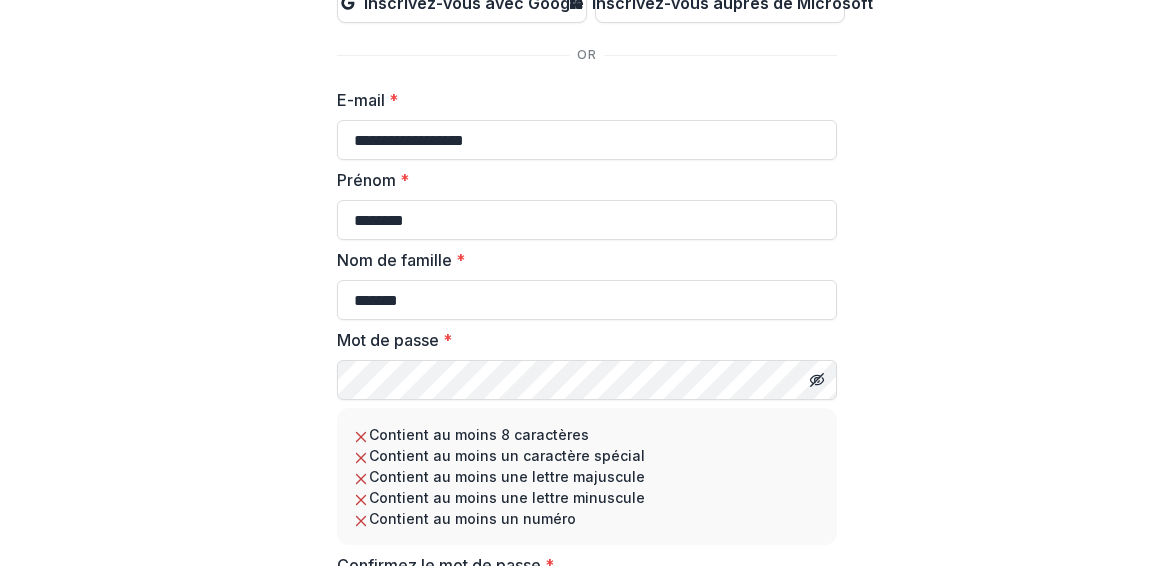 scroll, scrollTop: 213, scrollLeft: 0, axis: vertical 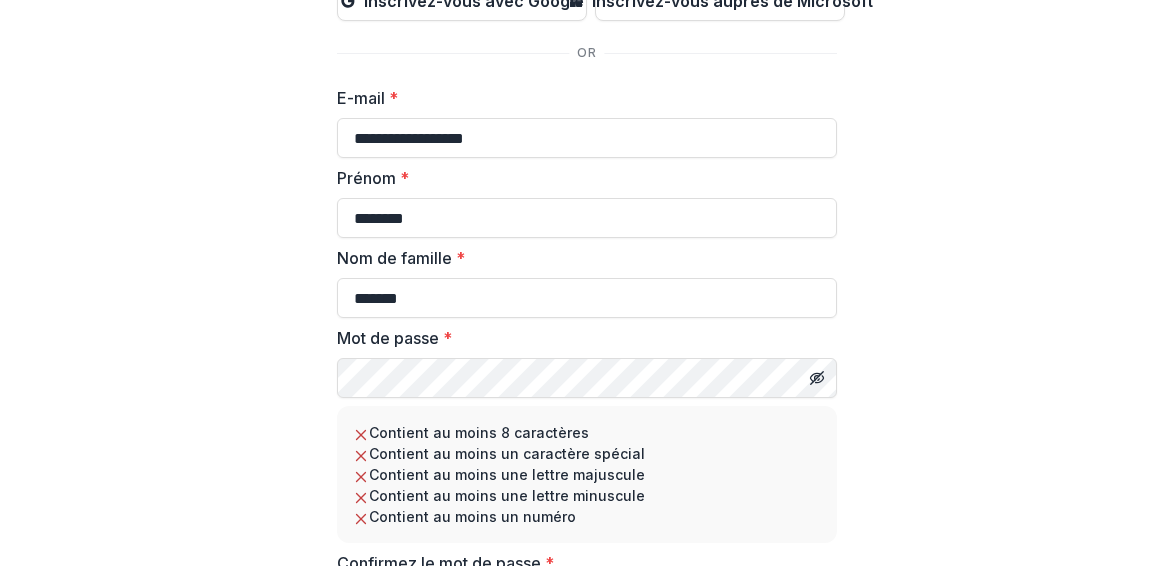 click on "**********" at bounding box center [587, 382] 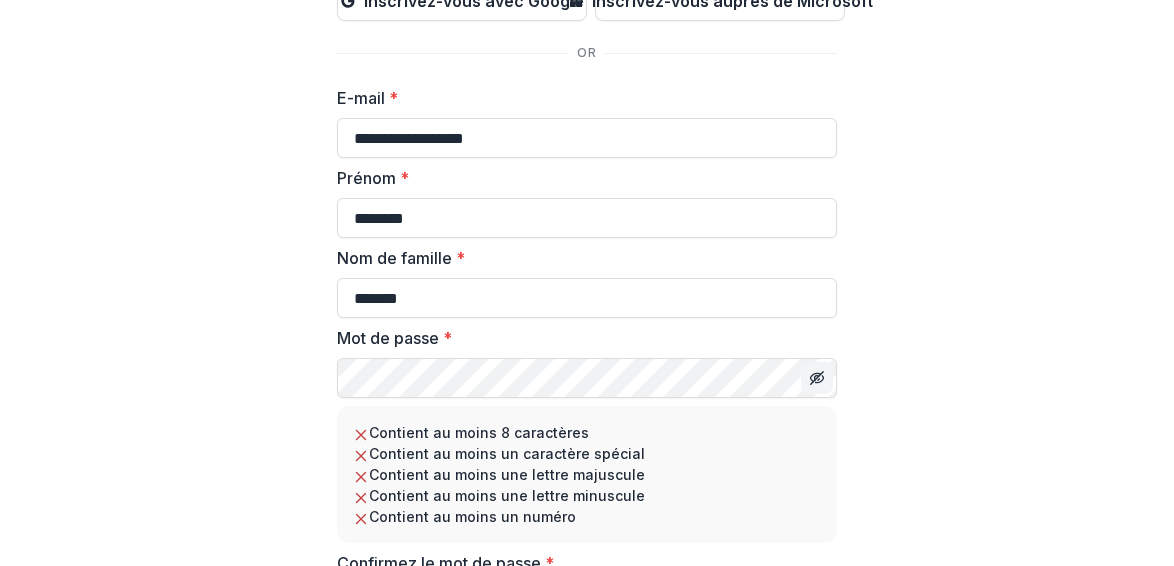 click 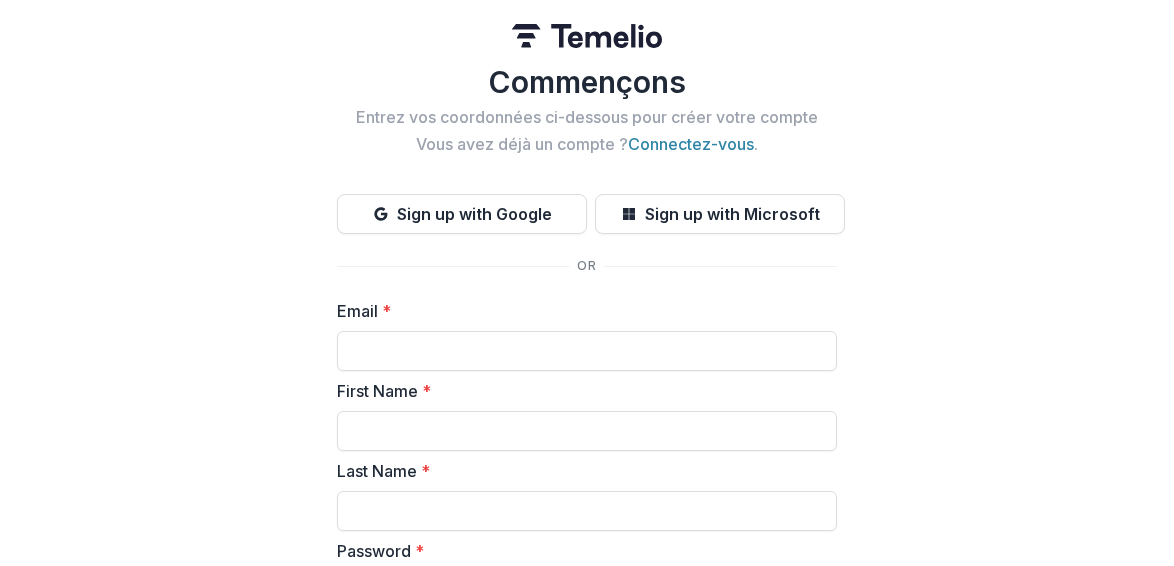 scroll, scrollTop: 0, scrollLeft: 0, axis: both 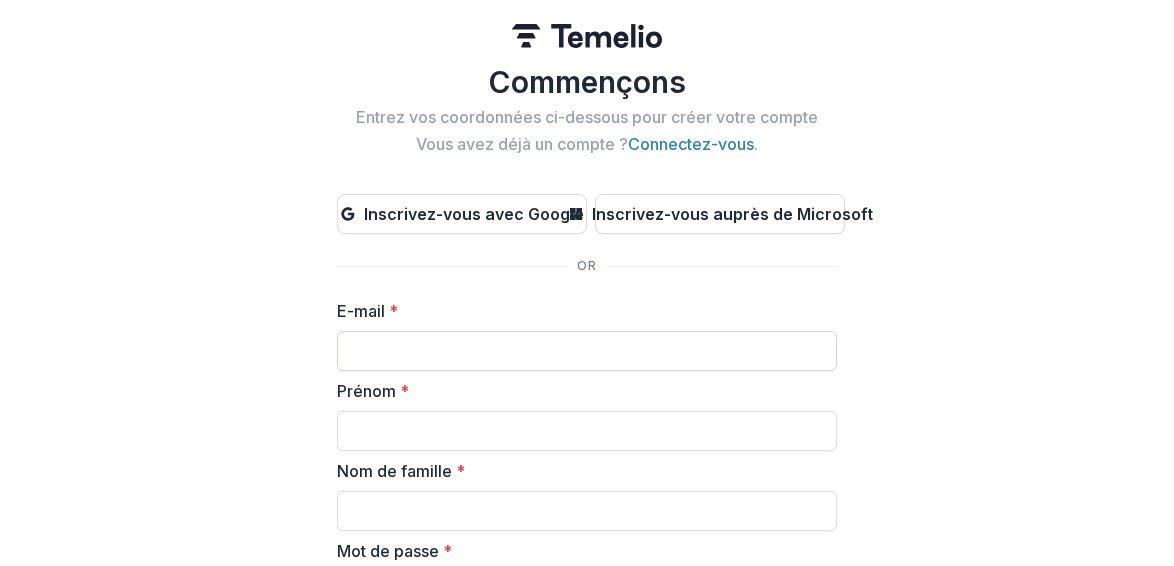 click on "E-mail  *" at bounding box center (587, 351) 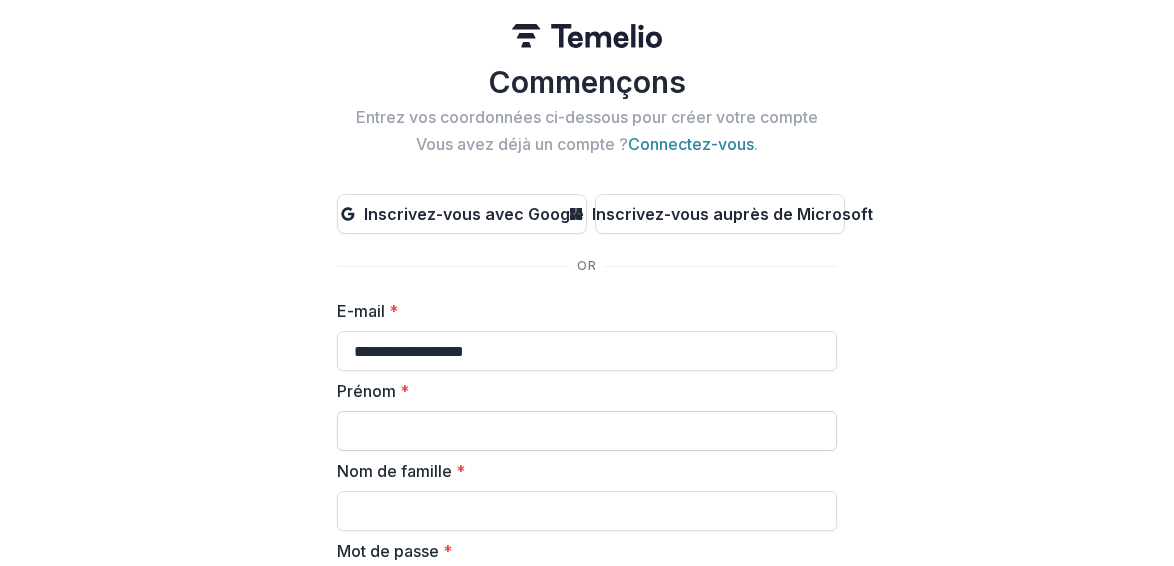 click on "Prénom  *" at bounding box center [587, 431] 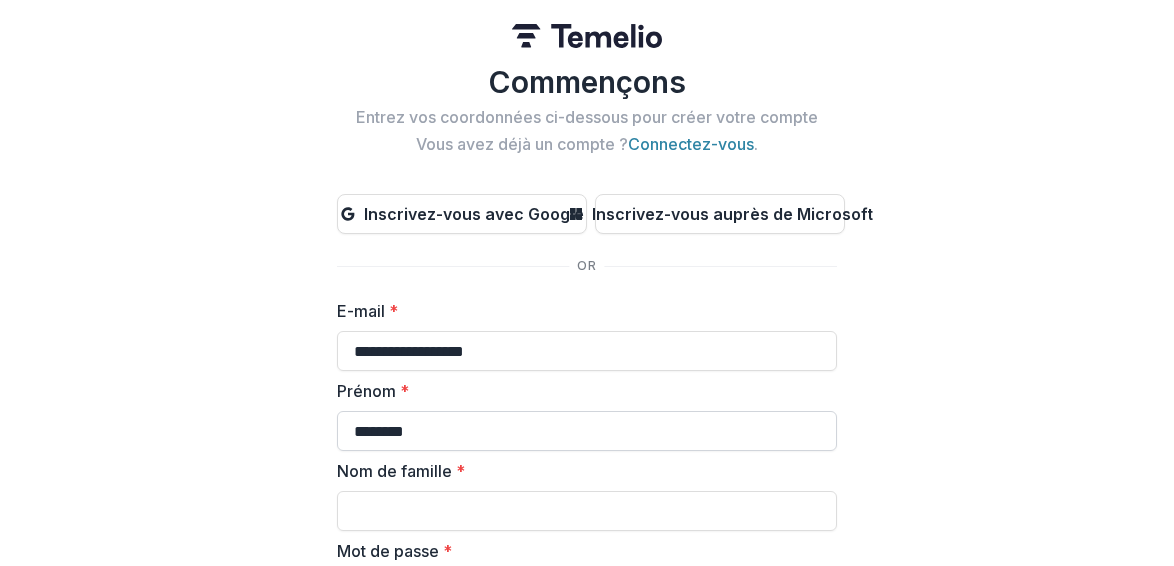 type on "*******" 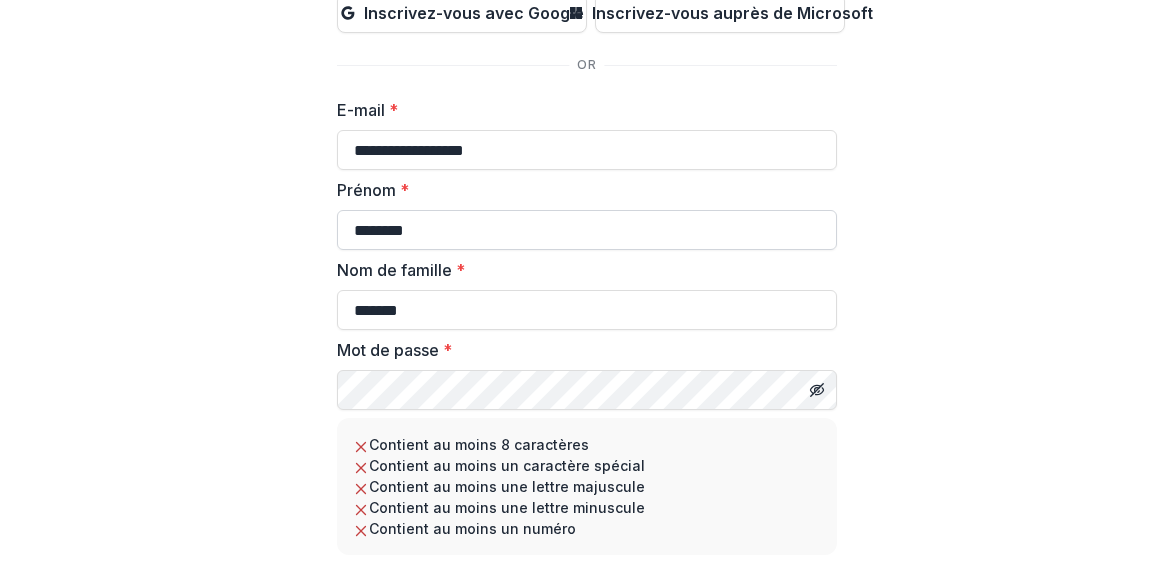 scroll, scrollTop: 206, scrollLeft: 0, axis: vertical 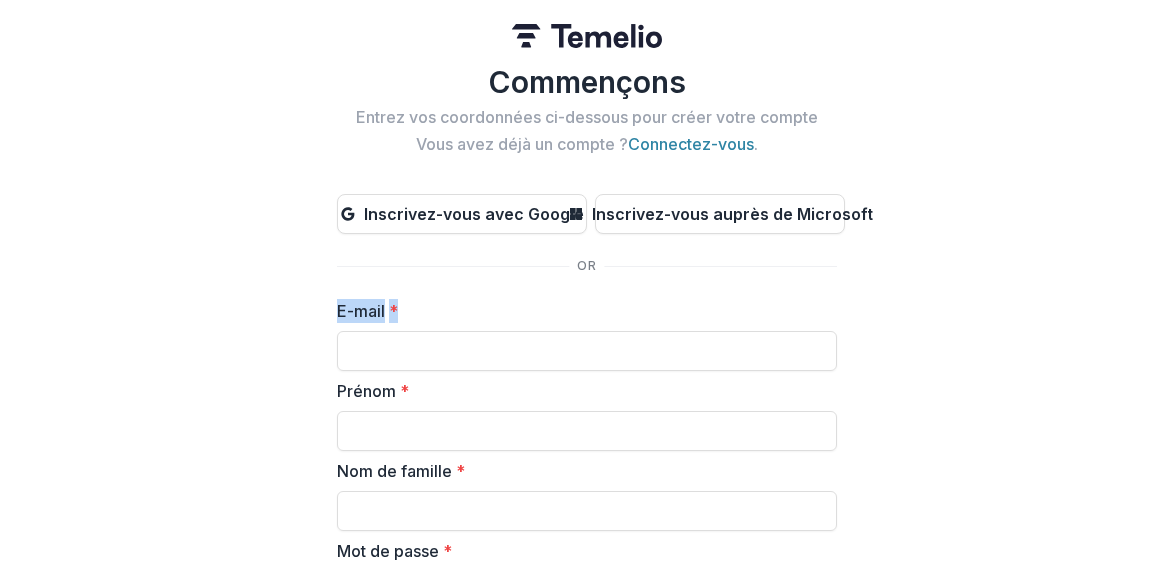 drag, startPoint x: 860, startPoint y: 124, endPoint x: 765, endPoint y: 319, distance: 216.91013 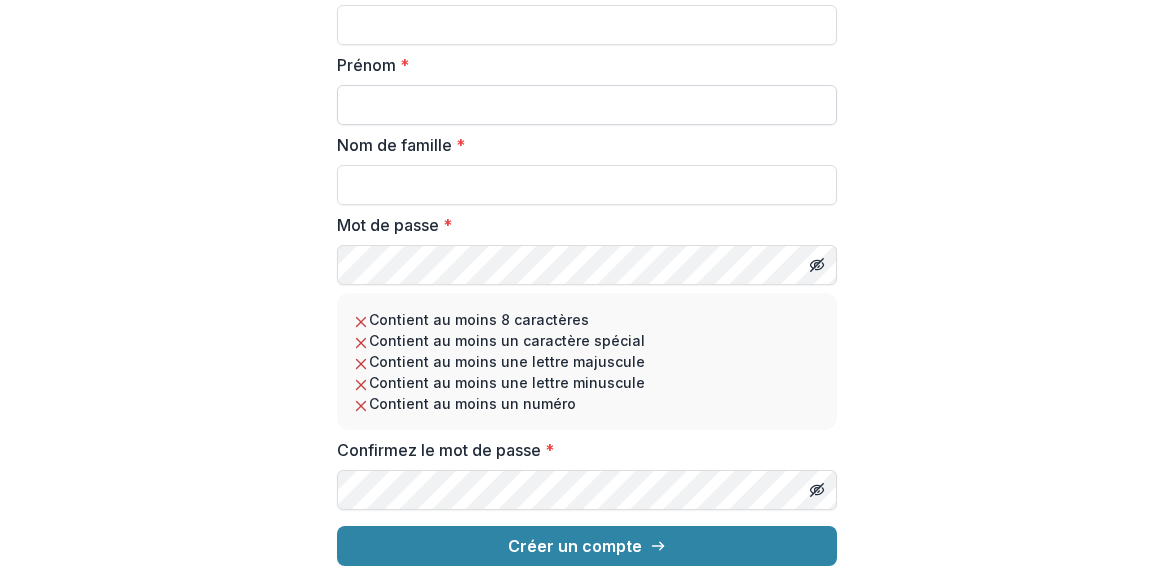 scroll, scrollTop: 342, scrollLeft: 0, axis: vertical 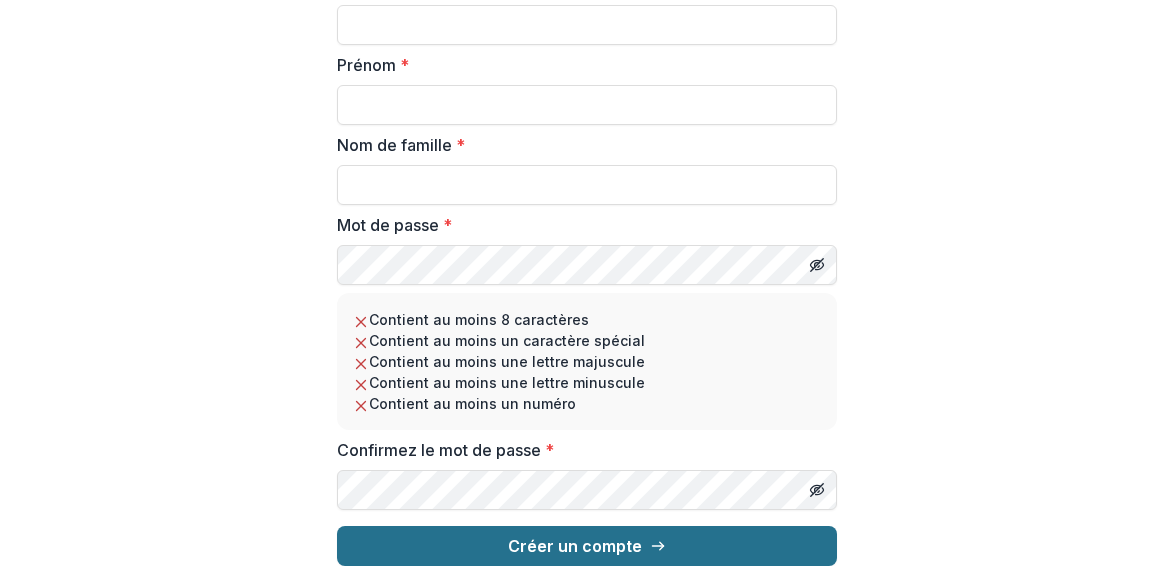 click on "Créer un compte" at bounding box center (575, 546) 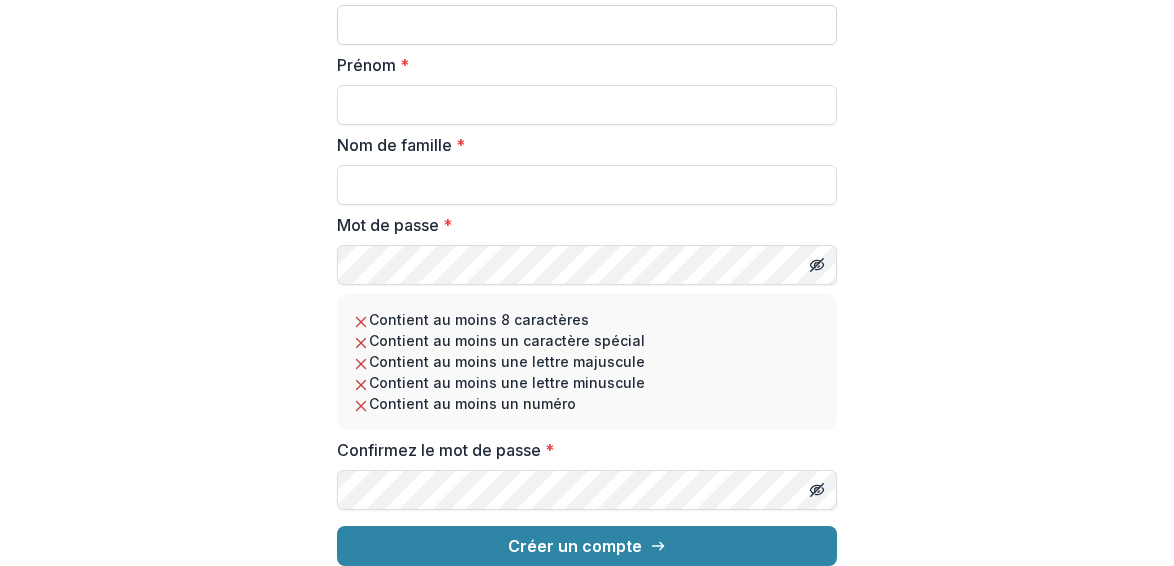 click on "E-mail  *" at bounding box center (587, 25) 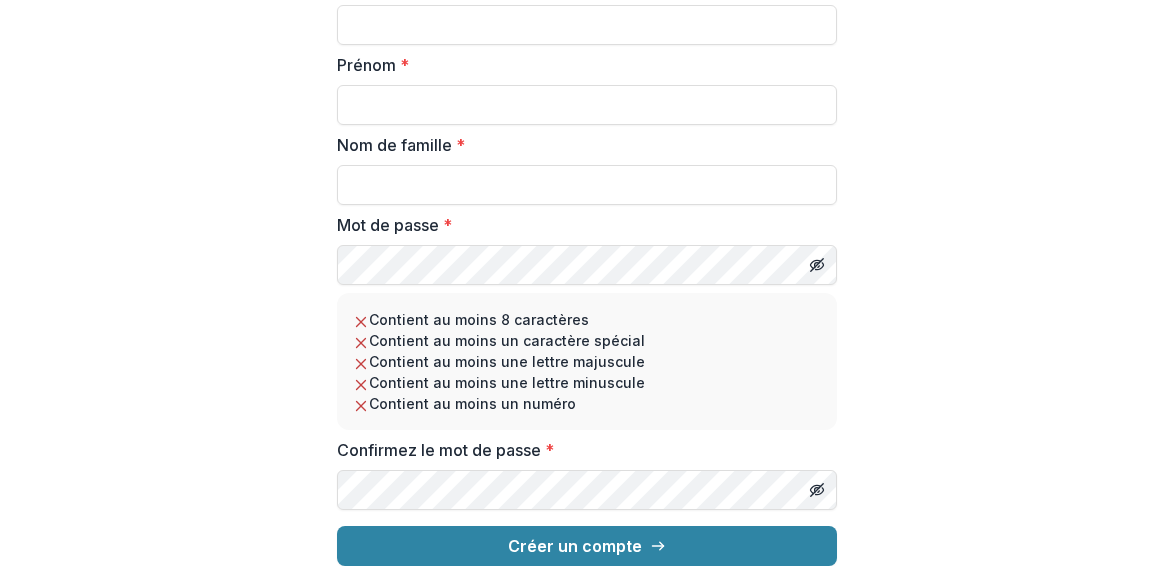type on "**********" 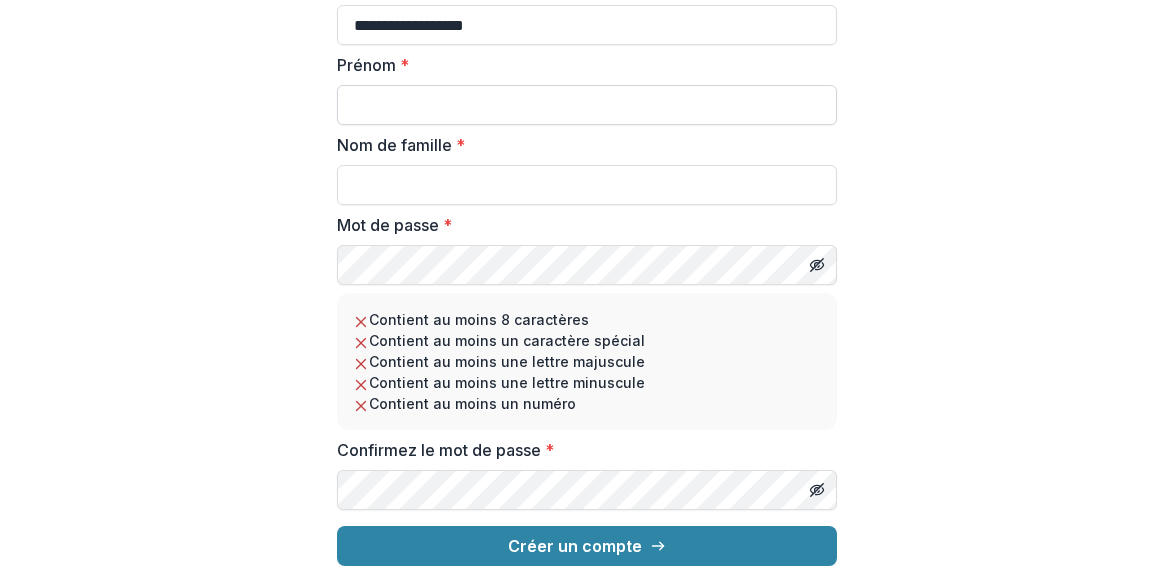click on "Prénom  *" at bounding box center [587, 105] 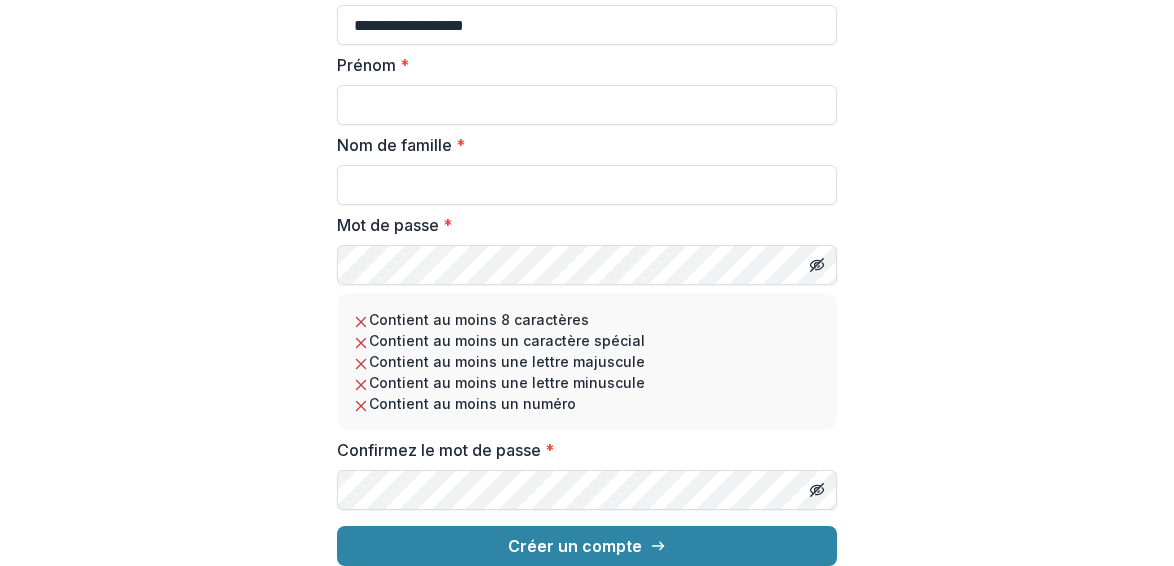 type on "********" 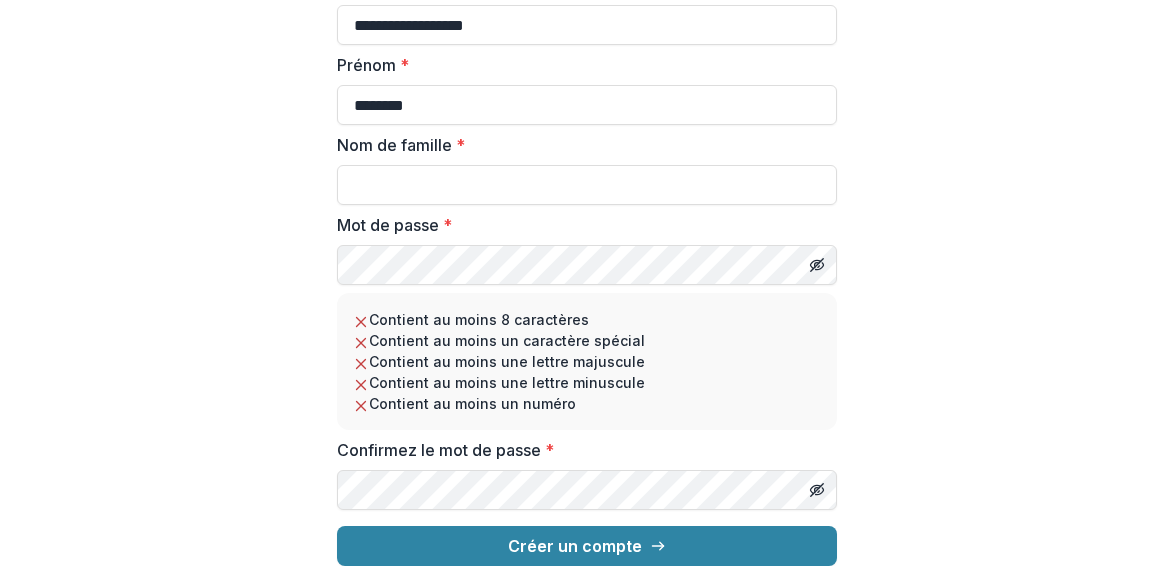 type on "*******" 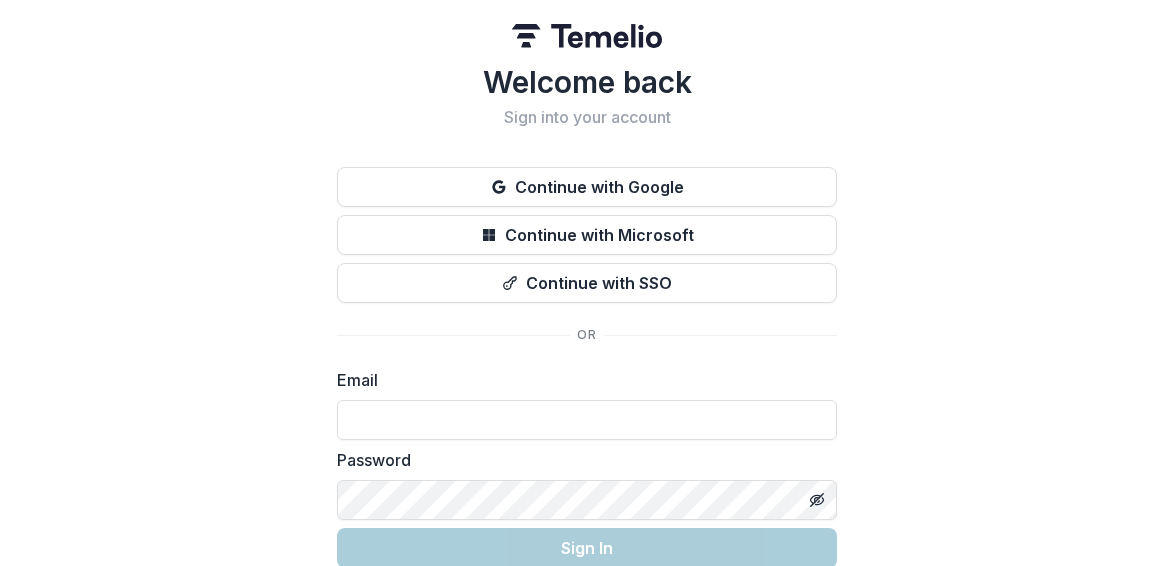 scroll, scrollTop: 0, scrollLeft: 0, axis: both 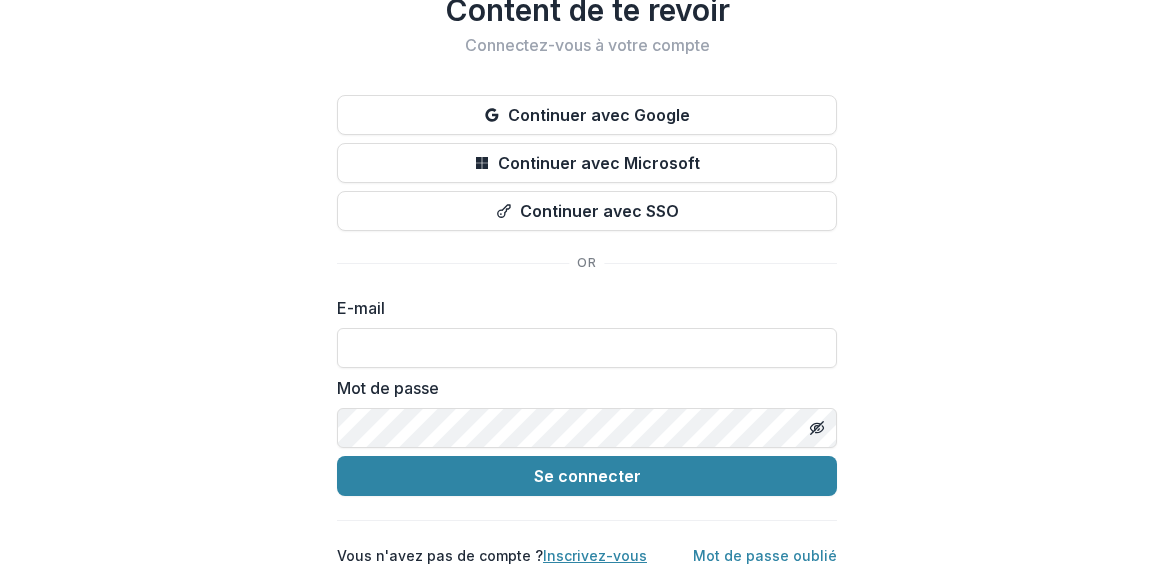 click on "Inscrivez-vous" at bounding box center (595, 555) 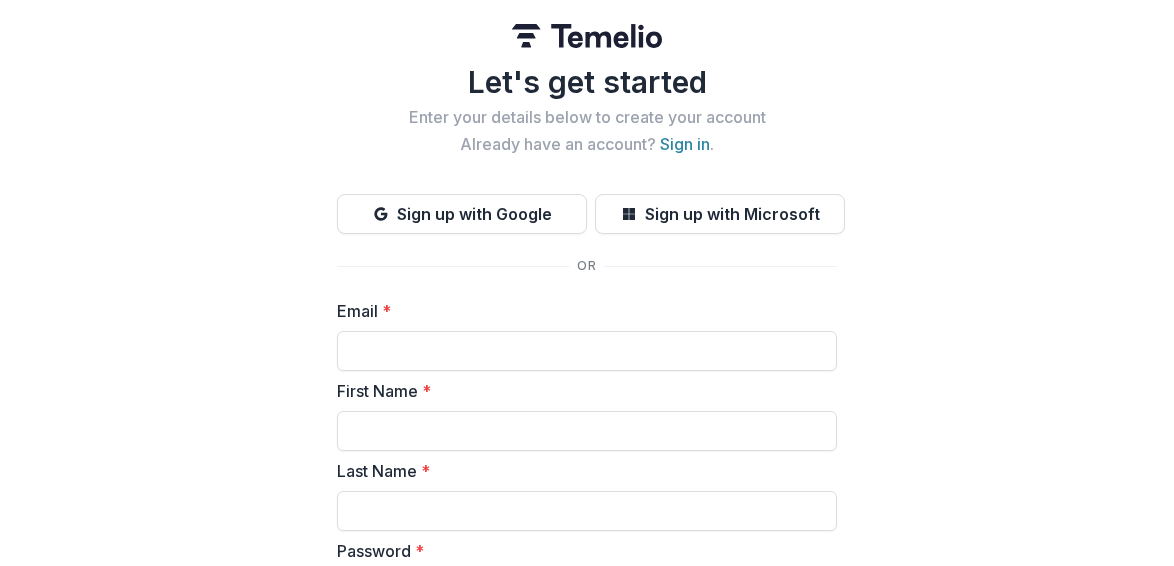 scroll, scrollTop: 0, scrollLeft: 0, axis: both 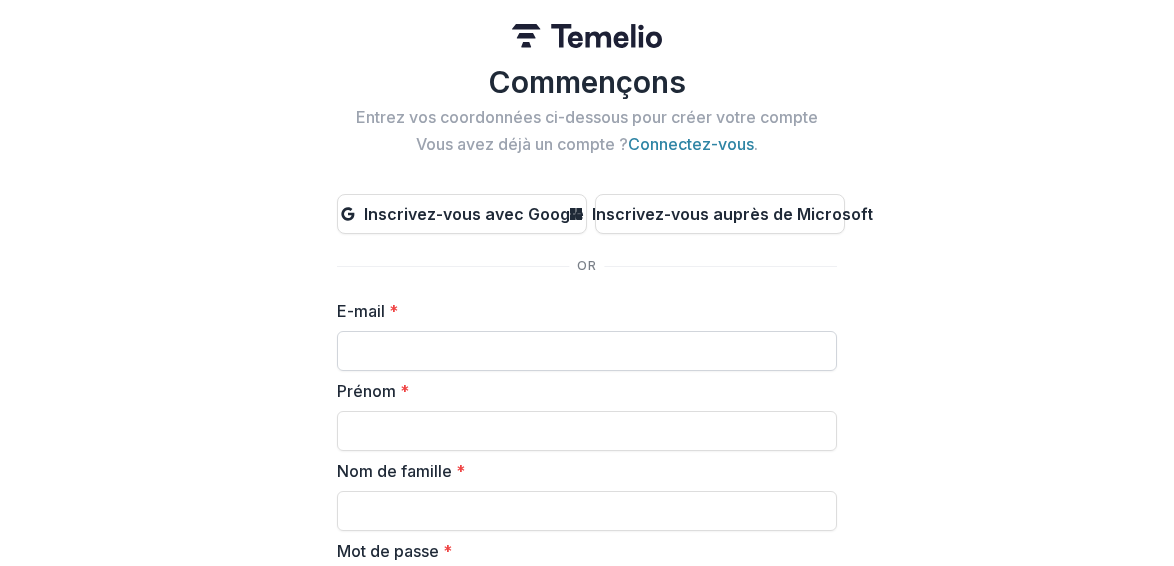 click on "E-mail  *" at bounding box center [587, 351] 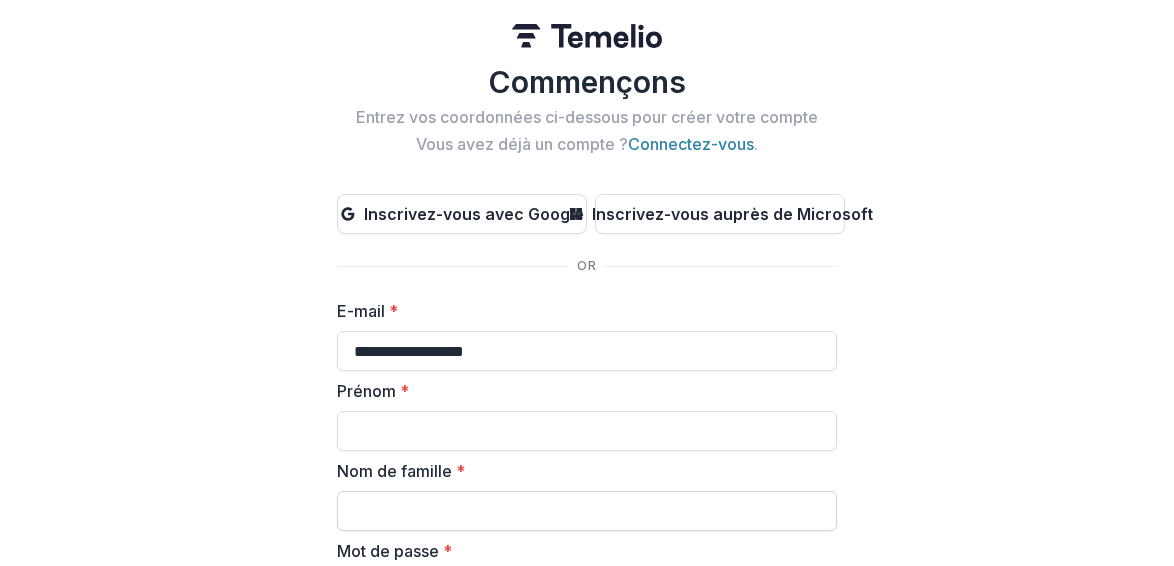 click on "Nom de famille  *" at bounding box center (587, 511) 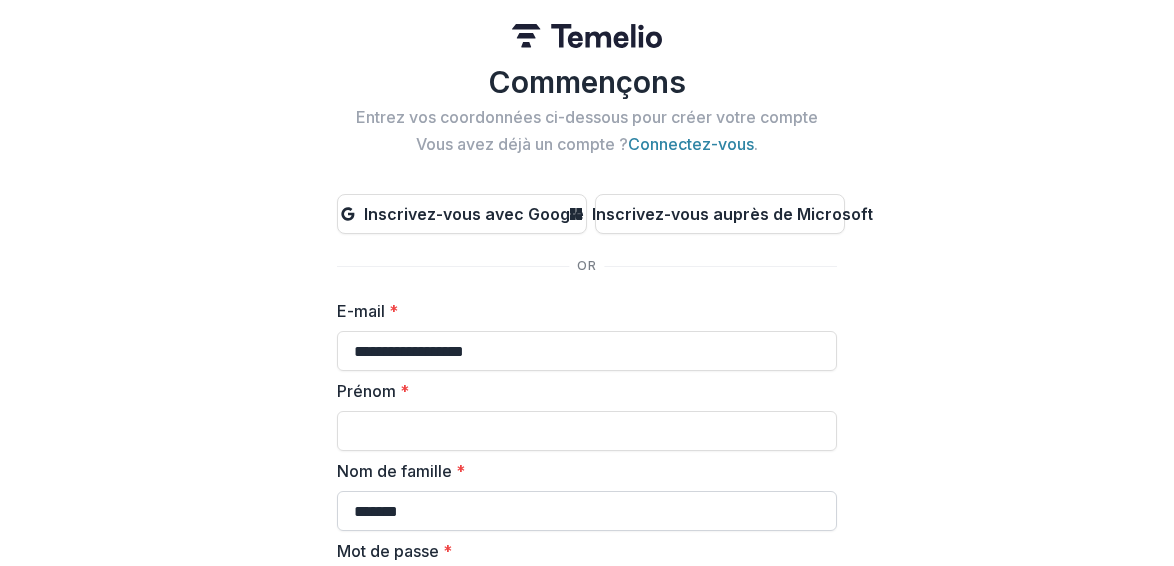 type on "********" 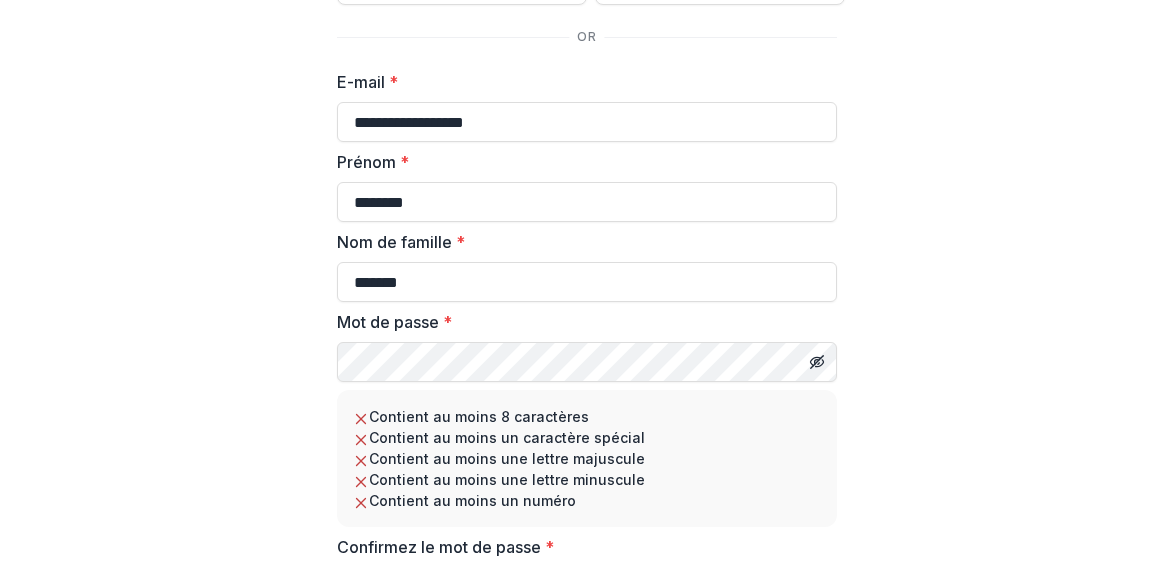 scroll, scrollTop: 234, scrollLeft: 0, axis: vertical 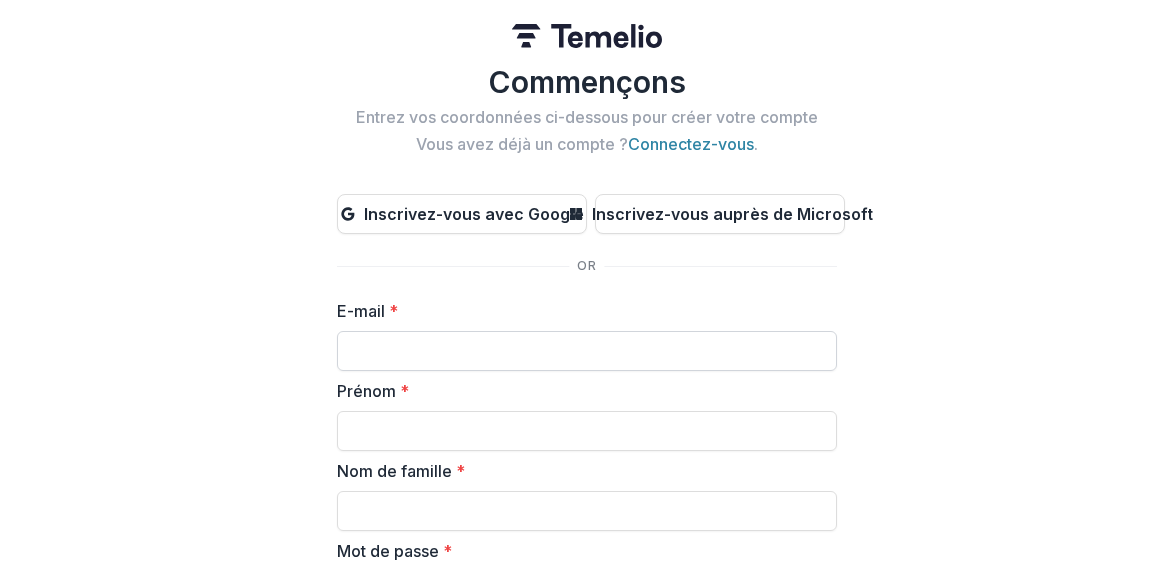 click on "E-mail  *" at bounding box center [587, 351] 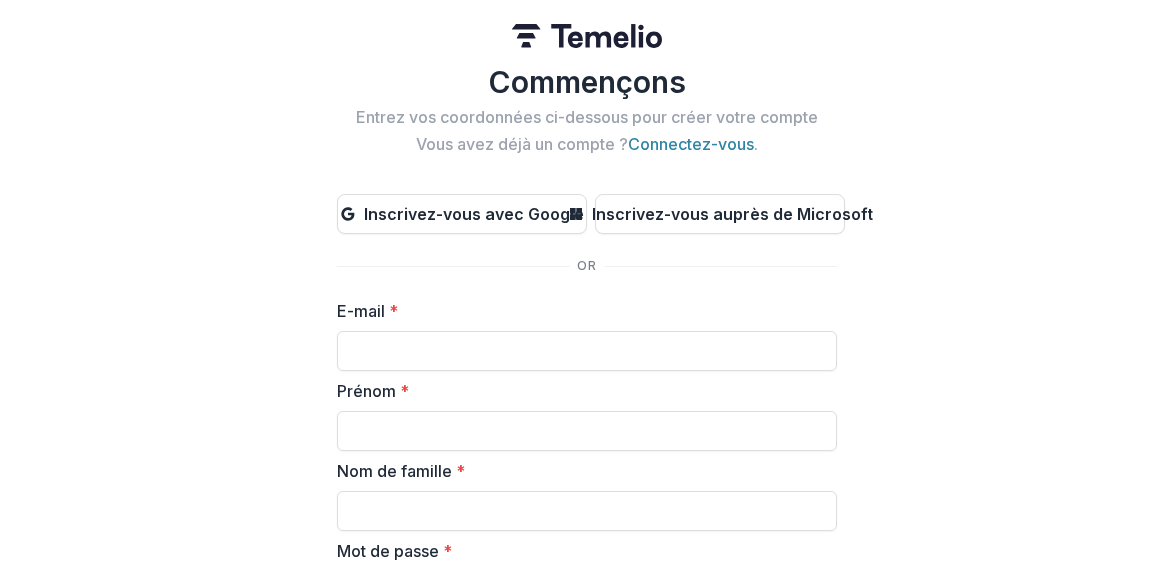 type on "**********" 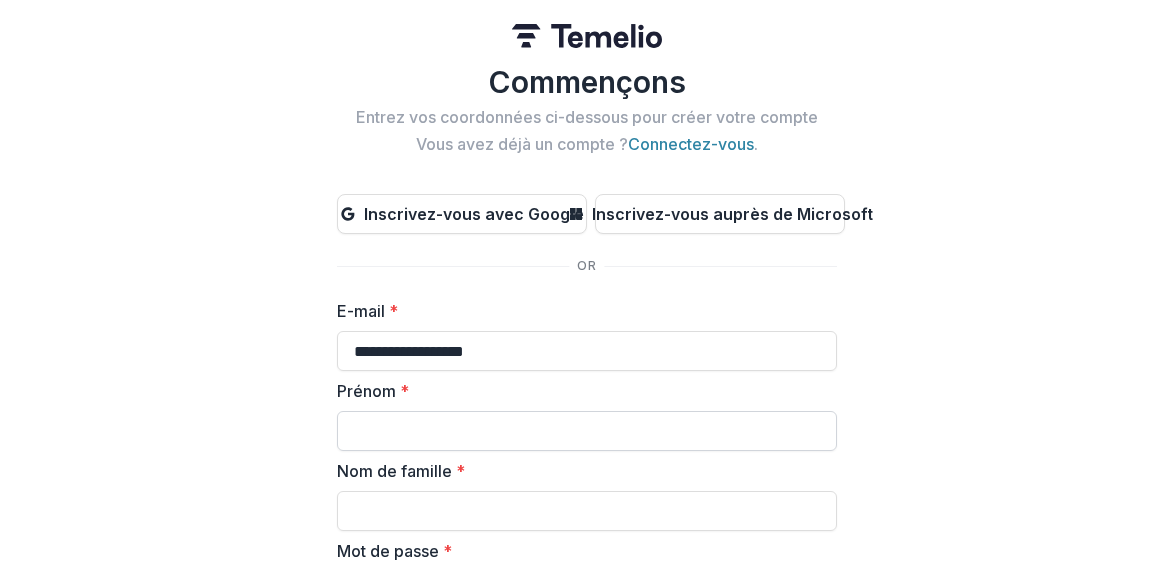 click on "Prénom  *" at bounding box center (587, 431) 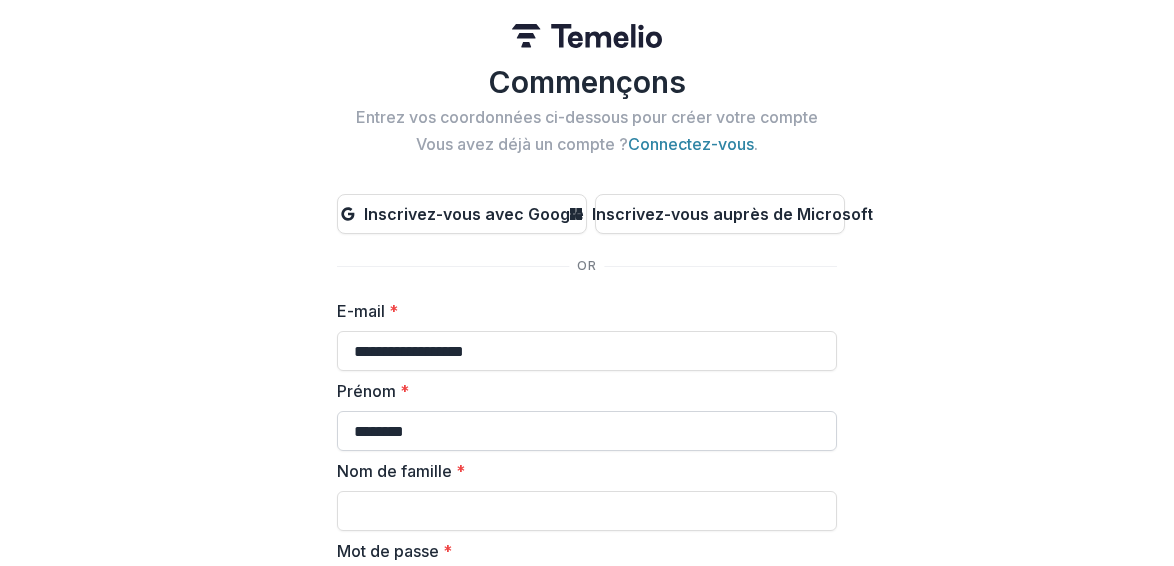 type on "*******" 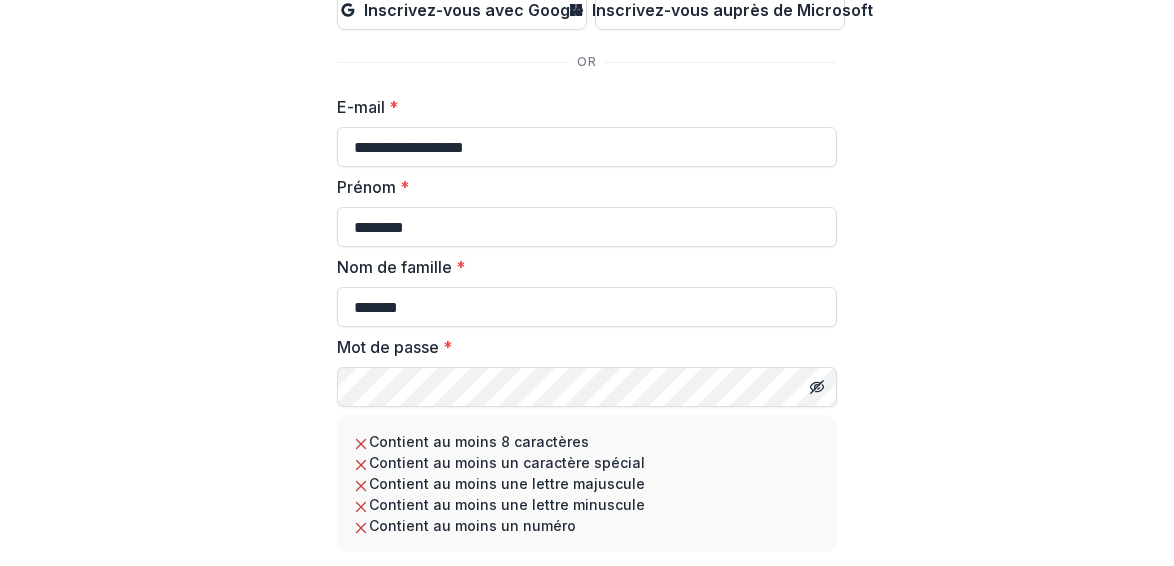scroll, scrollTop: 226, scrollLeft: 0, axis: vertical 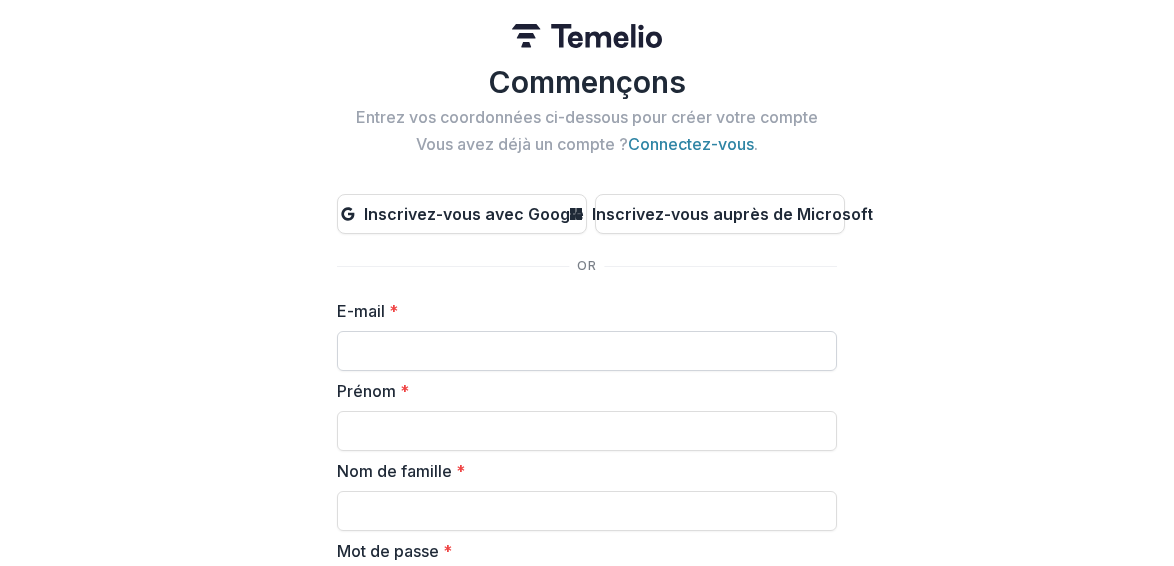 click on "E-mail  *" at bounding box center (587, 351) 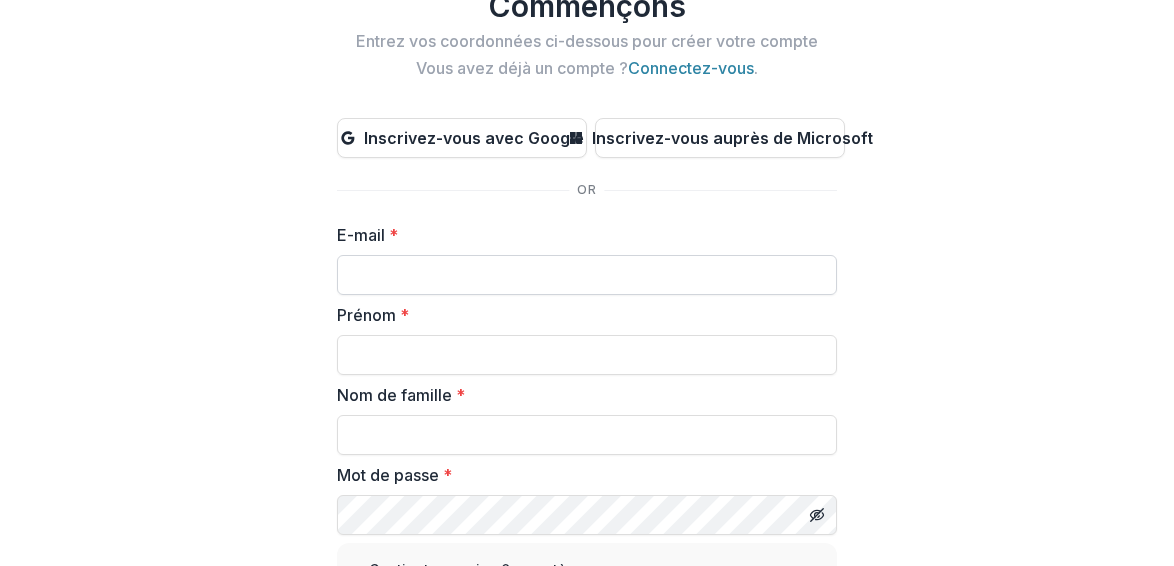 scroll, scrollTop: 80, scrollLeft: 0, axis: vertical 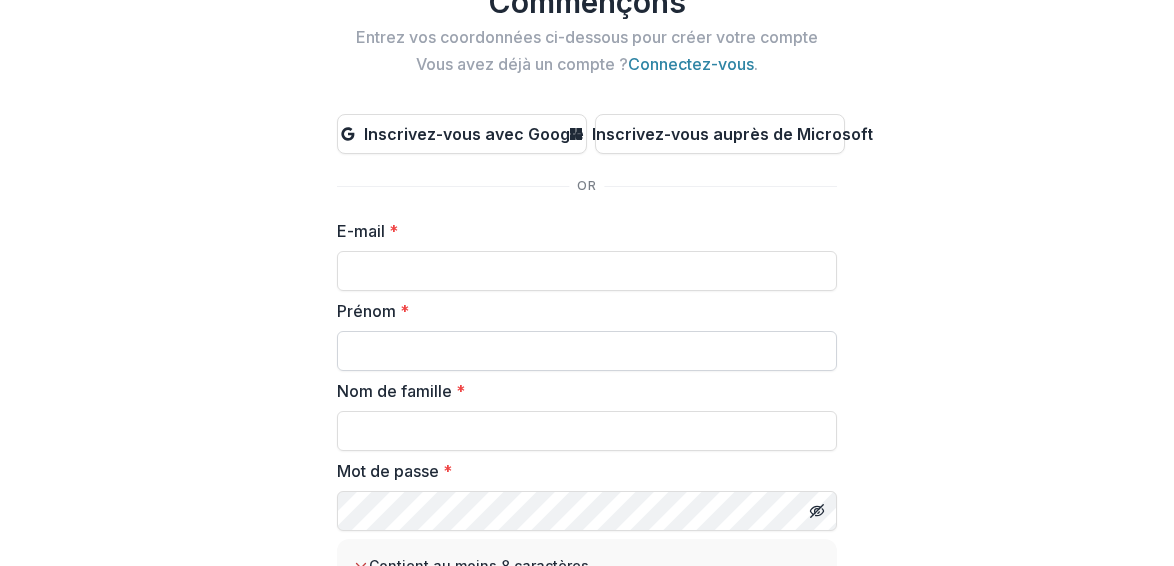 type on "**********" 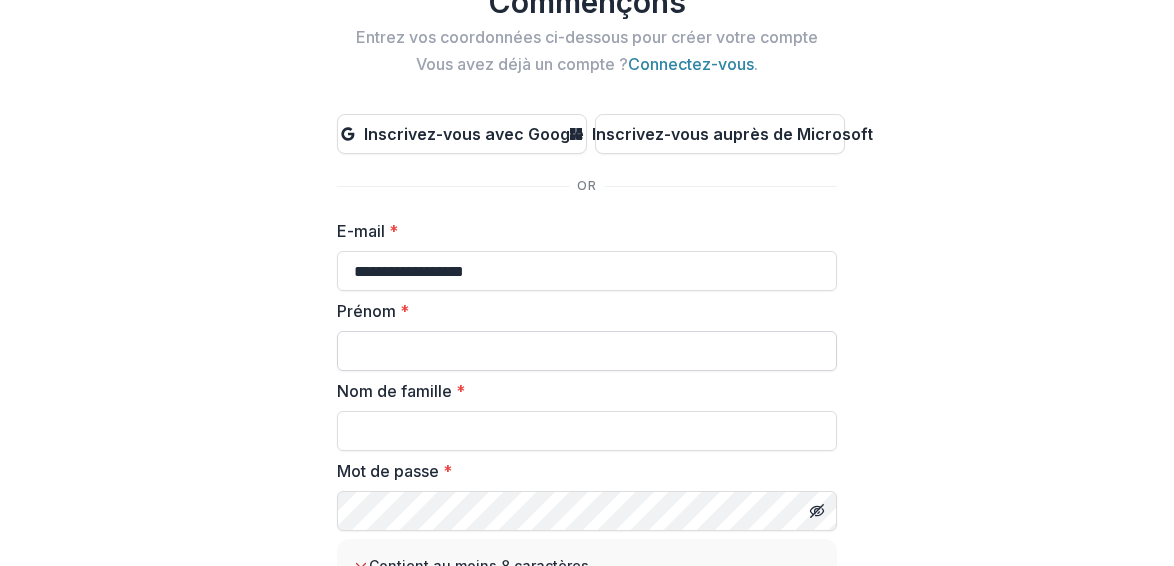 click on "Prénom  *" at bounding box center [587, 351] 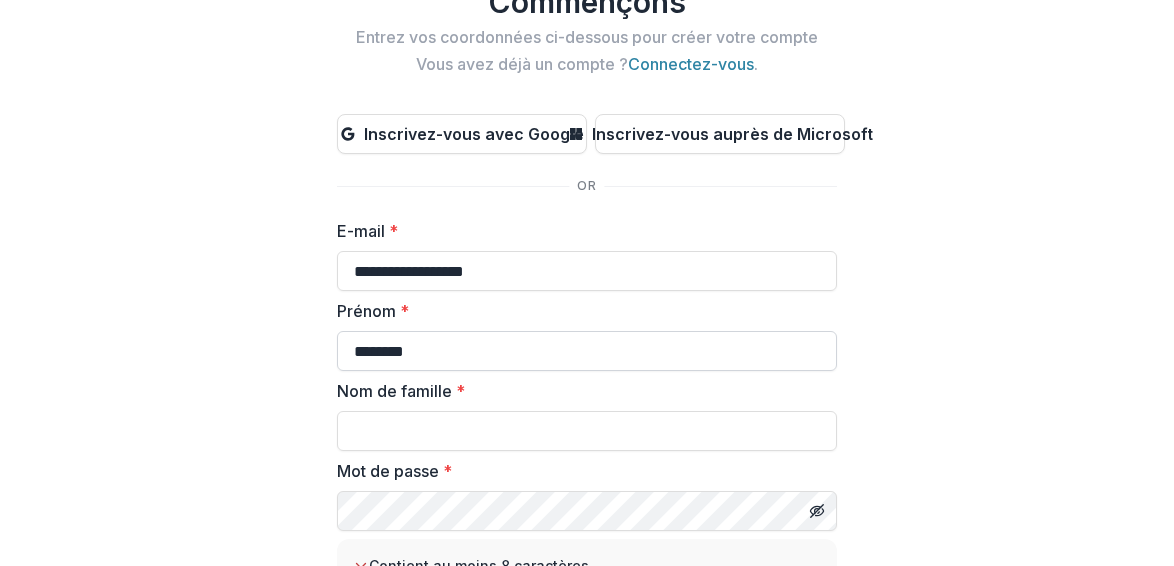 type on "*******" 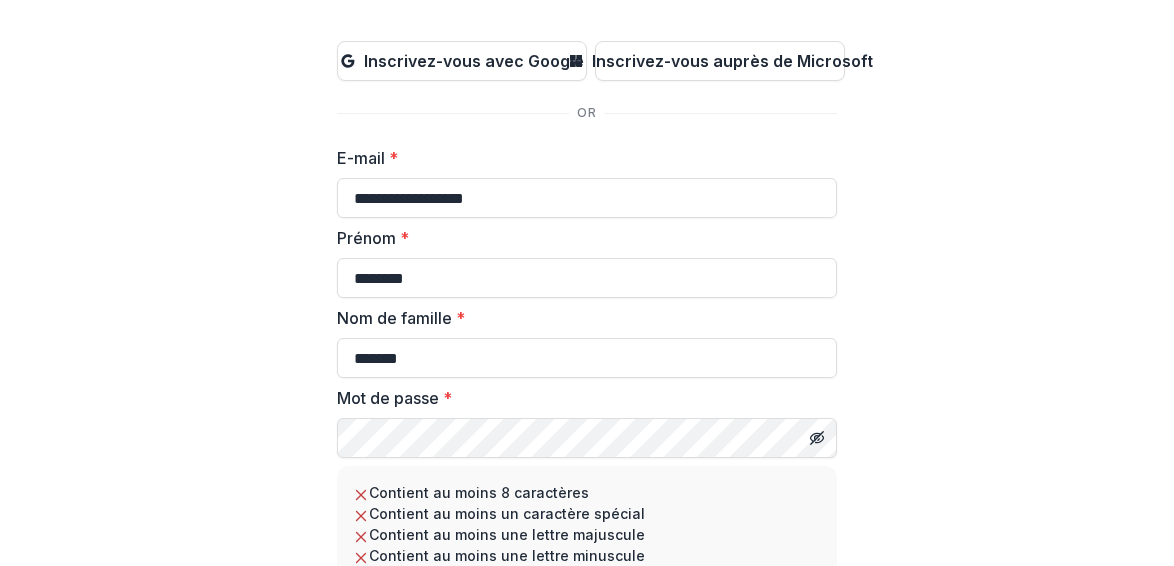 scroll, scrollTop: 158, scrollLeft: 0, axis: vertical 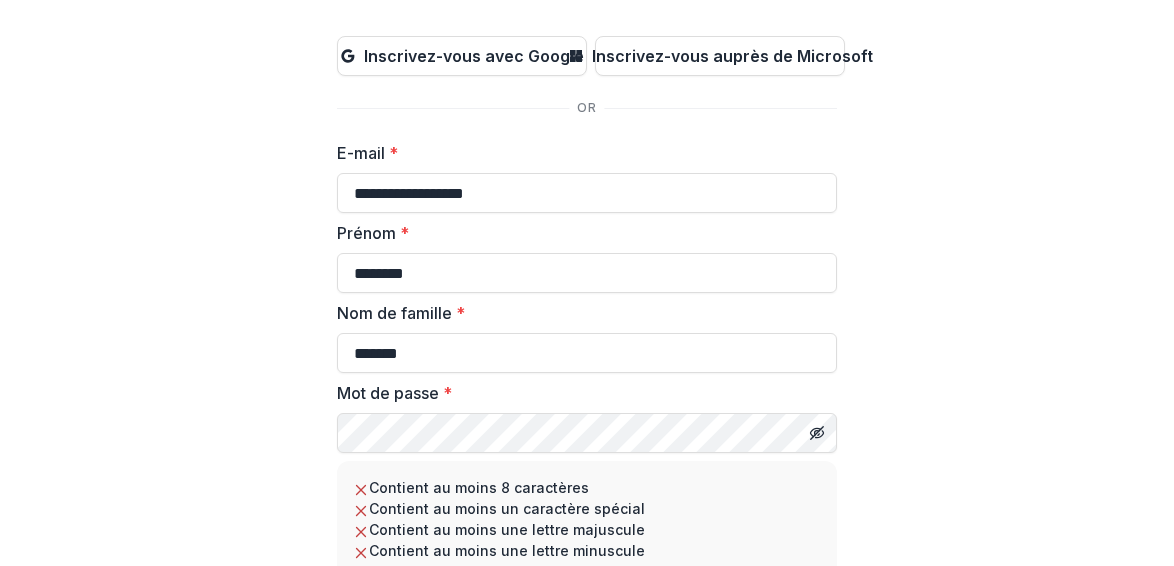 click on "**********" at bounding box center [587, 437] 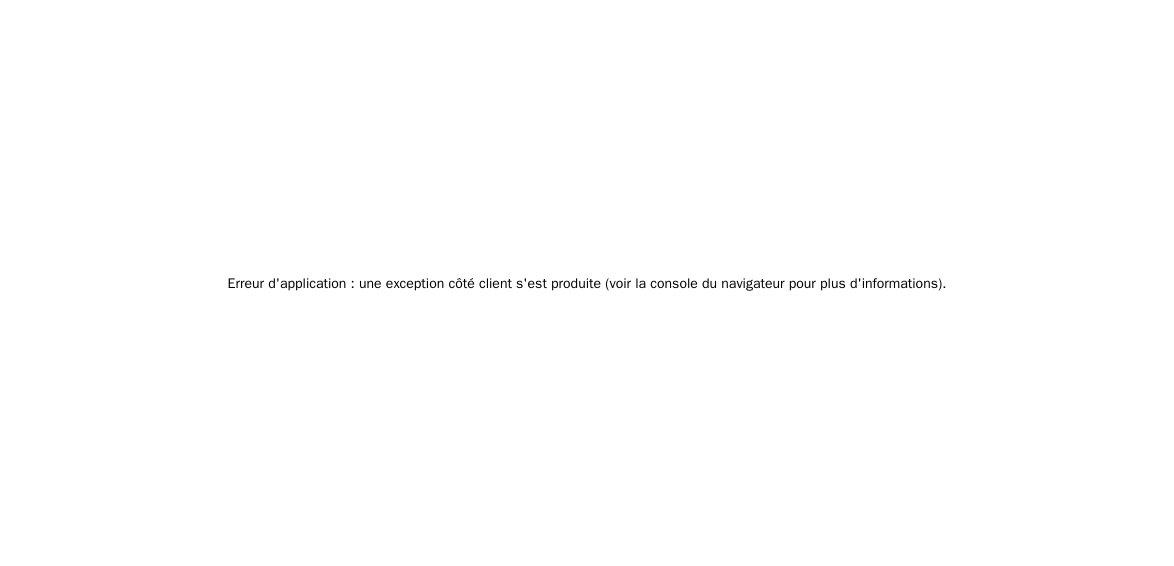 click on "Erreur d'application : une exception côté client s'est produite" at bounding box center (414, 283) 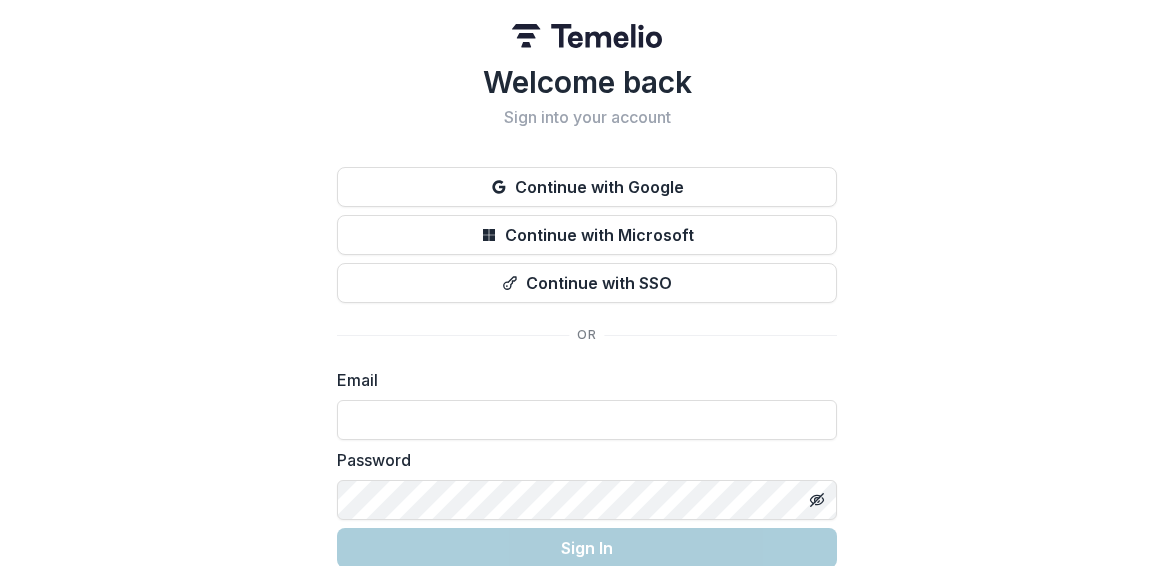 scroll, scrollTop: 0, scrollLeft: 0, axis: both 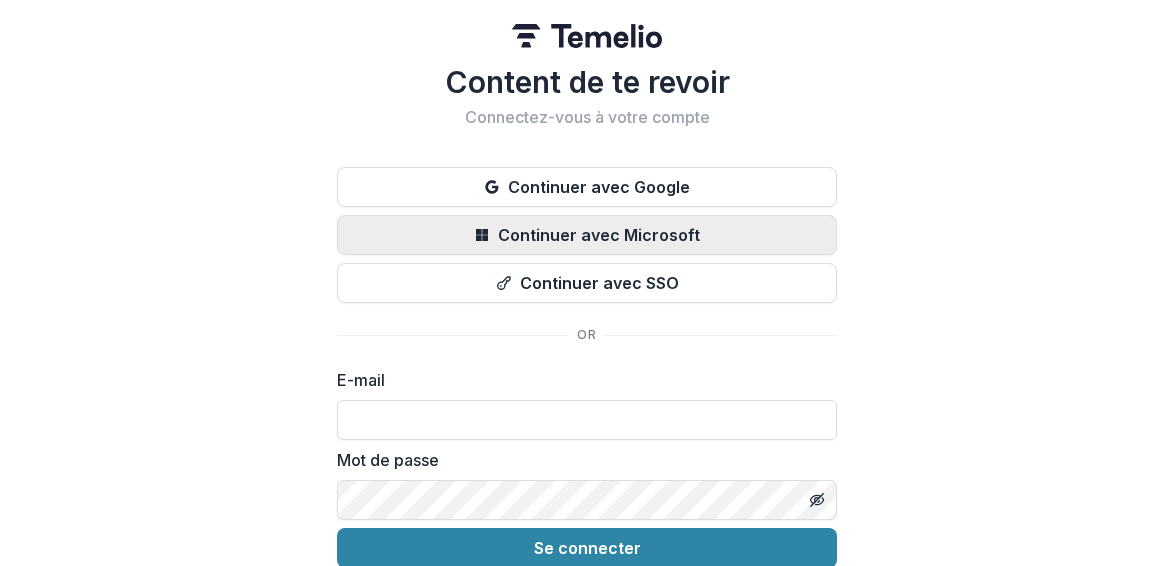click on "Continuer avec Microsoft" at bounding box center (587, 235) 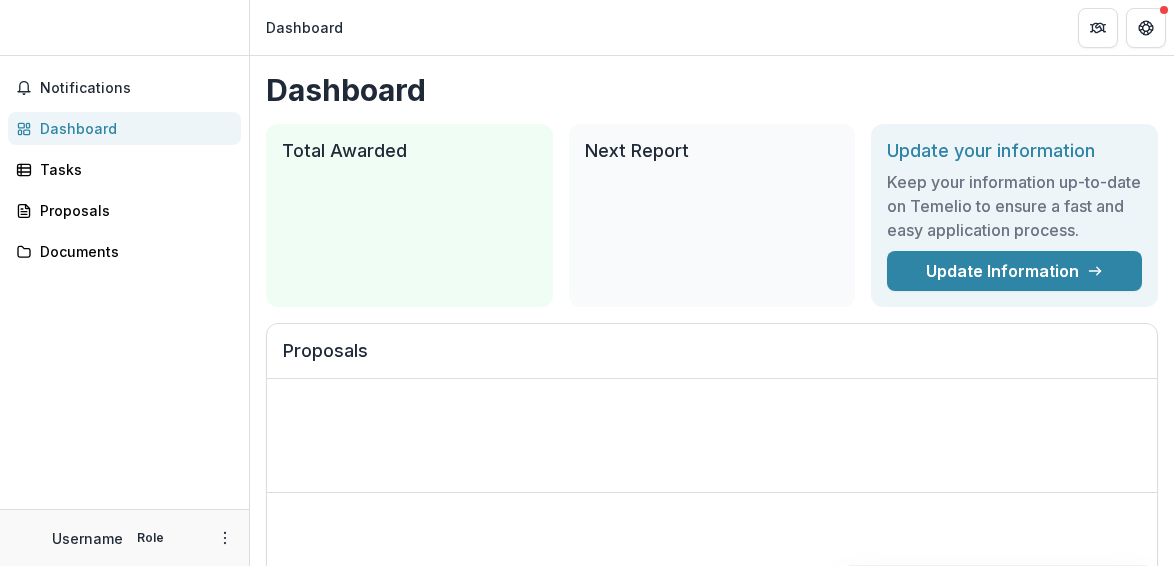 scroll, scrollTop: 0, scrollLeft: 0, axis: both 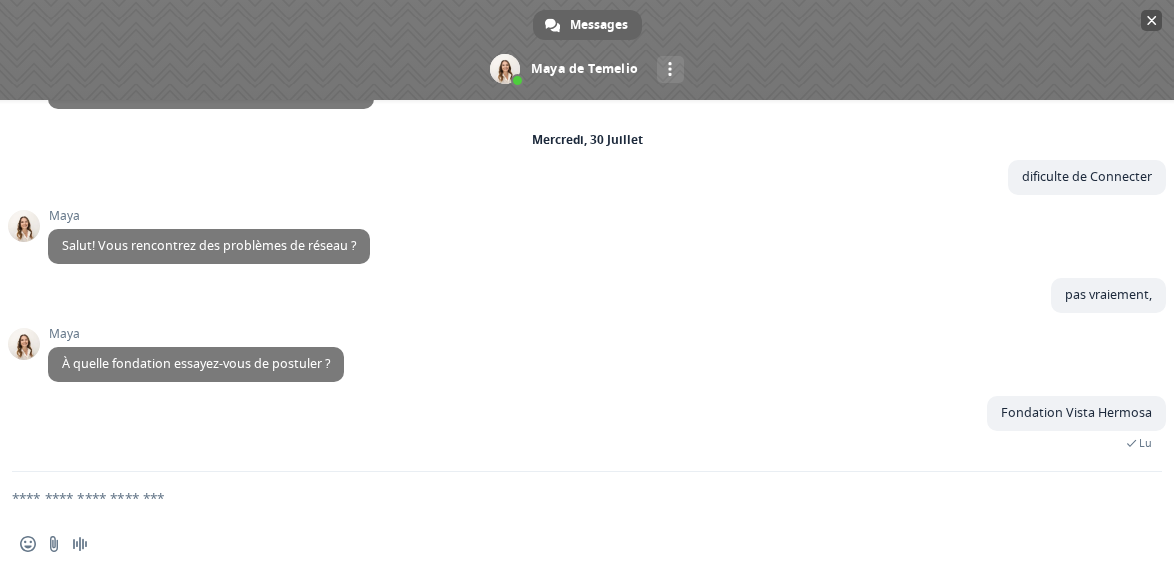 click at bounding box center [1151, 20] 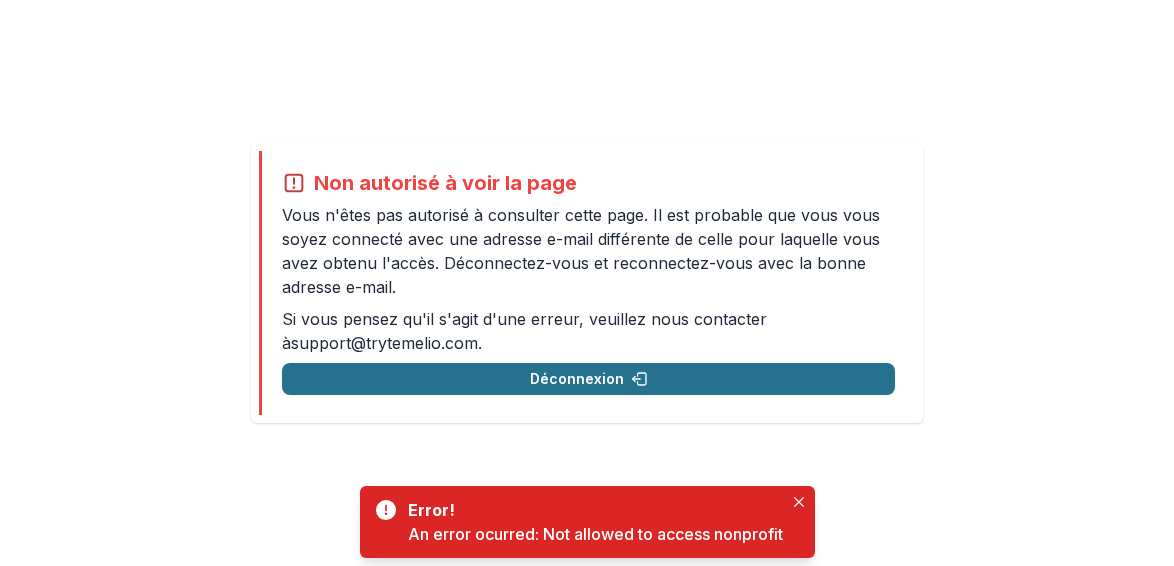 click on "Déconnexion" at bounding box center (577, 378) 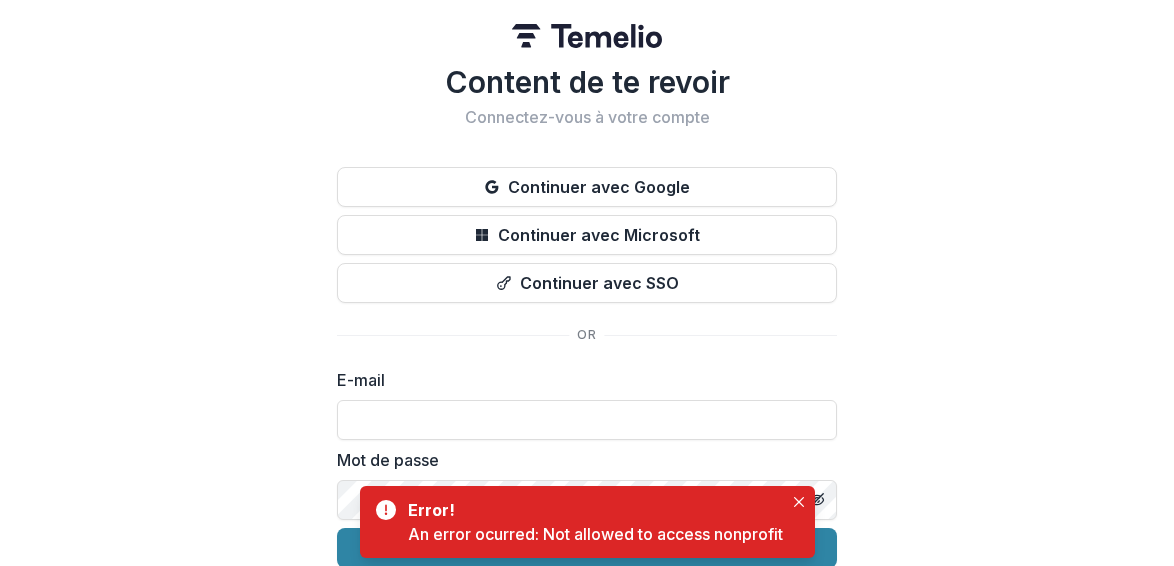 click on "E-mail" at bounding box center [581, 380] 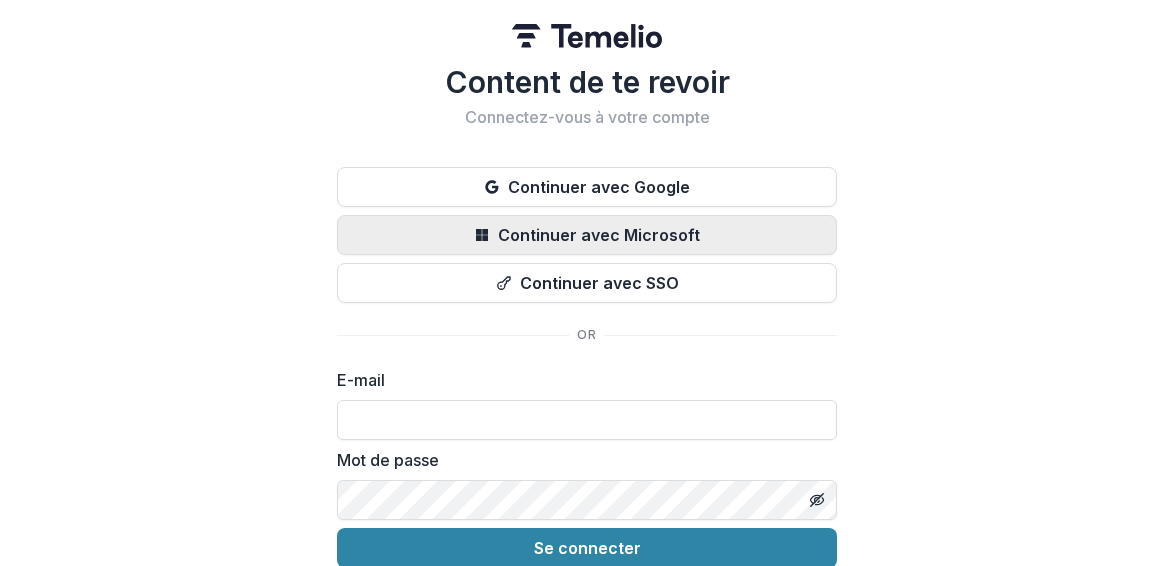 click on "Continuer avec Microsoft" at bounding box center (587, 235) 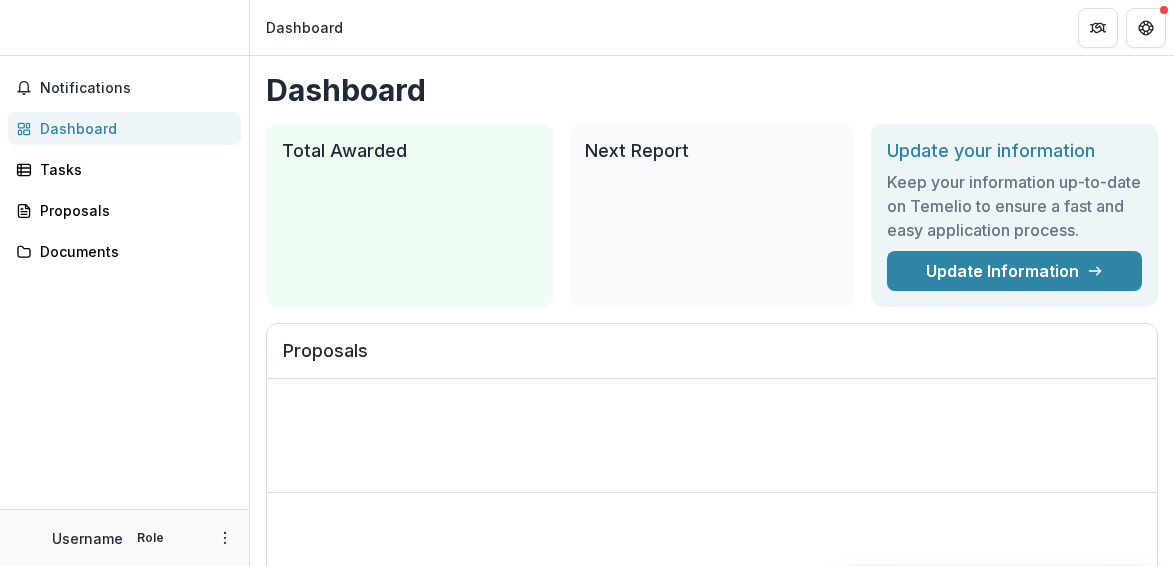 scroll, scrollTop: 0, scrollLeft: 0, axis: both 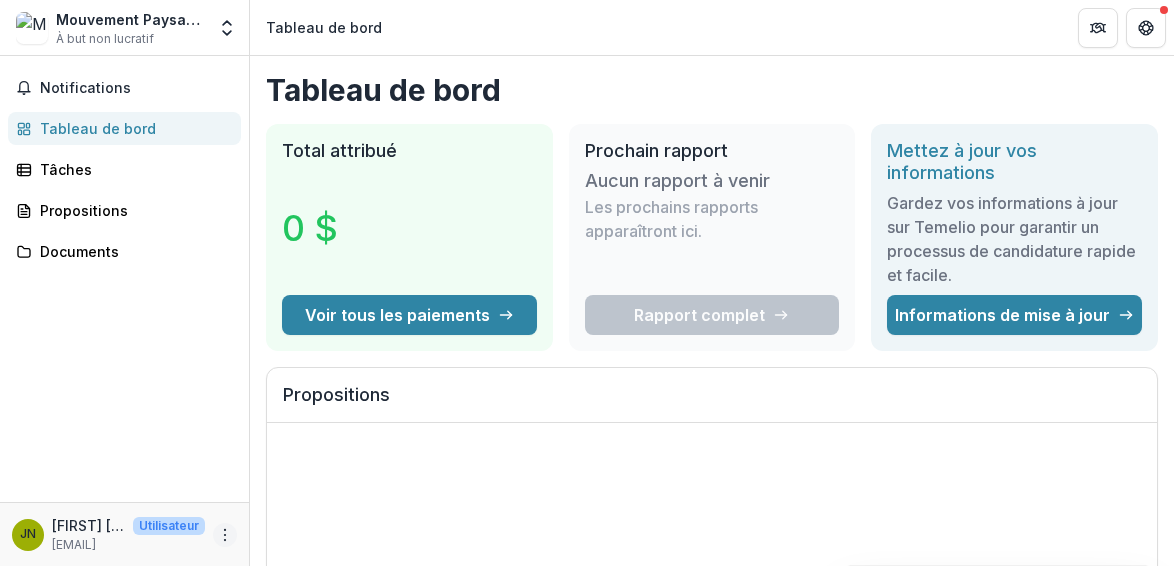 click 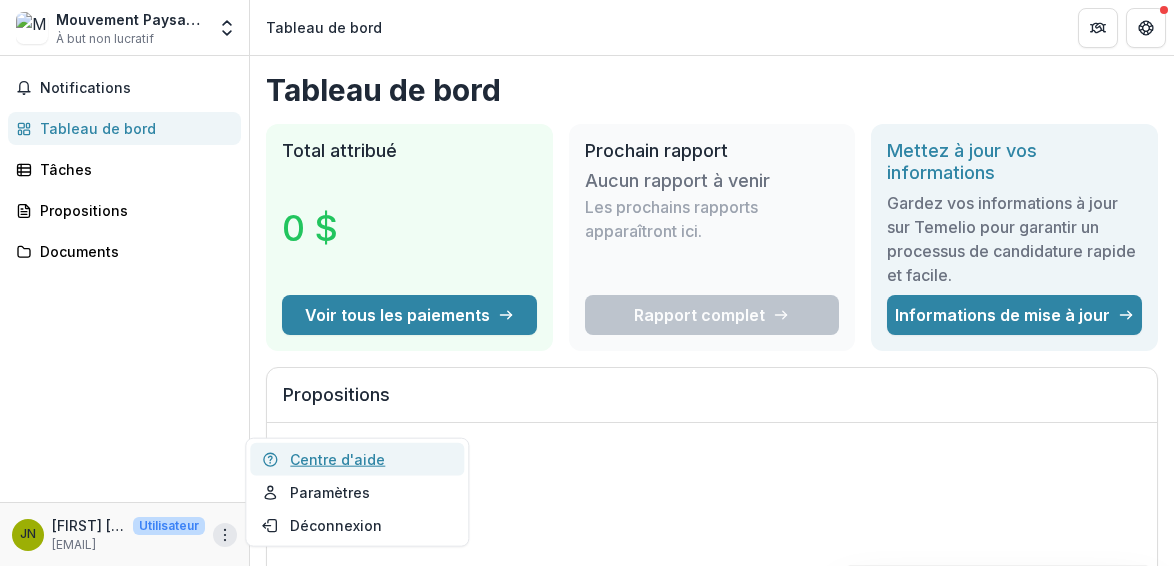 click on "Centre d'aide" at bounding box center (357, 459) 